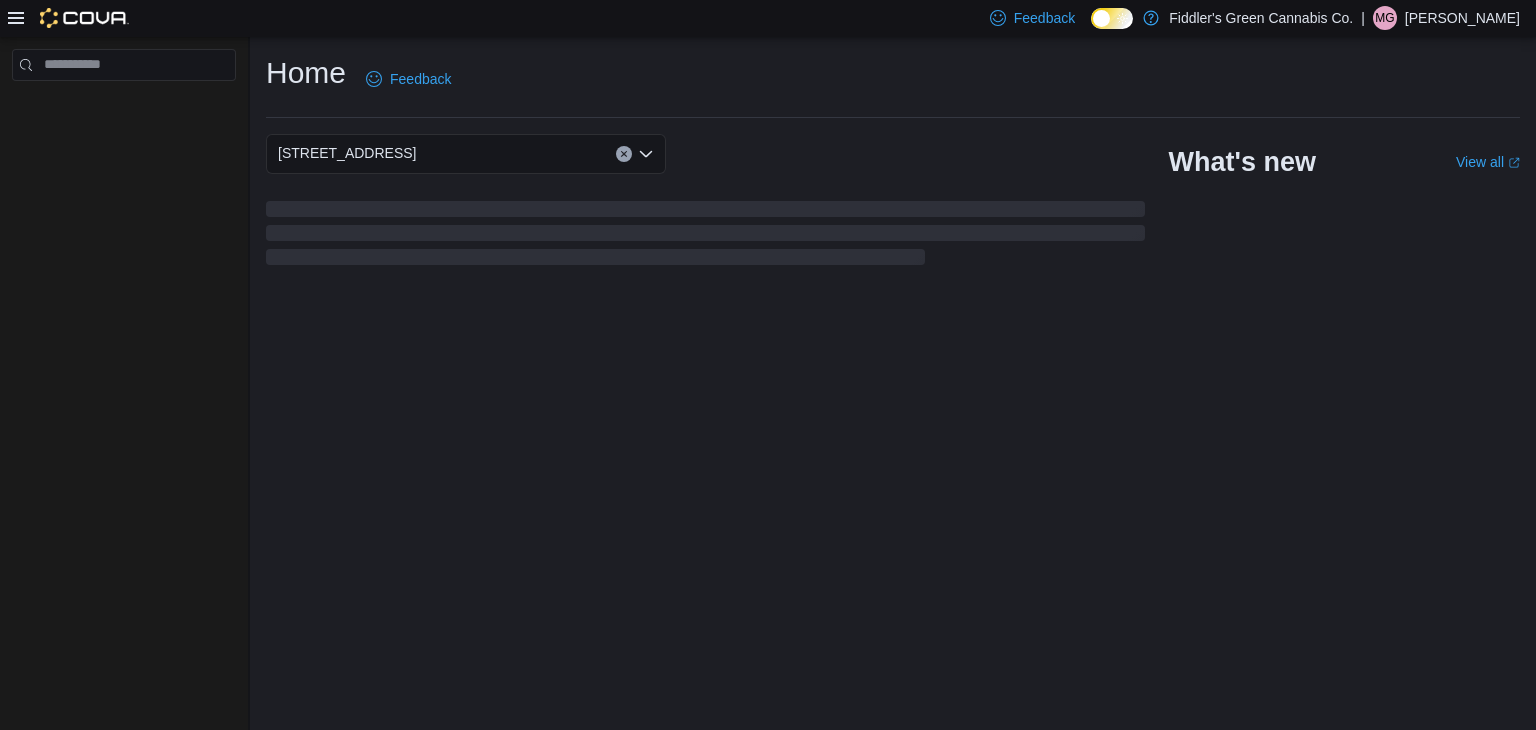 scroll, scrollTop: 0, scrollLeft: 0, axis: both 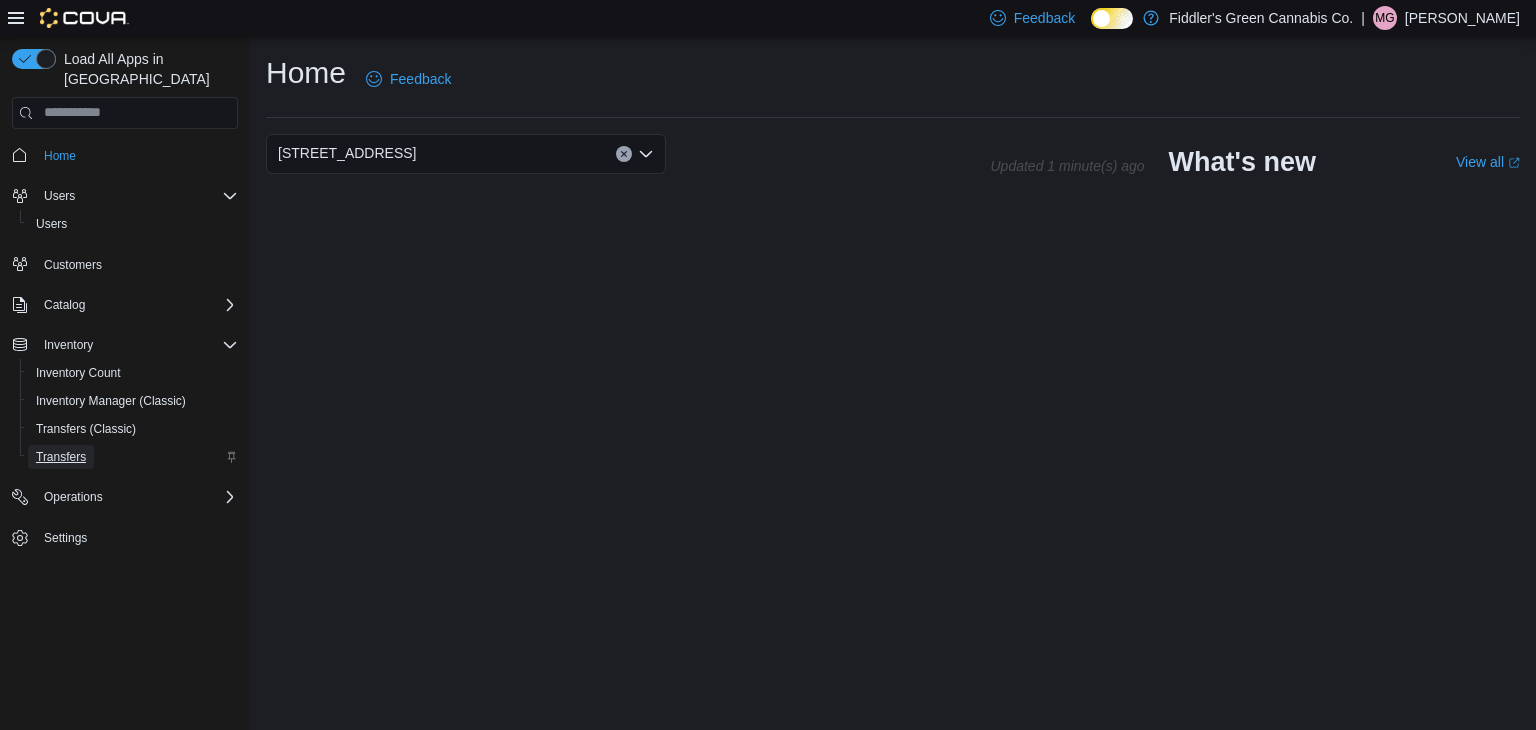 click on "Transfers" at bounding box center (61, 457) 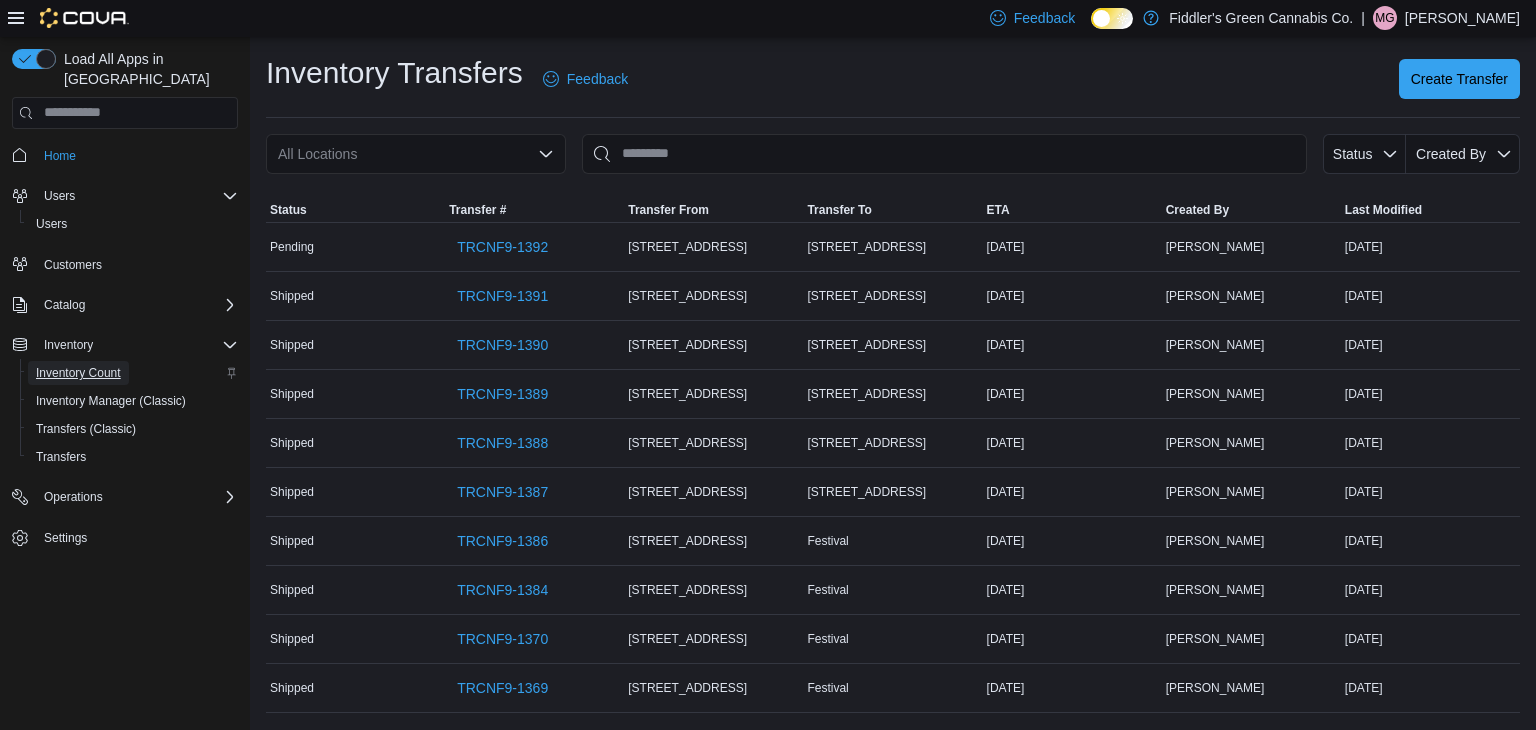 click on "Inventory Count" at bounding box center [78, 373] 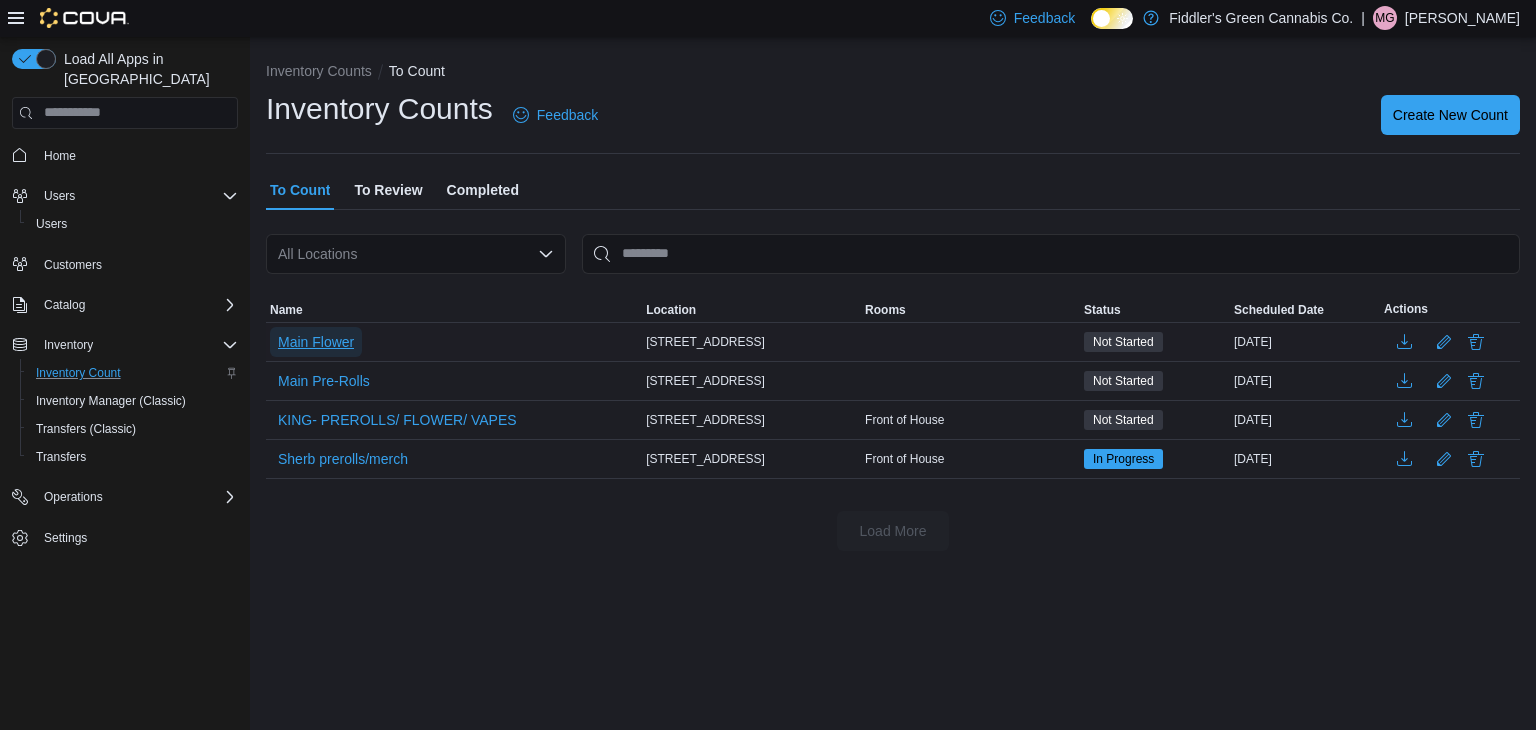 click on "Main Flower" at bounding box center (316, 342) 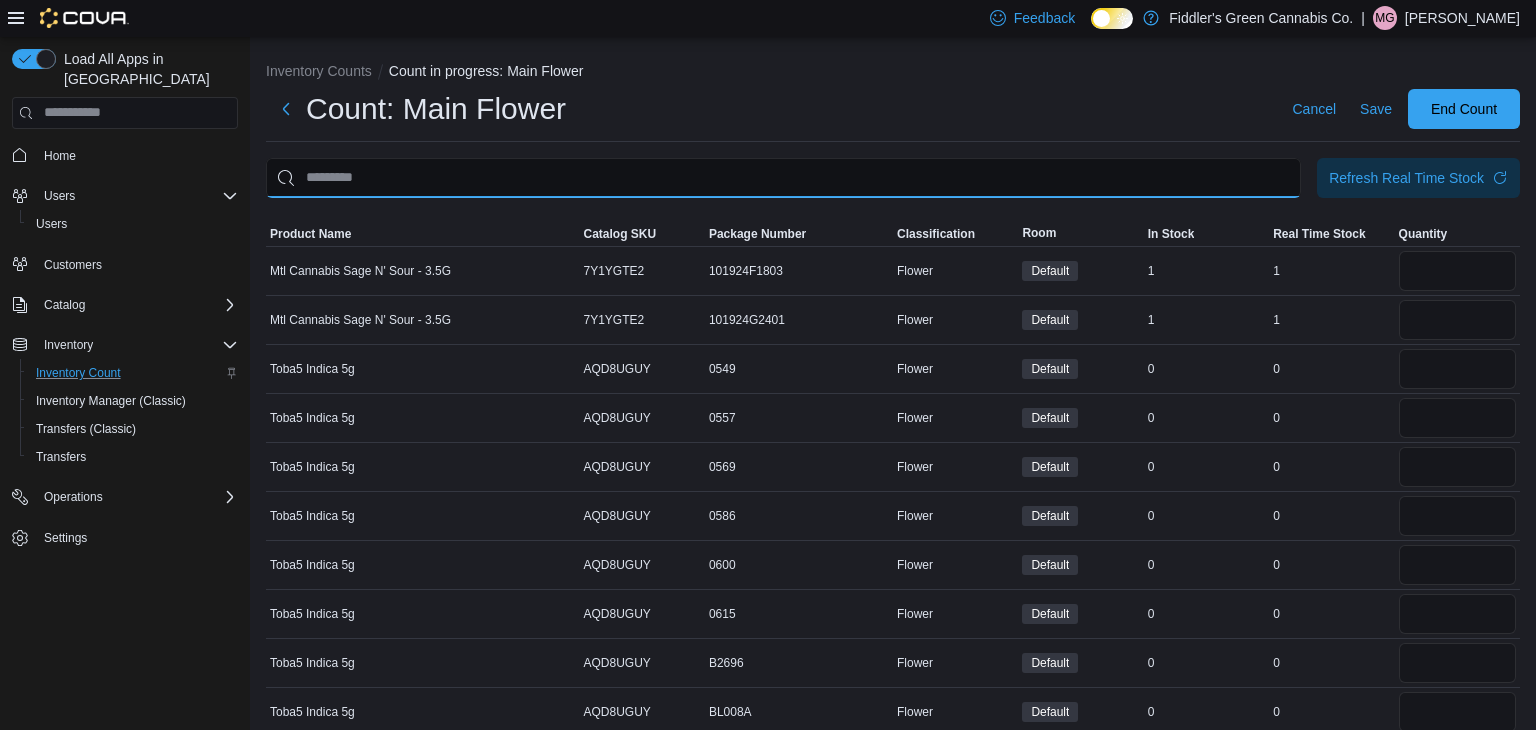 click at bounding box center [783, 178] 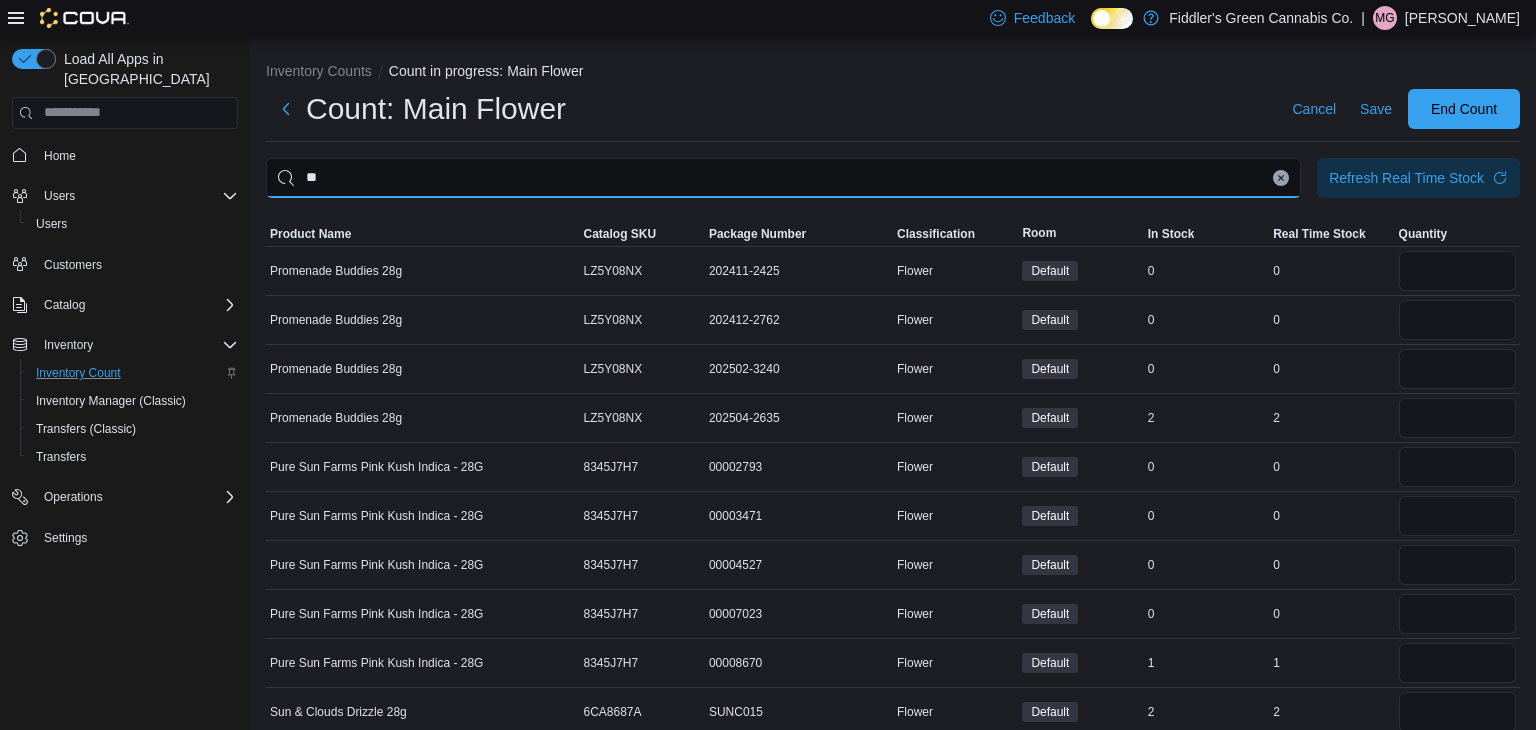 type on "*" 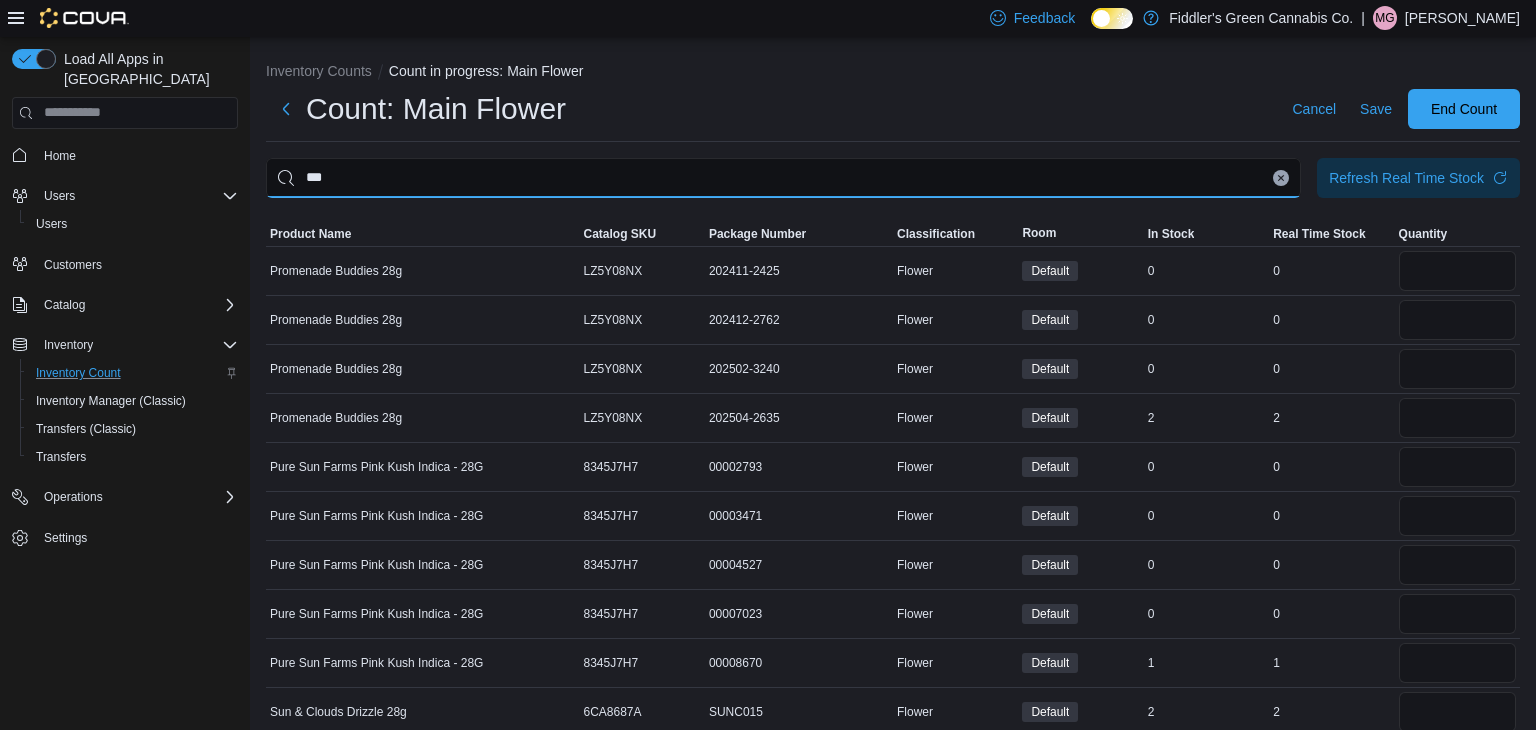 type on "***" 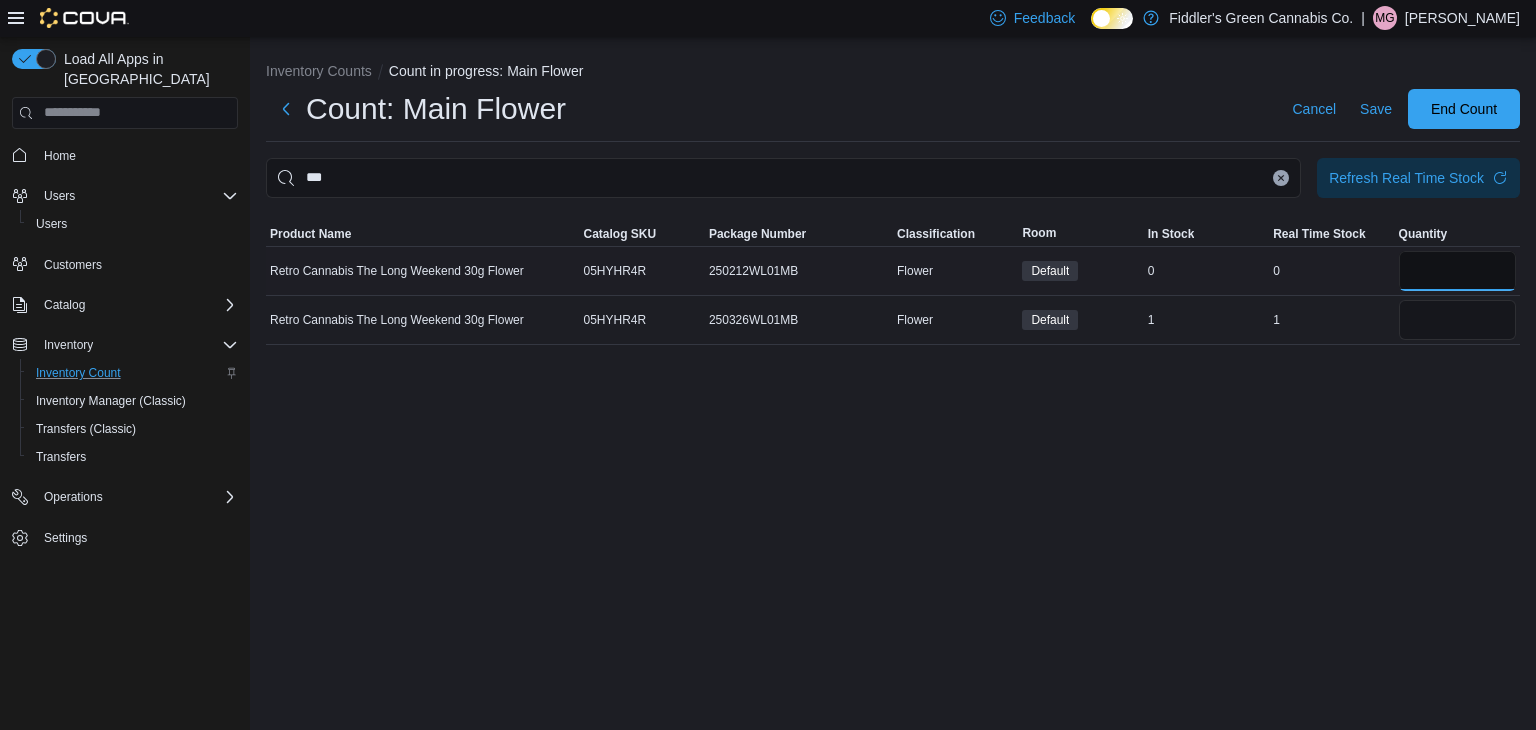 click at bounding box center (1457, 271) 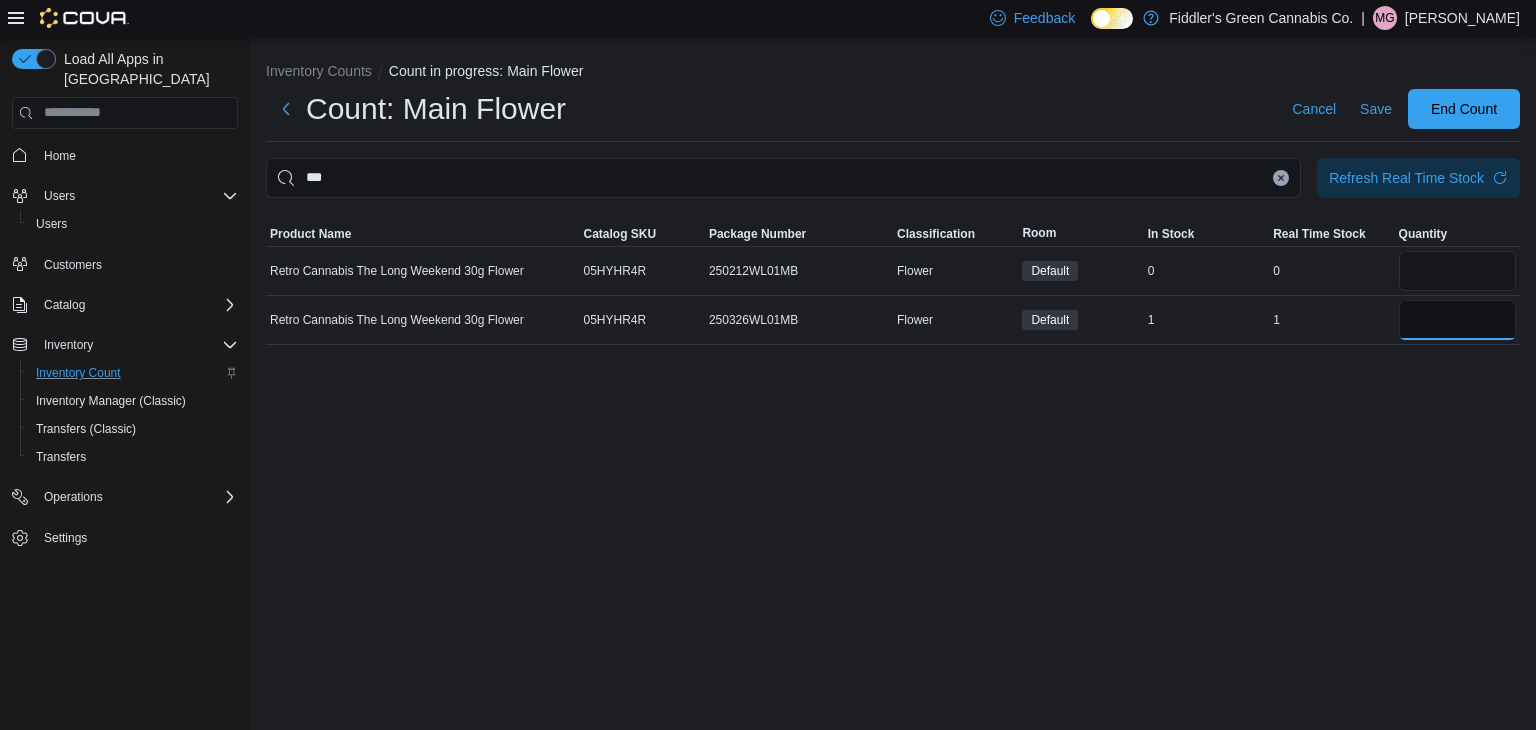 click at bounding box center (1457, 320) 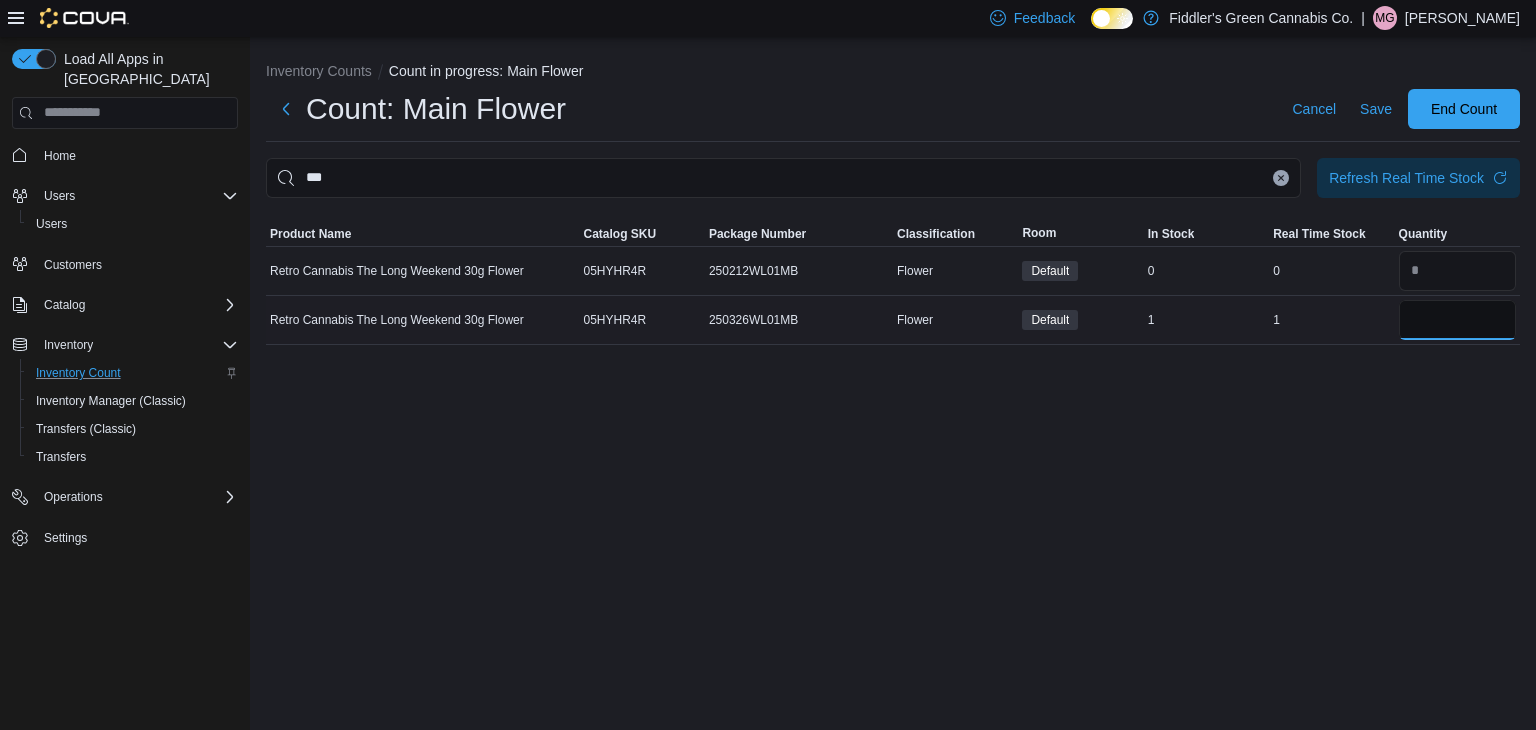 type on "*" 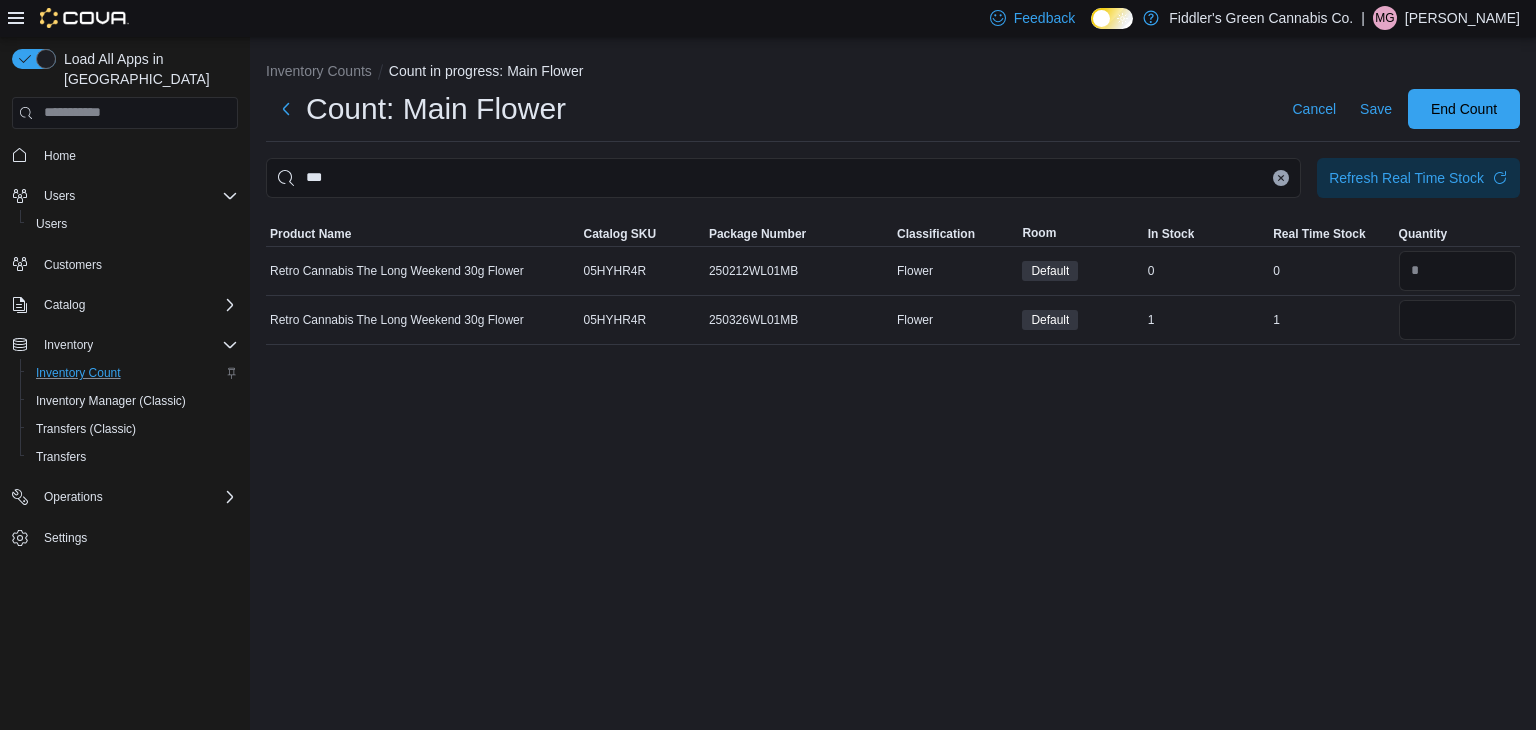click on "Inventory Counts Count in progress: Main Flower Count: Main Flower  Cancel Save End Count *** Refresh Real Time Stock Sorting This table contains 2 rows. Product Name Catalog SKU Package Number Classification Room In Stock Real Time Stock Quantity Retro Cannabis The Long Weekend 30g Flower Catalog SKU 05HYHR4R Package Number 250212WL01MB Flower Default In Stock 0  Real Time Stock 0  Retro Cannabis The Long Weekend 30g Flower Catalog SKU 05HYHR4R Package Number 250326WL01MB Flower Default In Stock 1  Real Time Stock 1  *" at bounding box center (893, 384) 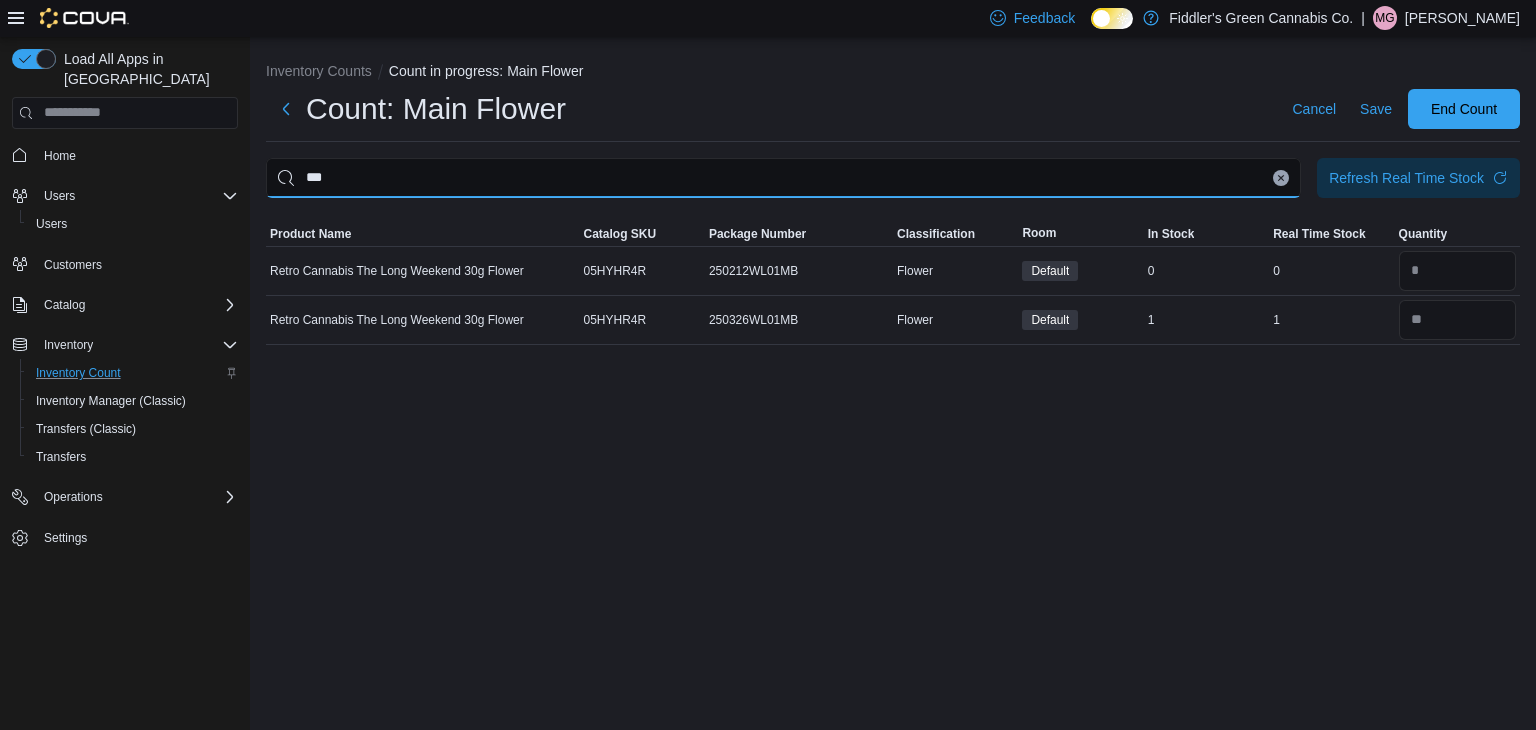 click on "***" at bounding box center (783, 178) 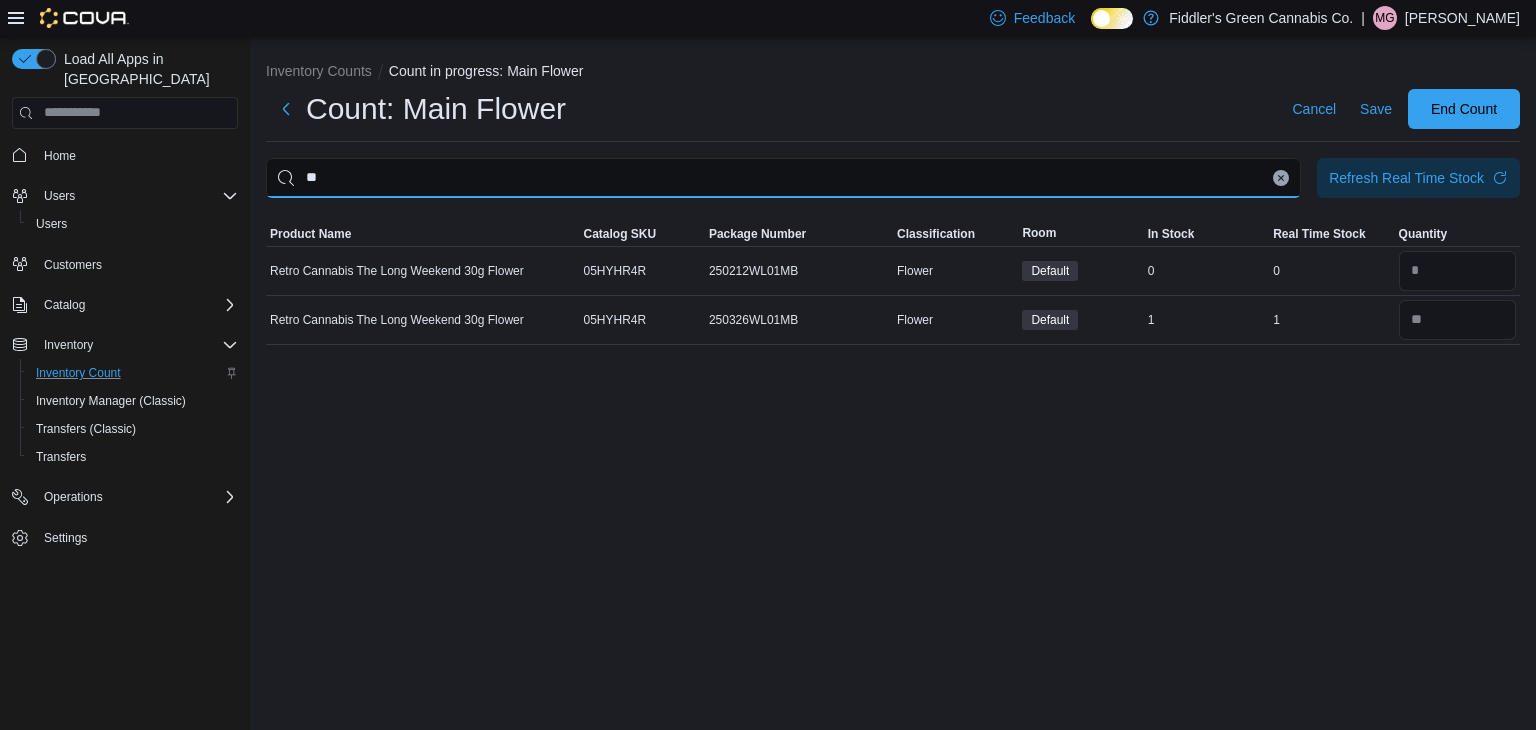 type on "*" 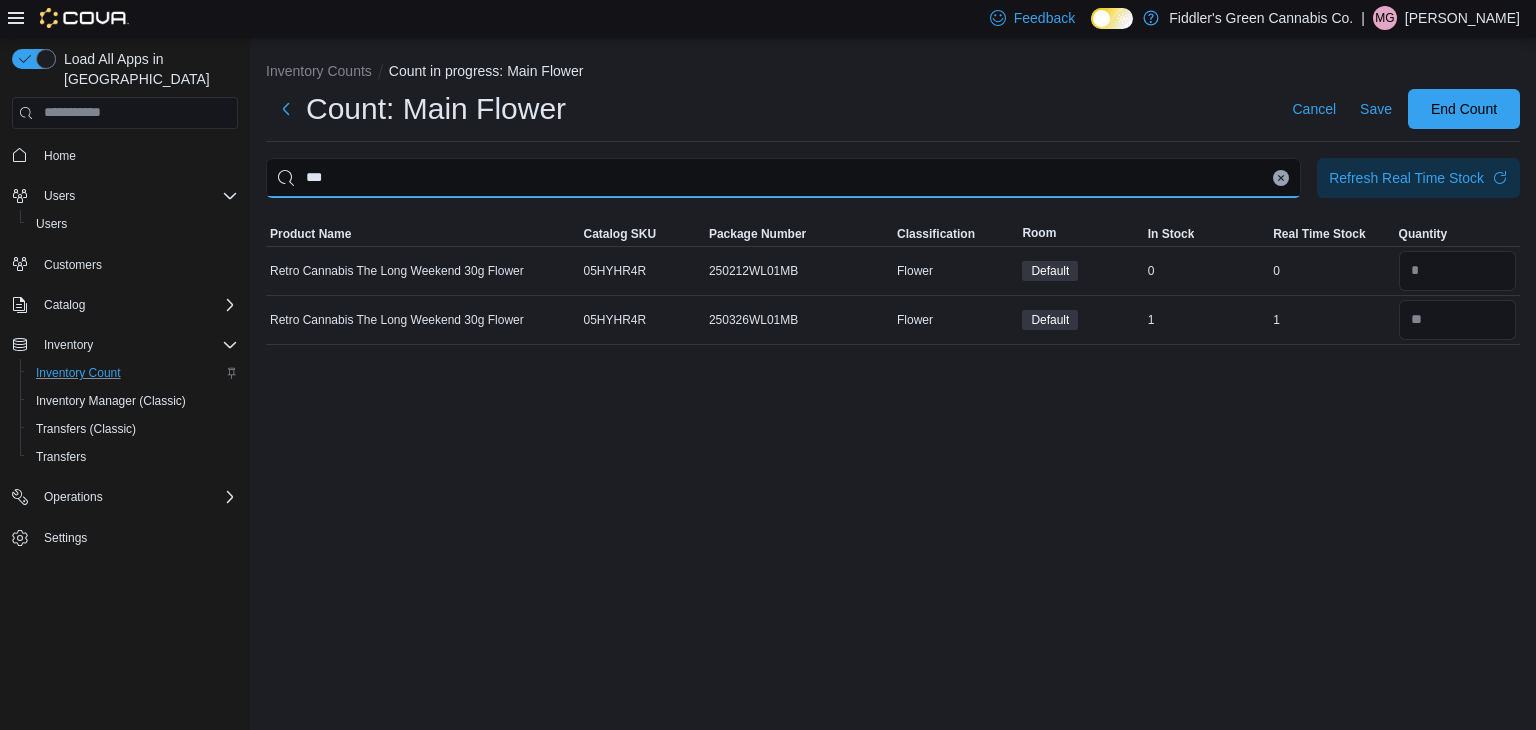 type on "***" 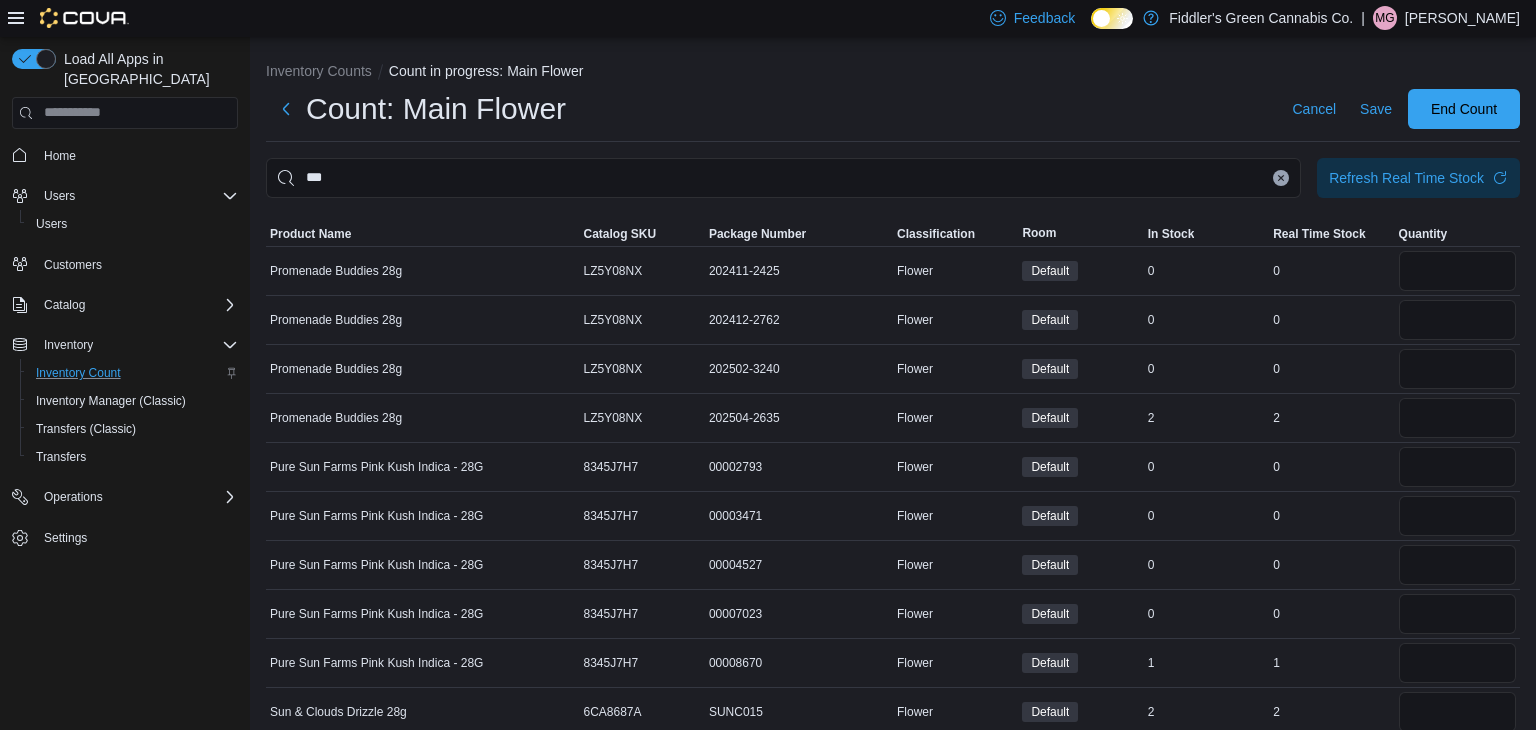 click on "Count: Main Flower  Cancel Save End Count" at bounding box center (893, 109) 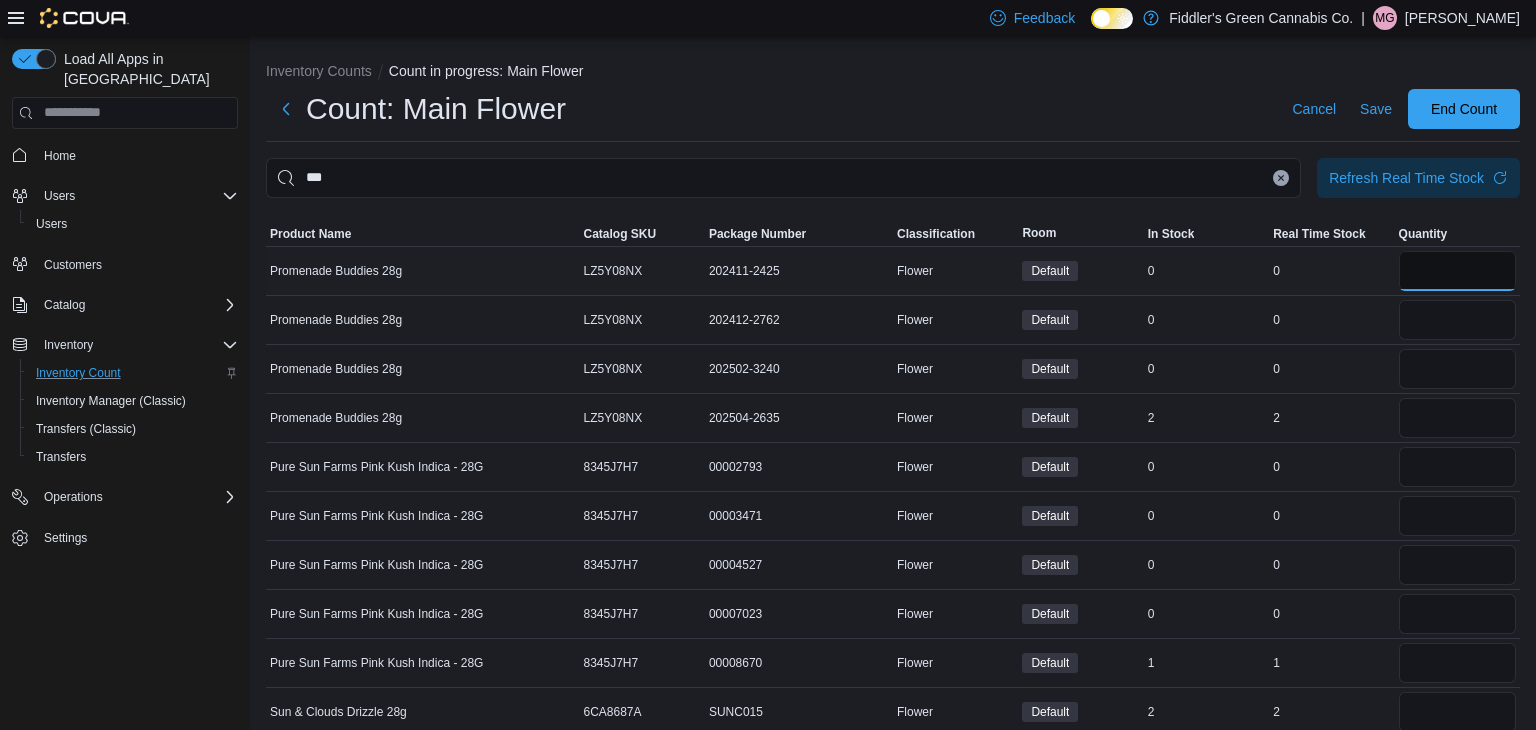 click at bounding box center [1457, 271] 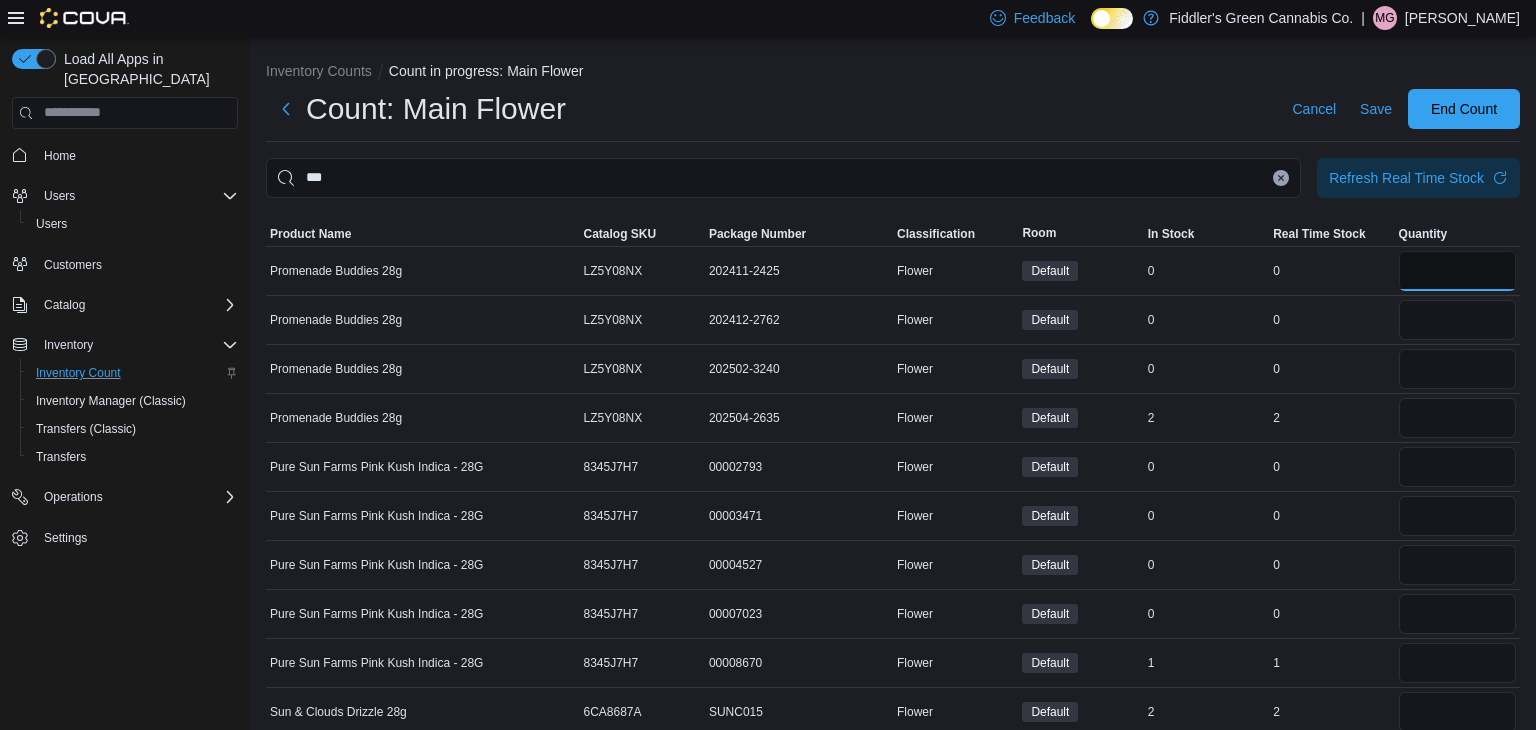 type on "*" 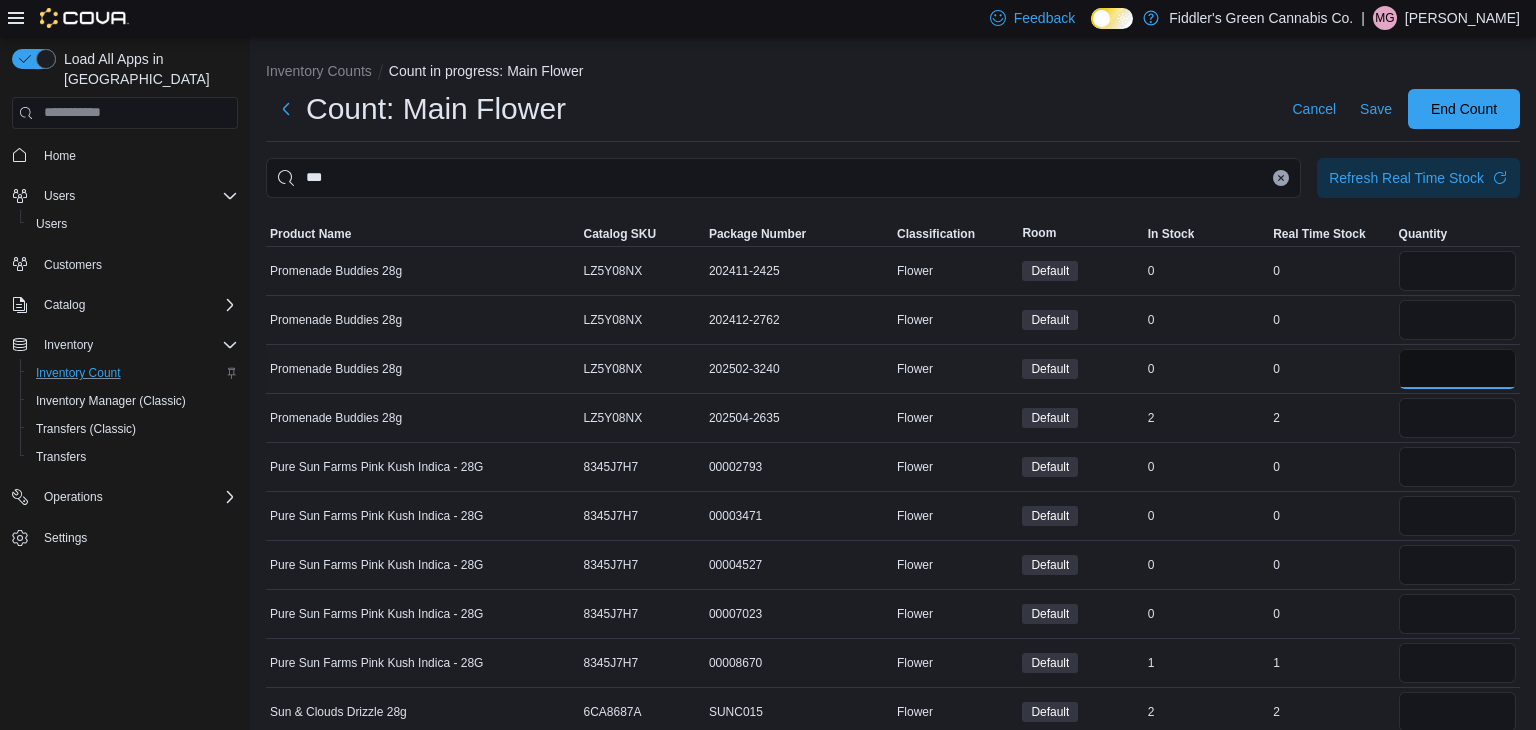 click at bounding box center [1457, 369] 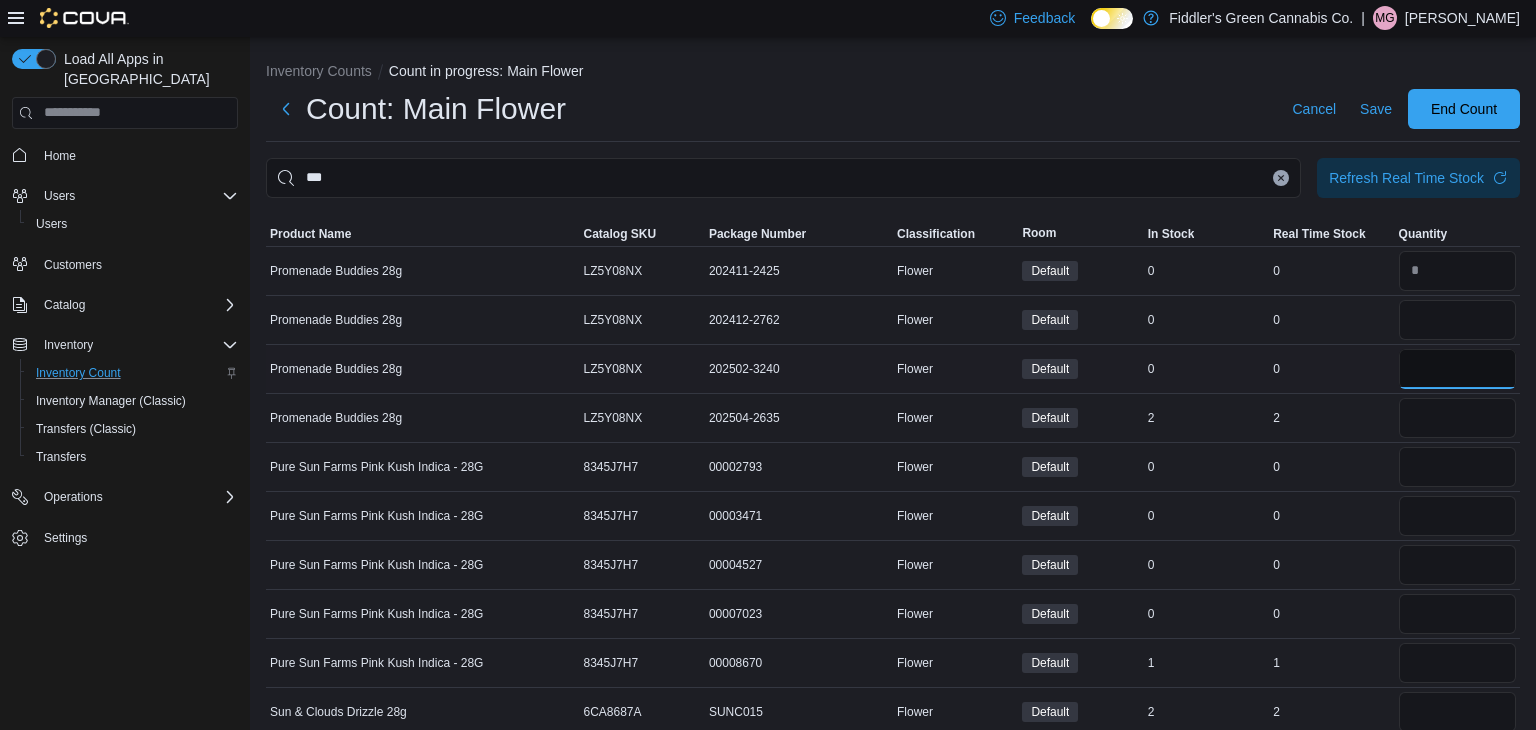 type on "*" 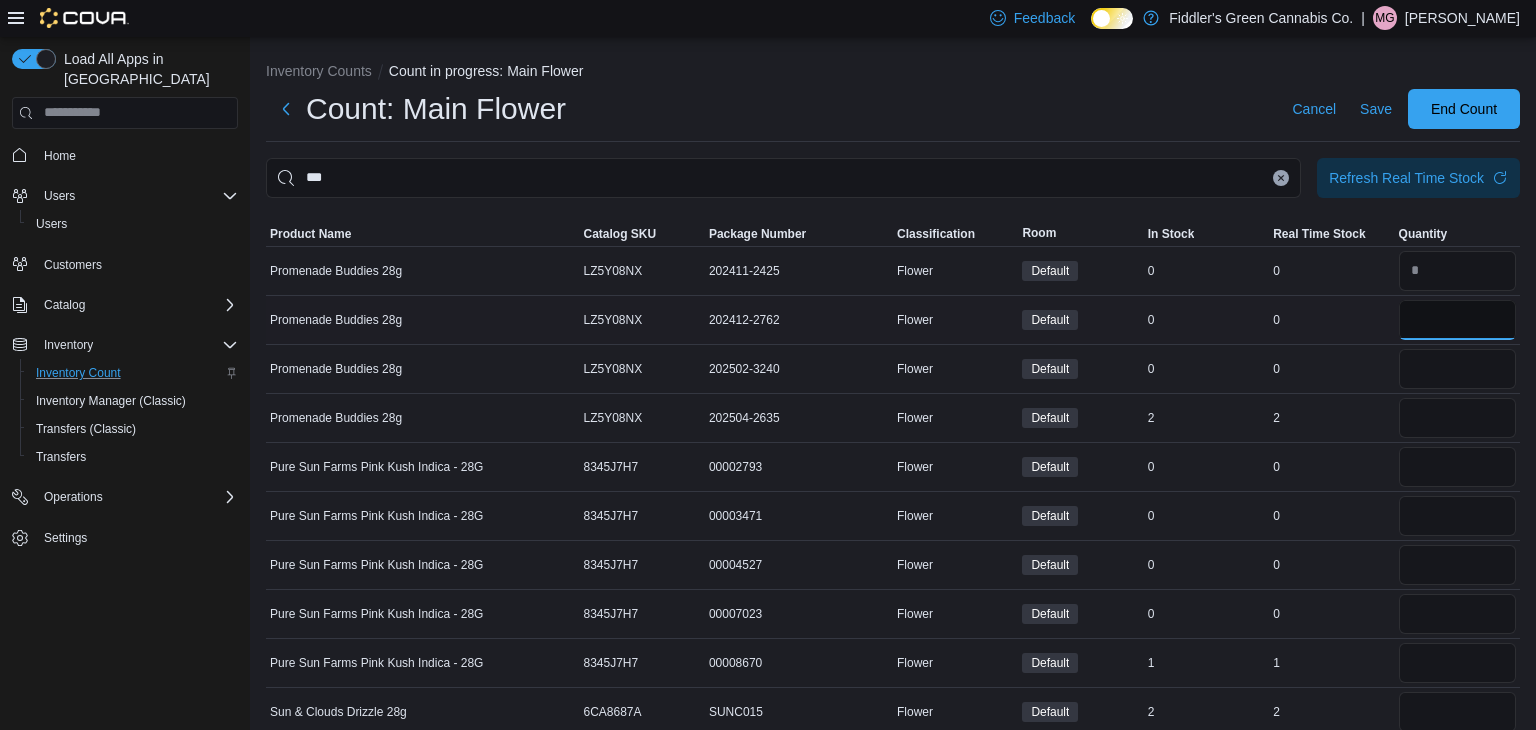click at bounding box center [1457, 320] 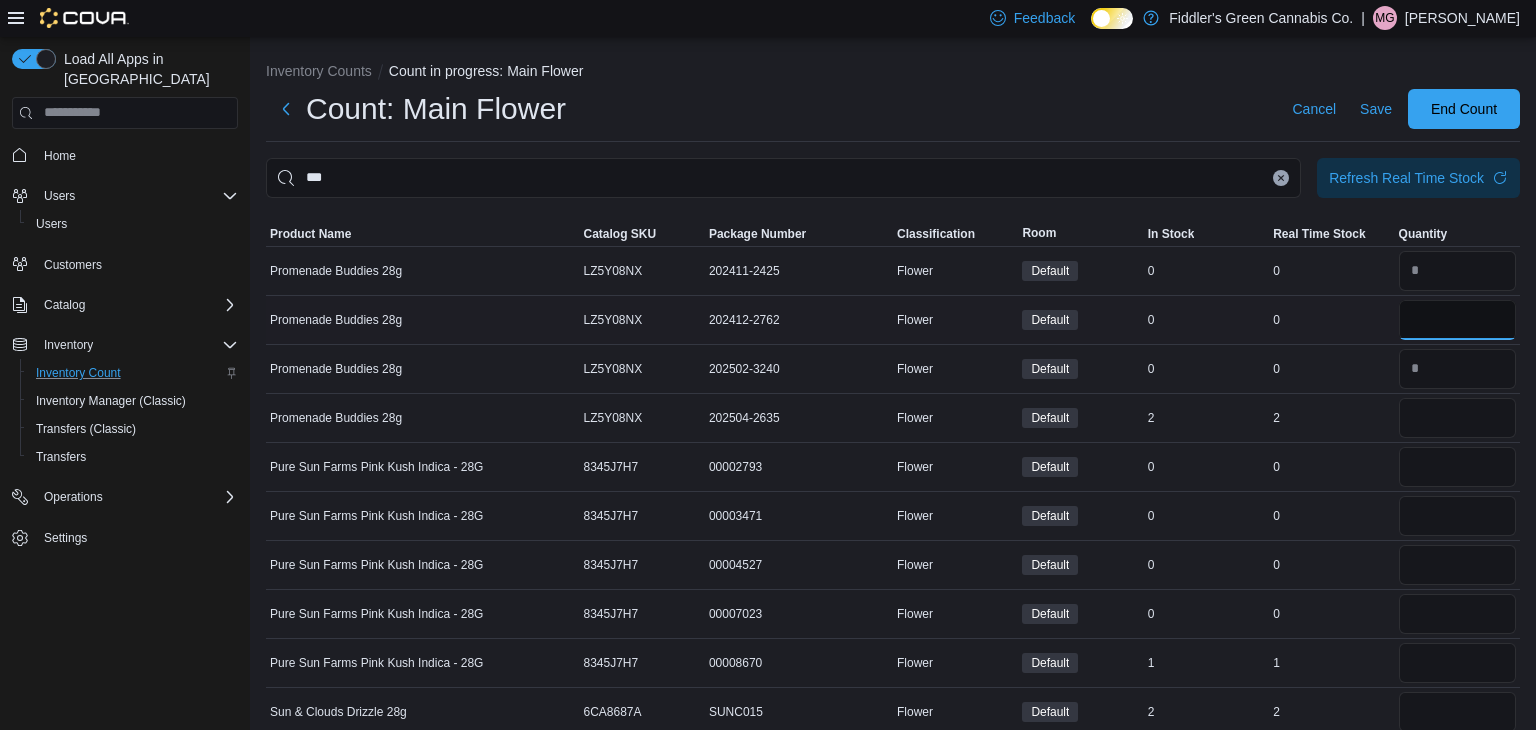 type on "*" 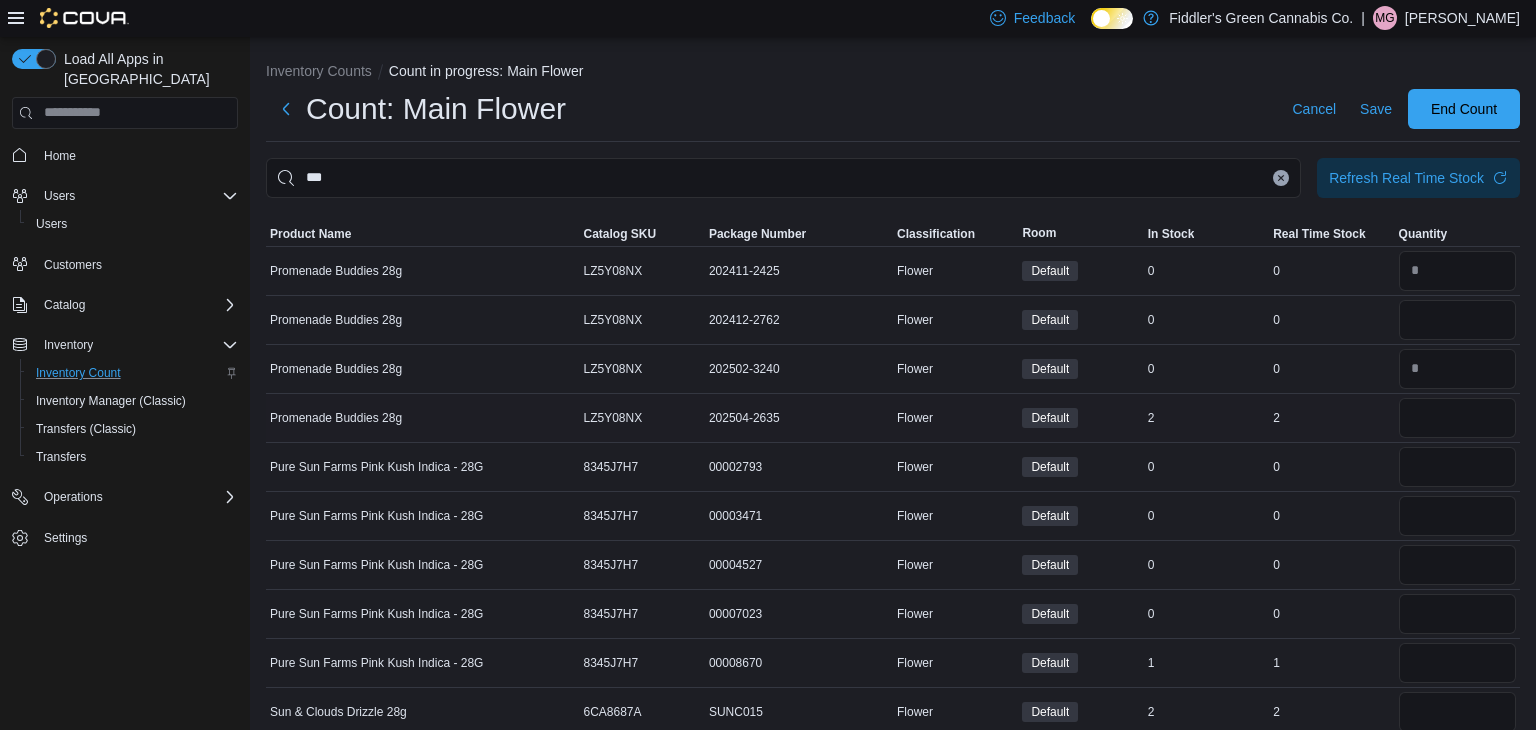 click on "2" at bounding box center [1331, 418] 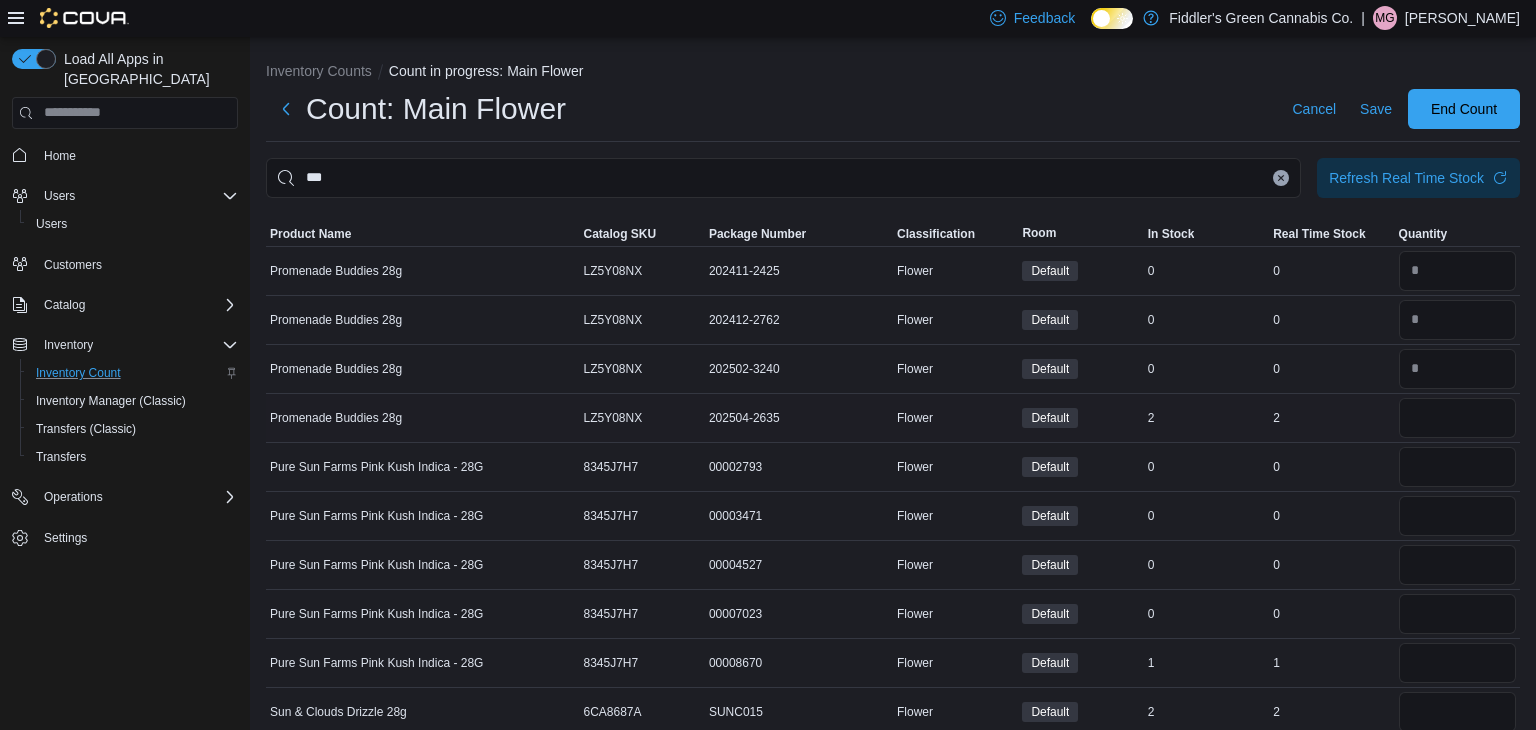 scroll, scrollTop: 21, scrollLeft: 0, axis: vertical 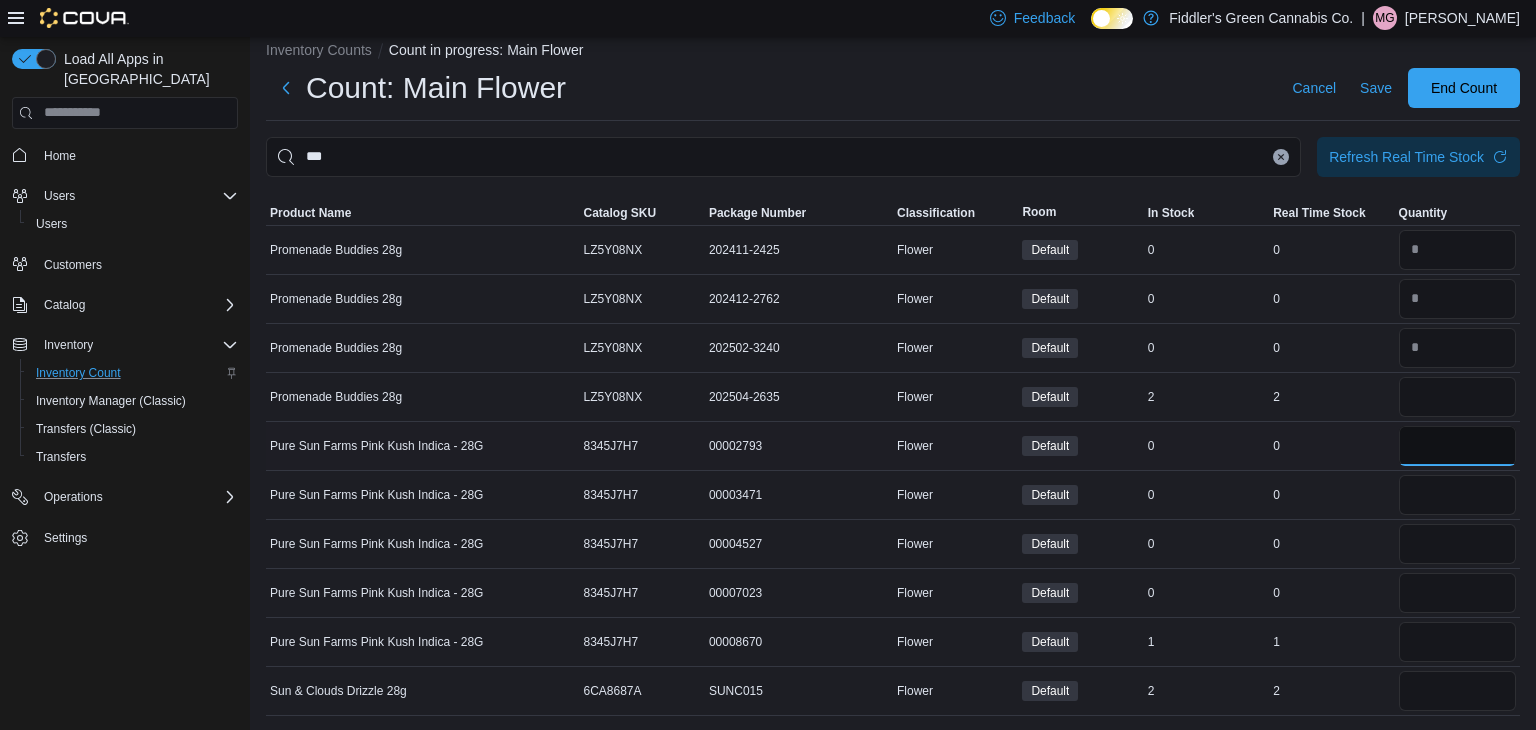 click at bounding box center [1457, 446] 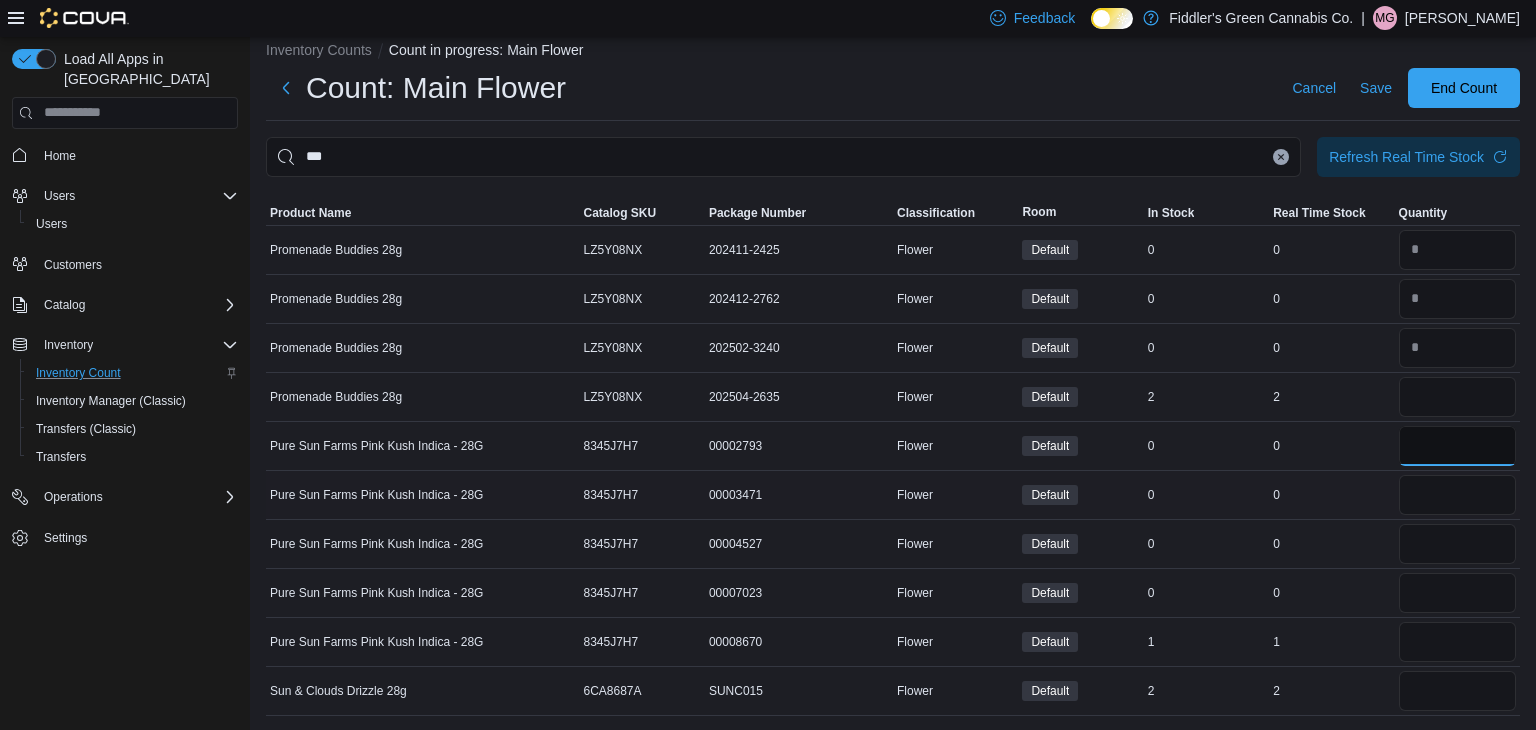 type on "*" 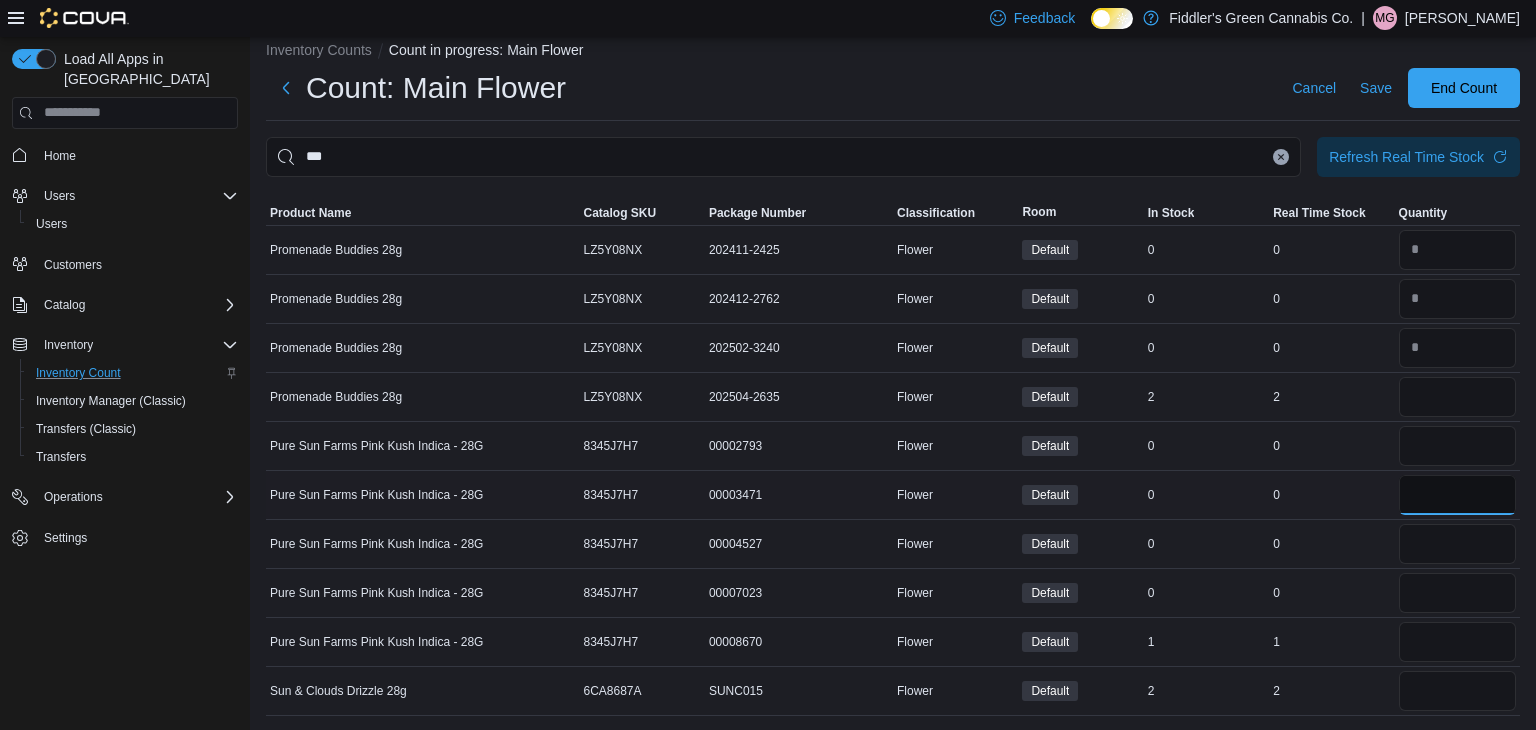 click at bounding box center (1457, 495) 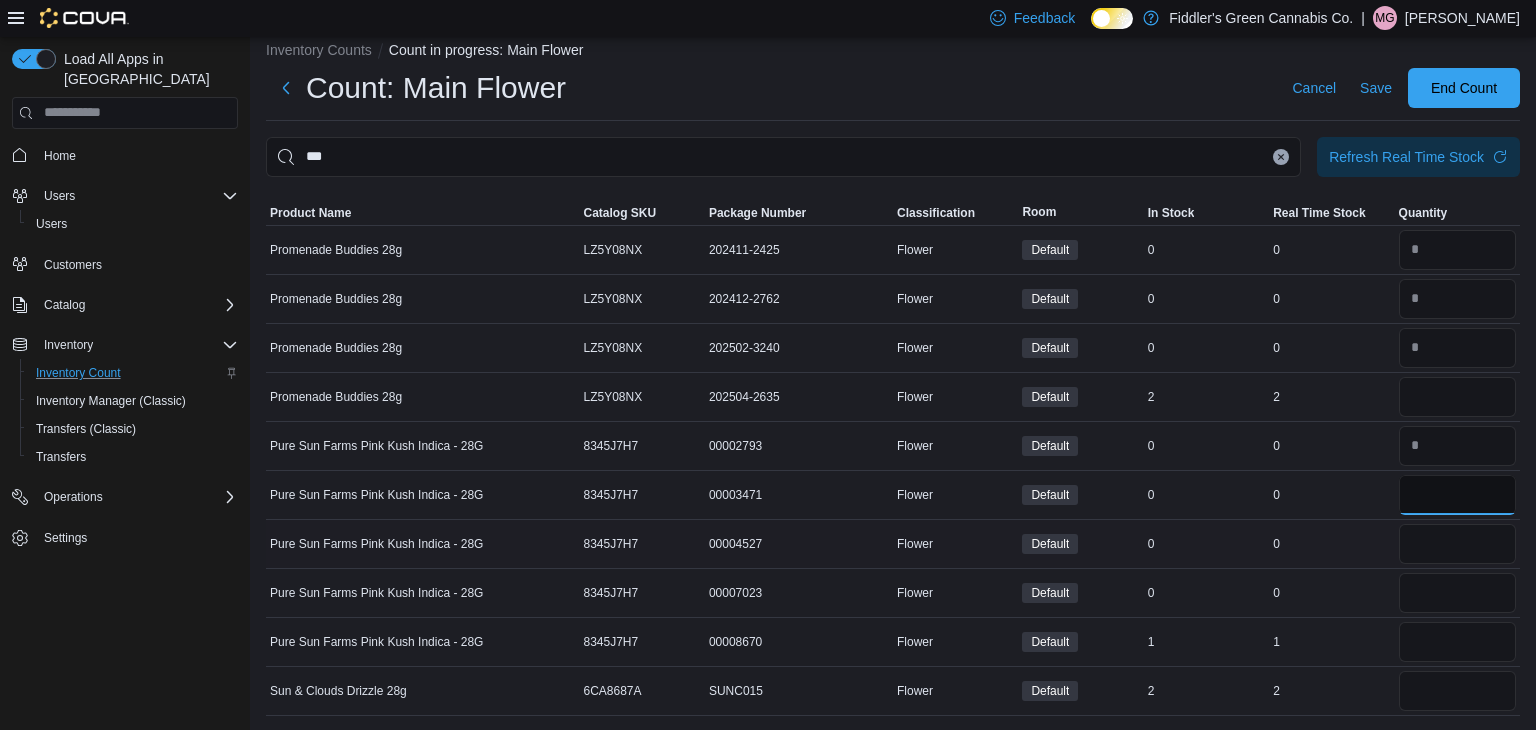 type on "**" 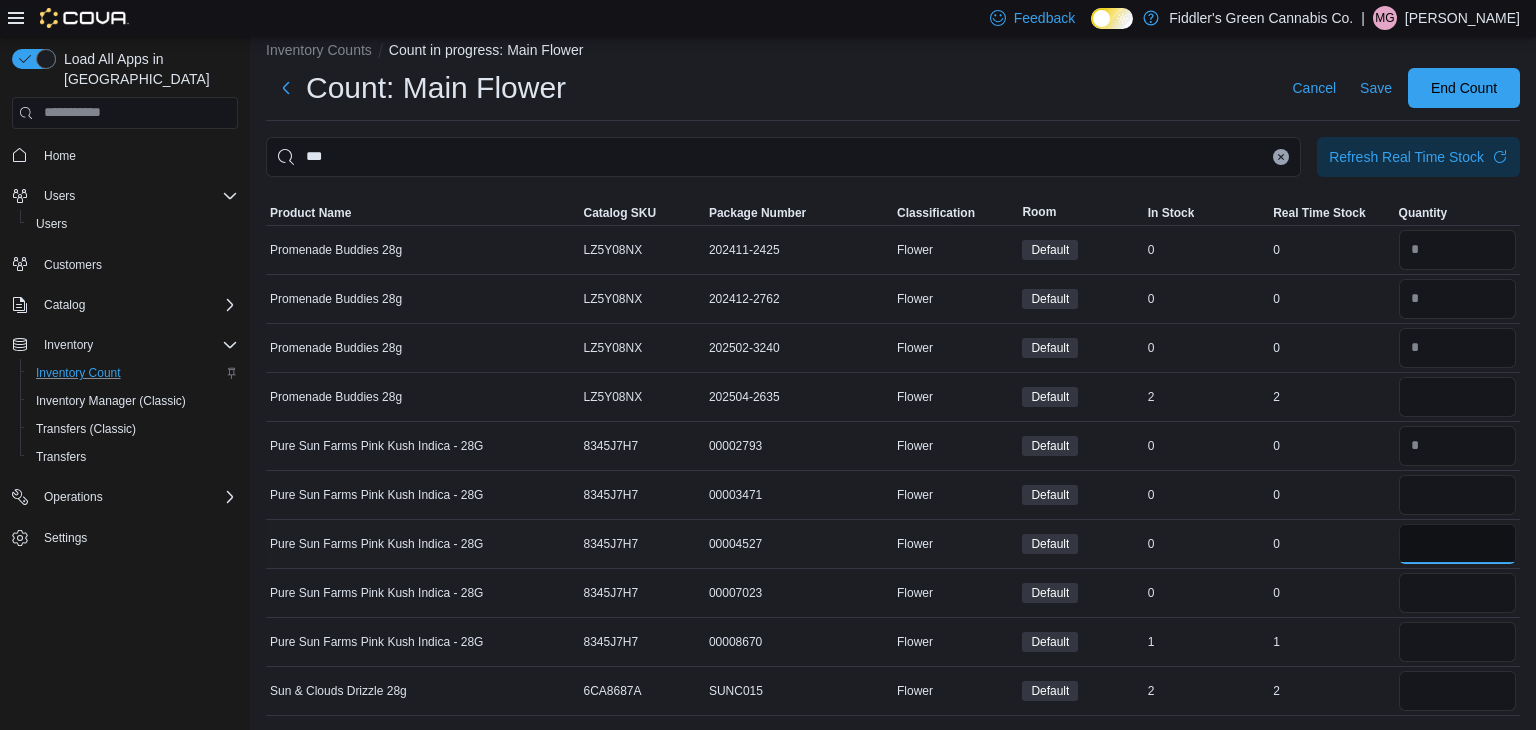 click at bounding box center [1457, 544] 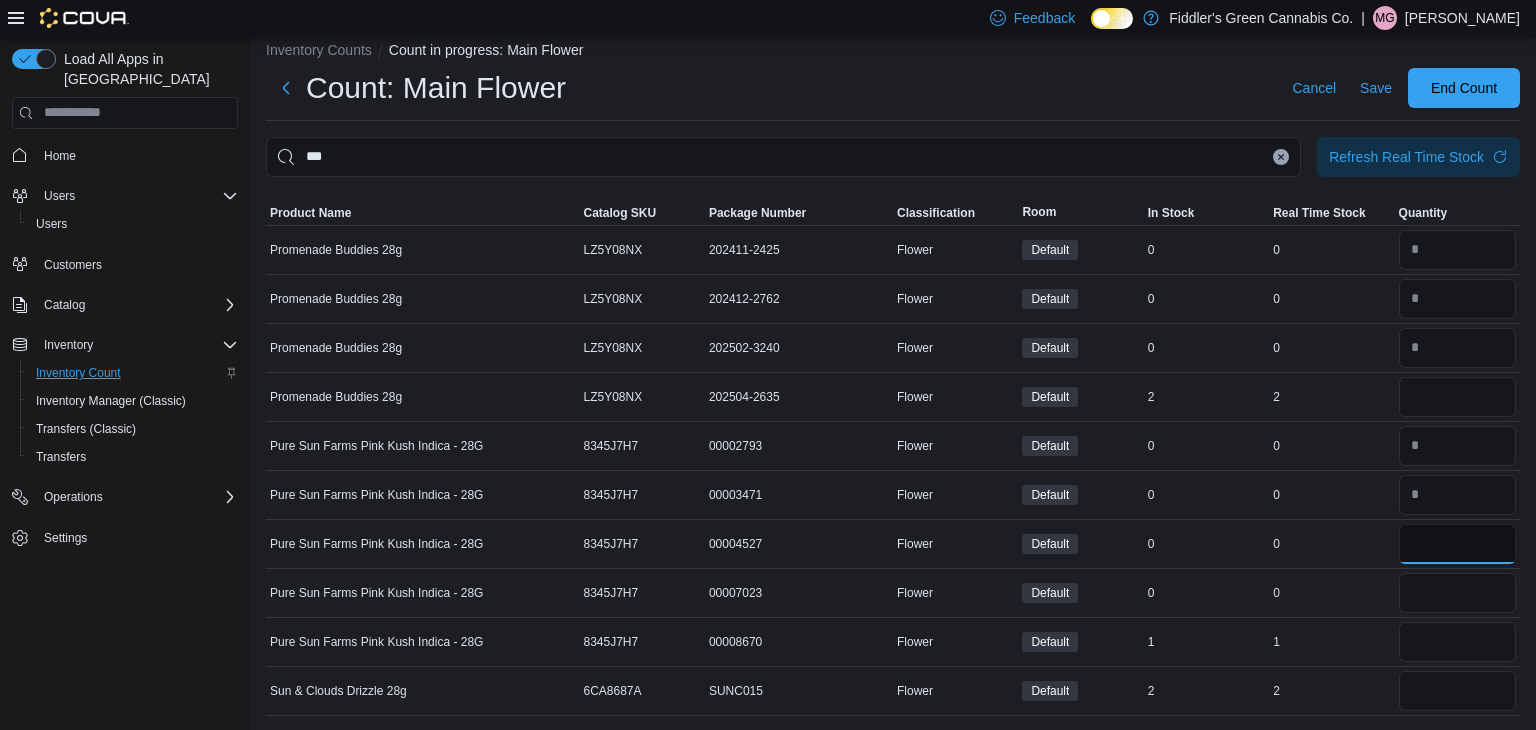 type on "*" 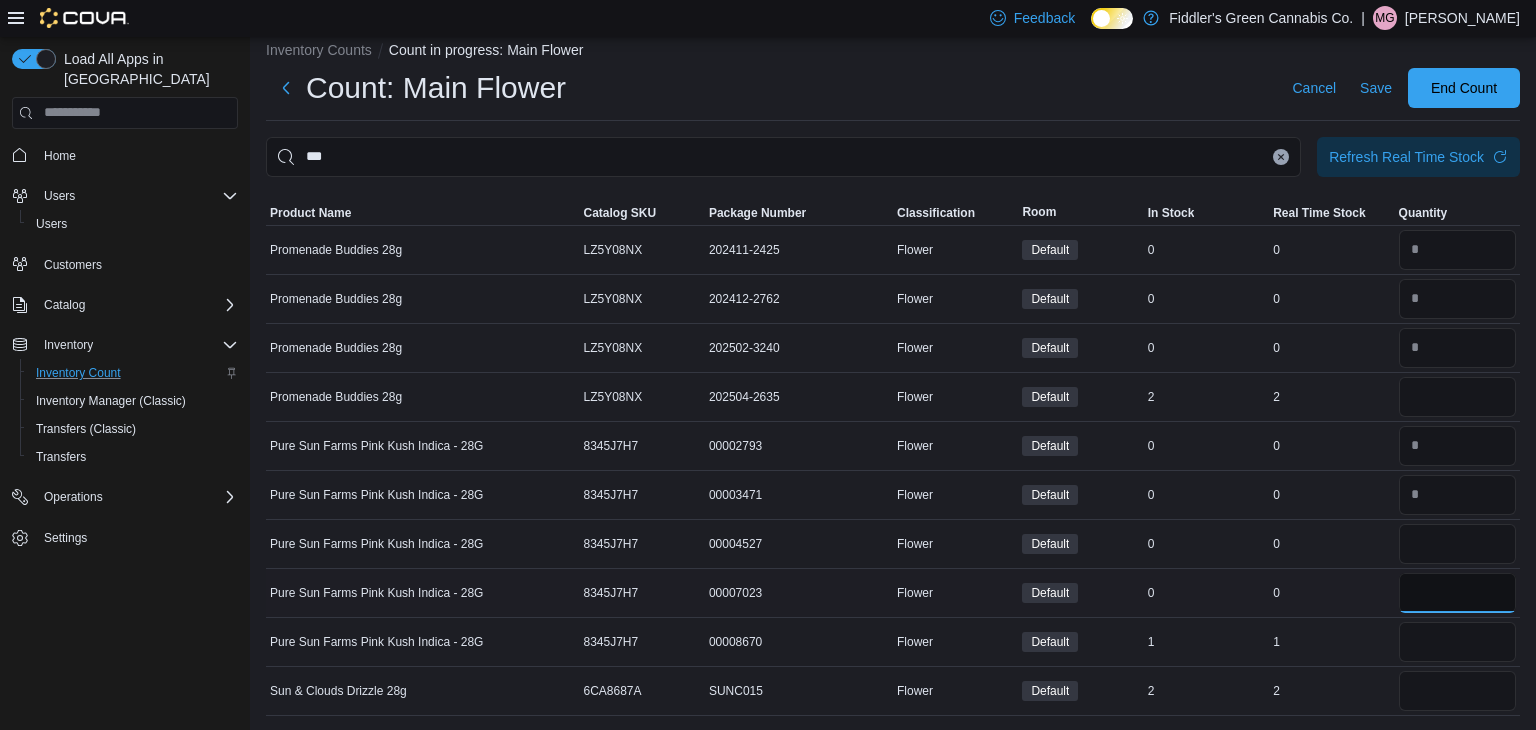 click at bounding box center (1457, 593) 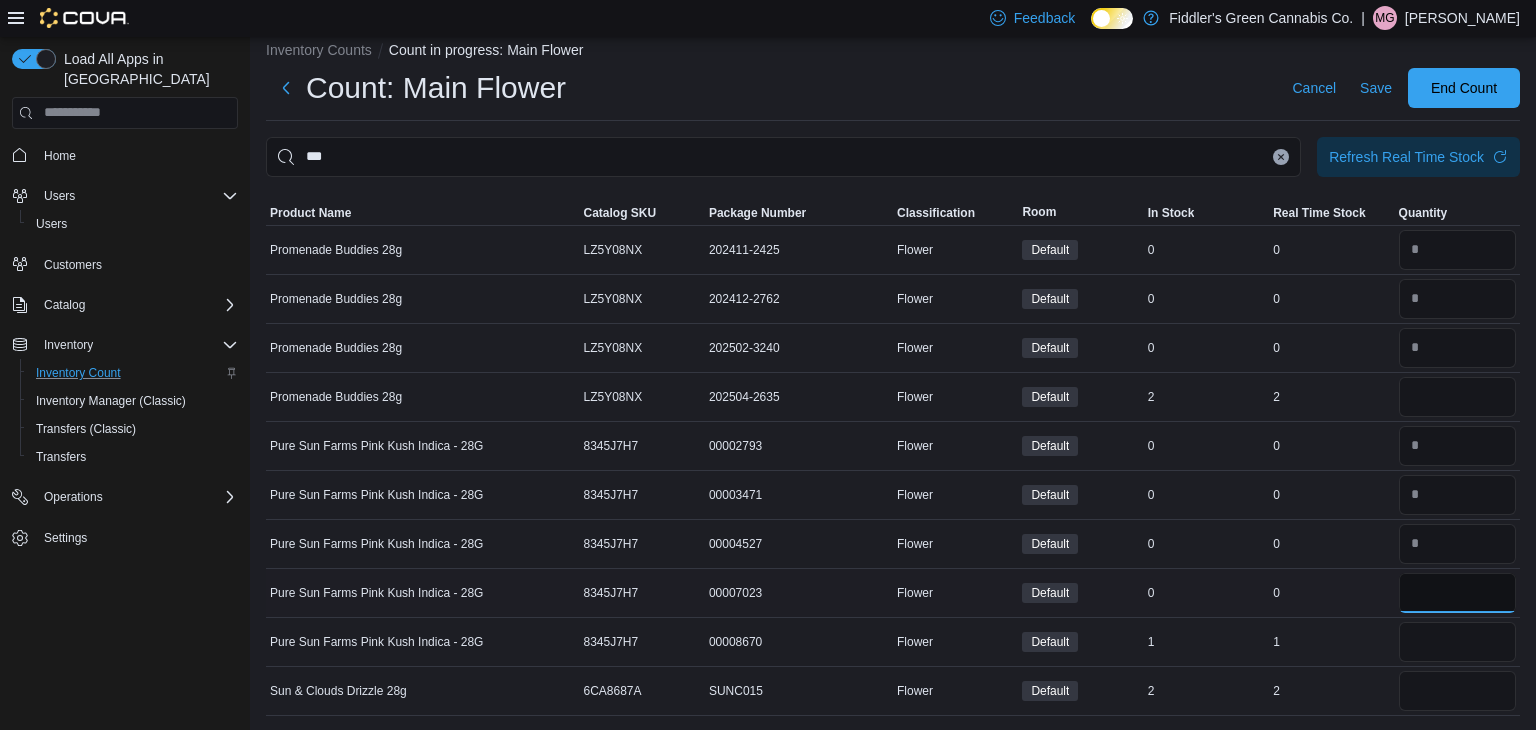 type on "*" 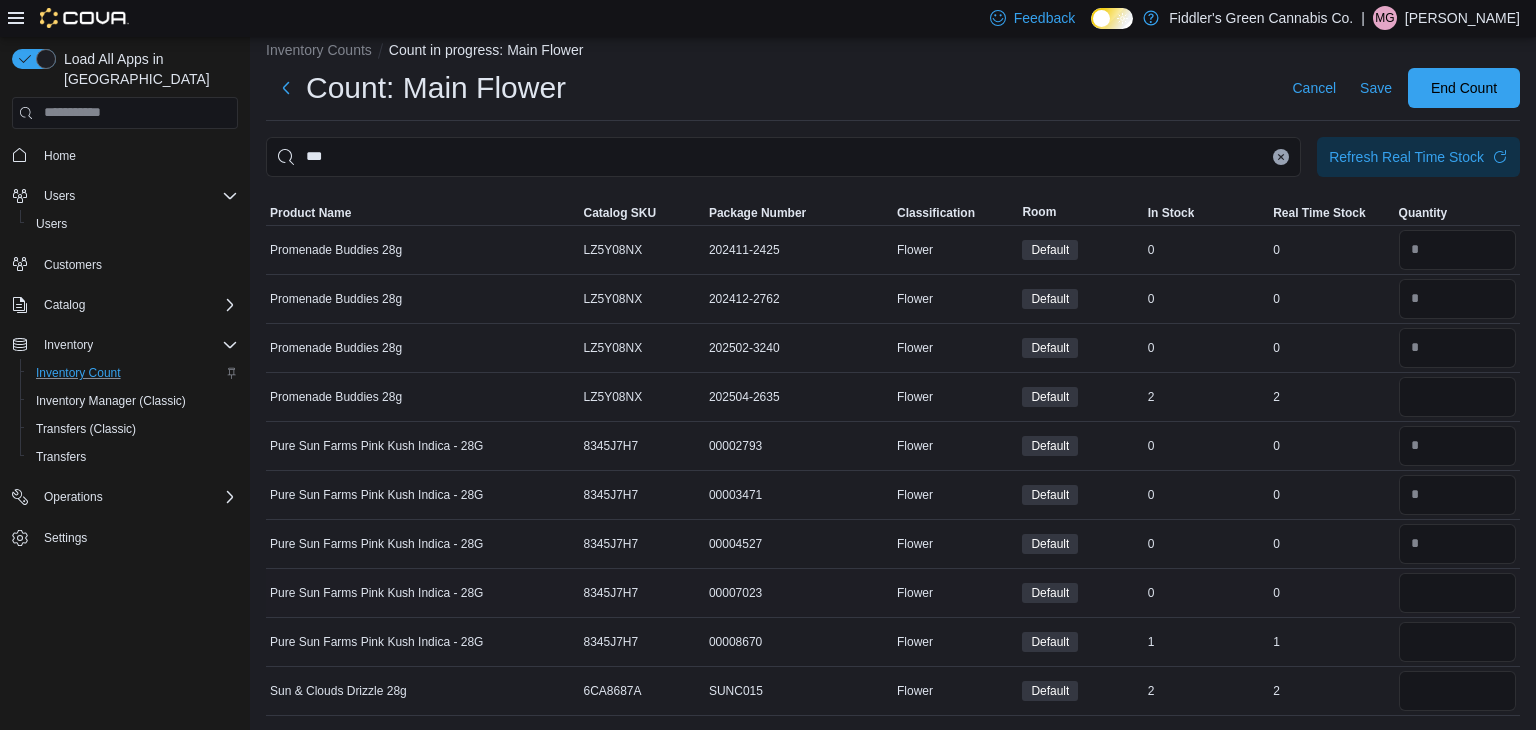 click on "Real Time Stock 0" at bounding box center (1331, 592) 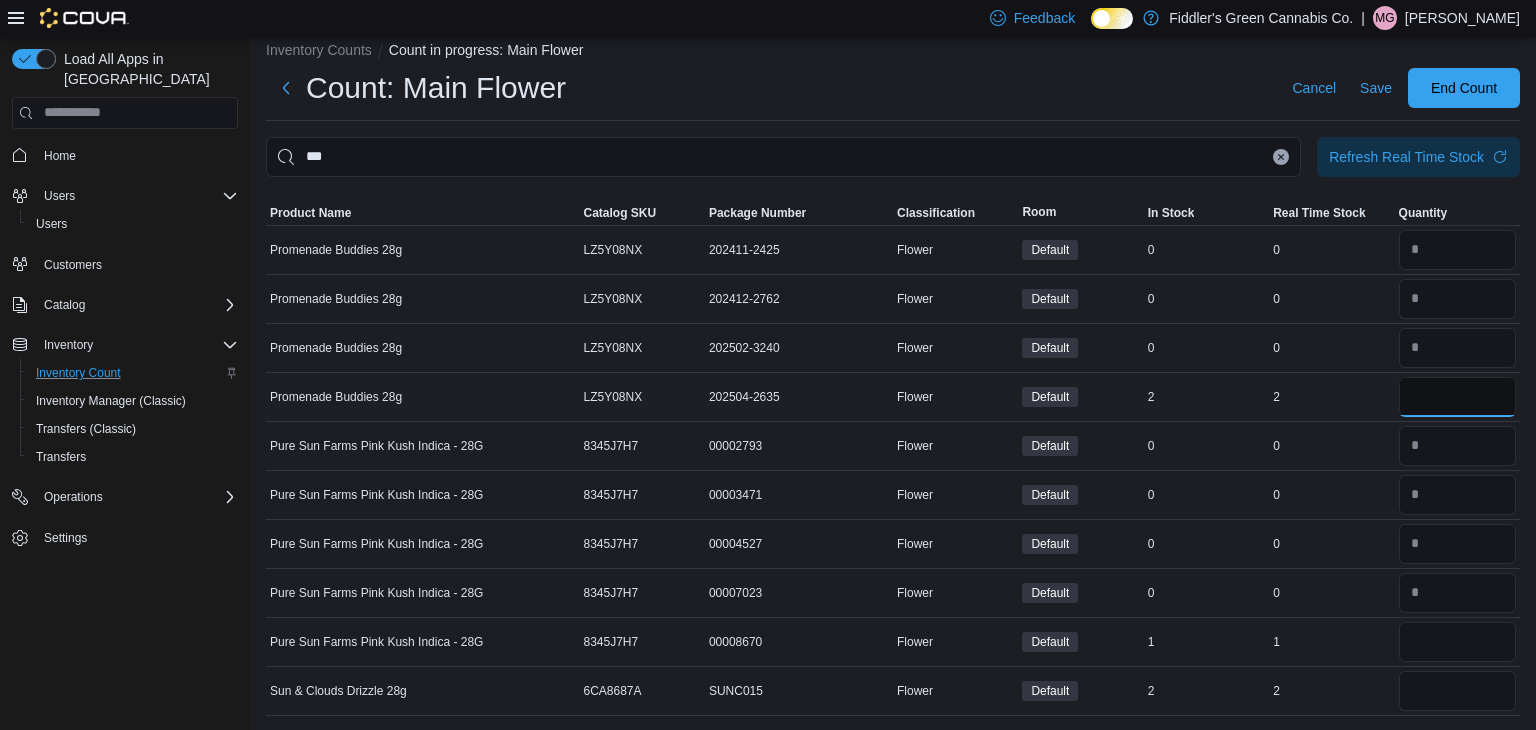 click at bounding box center (1457, 397) 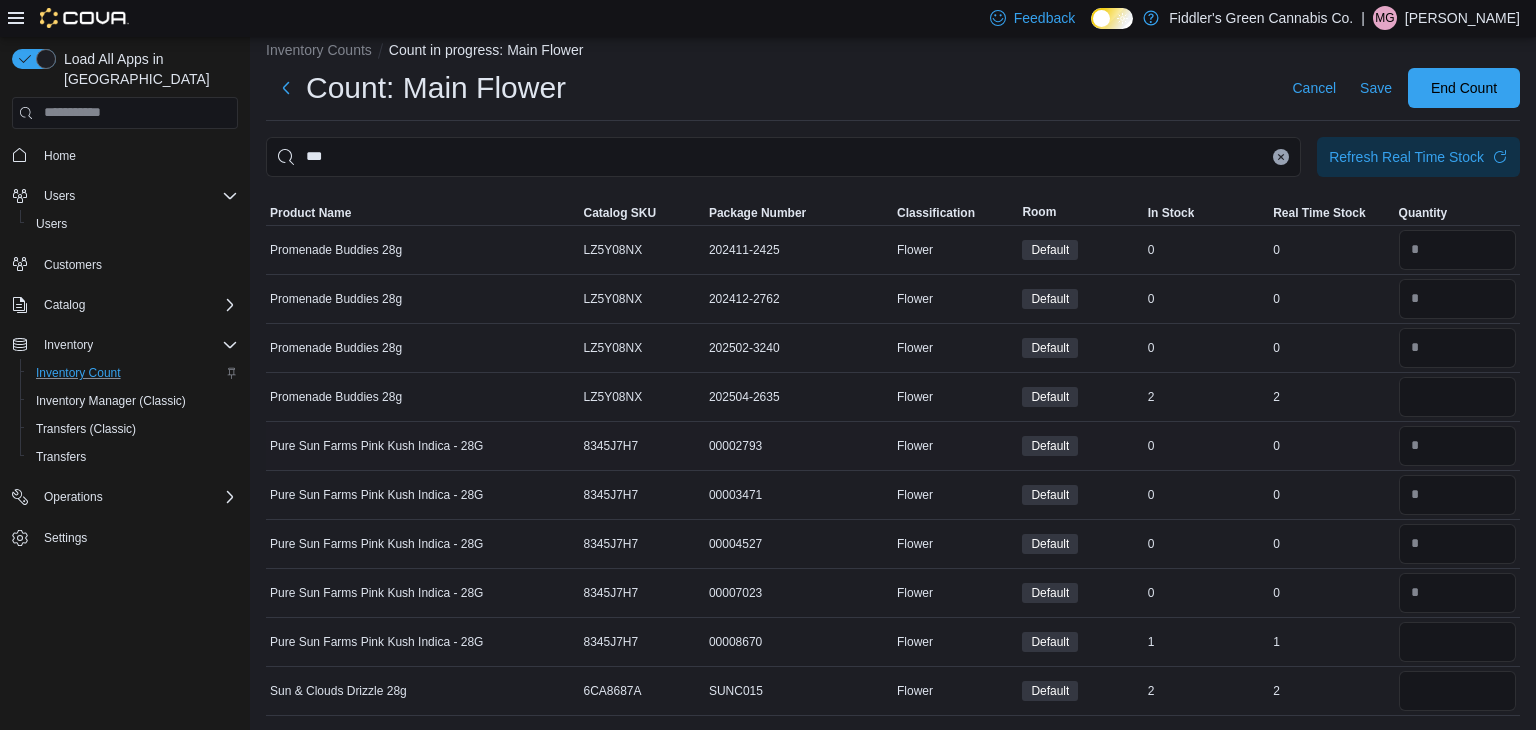 click on "Real Time Stock 0" at bounding box center [1331, 445] 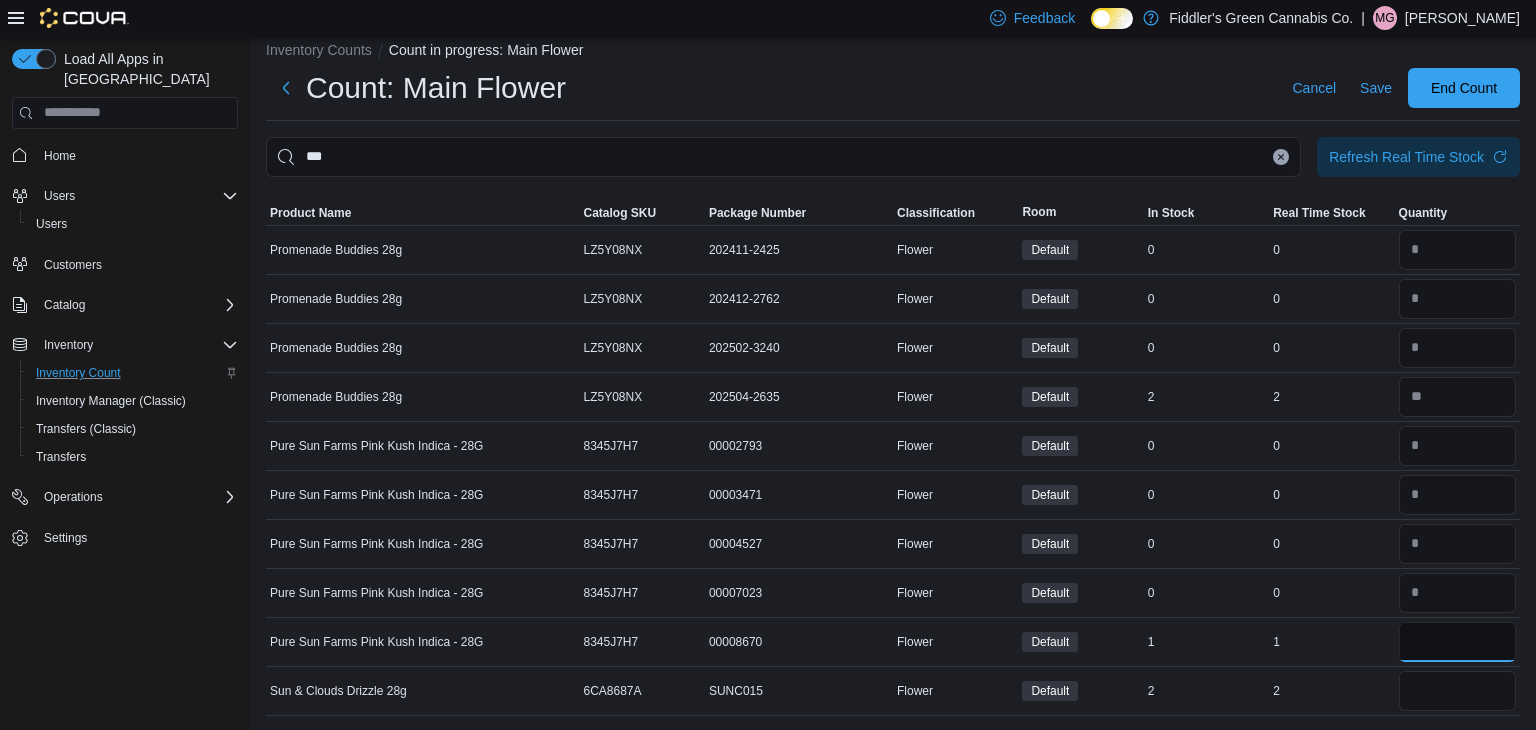 click at bounding box center [1457, 642] 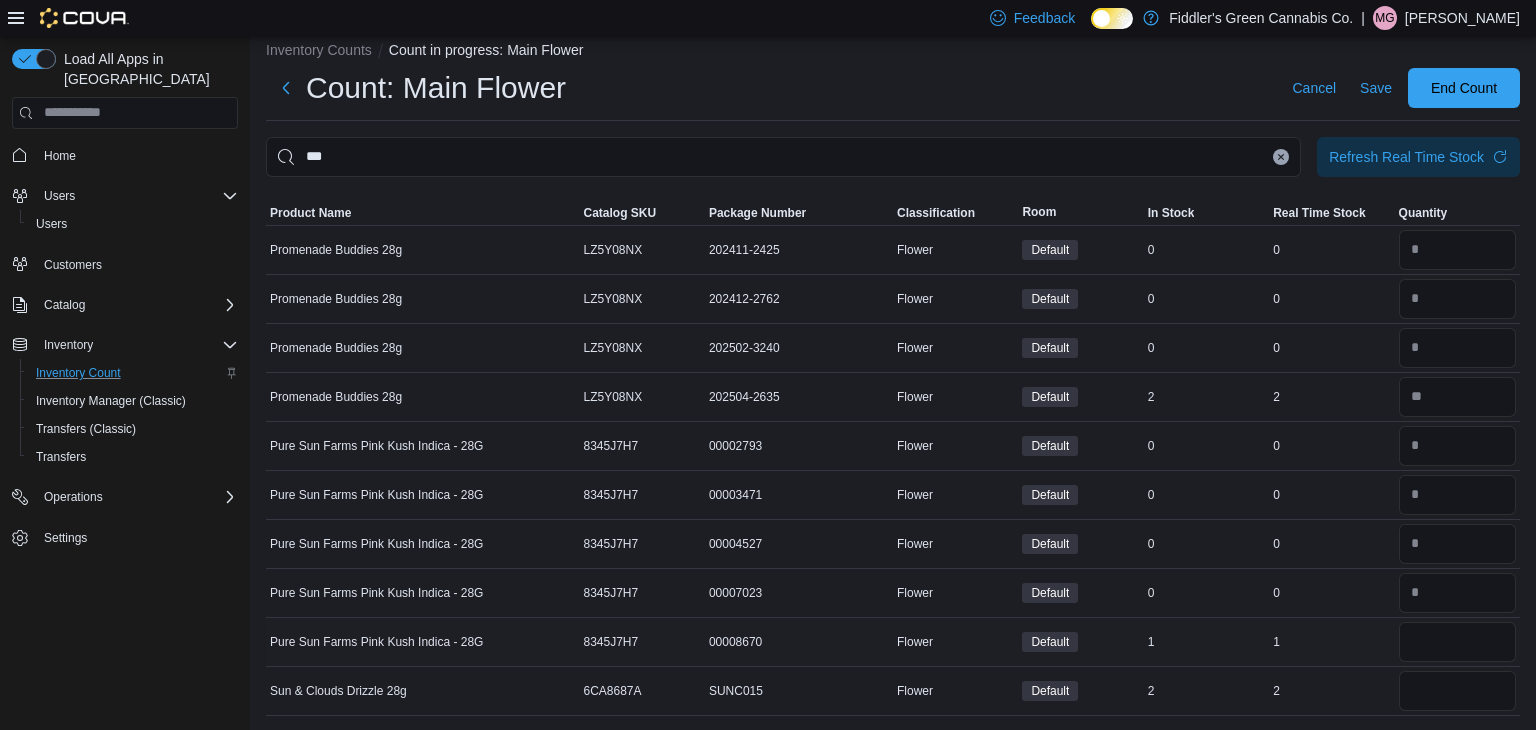 click on "Real Time Stock 1" at bounding box center [1331, 641] 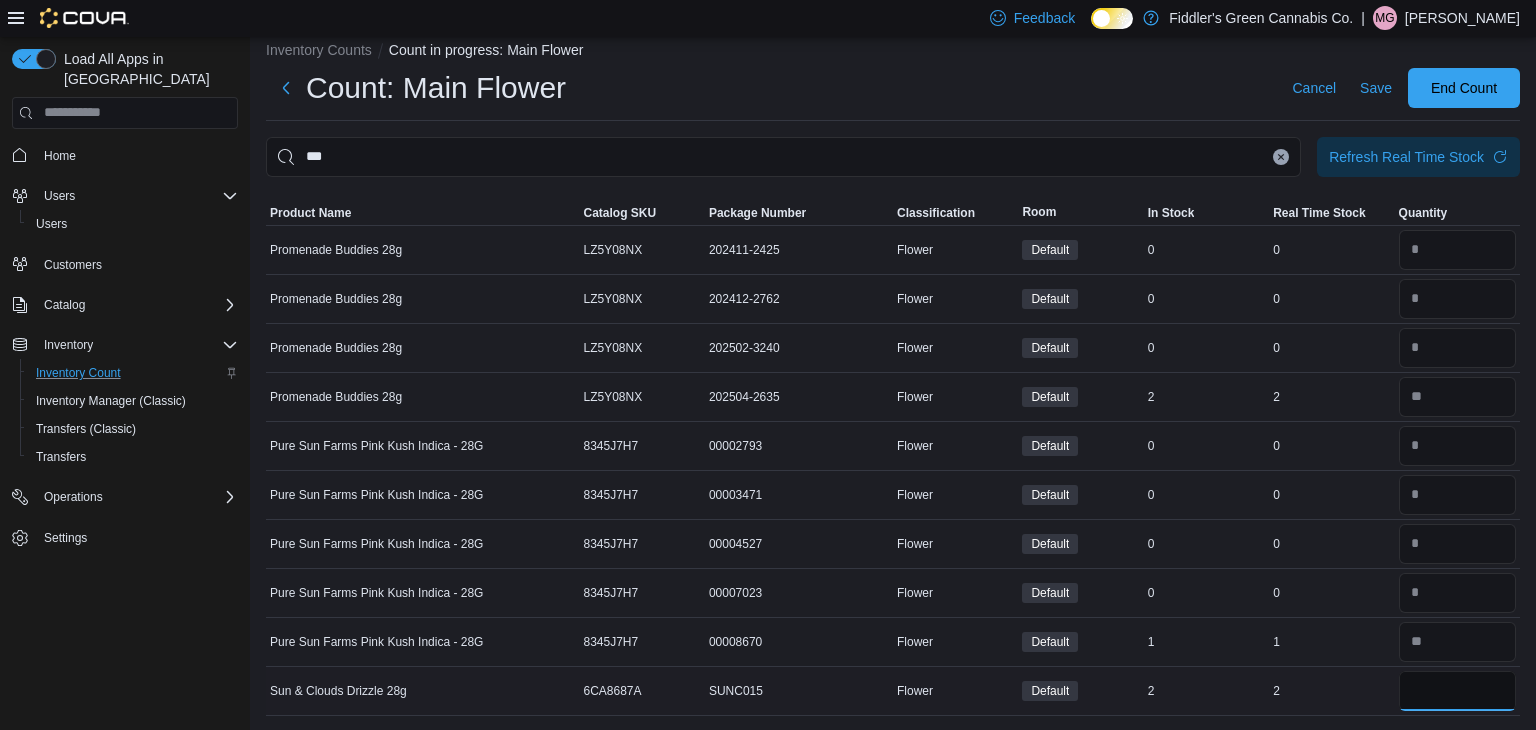 click at bounding box center (1457, 691) 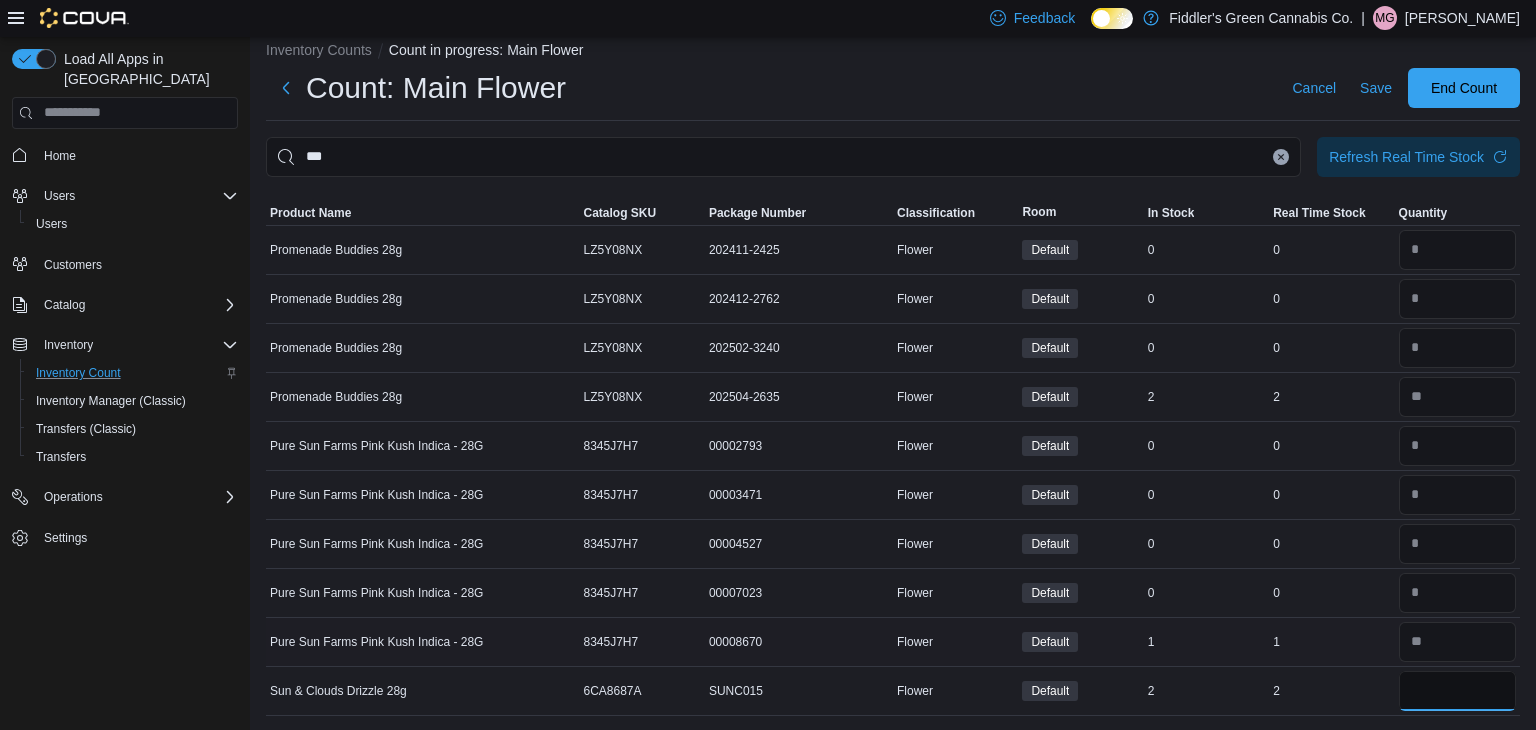 type on "*" 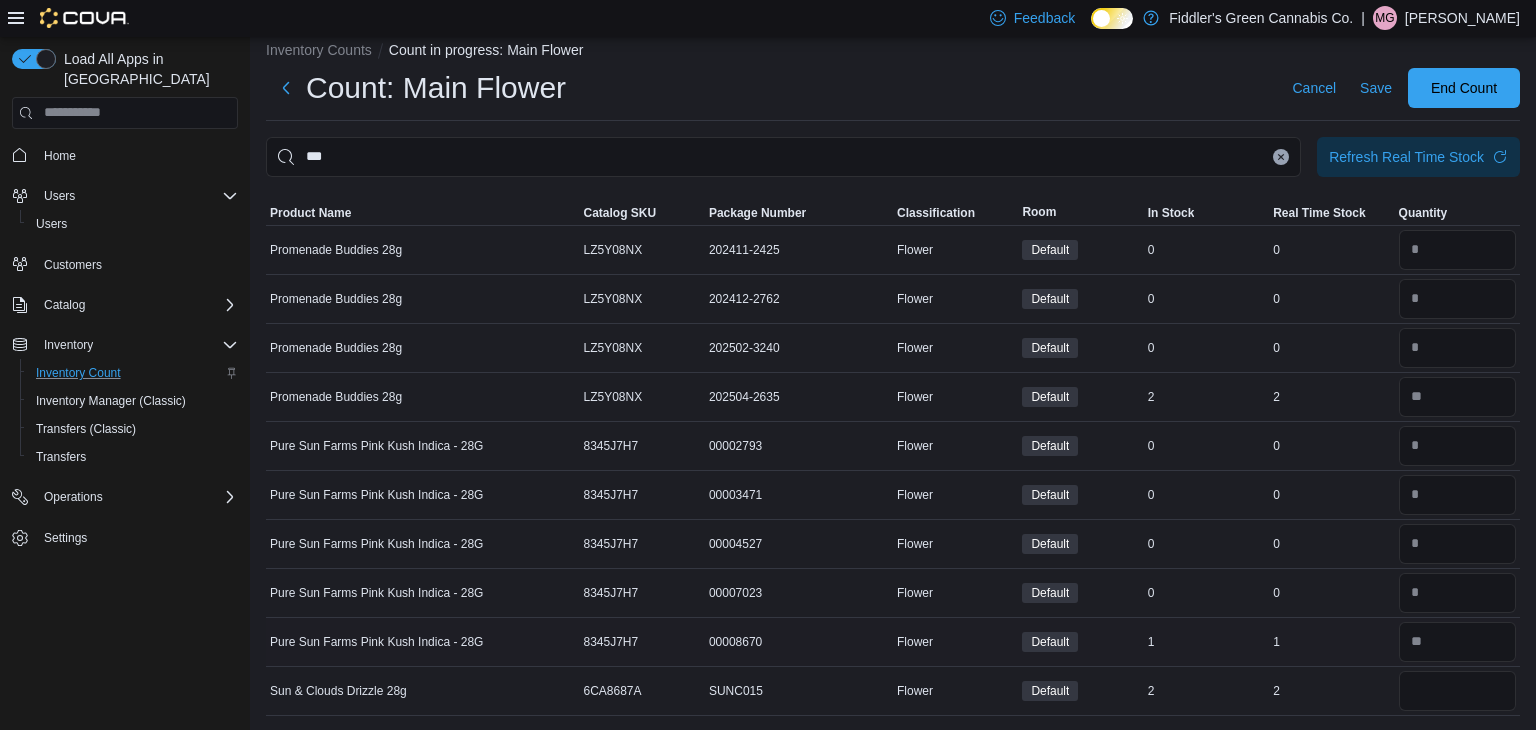 click on "1" at bounding box center [1331, 642] 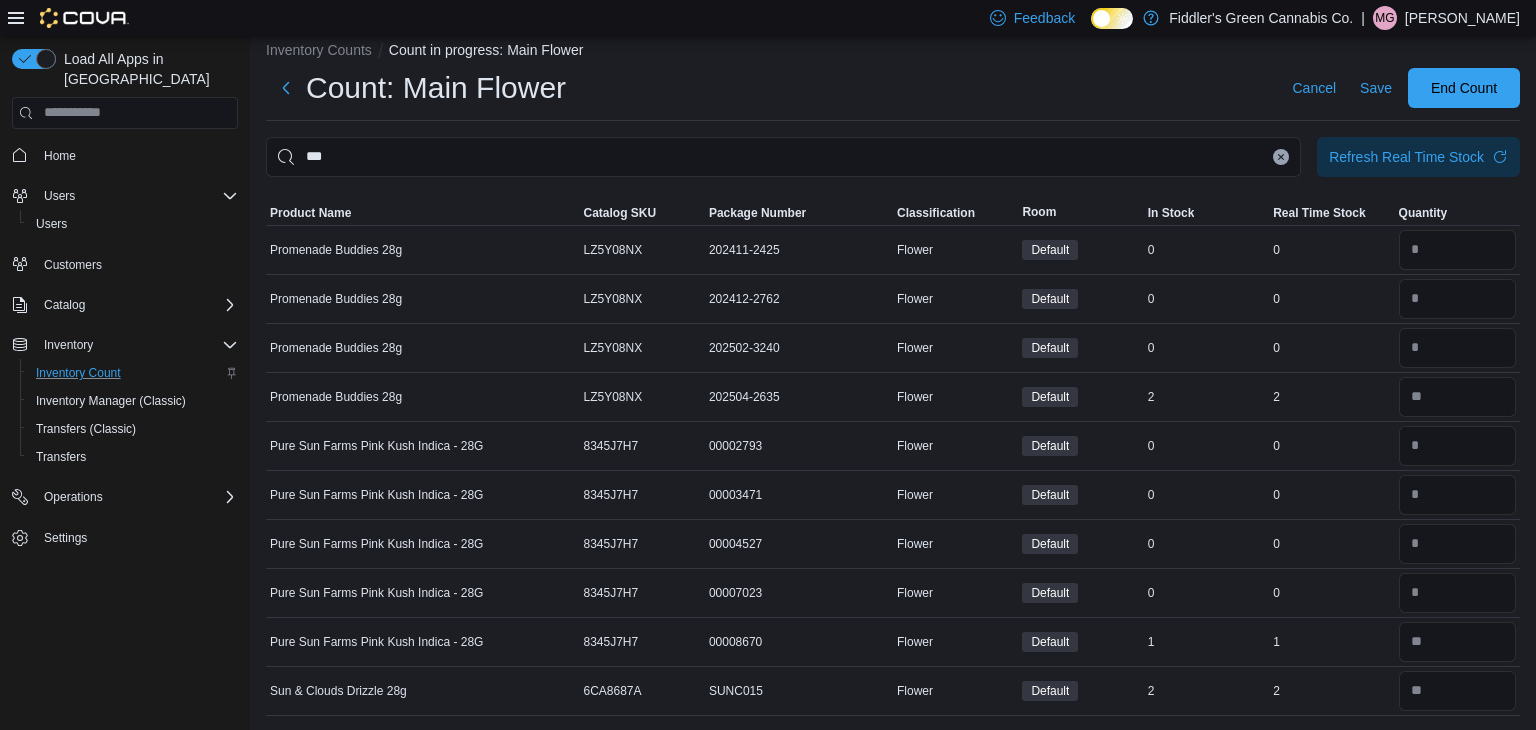 click at bounding box center [1281, 157] 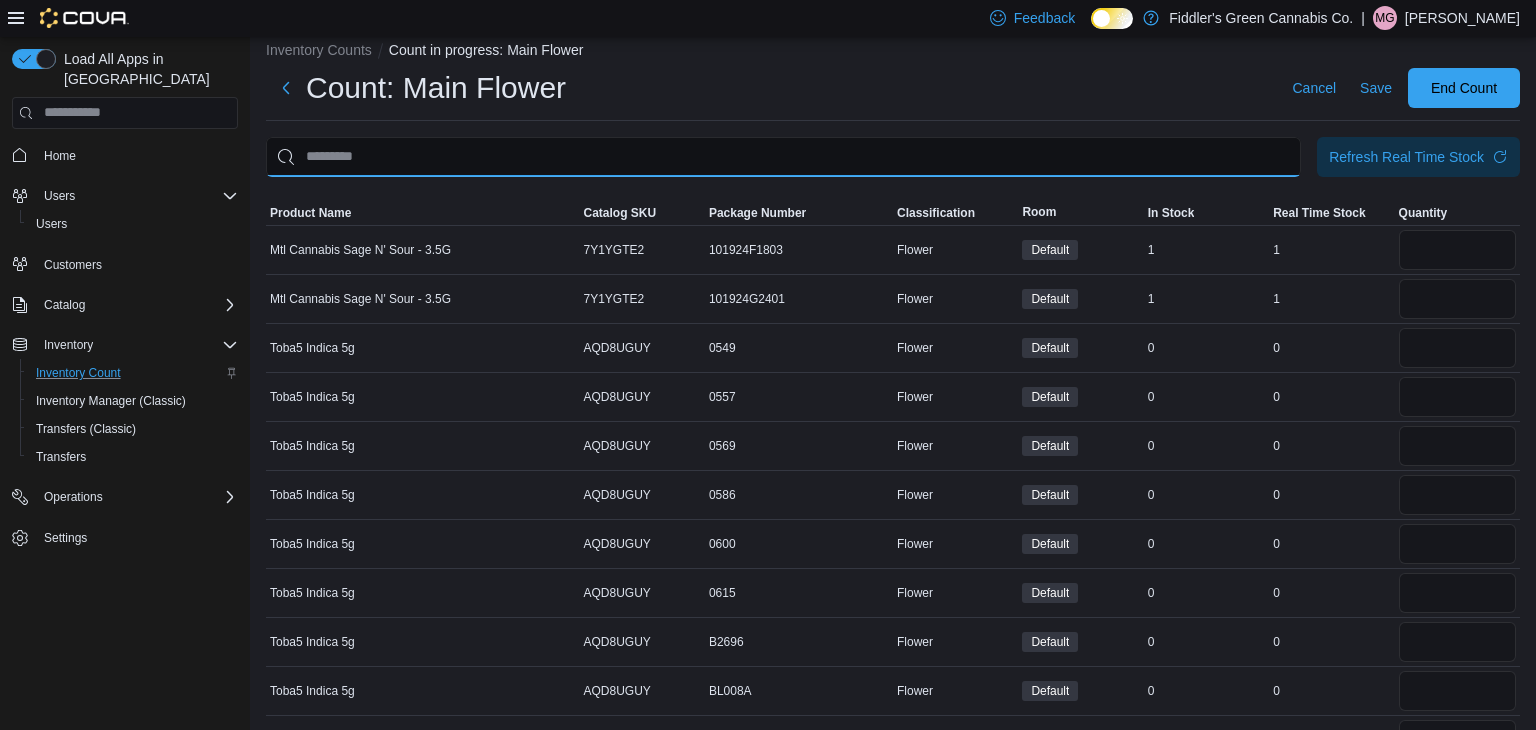 click at bounding box center [783, 157] 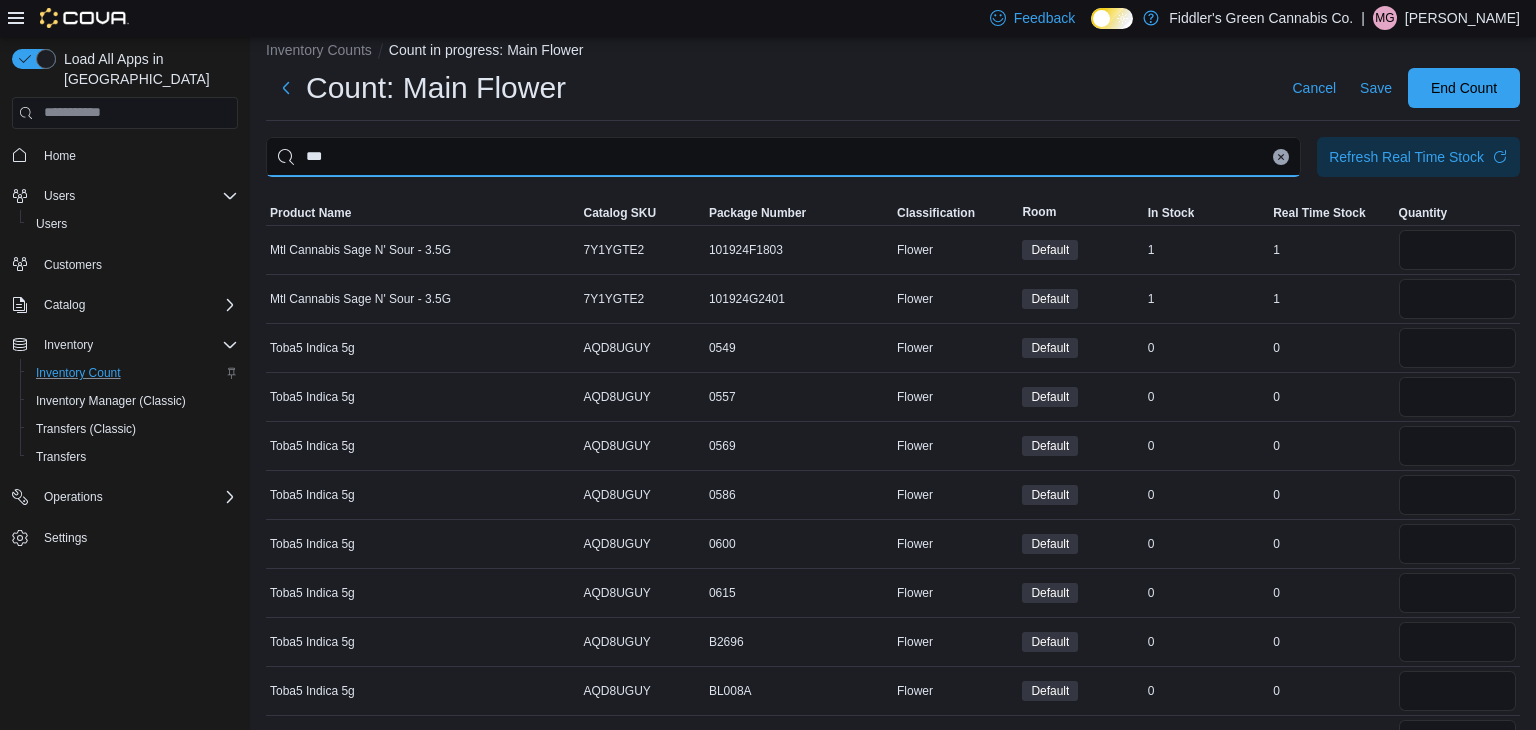 type on "***" 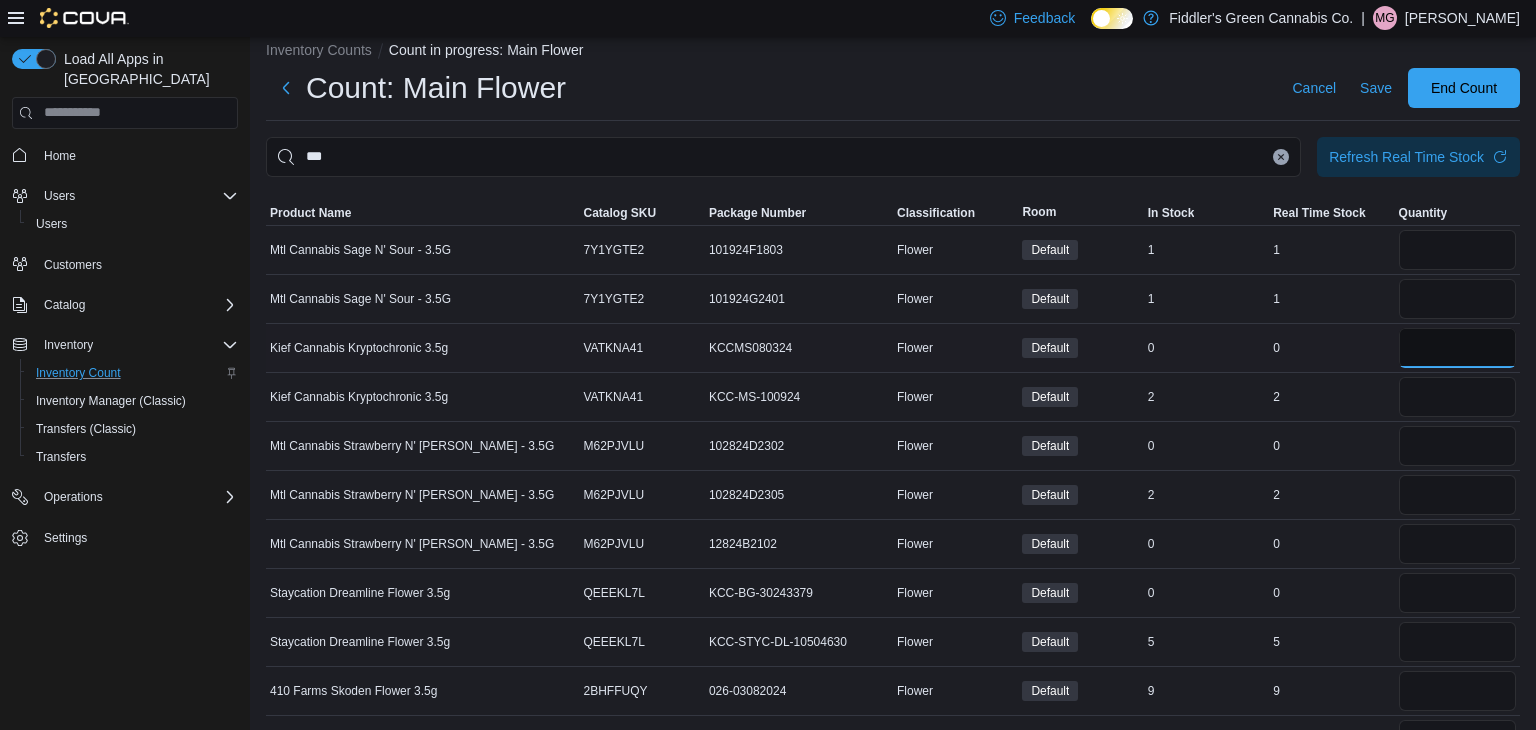 click at bounding box center [1457, 348] 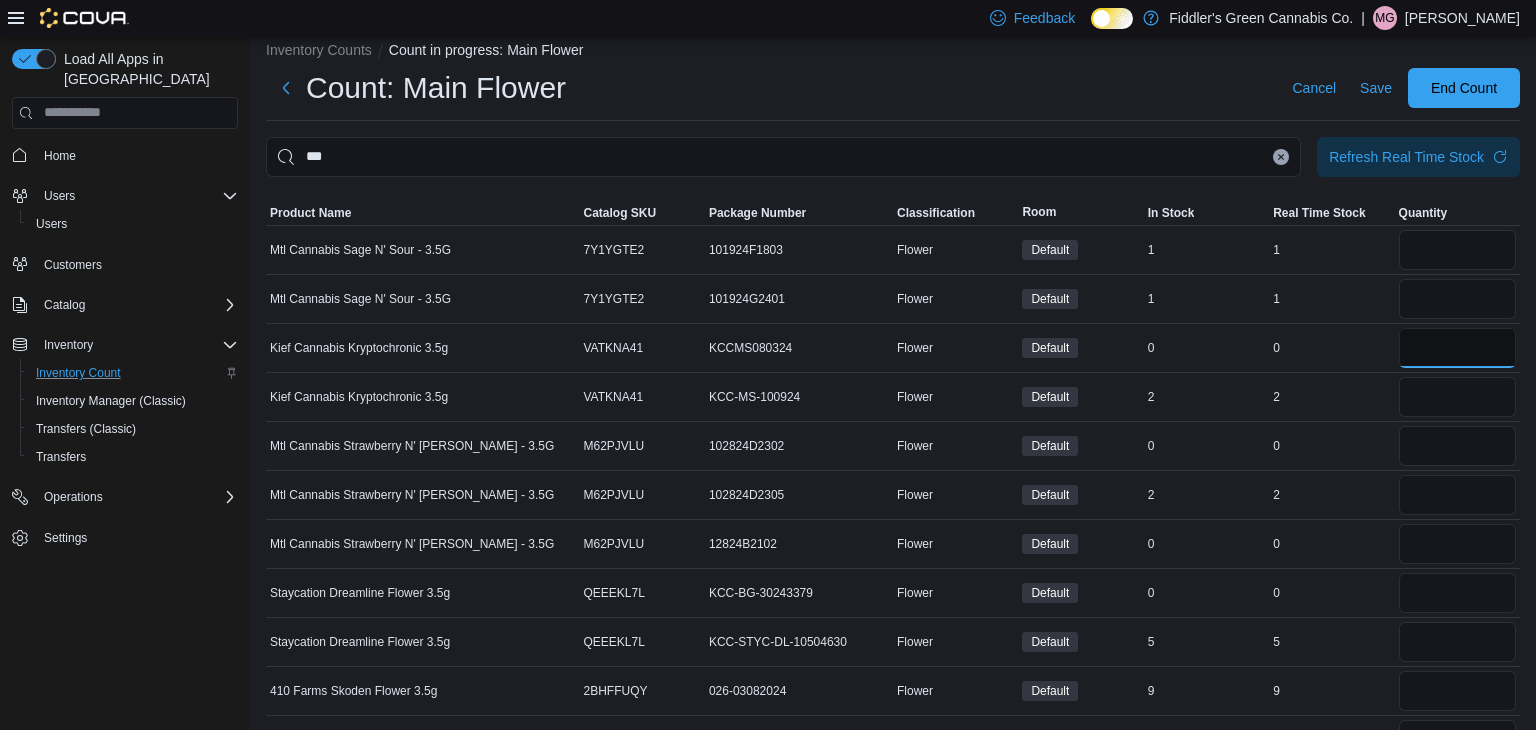 type on "*" 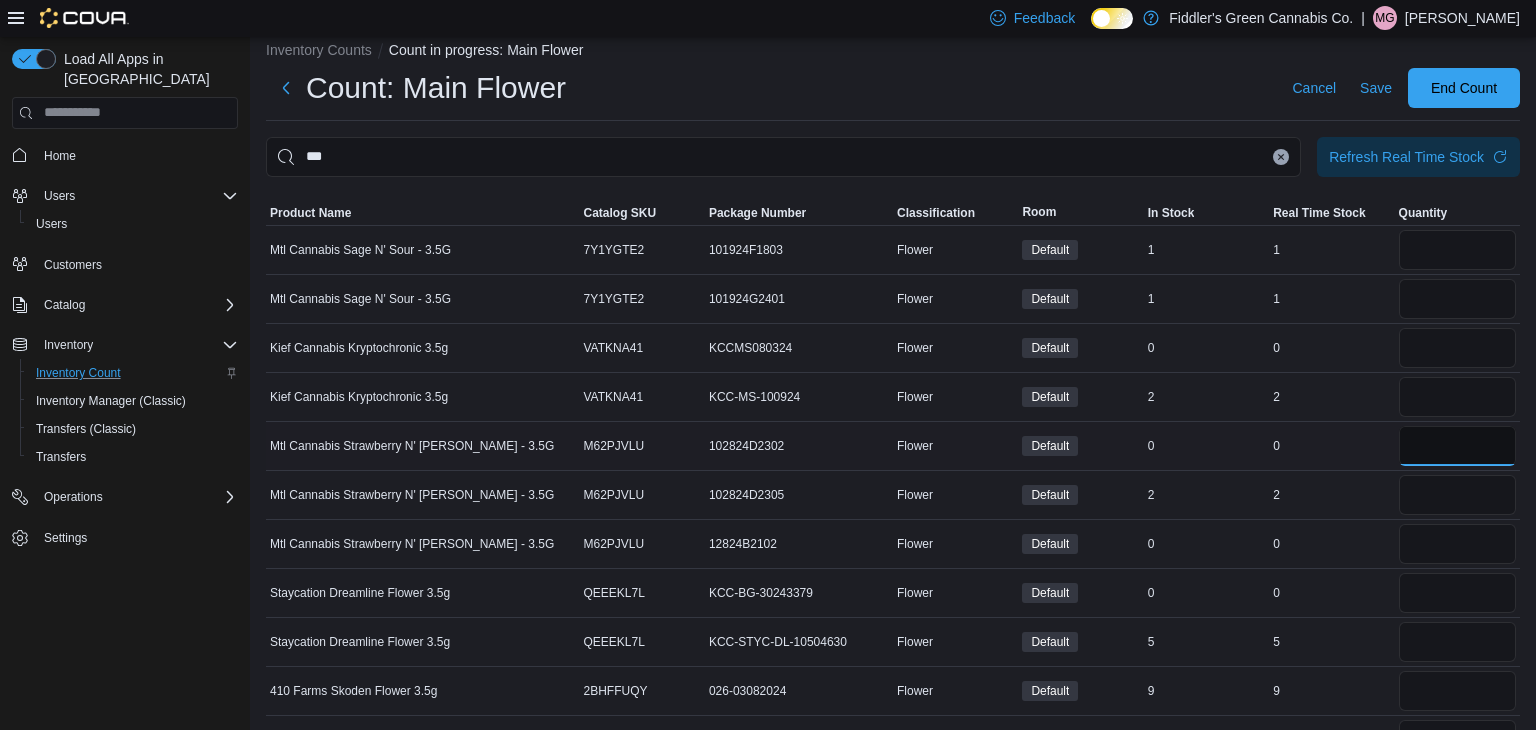 click at bounding box center (1457, 446) 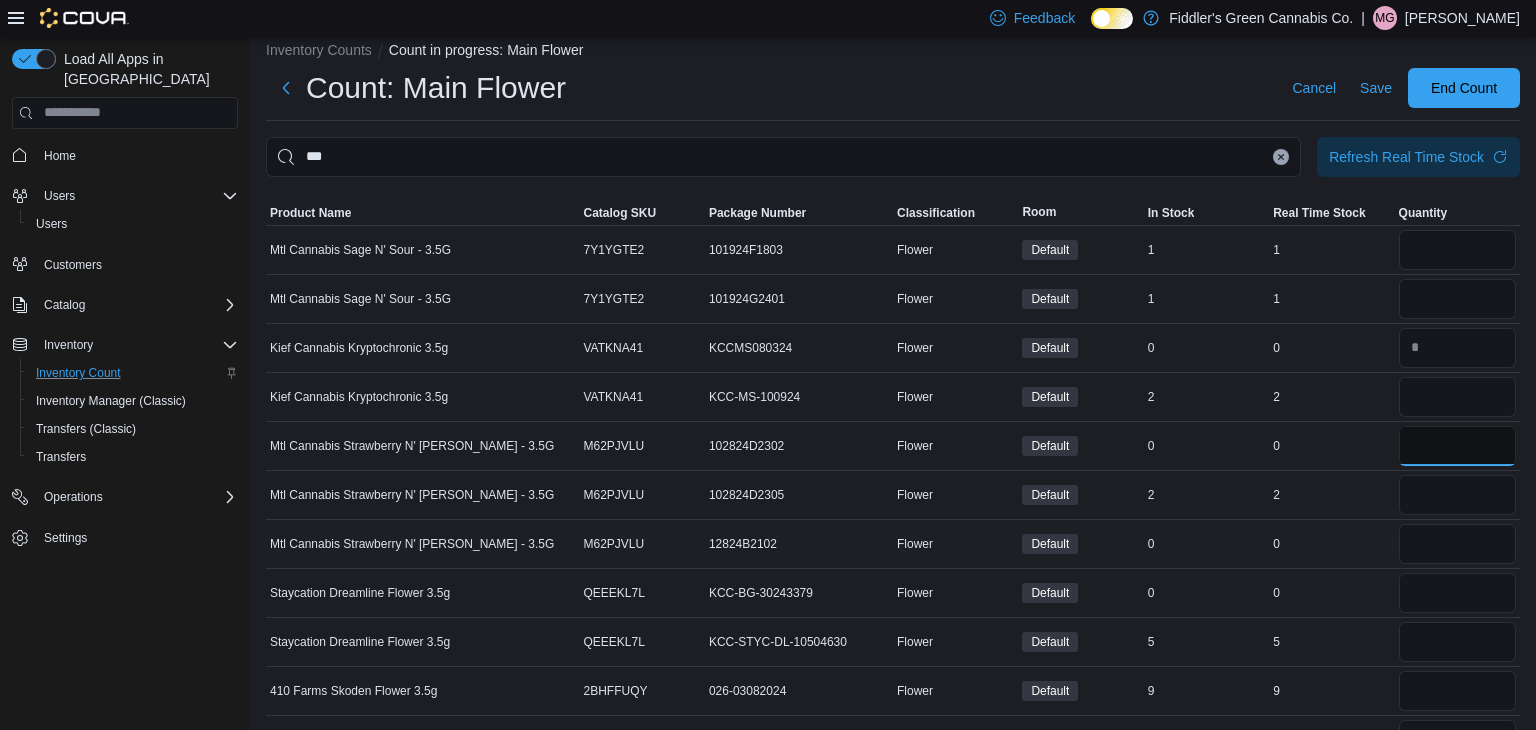 type on "*" 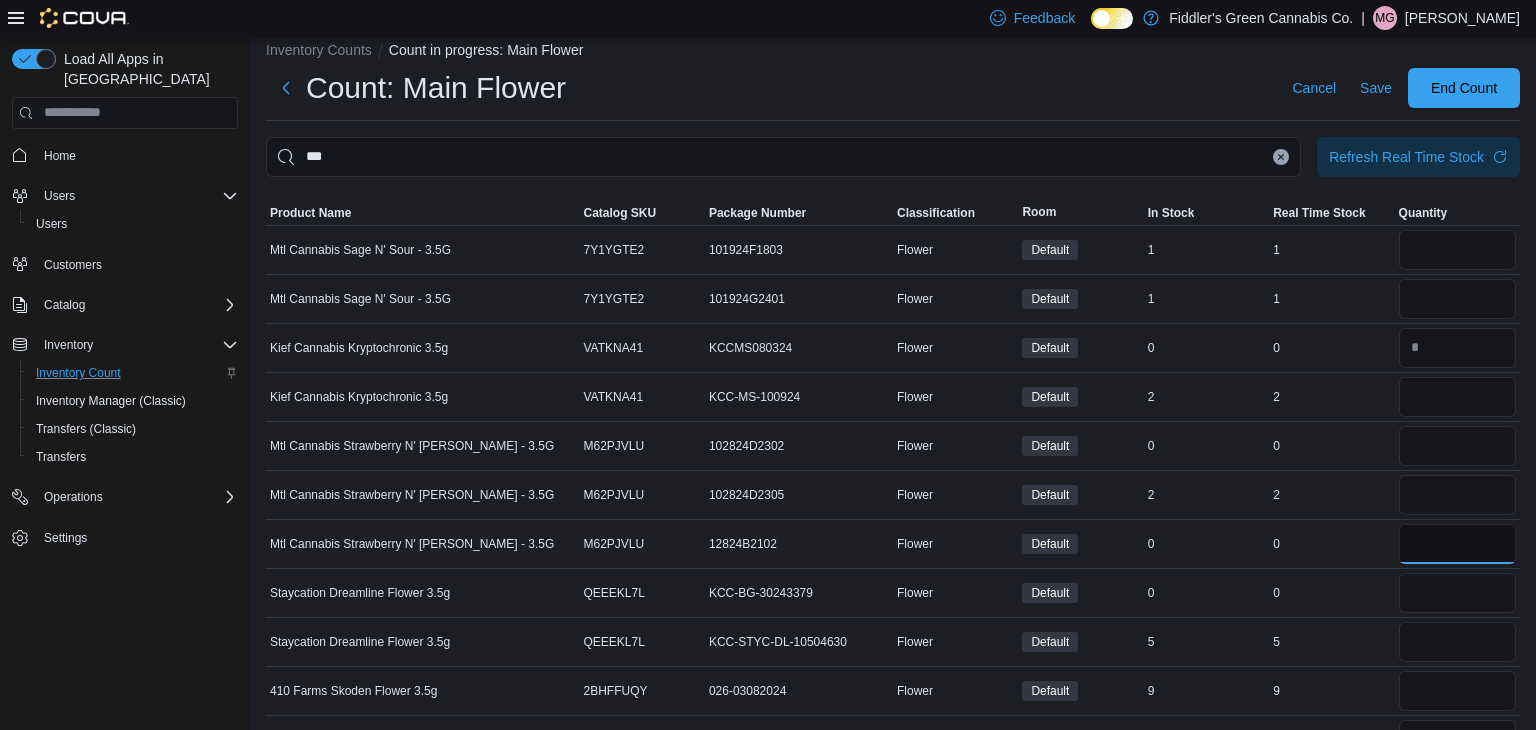 click at bounding box center [1457, 544] 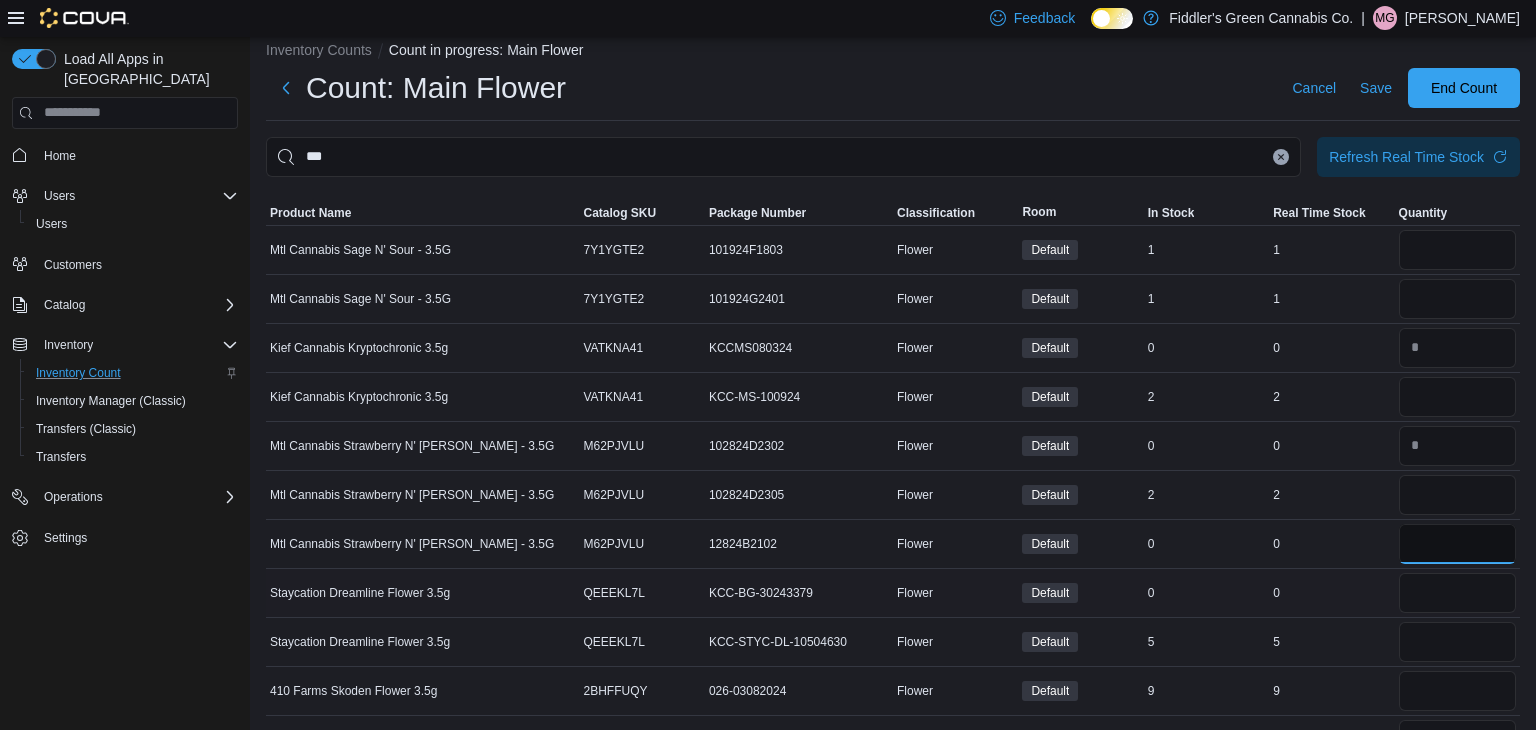 type on "*" 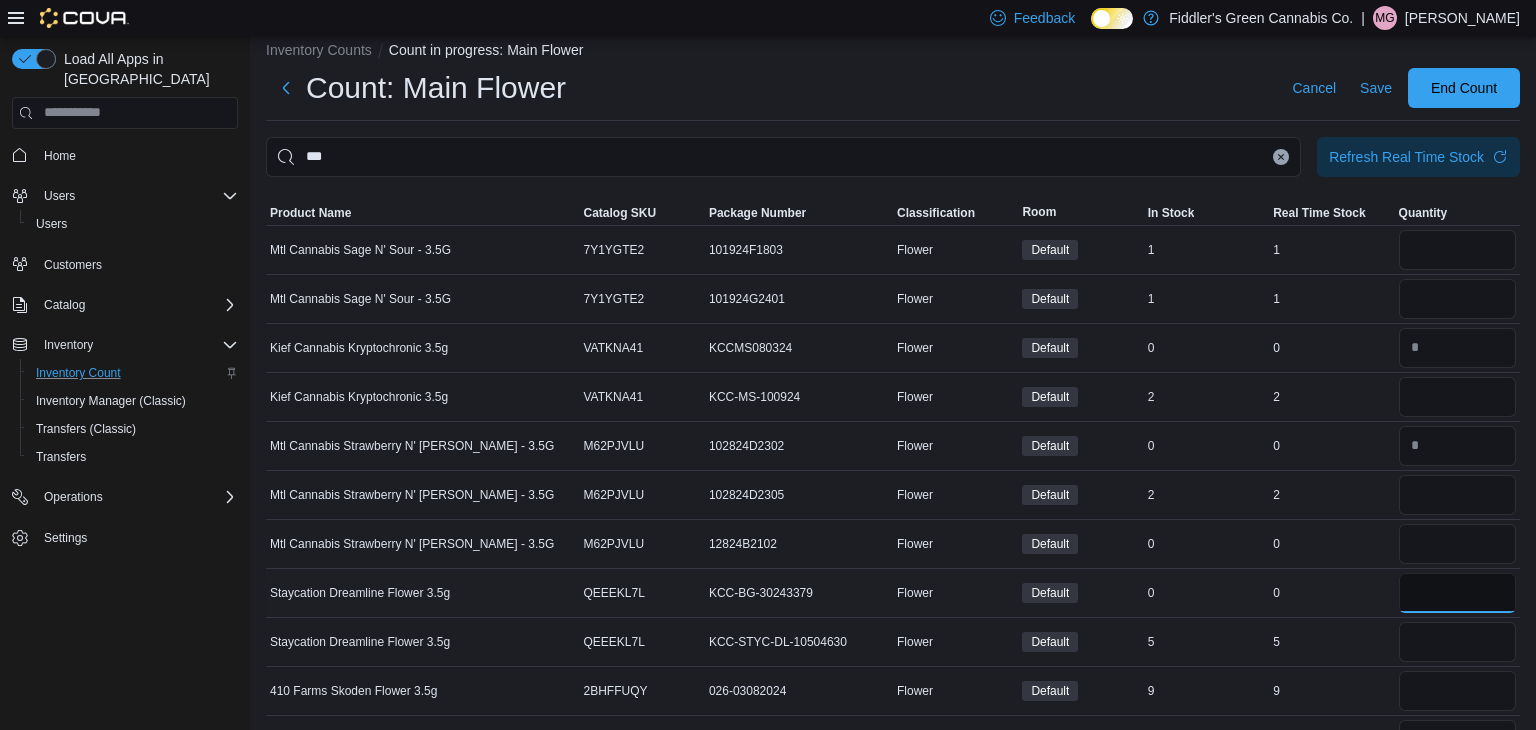 click at bounding box center (1457, 593) 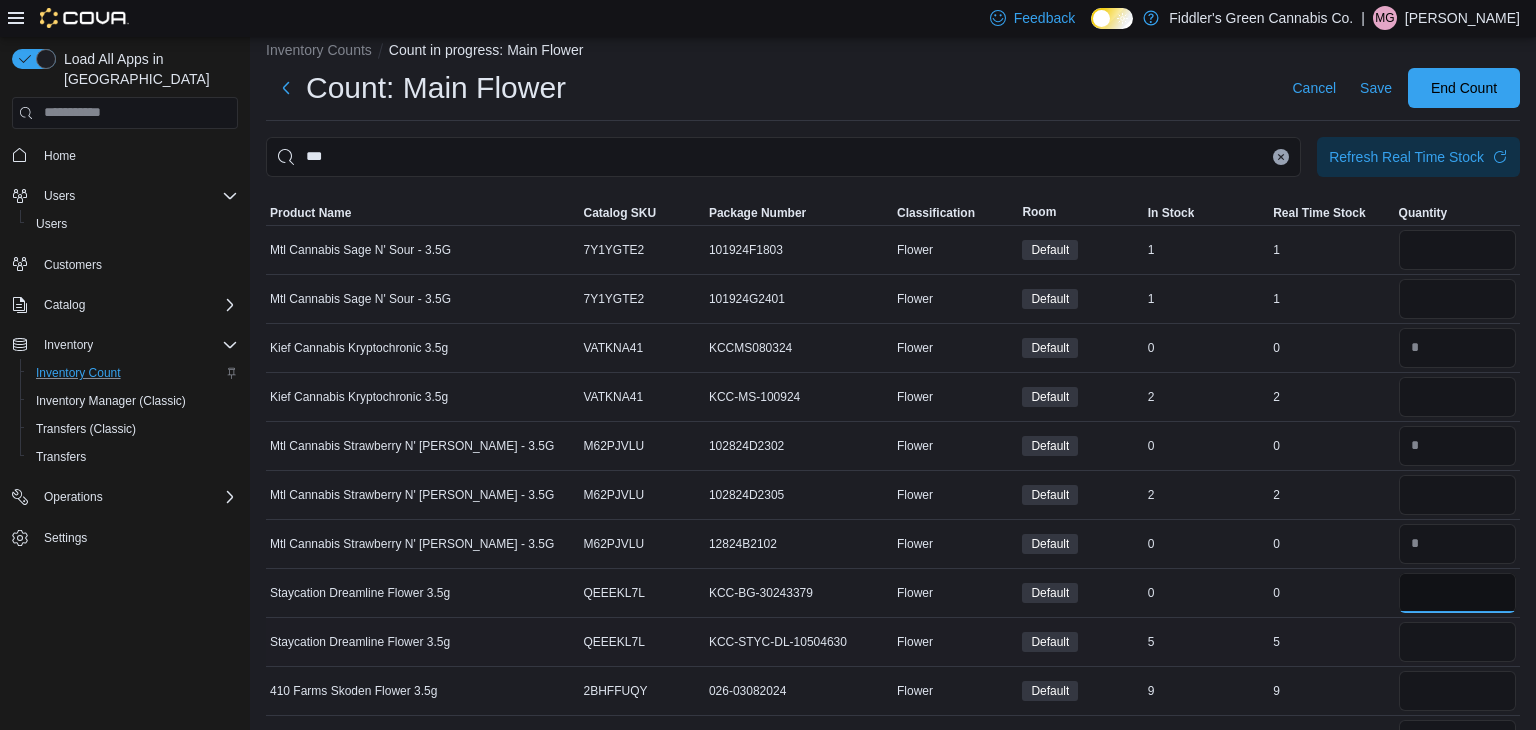 type on "*" 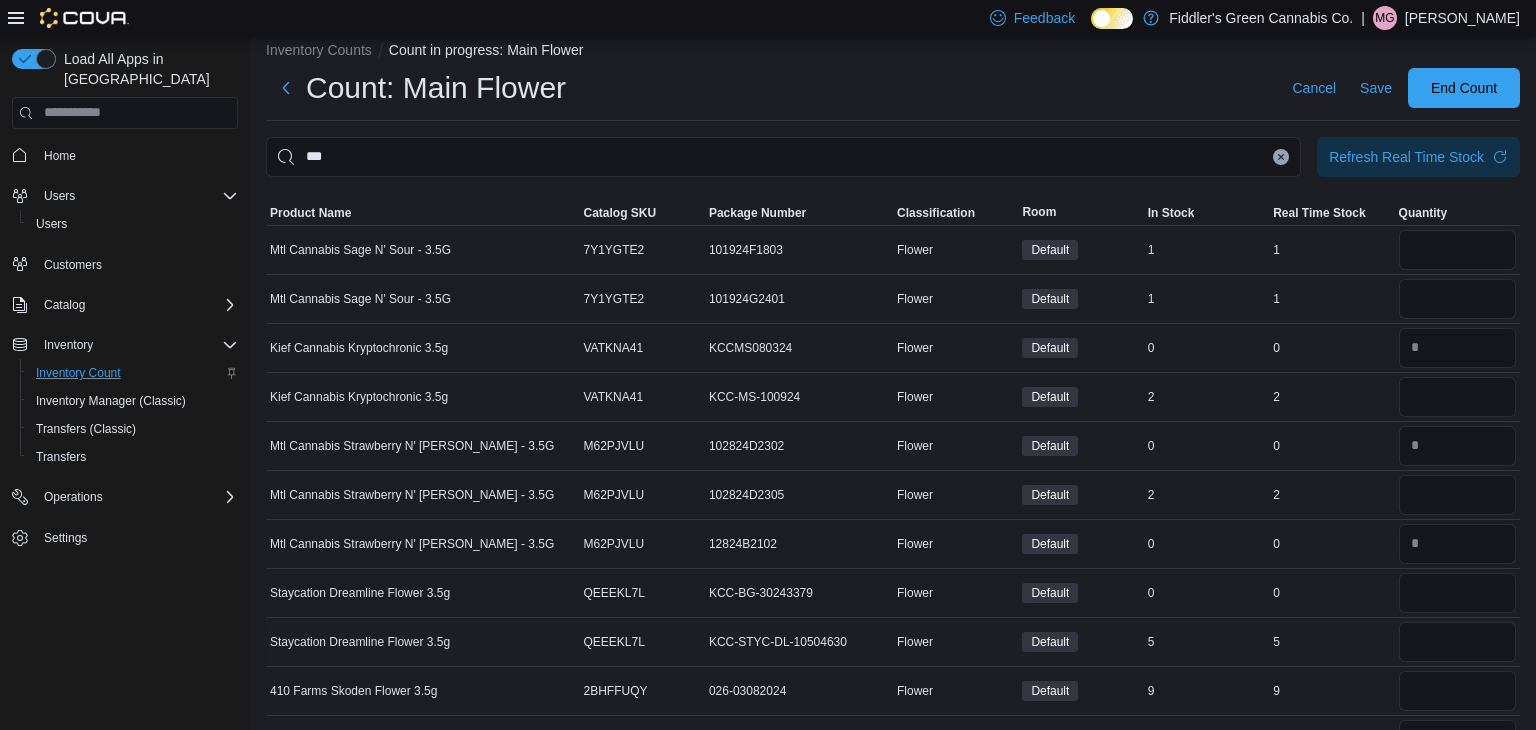 click on "Real Time Stock 5" at bounding box center [1331, 641] 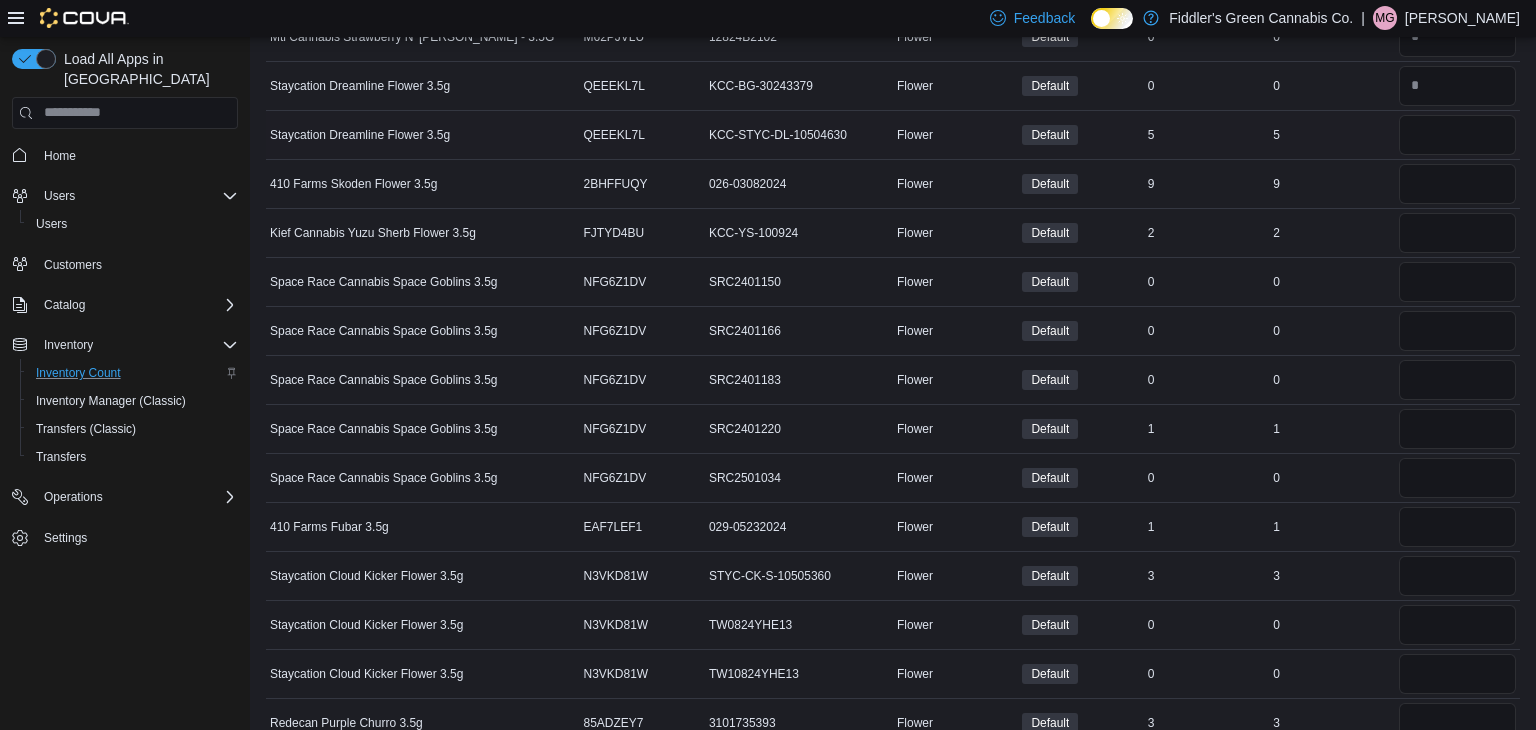 scroll, scrollTop: 581, scrollLeft: 0, axis: vertical 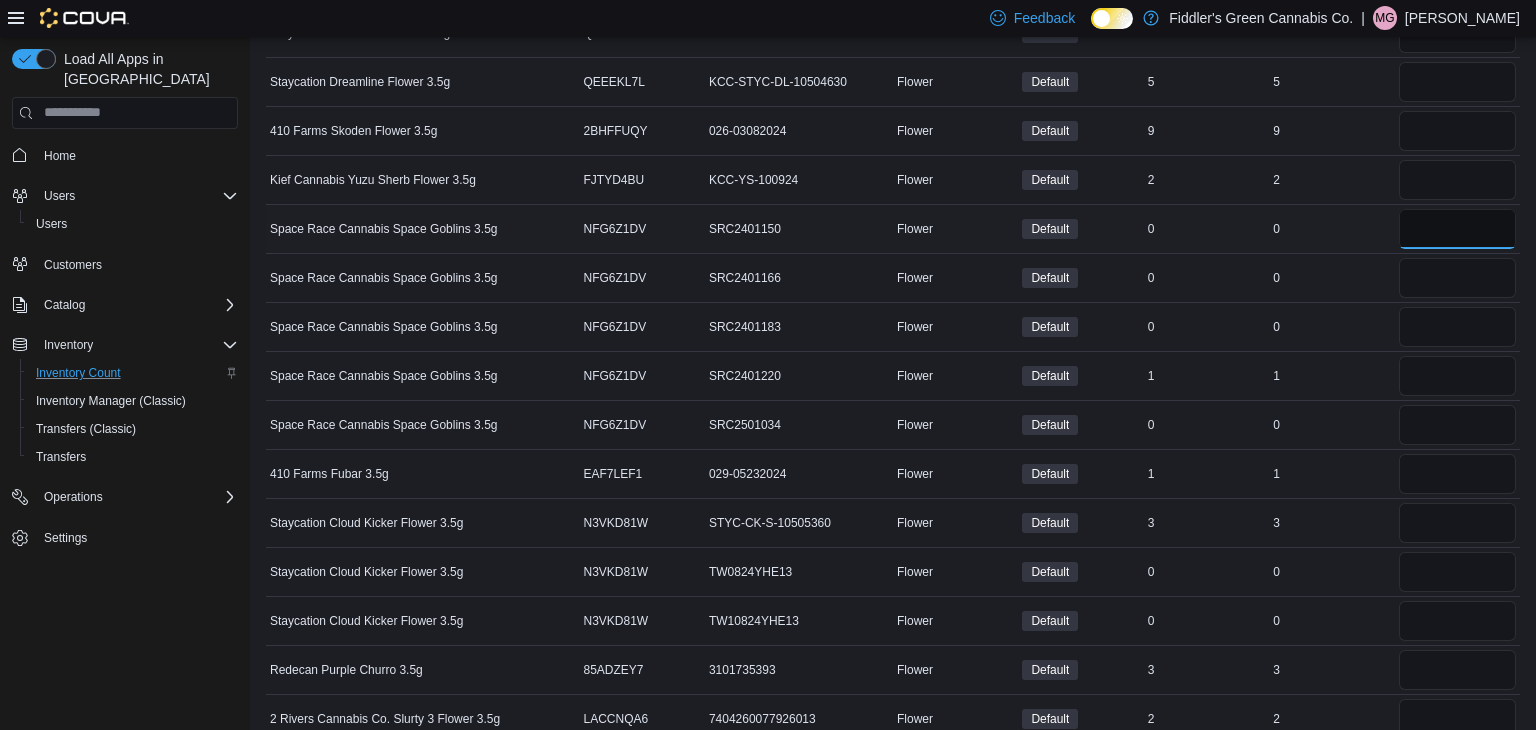 click at bounding box center [1457, 229] 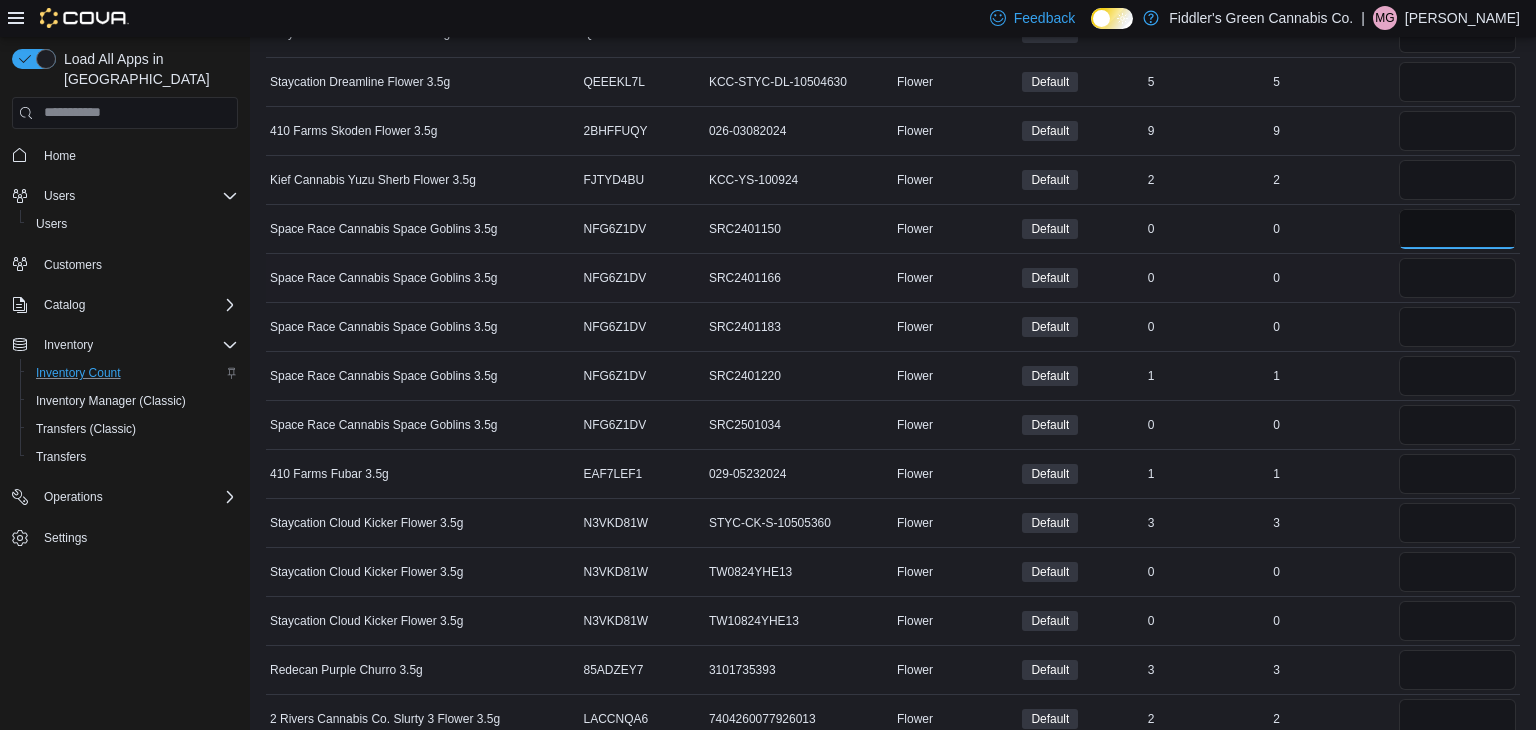 type on "*" 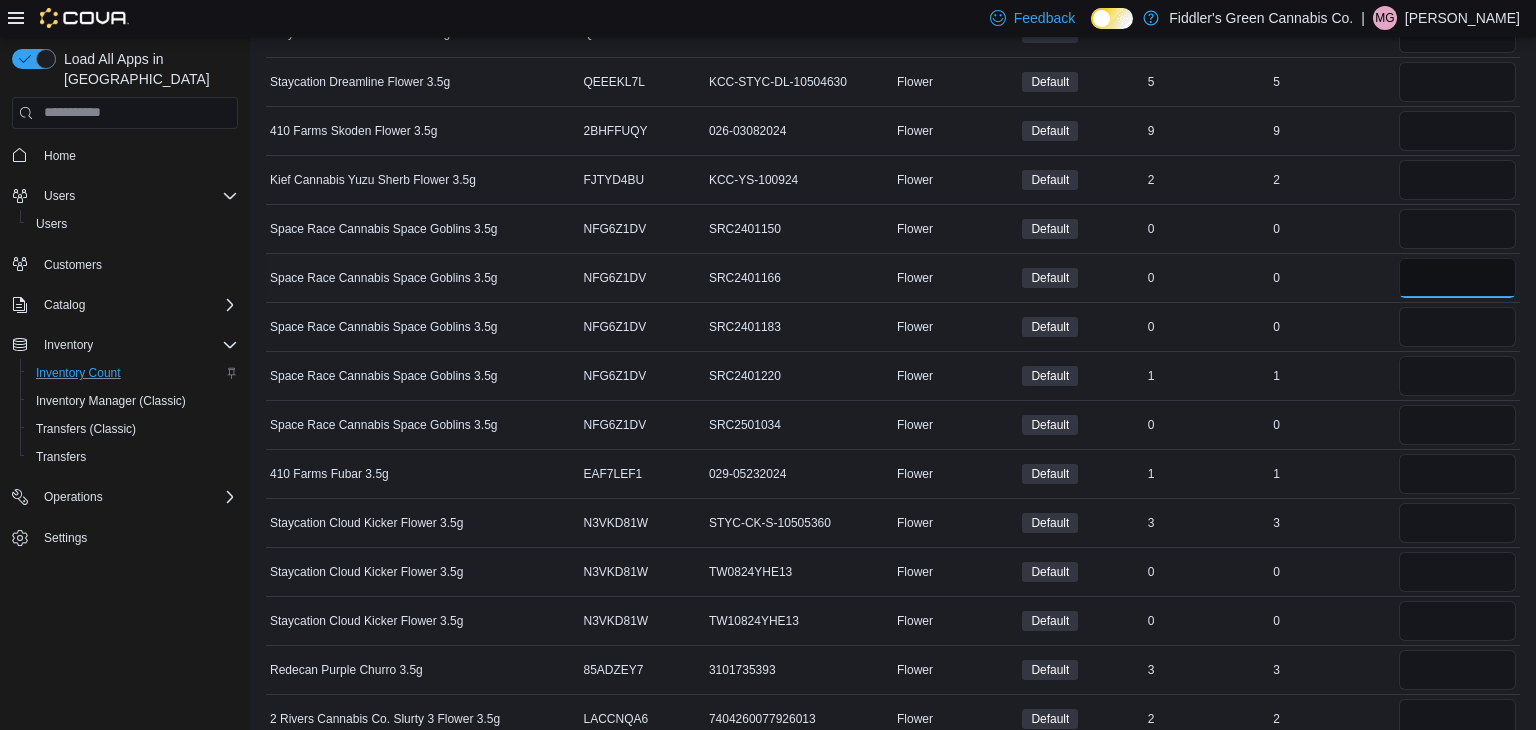 click at bounding box center [1457, 278] 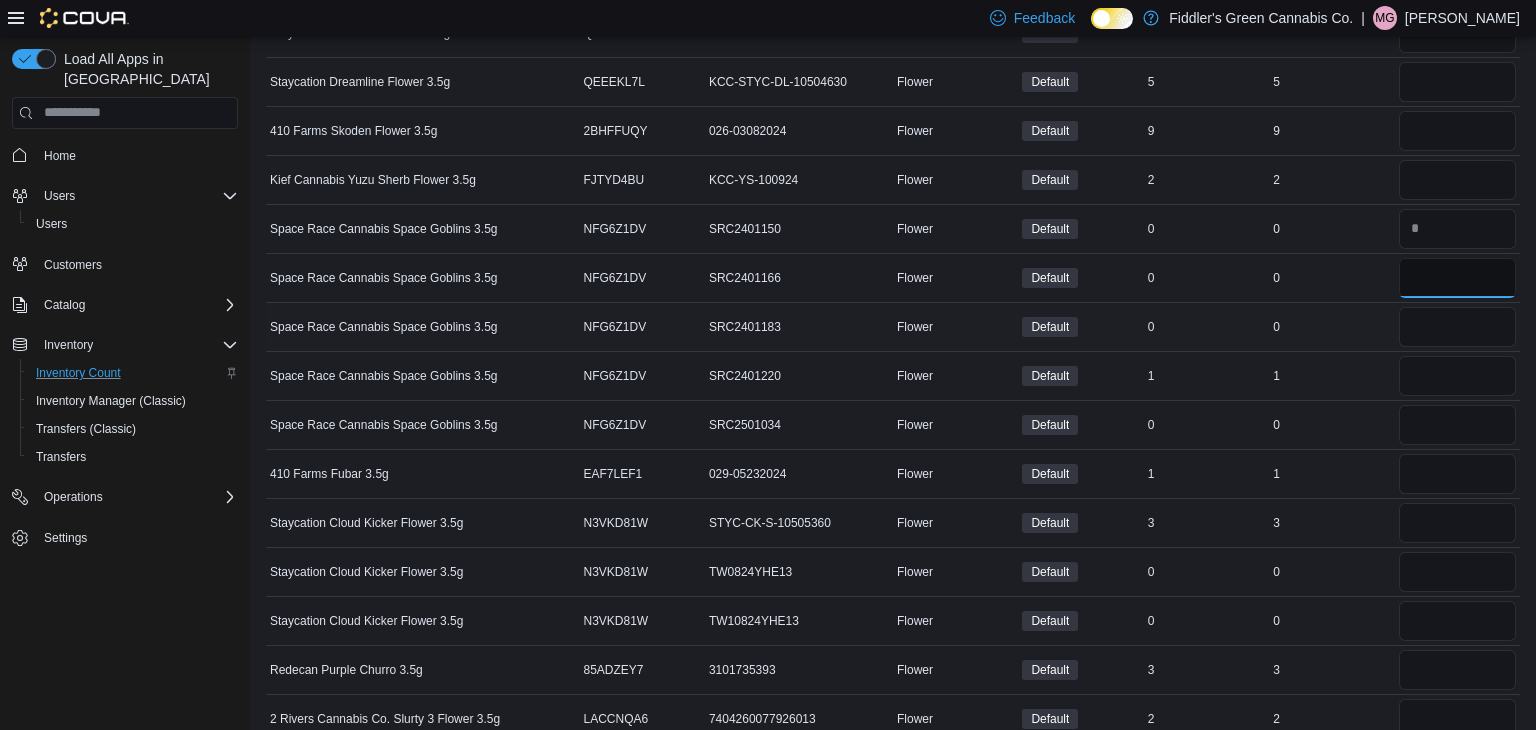 type on "*" 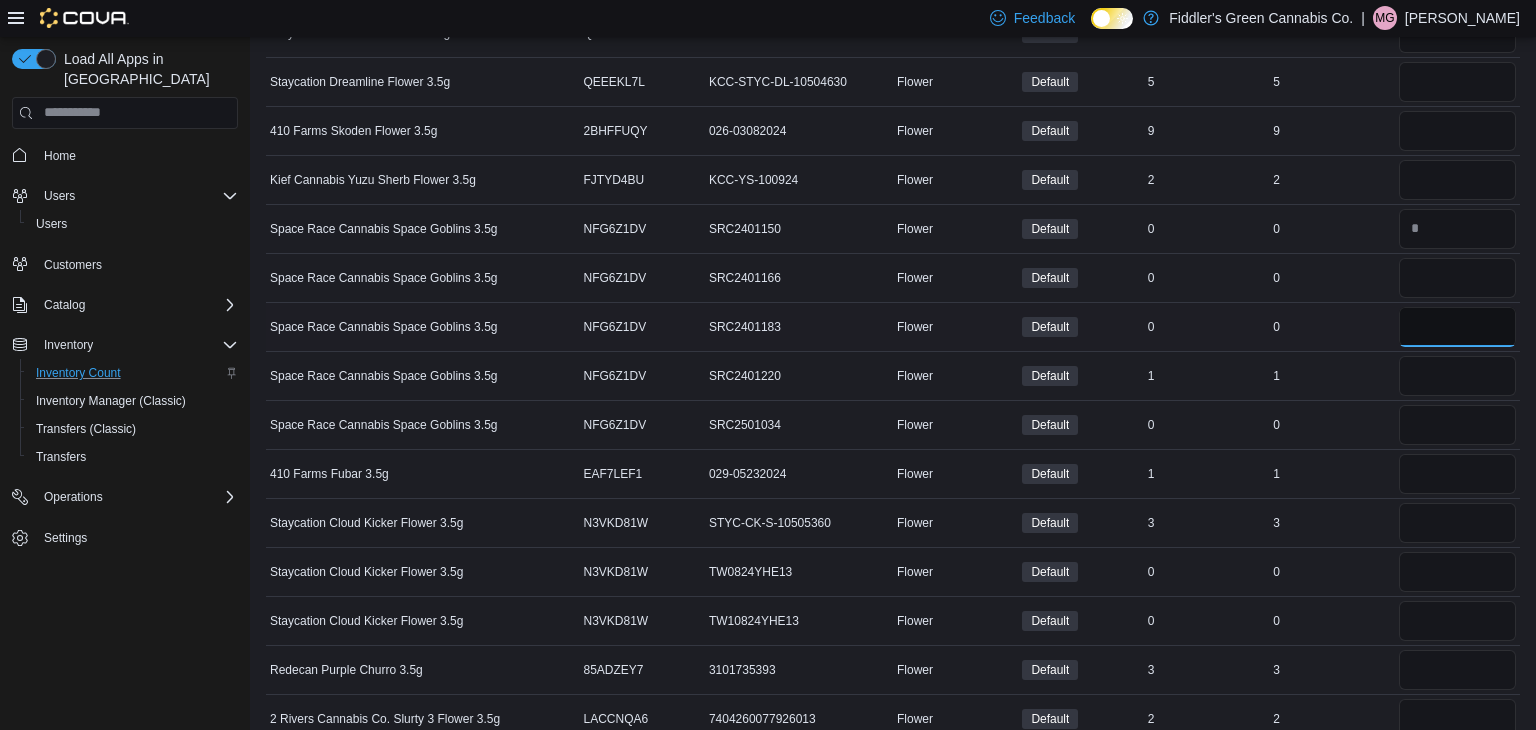 click at bounding box center [1457, 327] 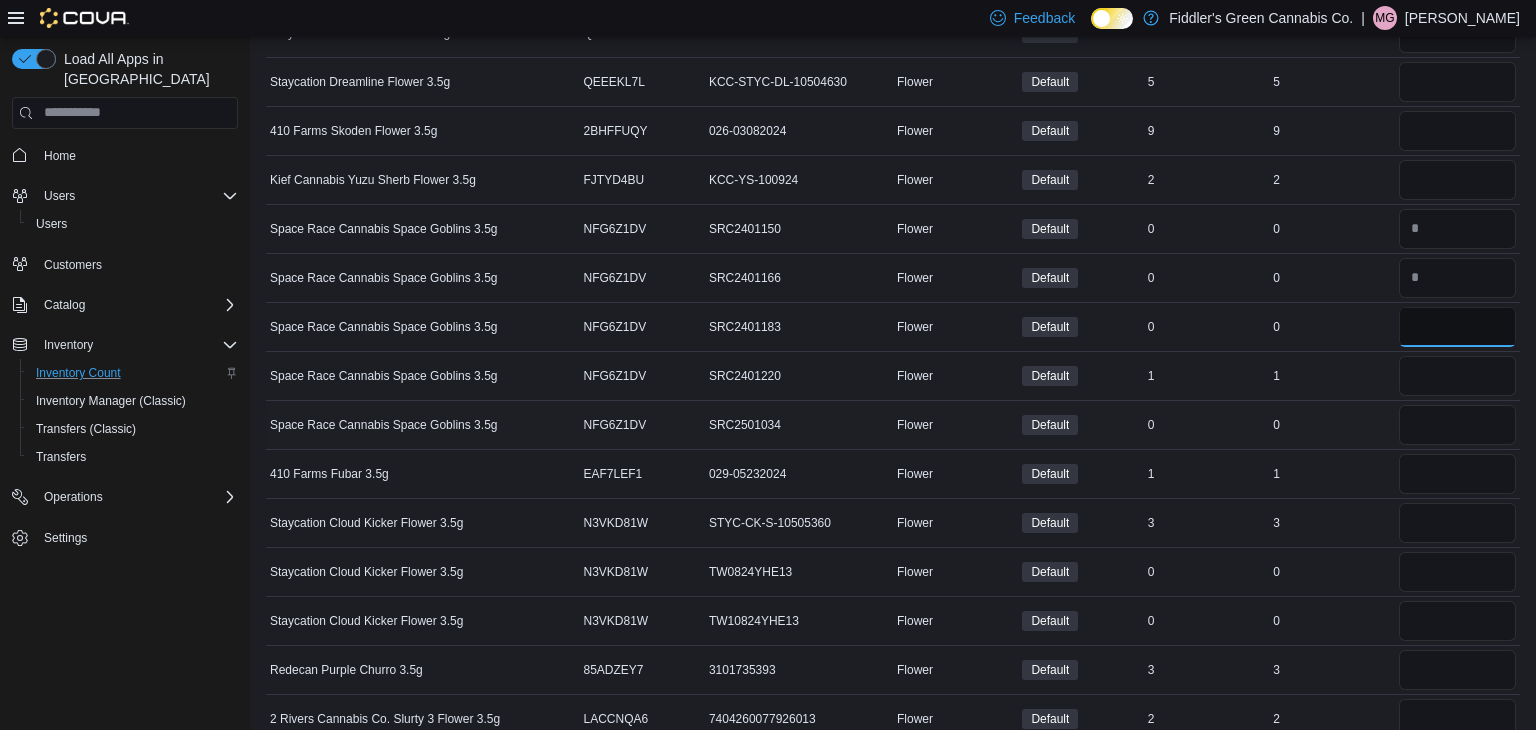 type on "*" 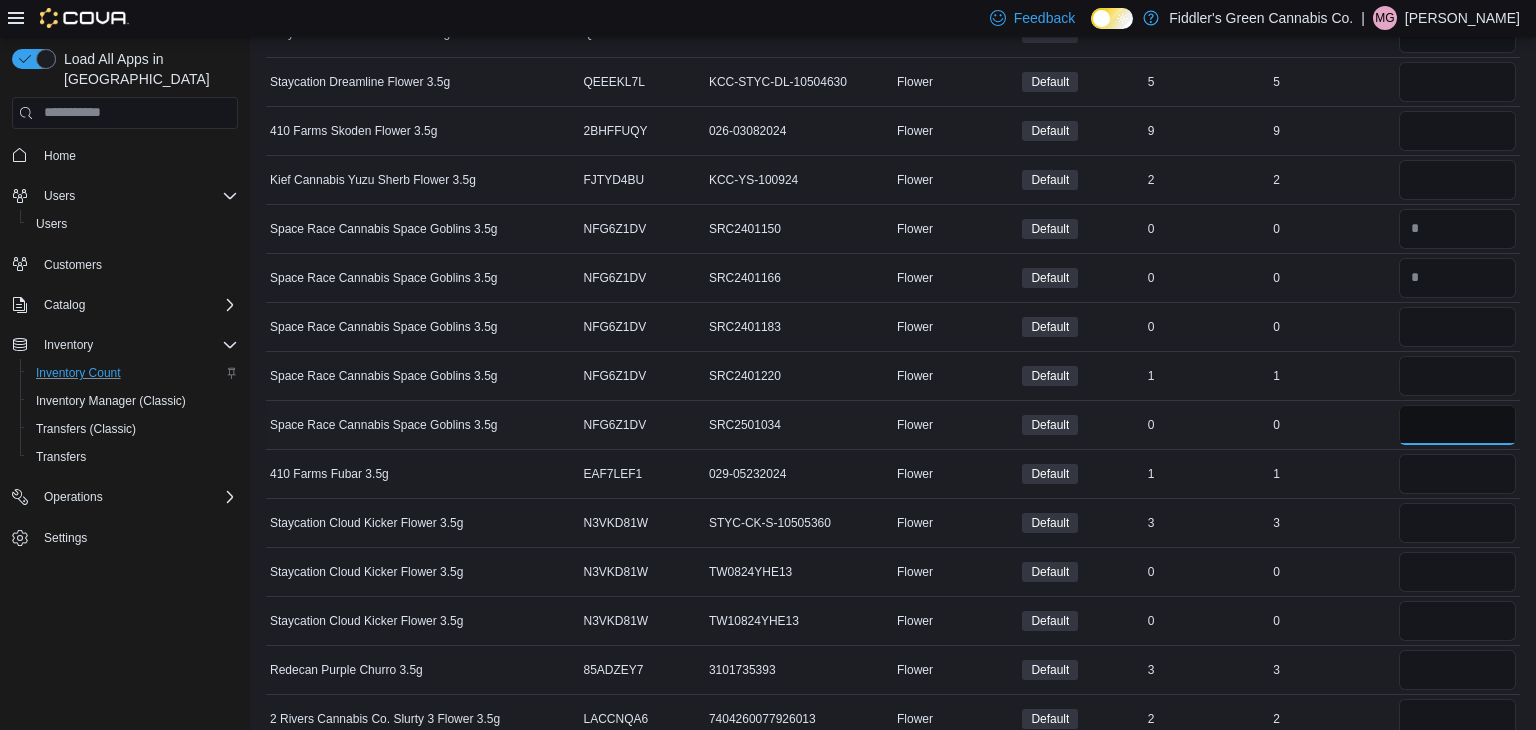 click at bounding box center (1457, 425) 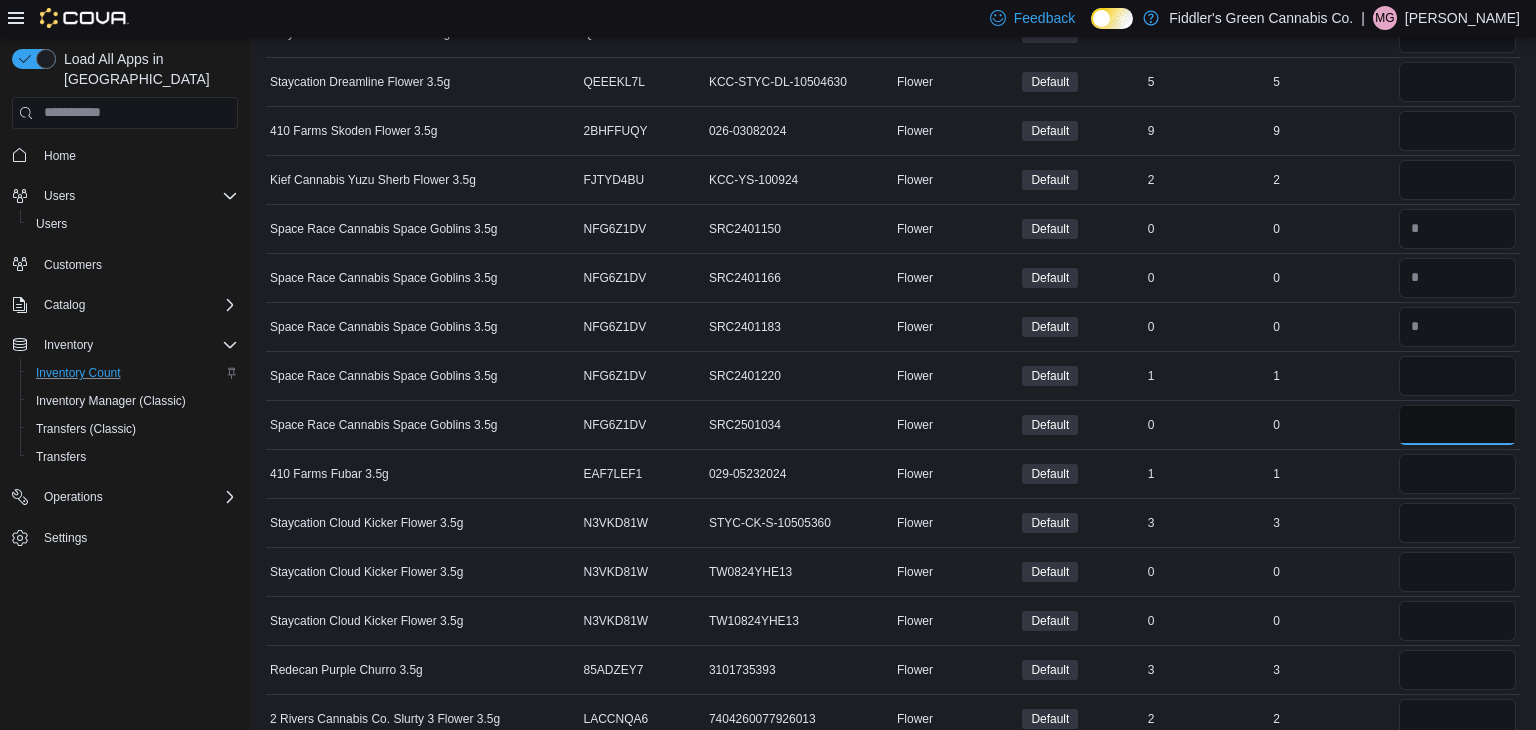 type on "*" 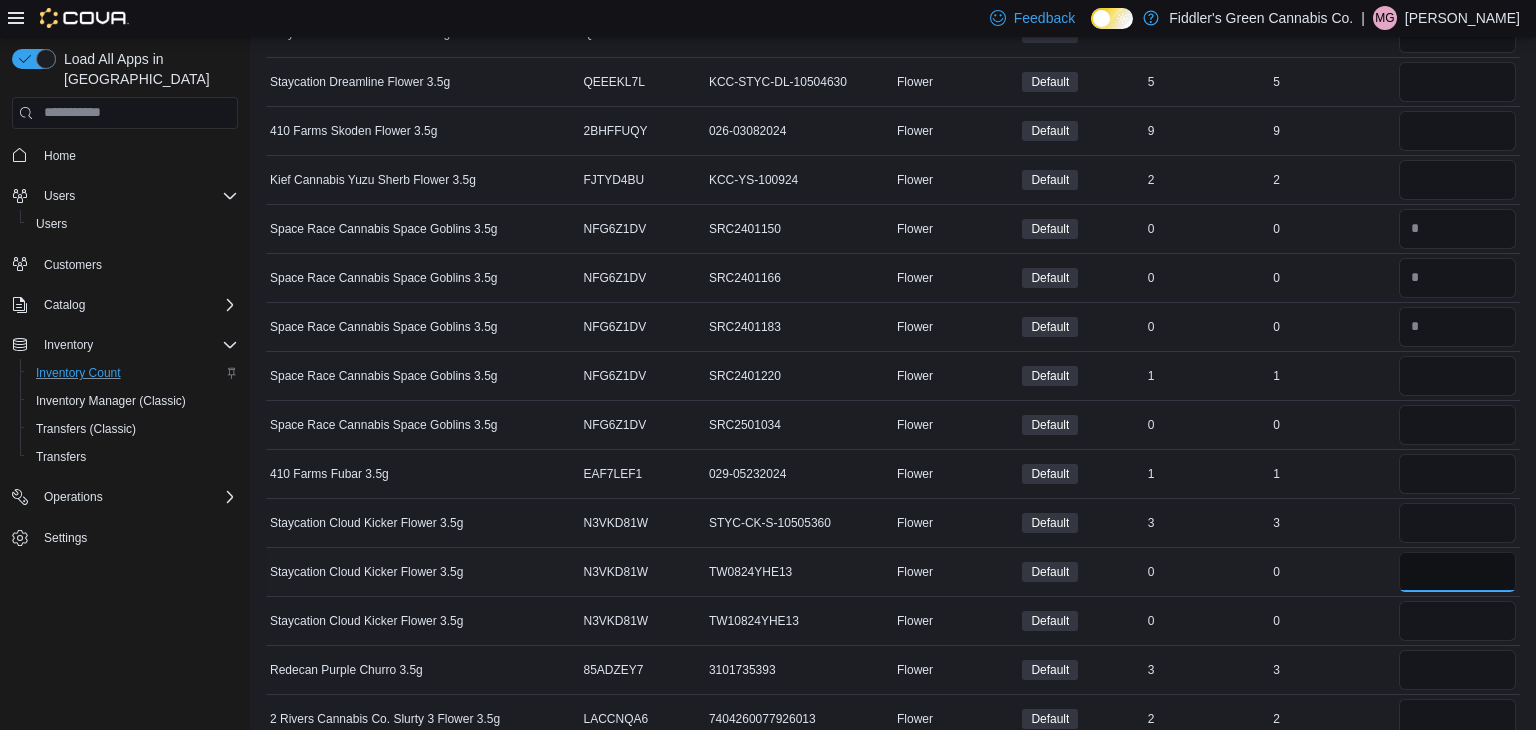 click at bounding box center (1457, 572) 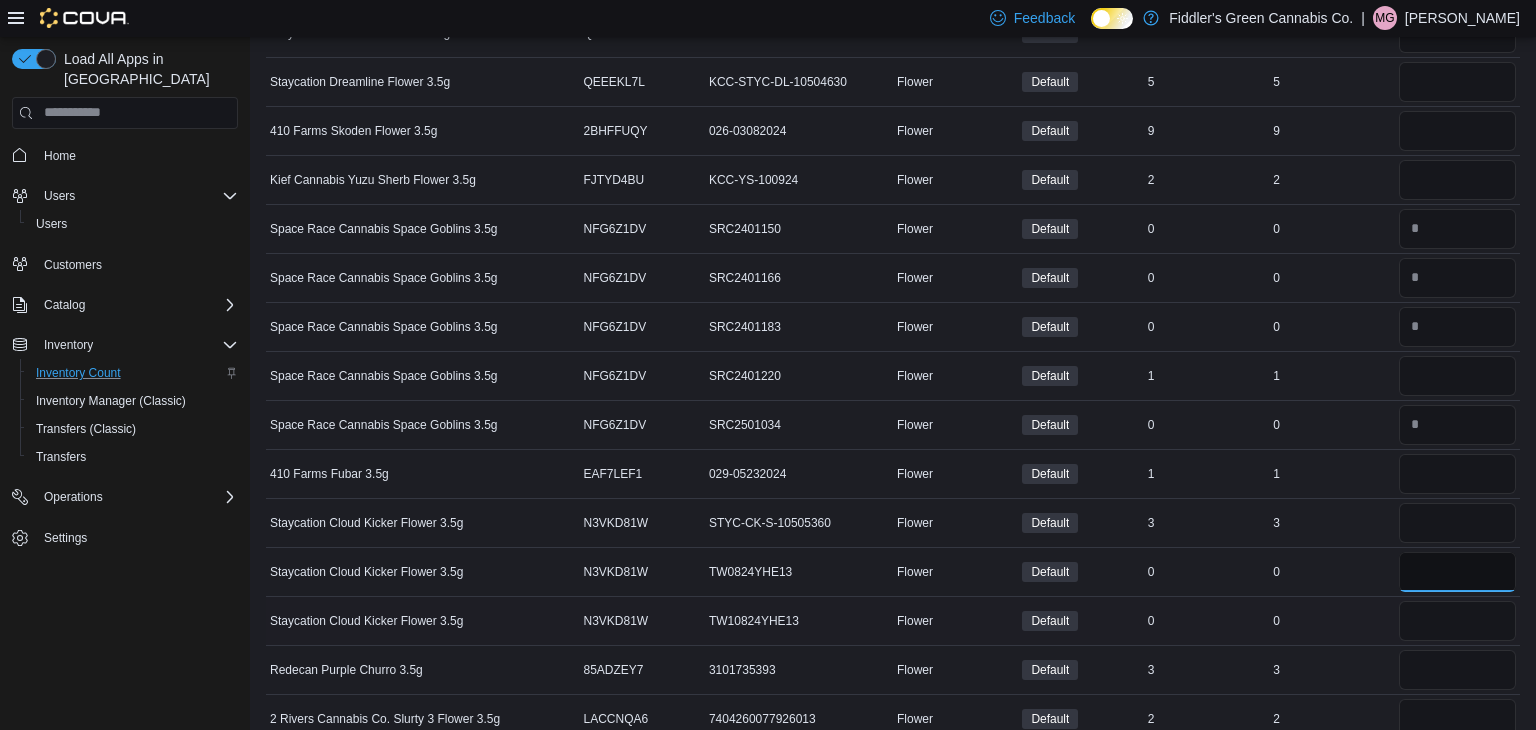 type on "*" 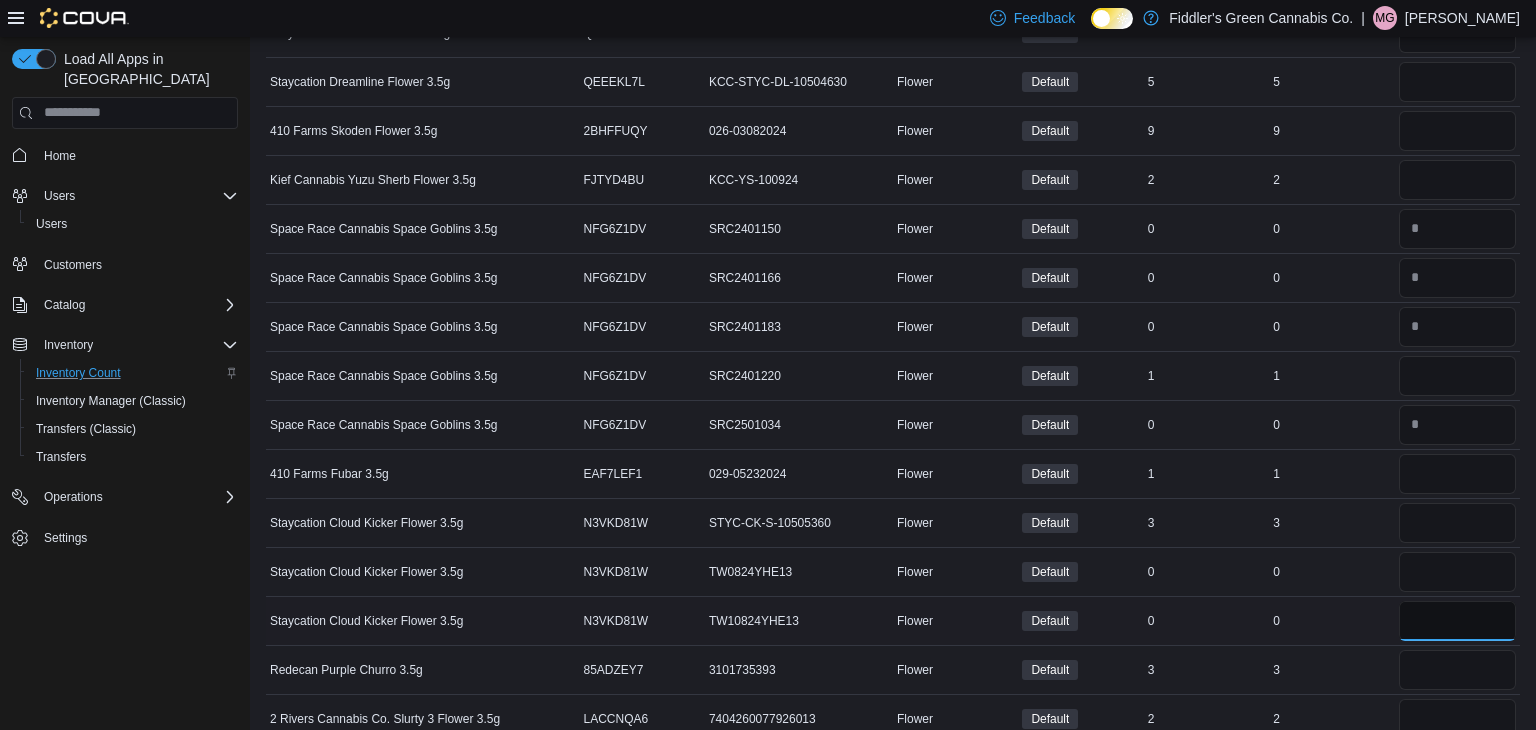 click at bounding box center [1457, 621] 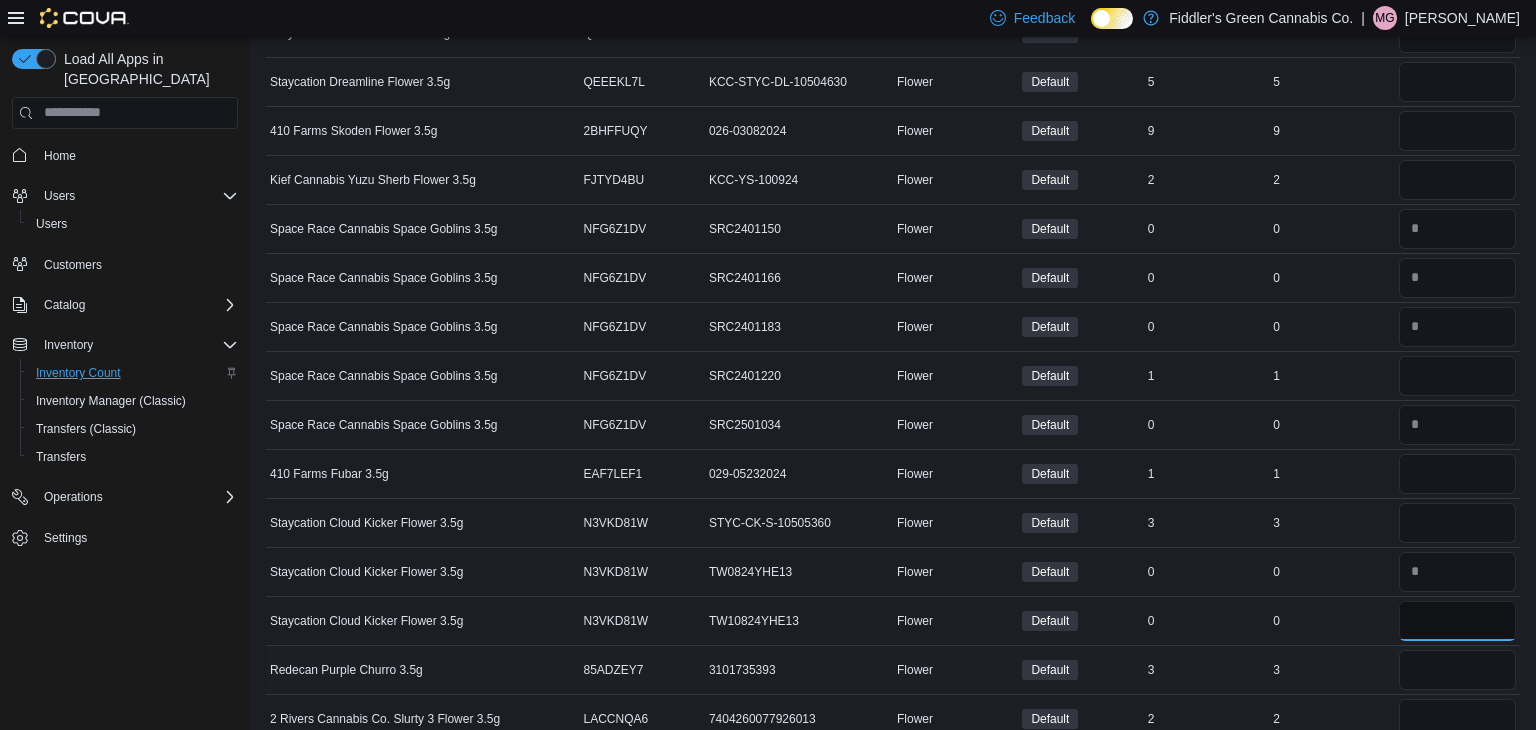 type on "*" 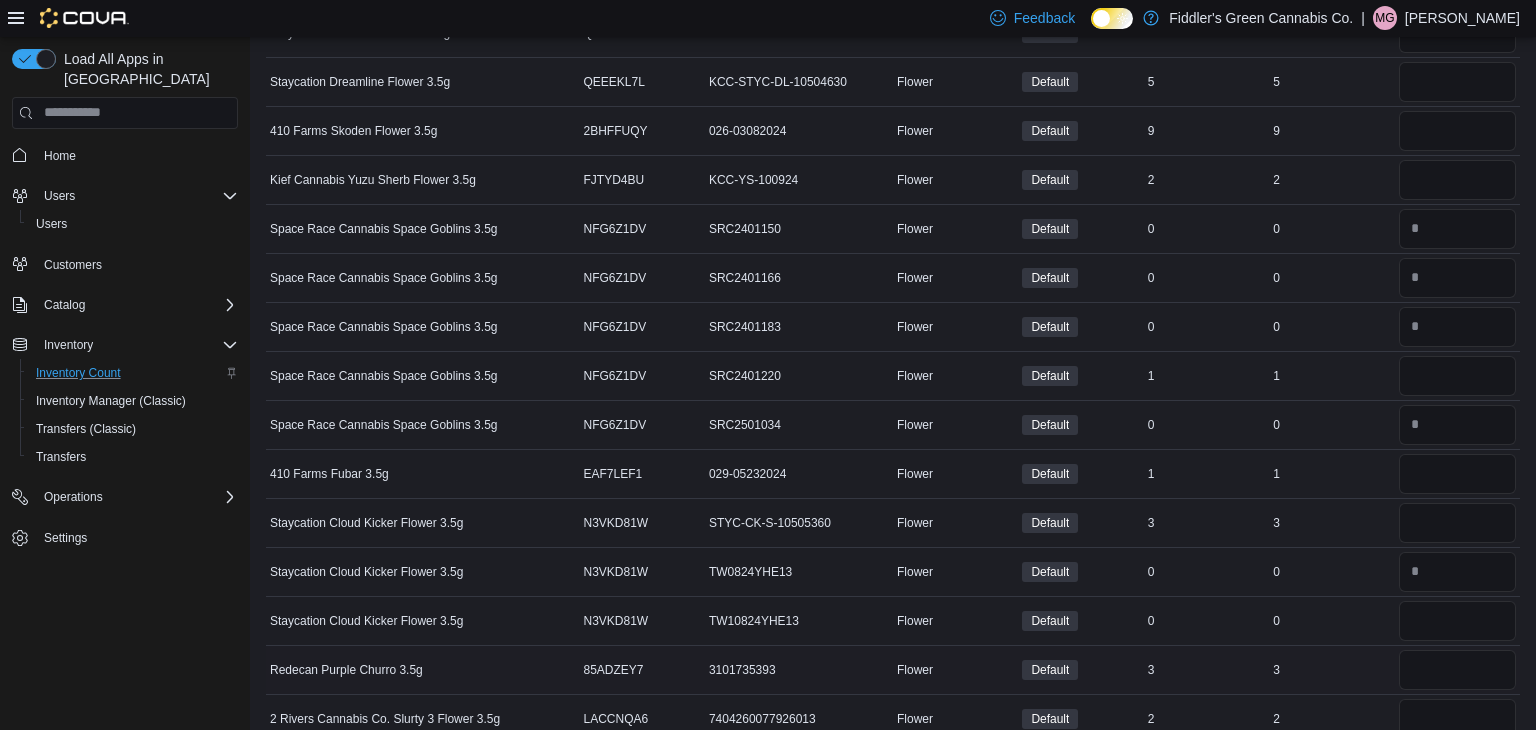 click on "3" at bounding box center (1331, 670) 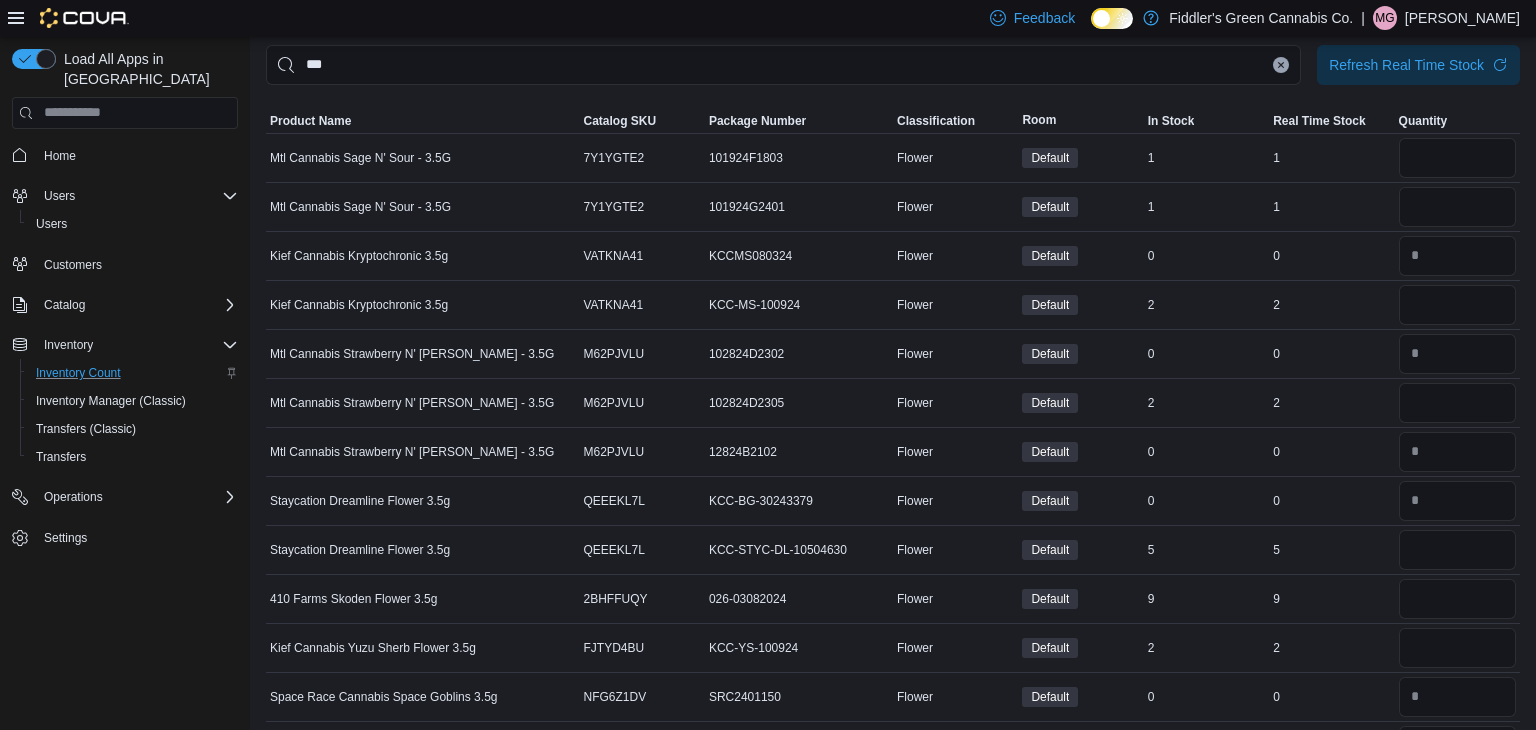 scroll, scrollTop: 73, scrollLeft: 0, axis: vertical 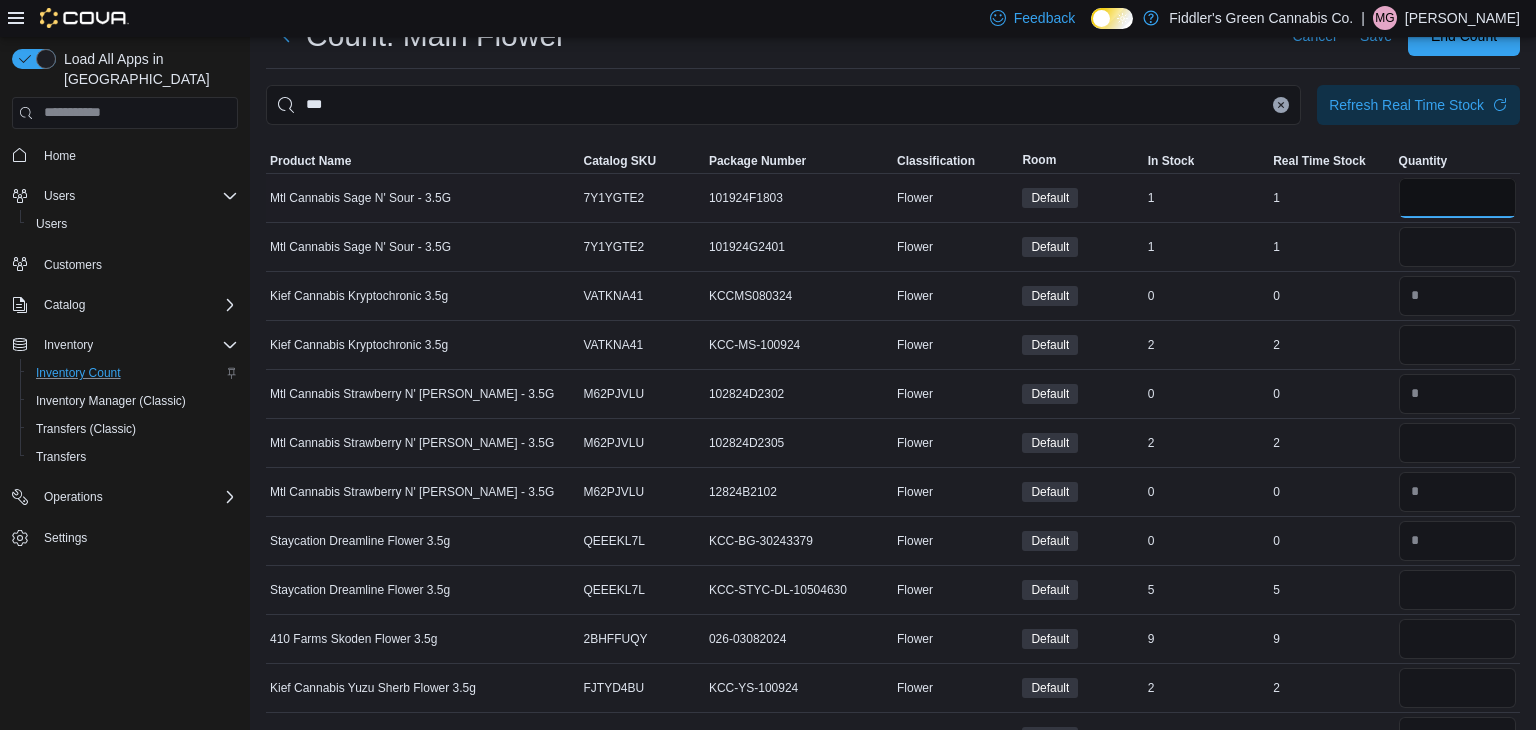 click at bounding box center [1457, 198] 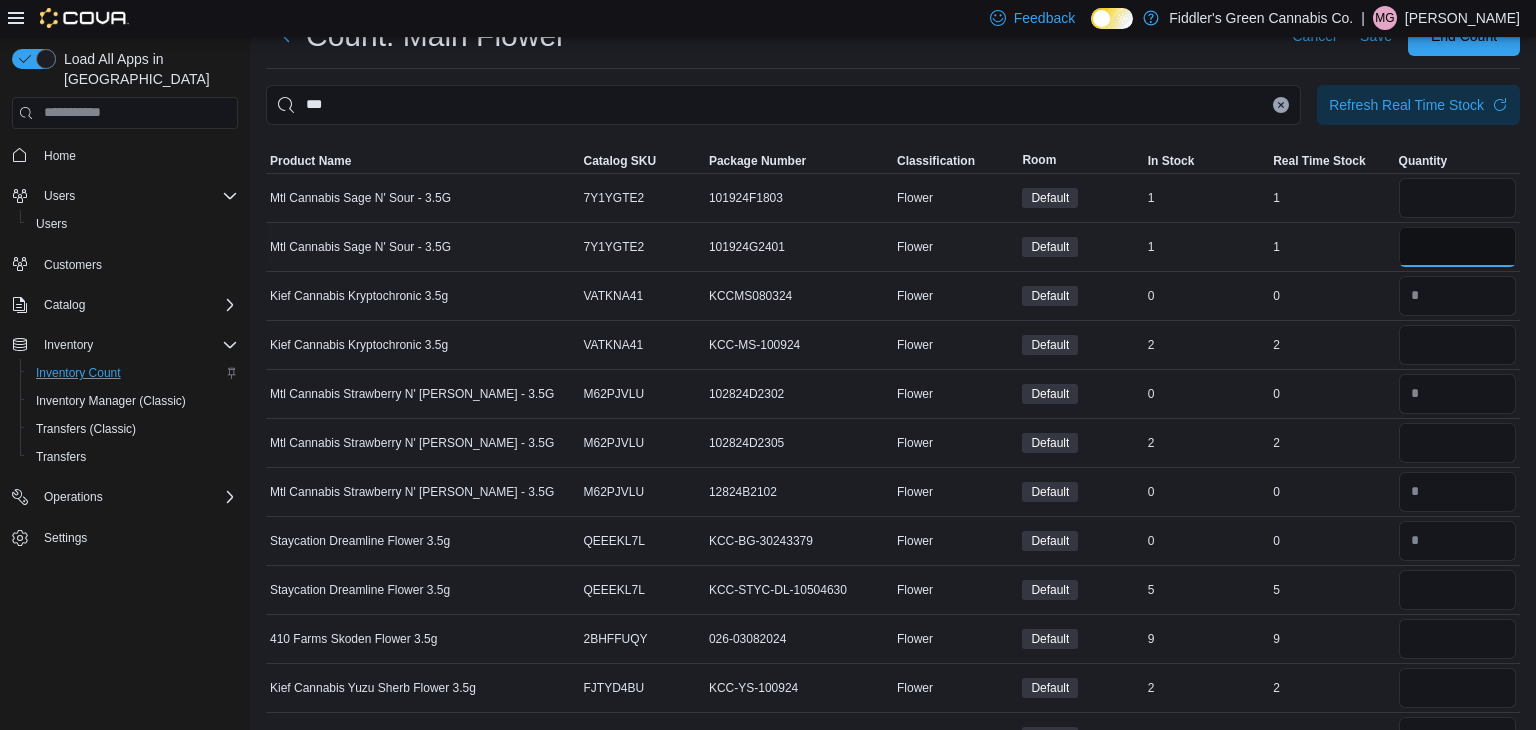 click at bounding box center [1457, 247] 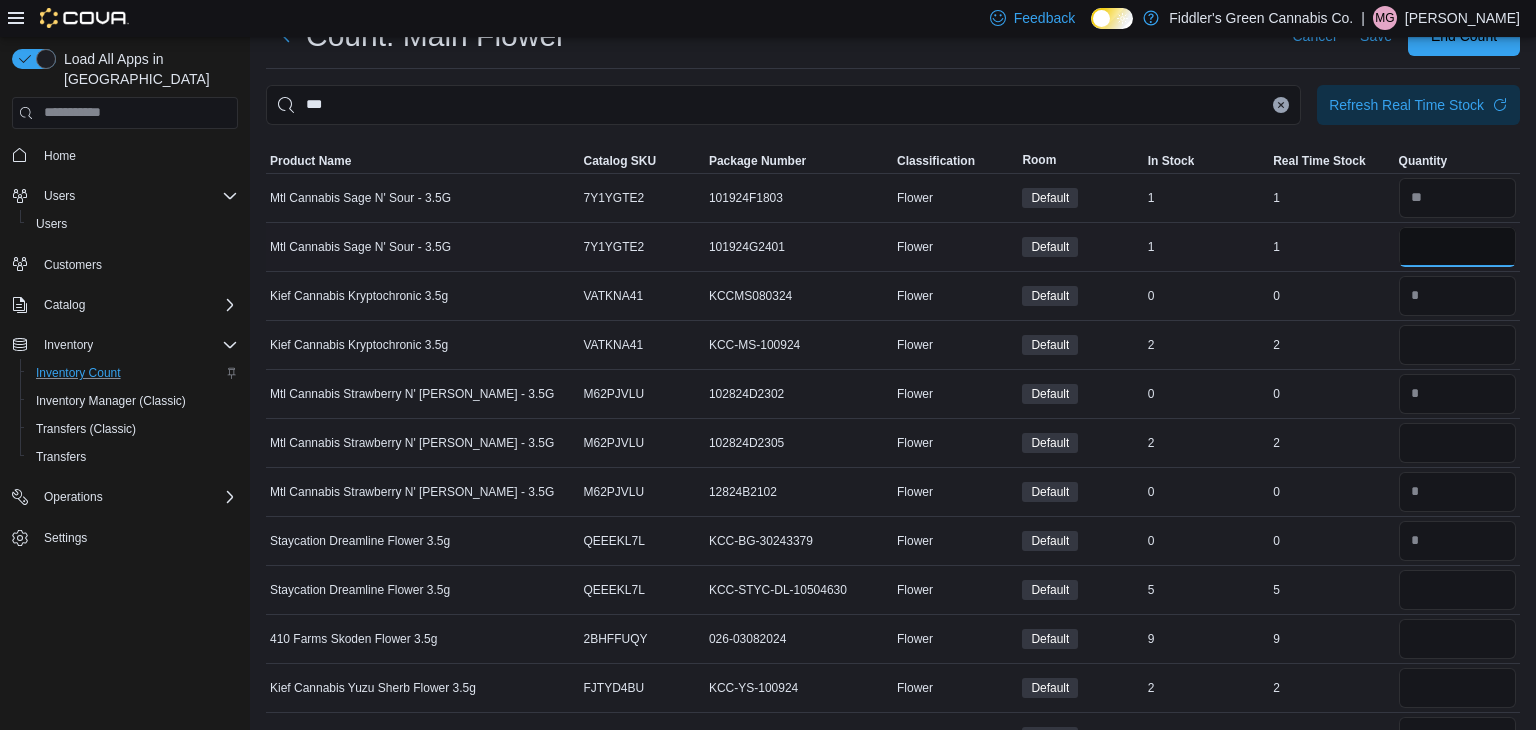 type on "*" 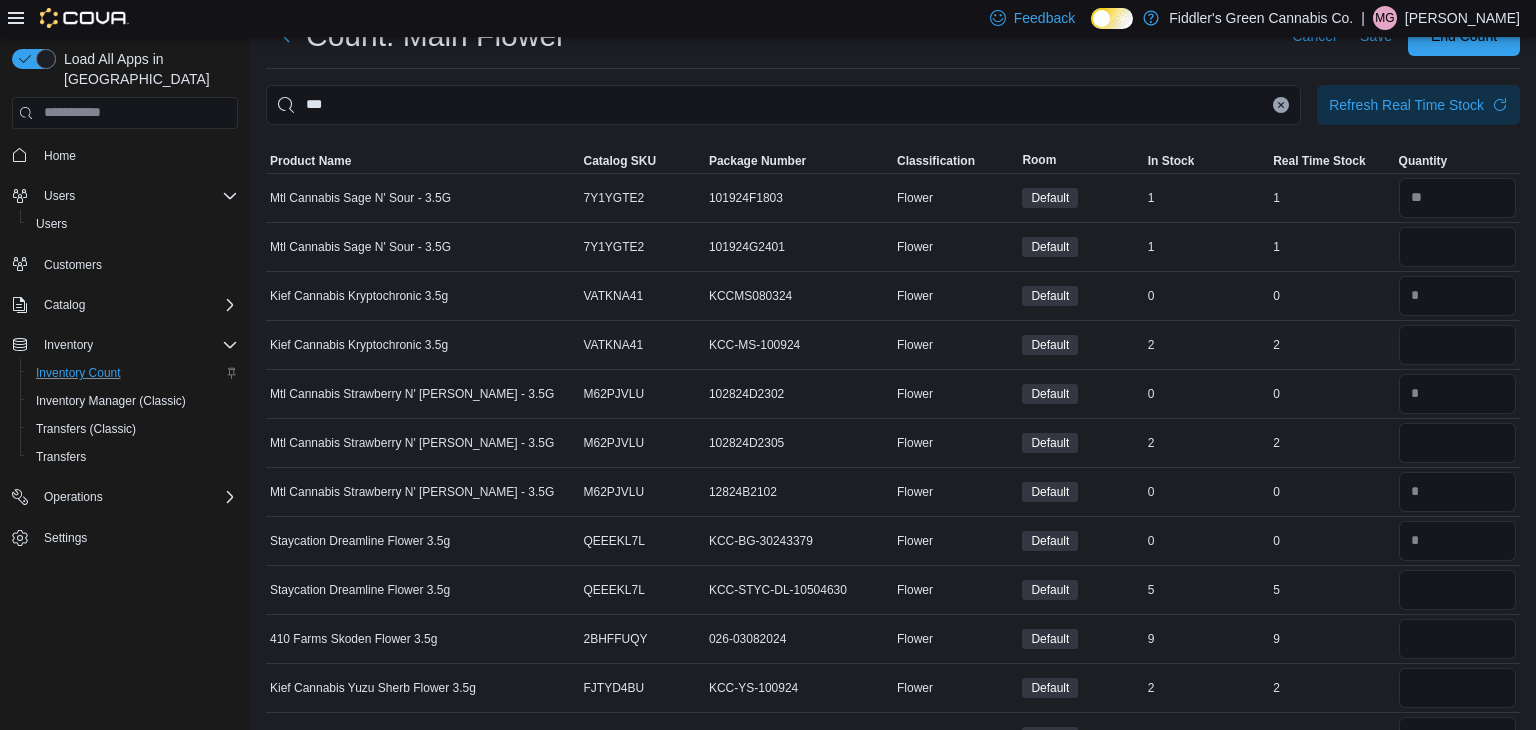 click on "Real Time Stock 2" at bounding box center [1331, 344] 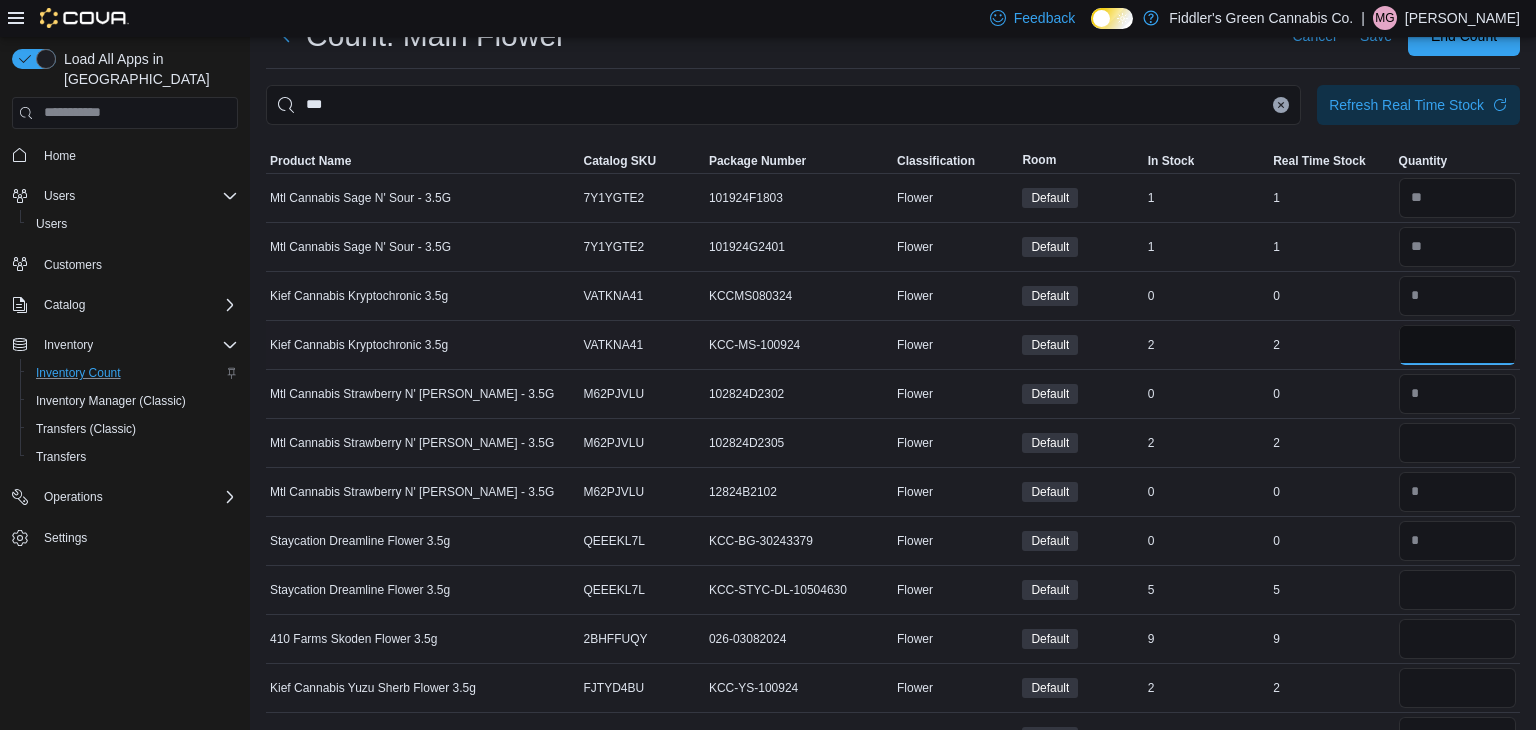 click at bounding box center [1457, 345] 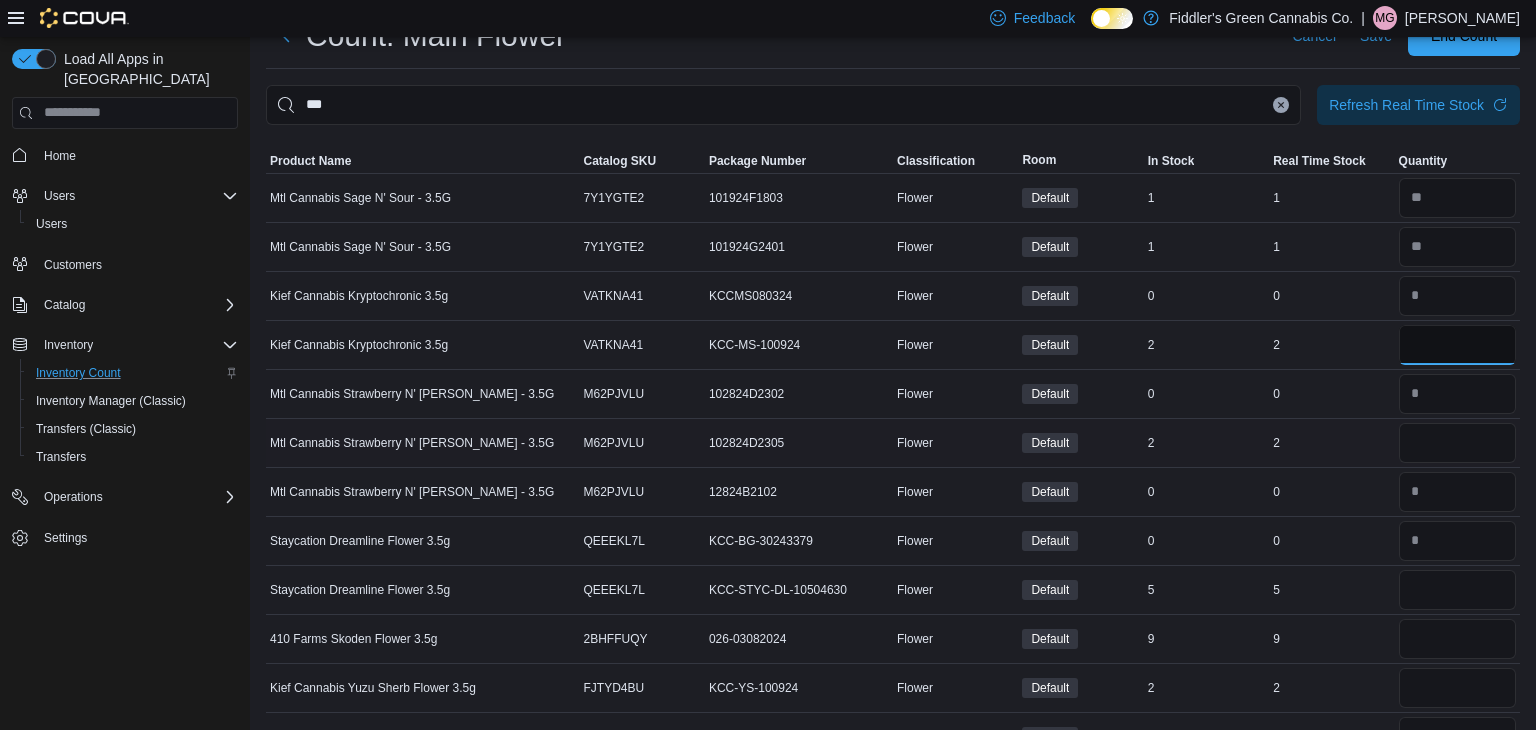 type on "*" 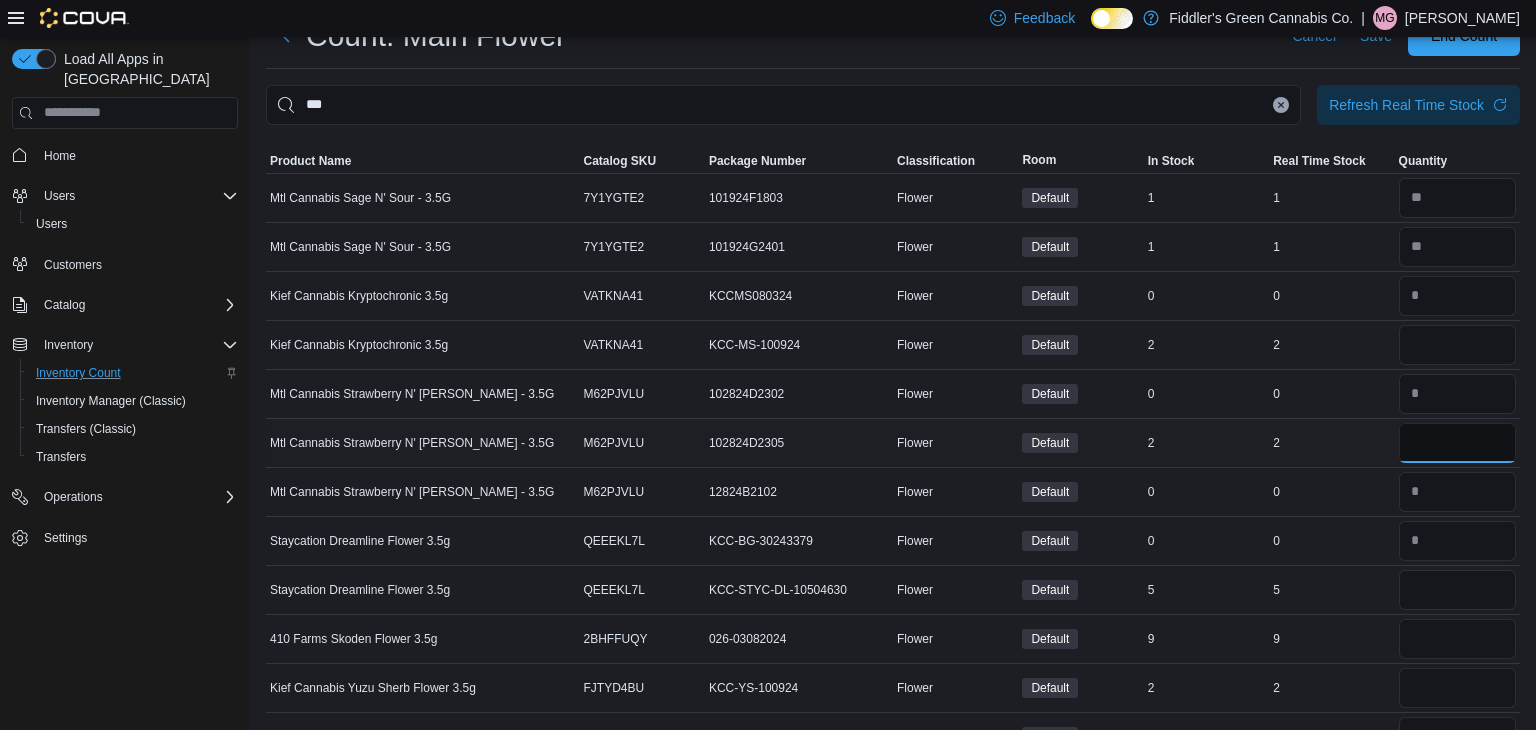 click at bounding box center [1457, 443] 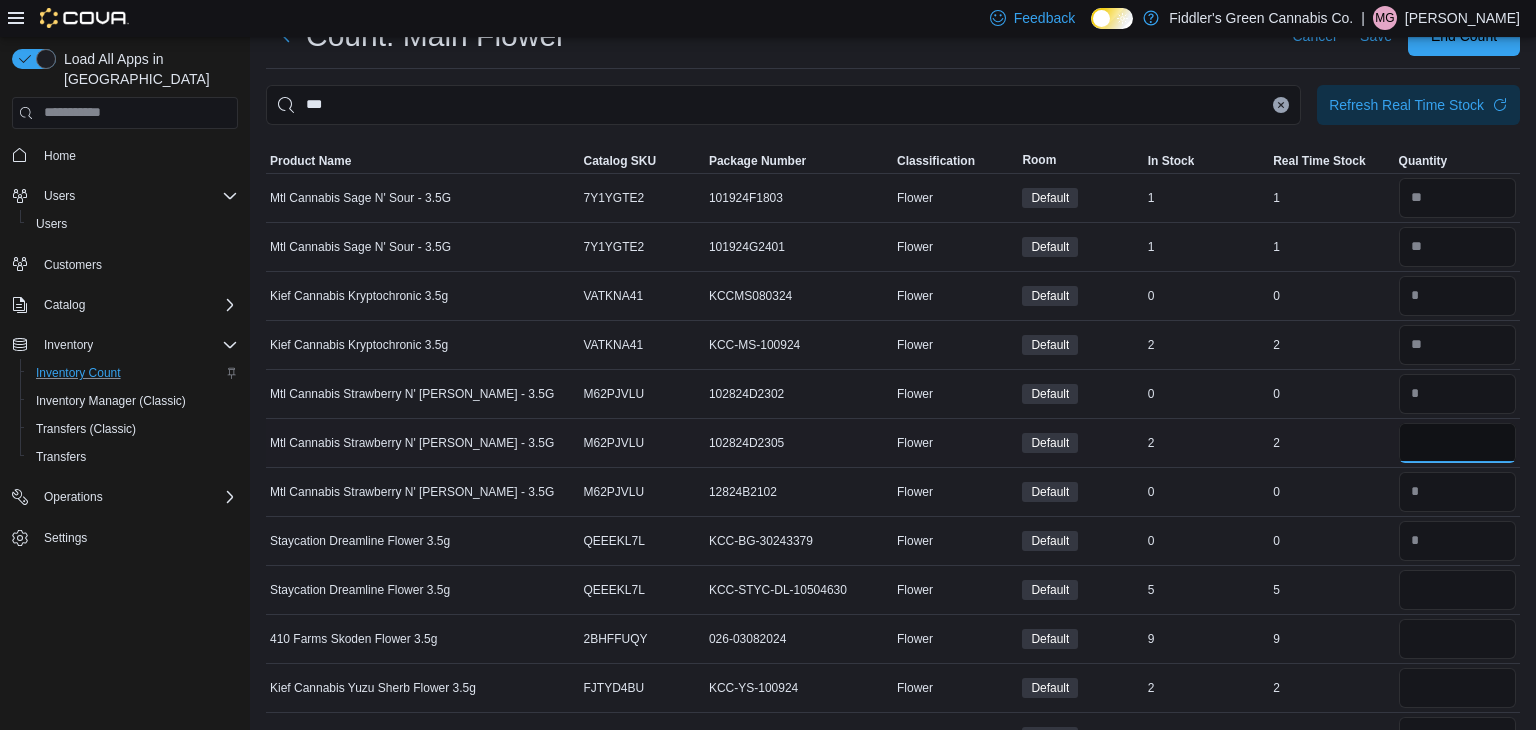 type on "*" 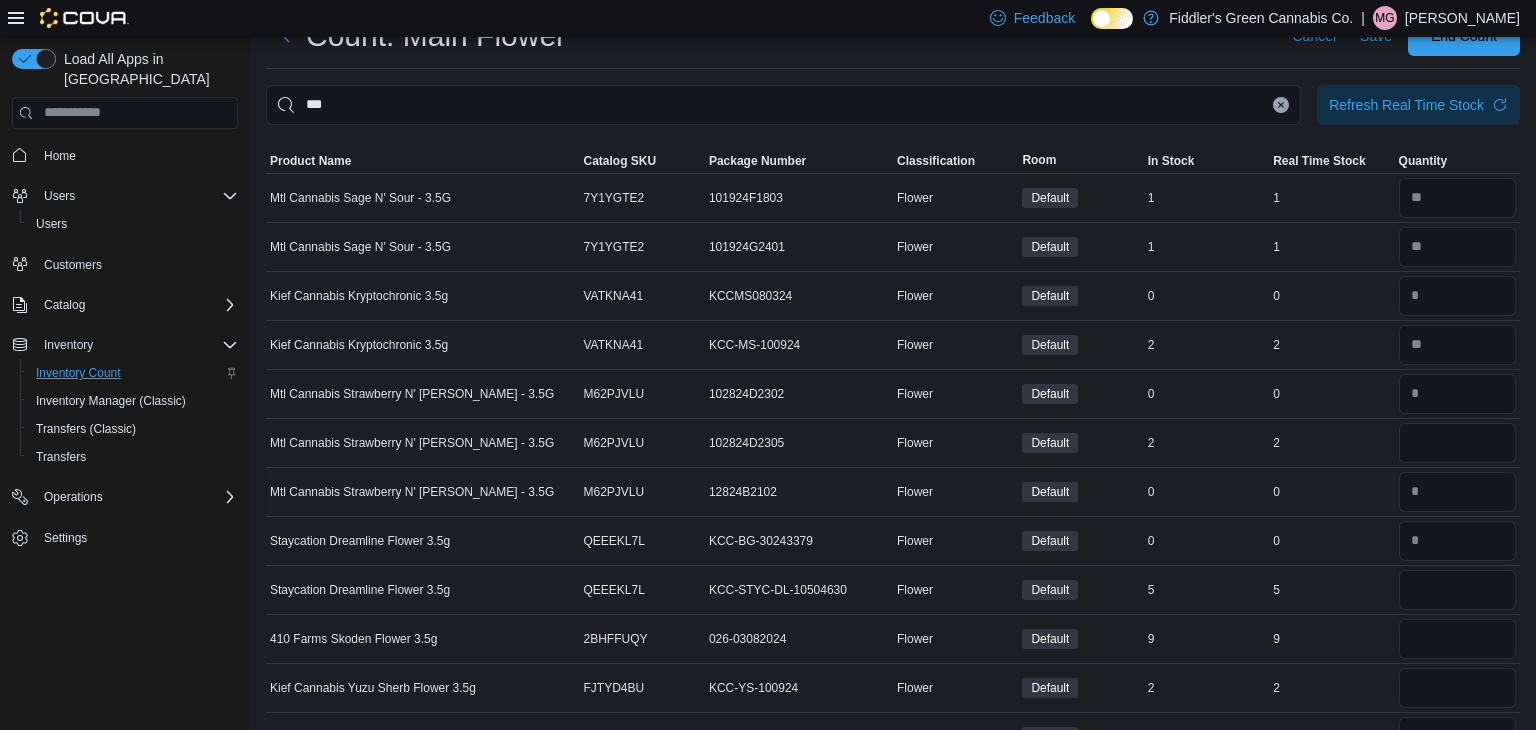 click on "Real Time Stock 0" at bounding box center [1331, 491] 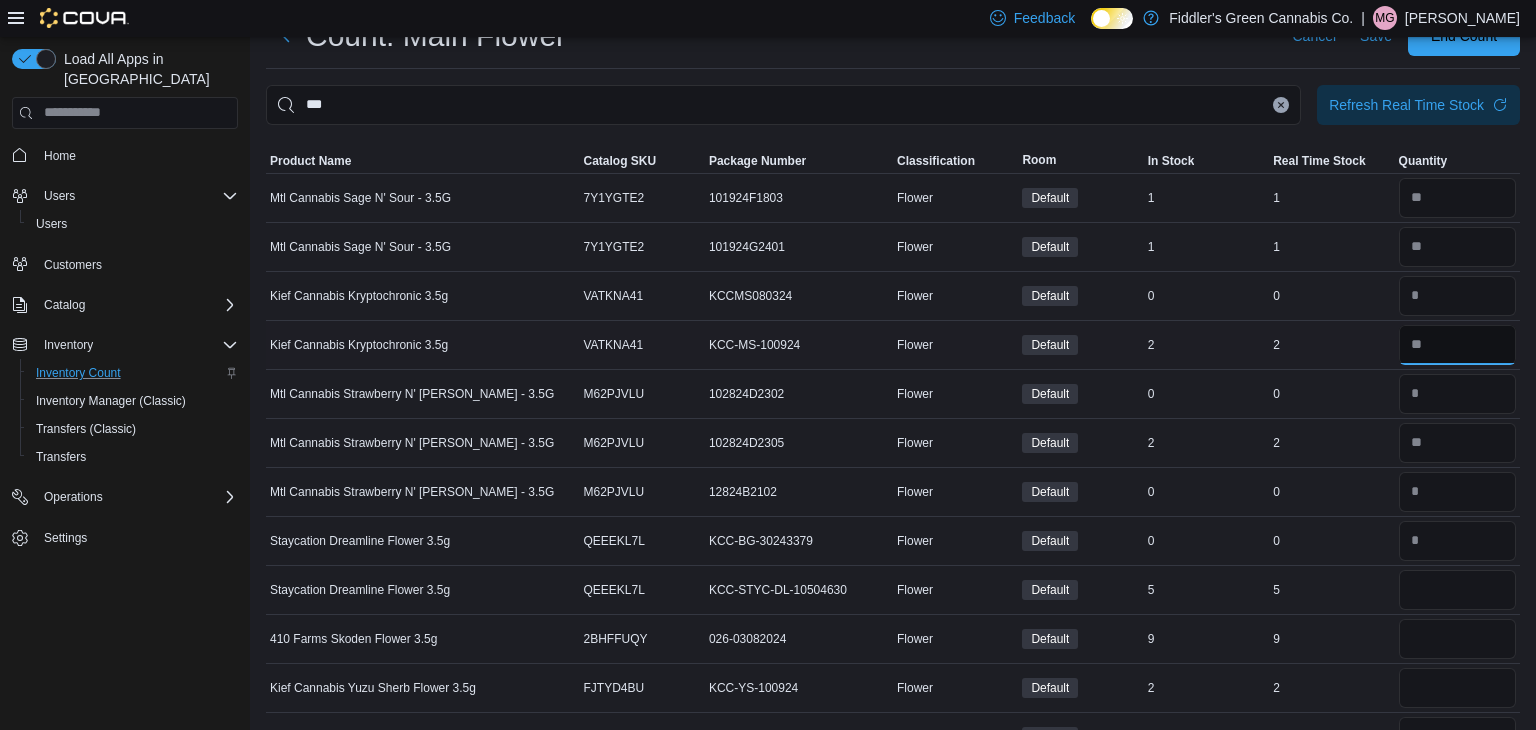 click at bounding box center [1457, 345] 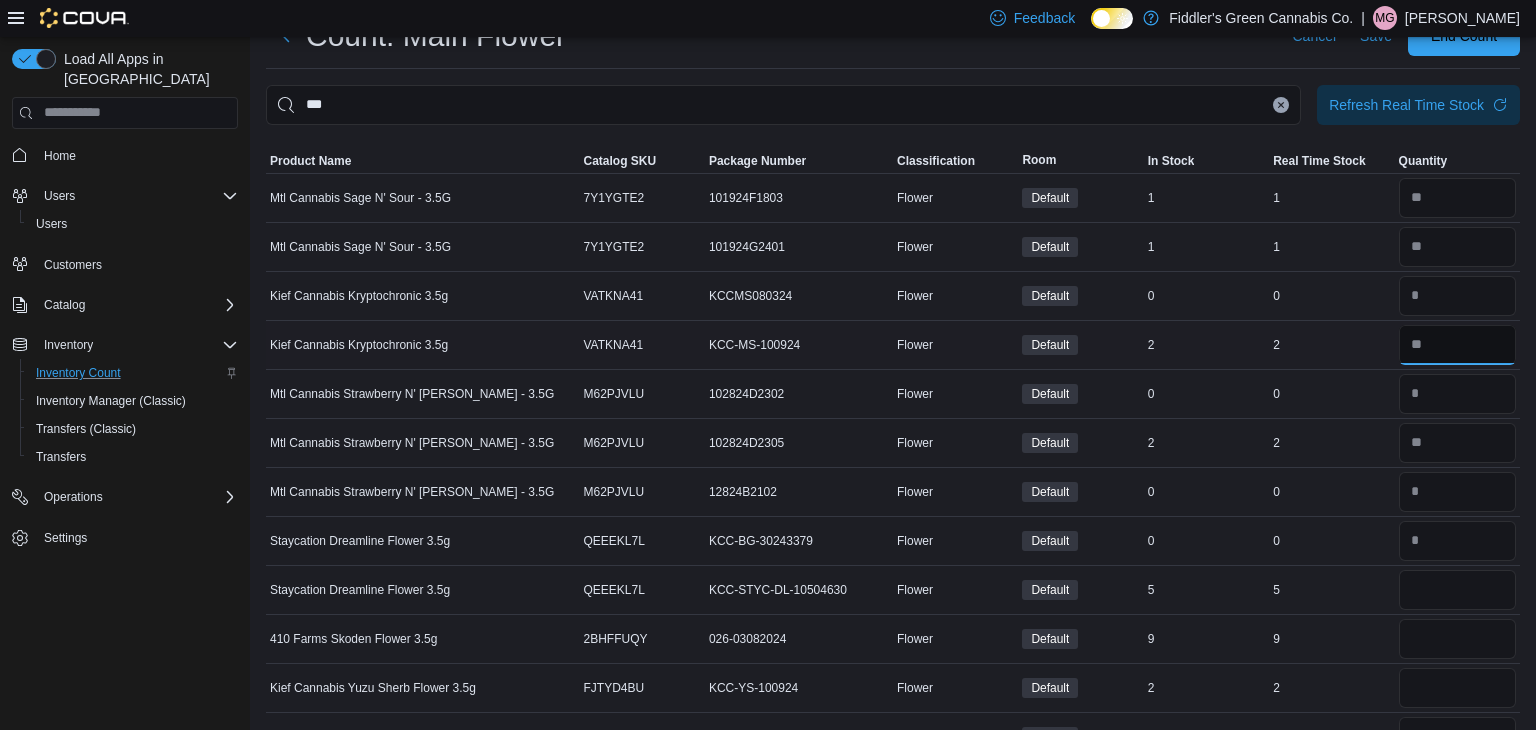 type on "*" 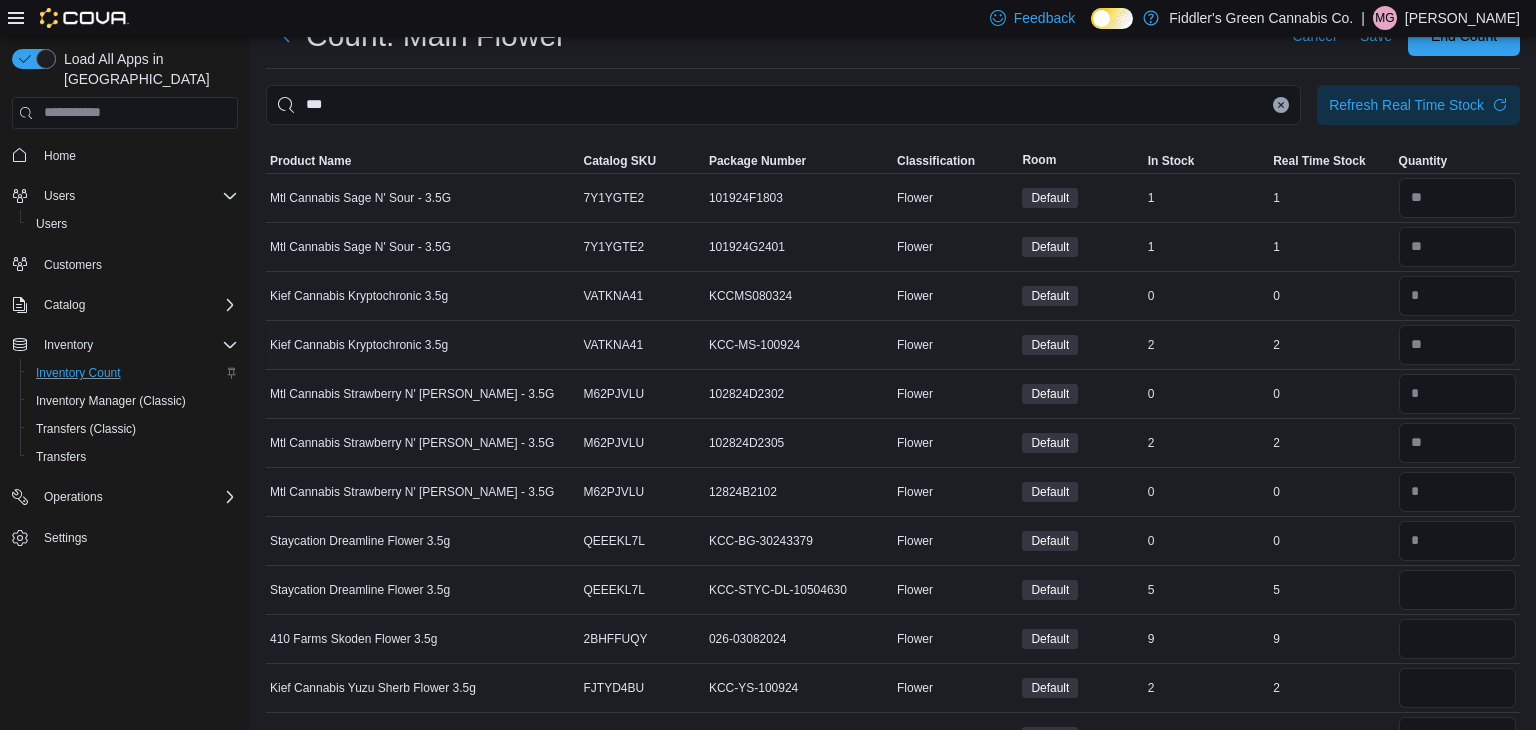 click on "2" at bounding box center (1331, 345) 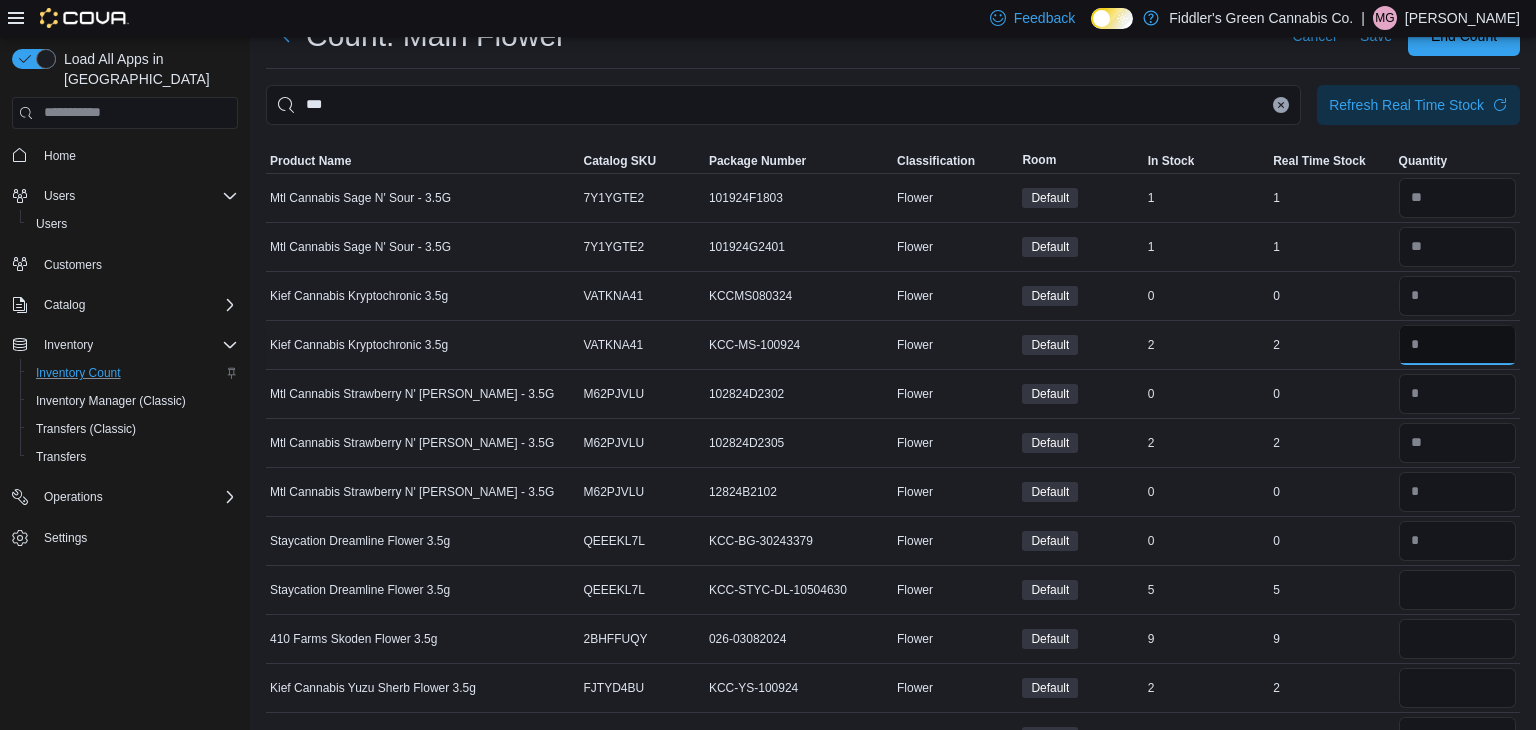 click at bounding box center (1457, 345) 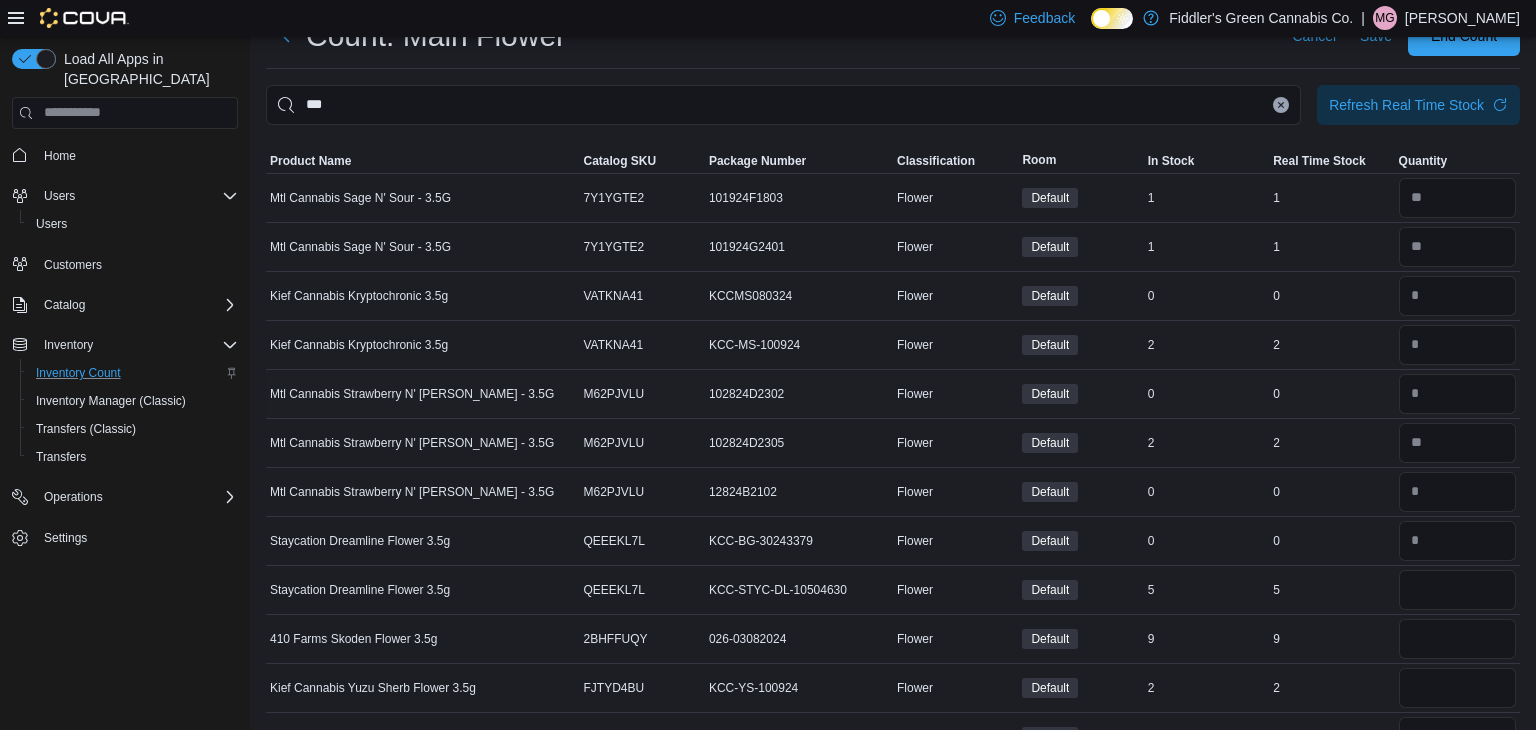 click on "Real Time Stock 0" at bounding box center [1331, 393] 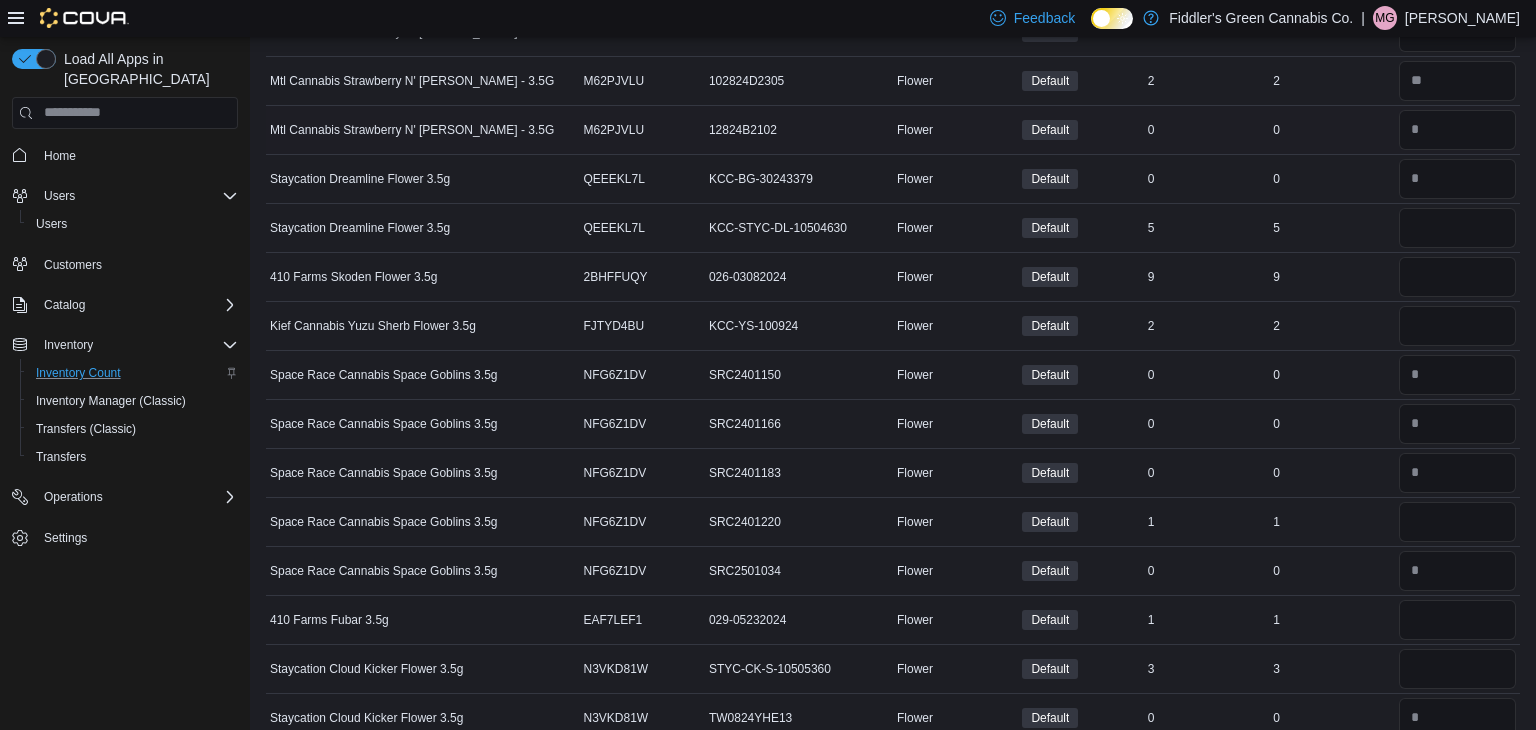 scroll, scrollTop: 433, scrollLeft: 0, axis: vertical 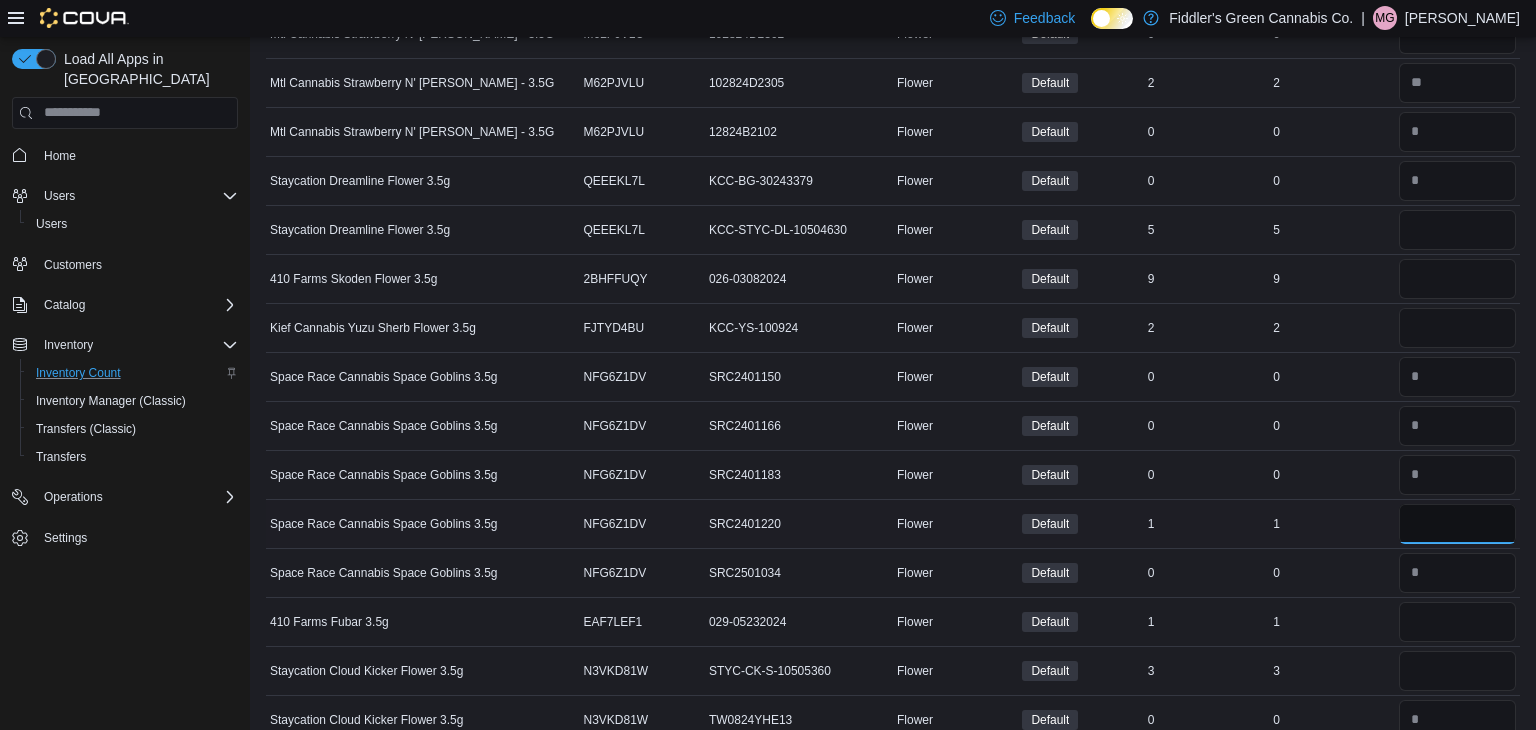 click at bounding box center (1457, 524) 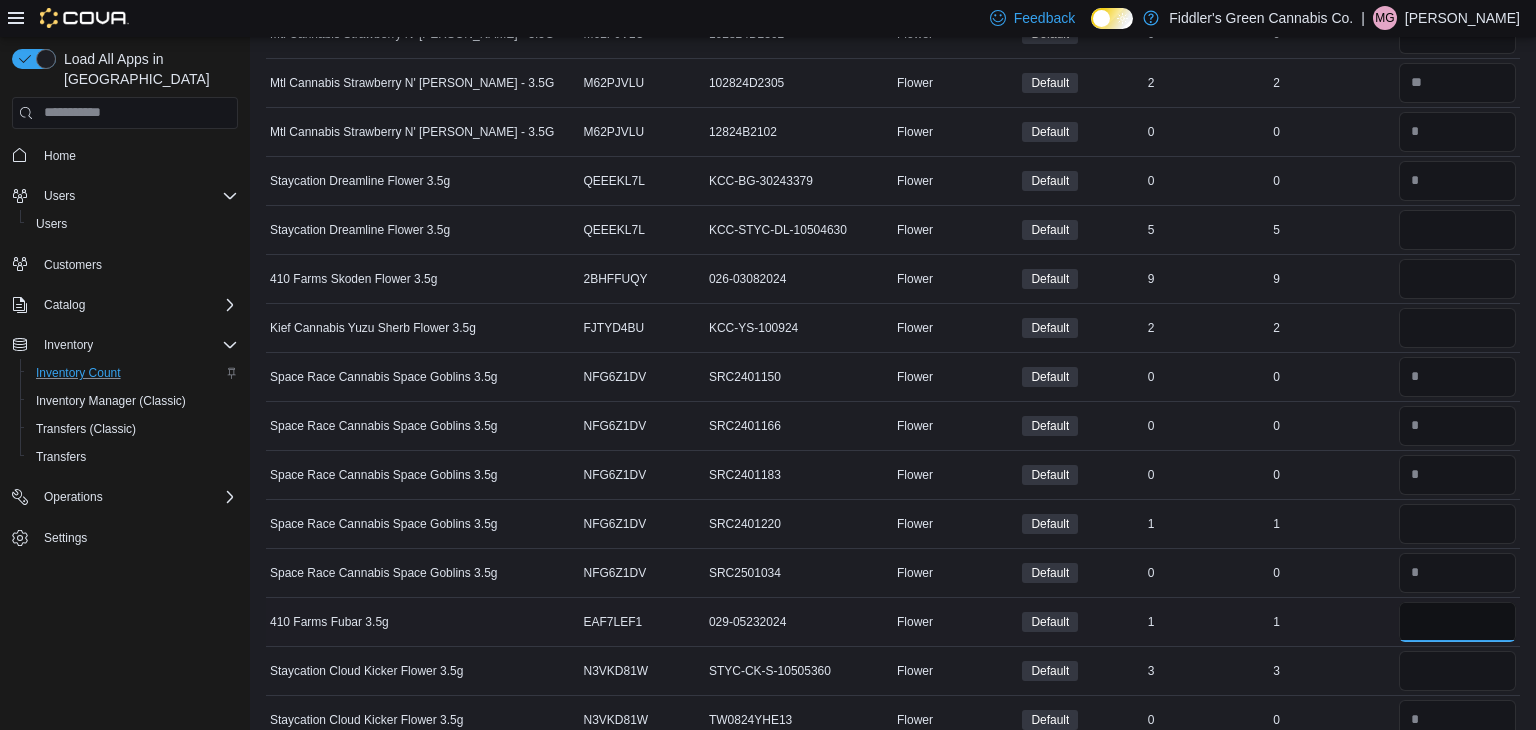 click at bounding box center [1457, 622] 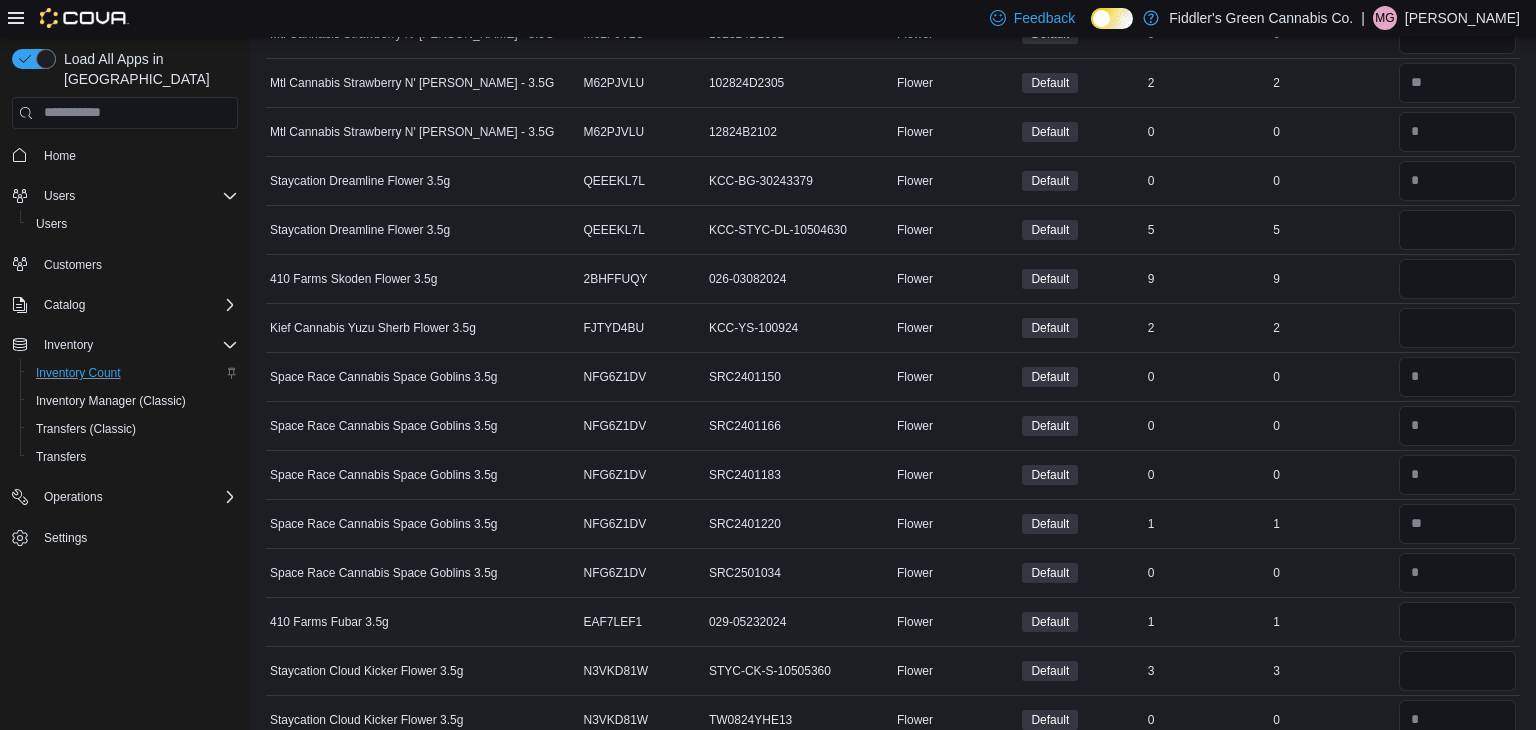 click on "Real Time Stock 1" at bounding box center [1331, 621] 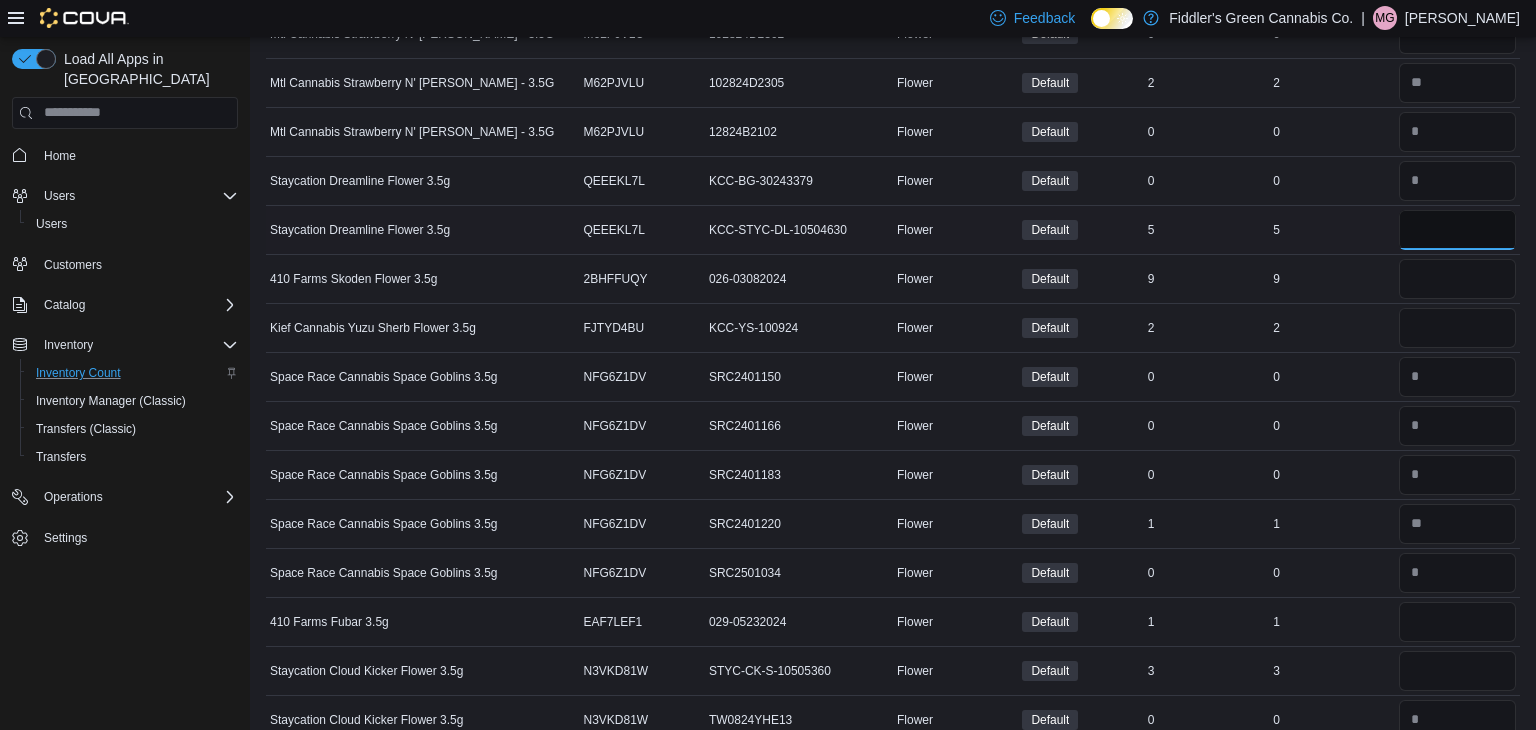 click at bounding box center [1457, 230] 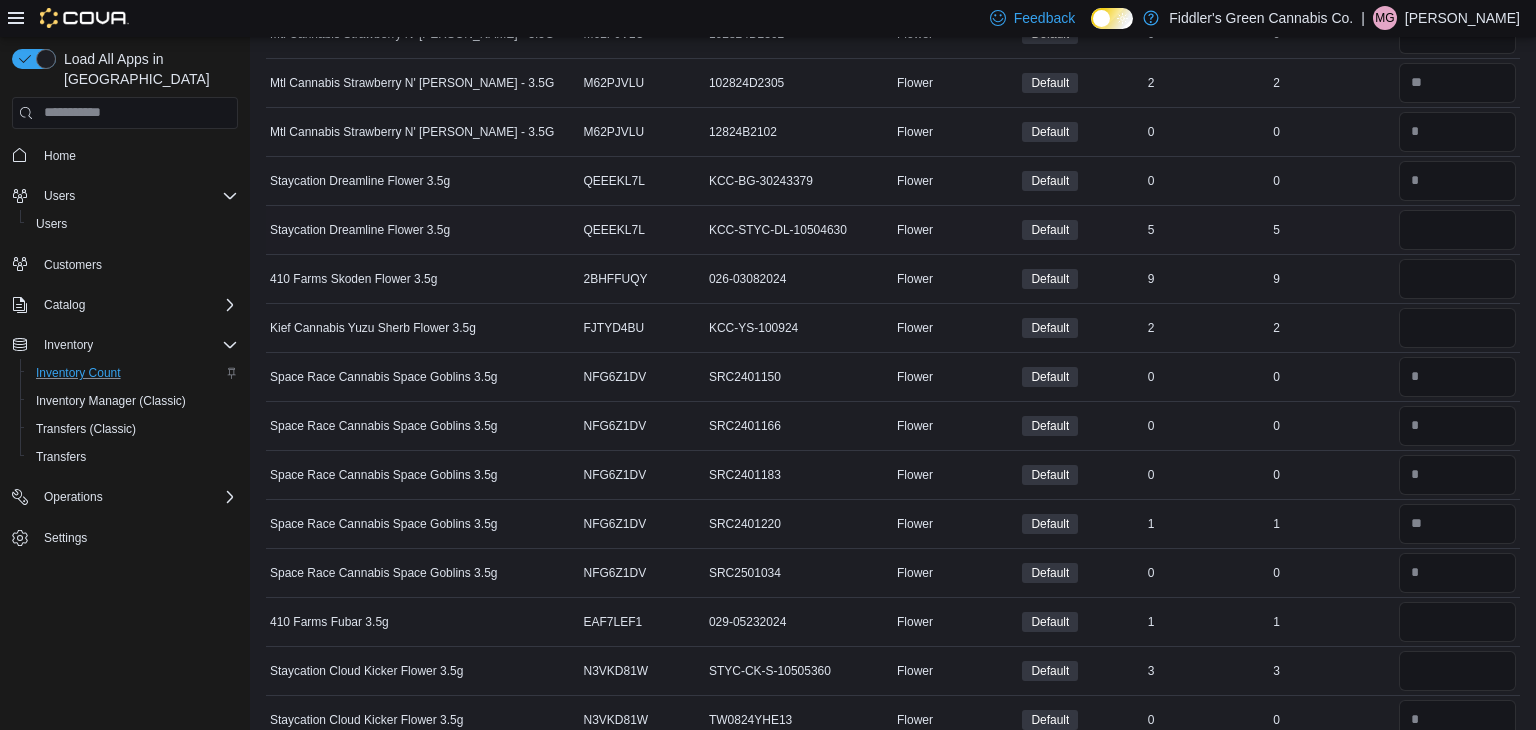 click on "5" at bounding box center (1331, 230) 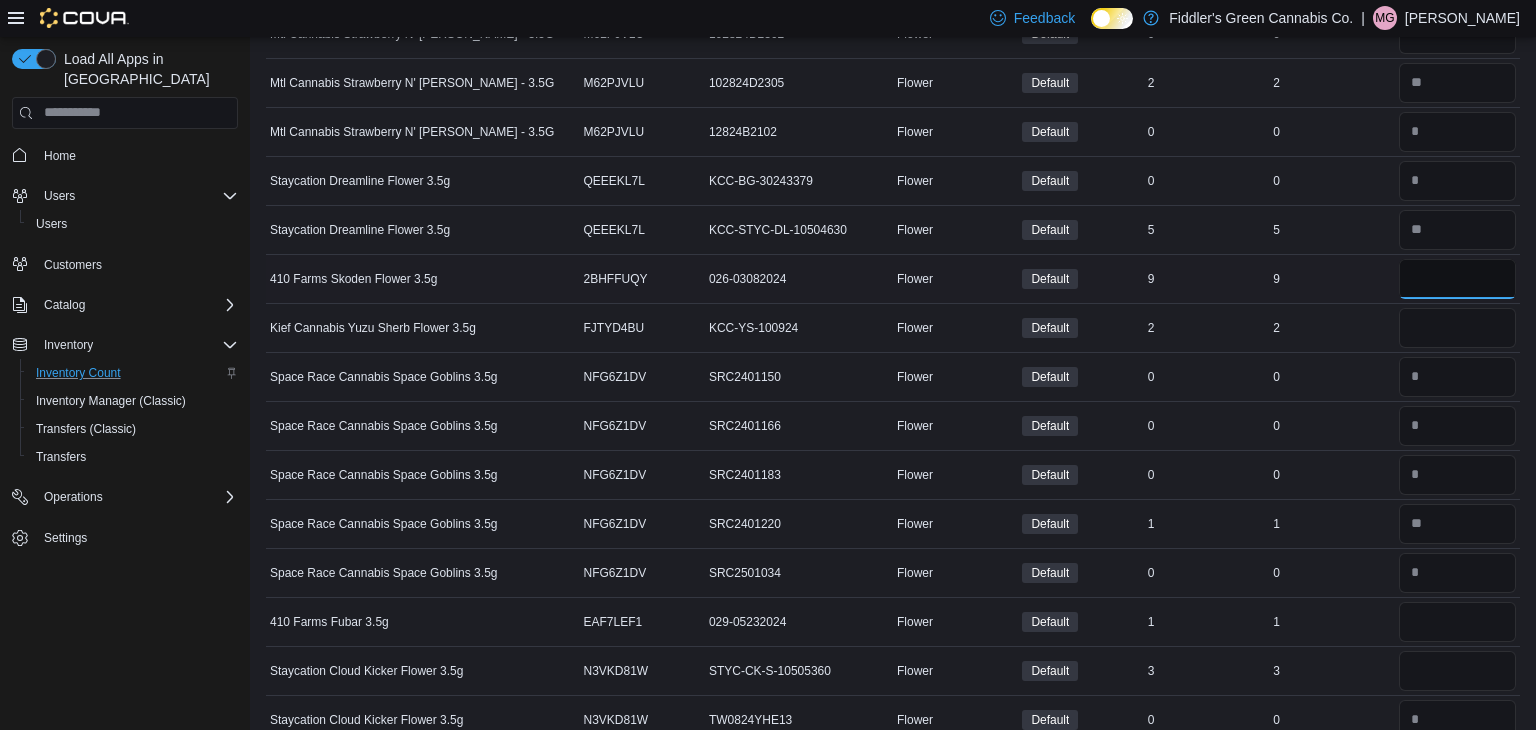 click at bounding box center (1457, 279) 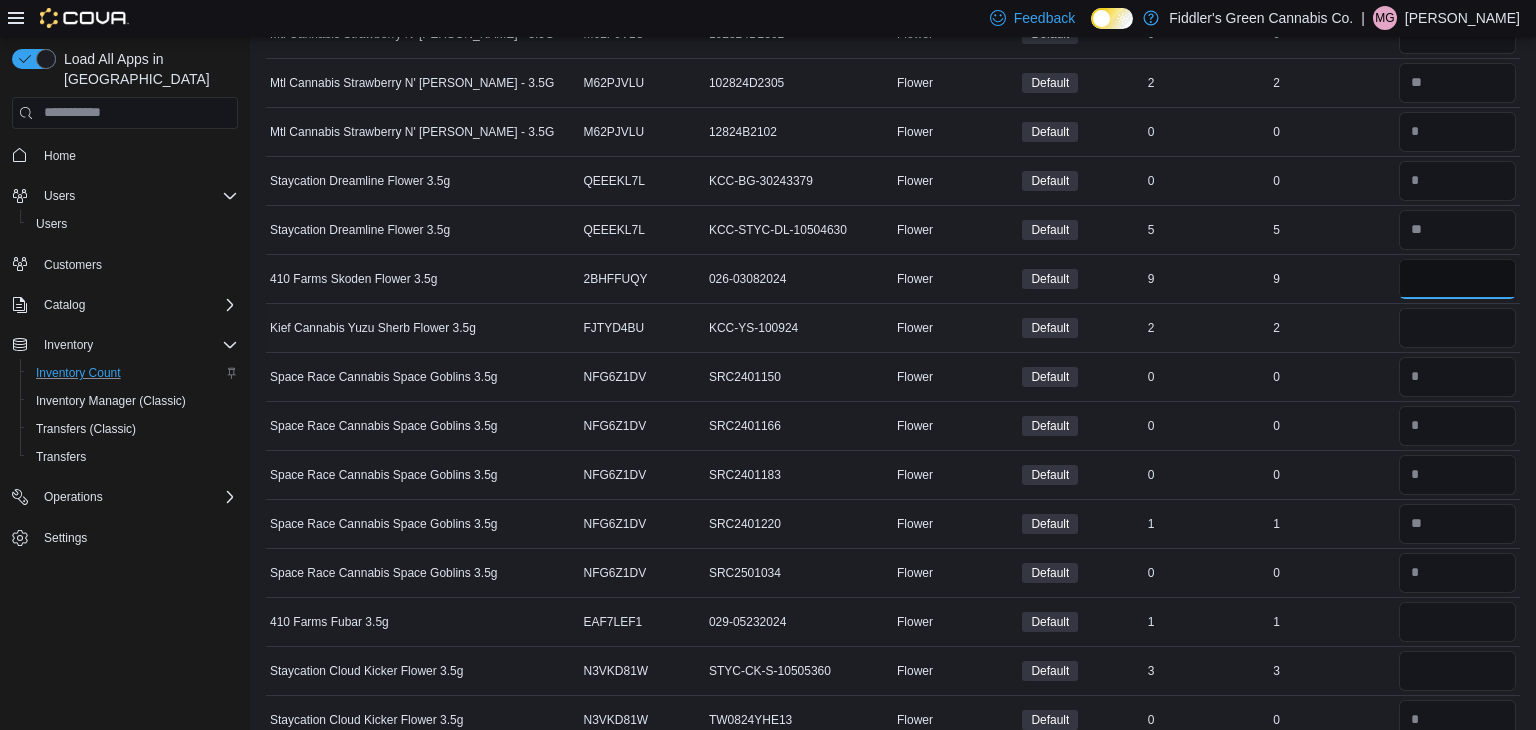 type on "*" 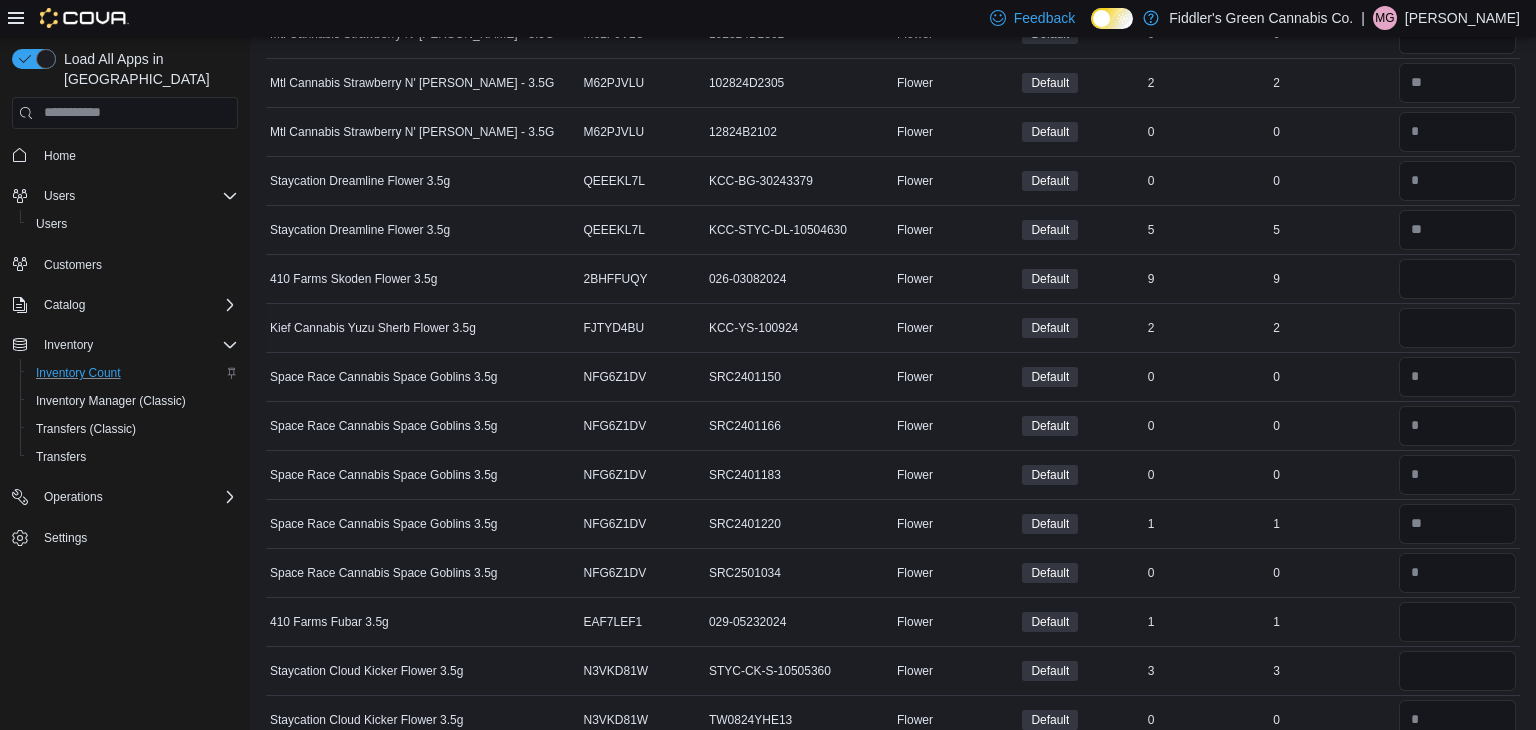 click on "Real Time Stock 2" at bounding box center (1331, 327) 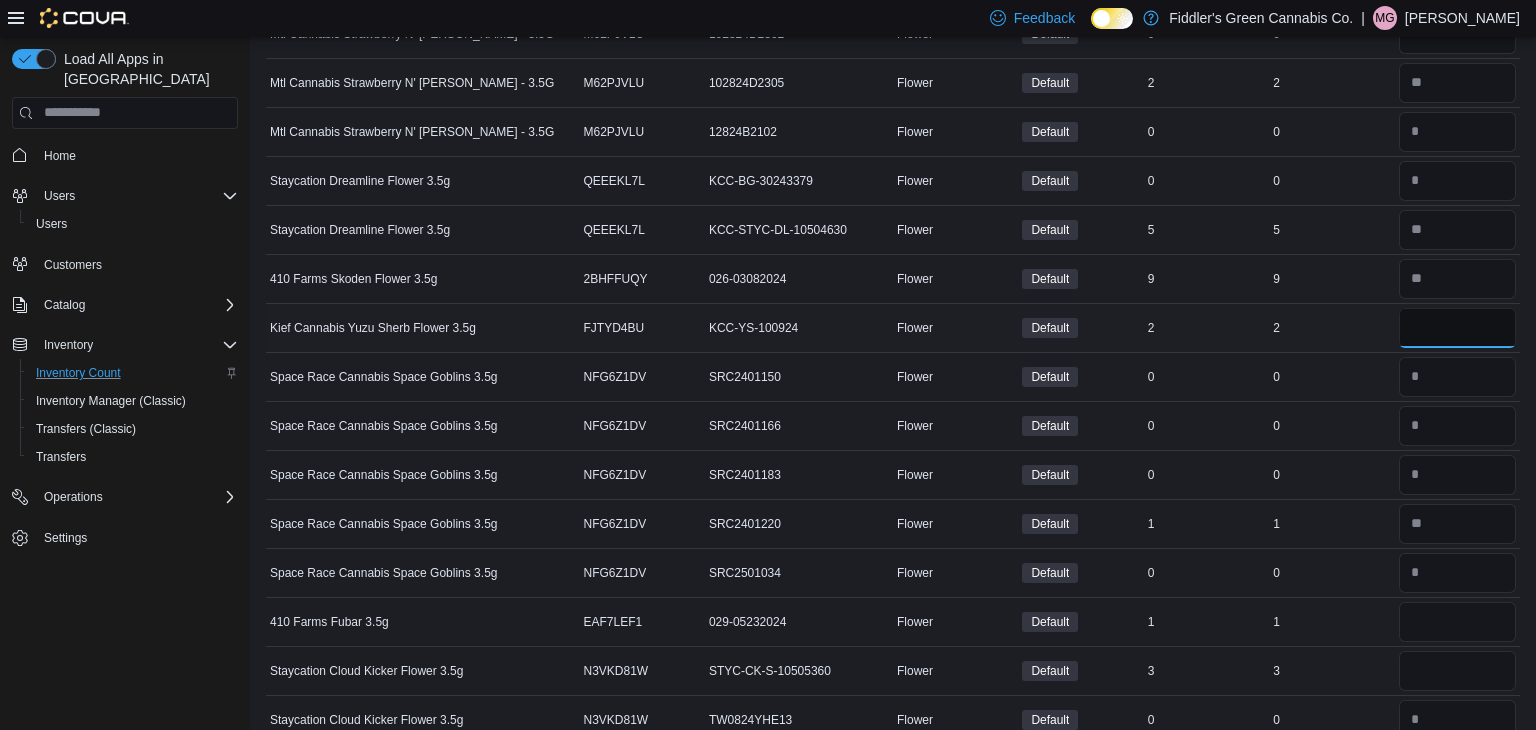 click at bounding box center [1457, 328] 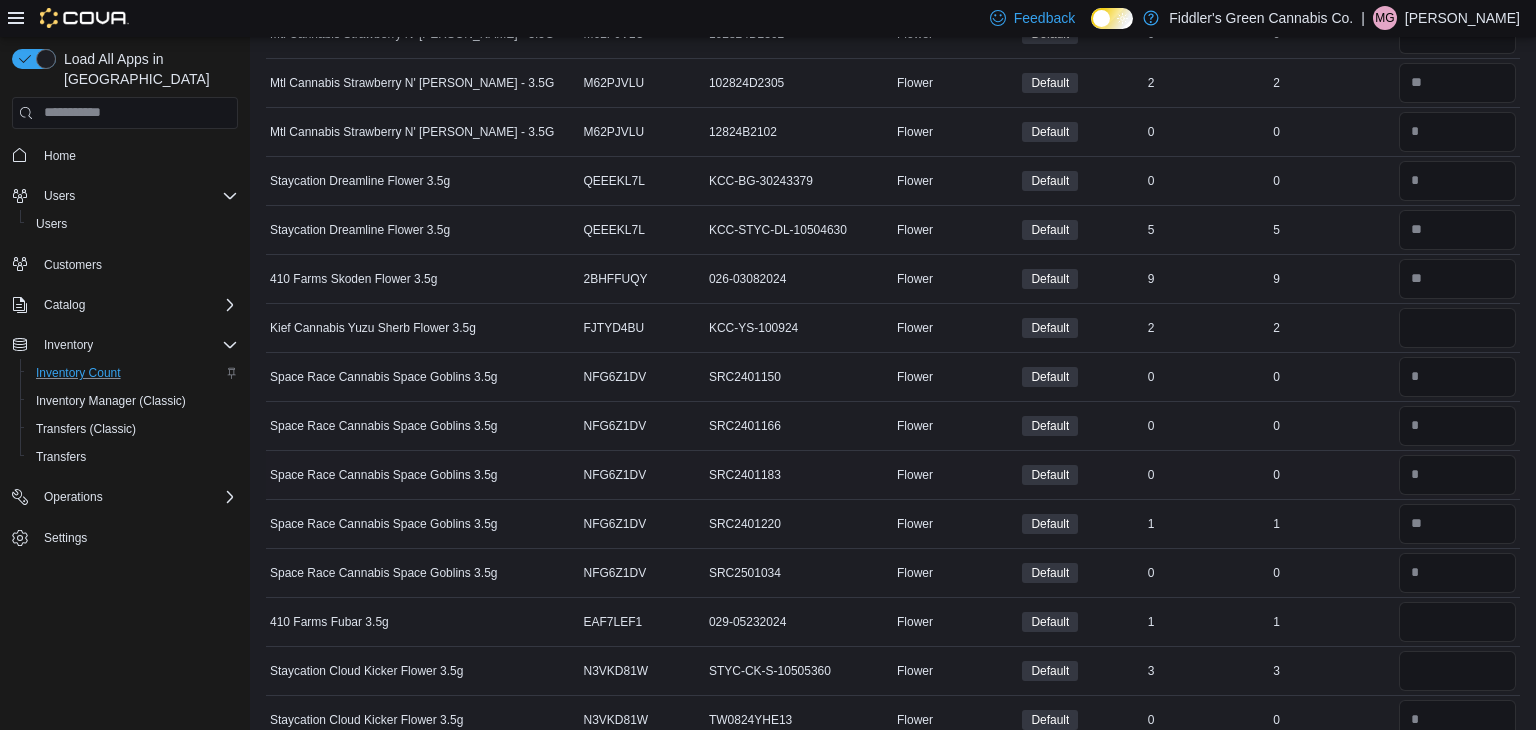 click on "Real Time Stock 0" at bounding box center [1331, 474] 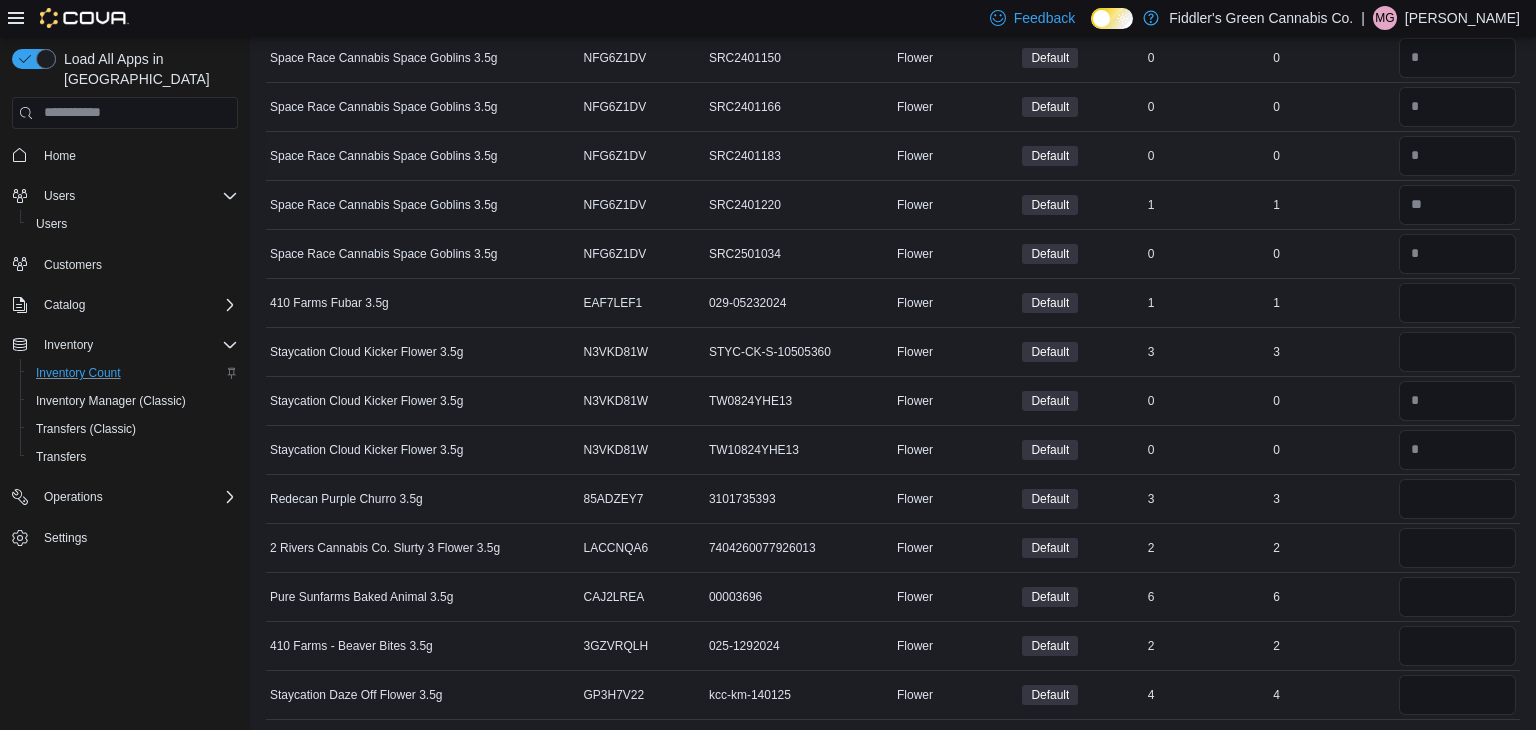 scroll, scrollTop: 753, scrollLeft: 0, axis: vertical 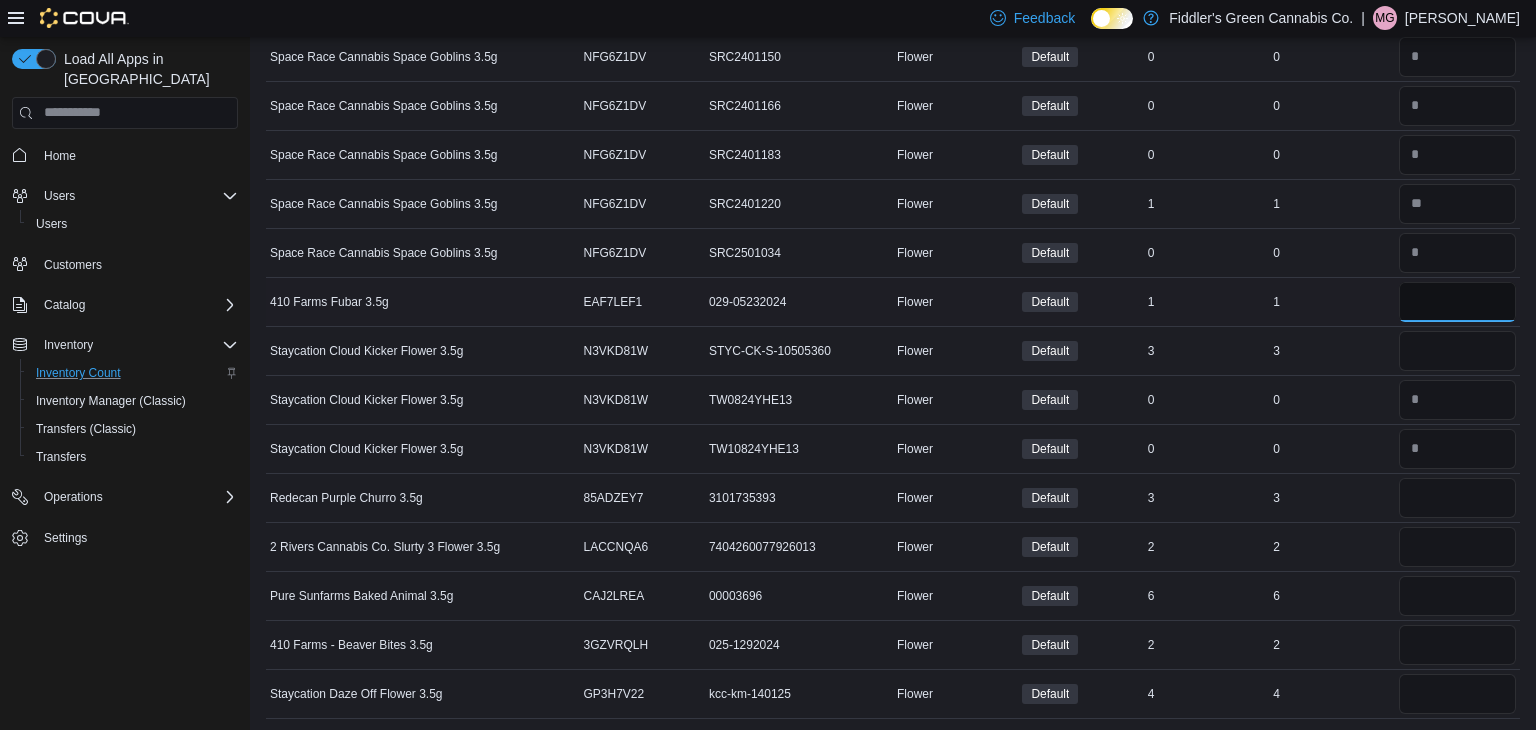 click at bounding box center [1457, 302] 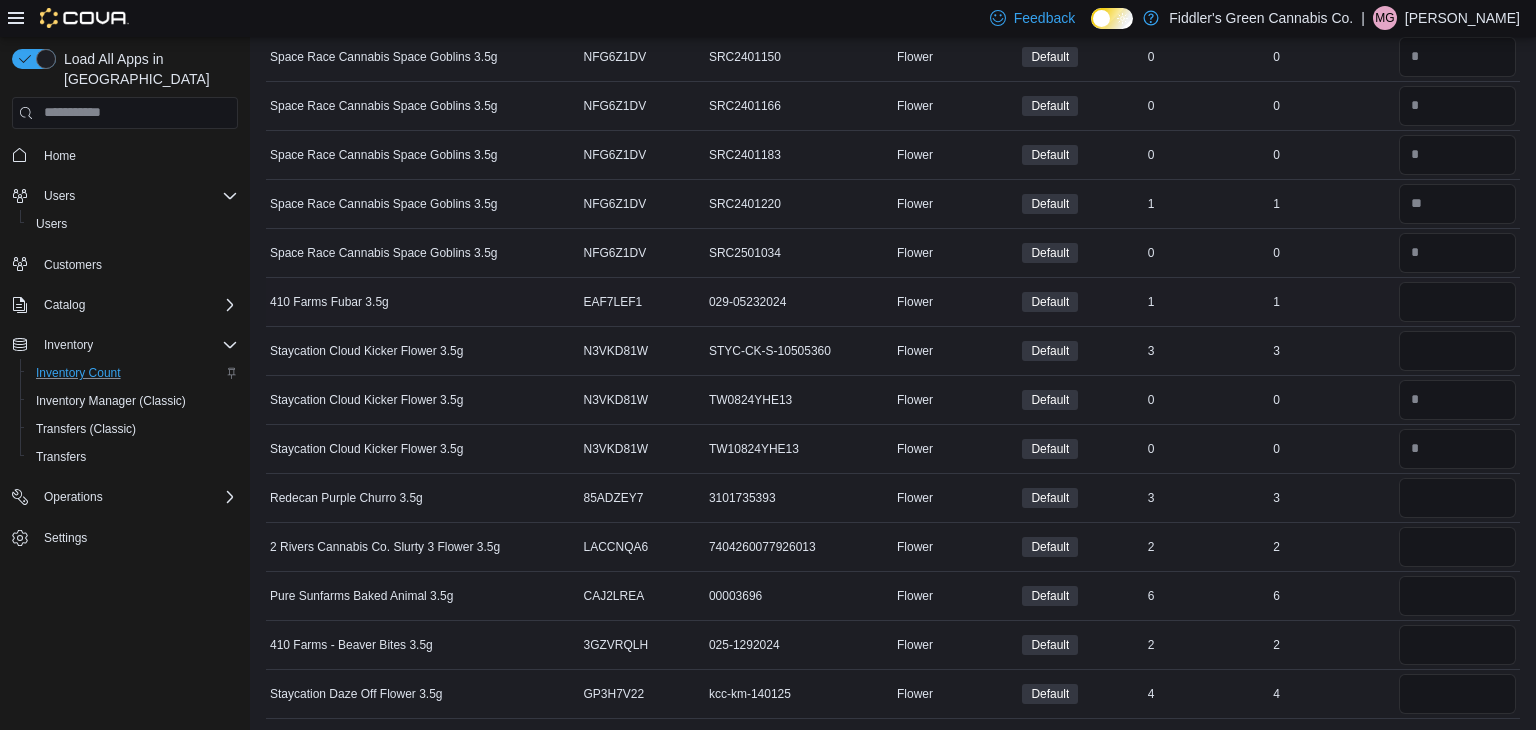 click on "1" at bounding box center (1331, 302) 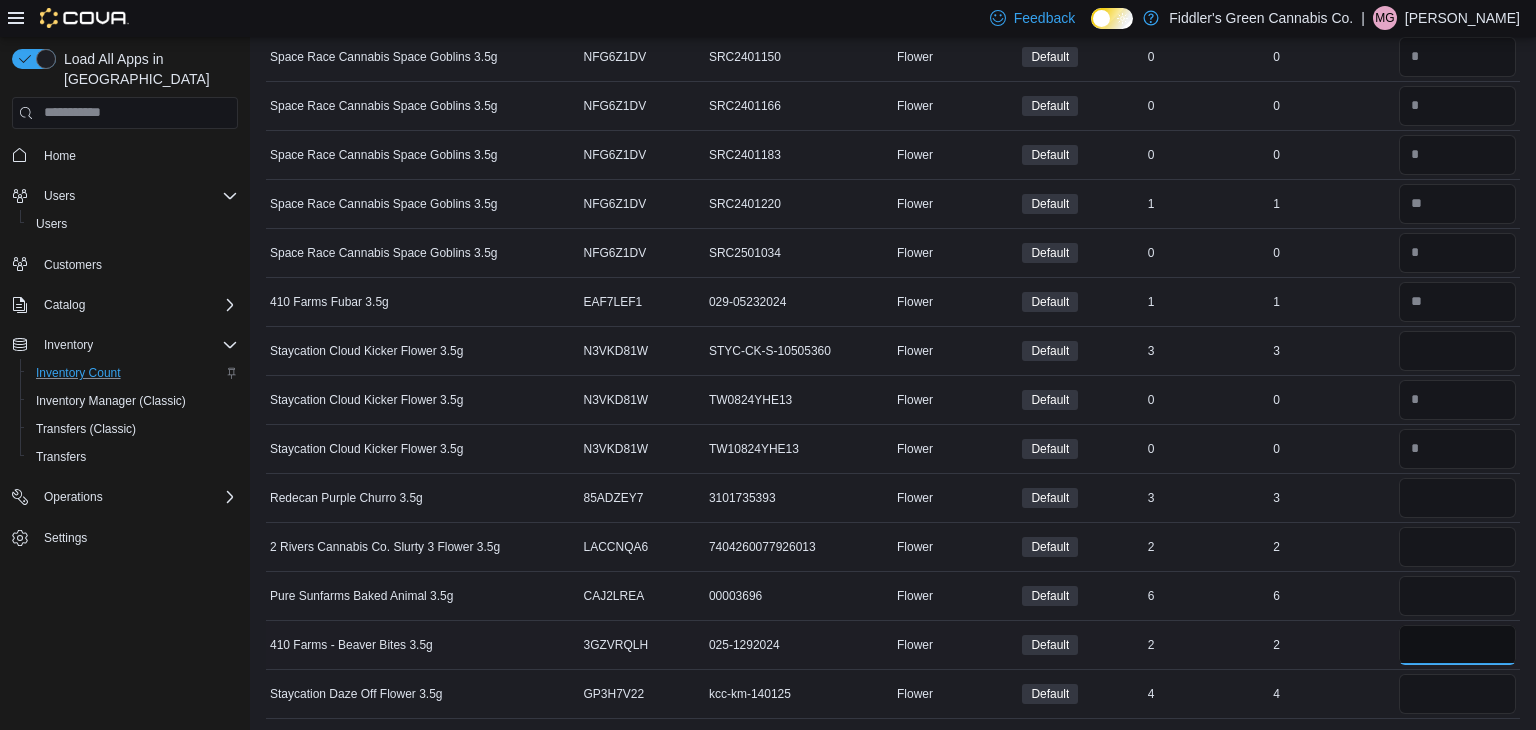 click at bounding box center [1457, 645] 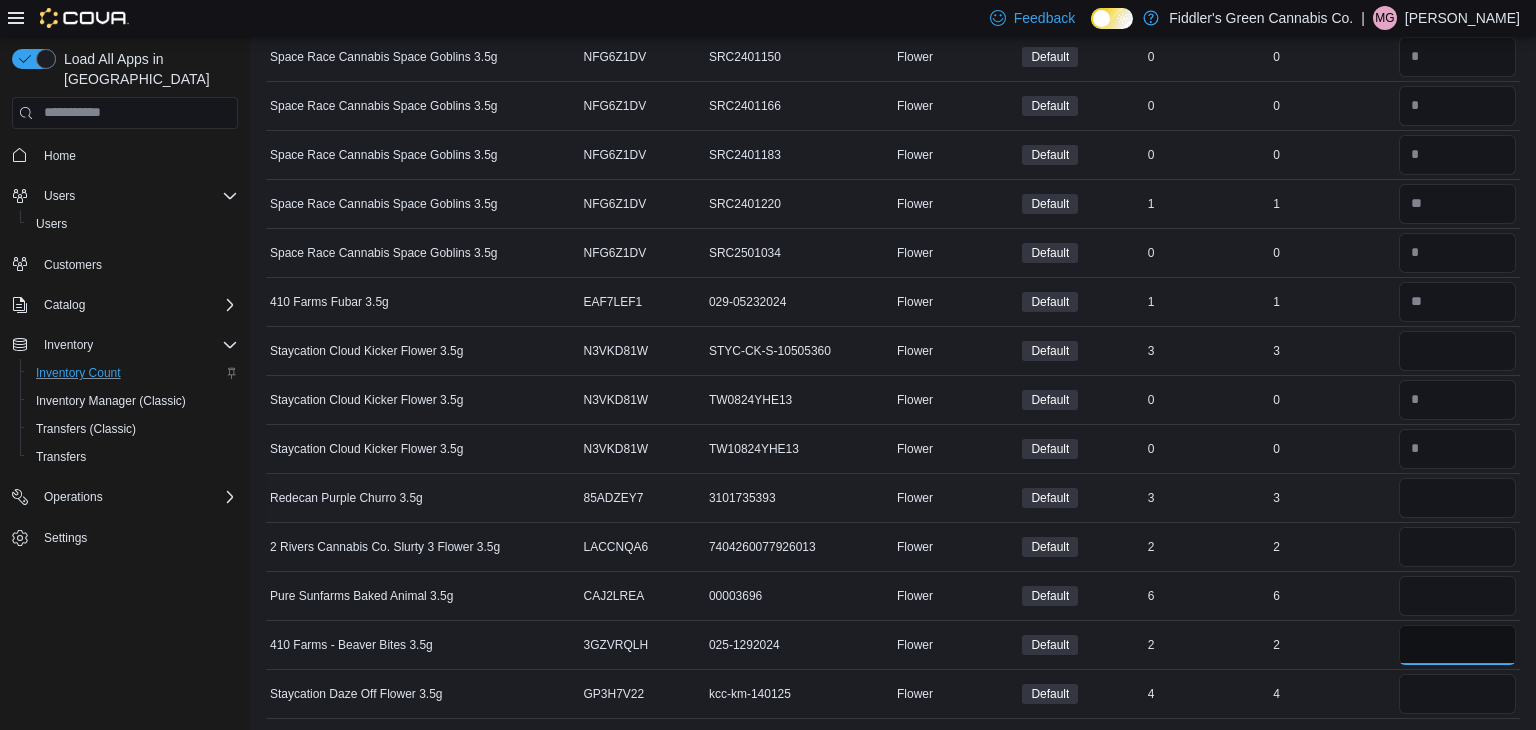 type on "*" 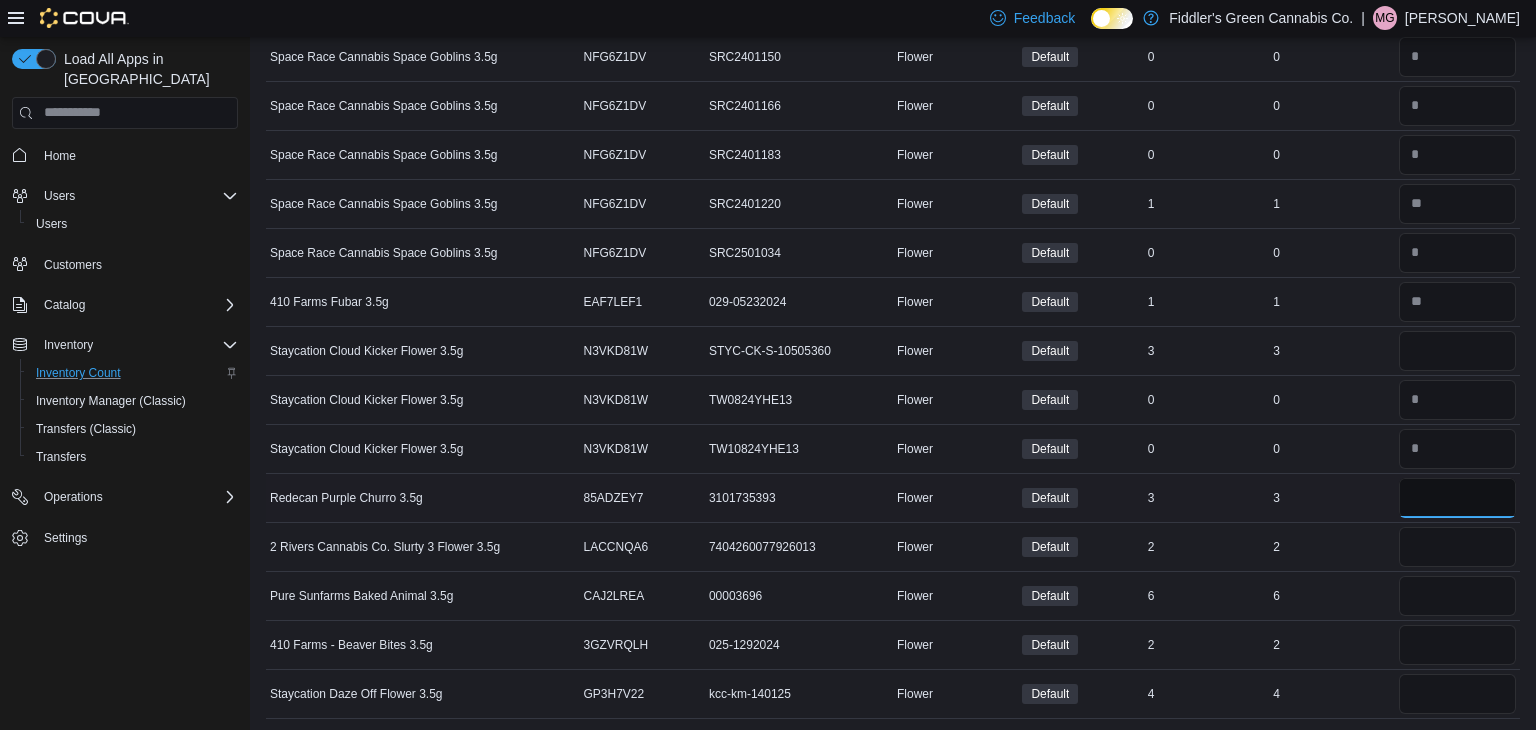 click at bounding box center (1457, 498) 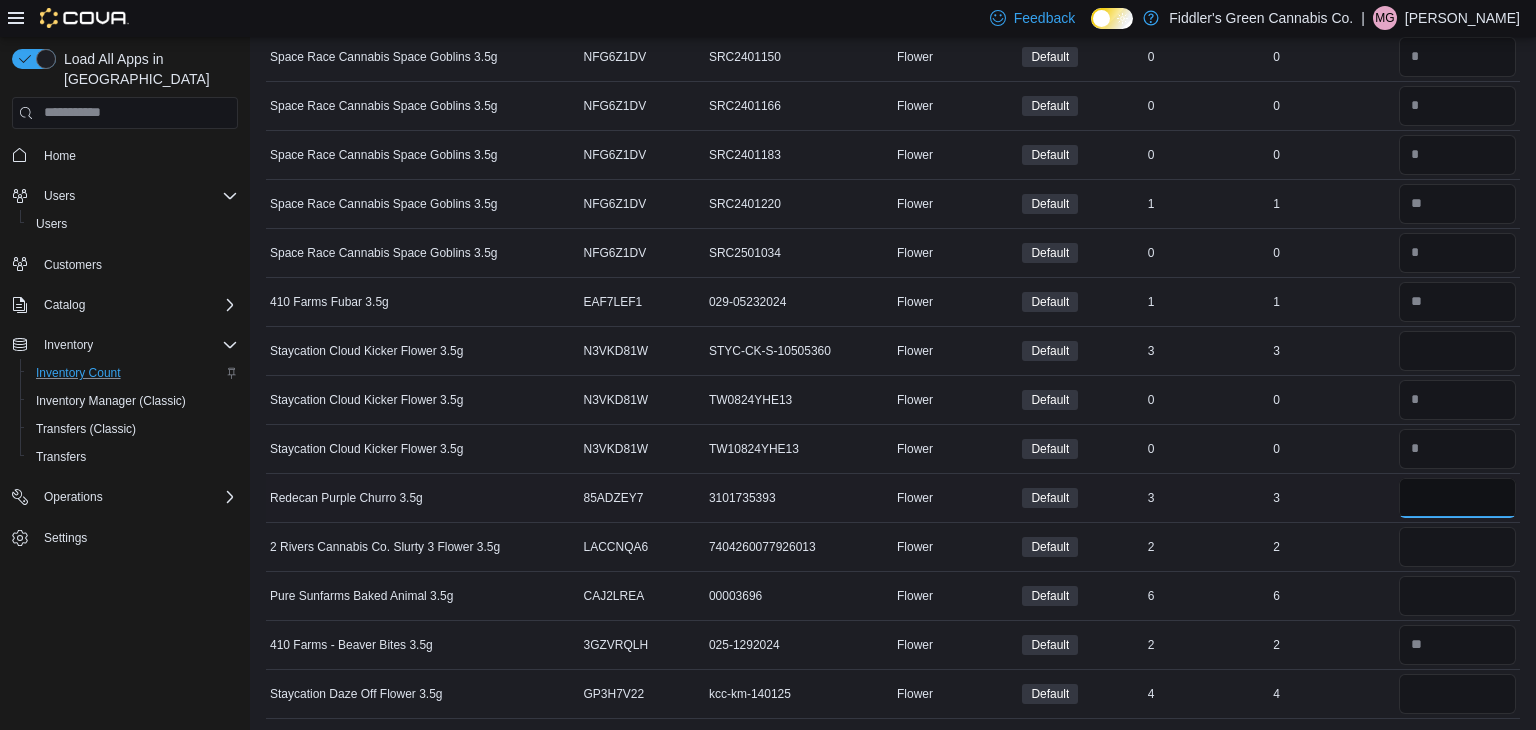 type on "*" 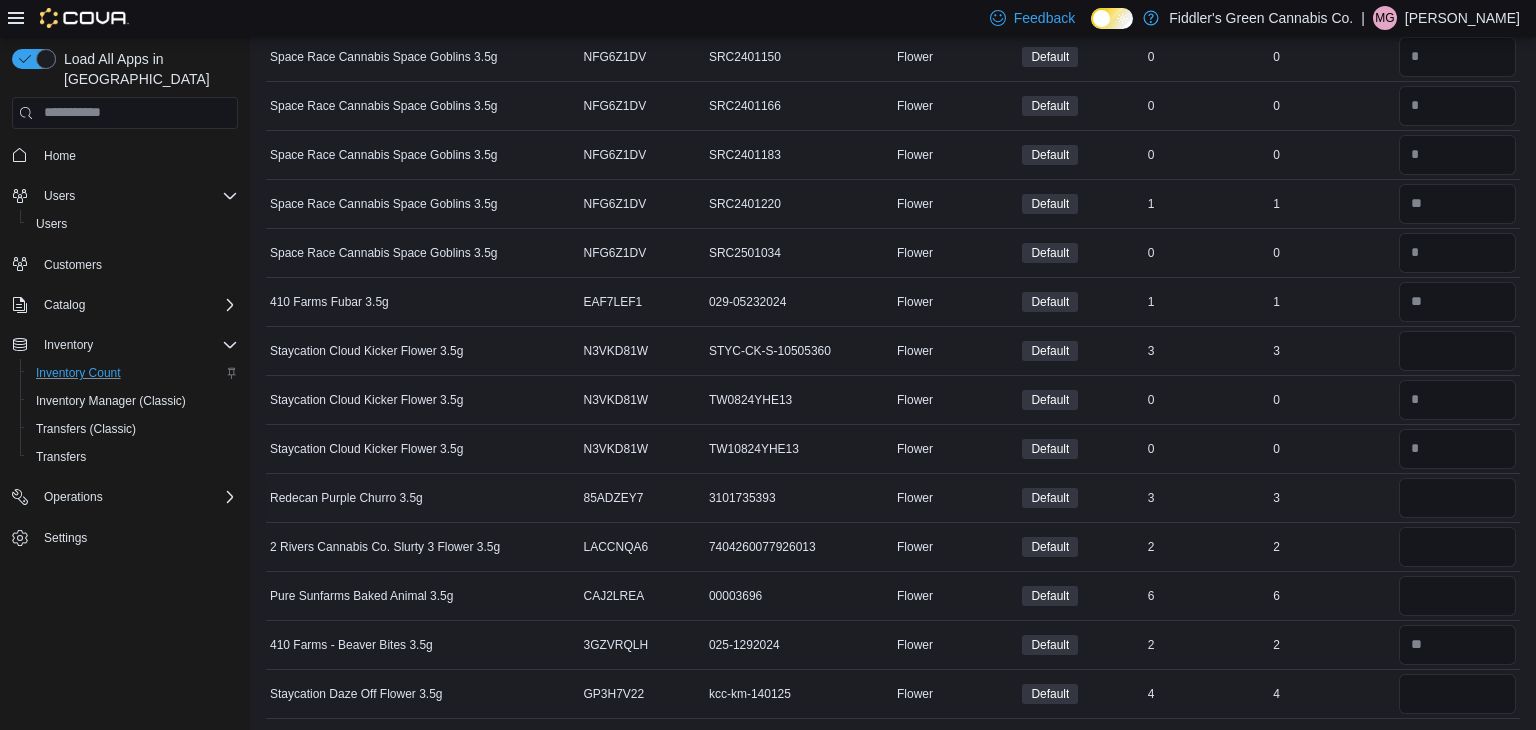 click on "3" at bounding box center [1331, 498] 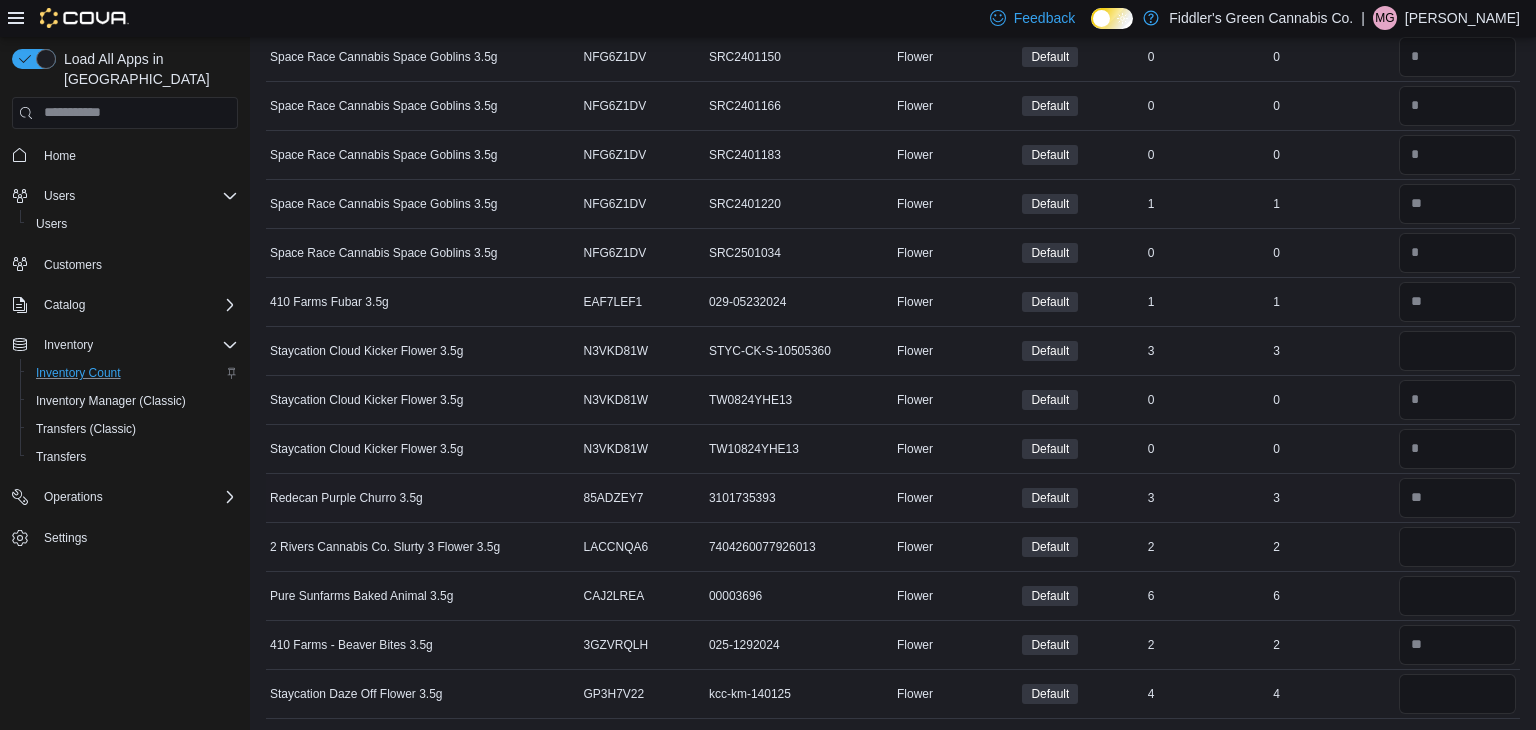 type 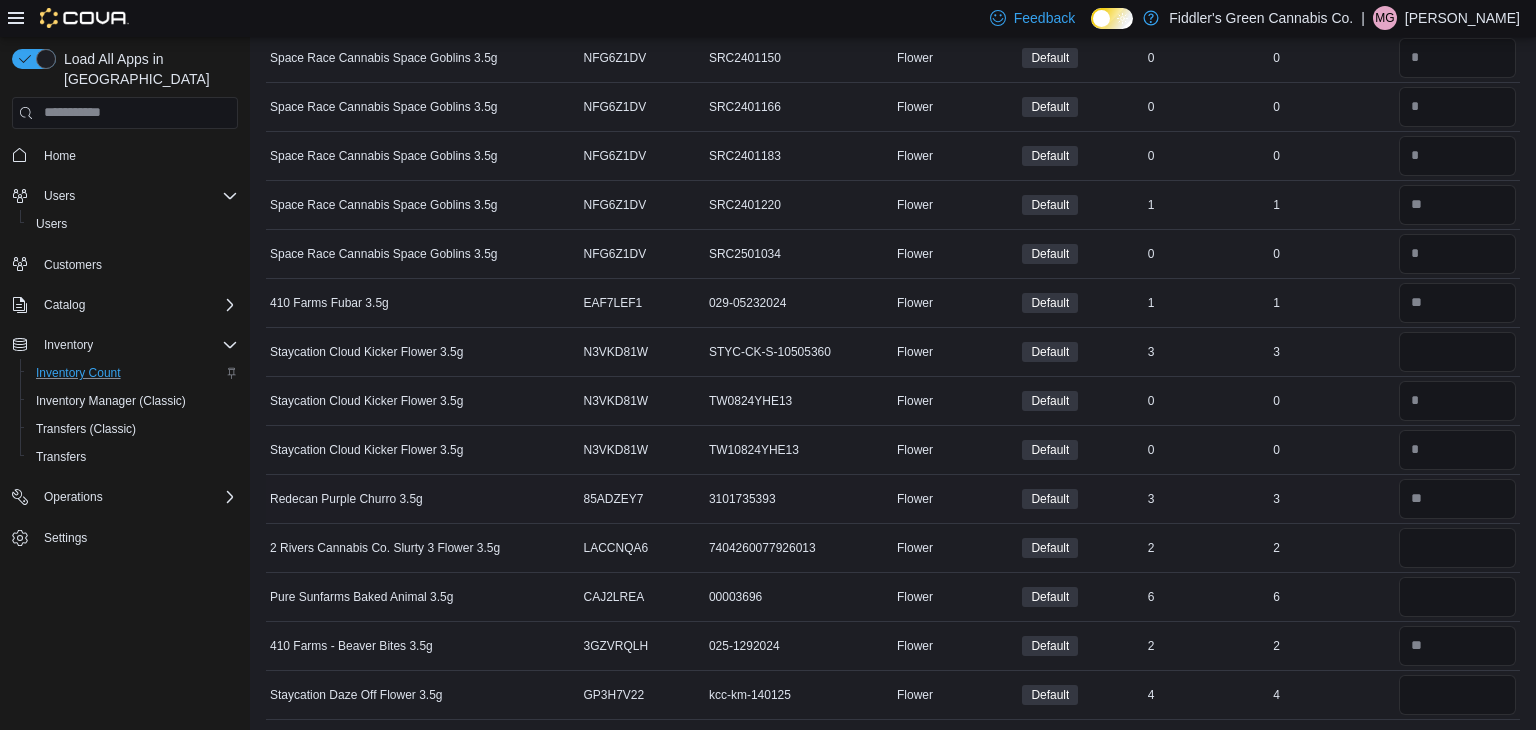 scroll, scrollTop: 753, scrollLeft: 0, axis: vertical 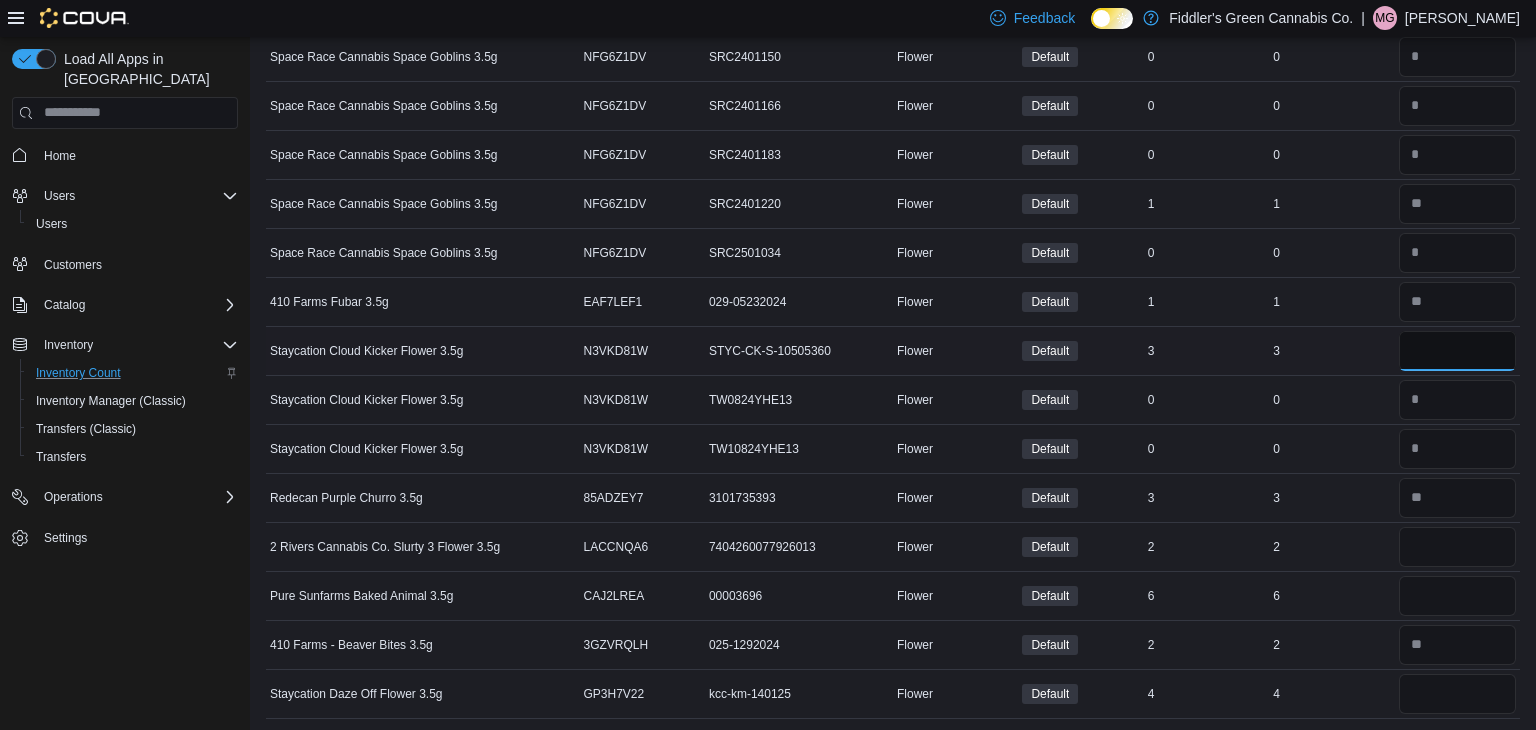 click at bounding box center [1457, 351] 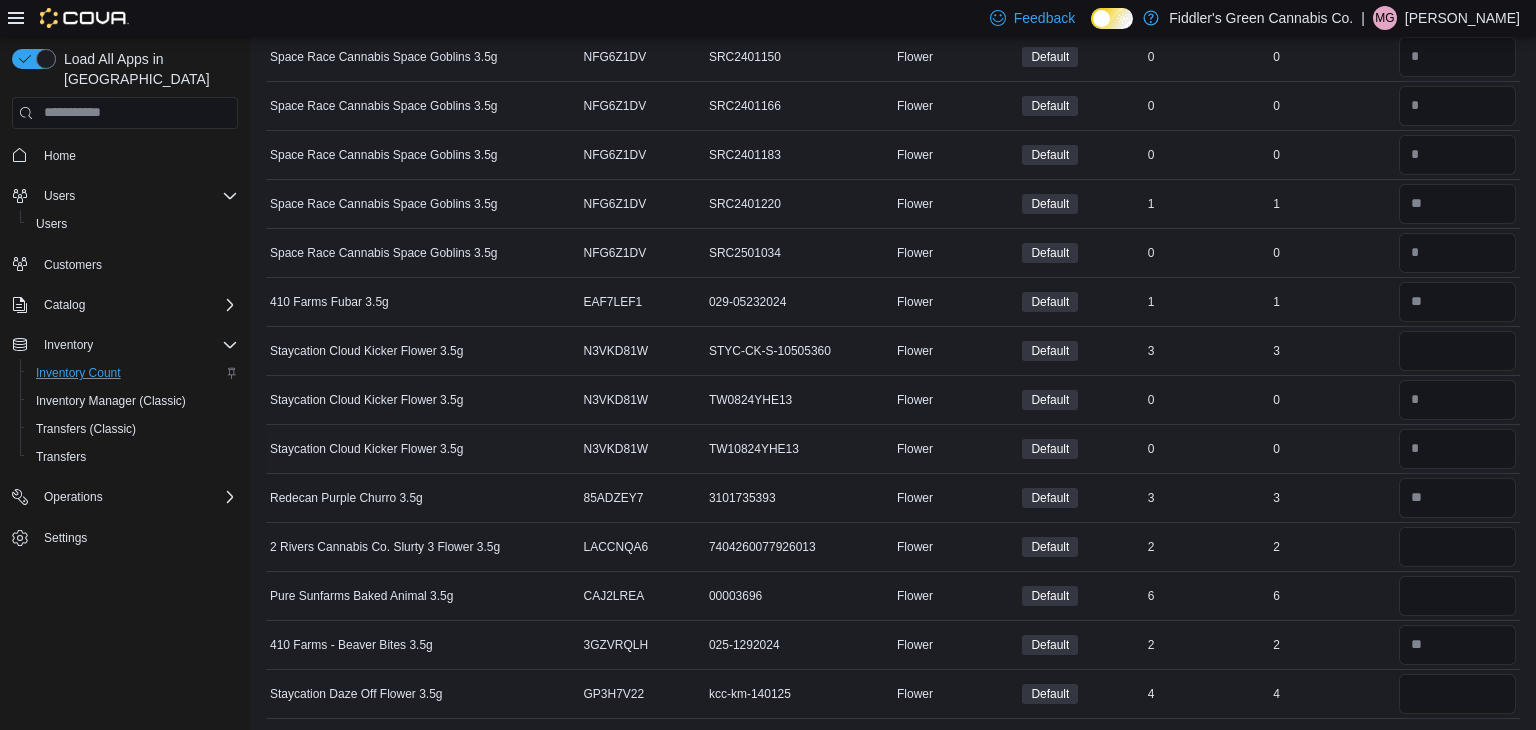 click on "Real Time Stock 0" at bounding box center (1331, 448) 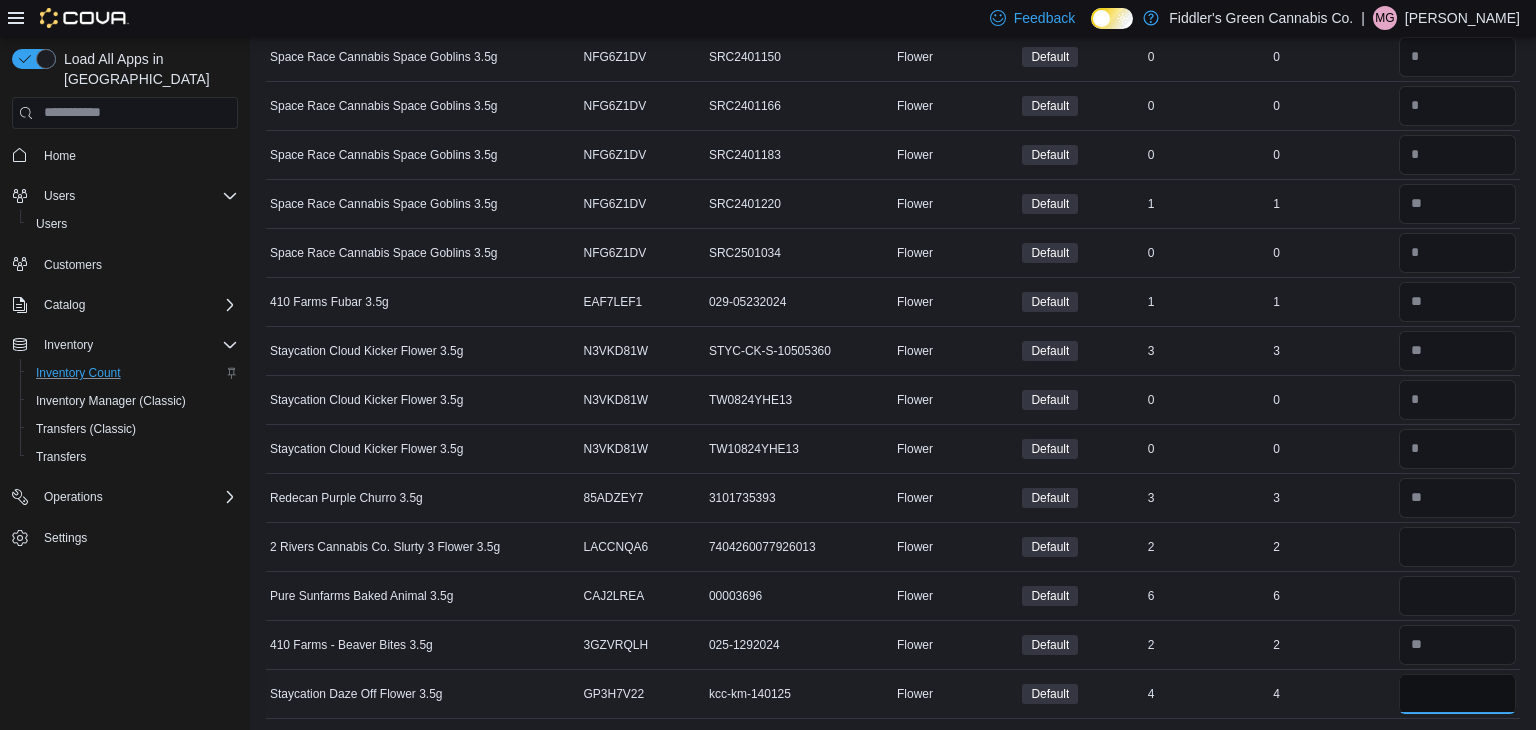 click at bounding box center [1457, 694] 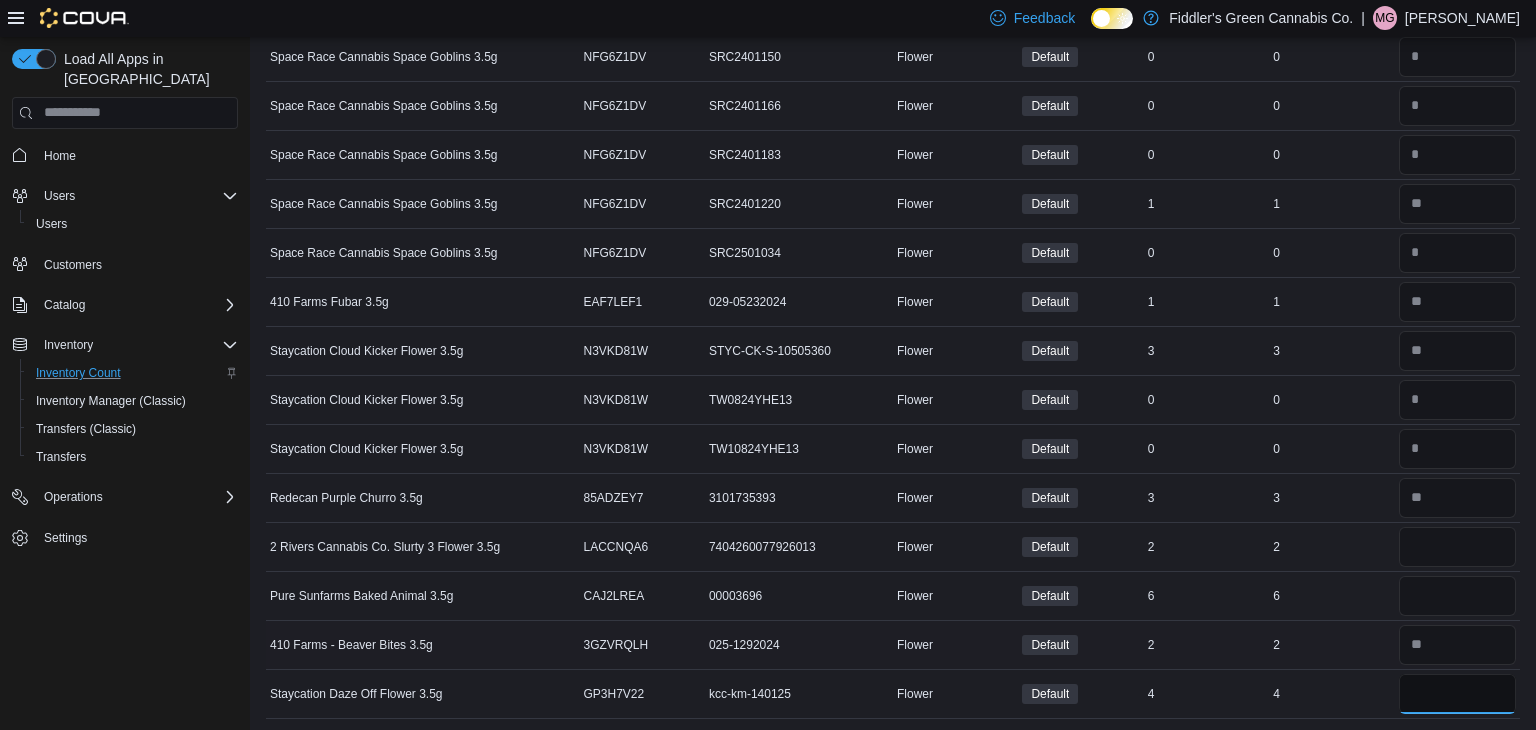 type on "*" 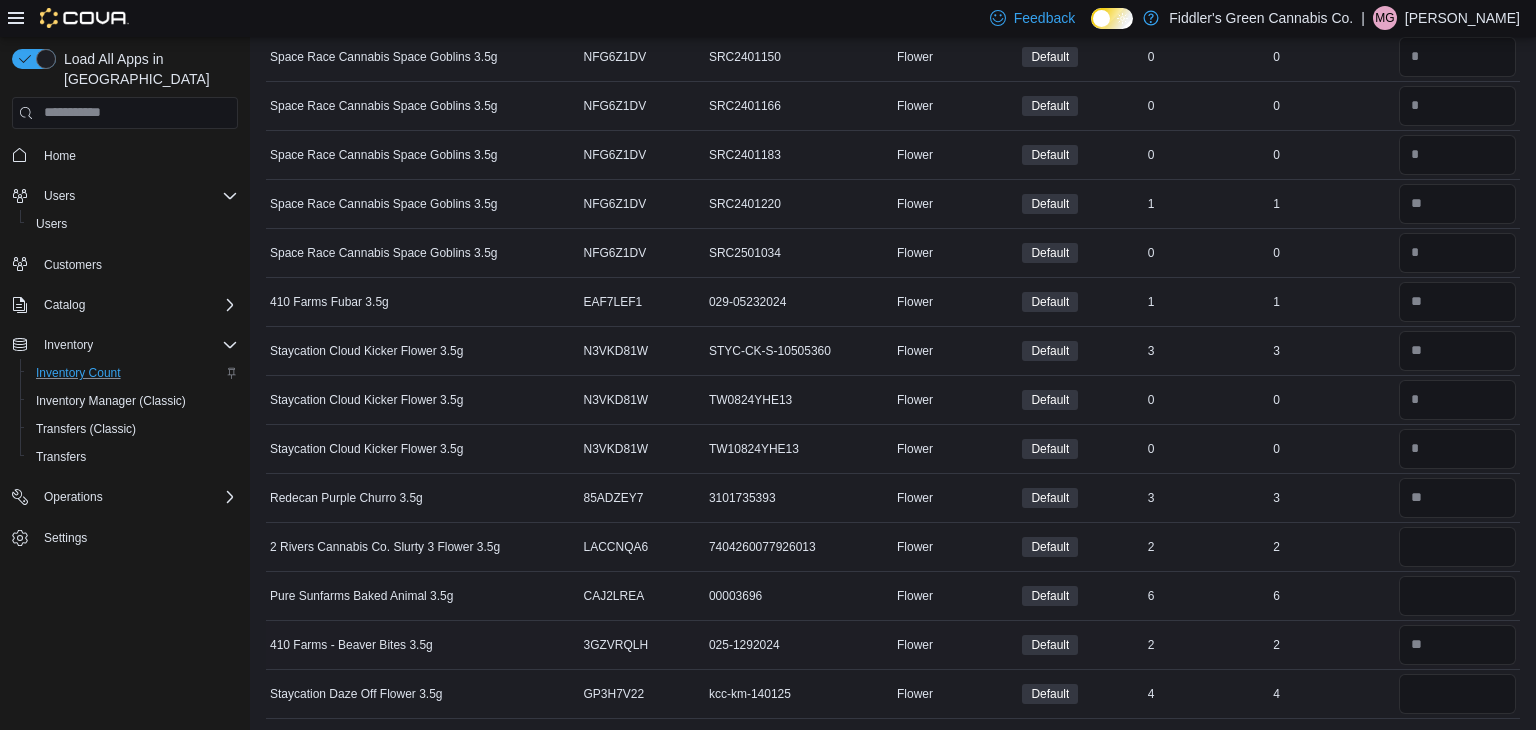 click on "2" at bounding box center (1331, 645) 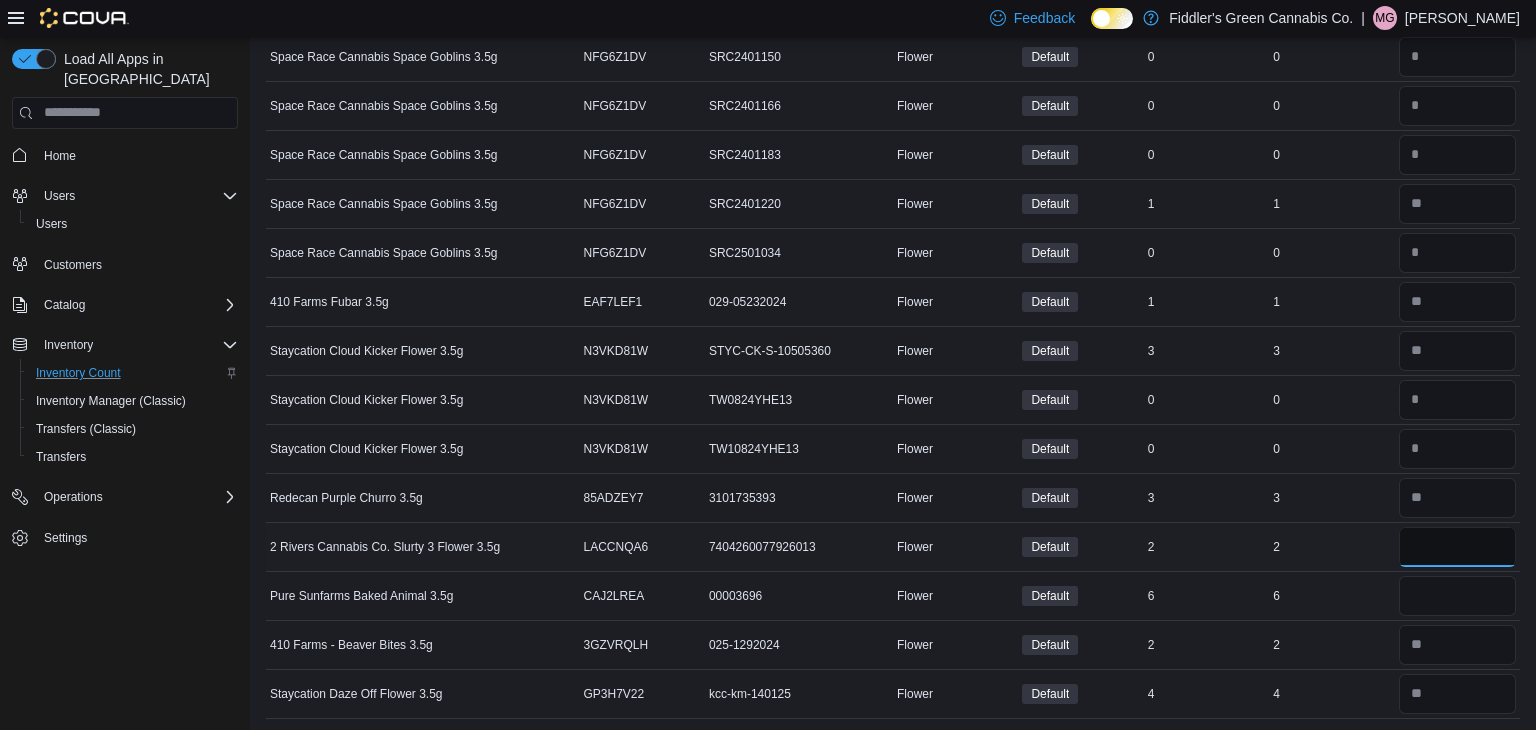click at bounding box center (1457, 547) 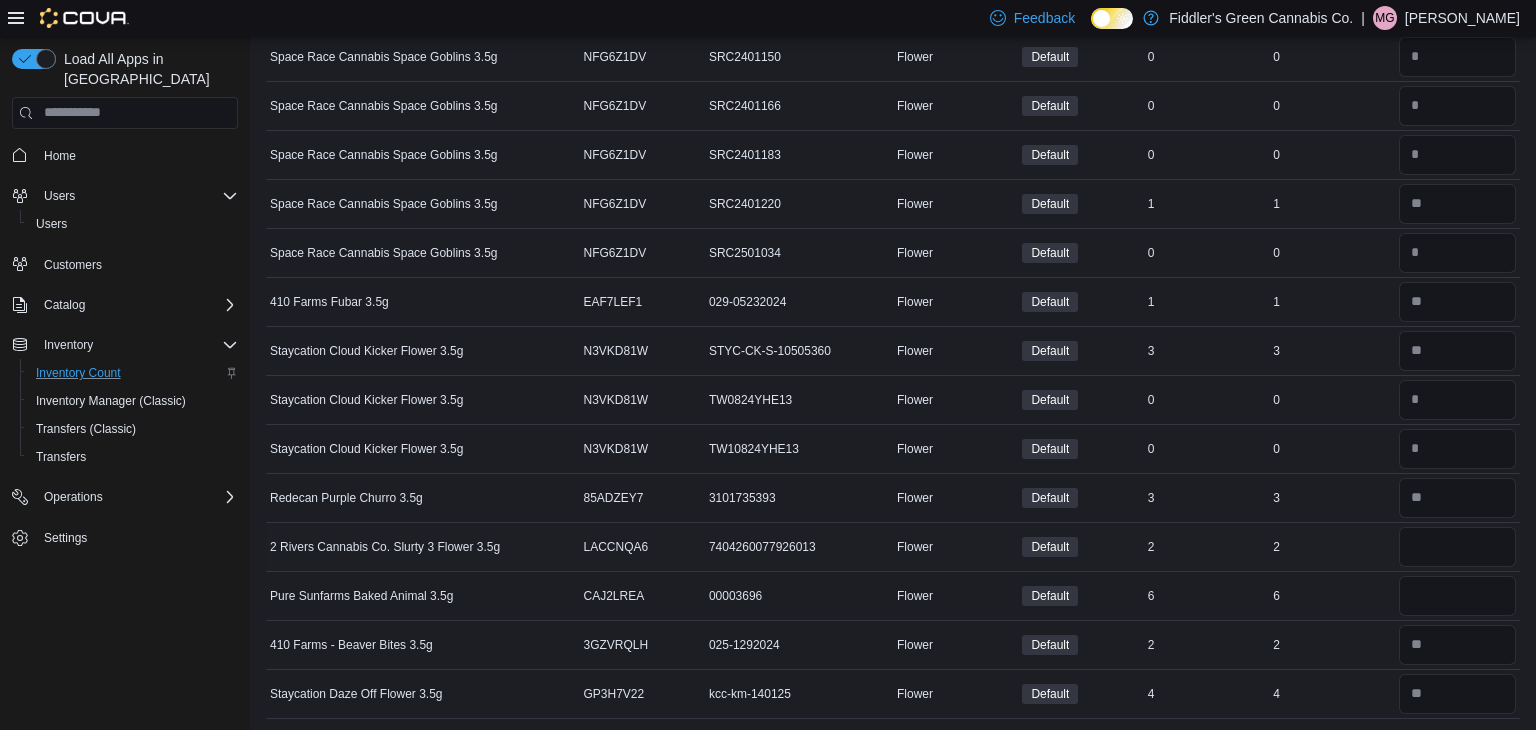 click on "2" at bounding box center (1331, 547) 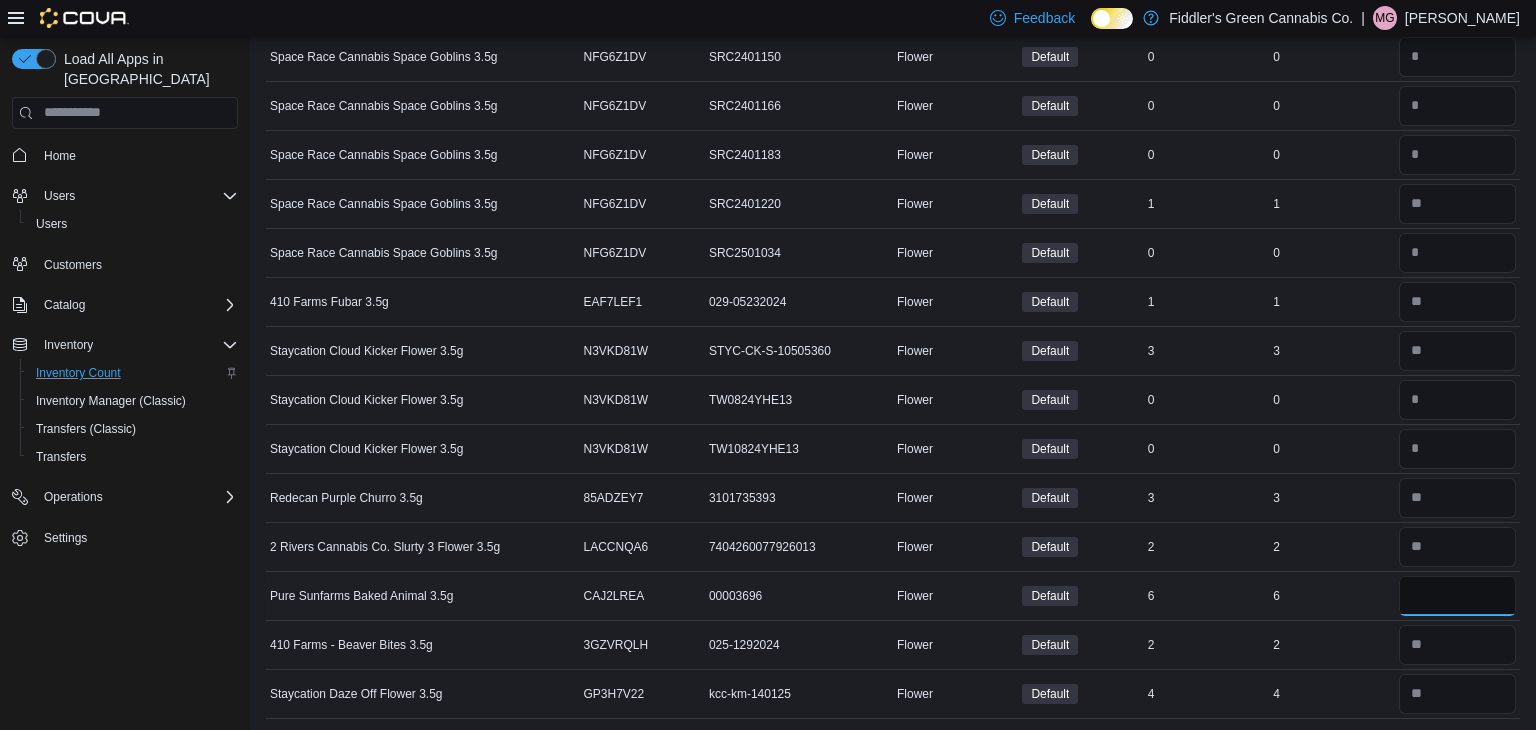 click at bounding box center [1457, 596] 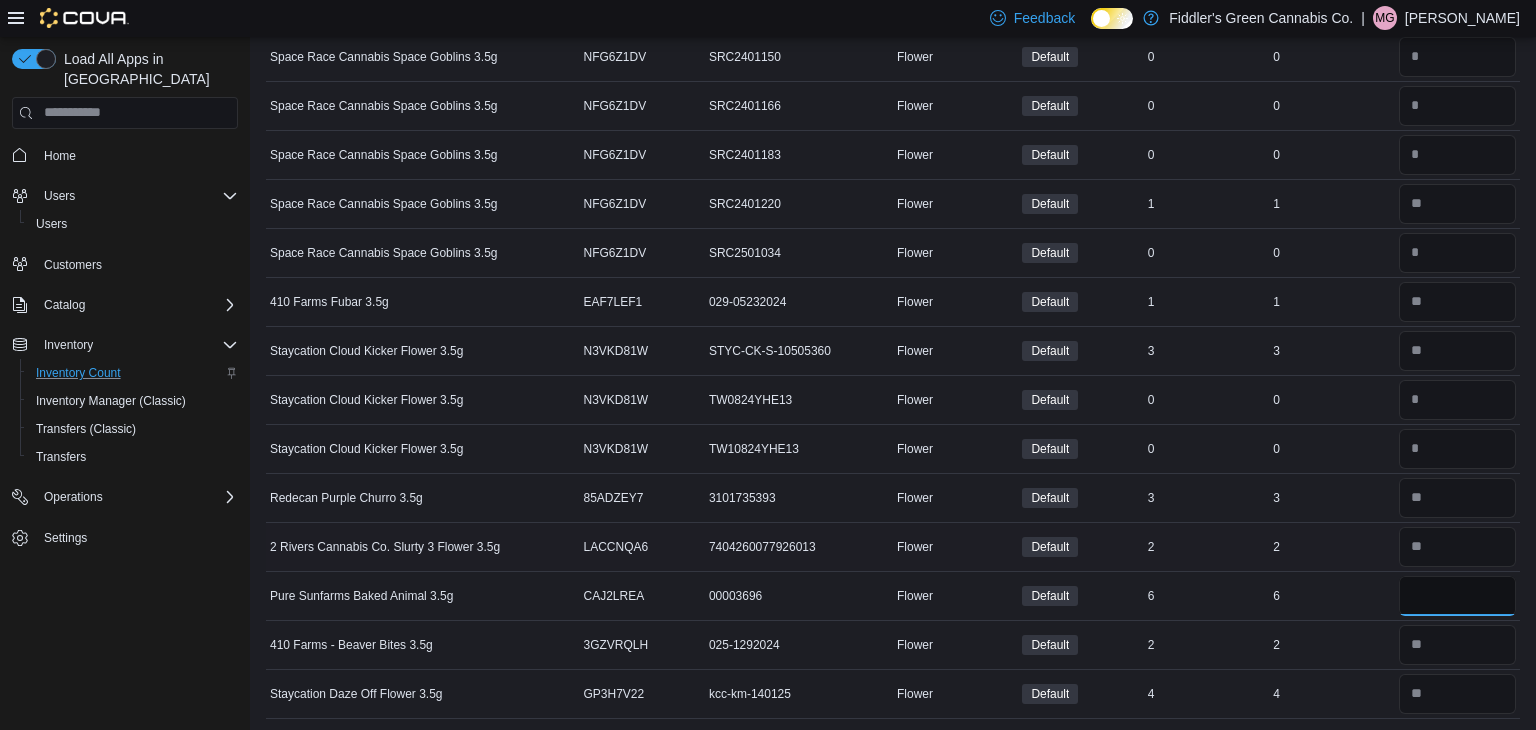 type on "*" 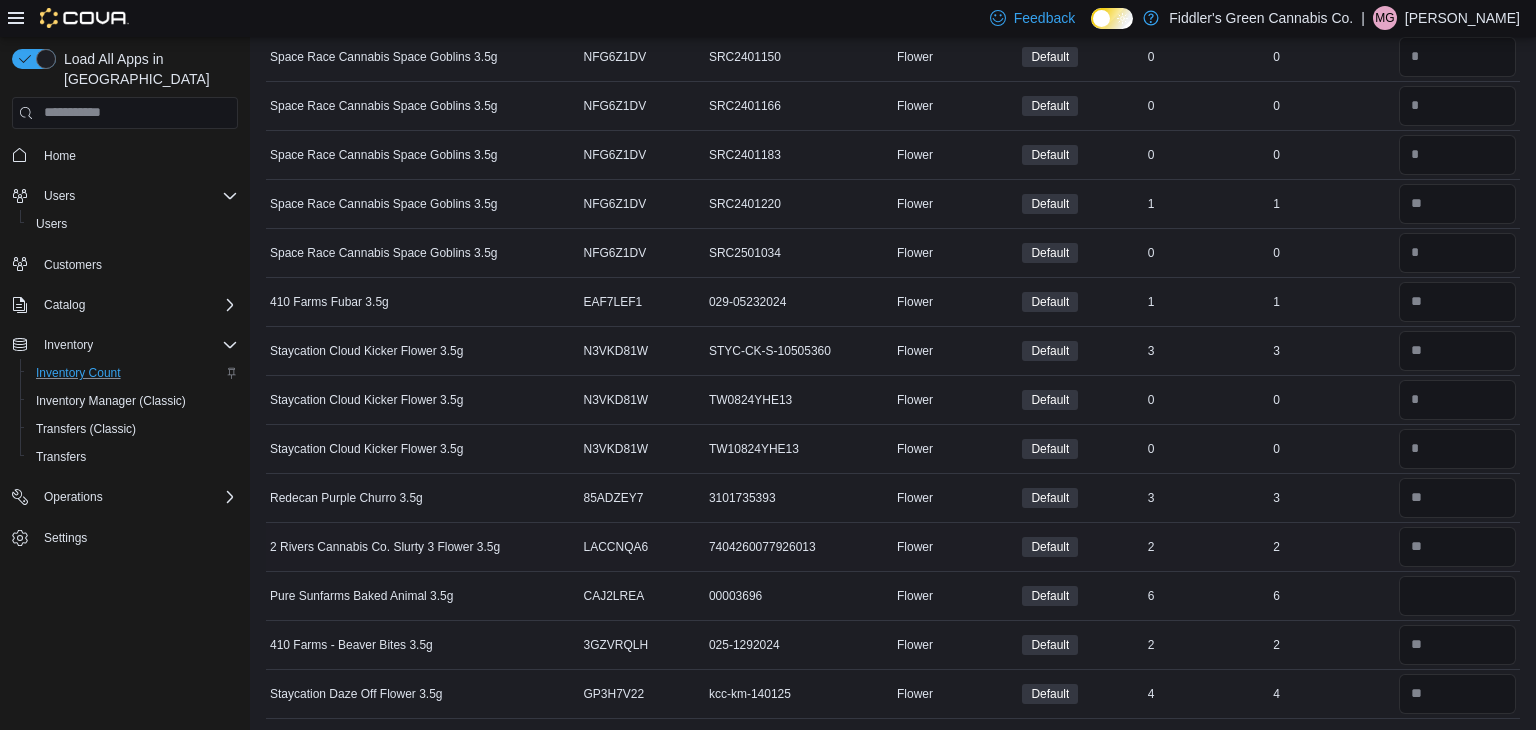 click on "Real Time Stock 2" at bounding box center [1331, 546] 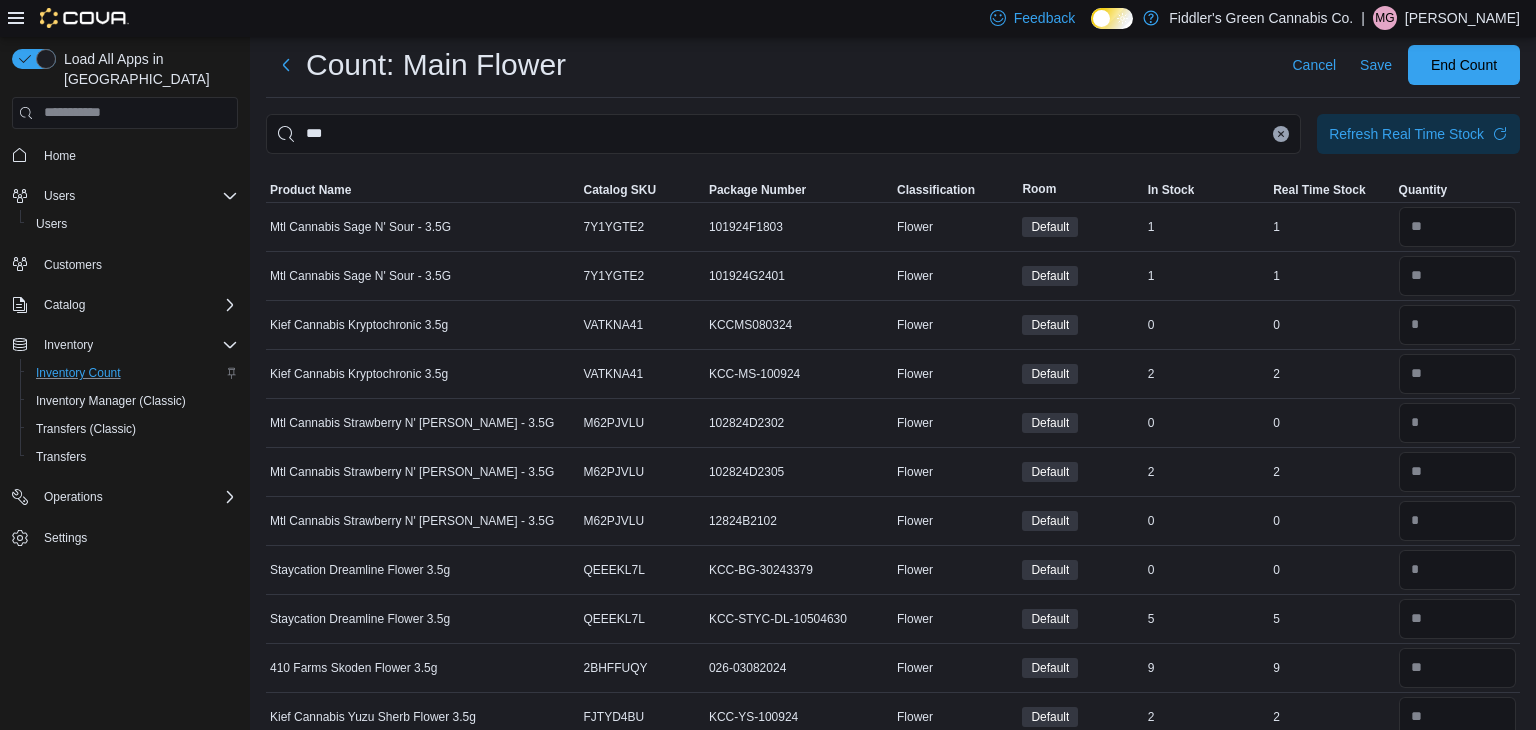 scroll, scrollTop: 0, scrollLeft: 0, axis: both 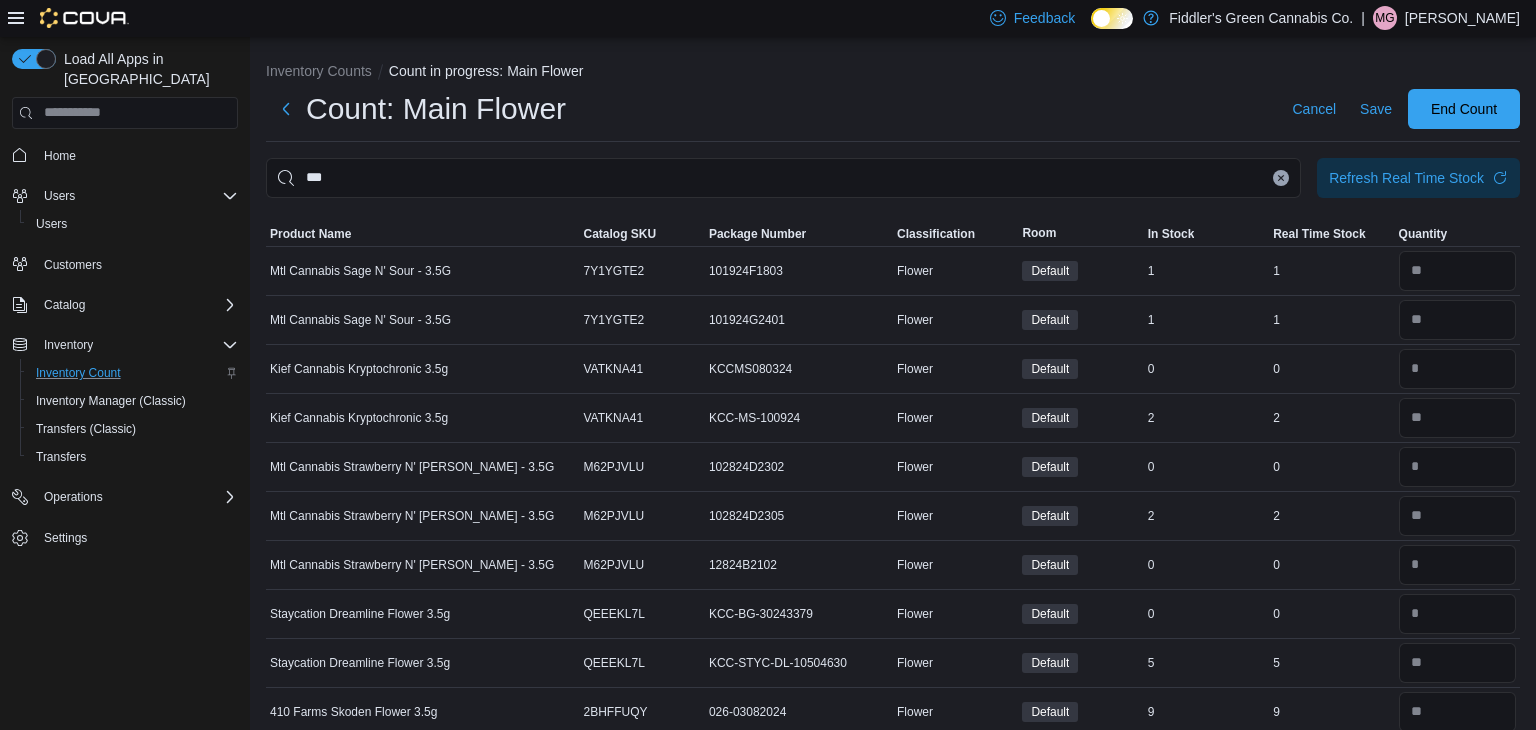 click 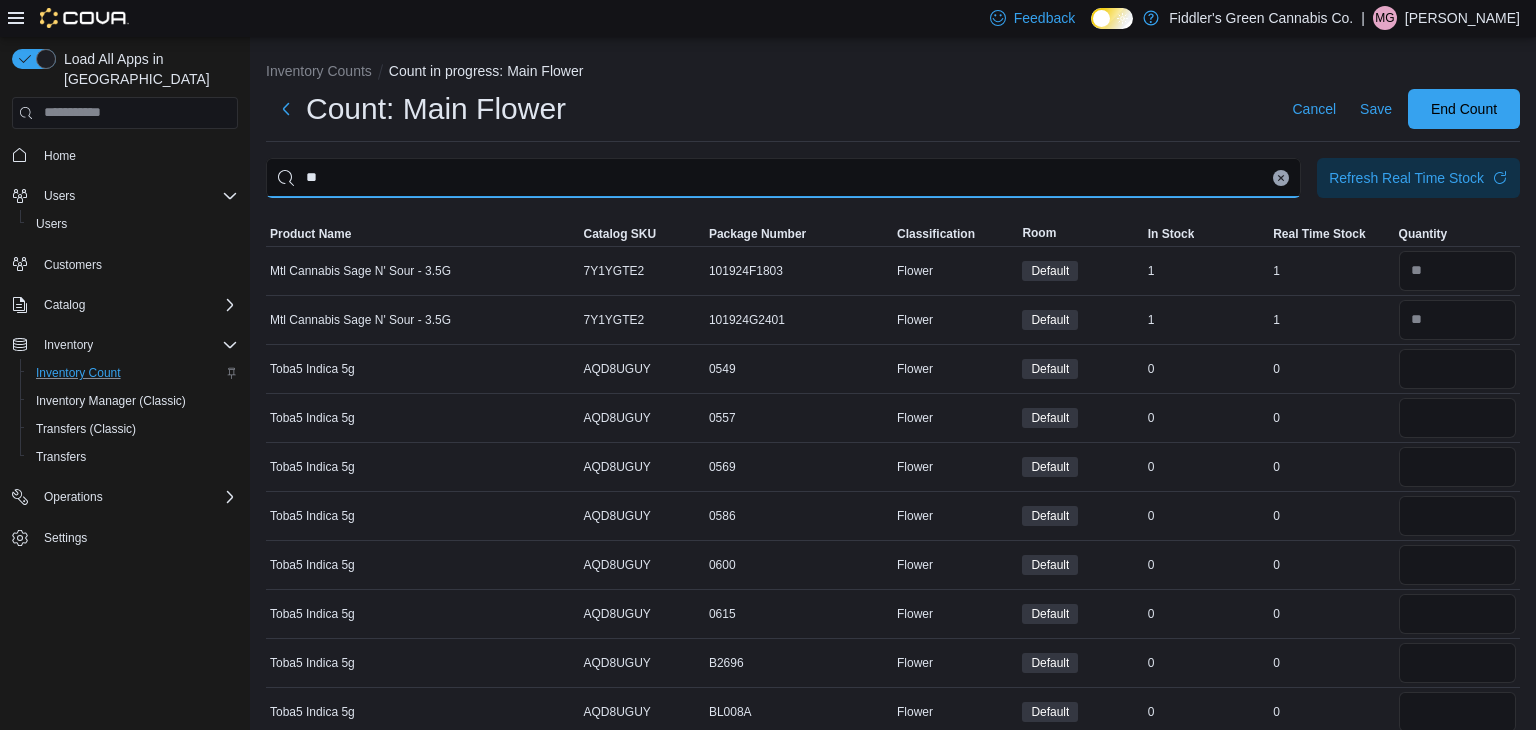 type on "**" 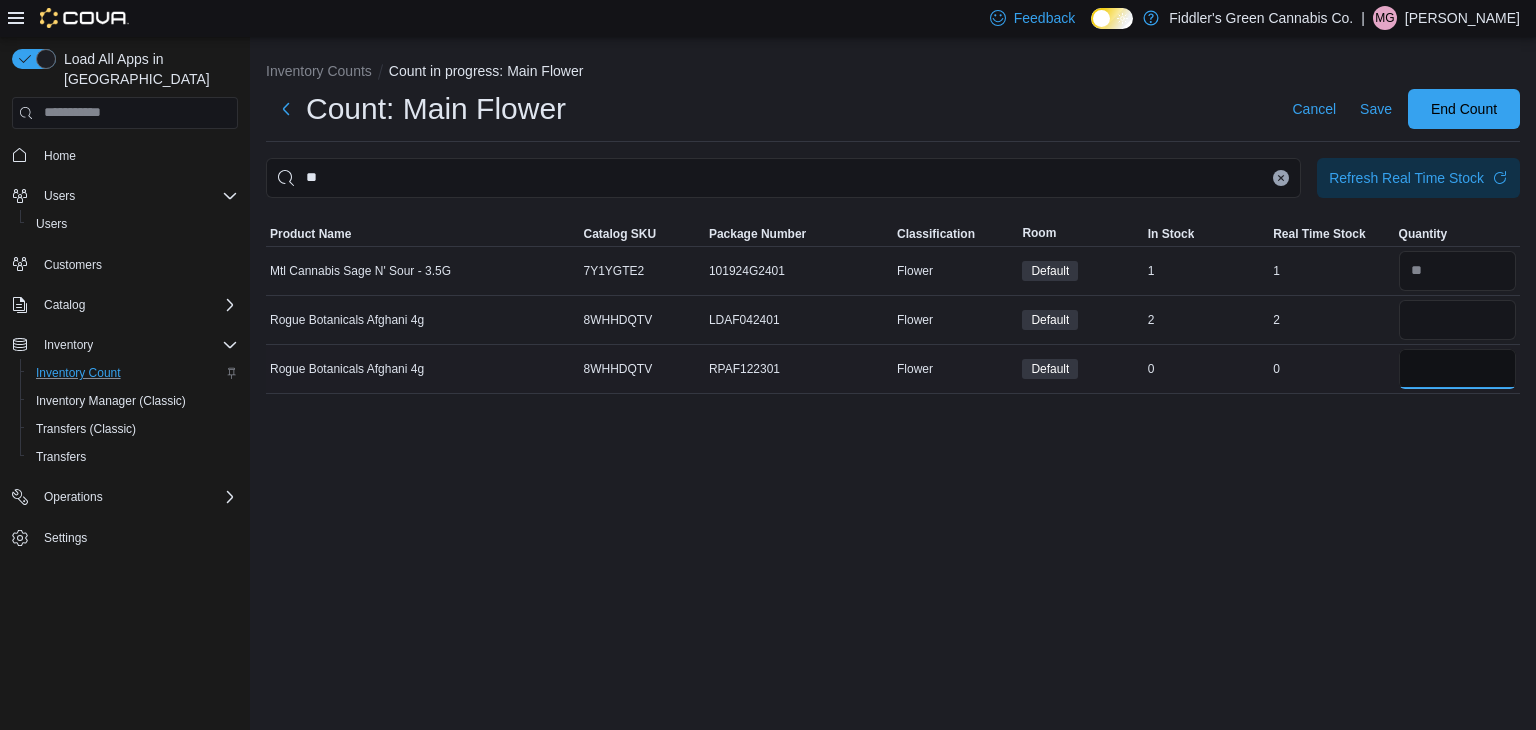 click at bounding box center (1457, 369) 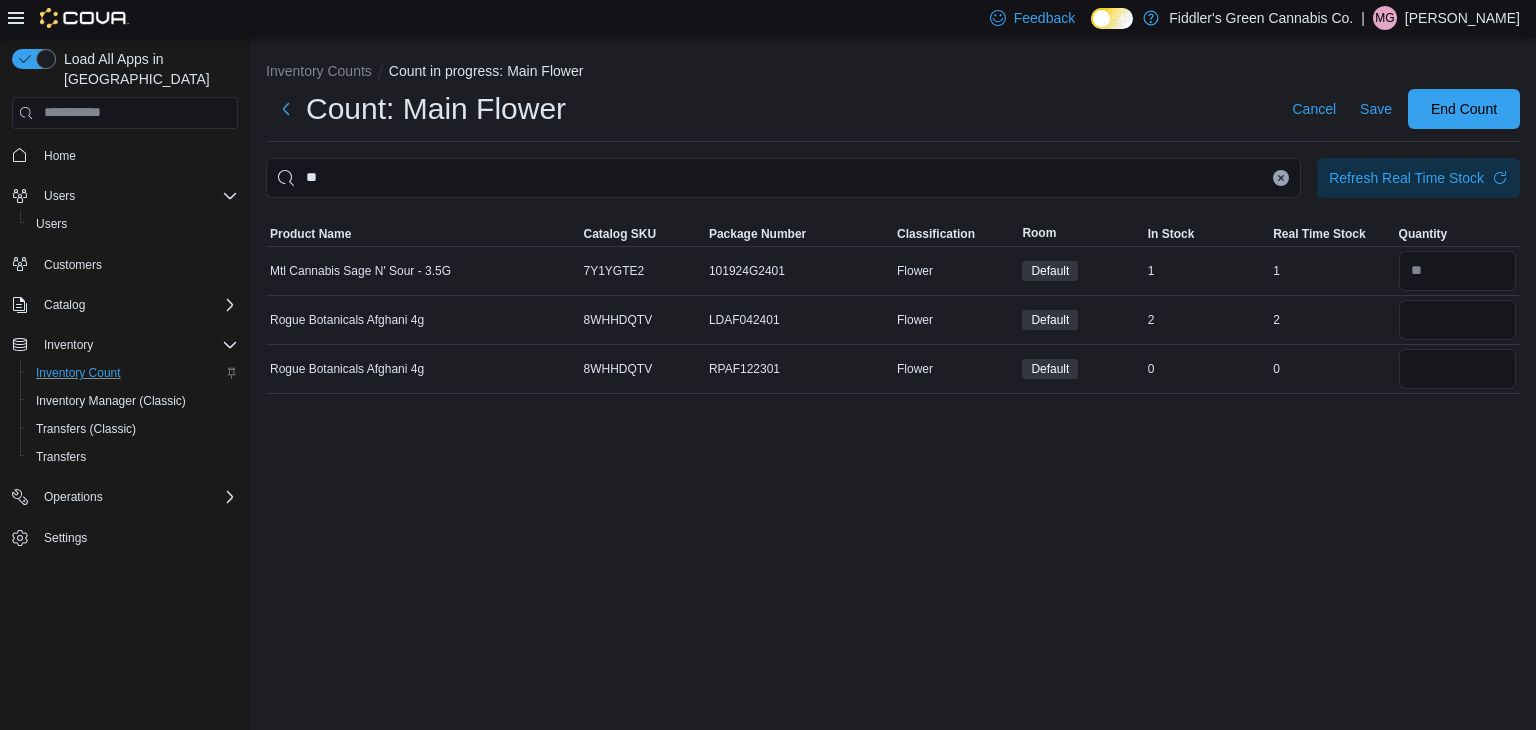 click on "Inventory Counts Count in progress: Main Flower Count: Main Flower  Cancel Save End Count ** Refresh Real Time Stock Sorting This table contains 3 rows. Product Name Catalog SKU Package Number Classification Room In Stock Real Time Stock Quantity Mtl Cannabis Sage N' Sour - 3.5G Catalog SKU 7Y1YGTE2 Package Number 101924G2401 Flower Default In Stock 1  Real Time Stock 1  Rogue Botanicals Afghani 4g Catalog SKU 8WHHDQTV Package Number LDAF042401 Flower Default In Stock 2  Real Time Stock 2  Rogue Botanicals Afghani 4g Catalog SKU 8WHHDQTV Package Number RPAF122301 Flower Default In Stock 0  Real Time Stock 0  *" at bounding box center (893, 384) 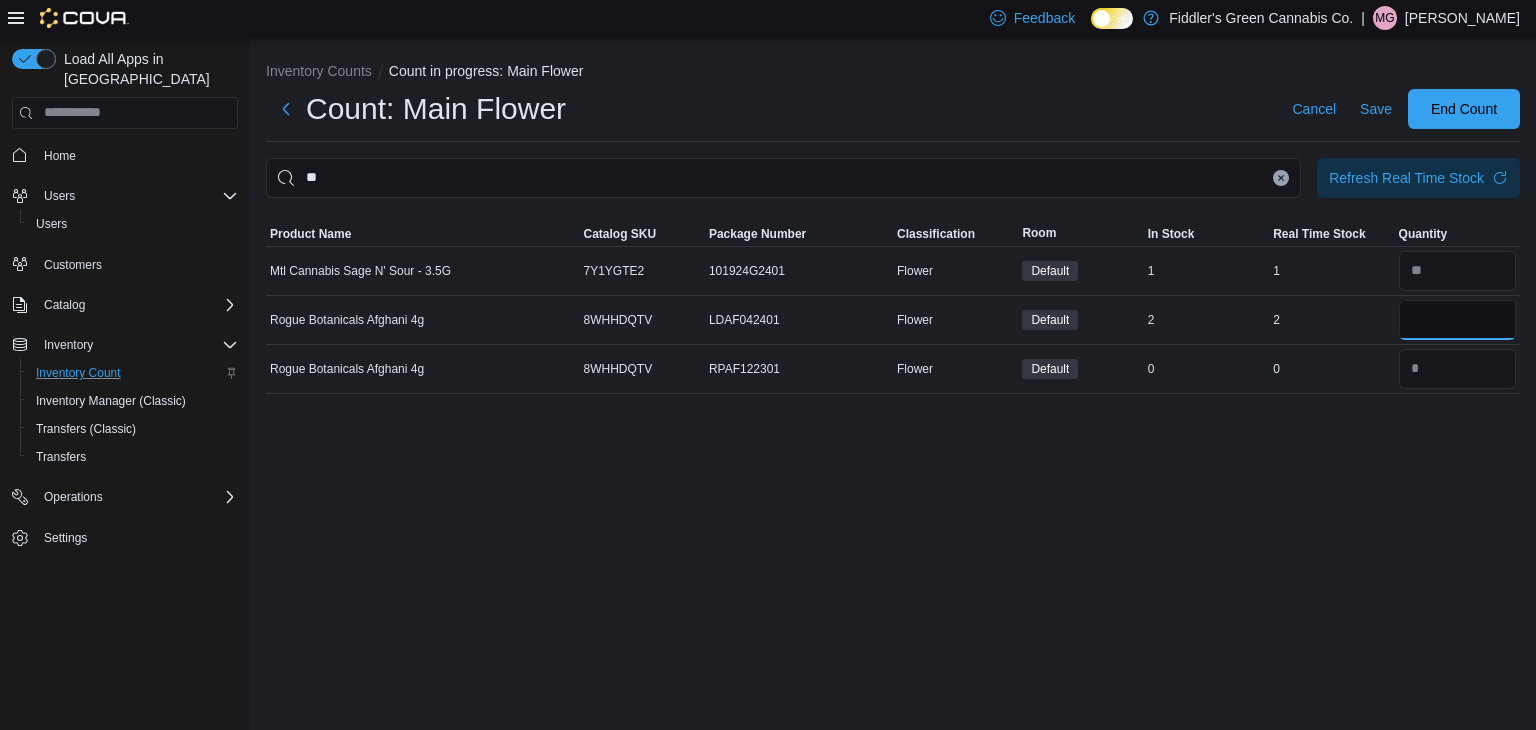 click at bounding box center (1457, 320) 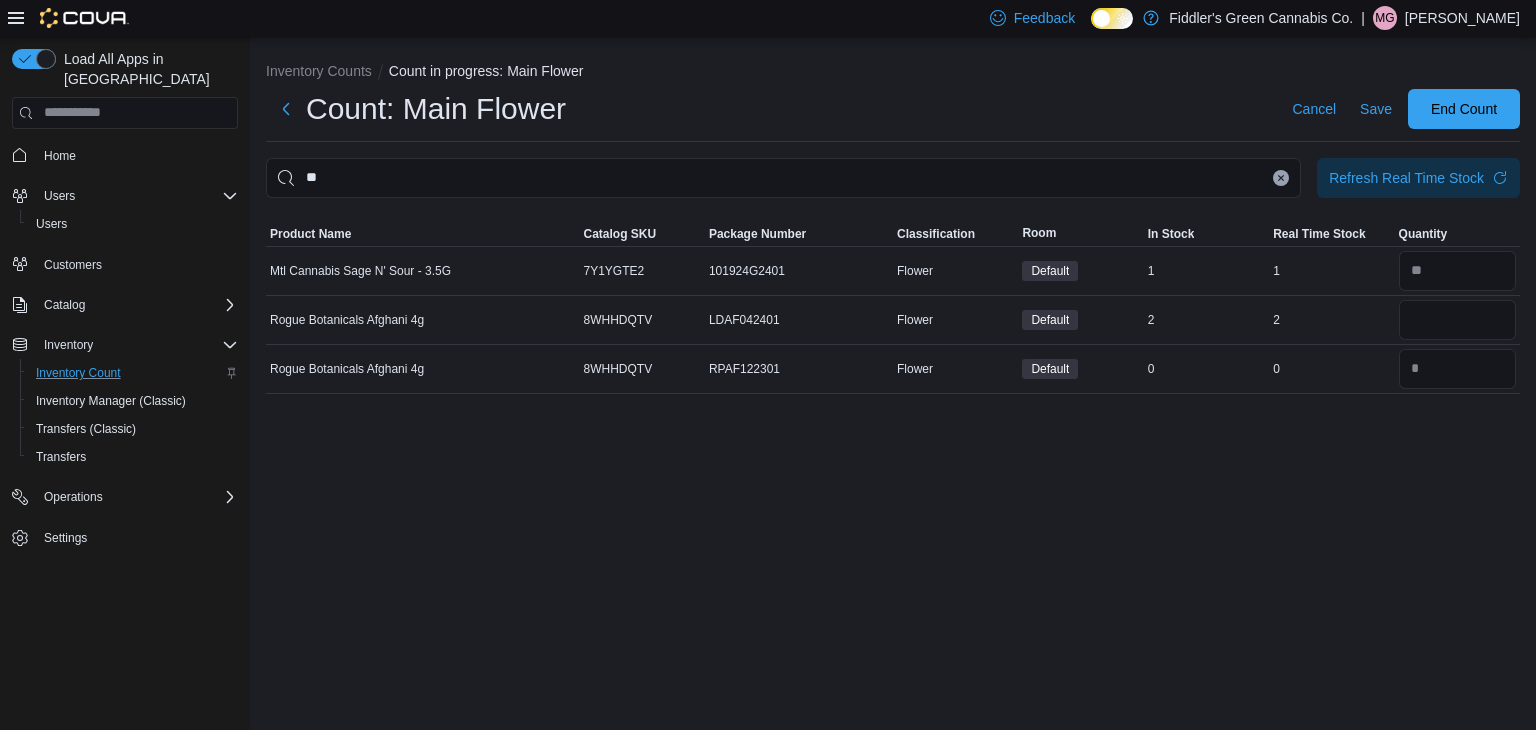 click on "Inventory Counts Count in progress: Main Flower Count: Main Flower  Cancel Save End Count ** Refresh Real Time Stock Sorting This table contains 3 rows. Product Name Catalog SKU Package Number Classification Room In Stock Real Time Stock Quantity Mtl Cannabis Sage N' Sour - 3.5G Catalog SKU 7Y1YGTE2 Package Number 101924G2401 Flower Default In Stock 1  Real Time Stock 1  Rogue Botanicals Afghani 4g Catalog SKU 8WHHDQTV Package Number LDAF042401 Flower Default In Stock 2  Real Time Stock 2  * Rogue Botanicals Afghani 4g Catalog SKU 8WHHDQTV Package Number RPAF122301 Flower Default In Stock 0  Real Time Stock 0" at bounding box center [893, 384] 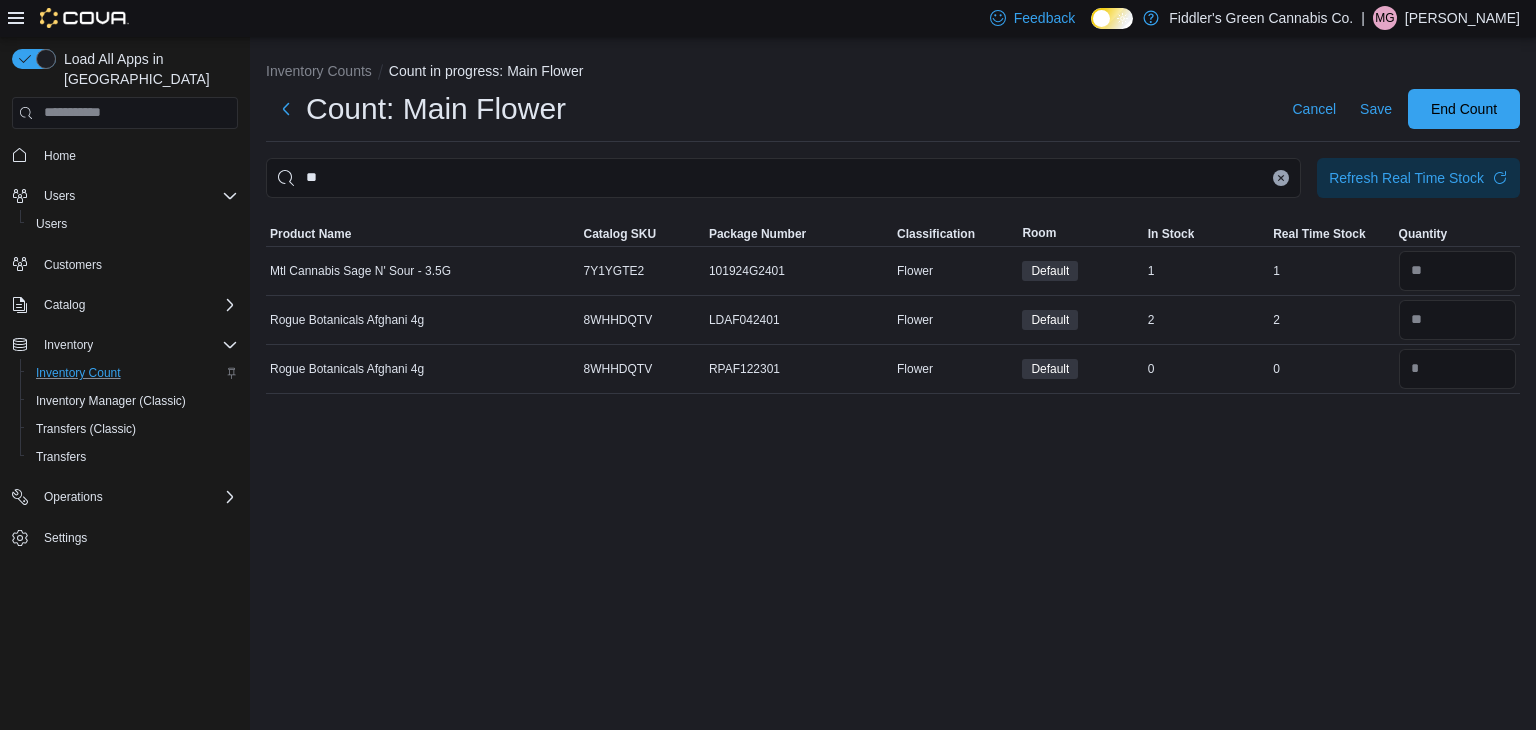 click 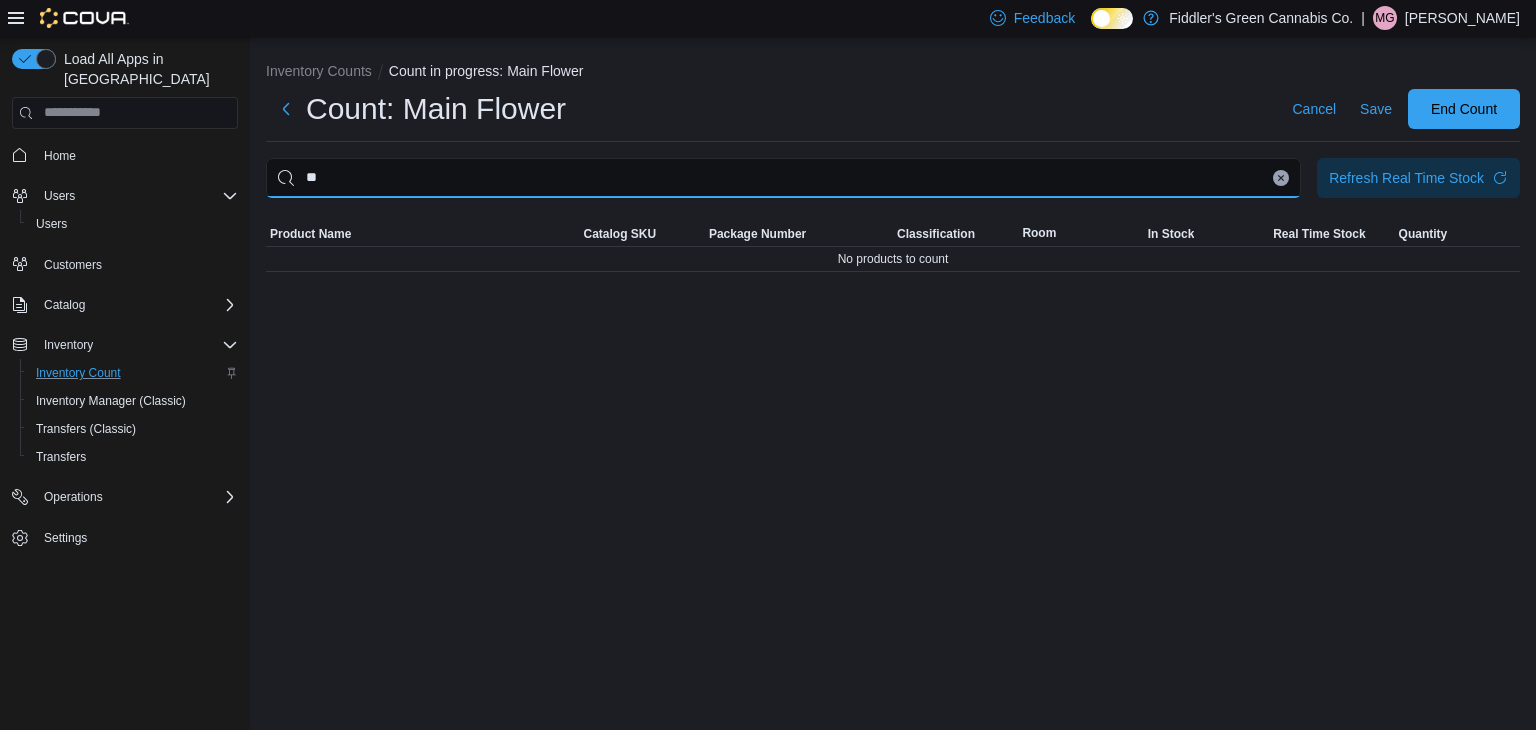 type on "*" 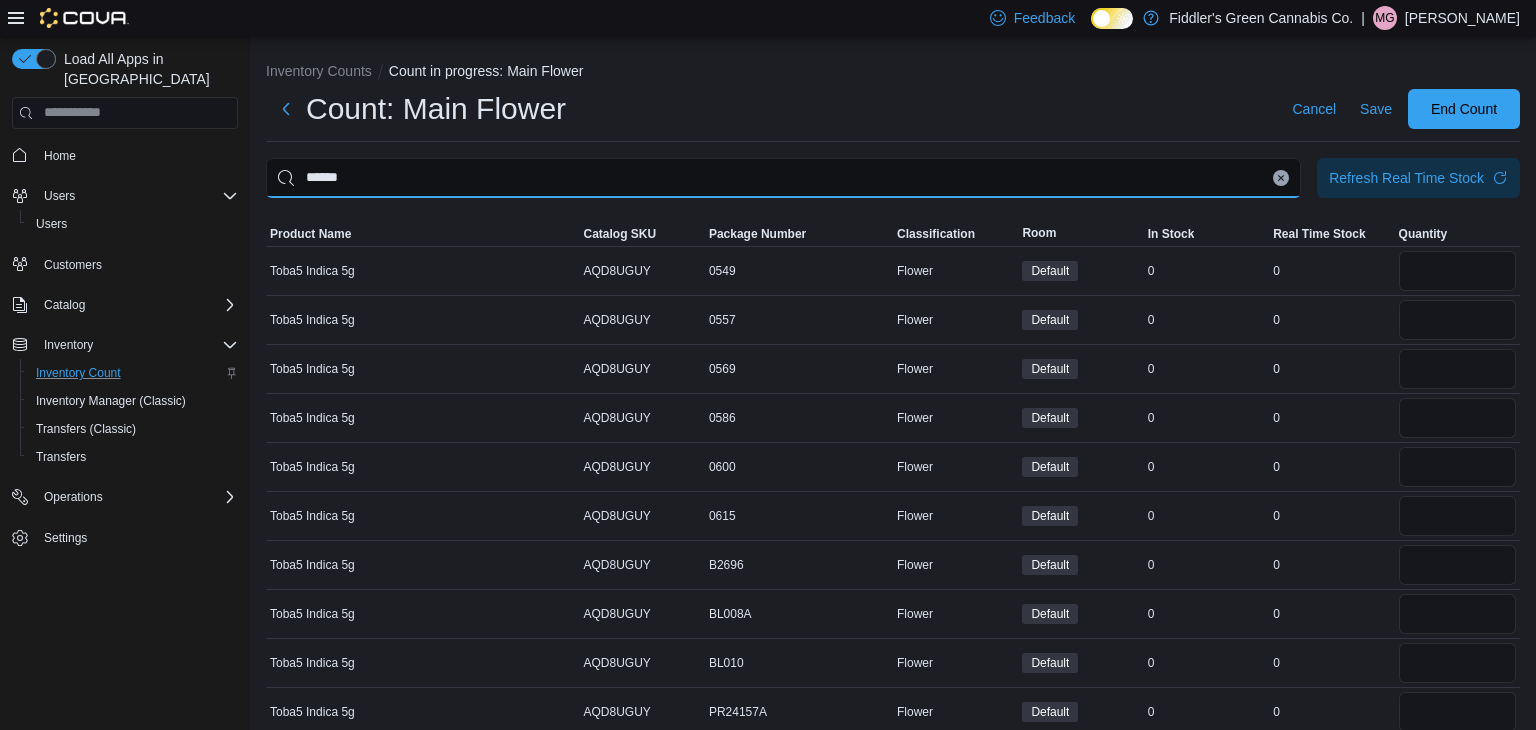 type on "*****" 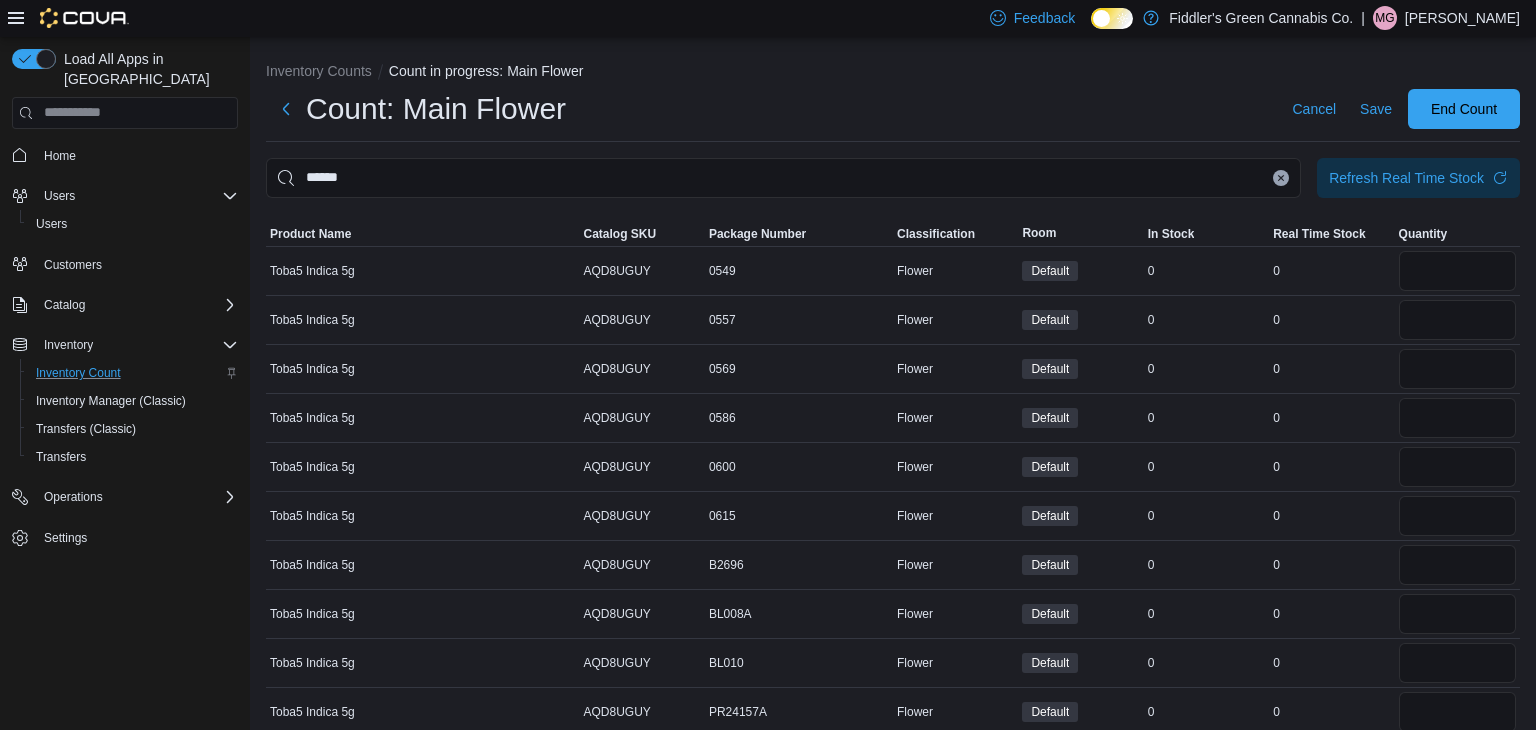 click on "Count: Main Flower  Cancel Save End Count" at bounding box center [893, 109] 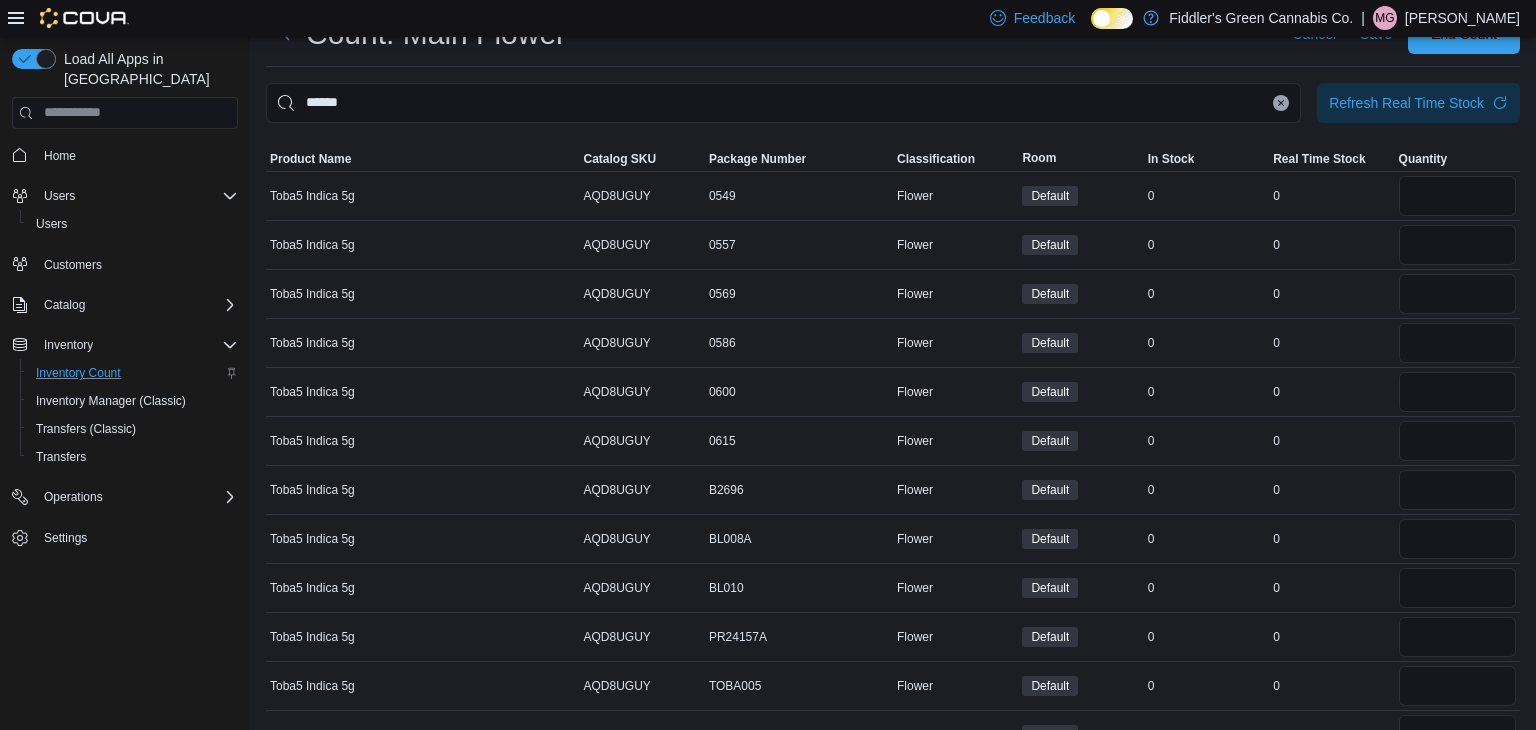 scroll, scrollTop: 0, scrollLeft: 0, axis: both 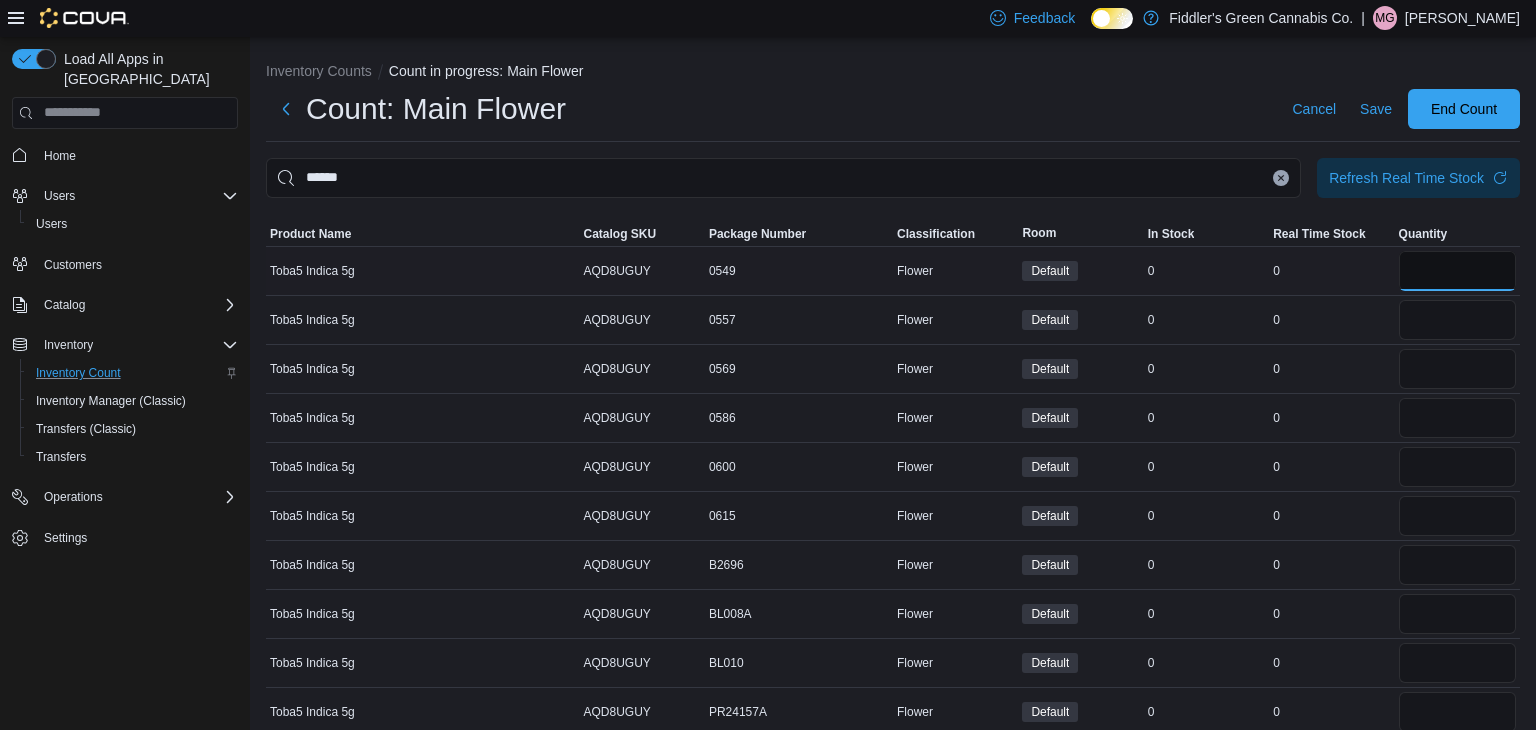 click at bounding box center [1457, 271] 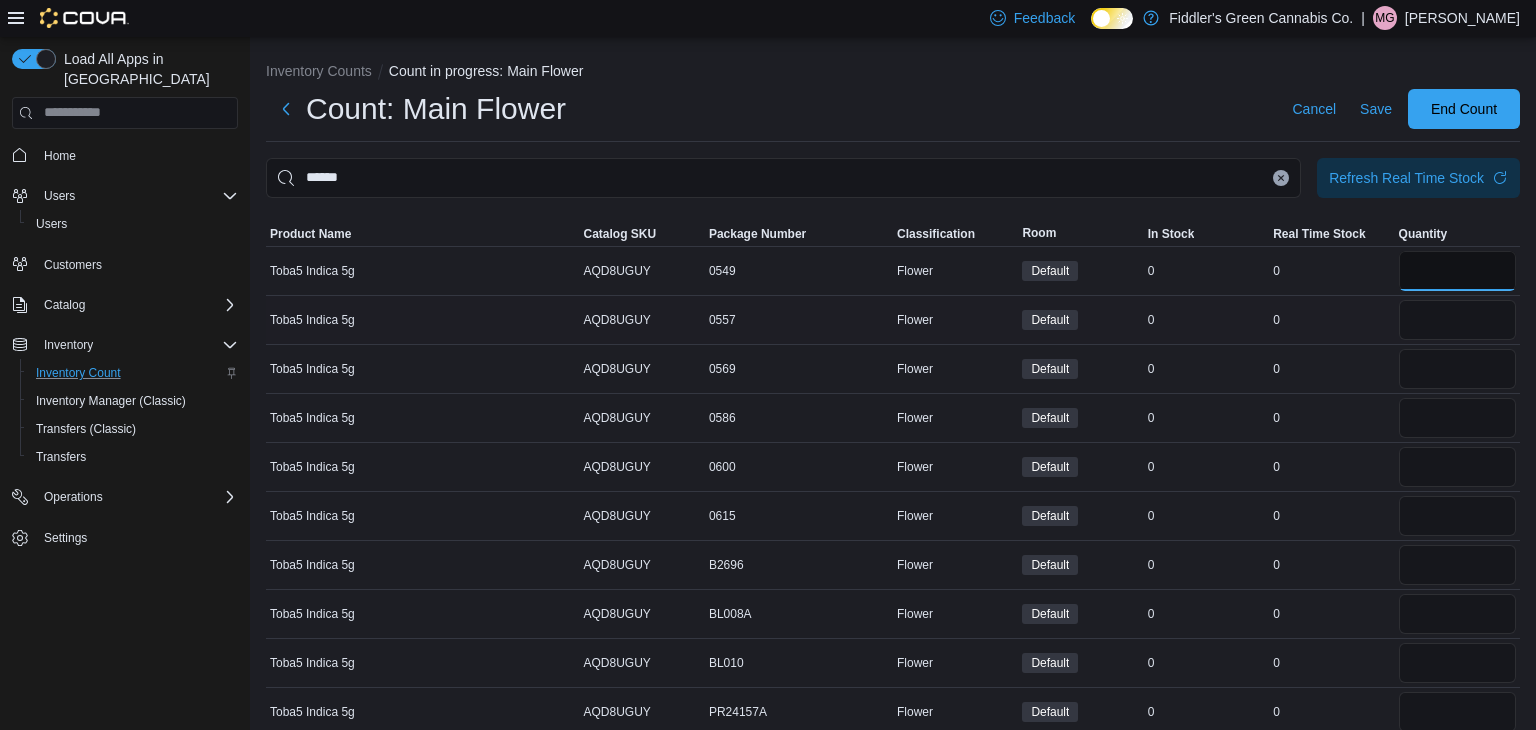 type on "*" 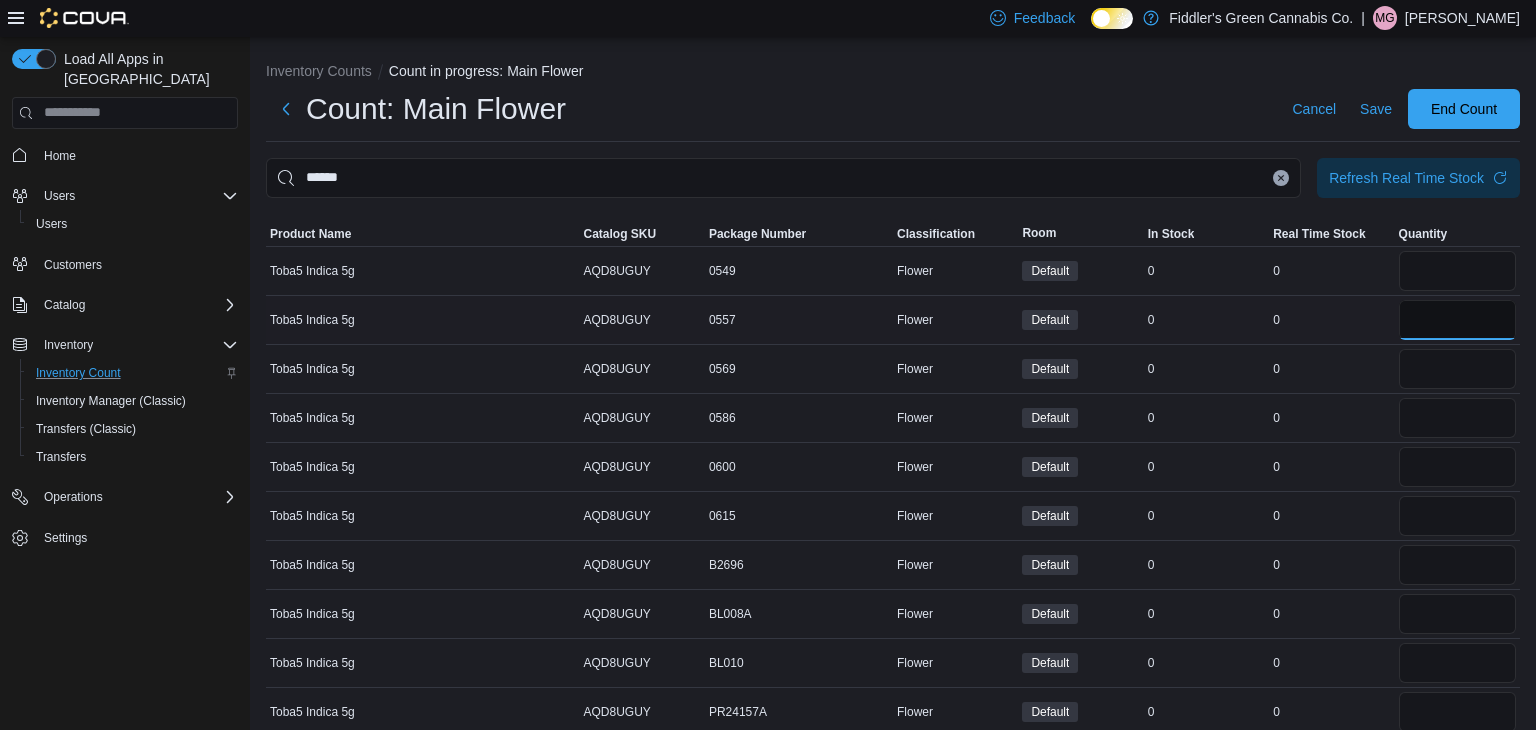 click at bounding box center (1457, 320) 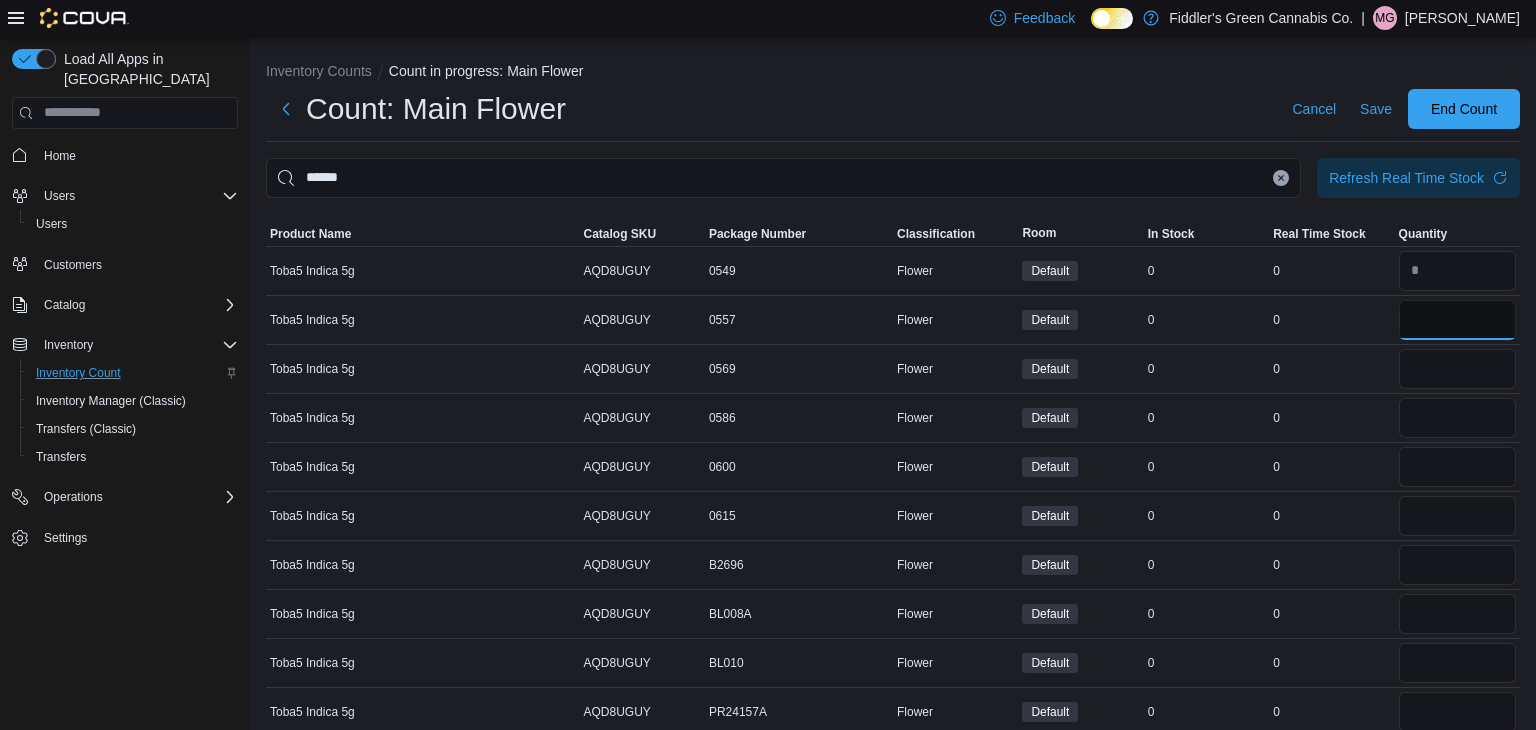 type on "*" 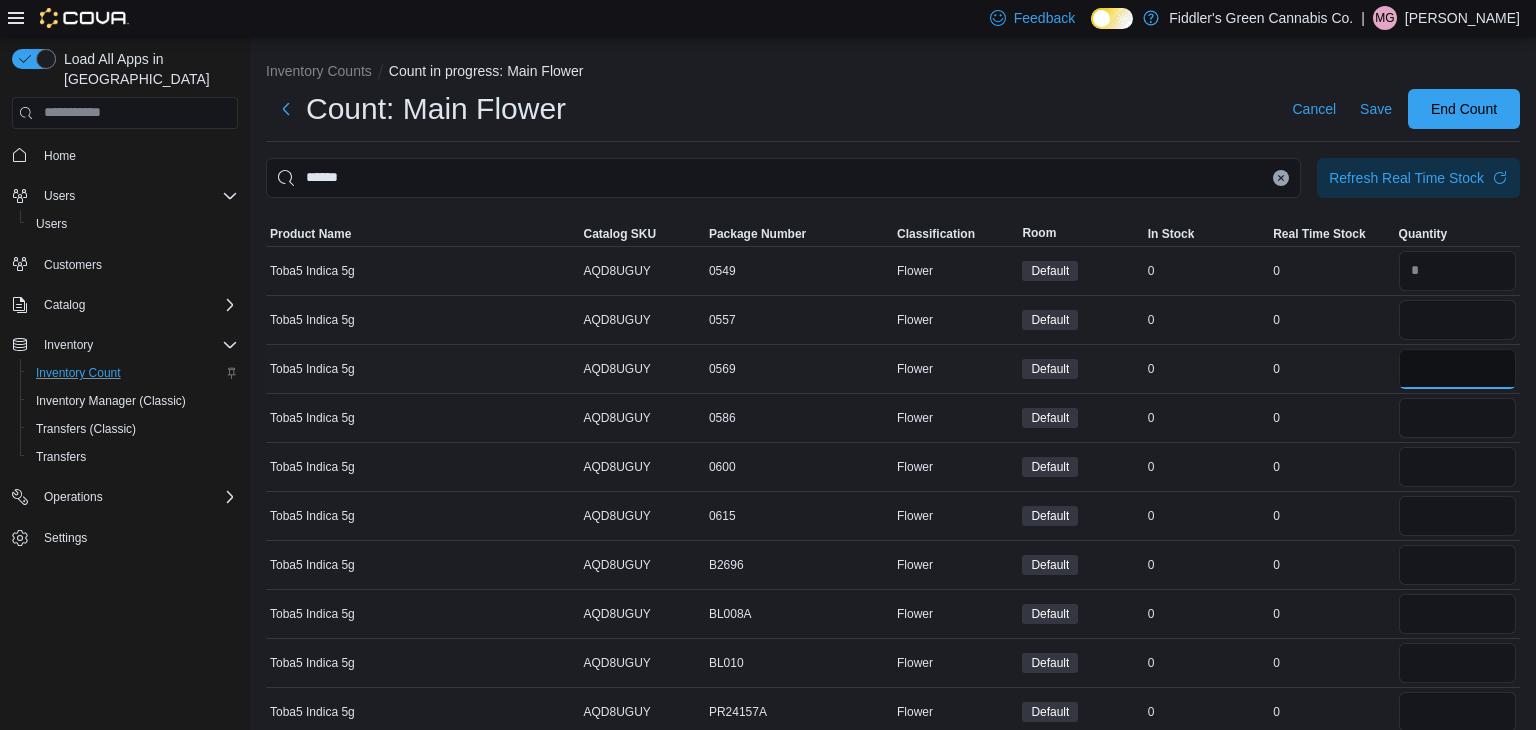click at bounding box center [1457, 369] 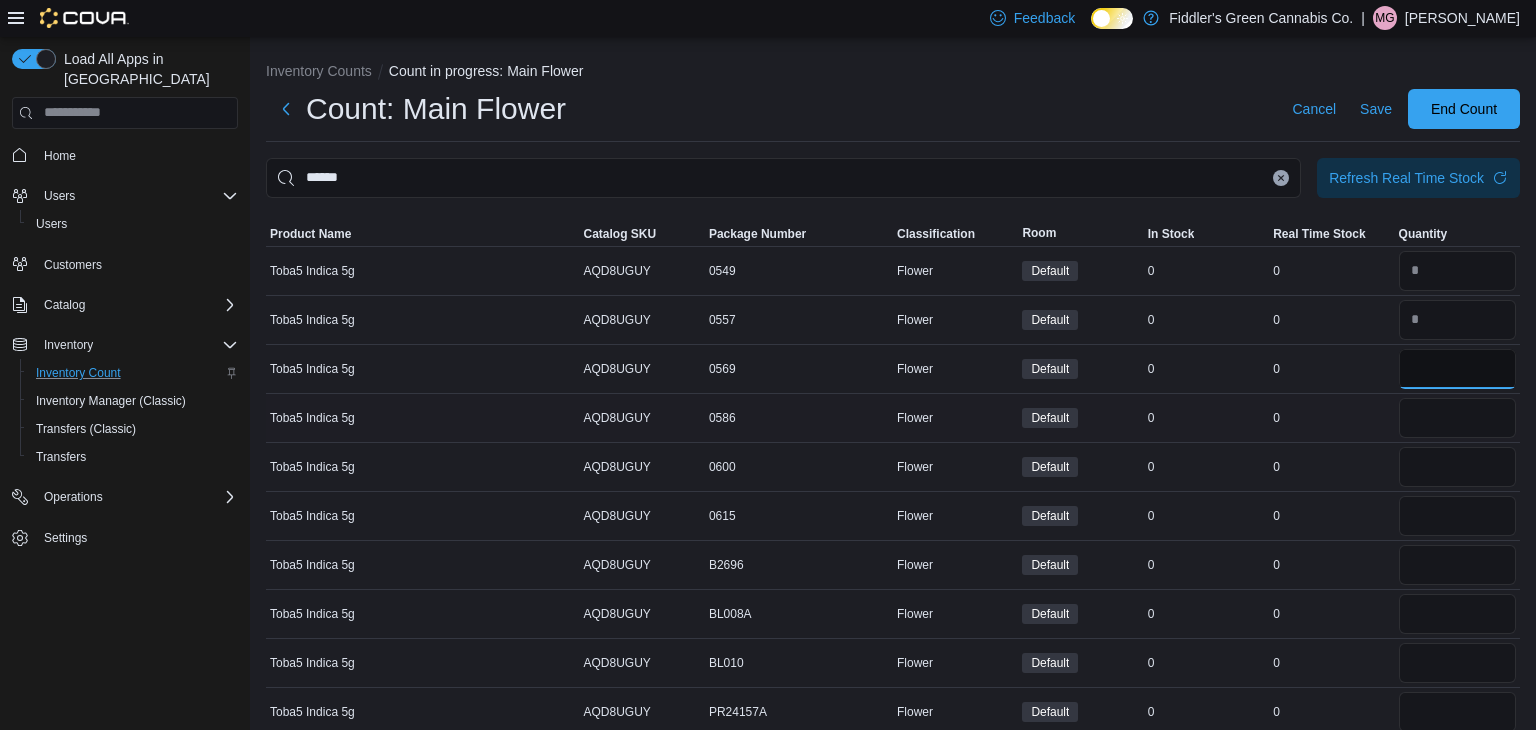 type on "*" 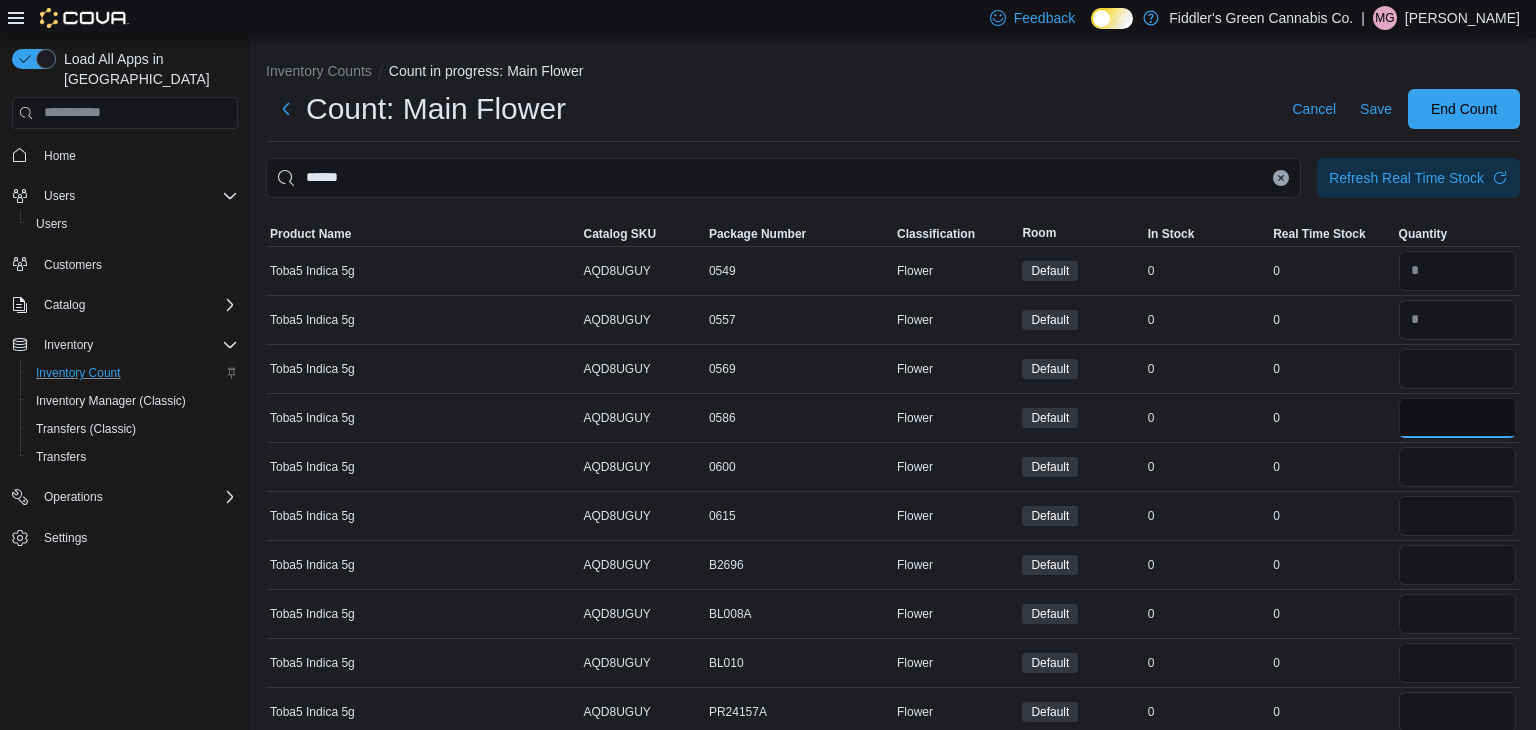click at bounding box center [1457, 418] 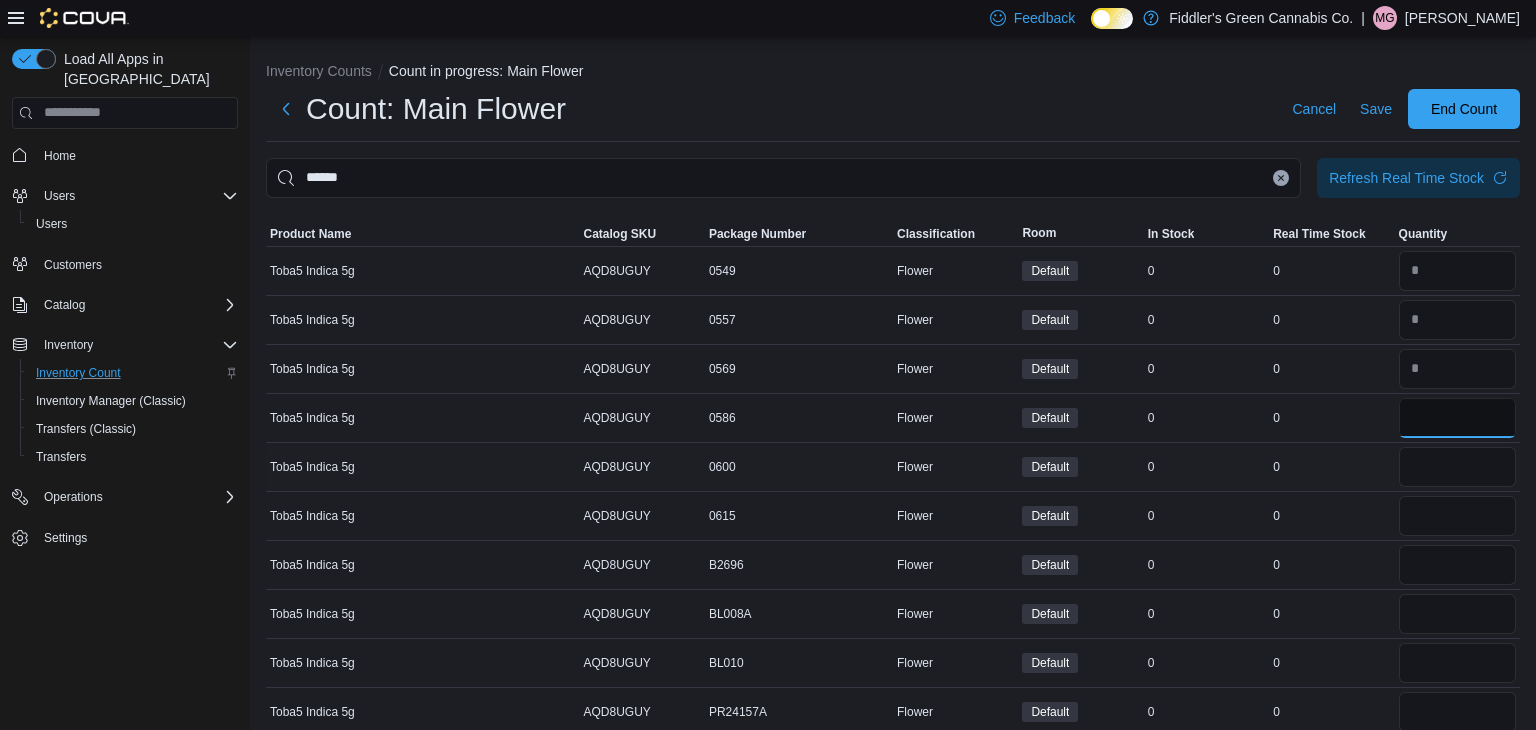 type on "*" 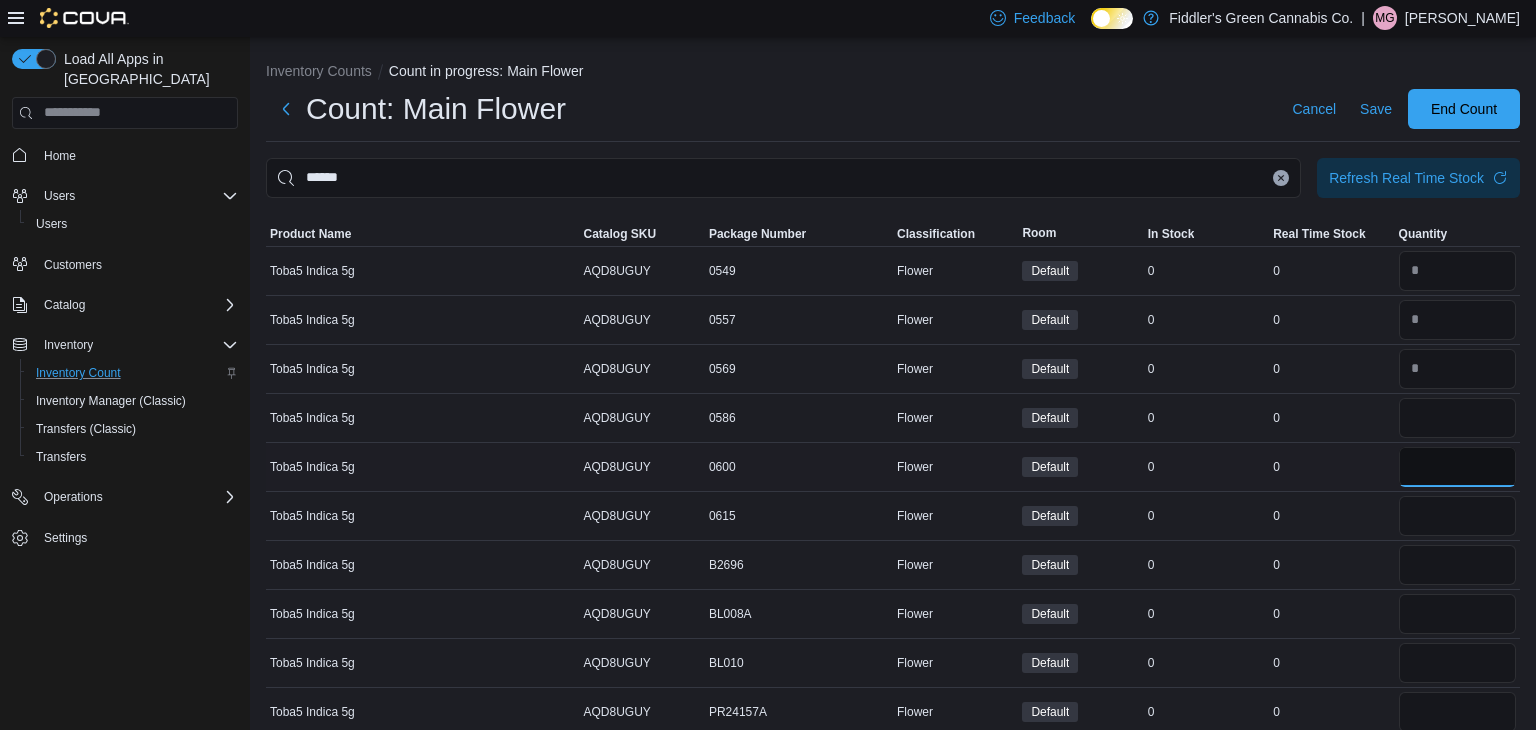 click at bounding box center (1457, 467) 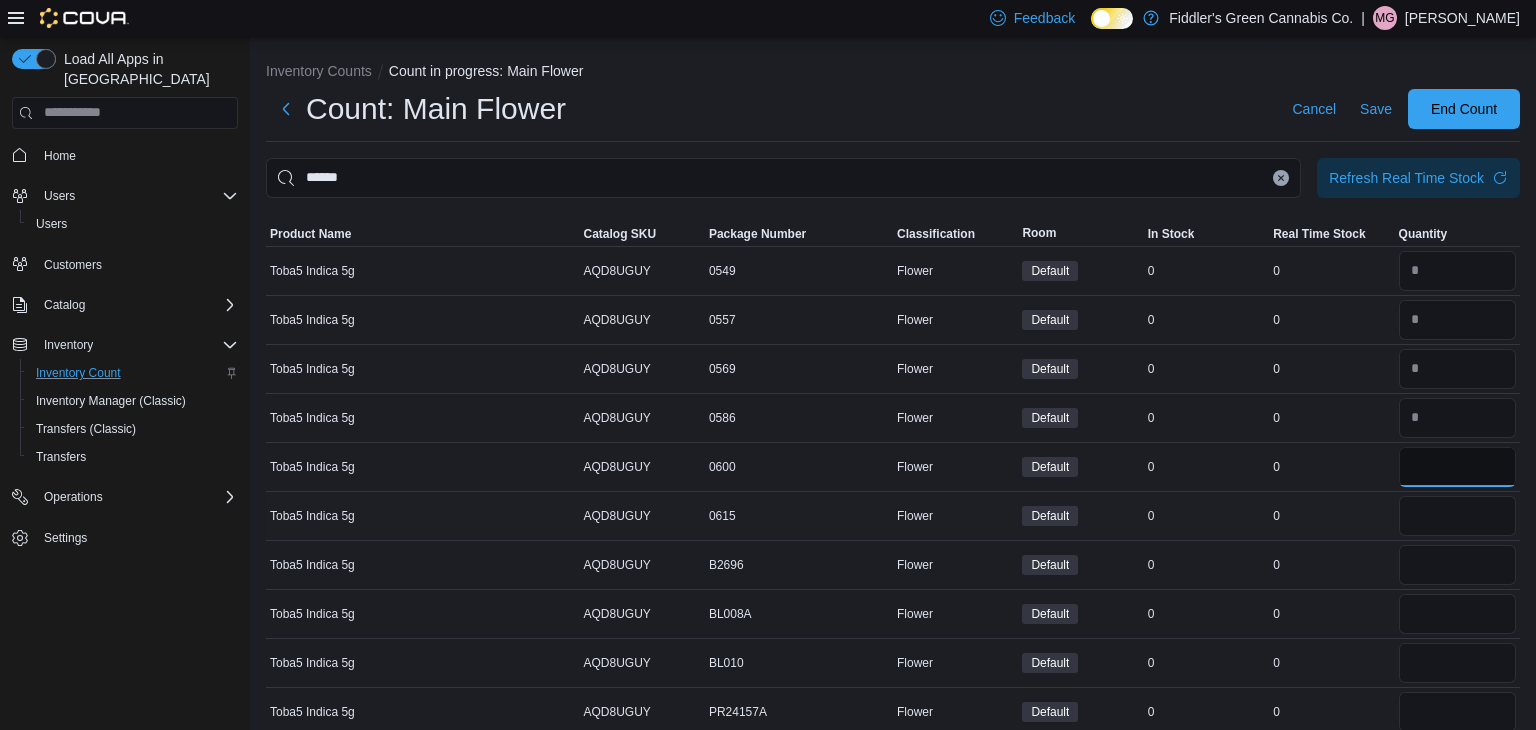 type on "*" 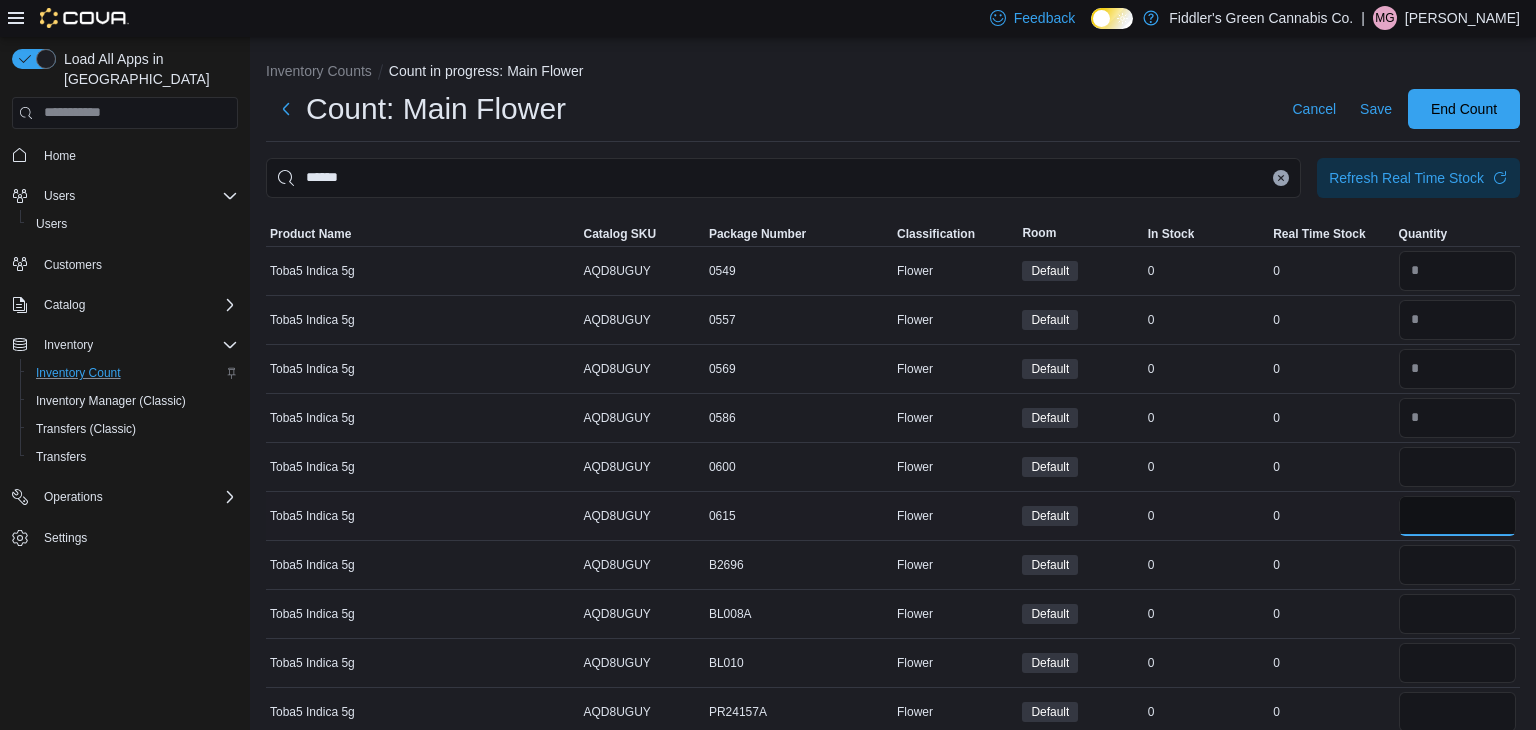 click at bounding box center (1457, 516) 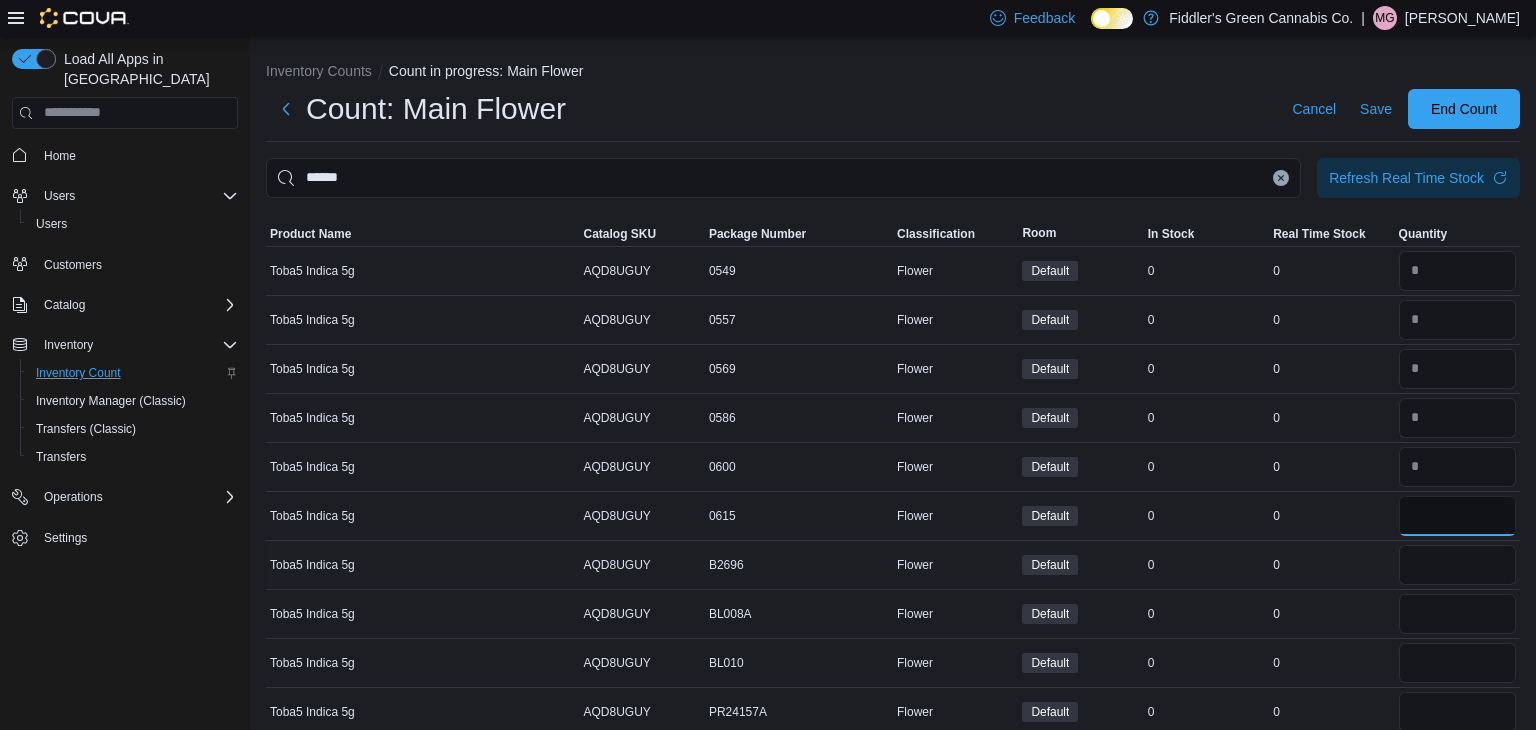 type on "*" 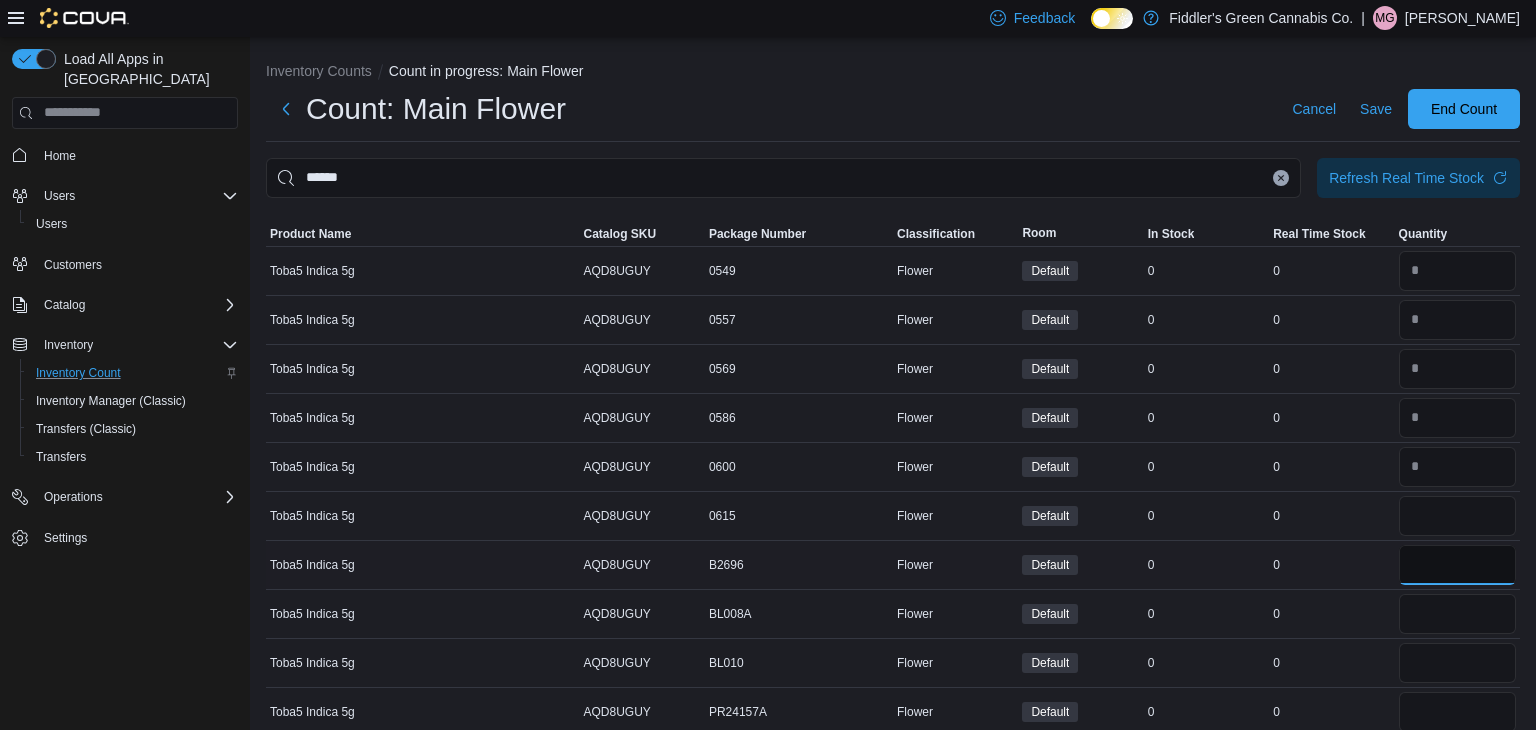 click at bounding box center (1457, 565) 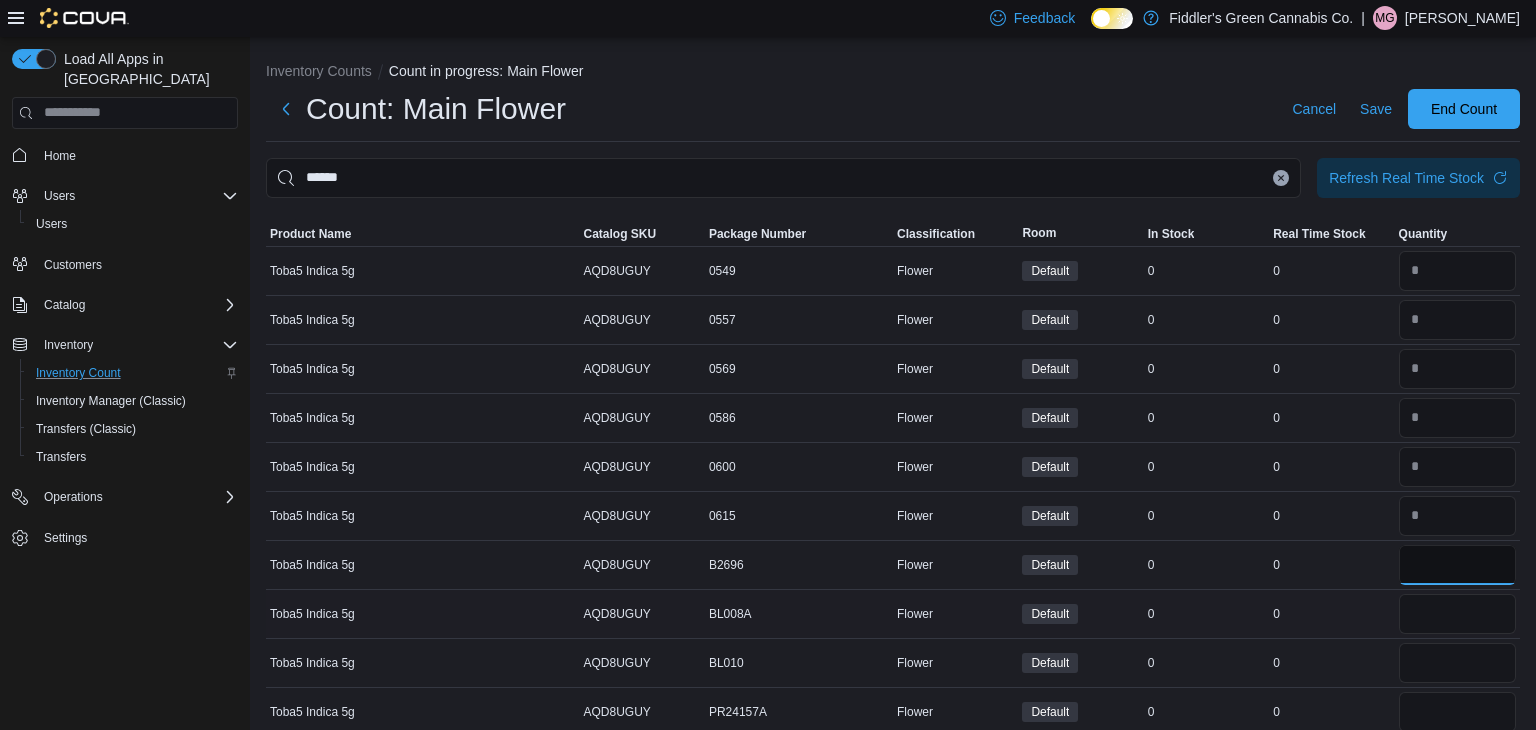 type on "*" 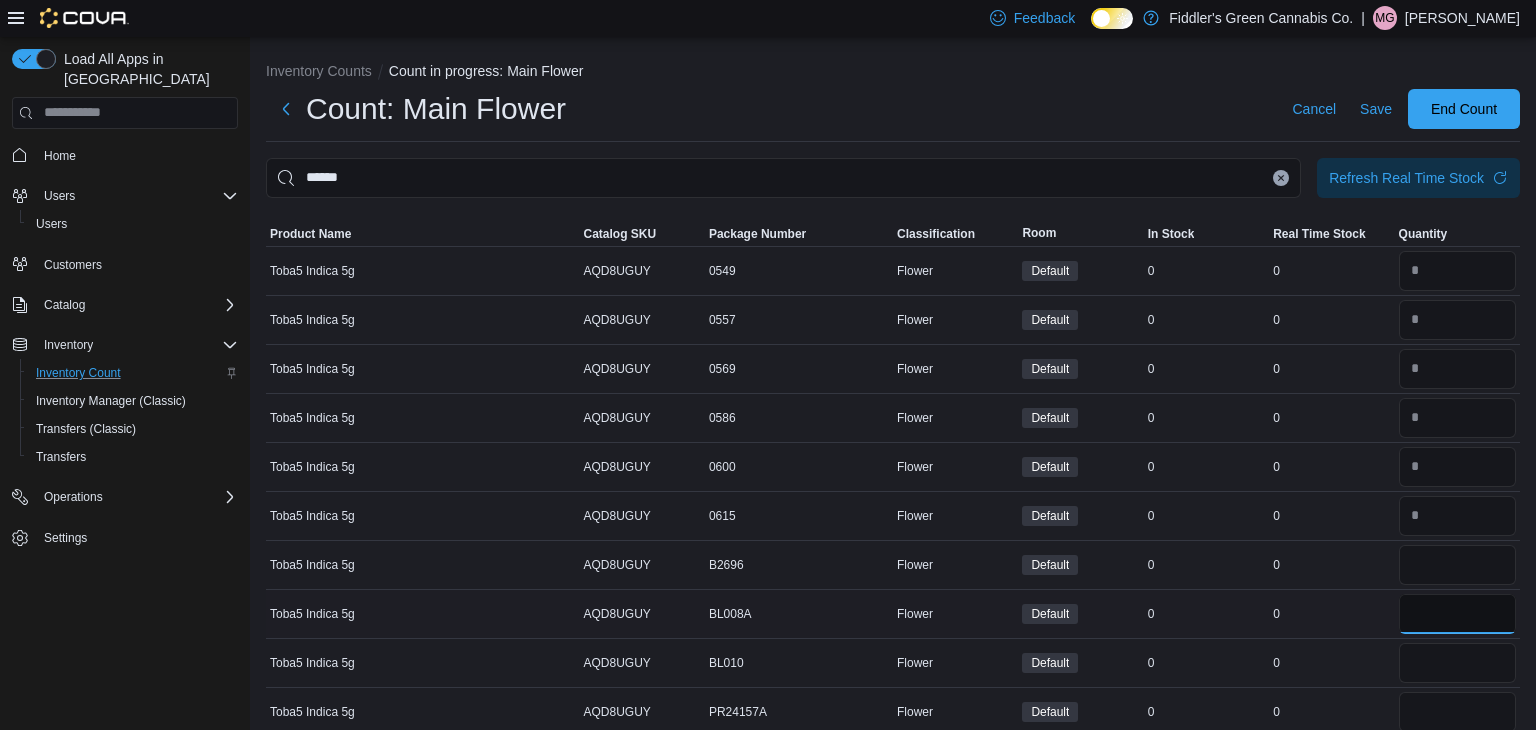 click at bounding box center (1457, 614) 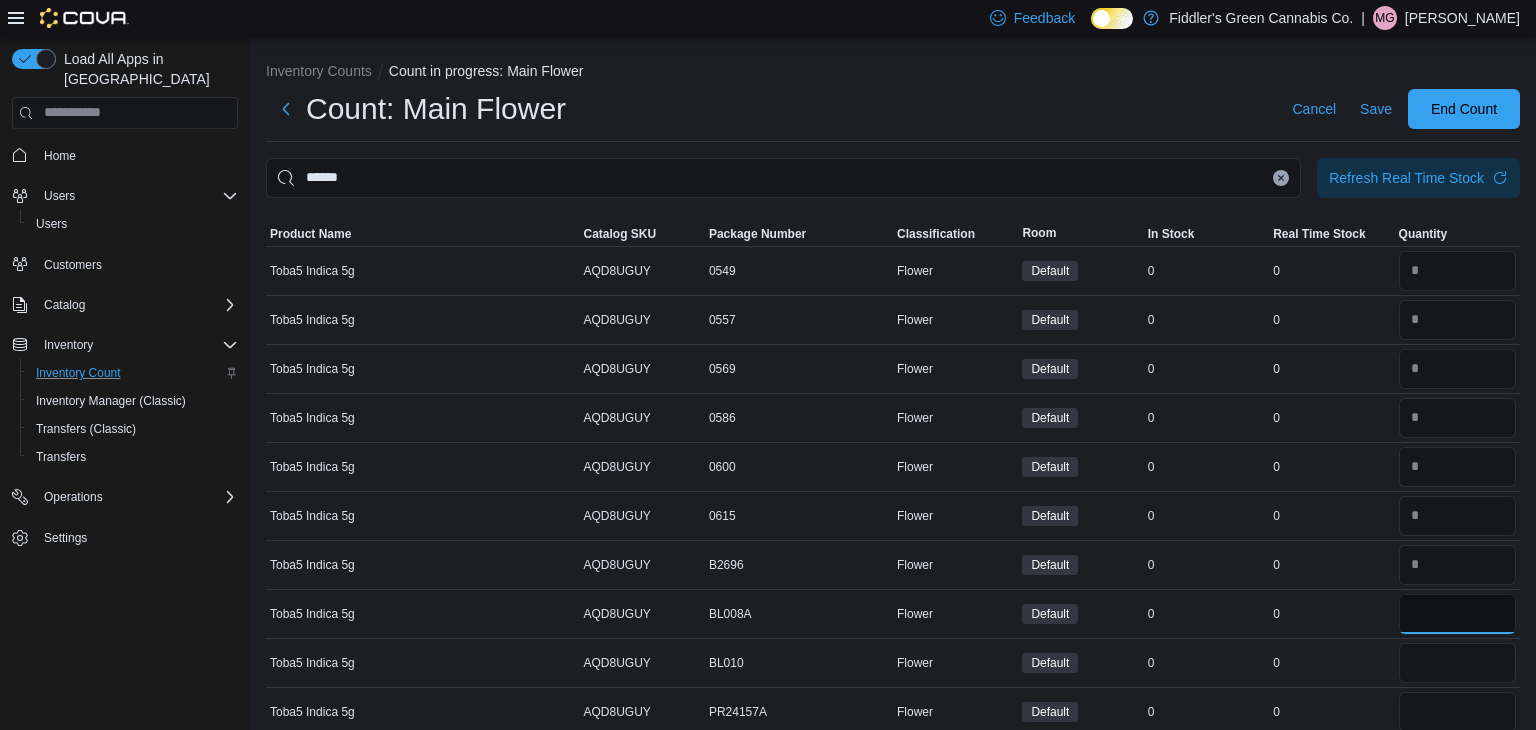 type on "*" 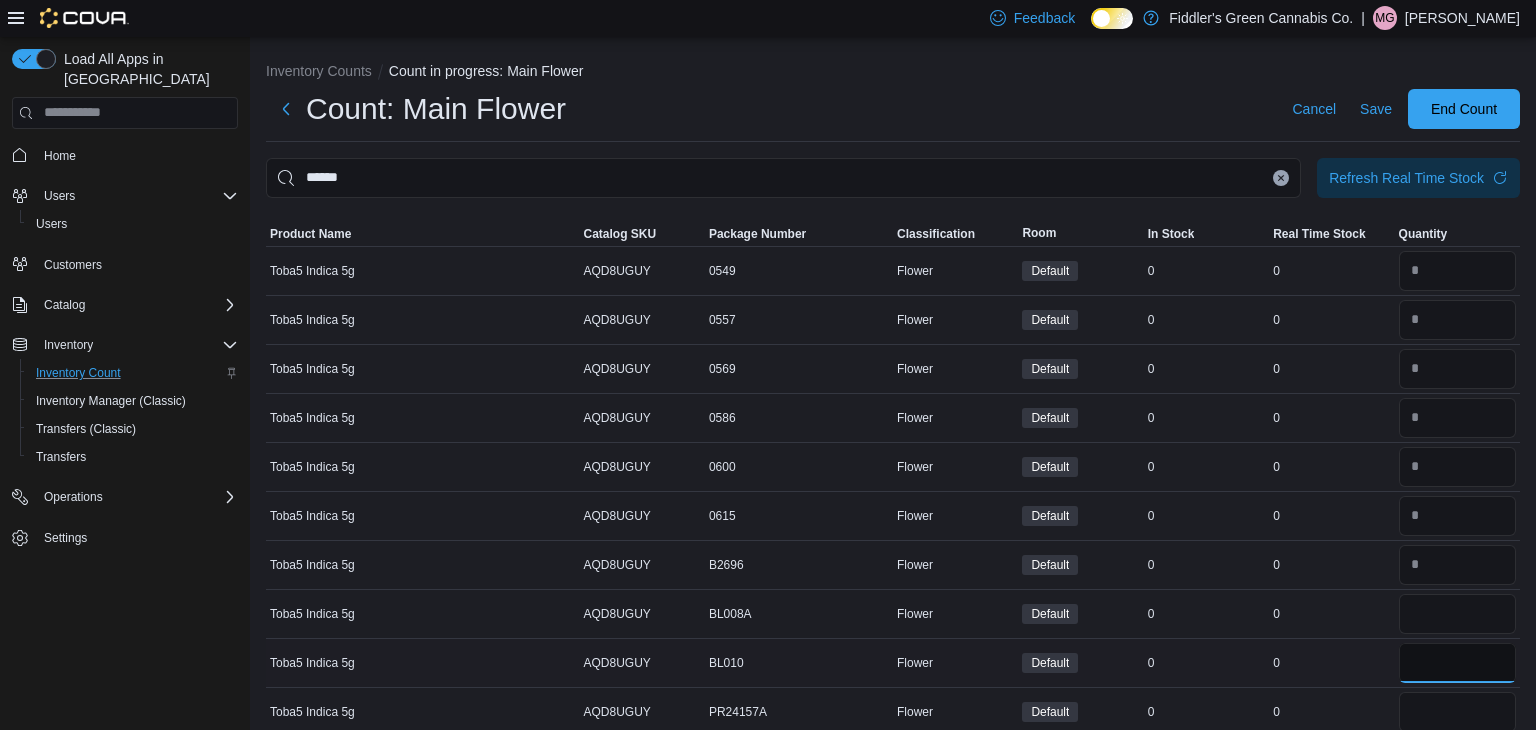 click at bounding box center [1457, 663] 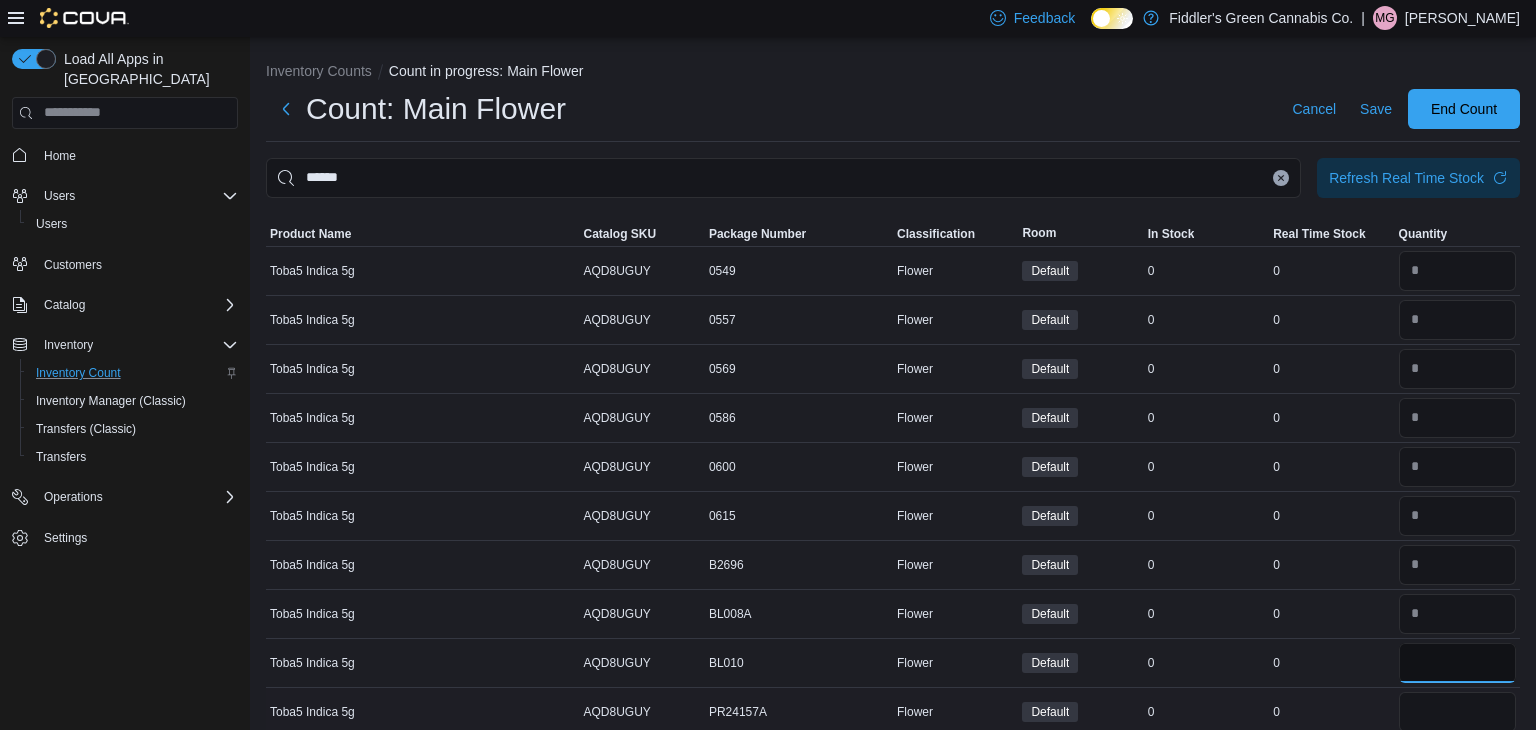 type on "*" 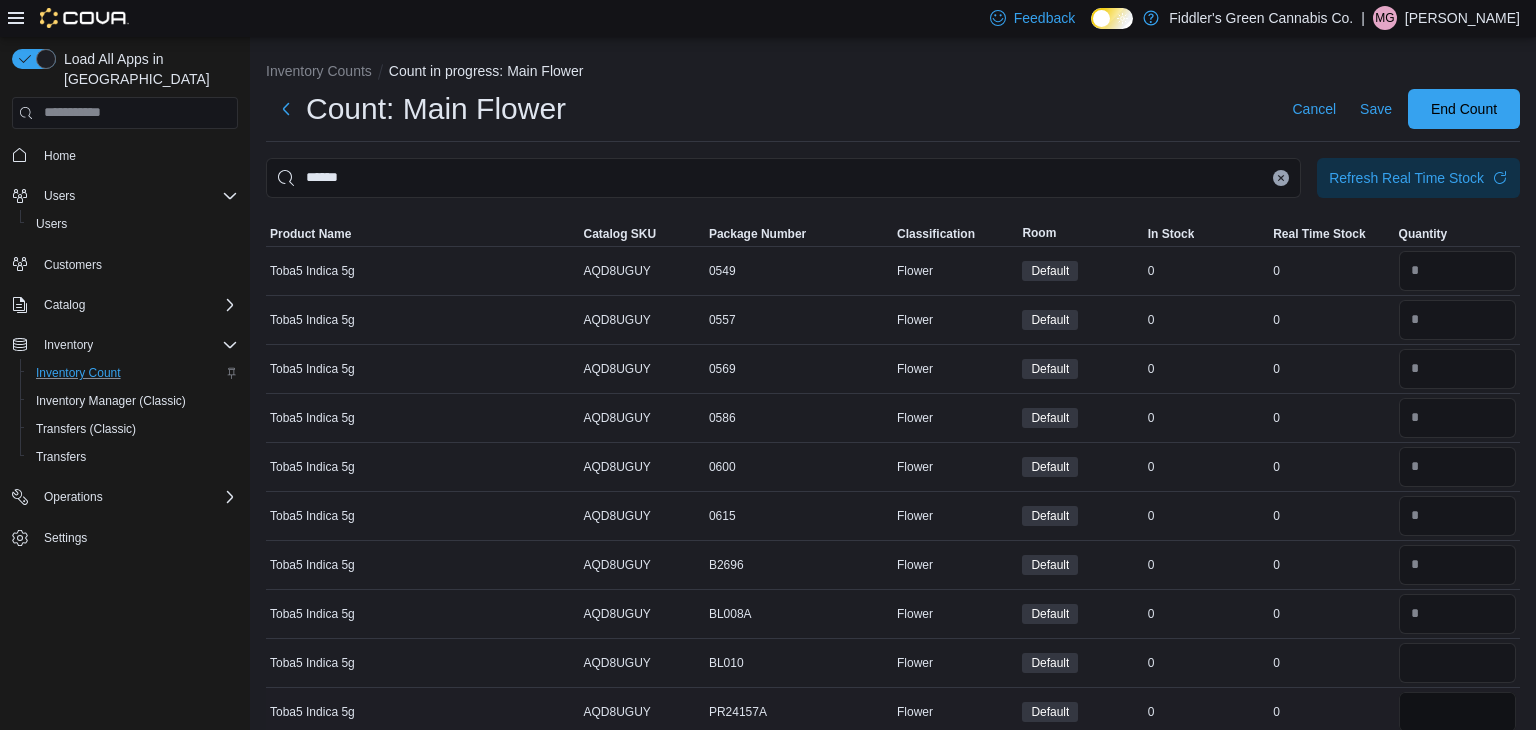 click at bounding box center [1457, 712] 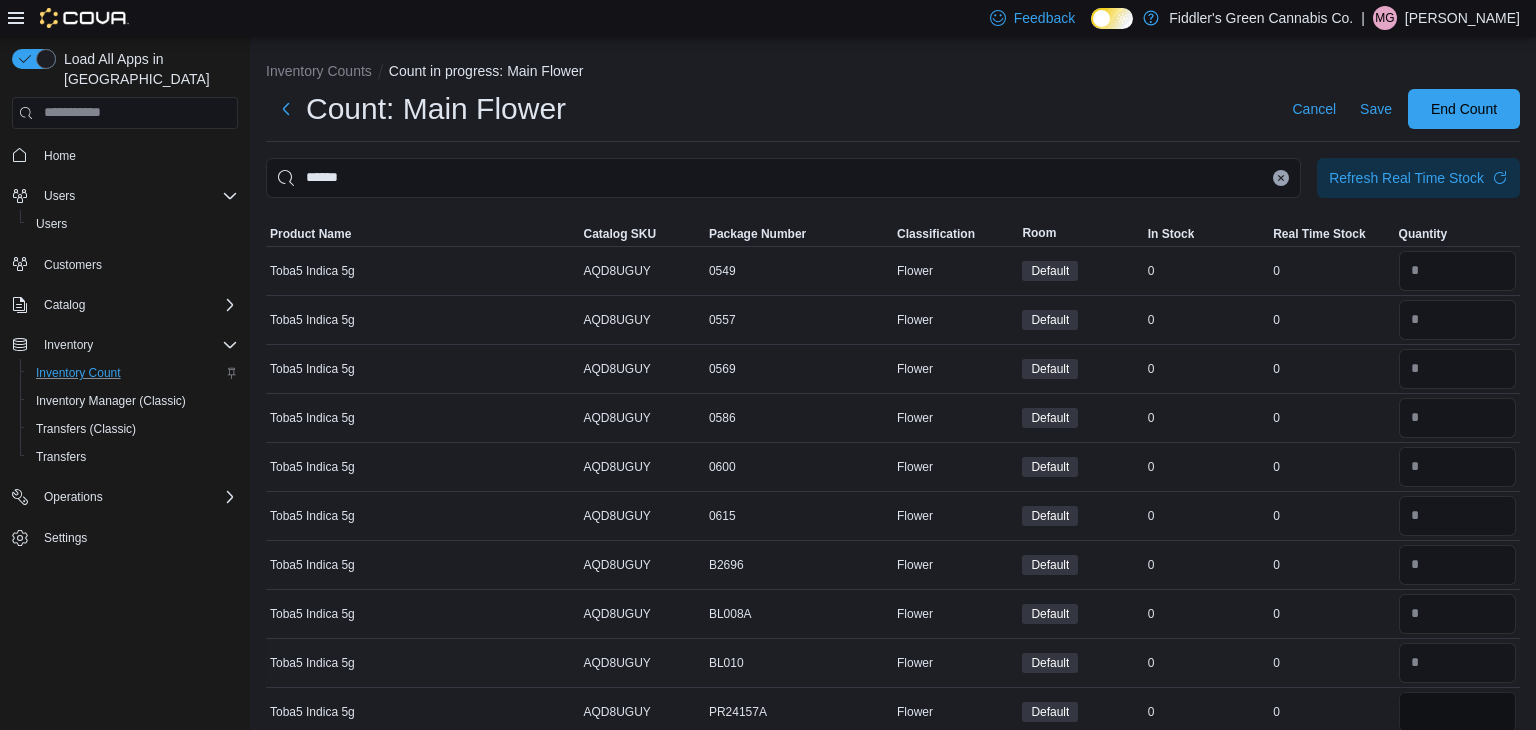 type on "*" 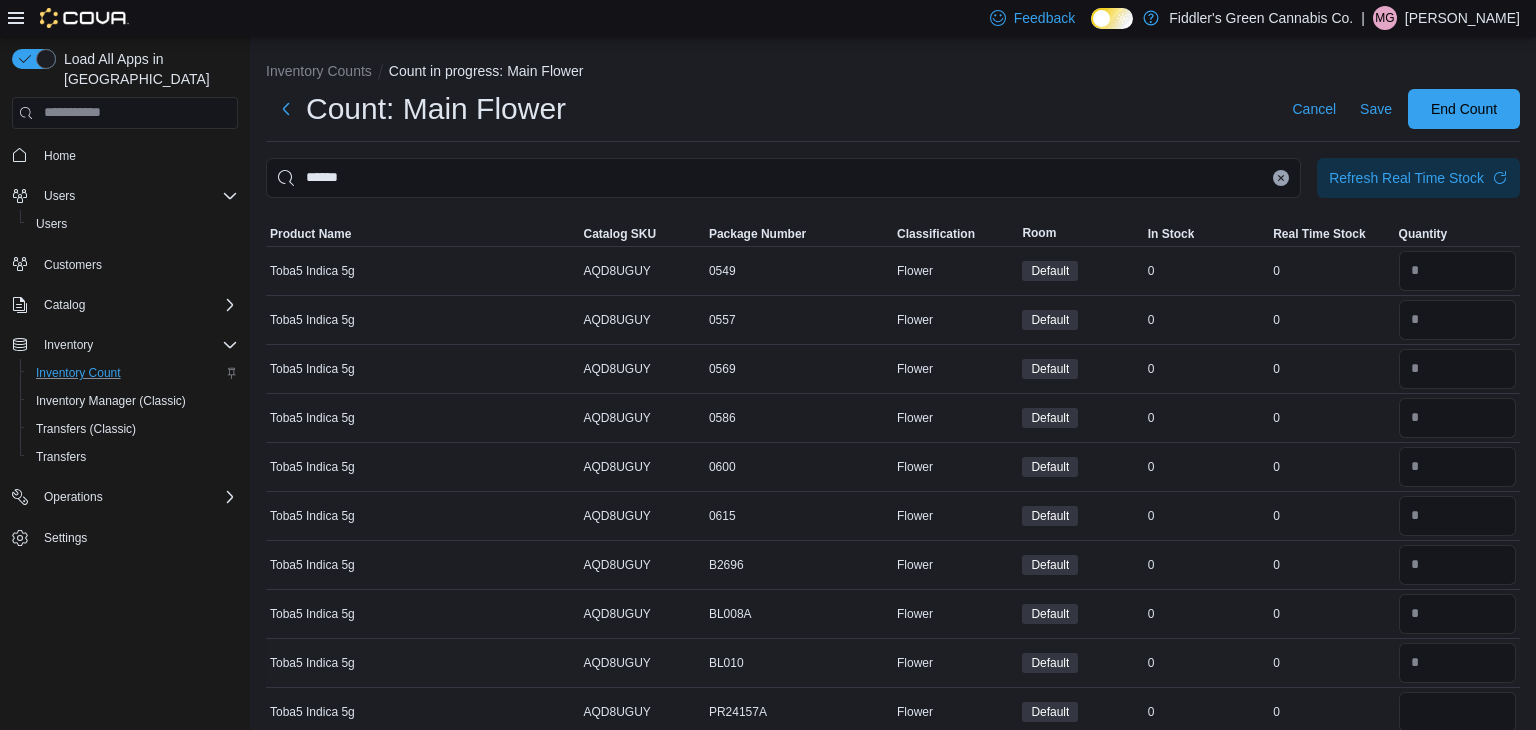 click on "Real Time Stock 0" at bounding box center (1331, 662) 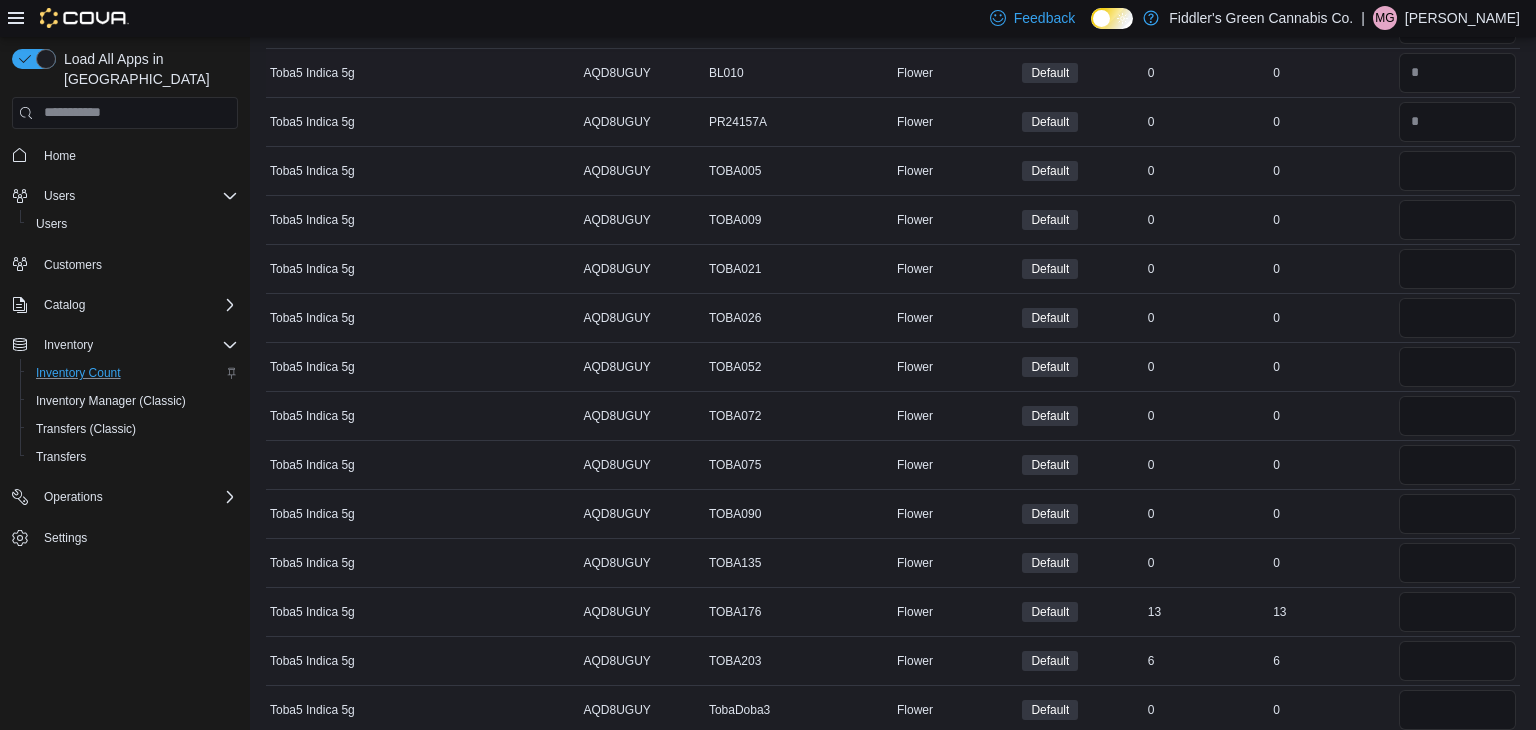 scroll, scrollTop: 600, scrollLeft: 0, axis: vertical 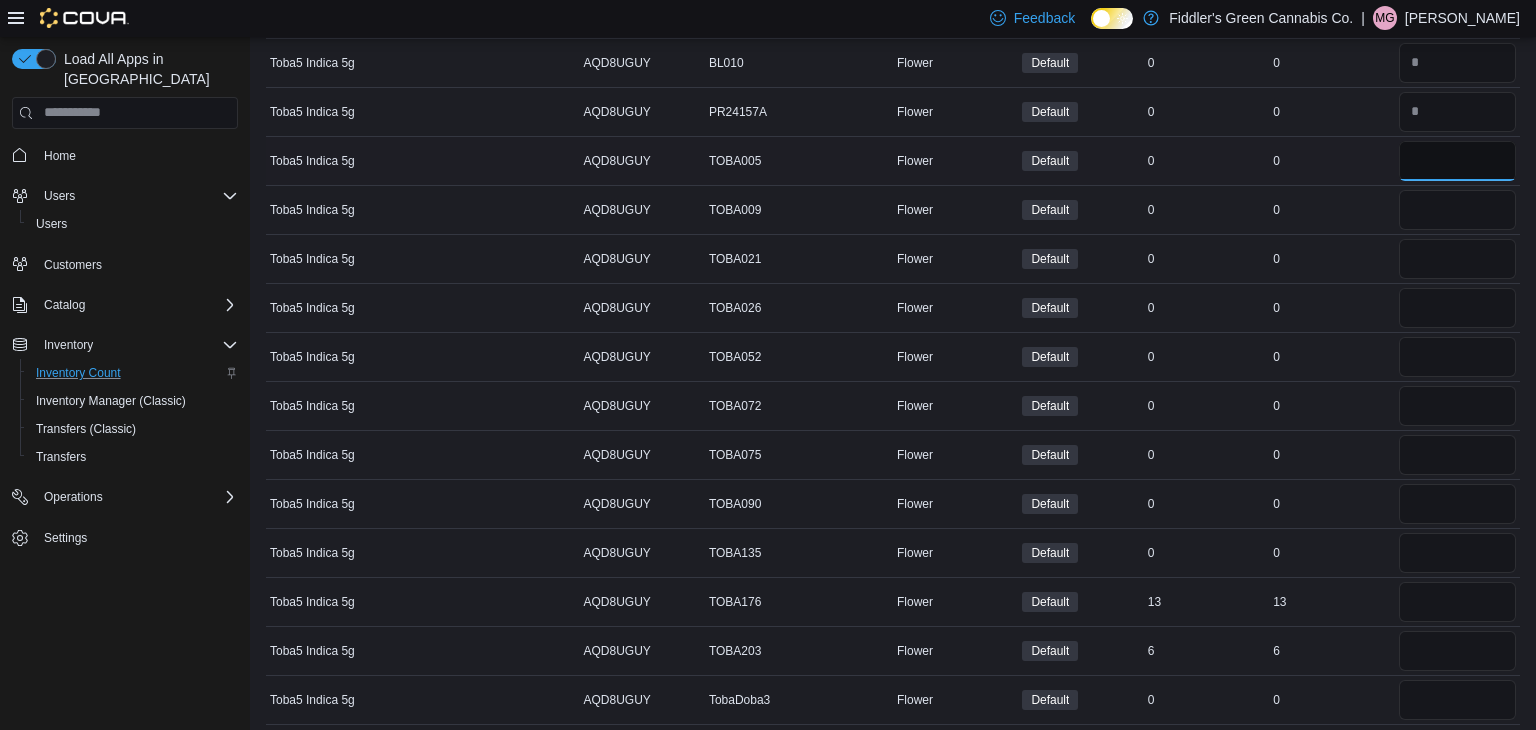 click at bounding box center (1457, 161) 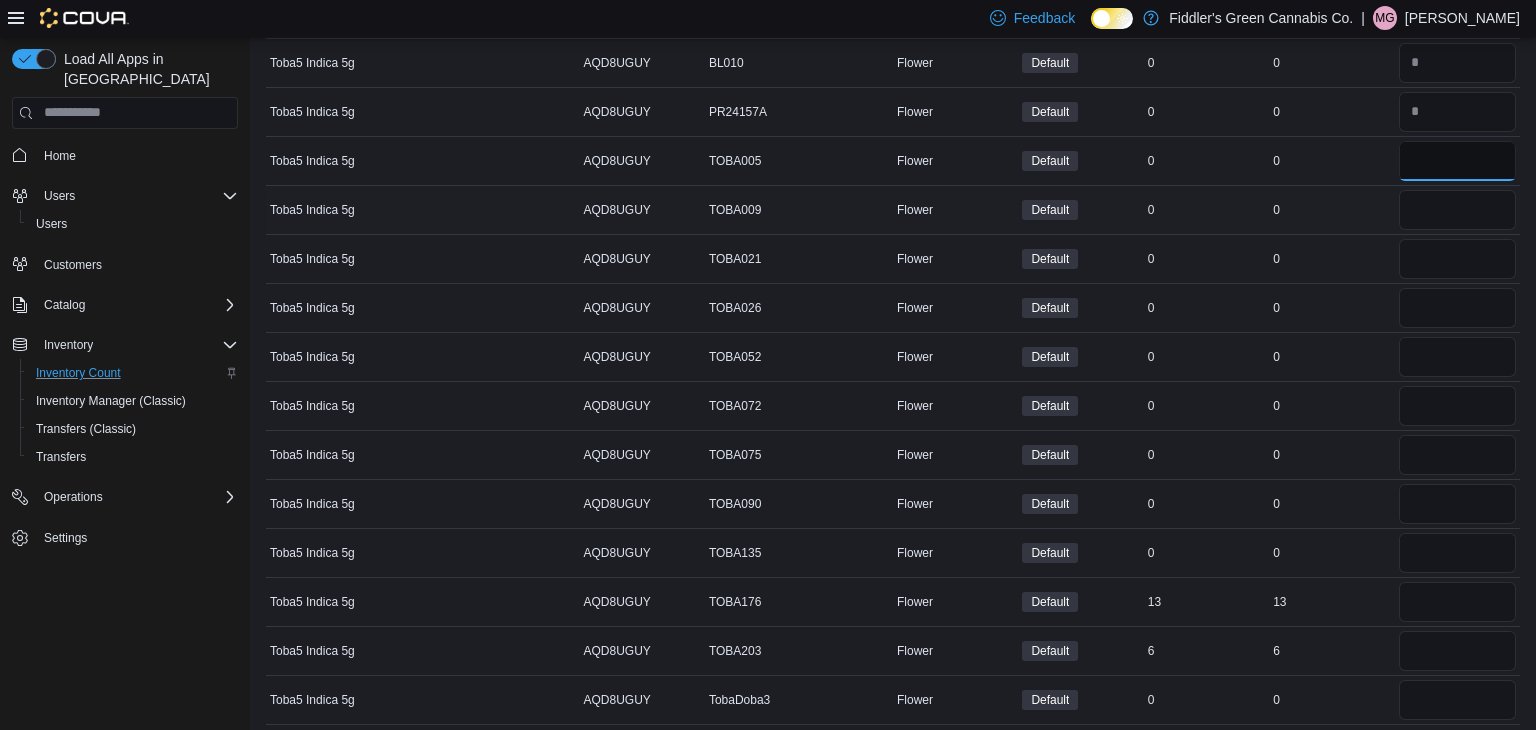 type on "*" 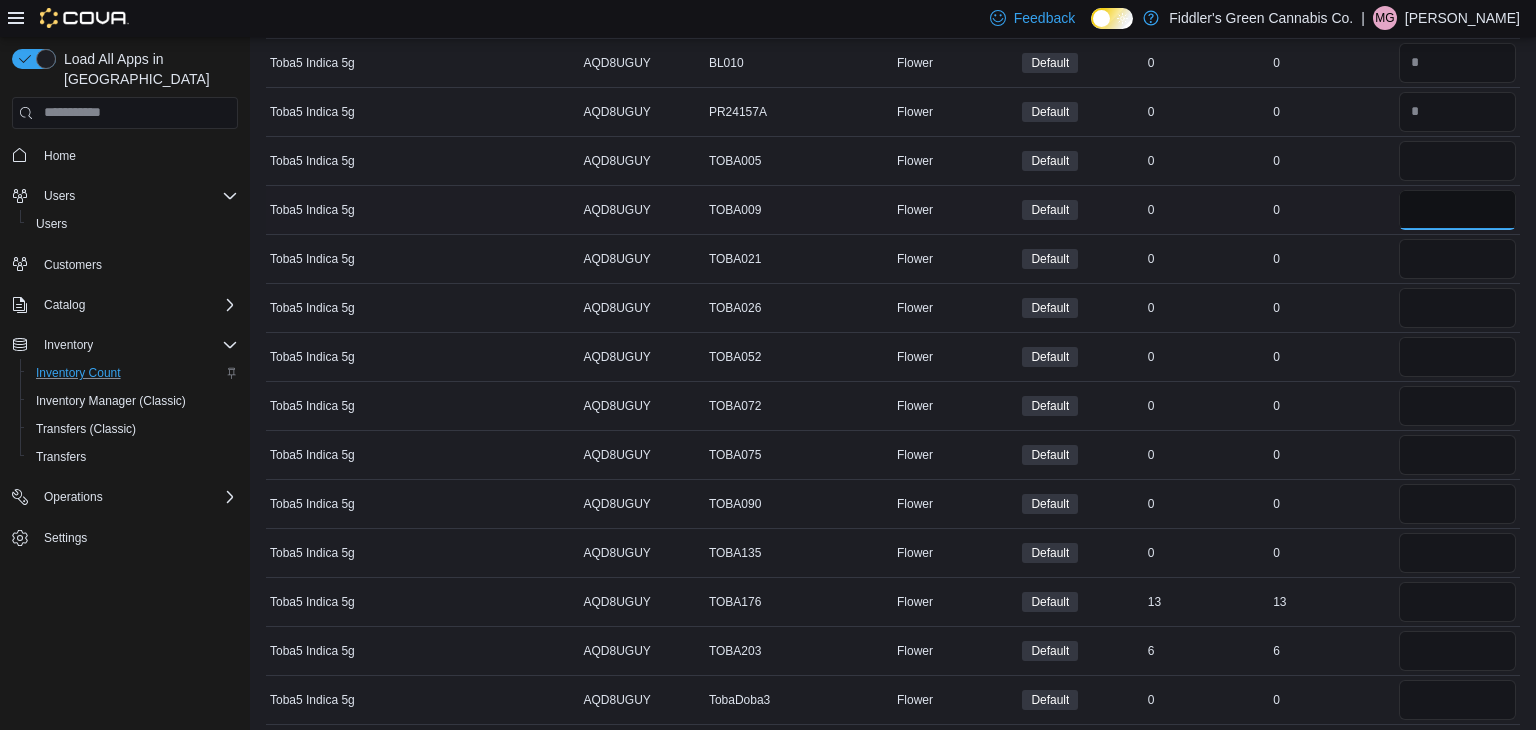 click at bounding box center (1457, 210) 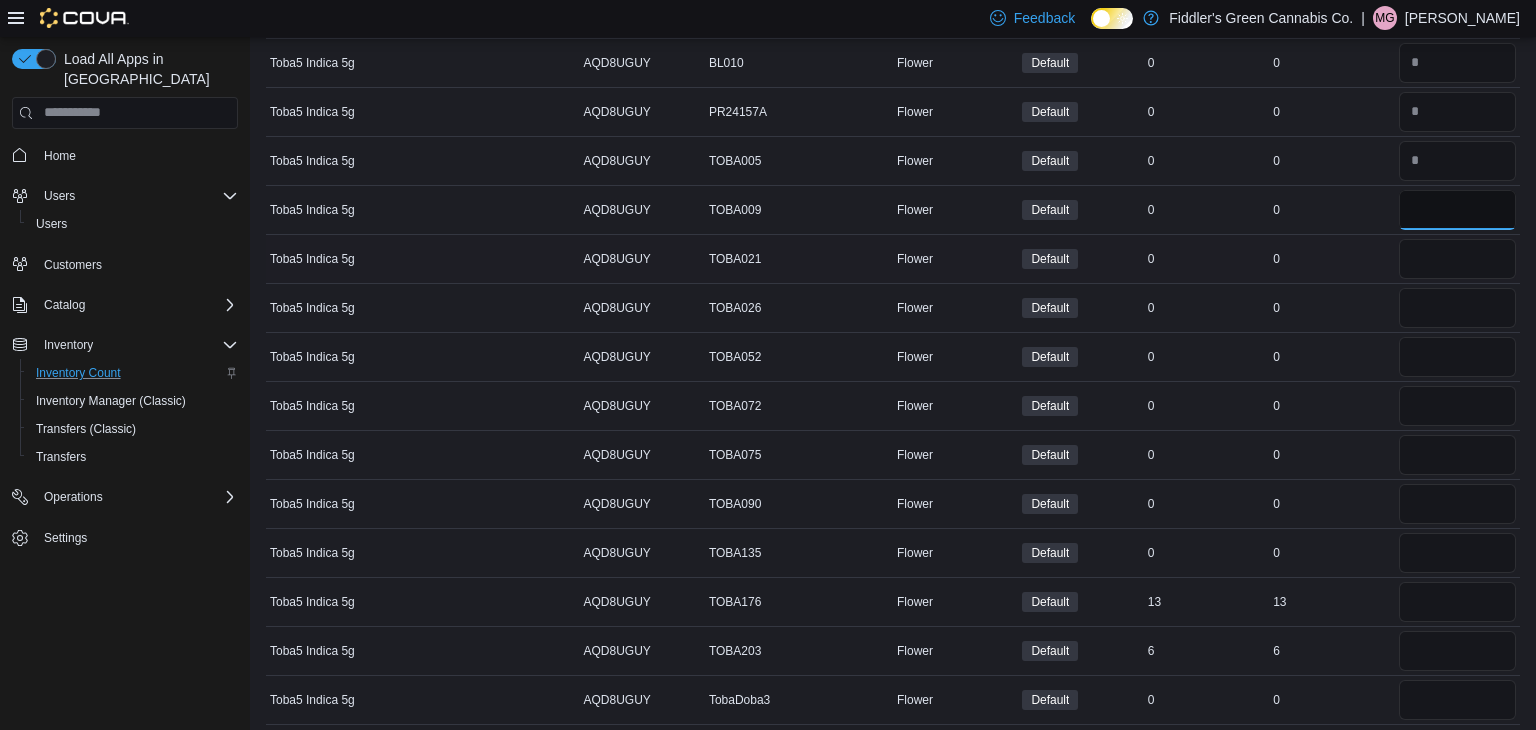 type on "*" 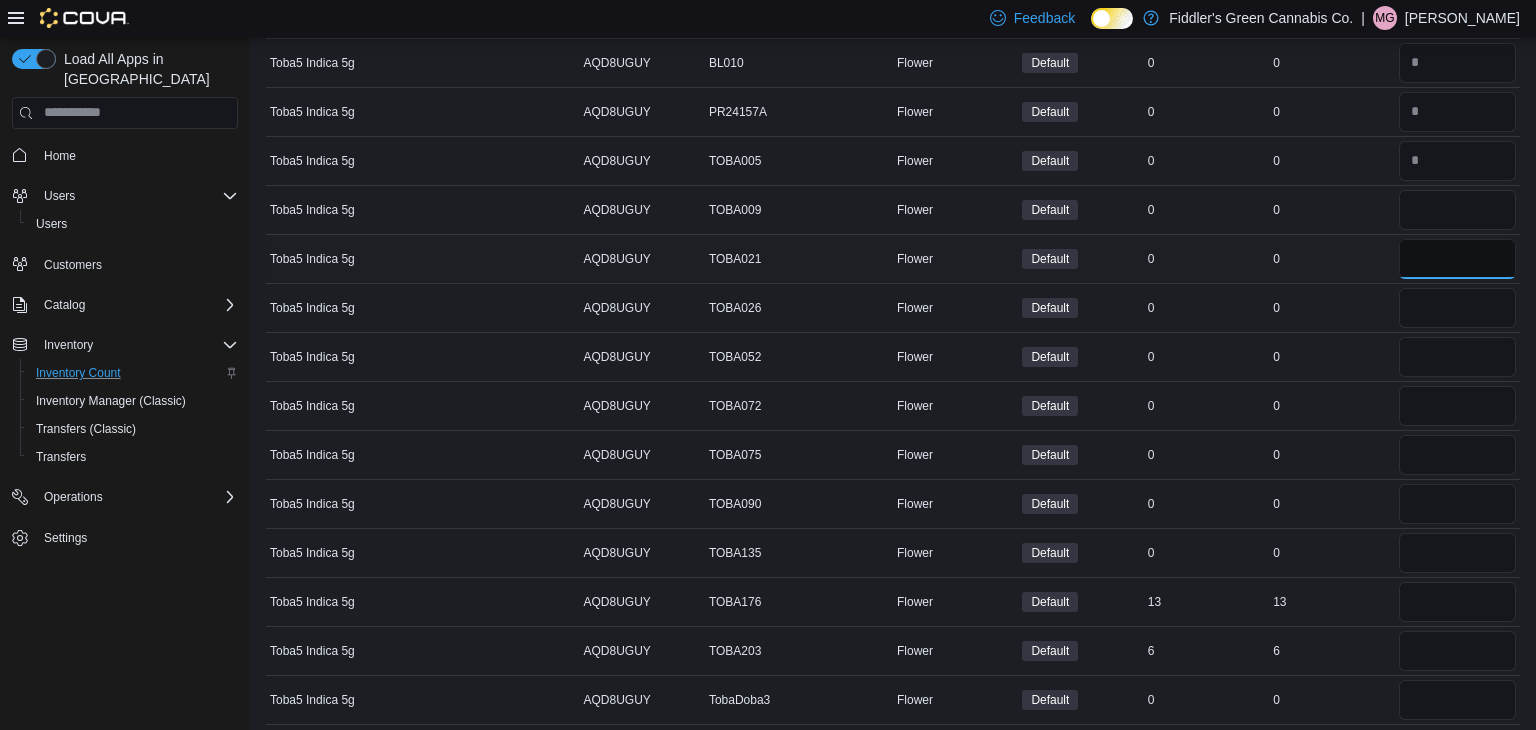 click at bounding box center [1457, 259] 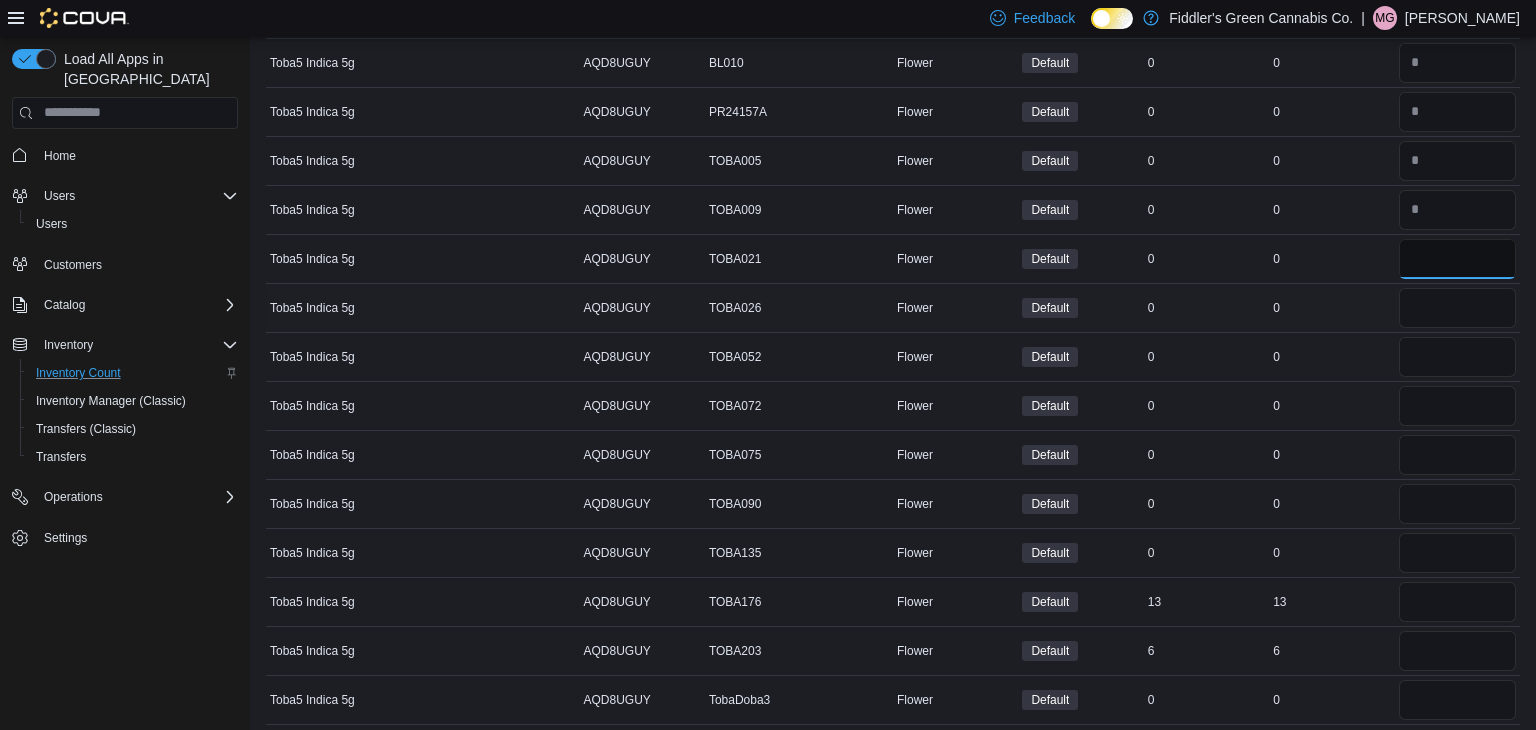 type on "*" 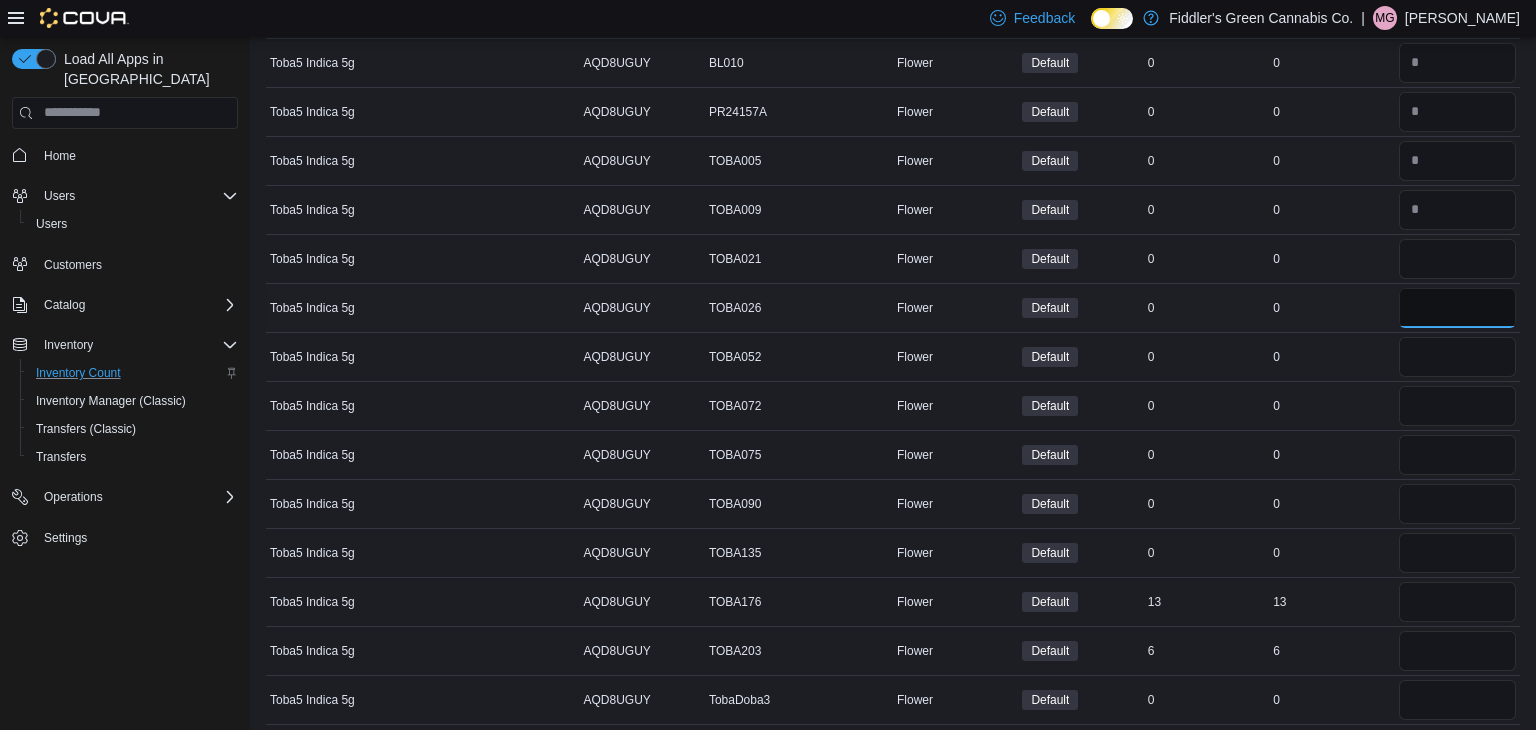 click at bounding box center (1457, 308) 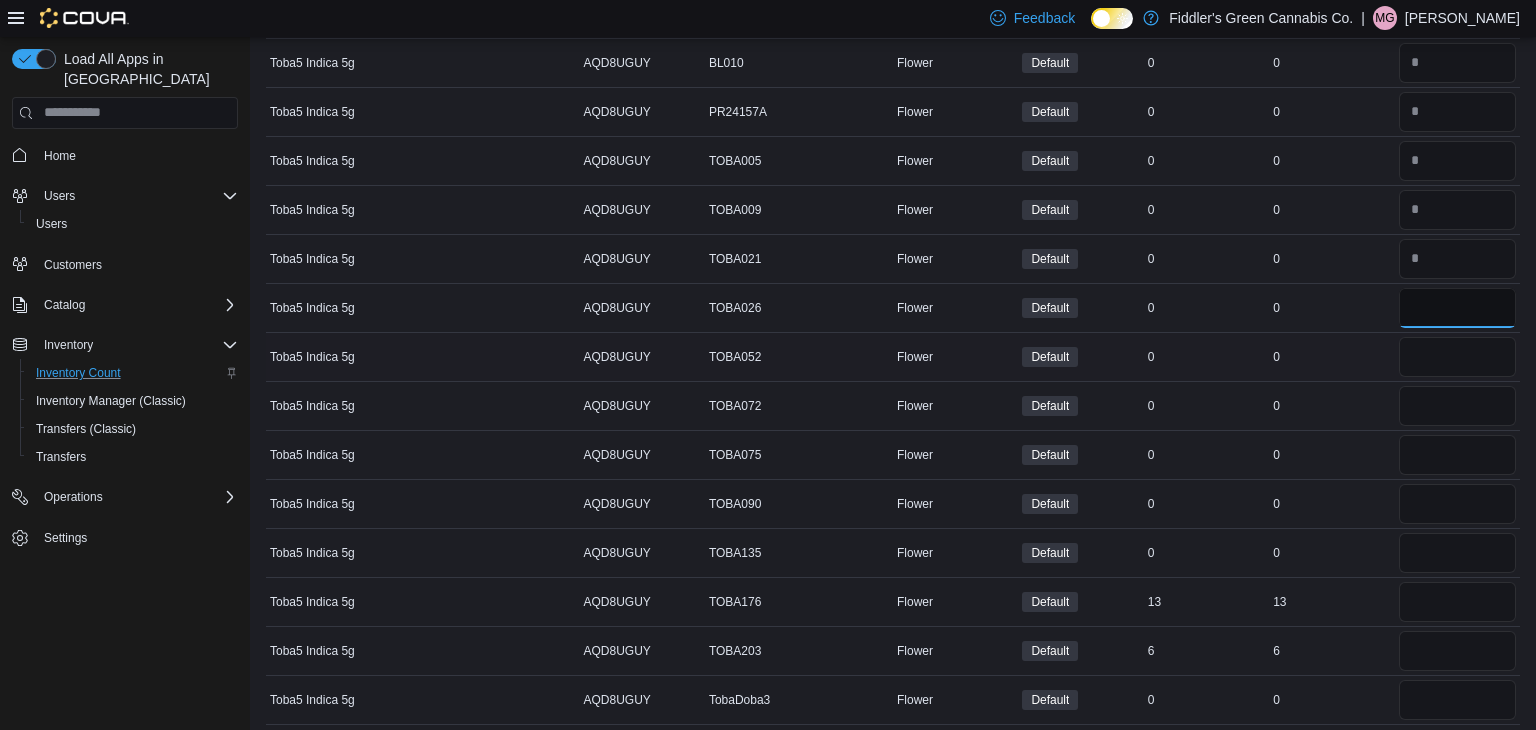 type on "*" 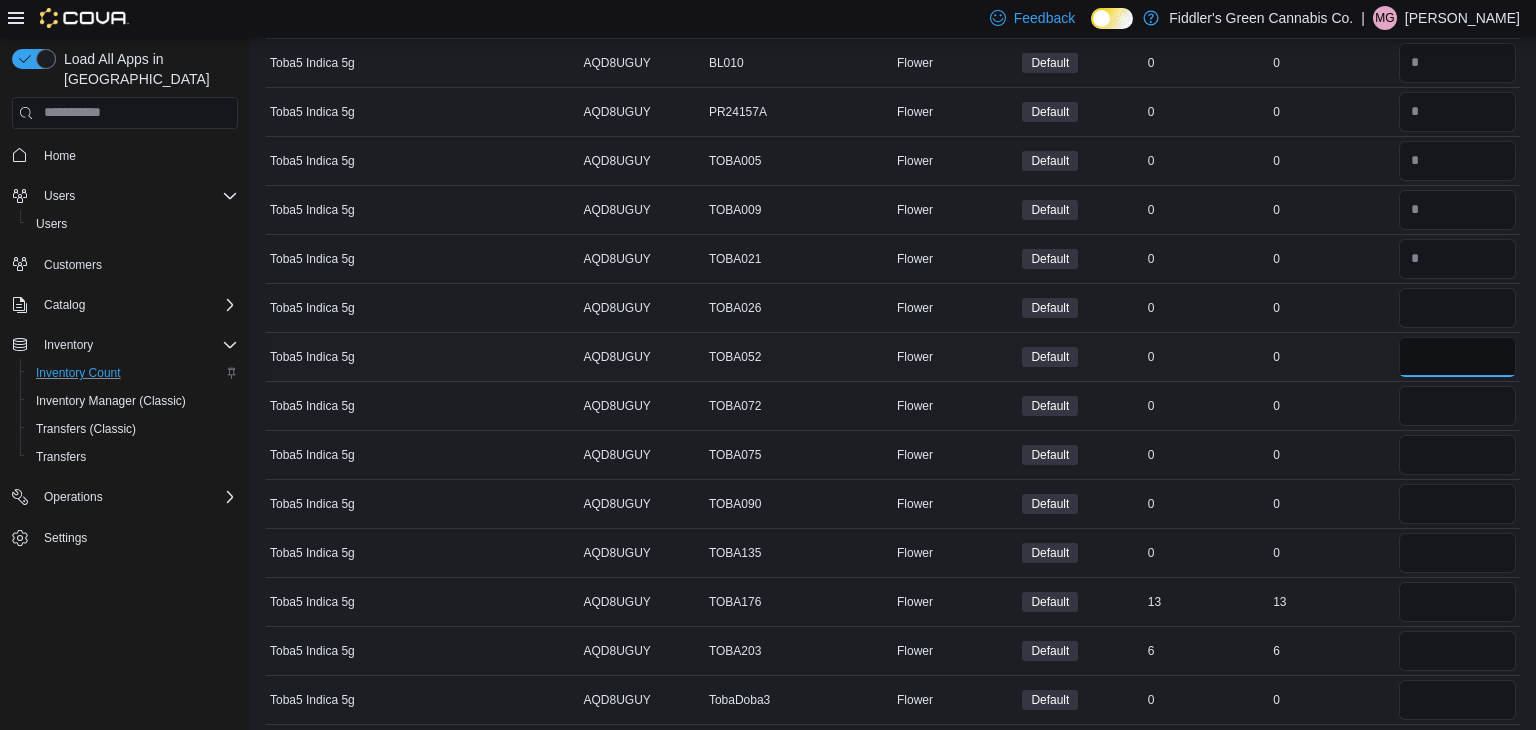 click at bounding box center (1457, 357) 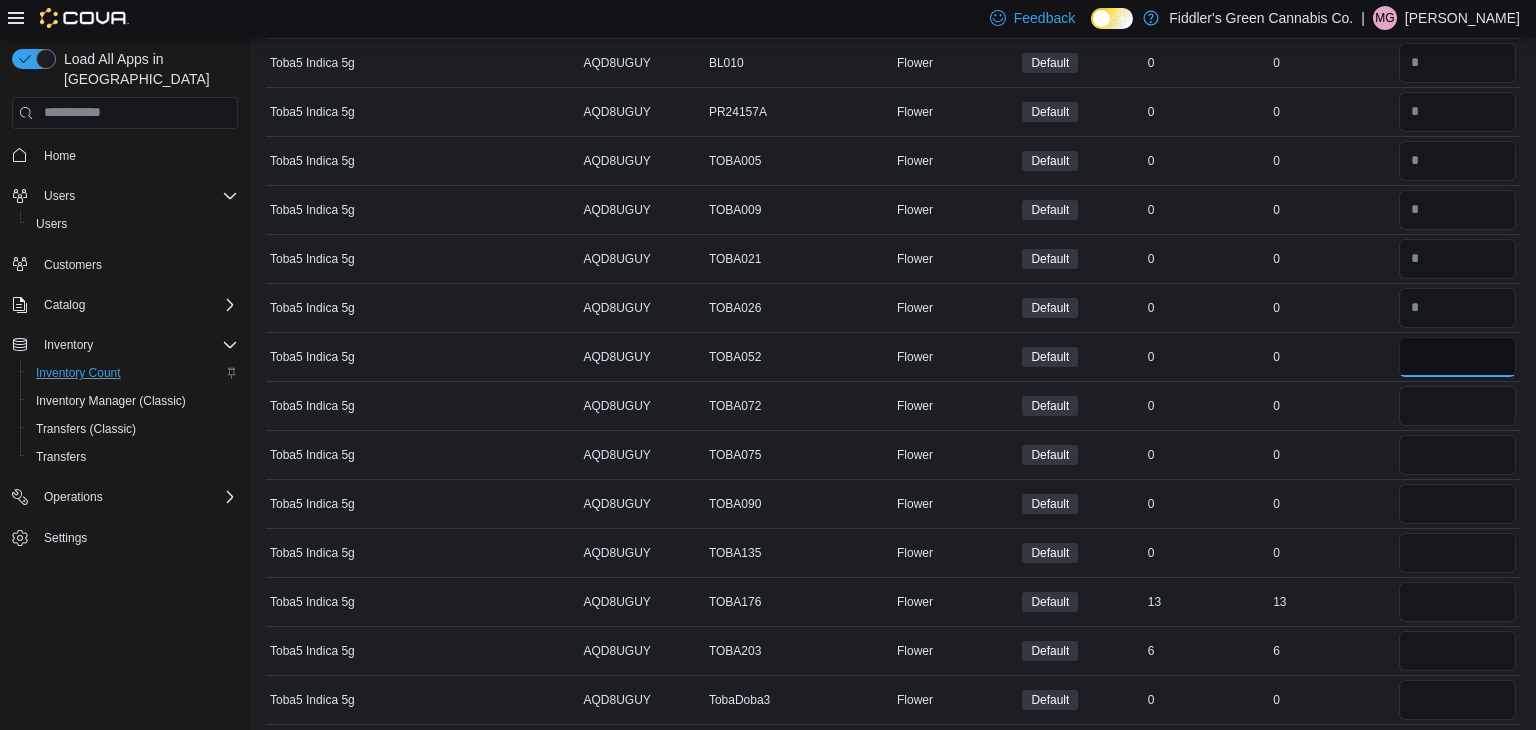 type on "*" 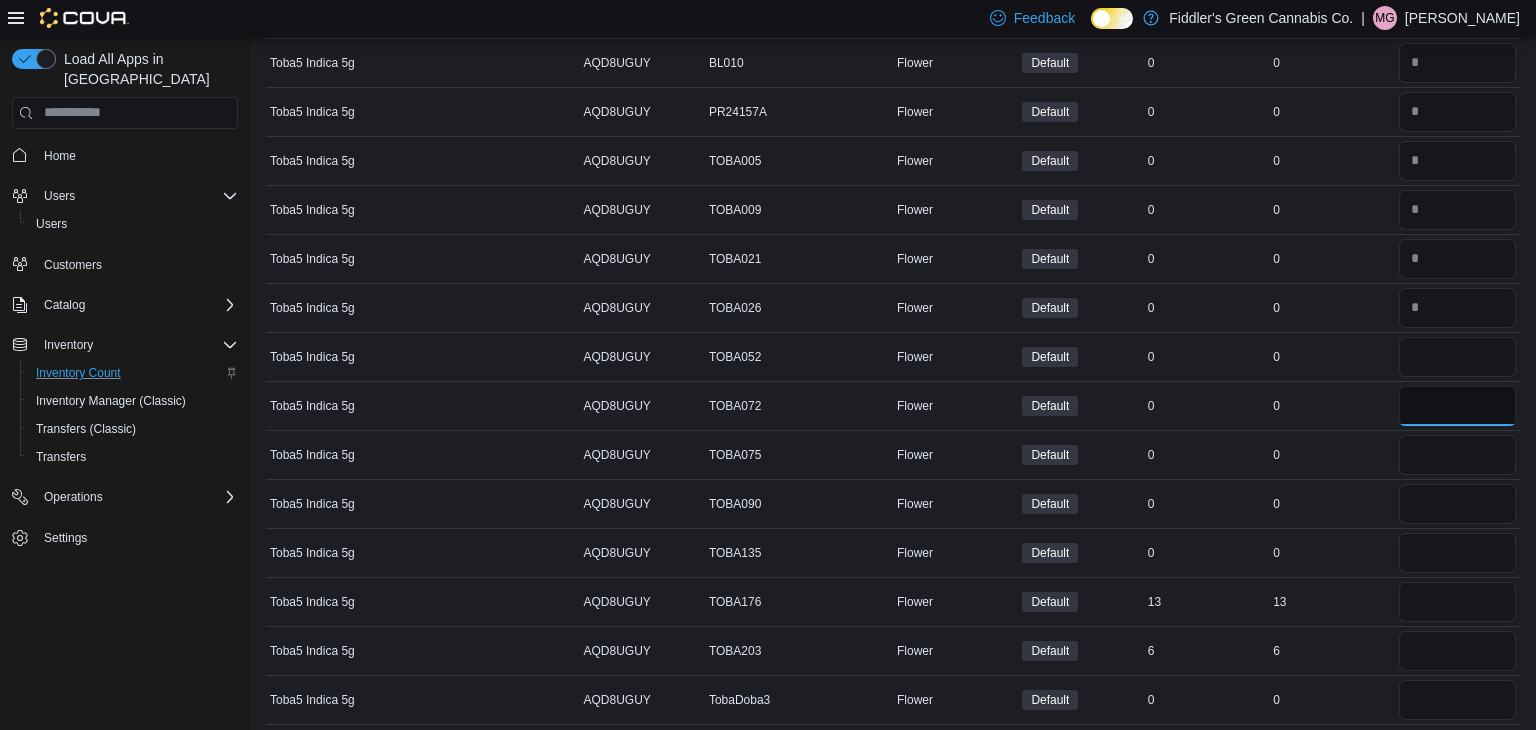 click at bounding box center (1457, 406) 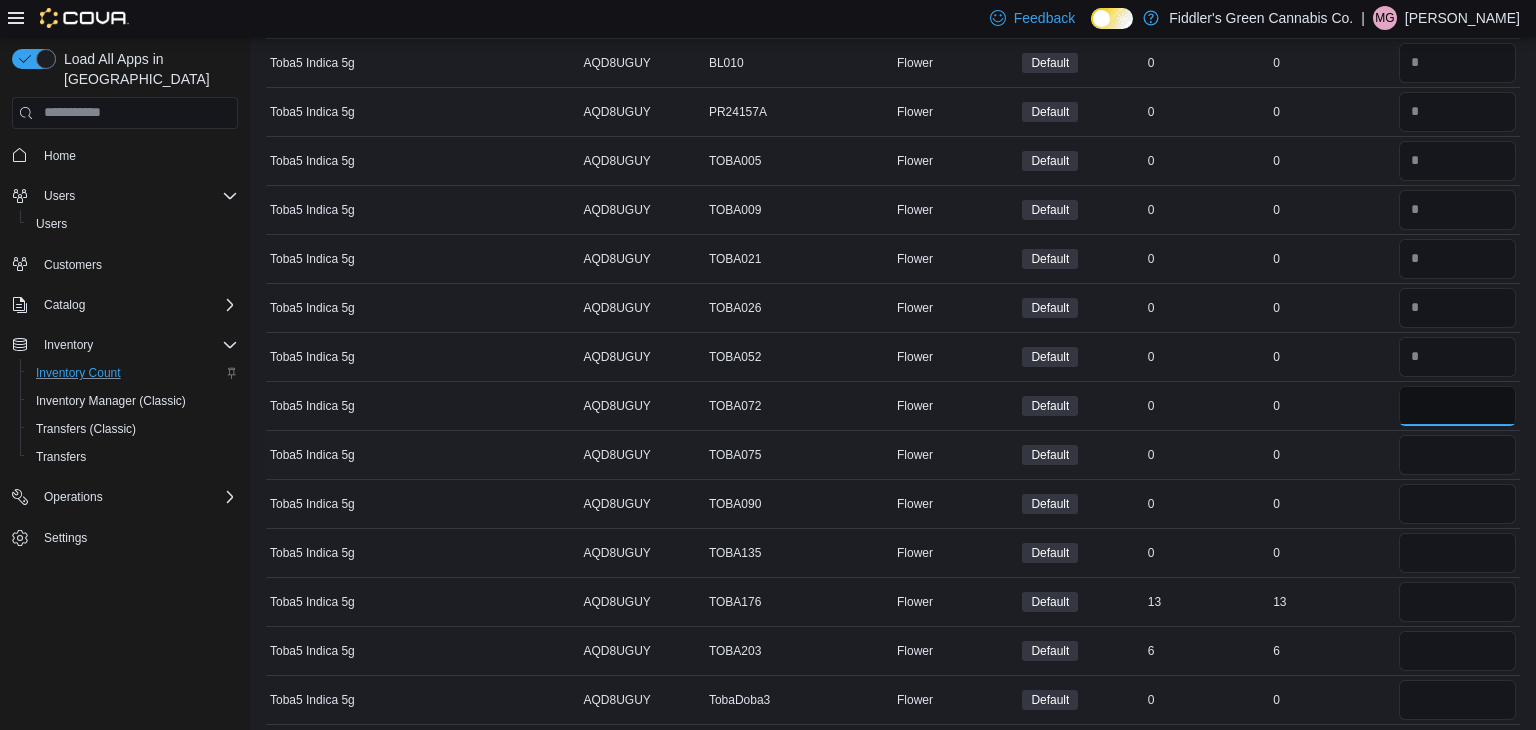 type on "*" 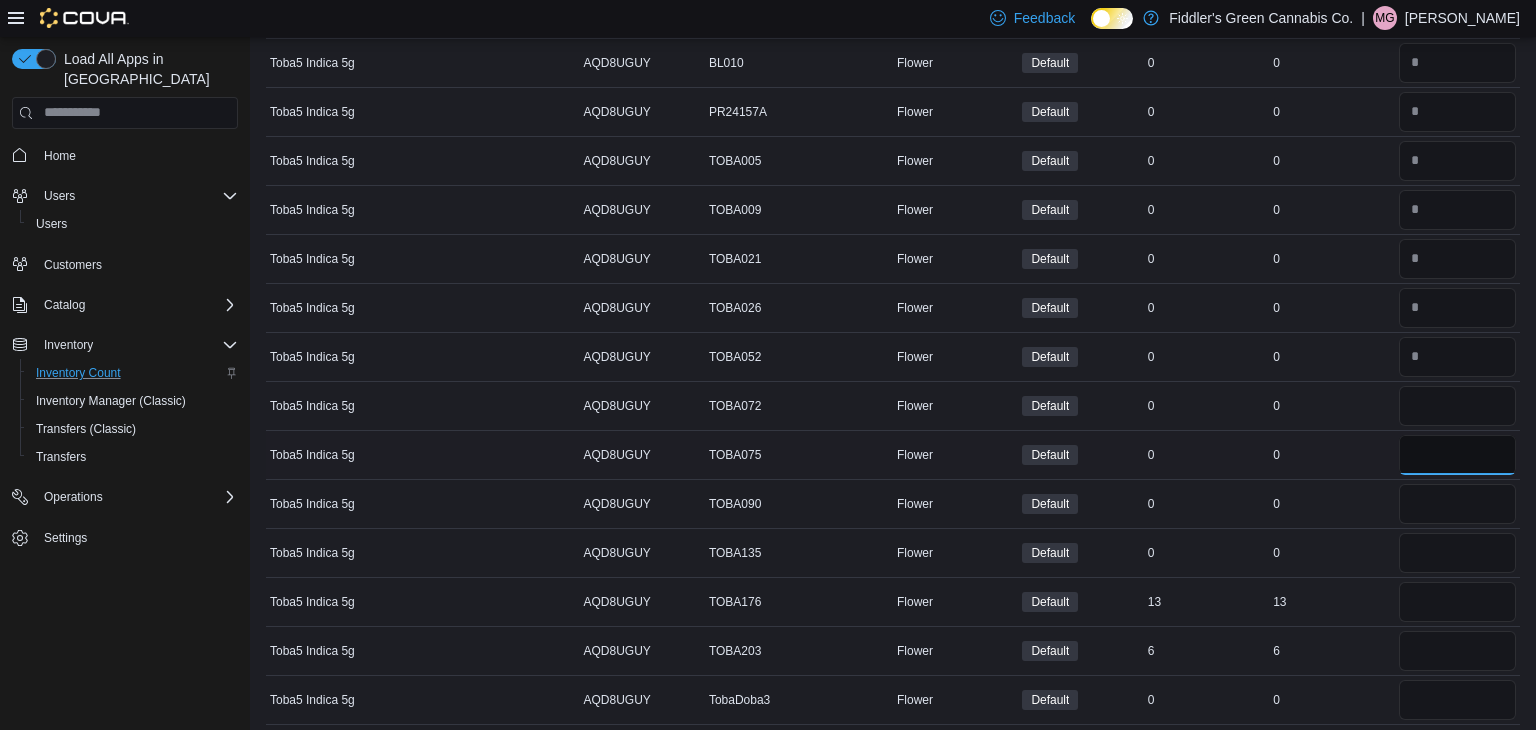 click at bounding box center (1457, 455) 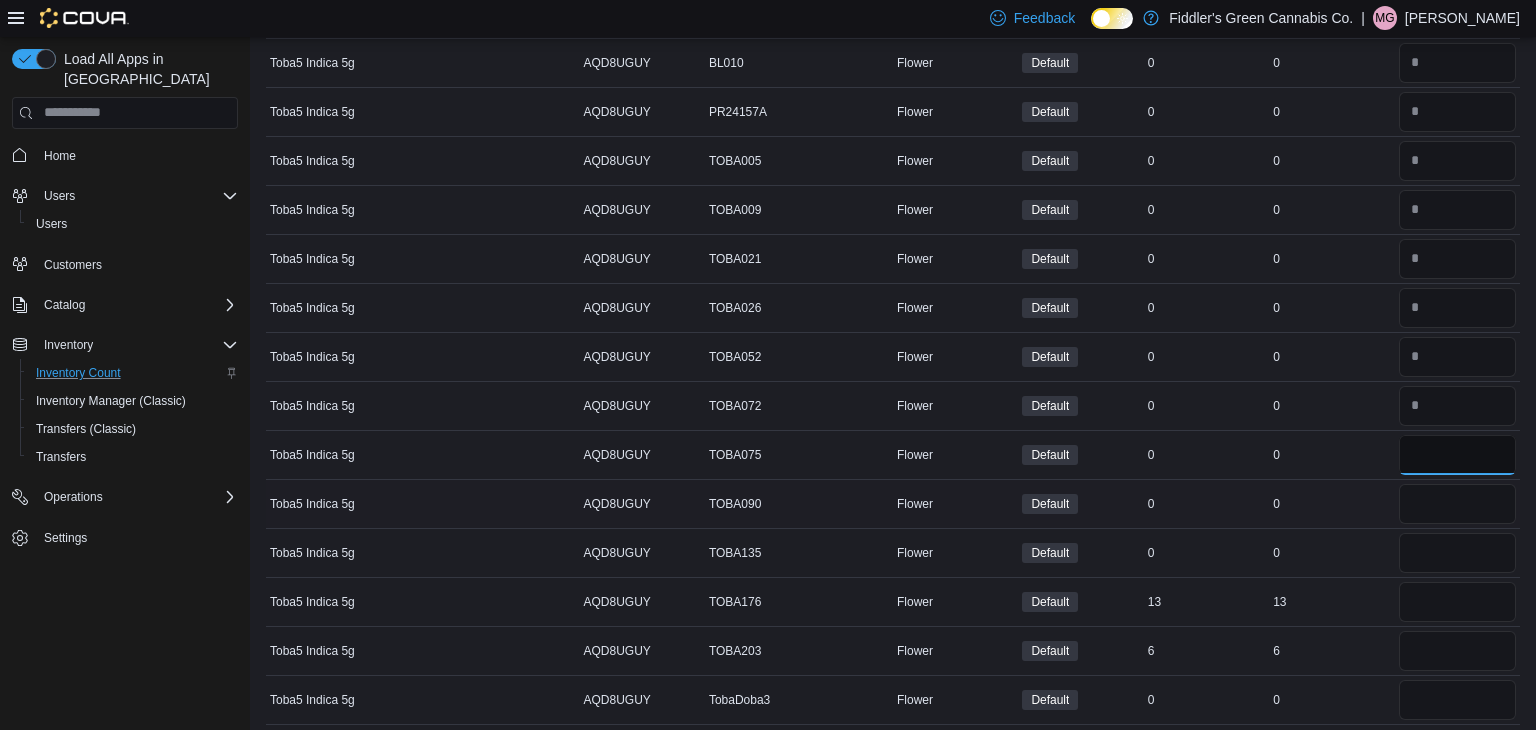 type on "*" 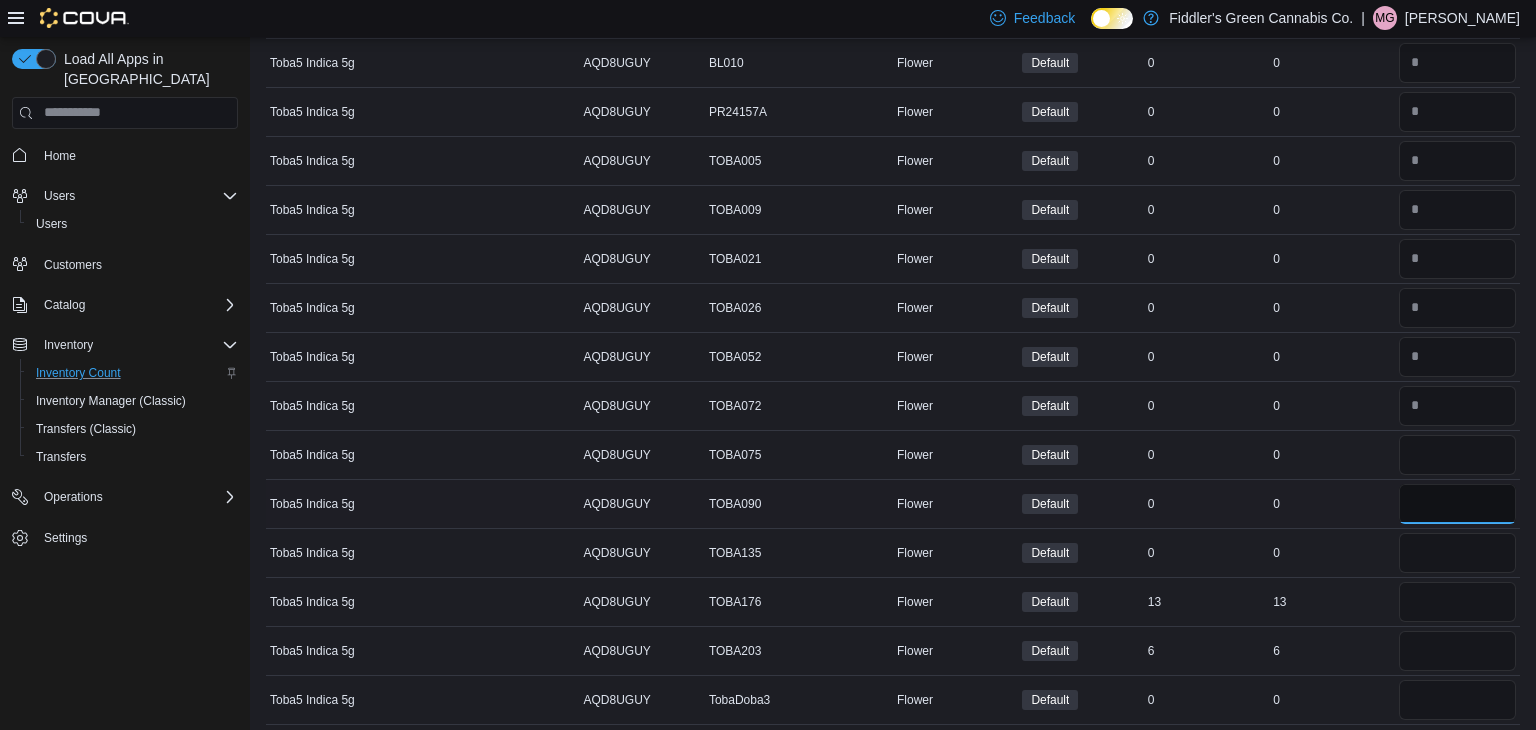 click at bounding box center [1457, 504] 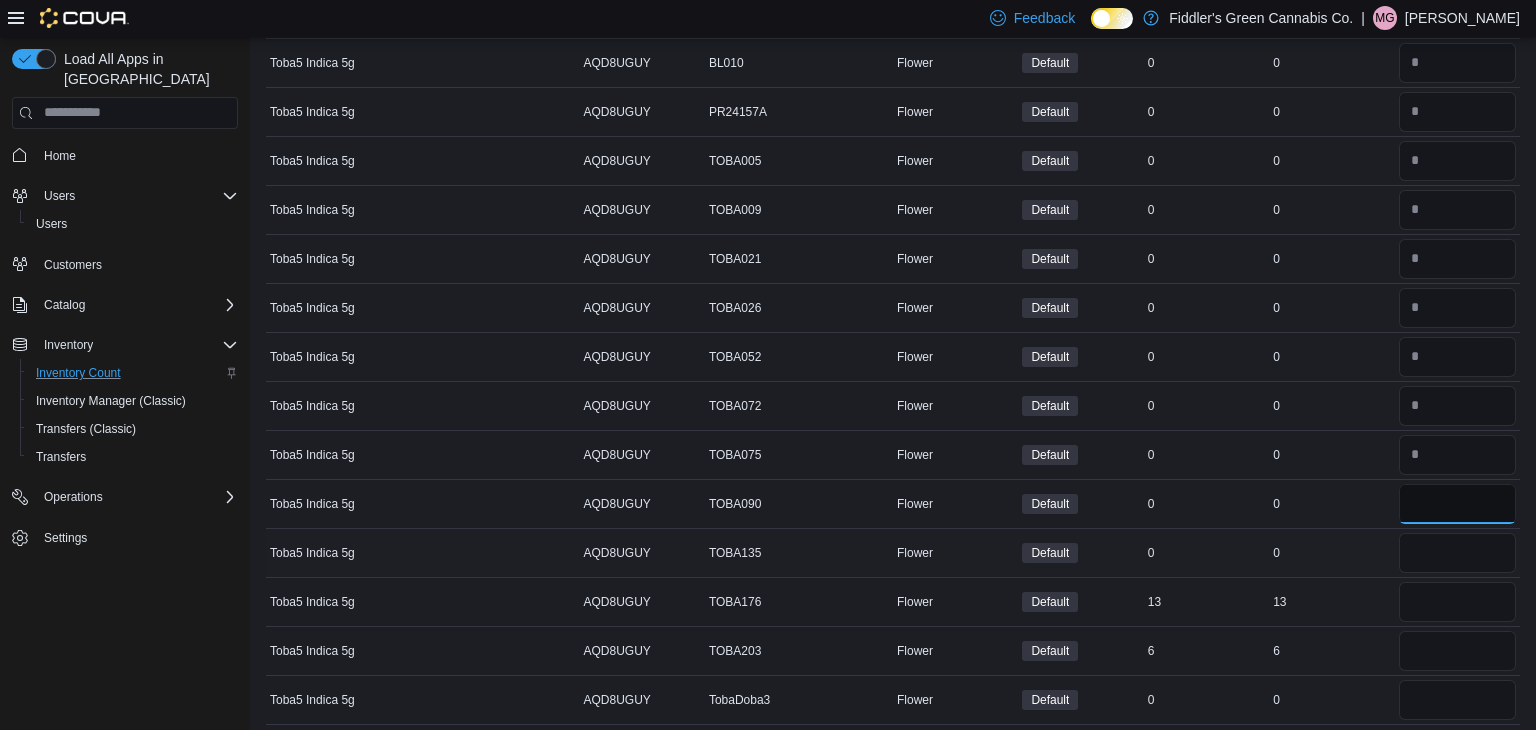 type on "*" 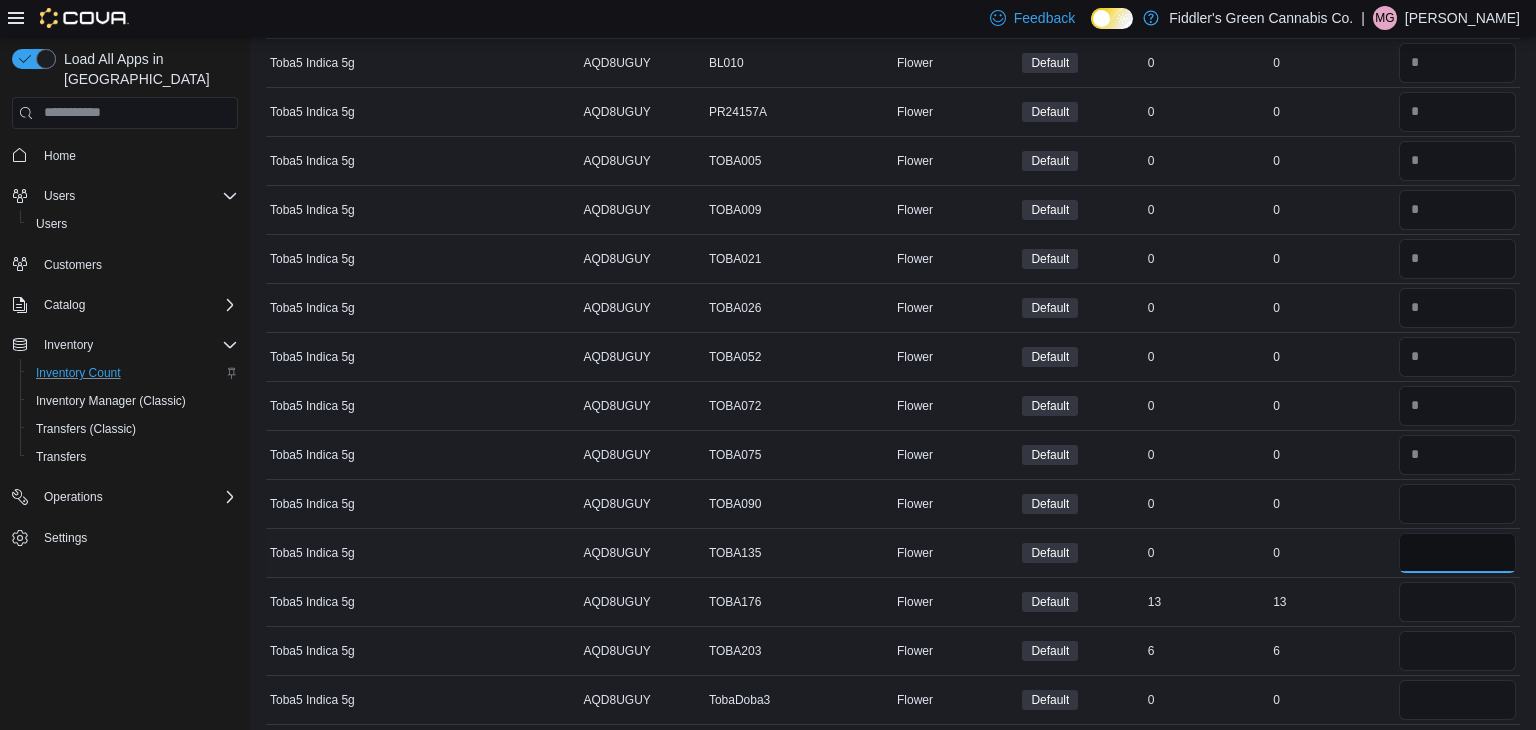 click at bounding box center (1457, 553) 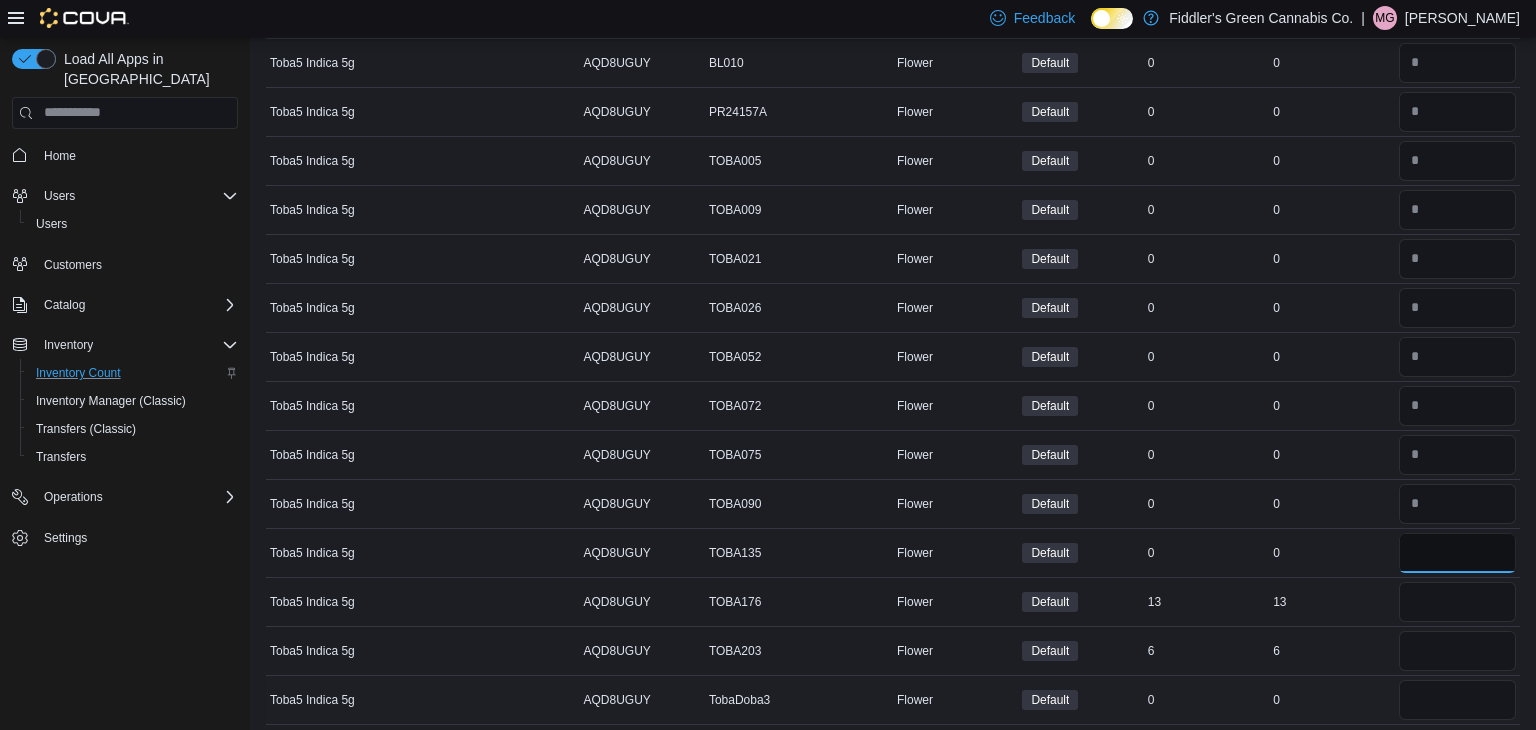 type on "*" 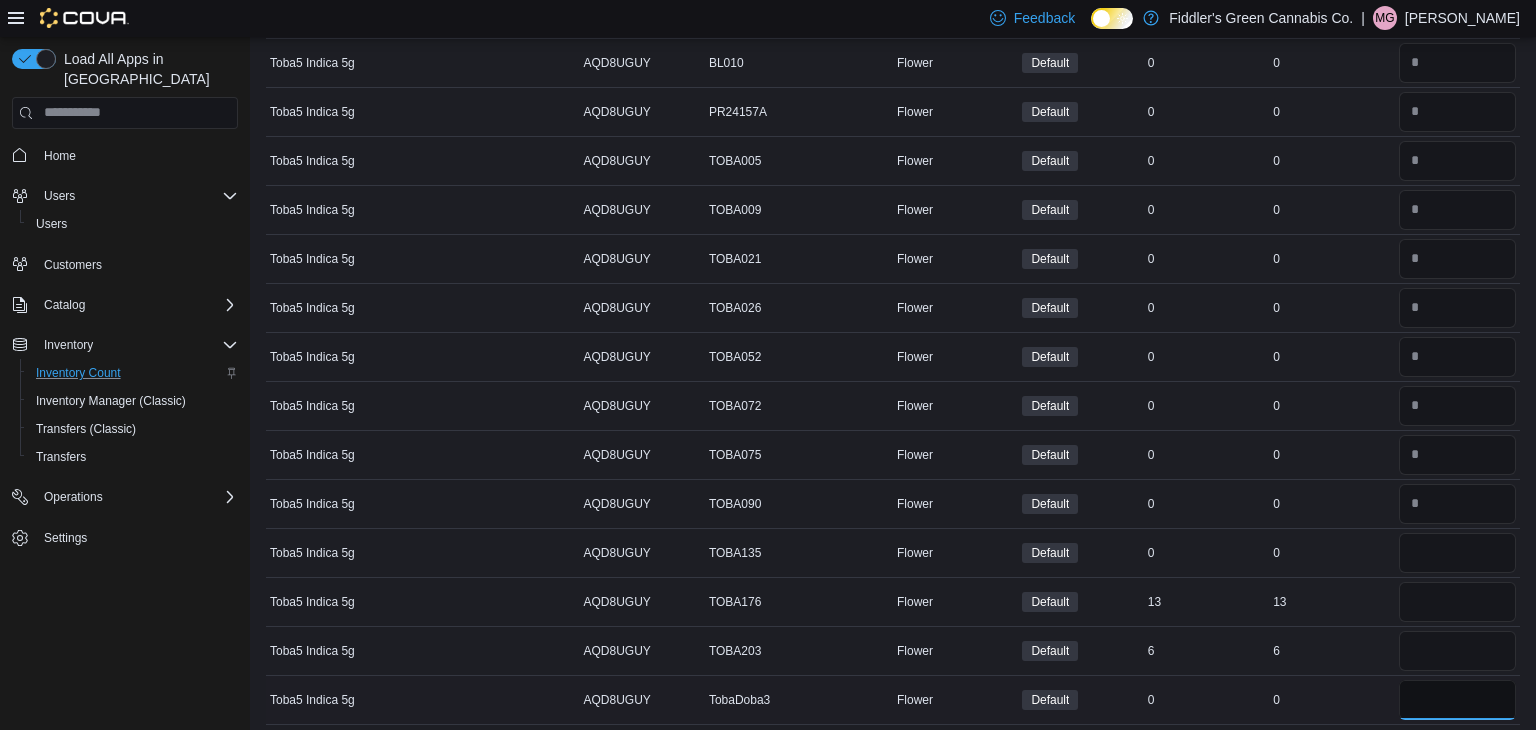 click at bounding box center [1457, 700] 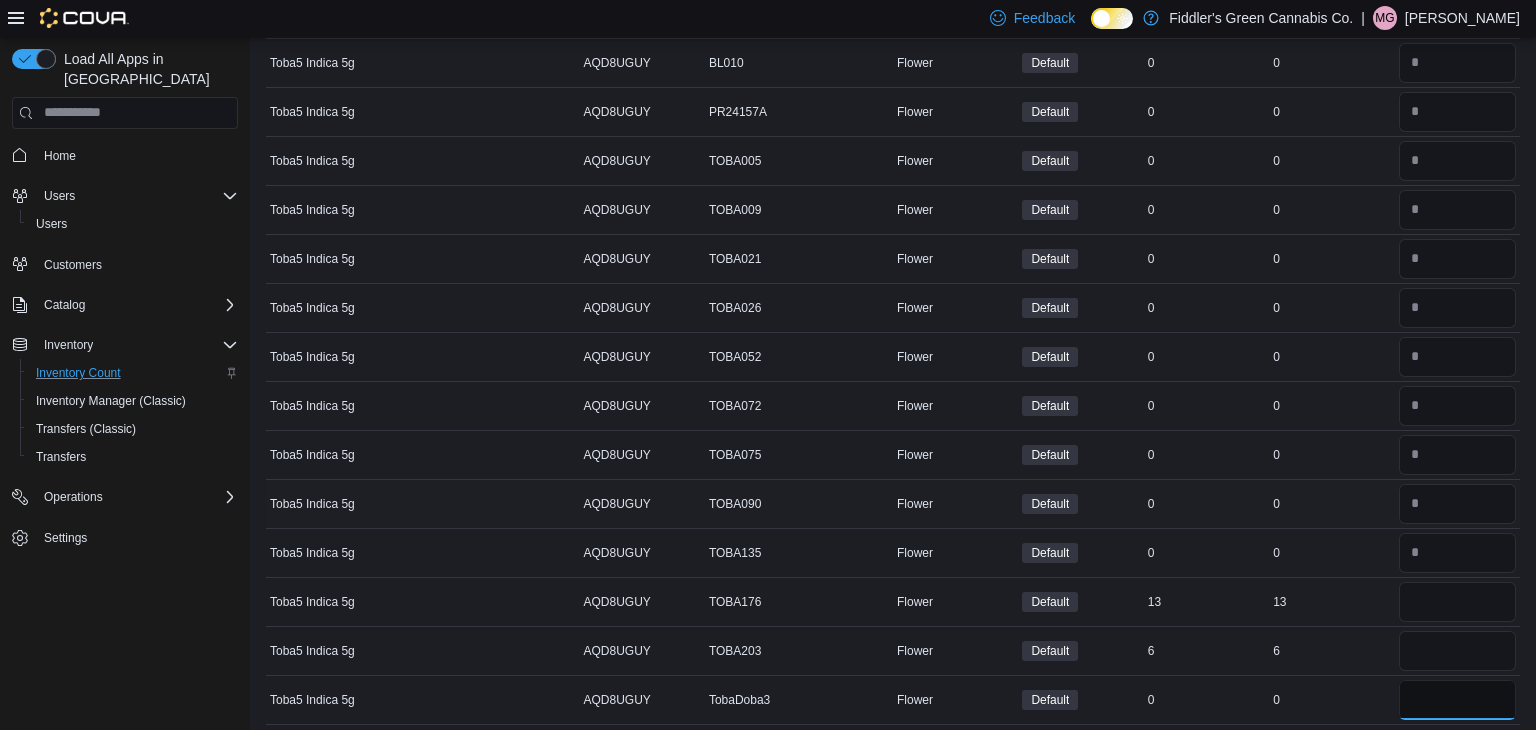 type on "*" 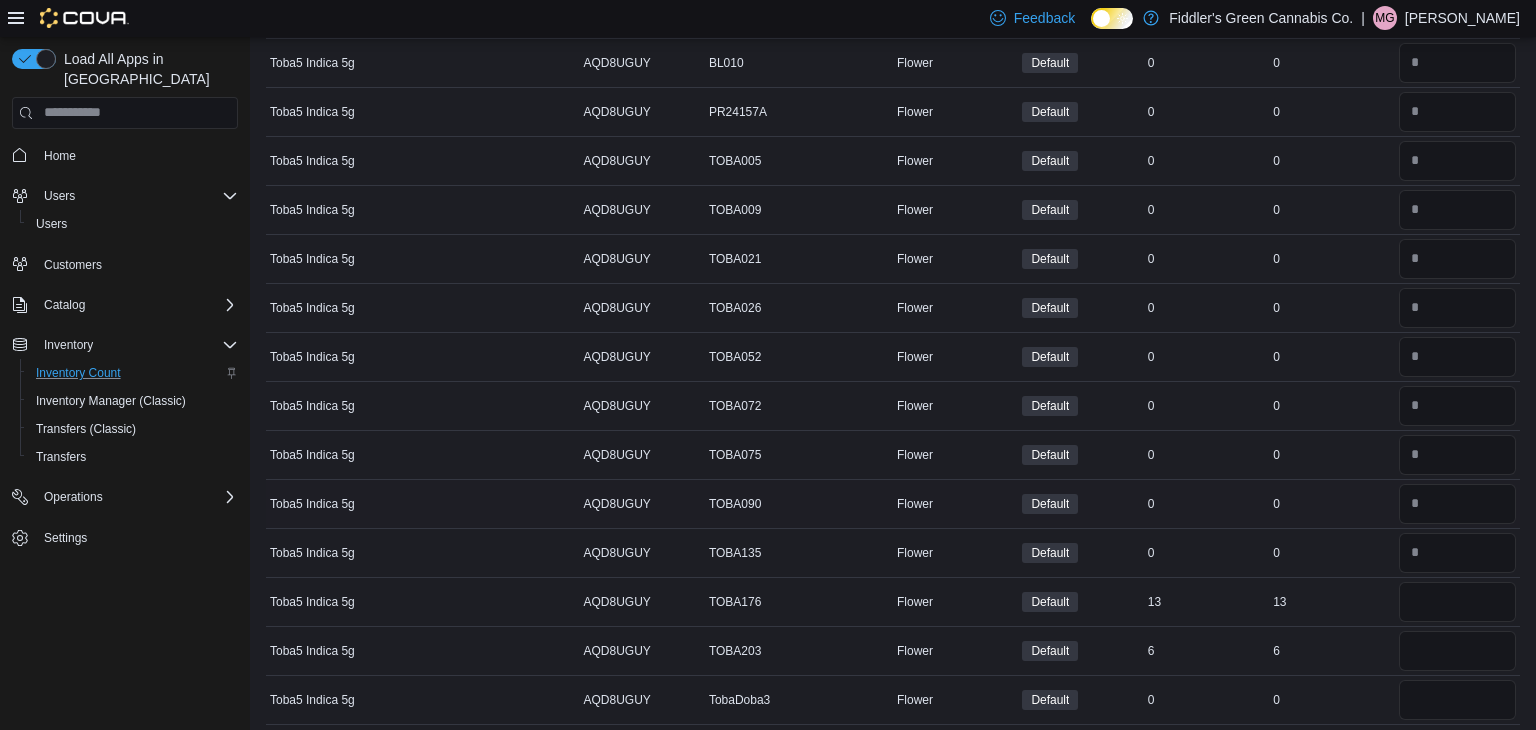 click on "Real Time Stock 0" at bounding box center (1331, 503) 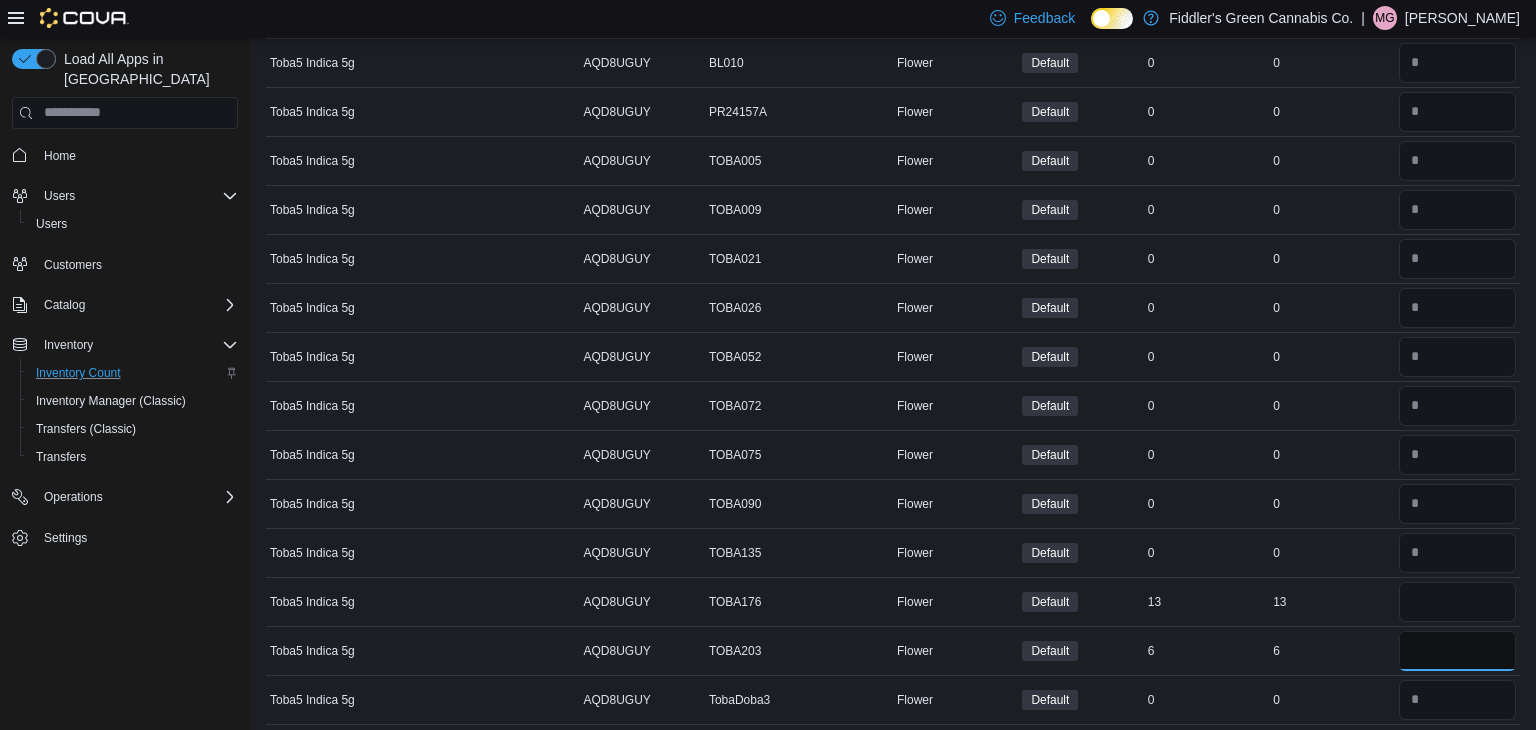 click at bounding box center (1457, 651) 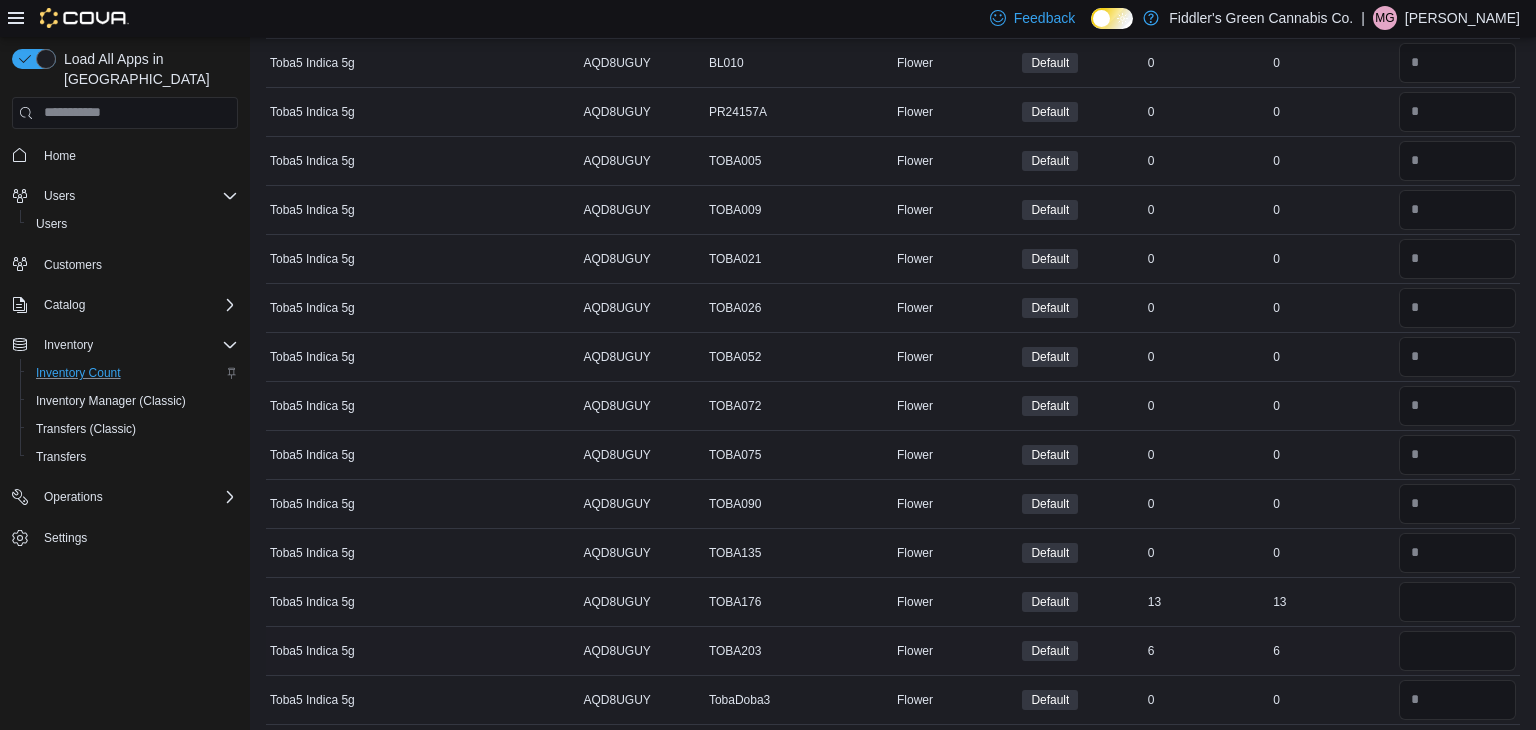 click on "6" at bounding box center [1331, 651] 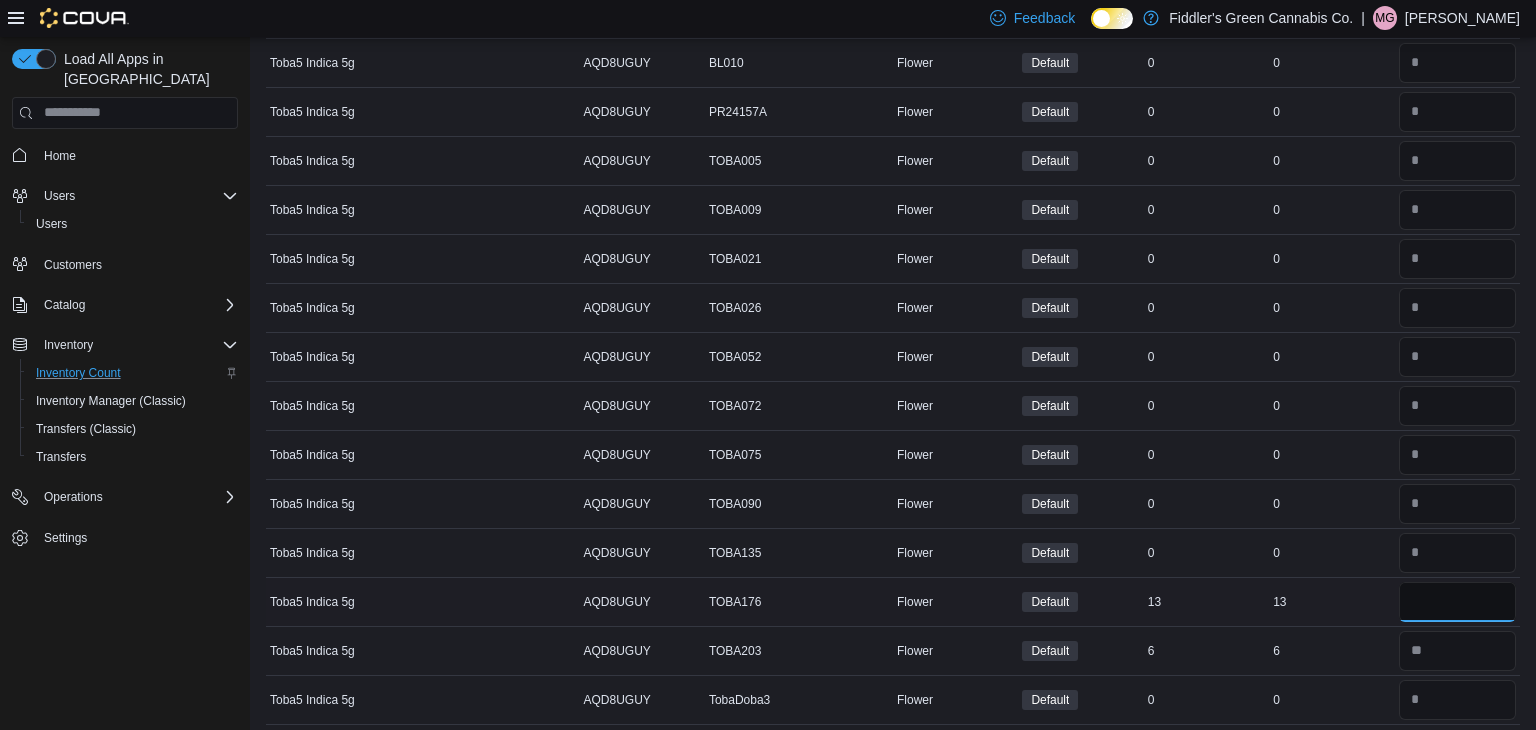 click at bounding box center [1457, 602] 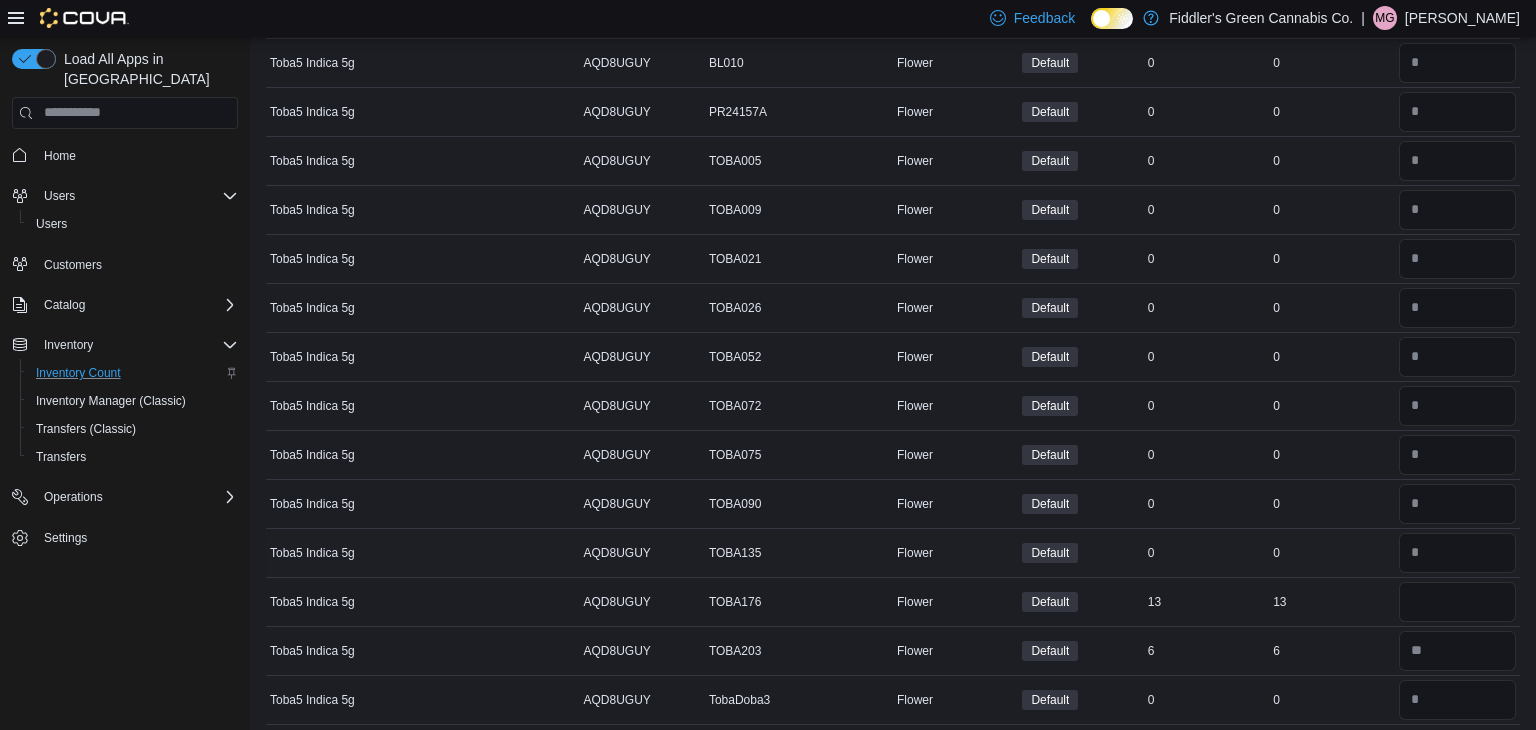 click on "0" at bounding box center [1331, 553] 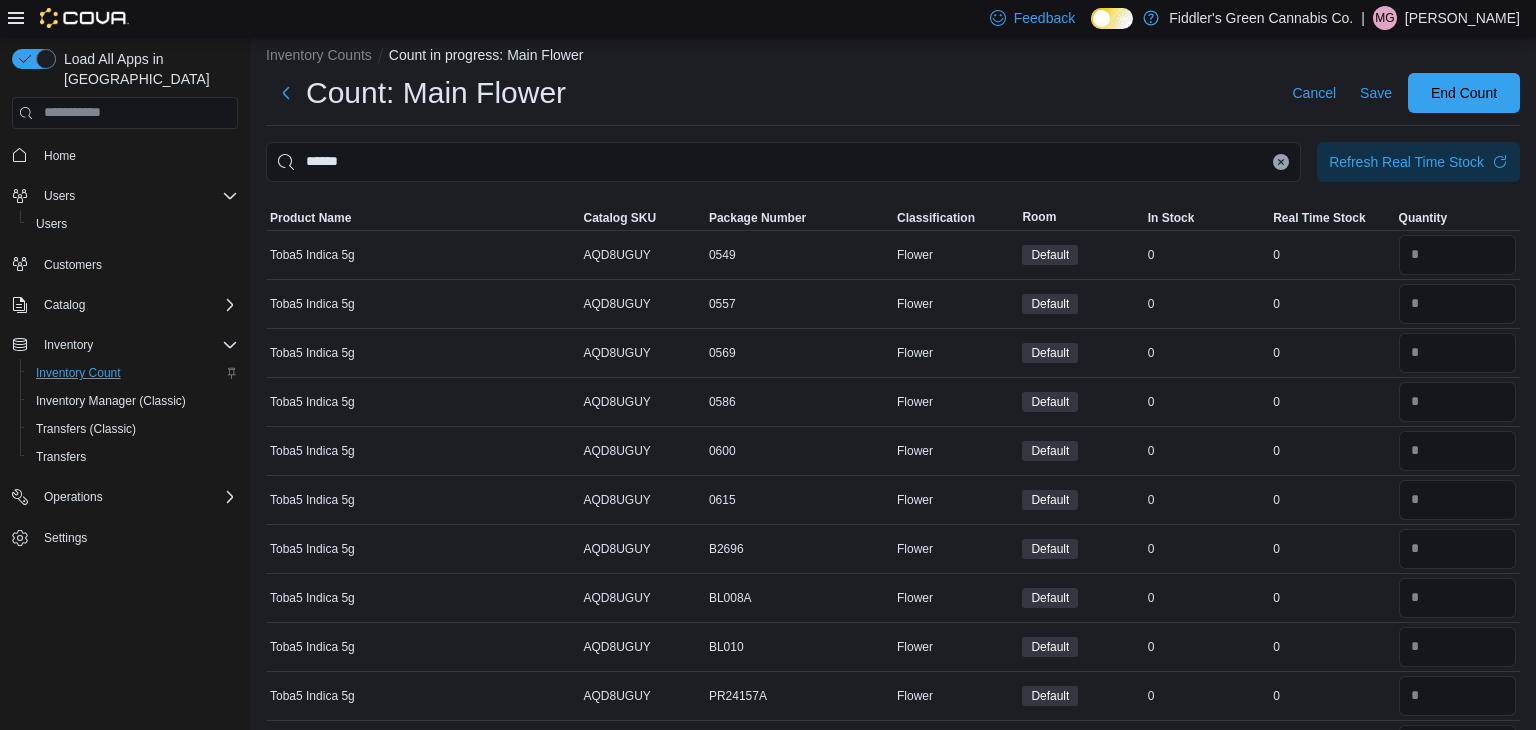 scroll, scrollTop: 0, scrollLeft: 0, axis: both 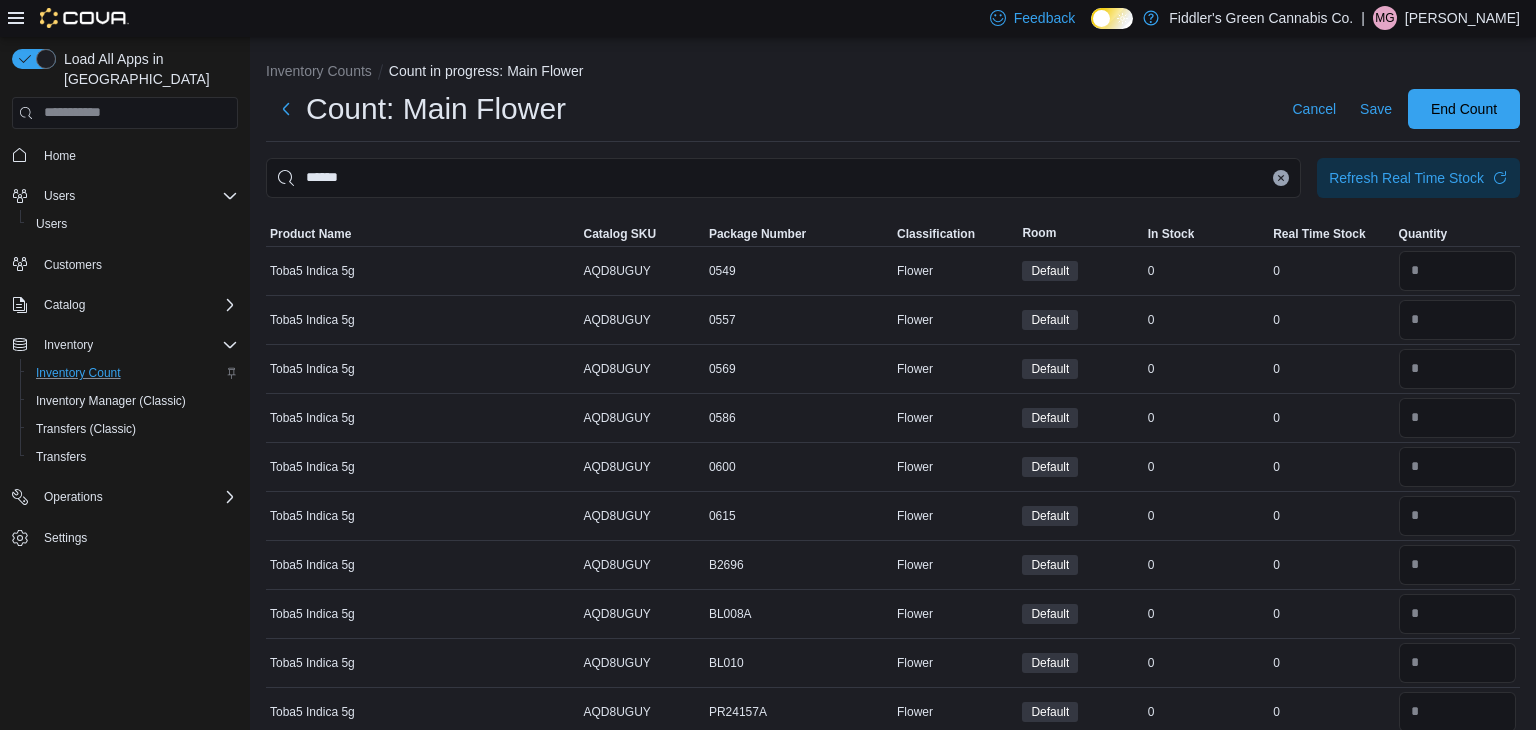 click 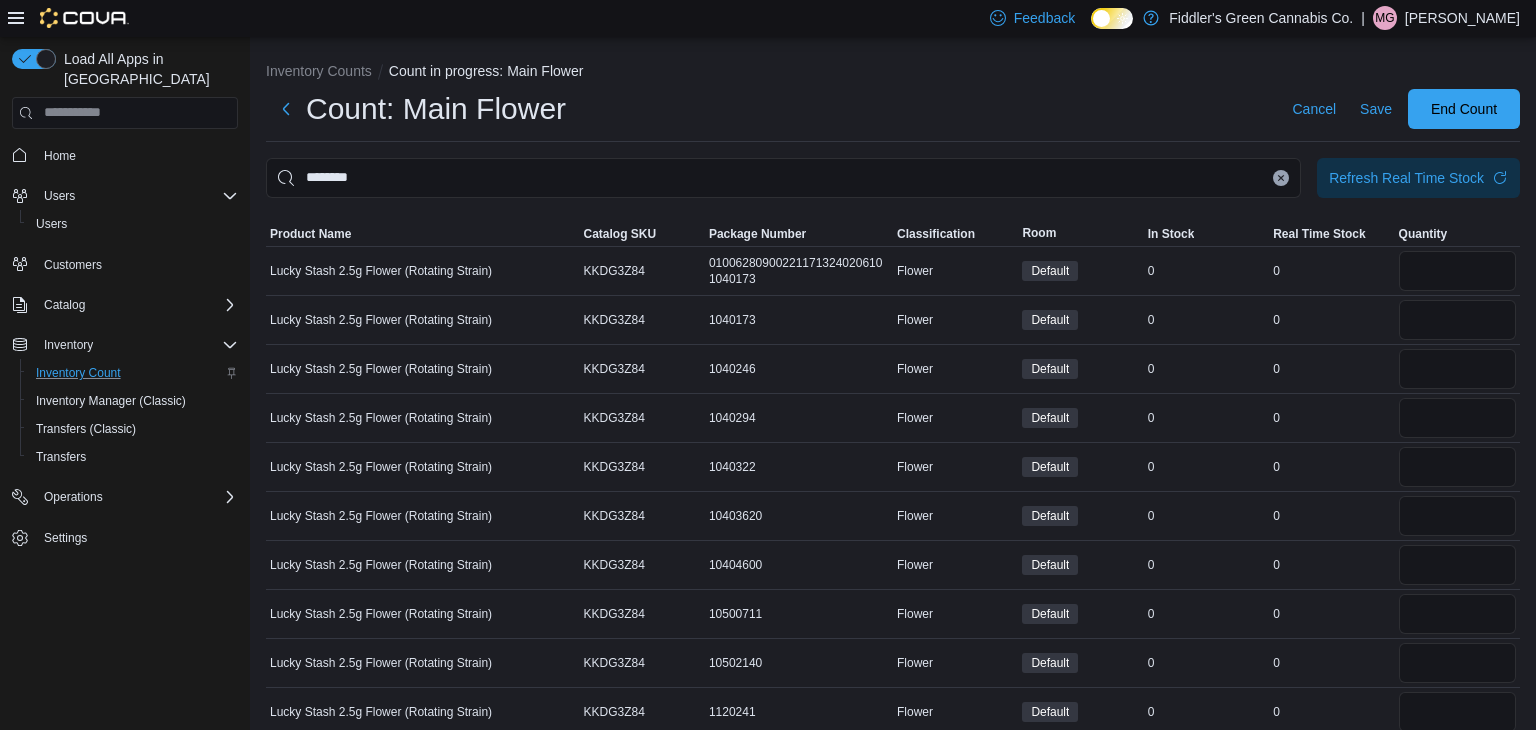 click on "Count: Main Flower  Cancel Save End Count" at bounding box center (893, 109) 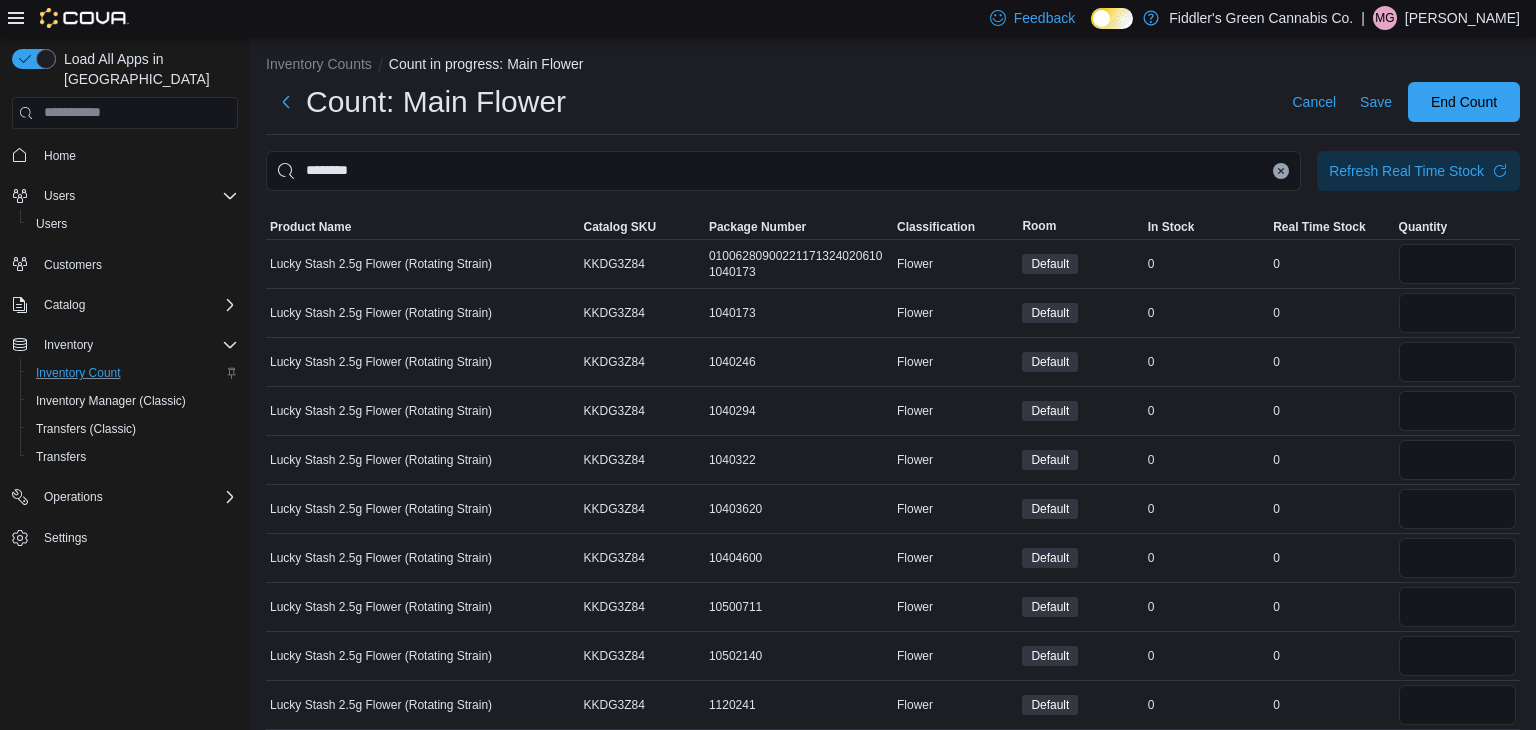 scroll, scrollTop: 0, scrollLeft: 0, axis: both 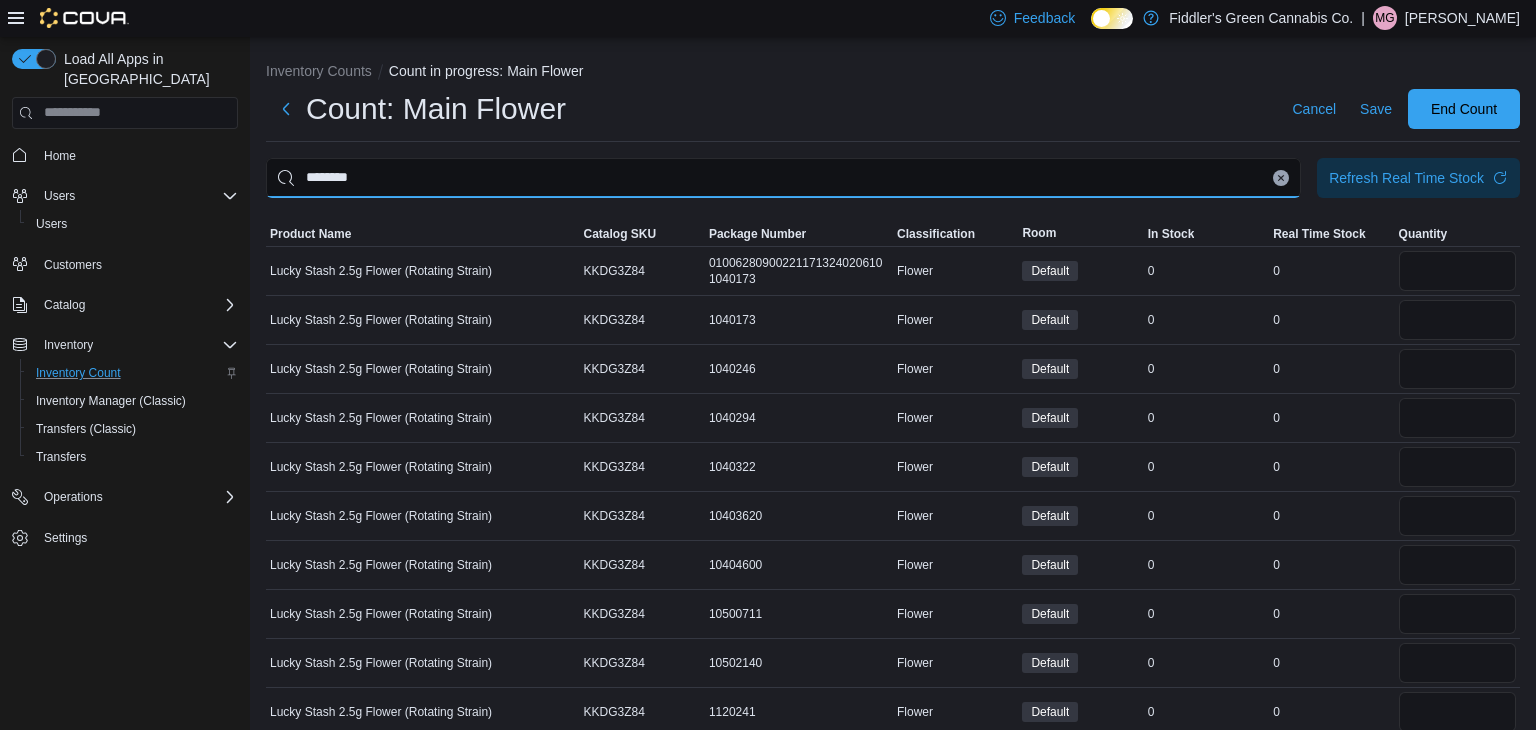 click on "********" at bounding box center (783, 178) 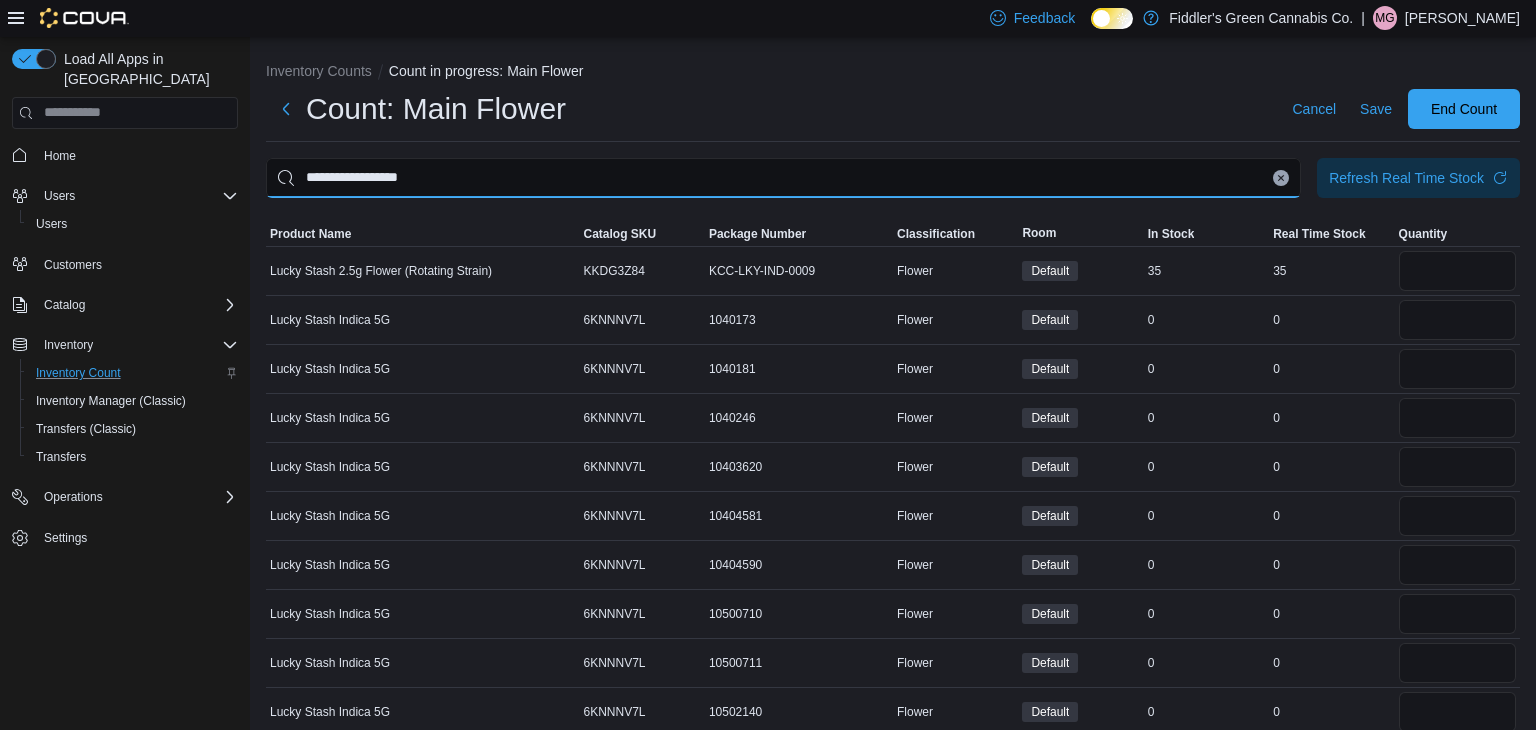 type on "**********" 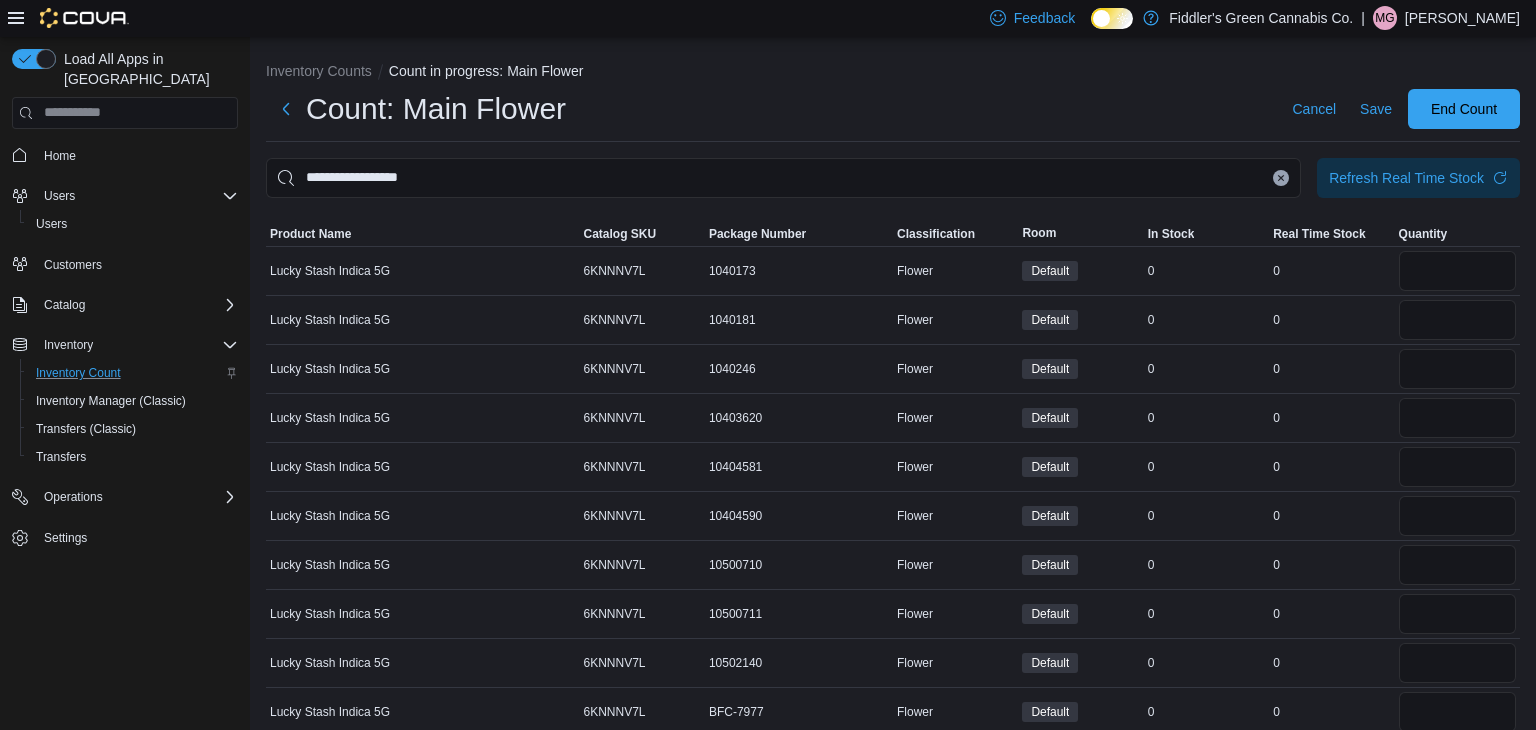 click on "Count: Main Flower  Cancel Save End Count" at bounding box center [893, 109] 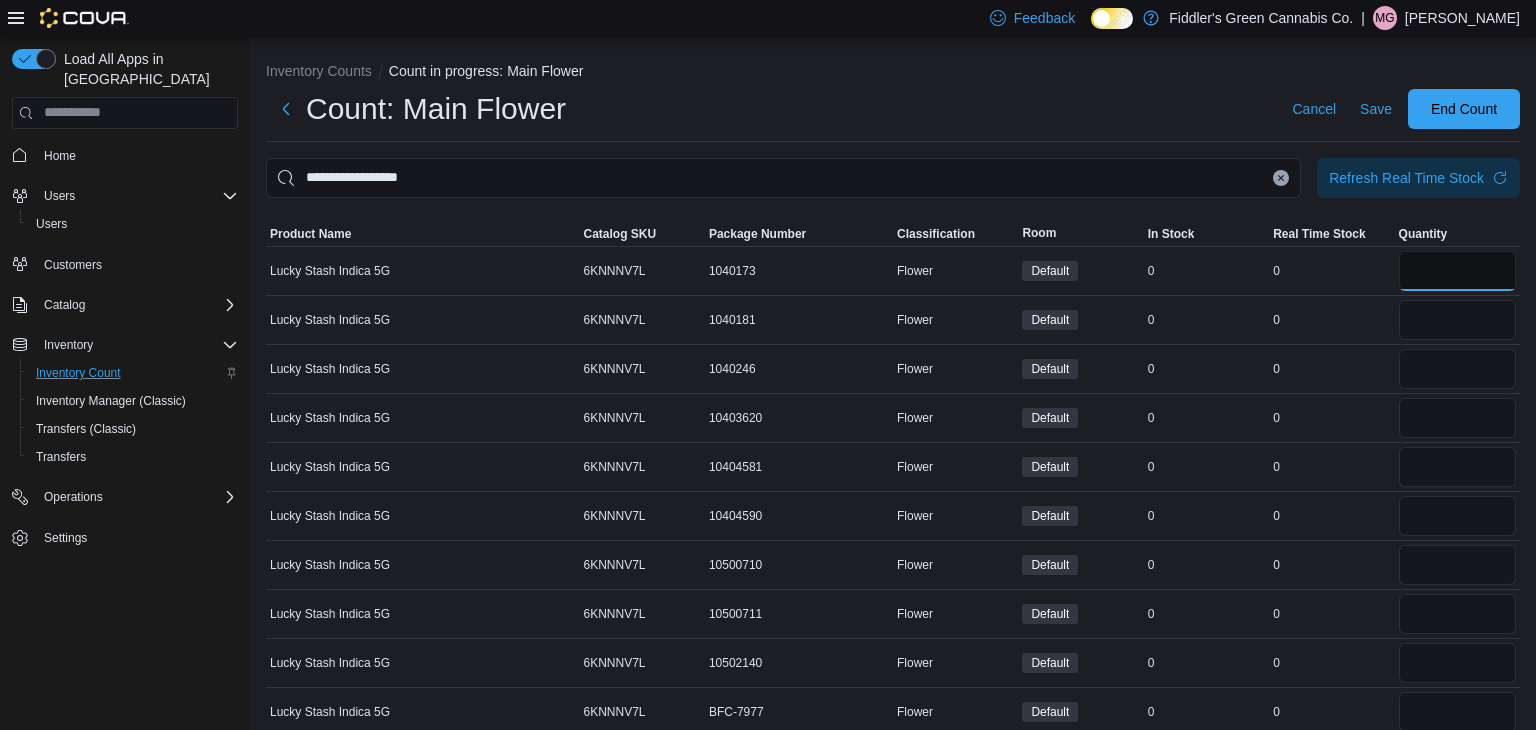 click at bounding box center (1457, 271) 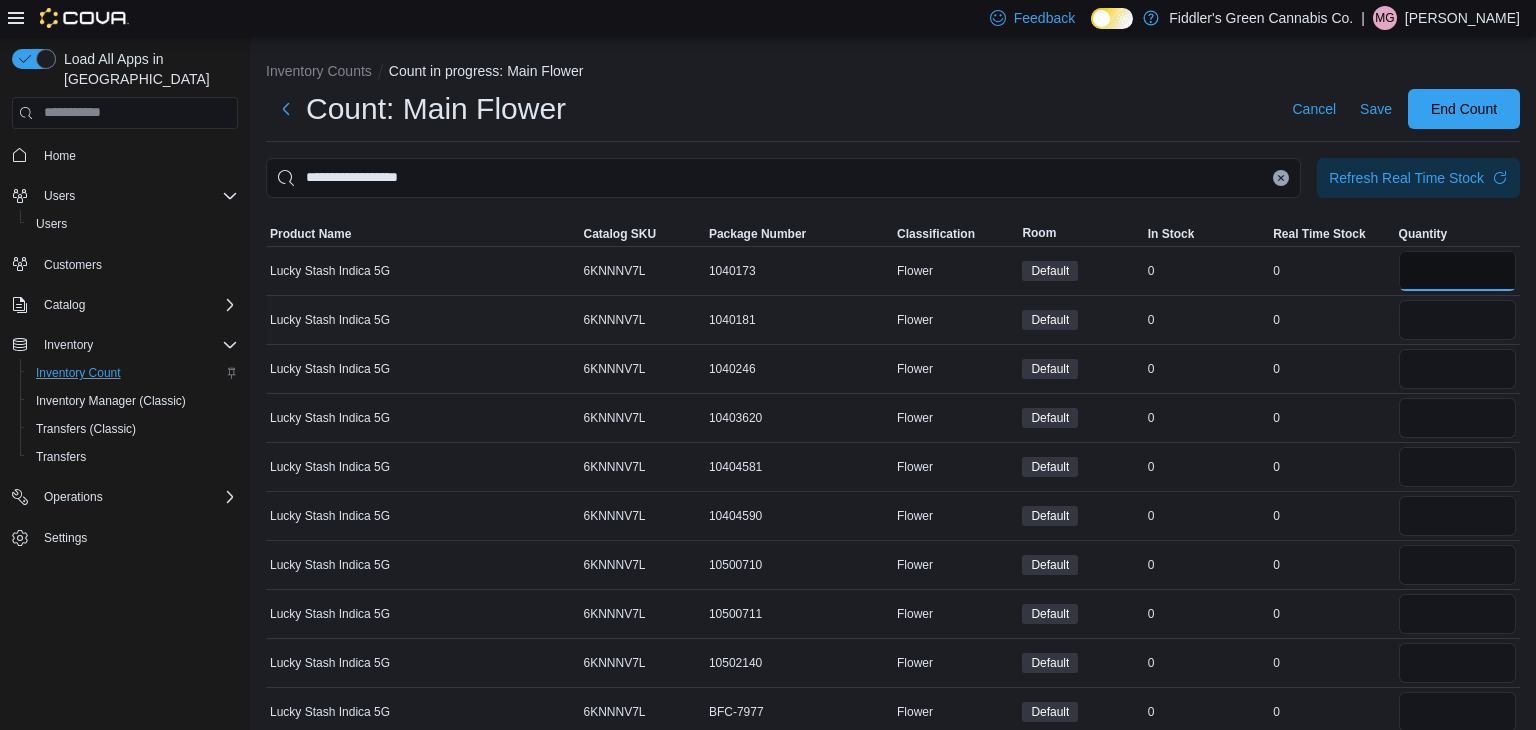 type on "*" 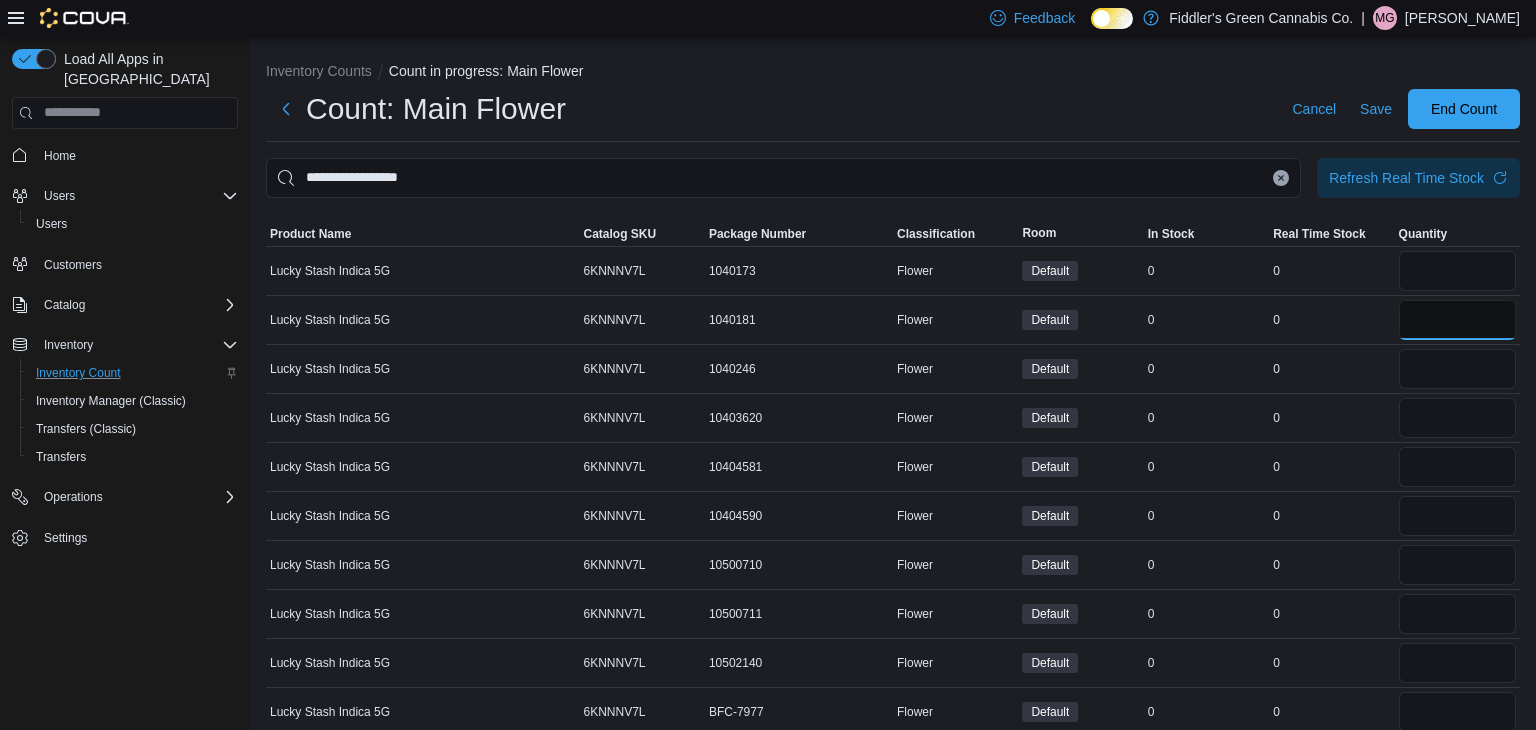 click at bounding box center [1457, 320] 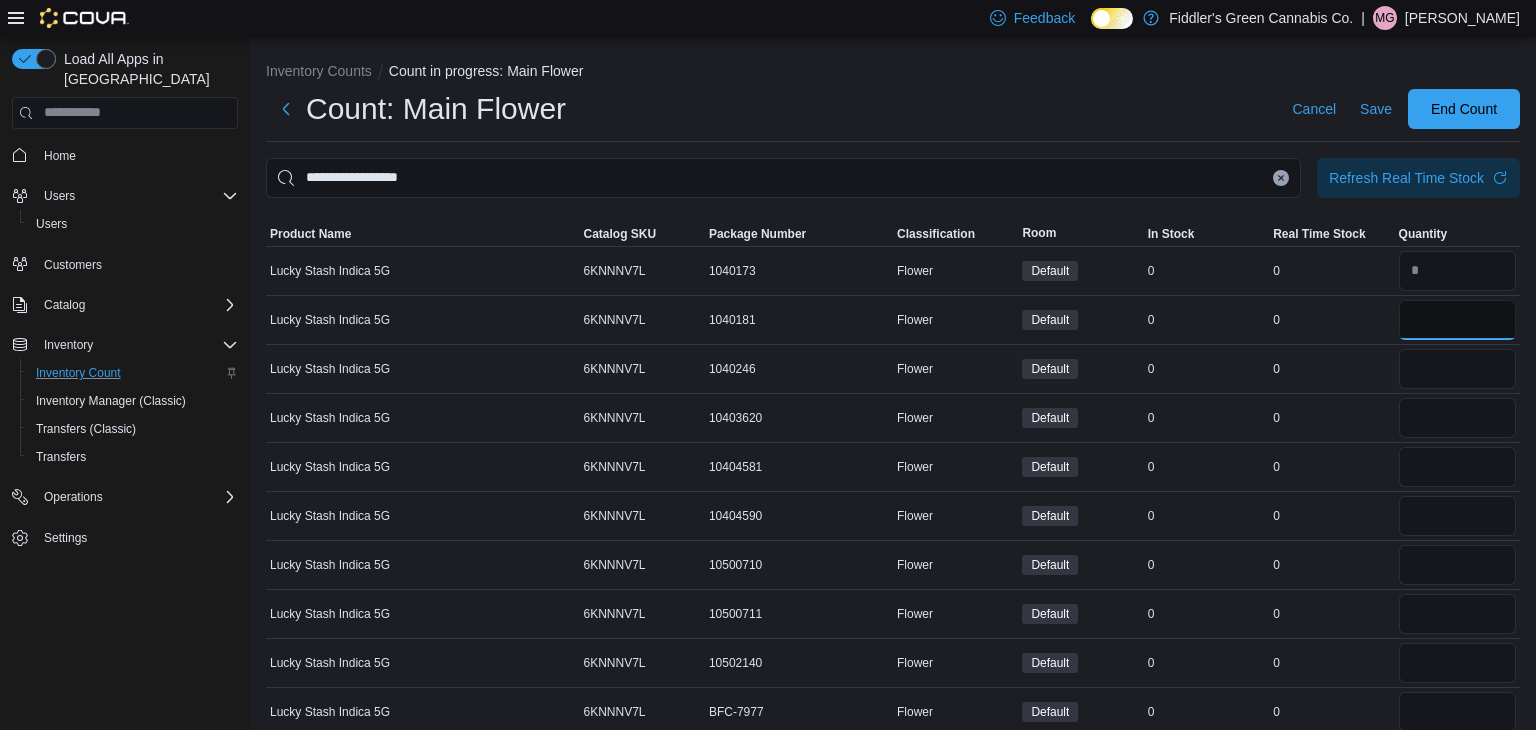 type on "*" 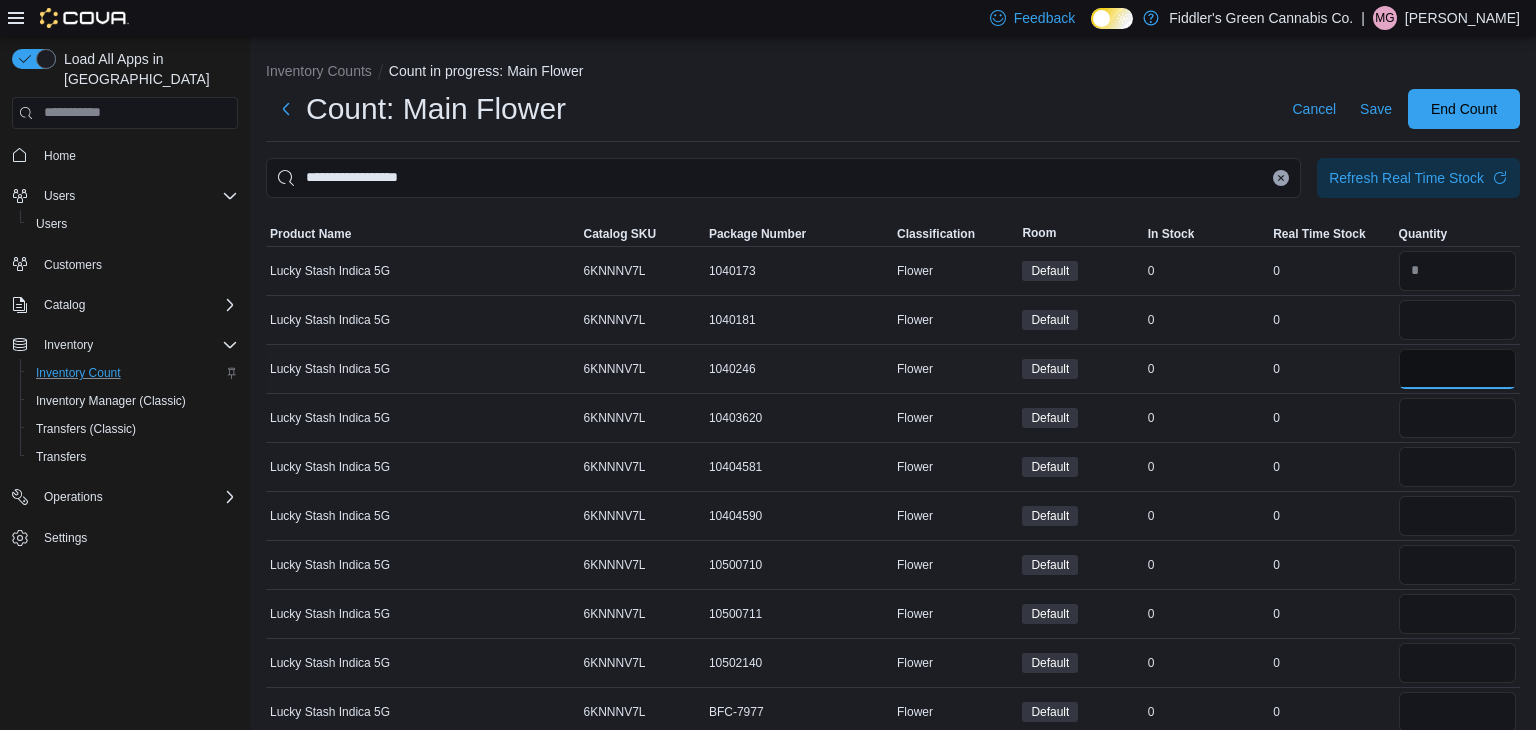 click at bounding box center [1457, 369] 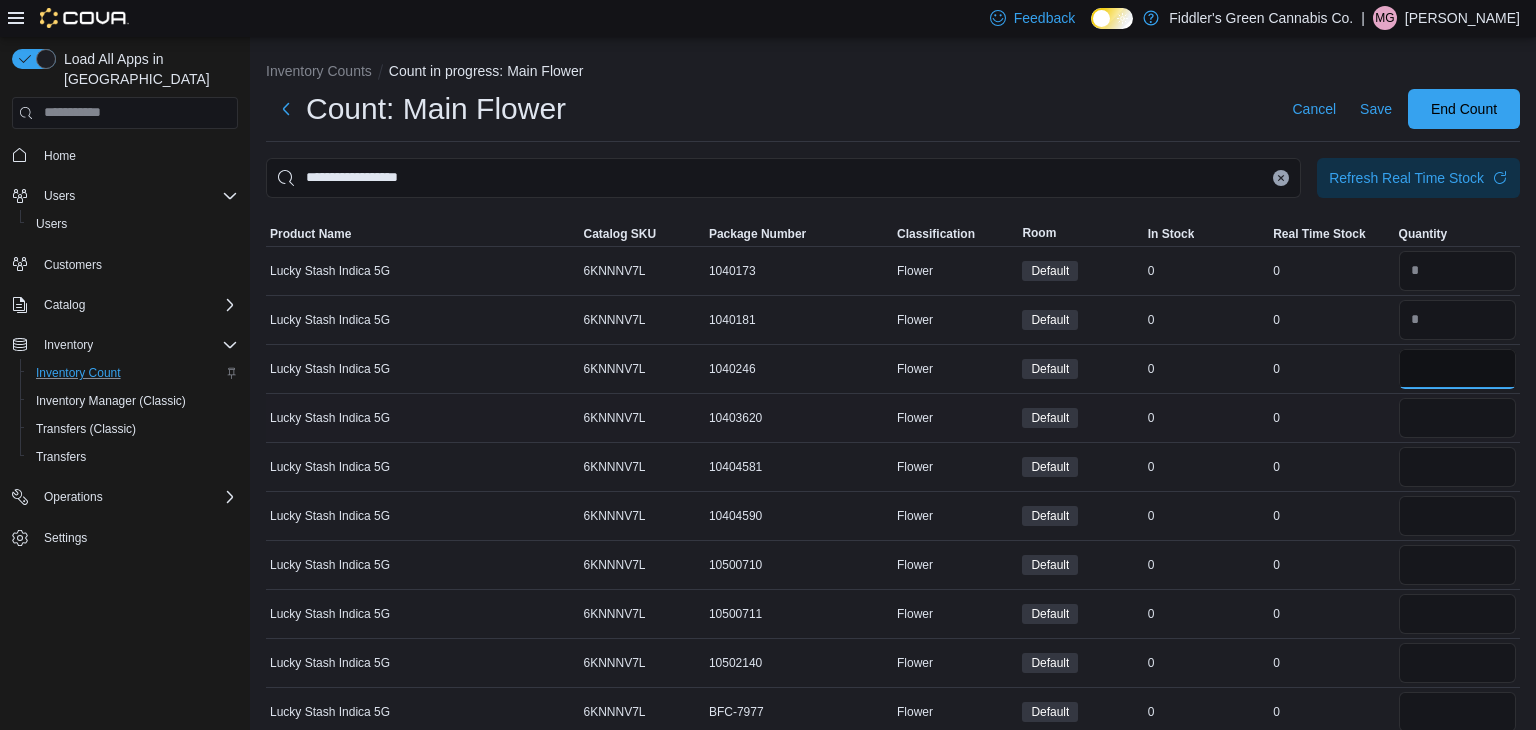 type on "*" 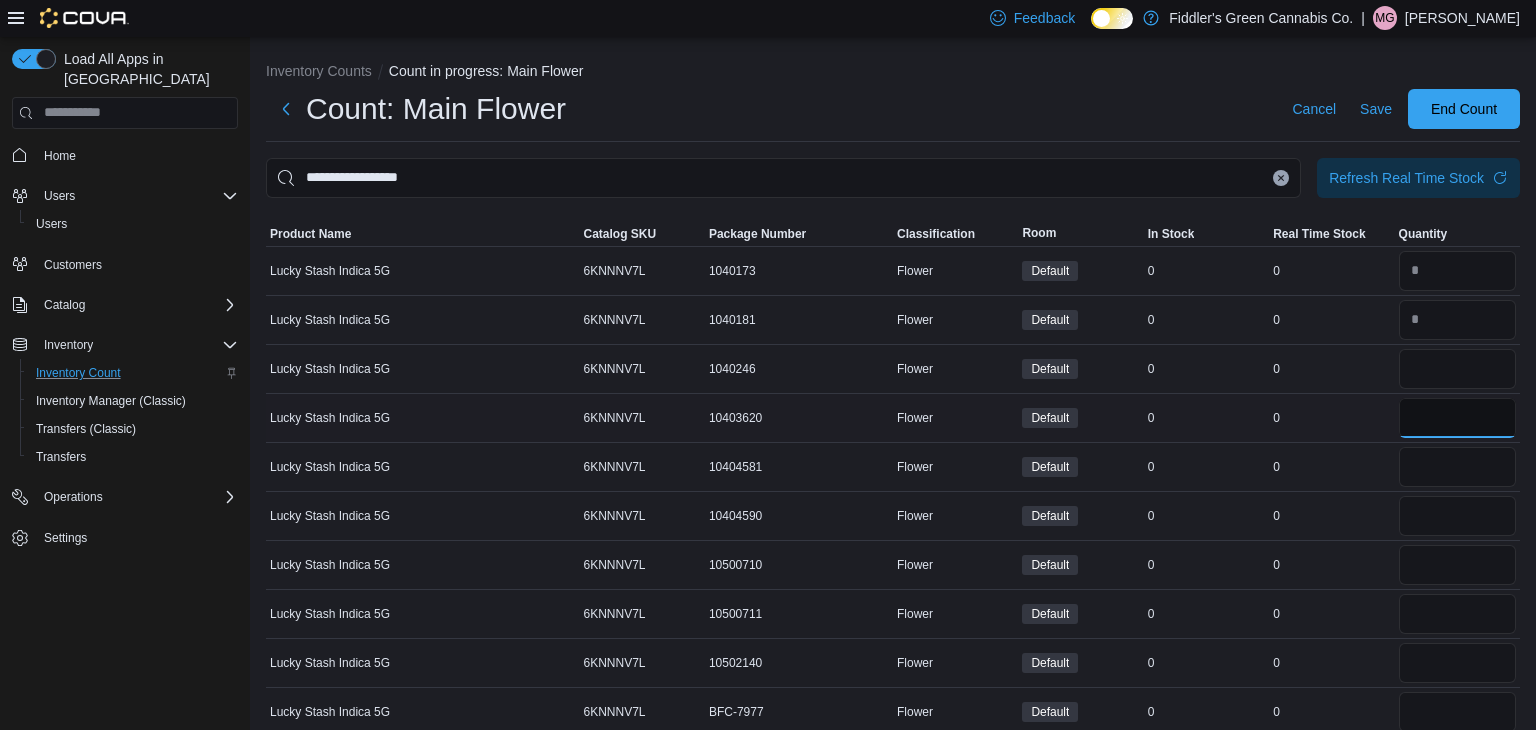 click at bounding box center [1457, 418] 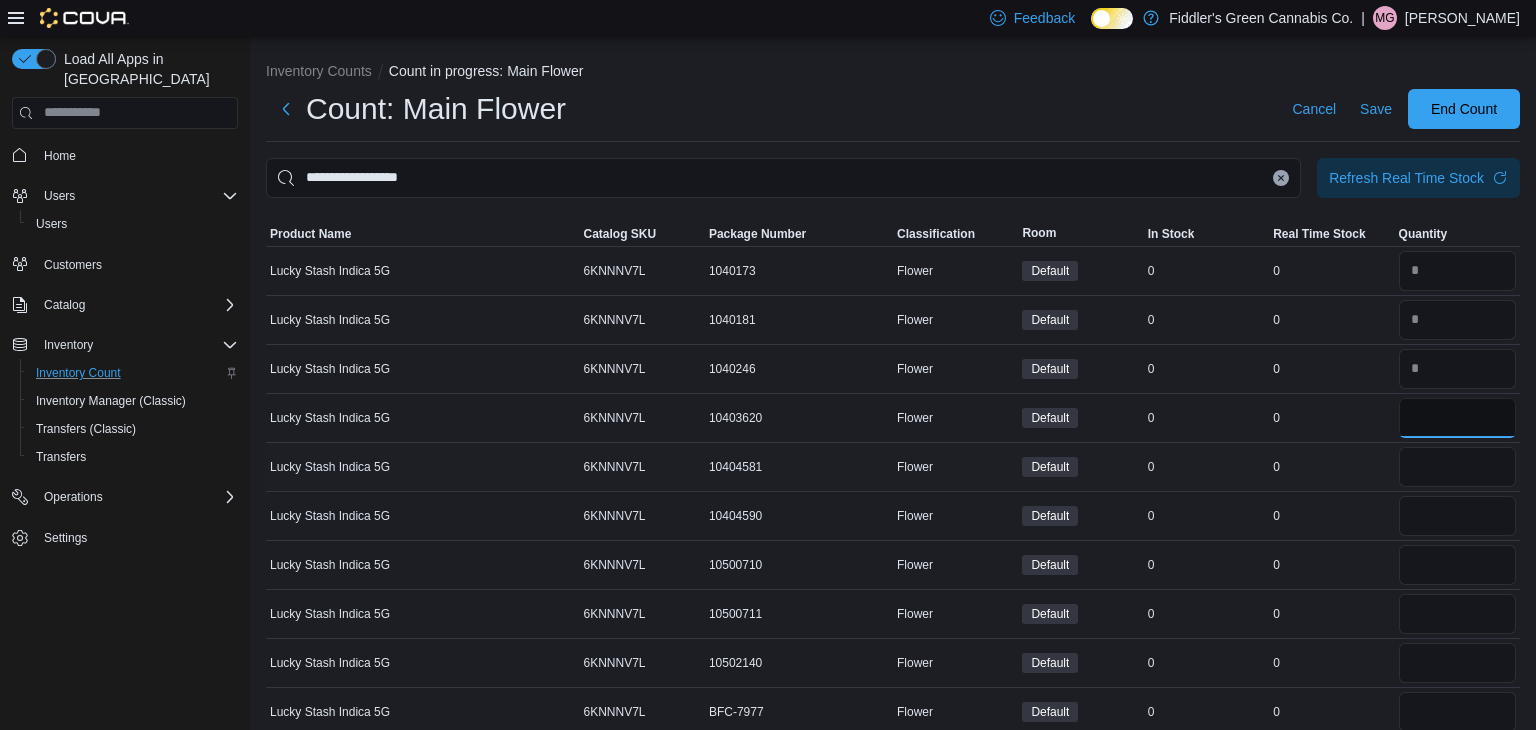 type on "*" 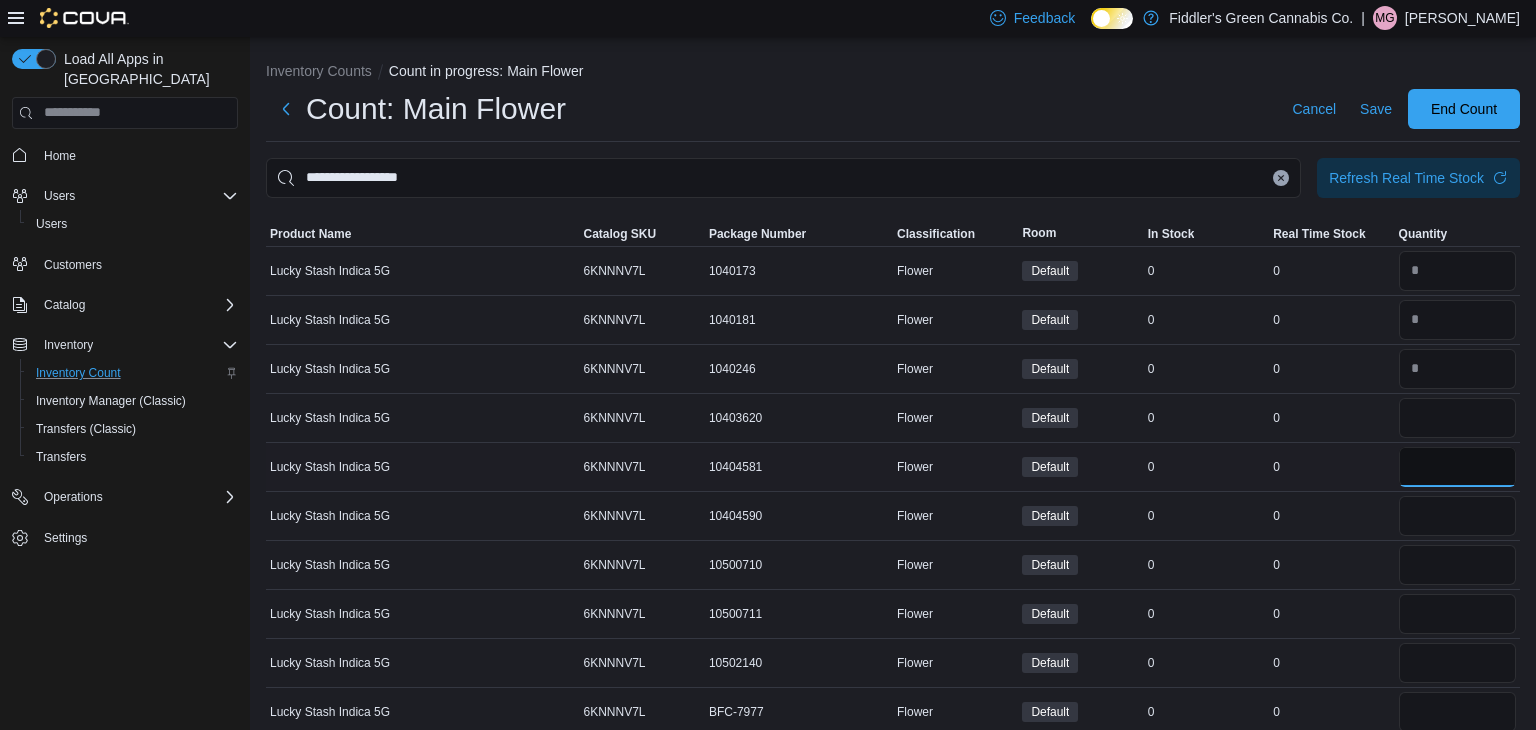 click at bounding box center (1457, 467) 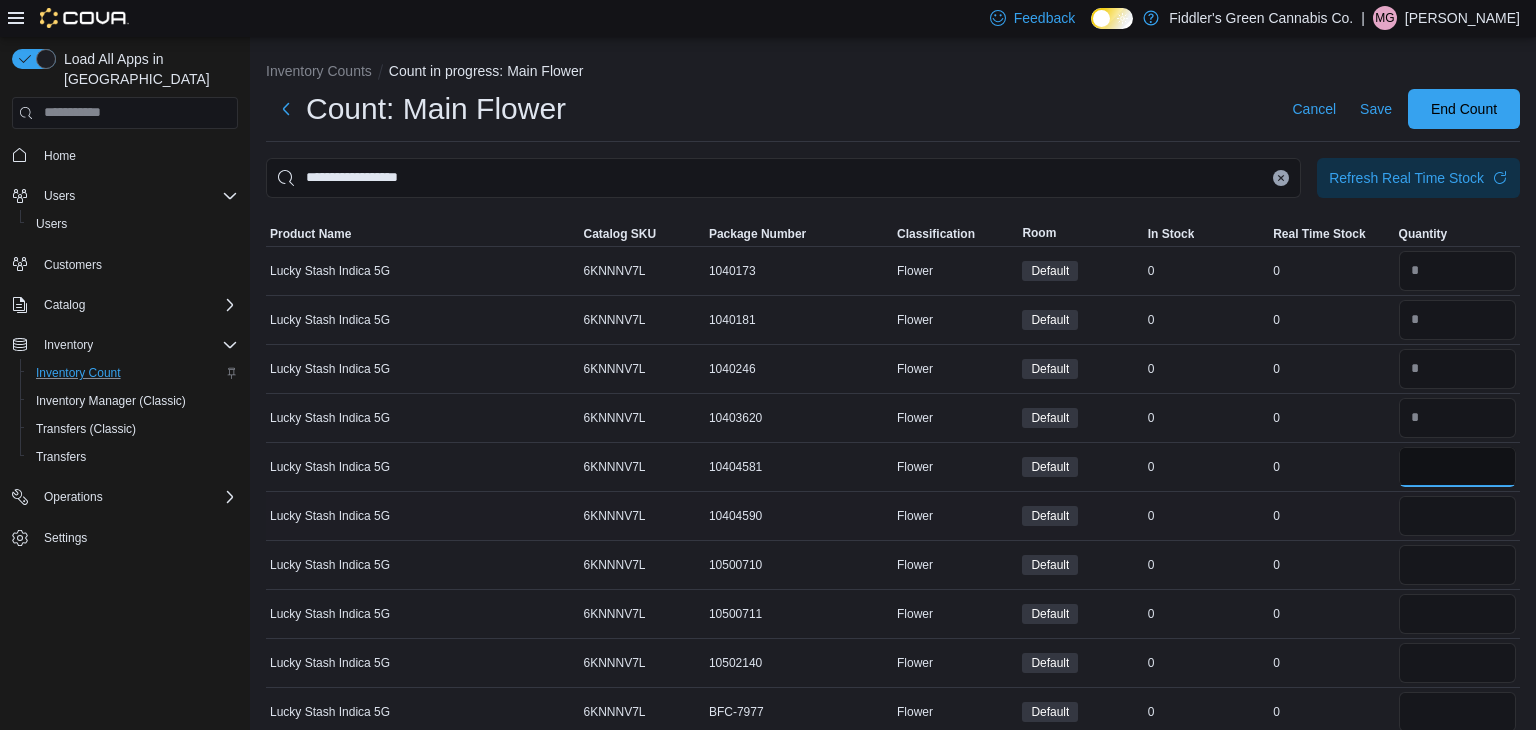 type on "*" 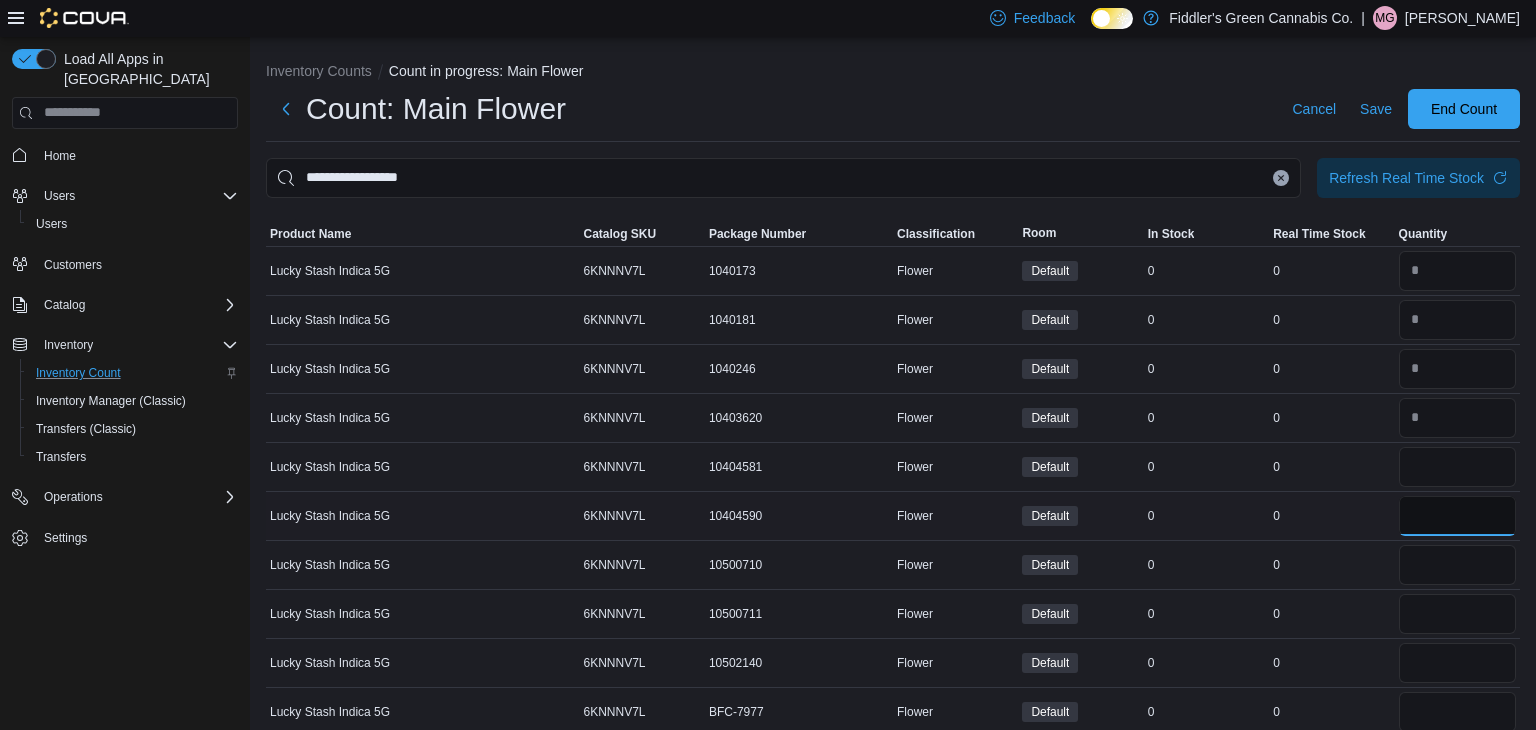 click at bounding box center (1457, 516) 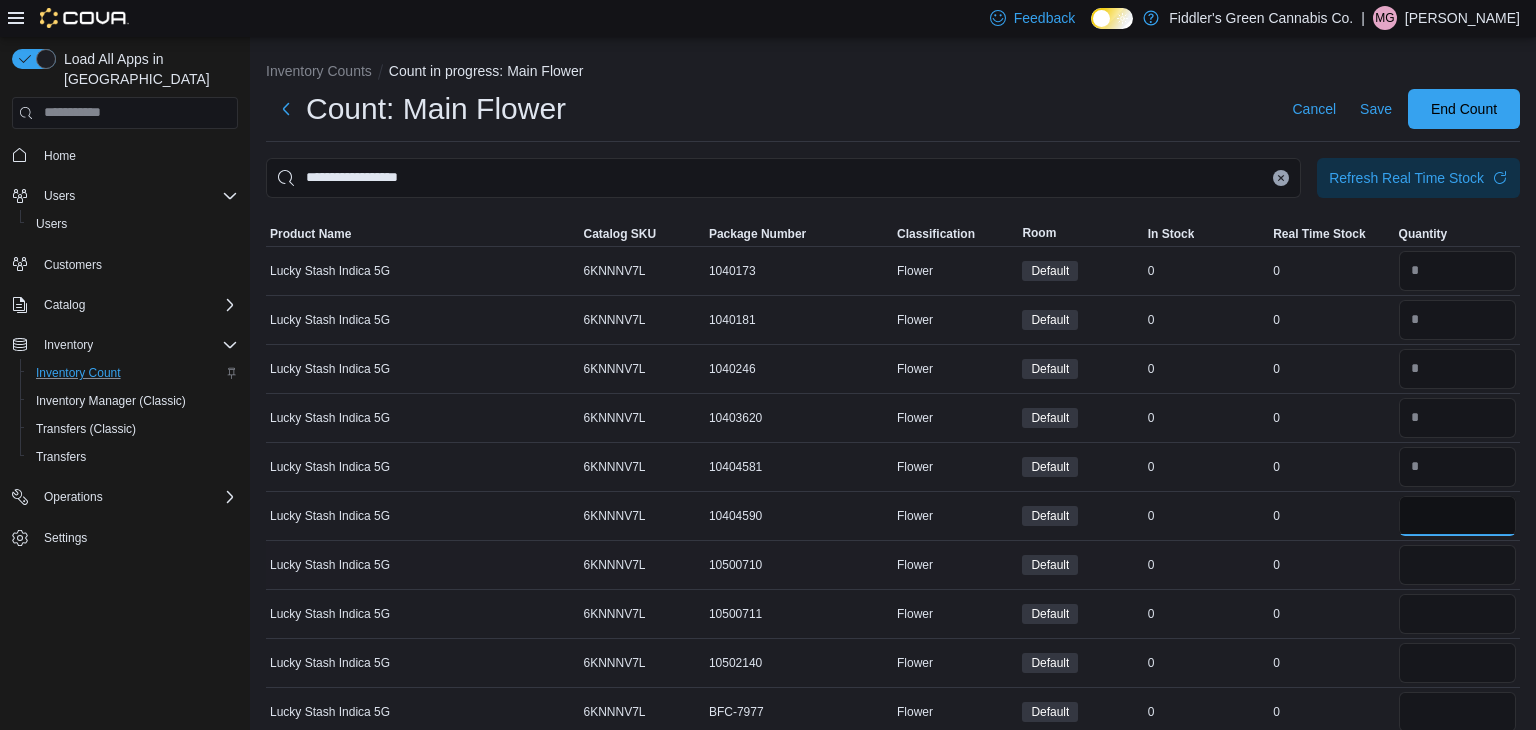 type on "*" 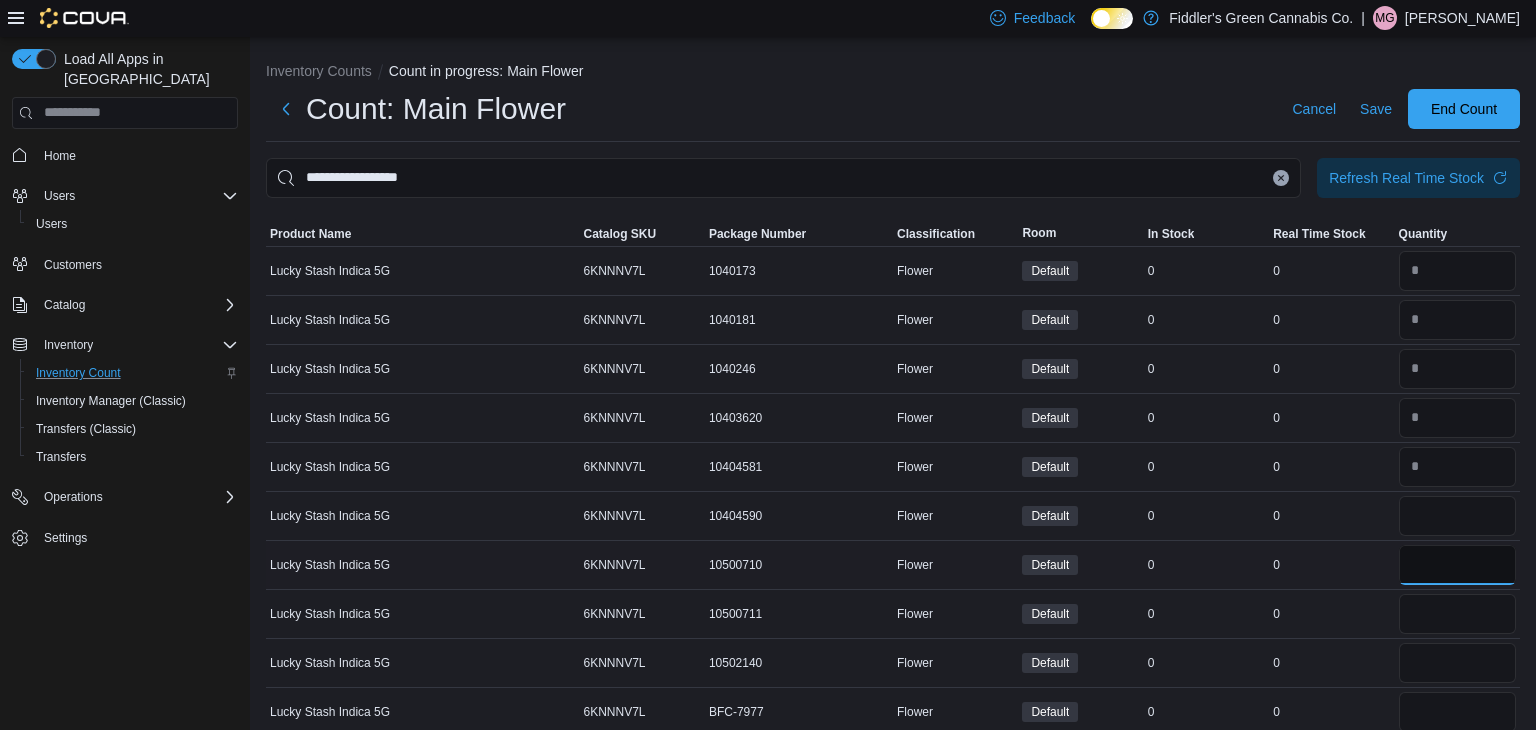 click at bounding box center [1457, 565] 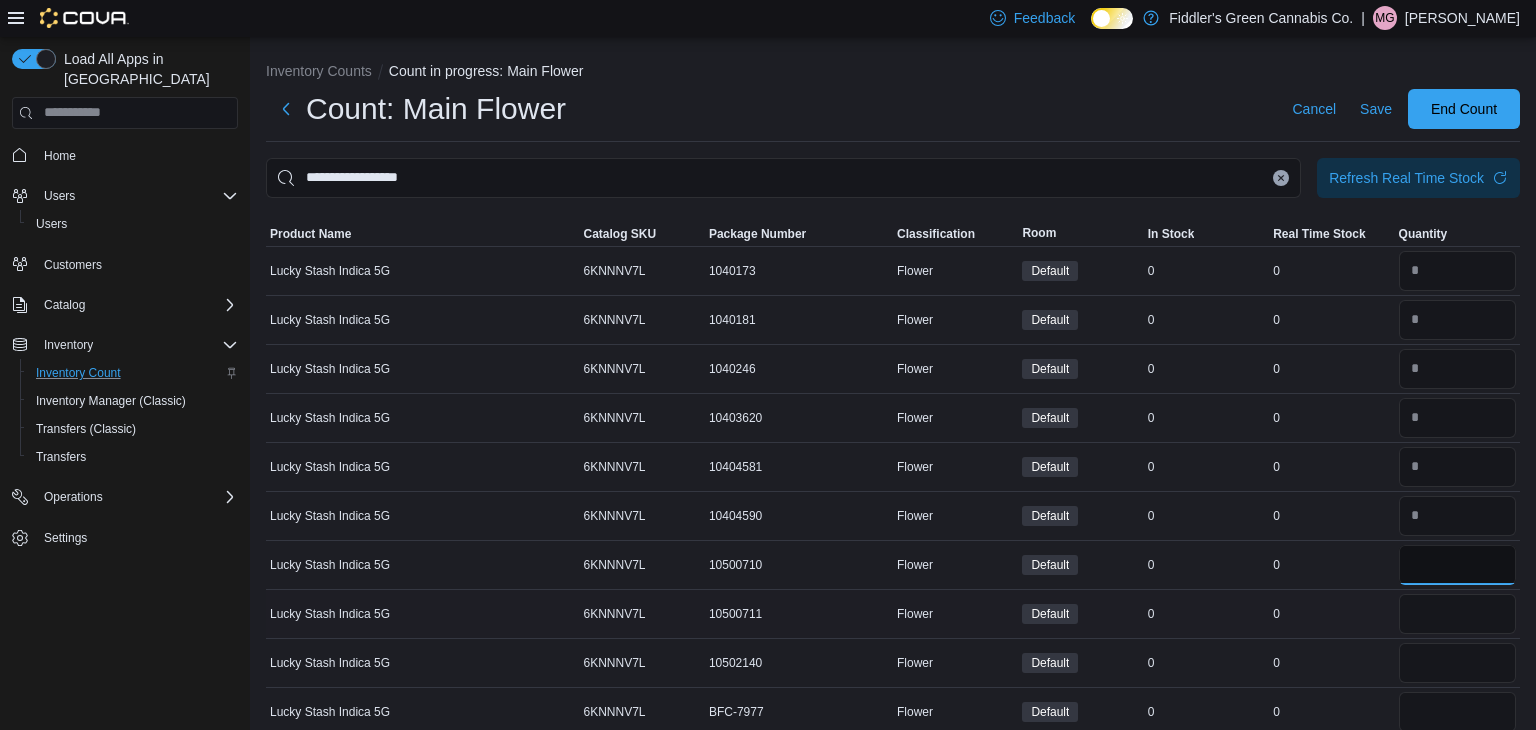 type on "*" 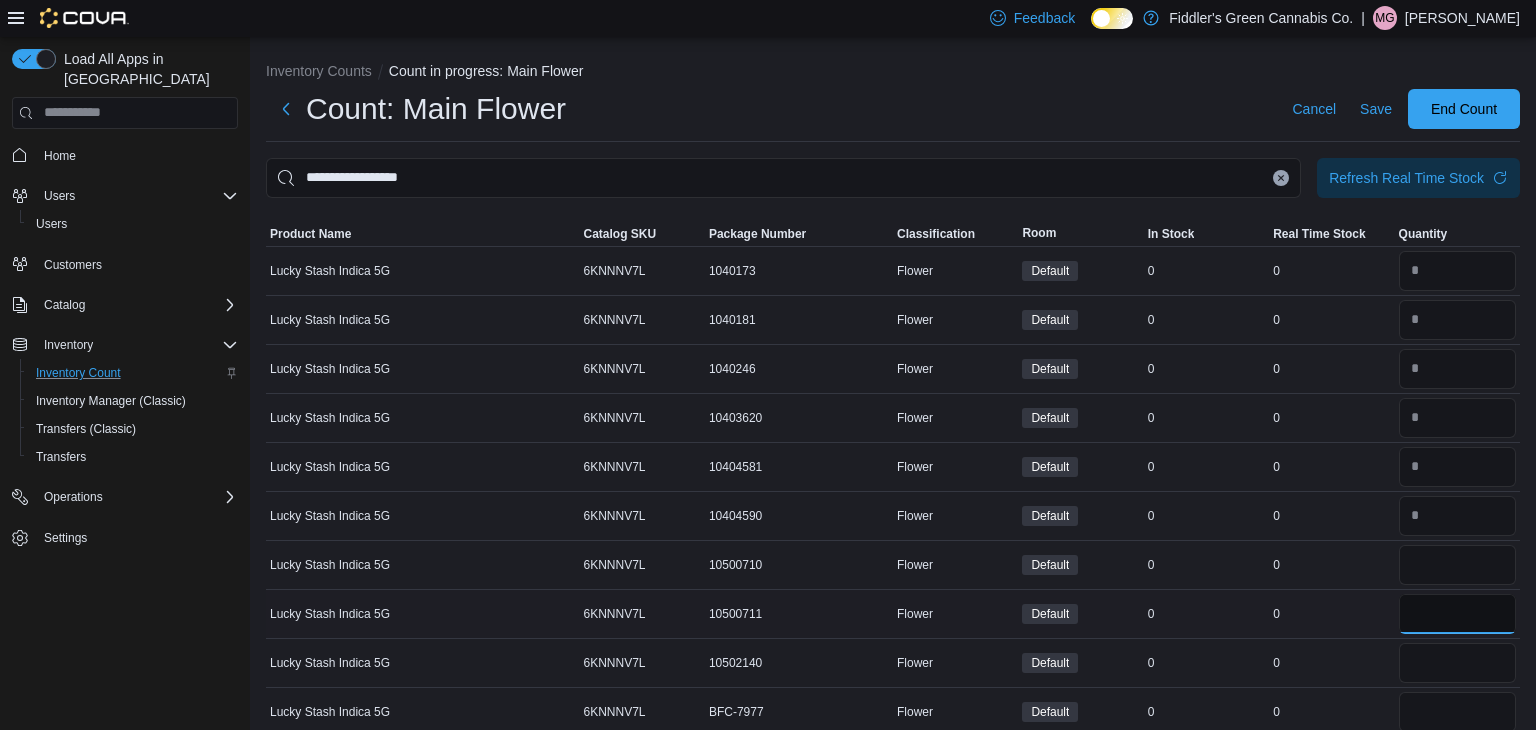click at bounding box center (1457, 614) 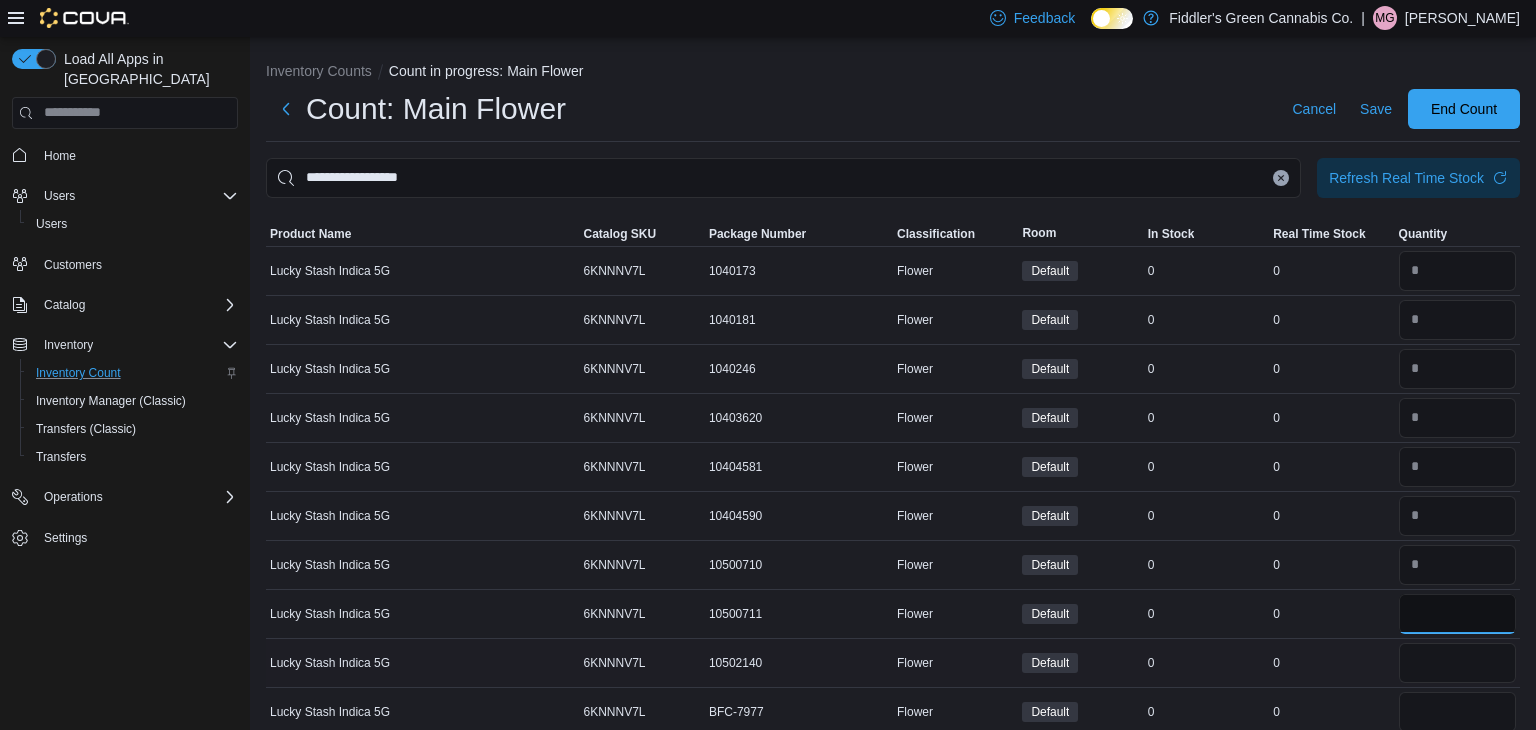 type on "*" 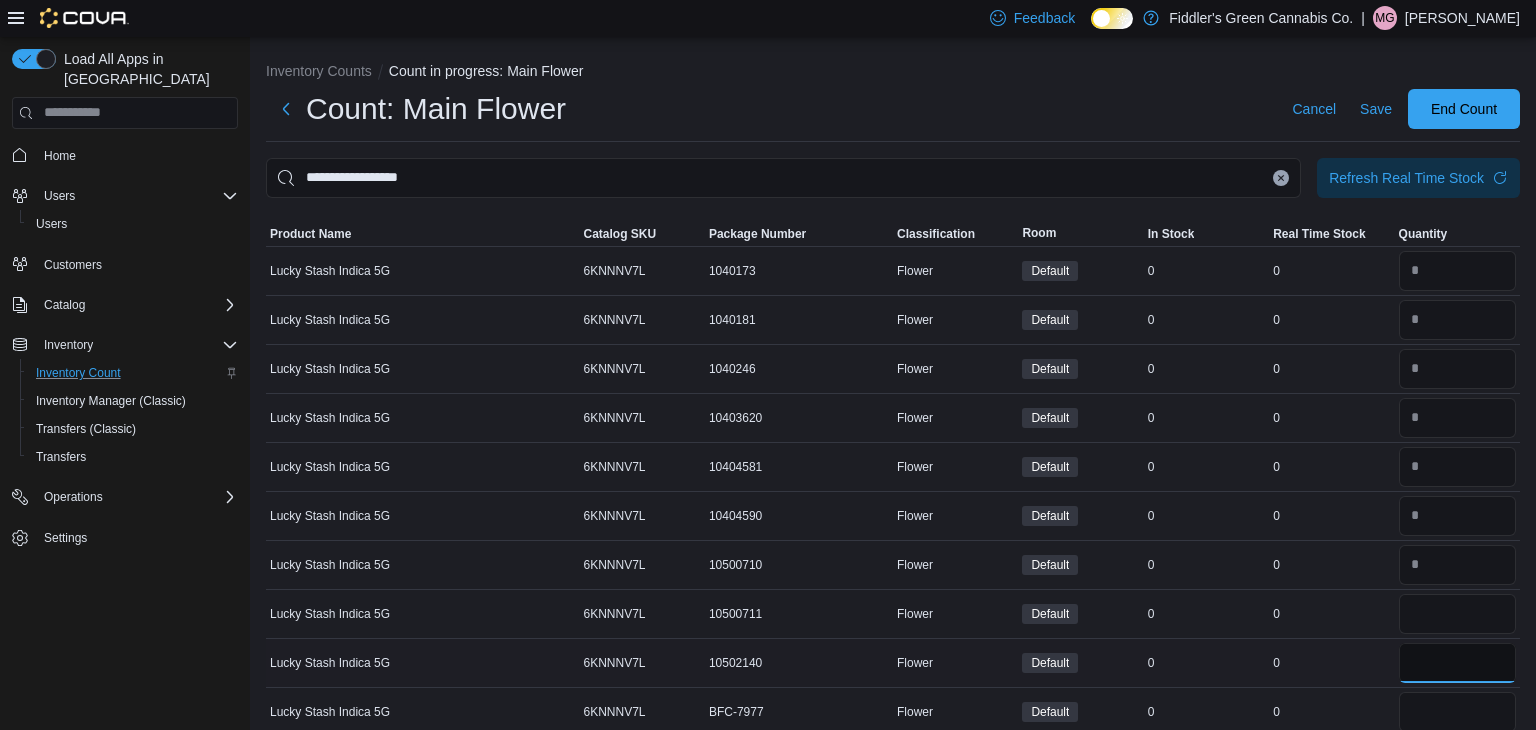 click at bounding box center (1457, 663) 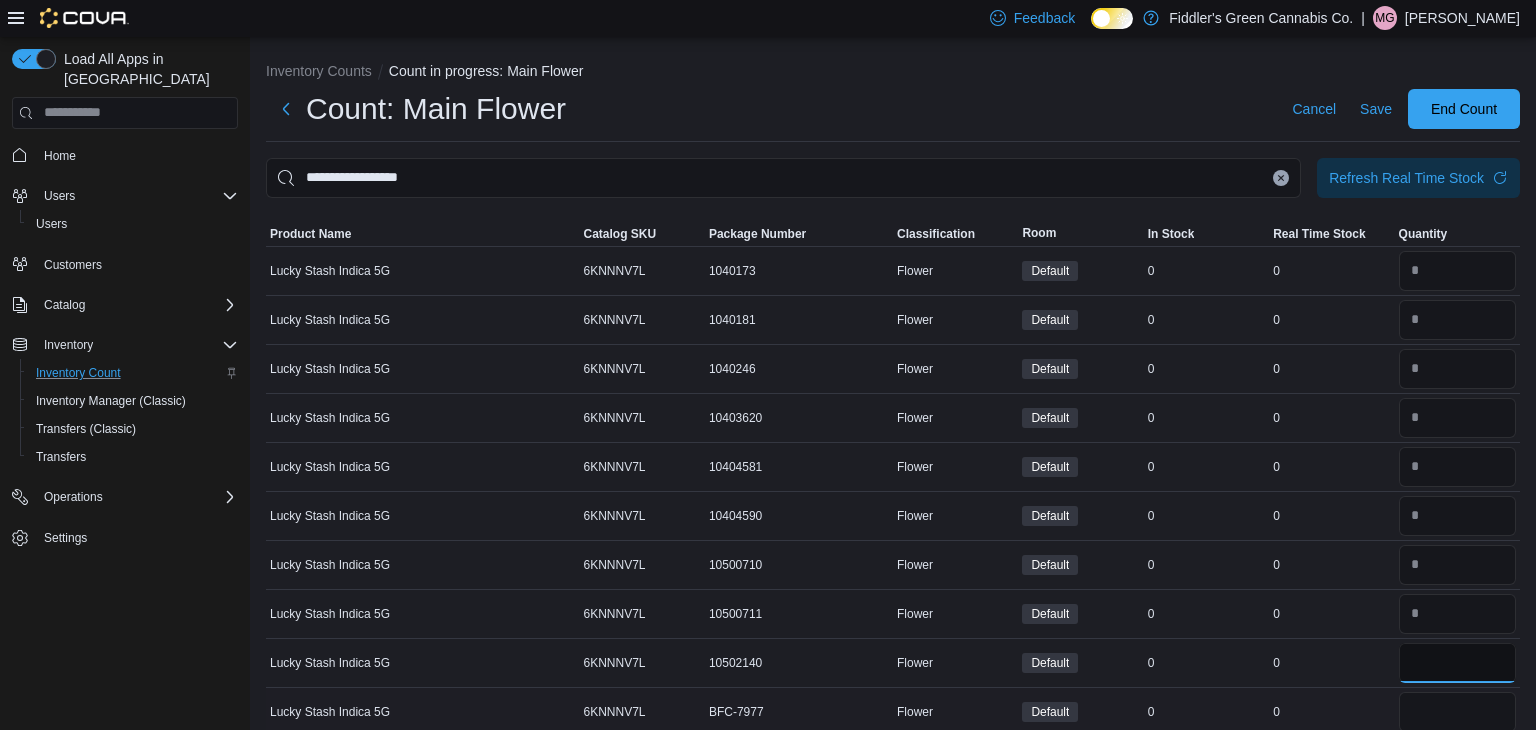 type on "*" 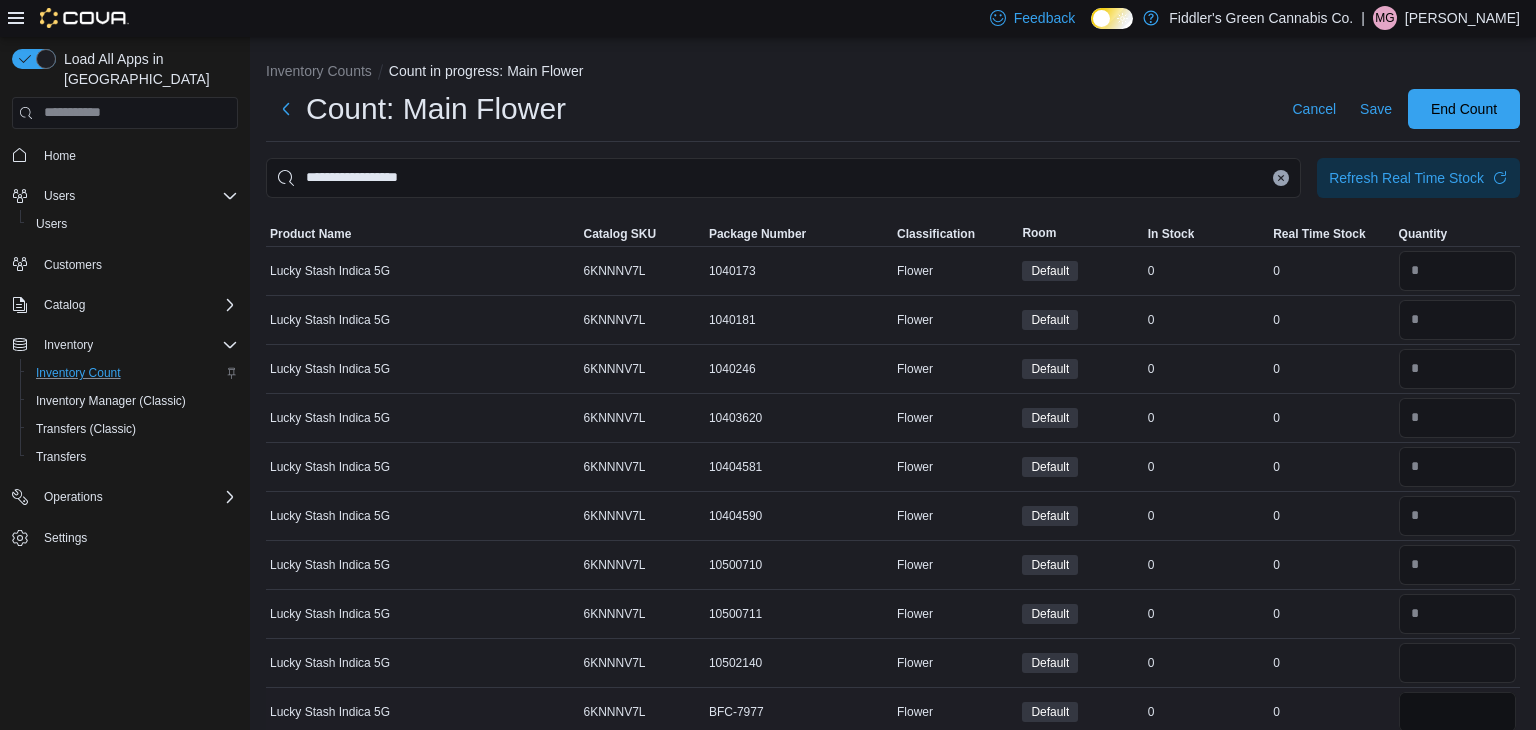 click at bounding box center (1457, 712) 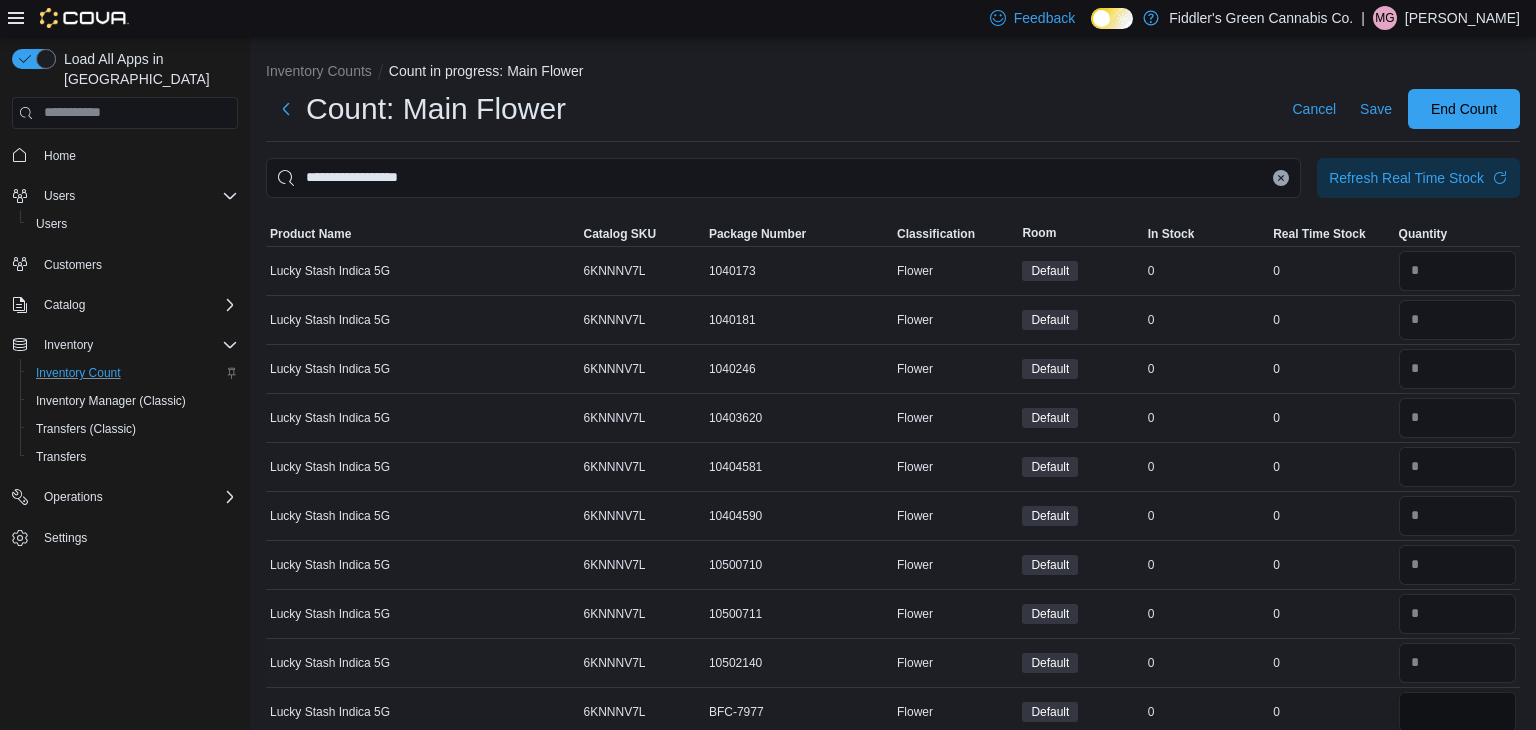 type on "*" 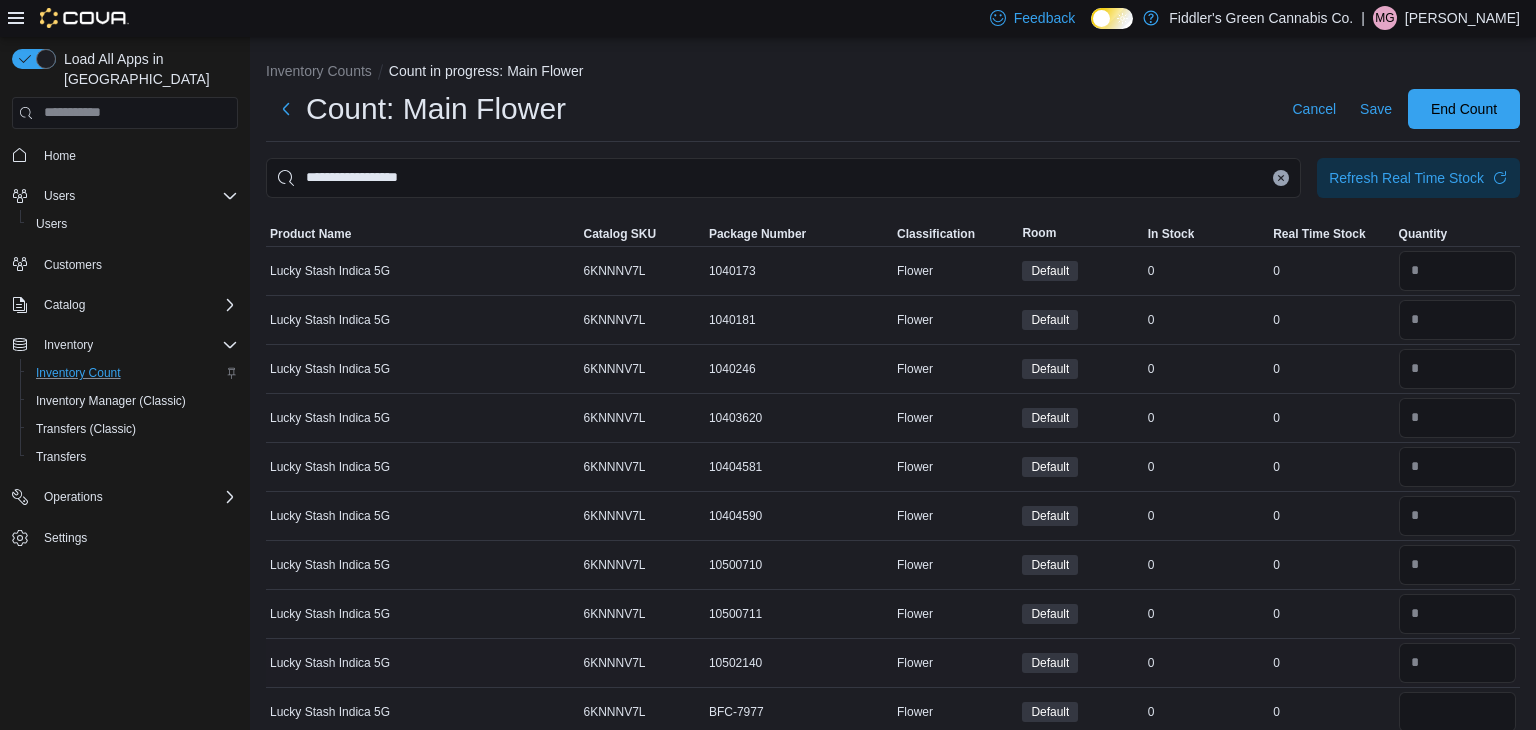click on "Real Time Stock 0" at bounding box center (1331, 662) 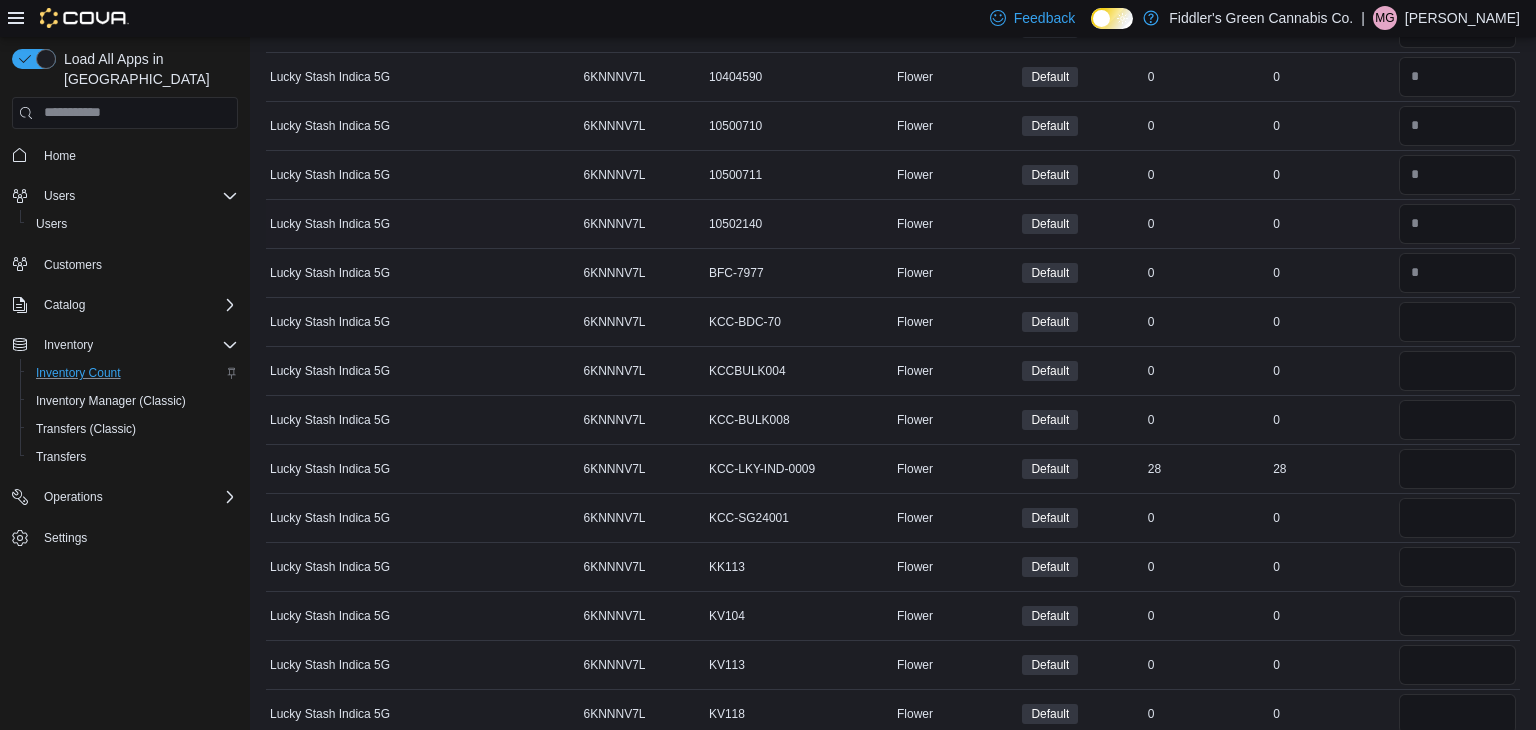 scroll, scrollTop: 440, scrollLeft: 0, axis: vertical 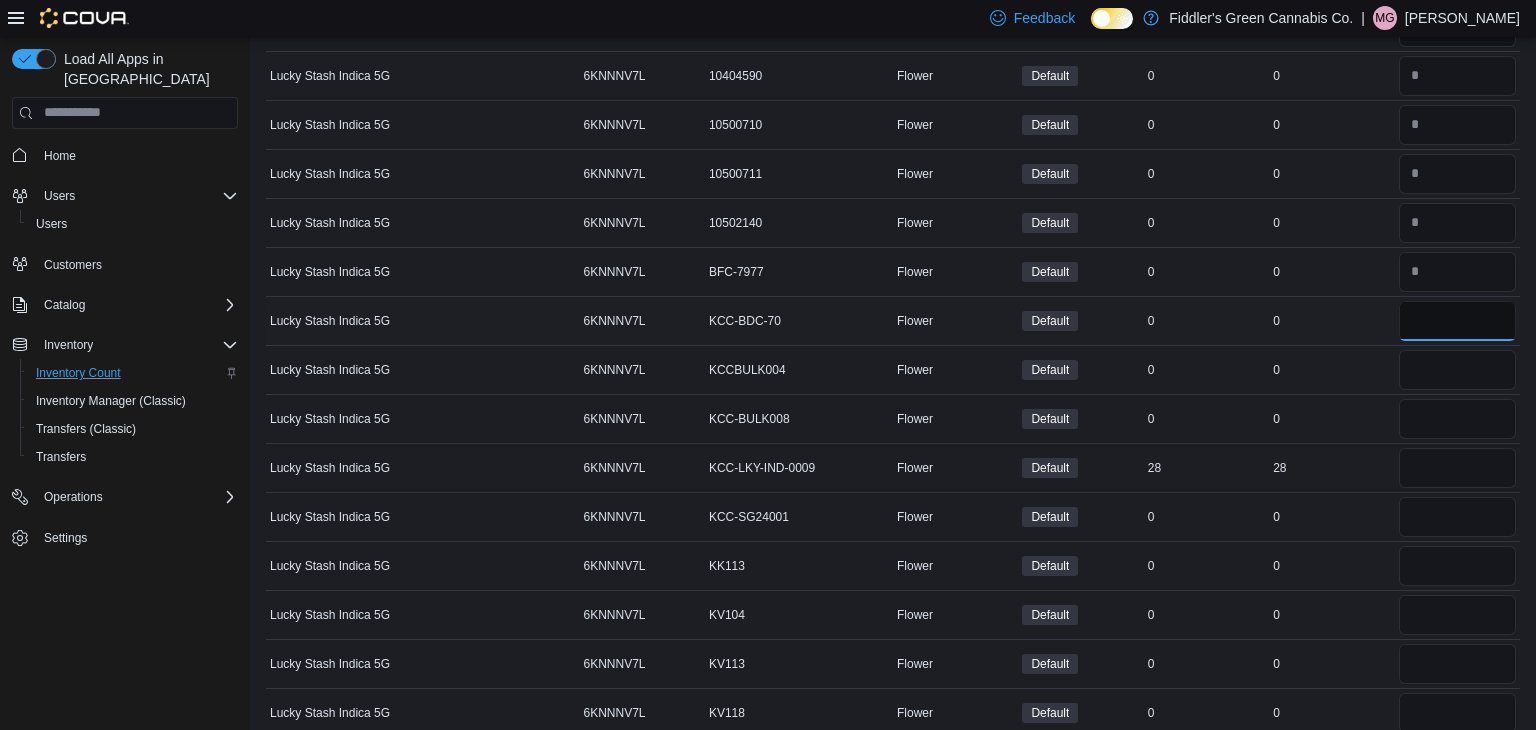 click at bounding box center (1457, 321) 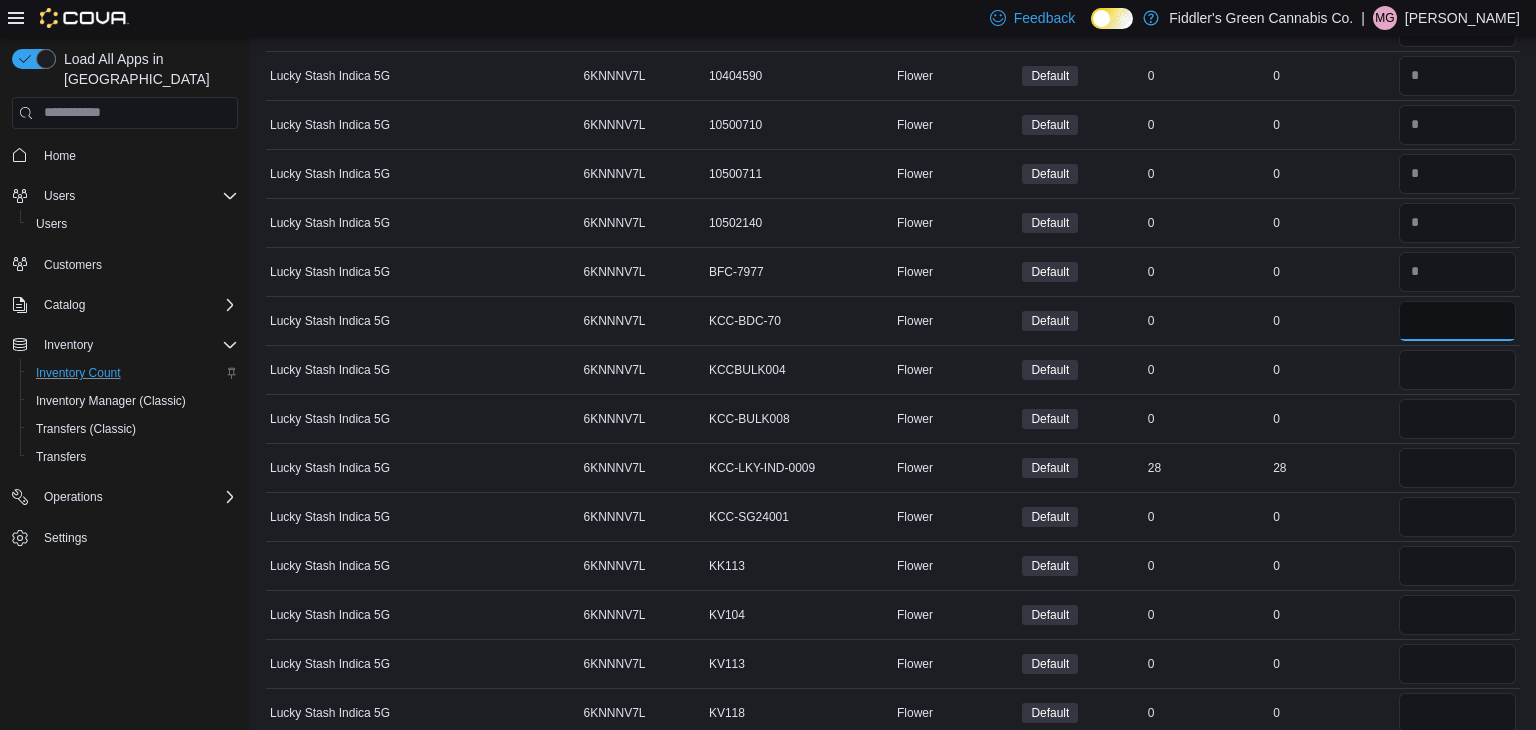 type on "*" 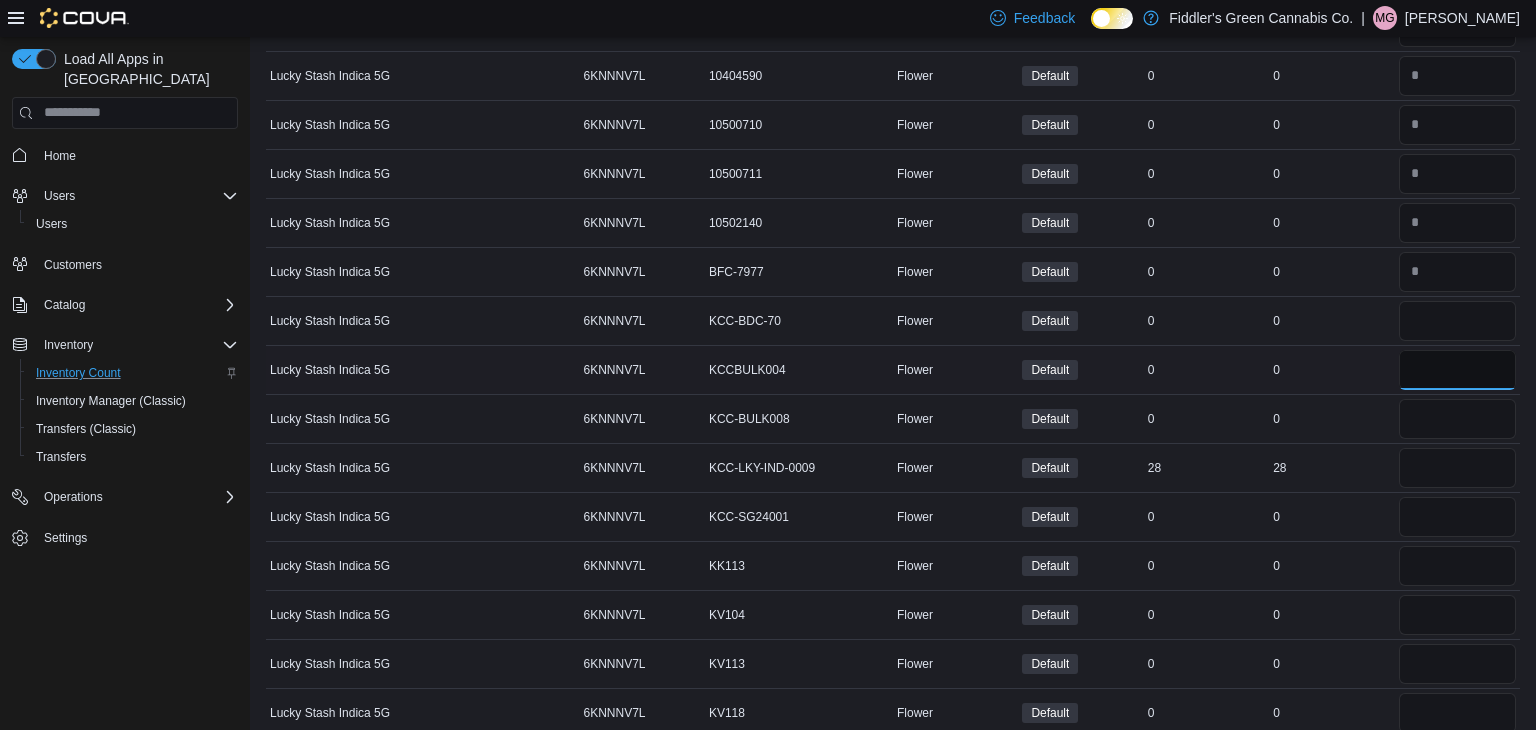 click at bounding box center [1457, 370] 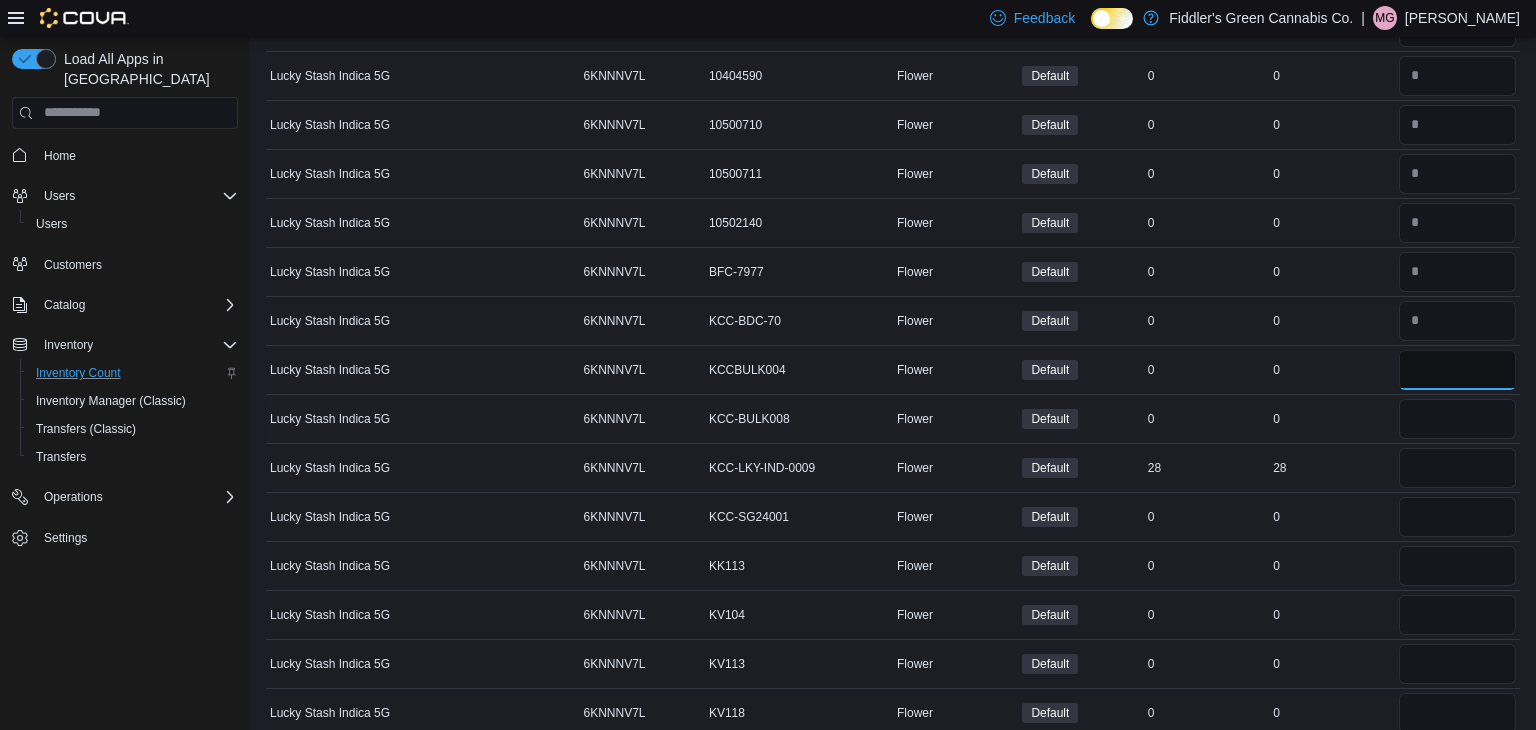 type on "*" 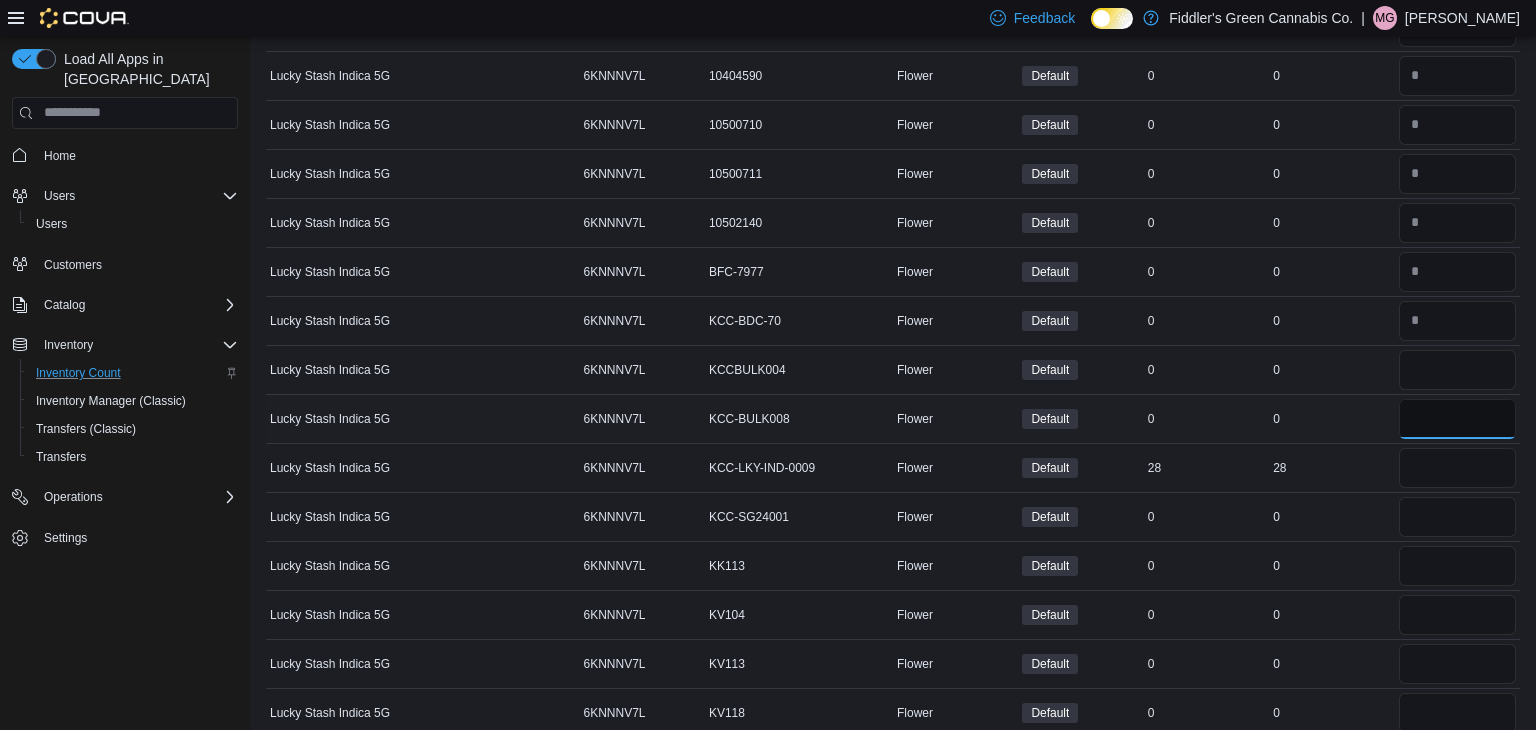 click at bounding box center [1457, 419] 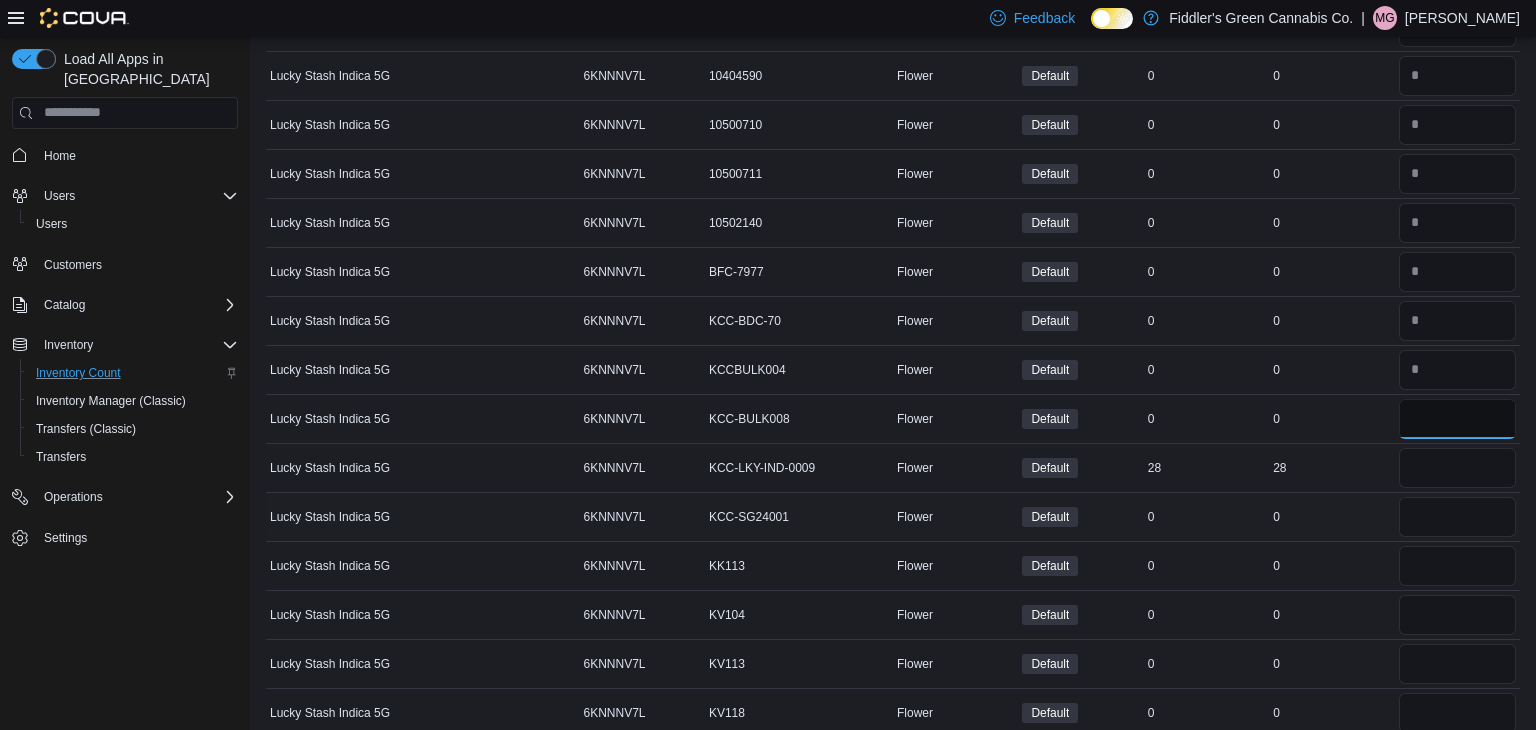 type on "*" 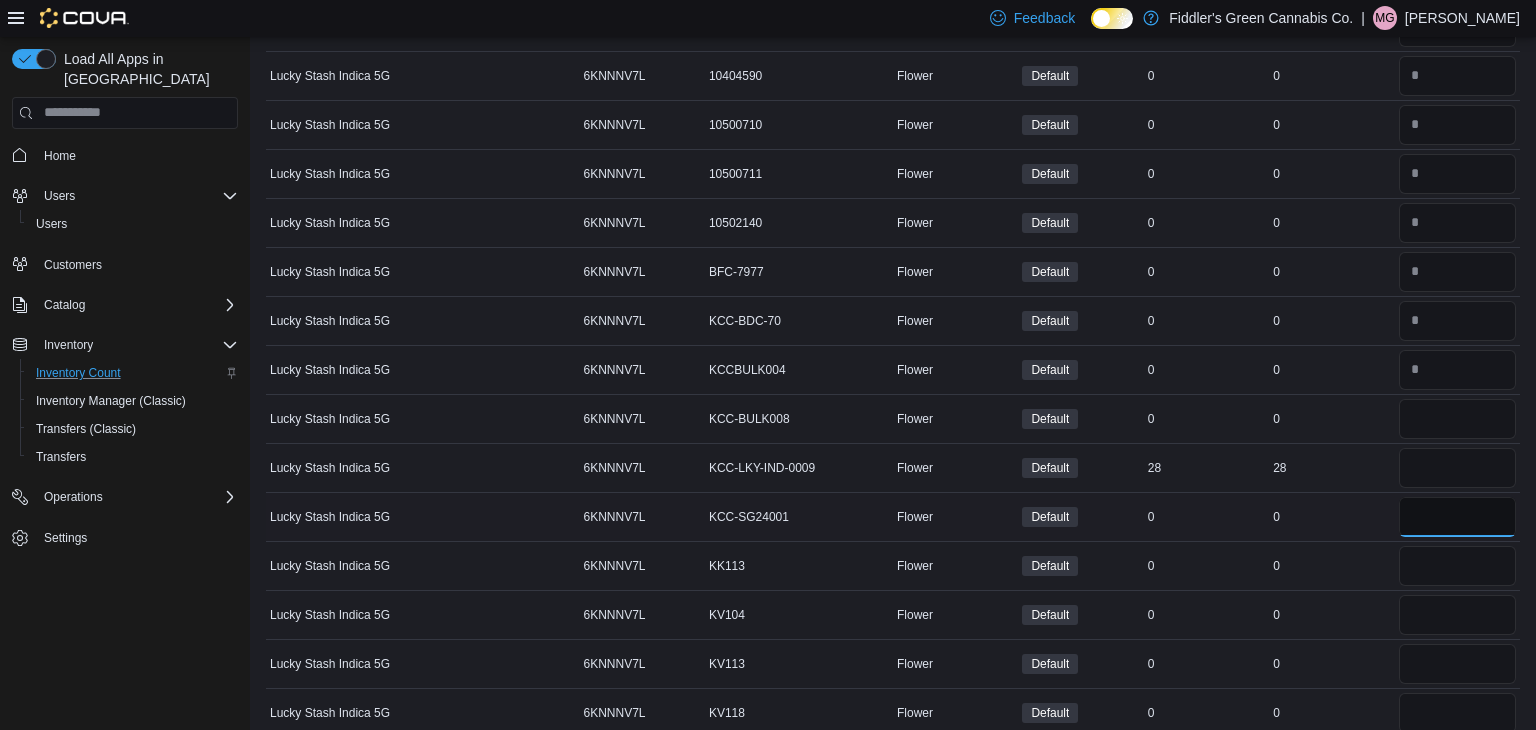 click at bounding box center [1457, 517] 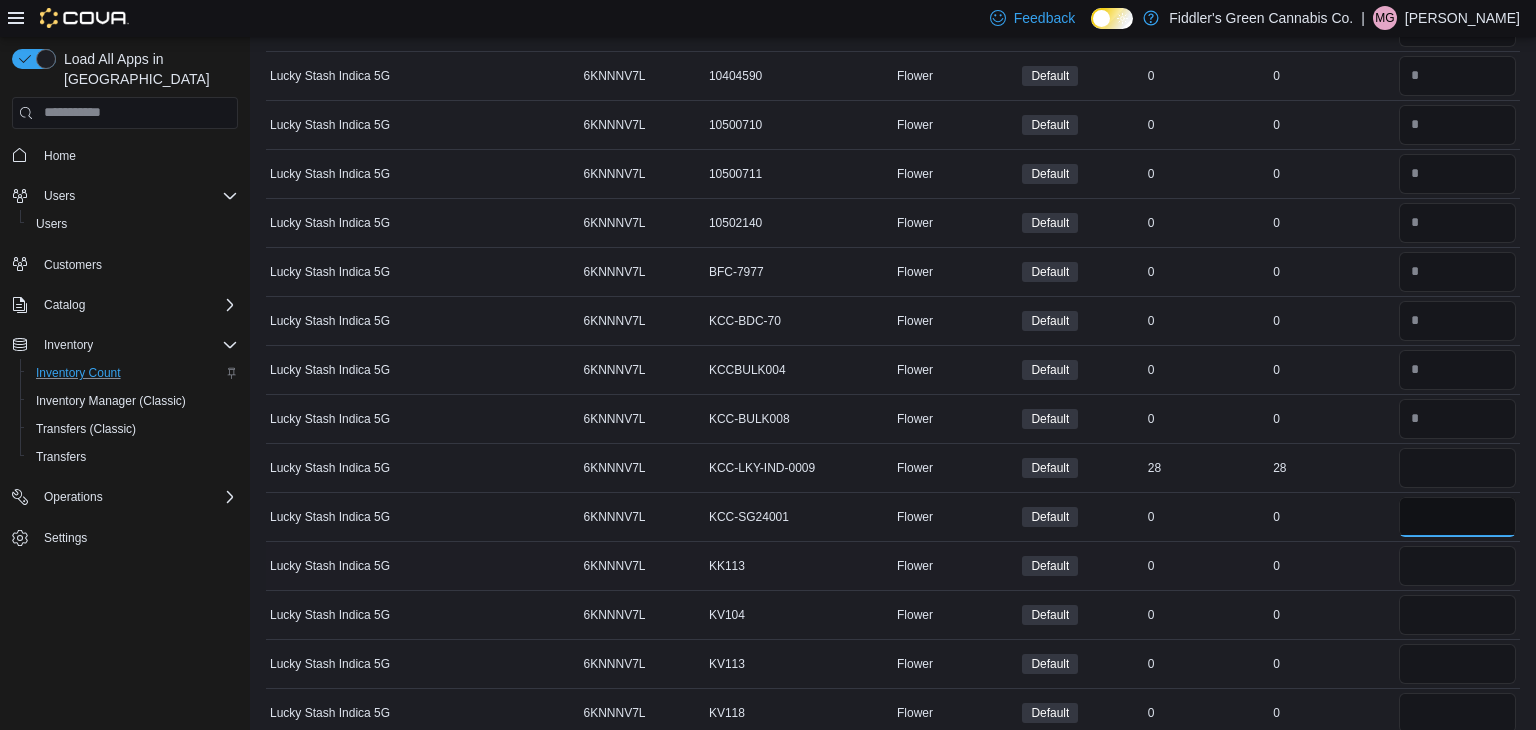 type on "*" 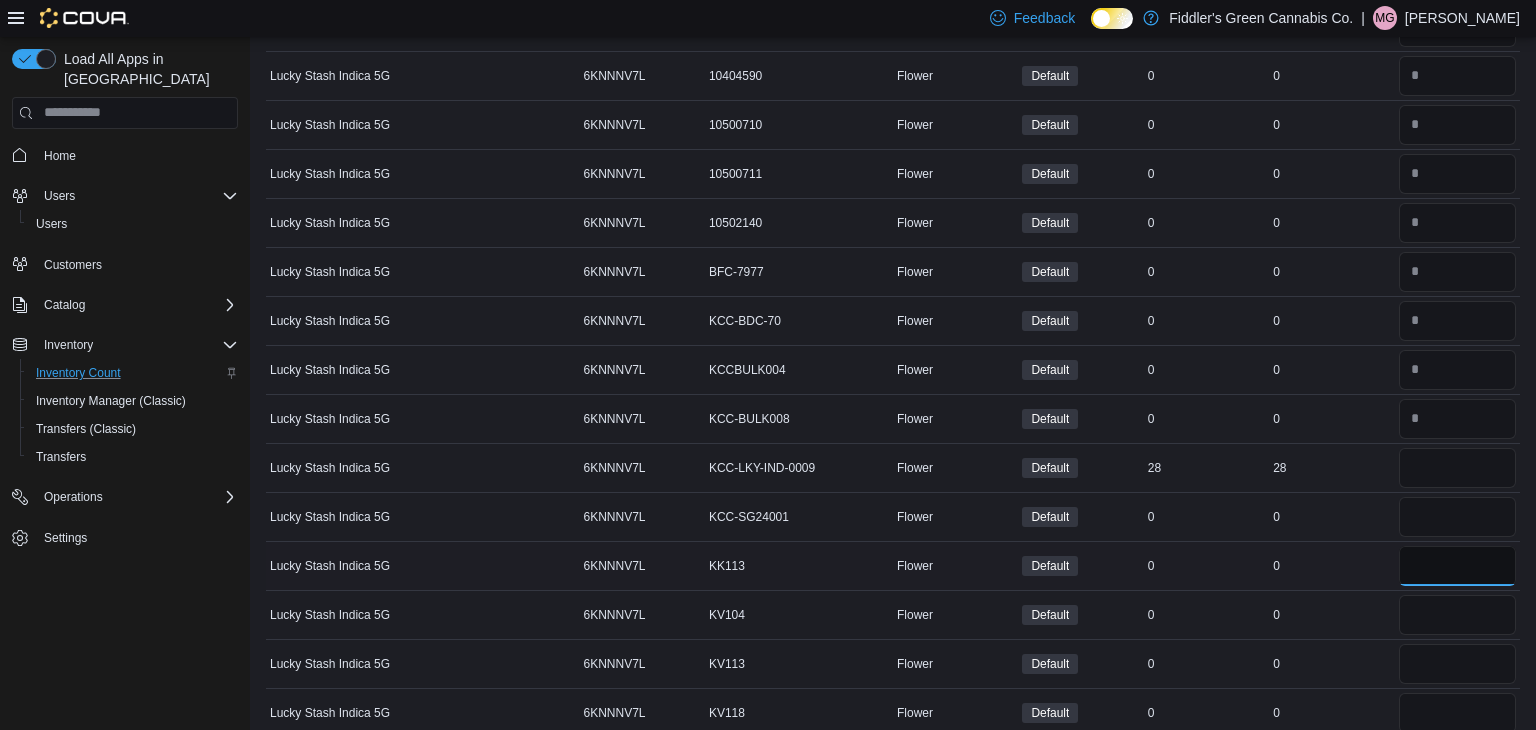 click at bounding box center (1457, 566) 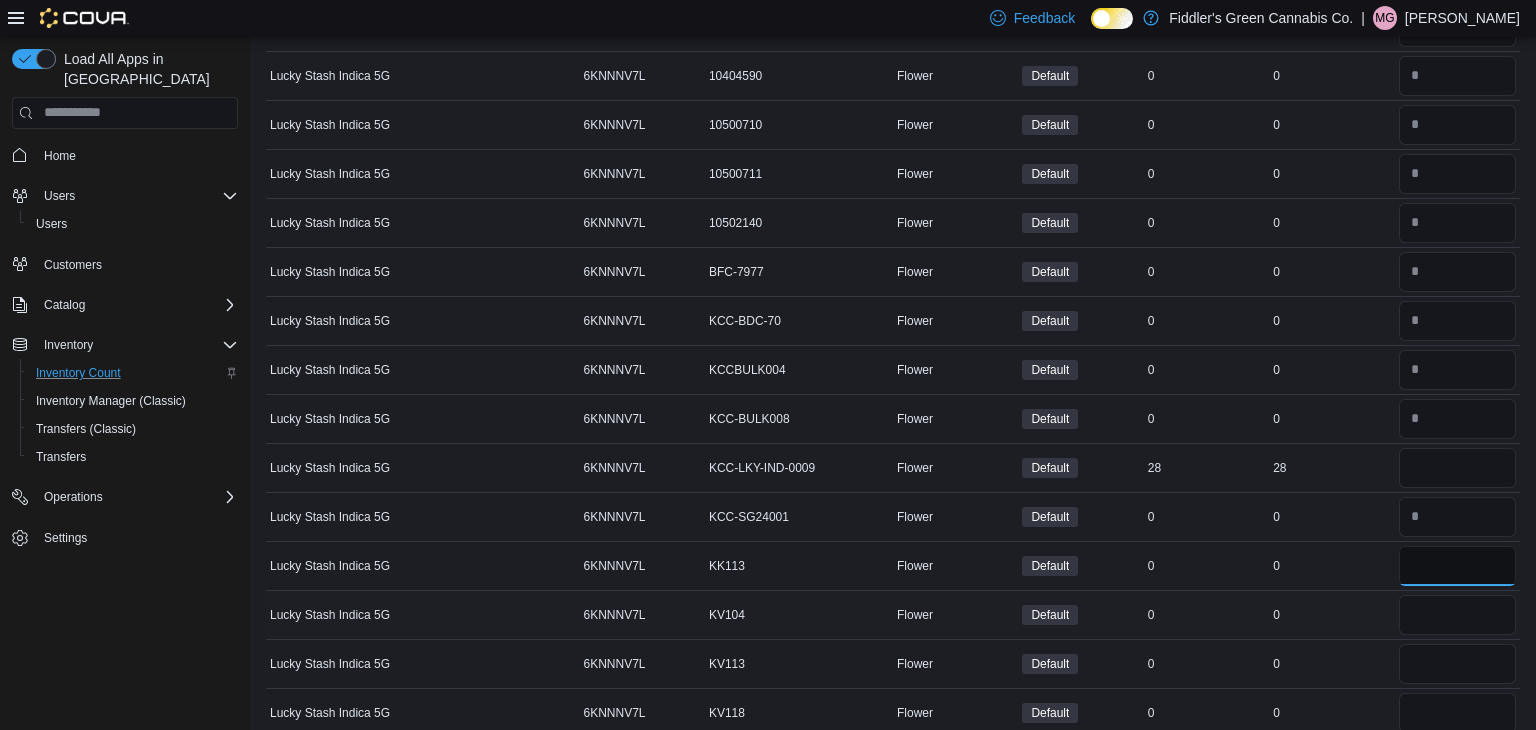 type on "**" 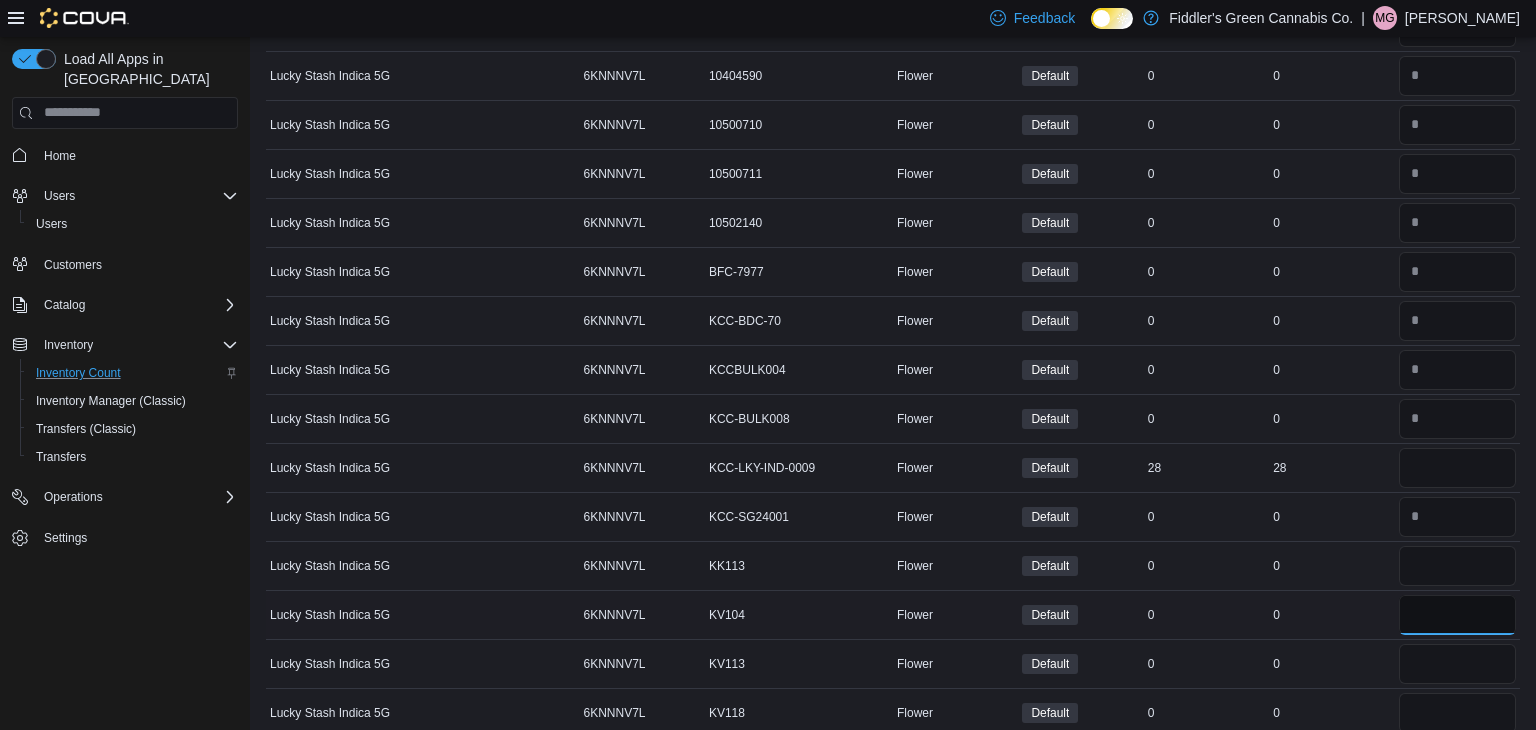 click at bounding box center (1457, 615) 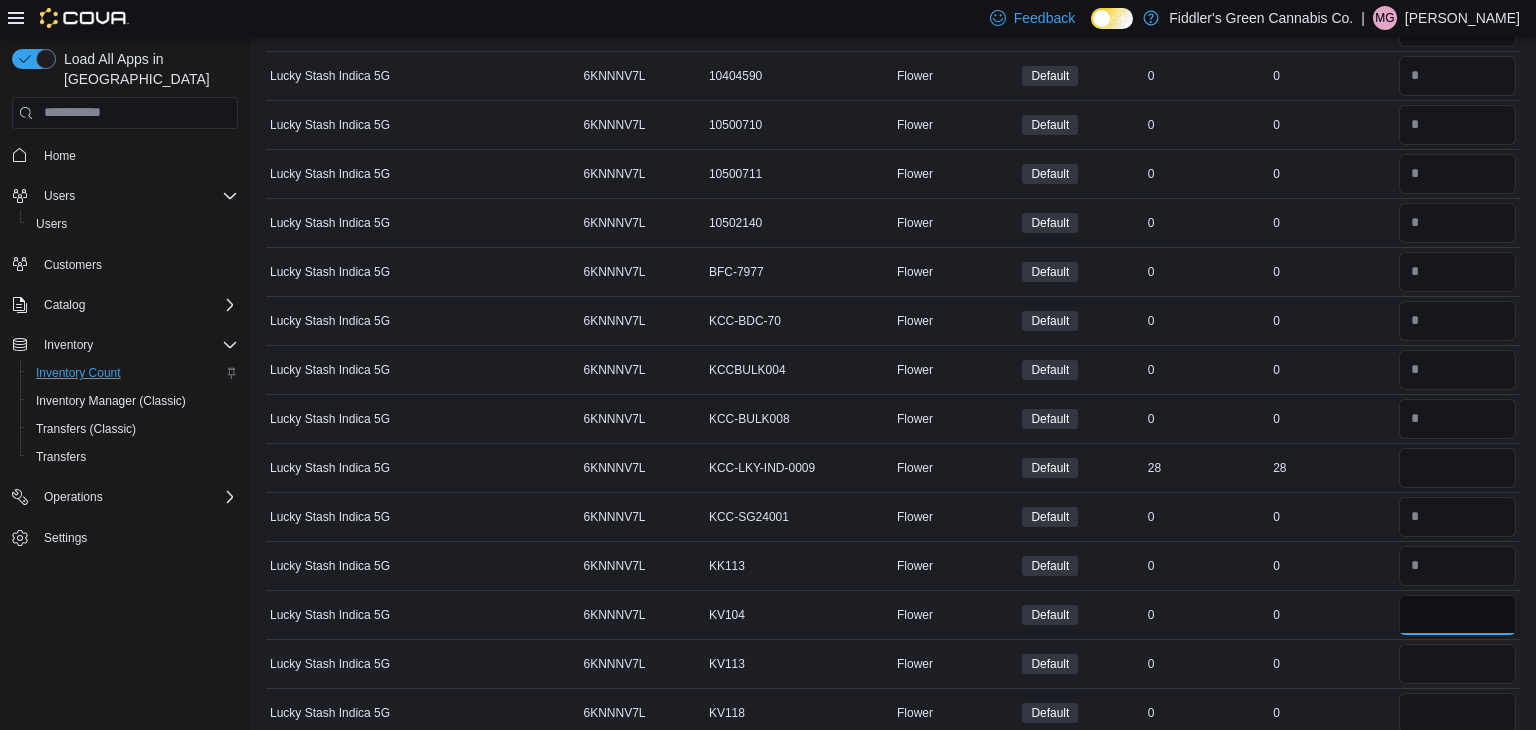type on "*" 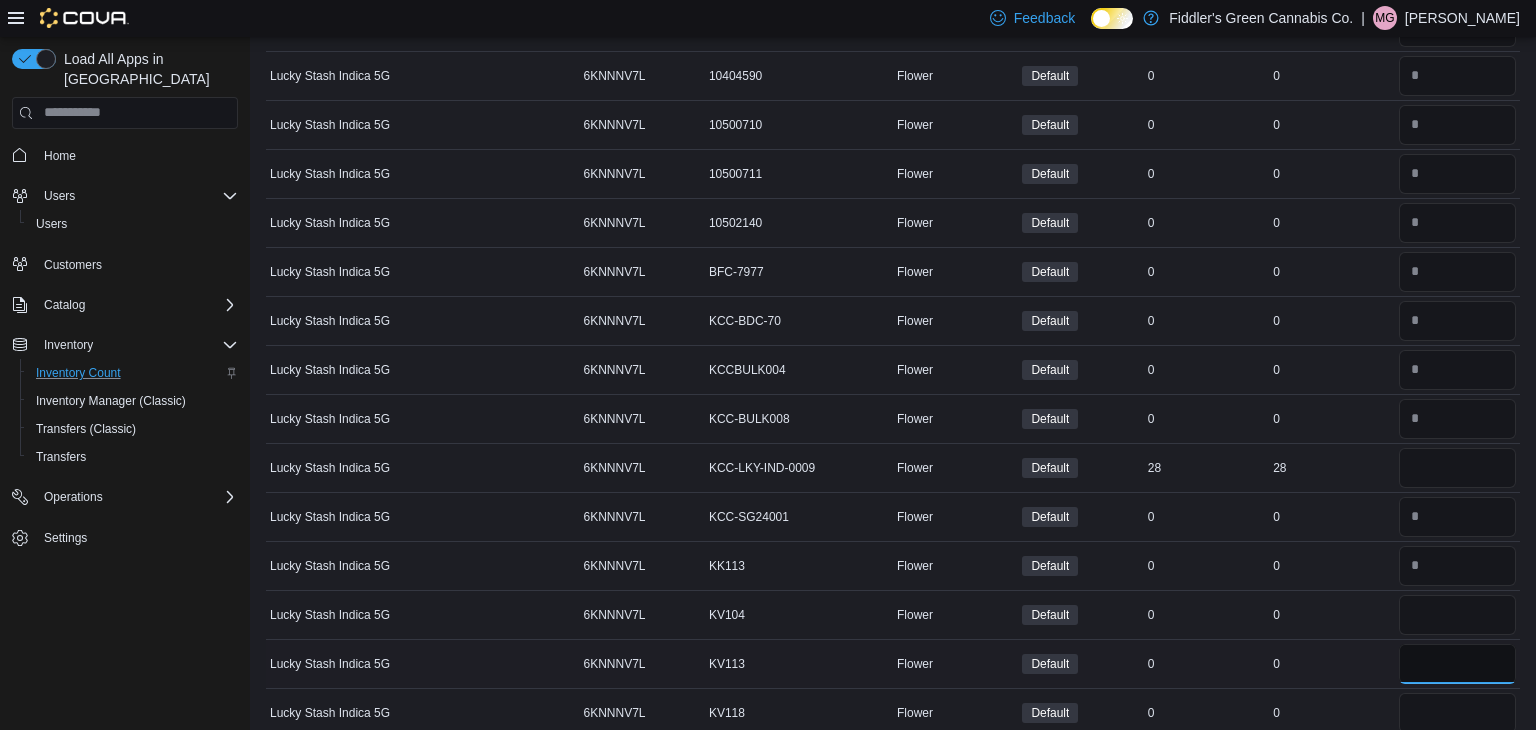 click at bounding box center (1457, 664) 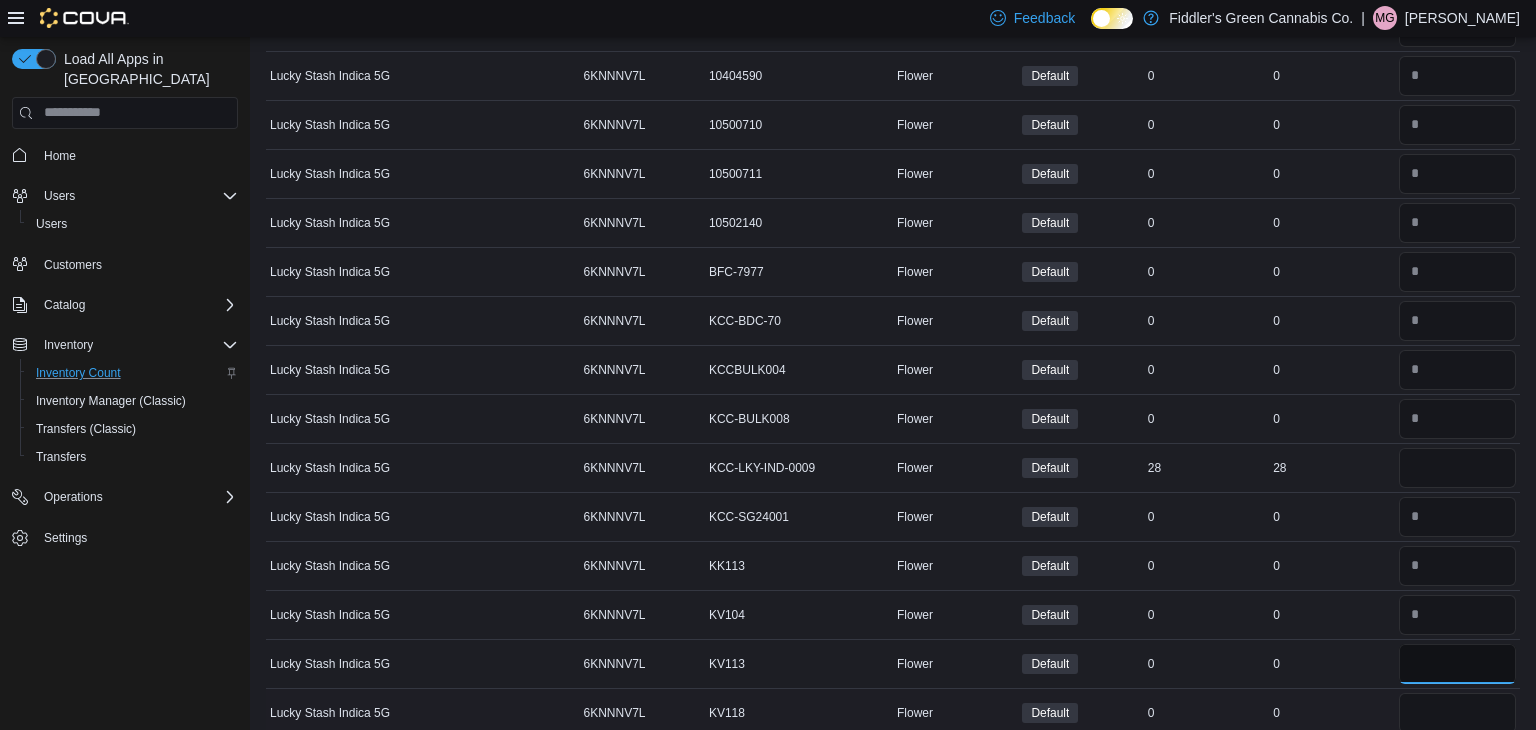 type on "*" 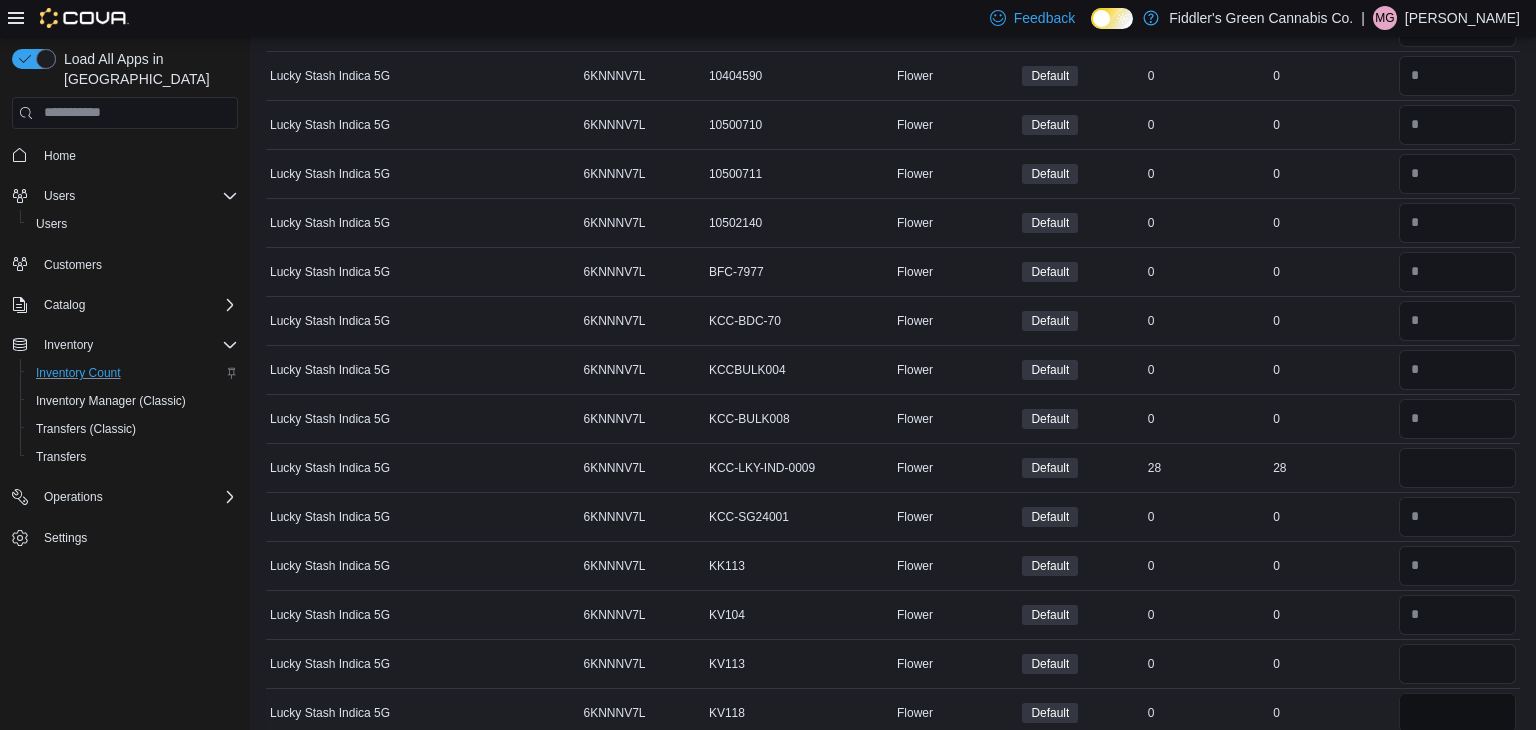click at bounding box center [1457, 713] 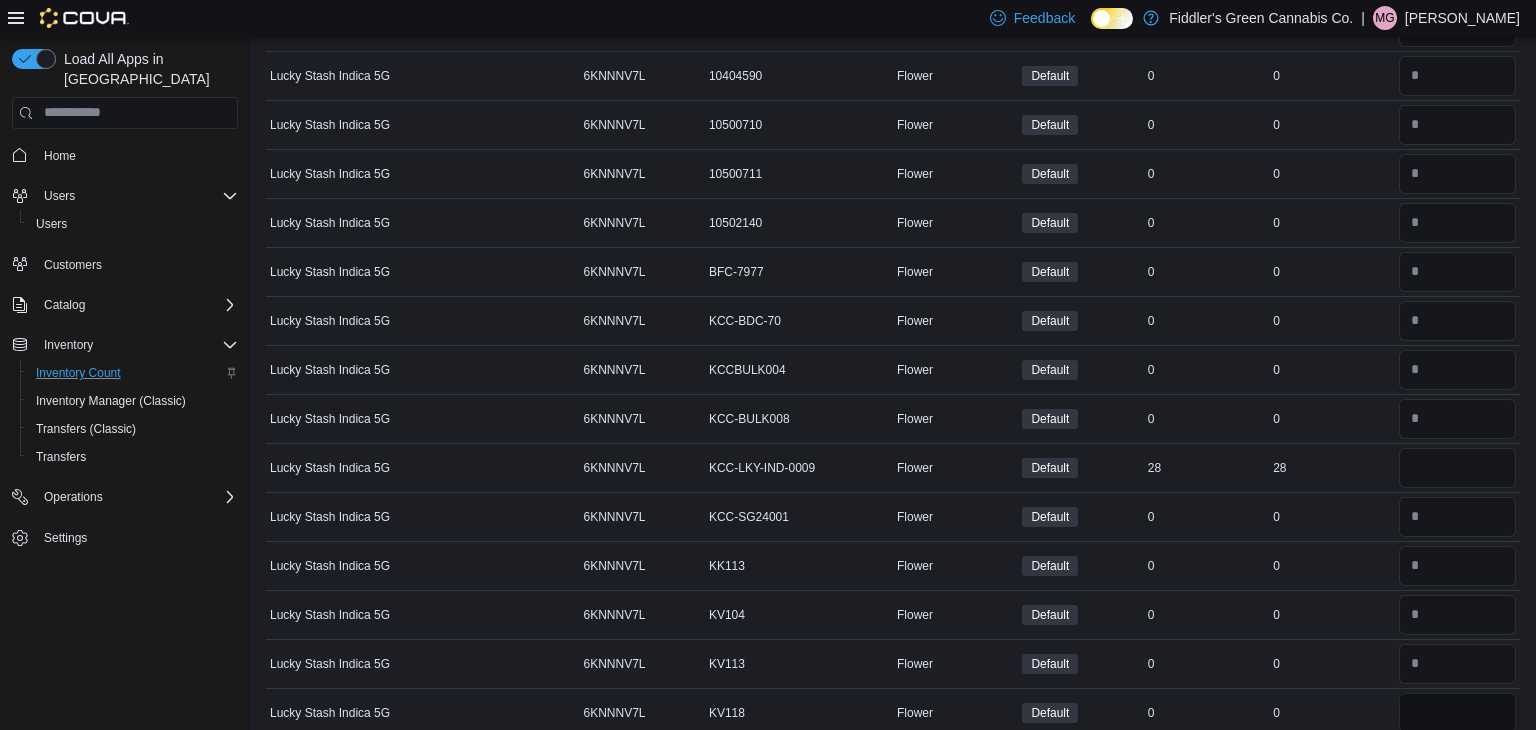 type on "*" 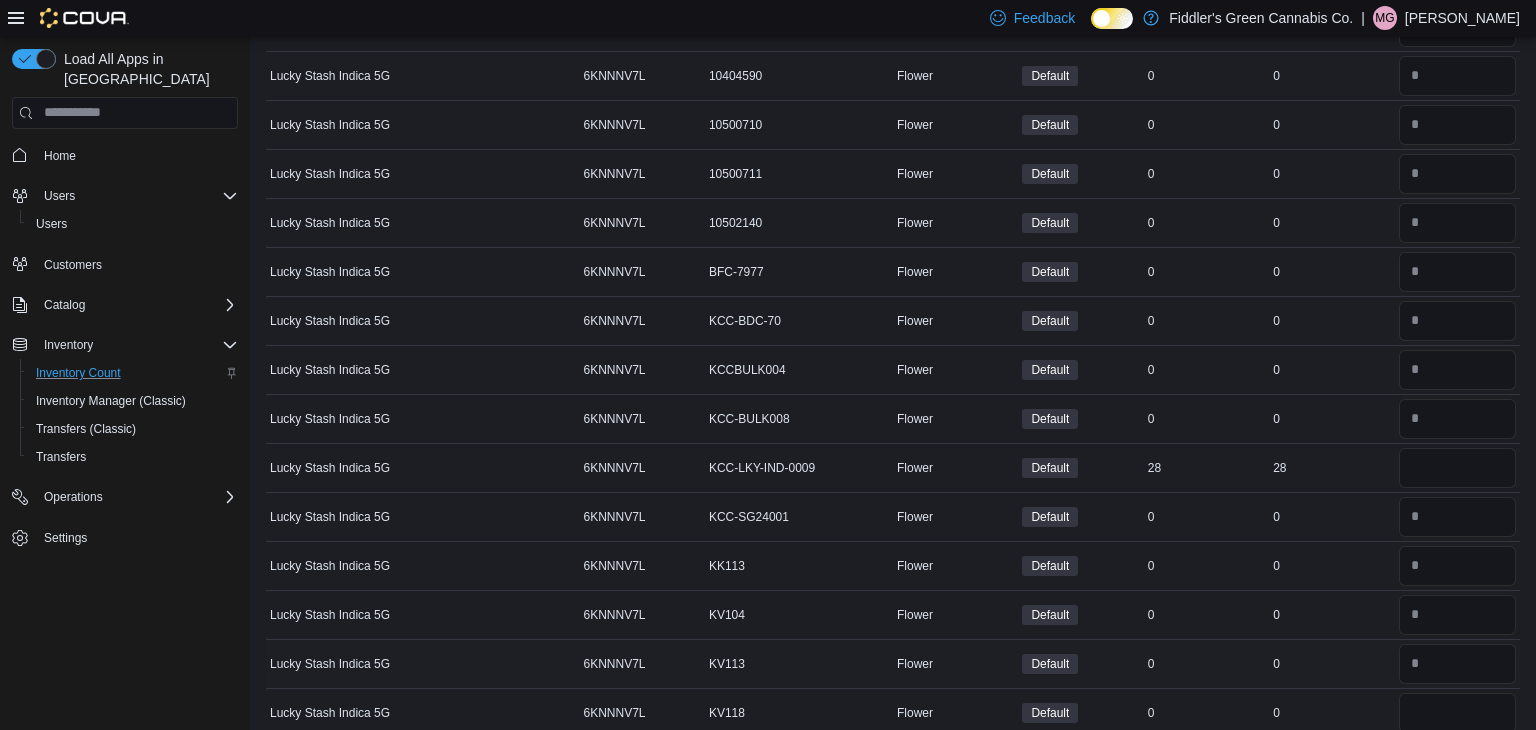 click at bounding box center [1457, 664] 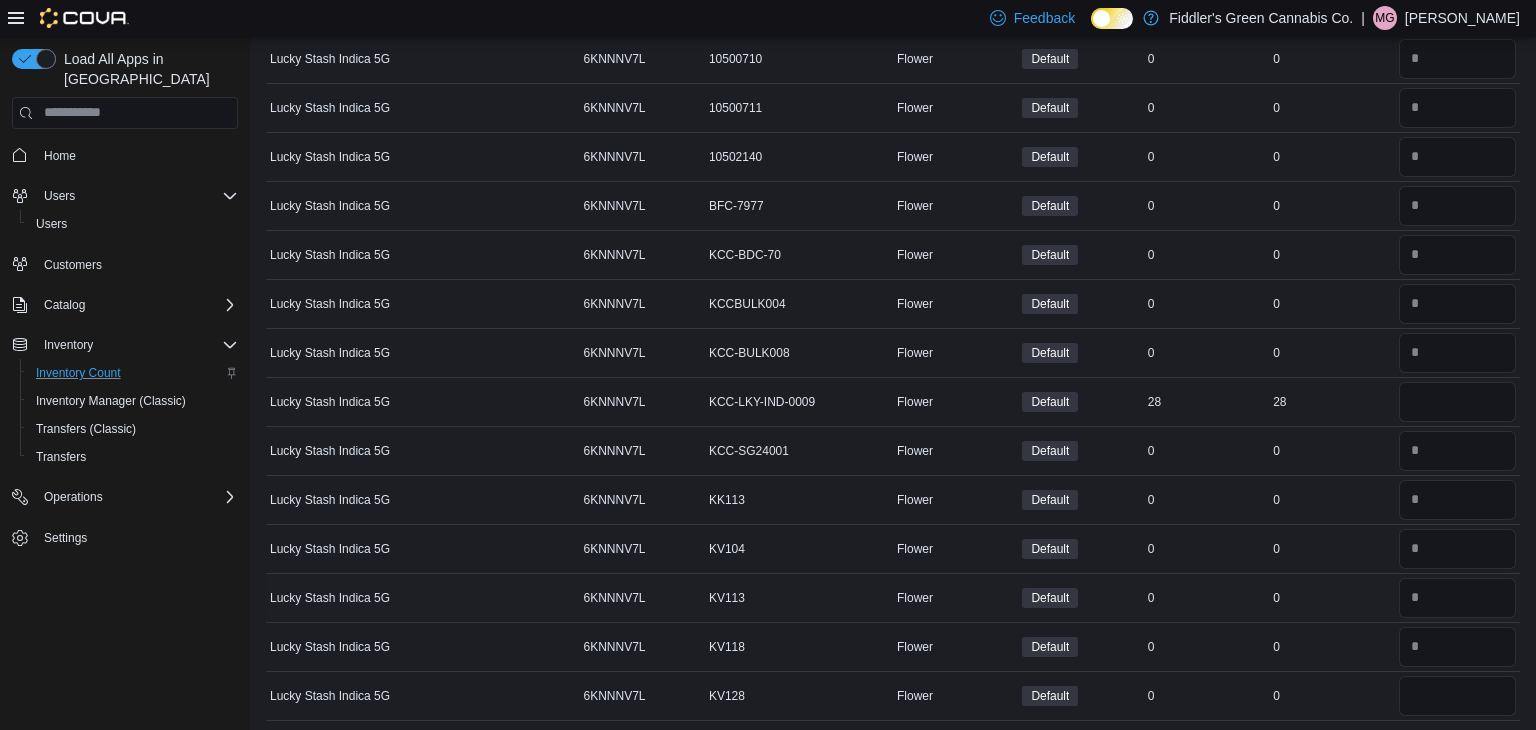scroll, scrollTop: 509, scrollLeft: 0, axis: vertical 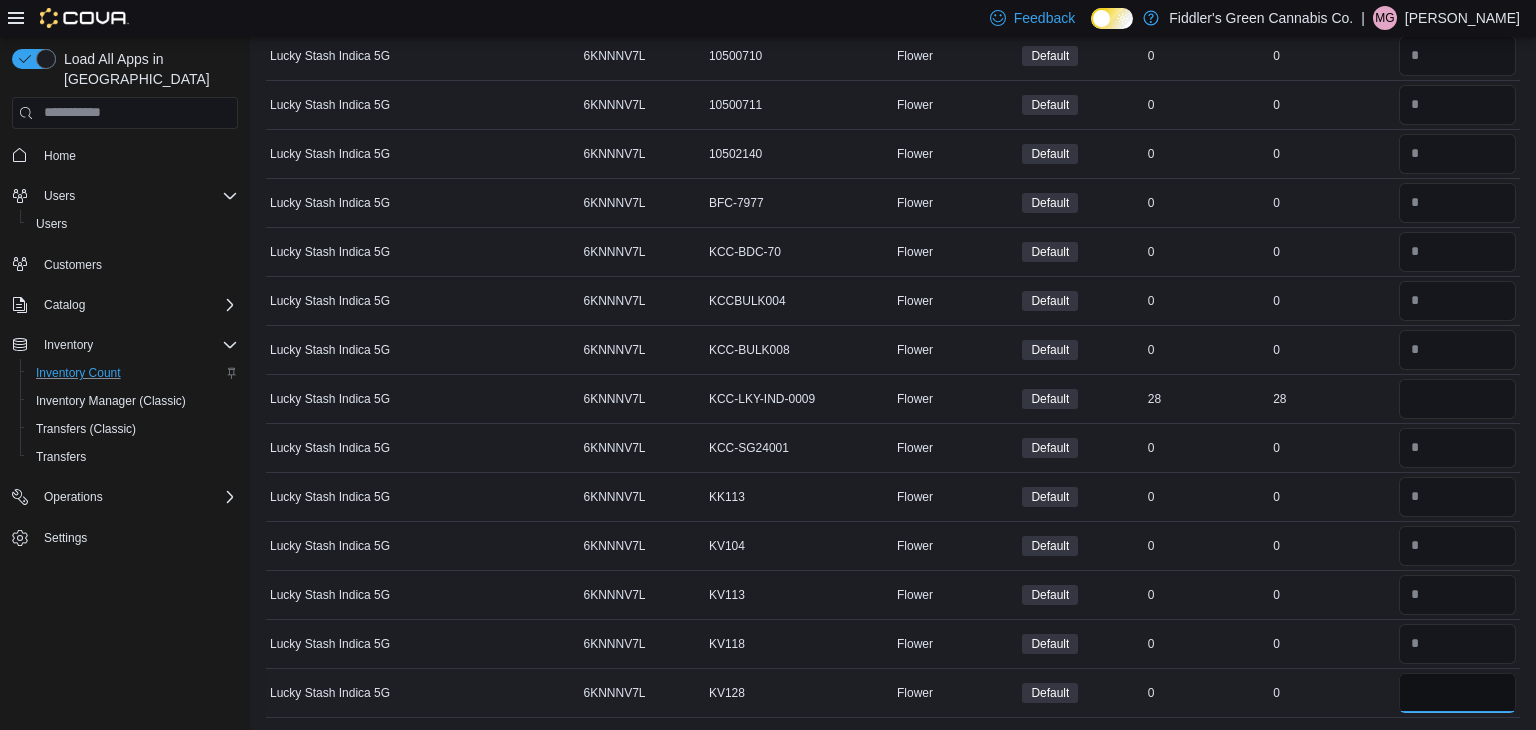 click at bounding box center (1457, 693) 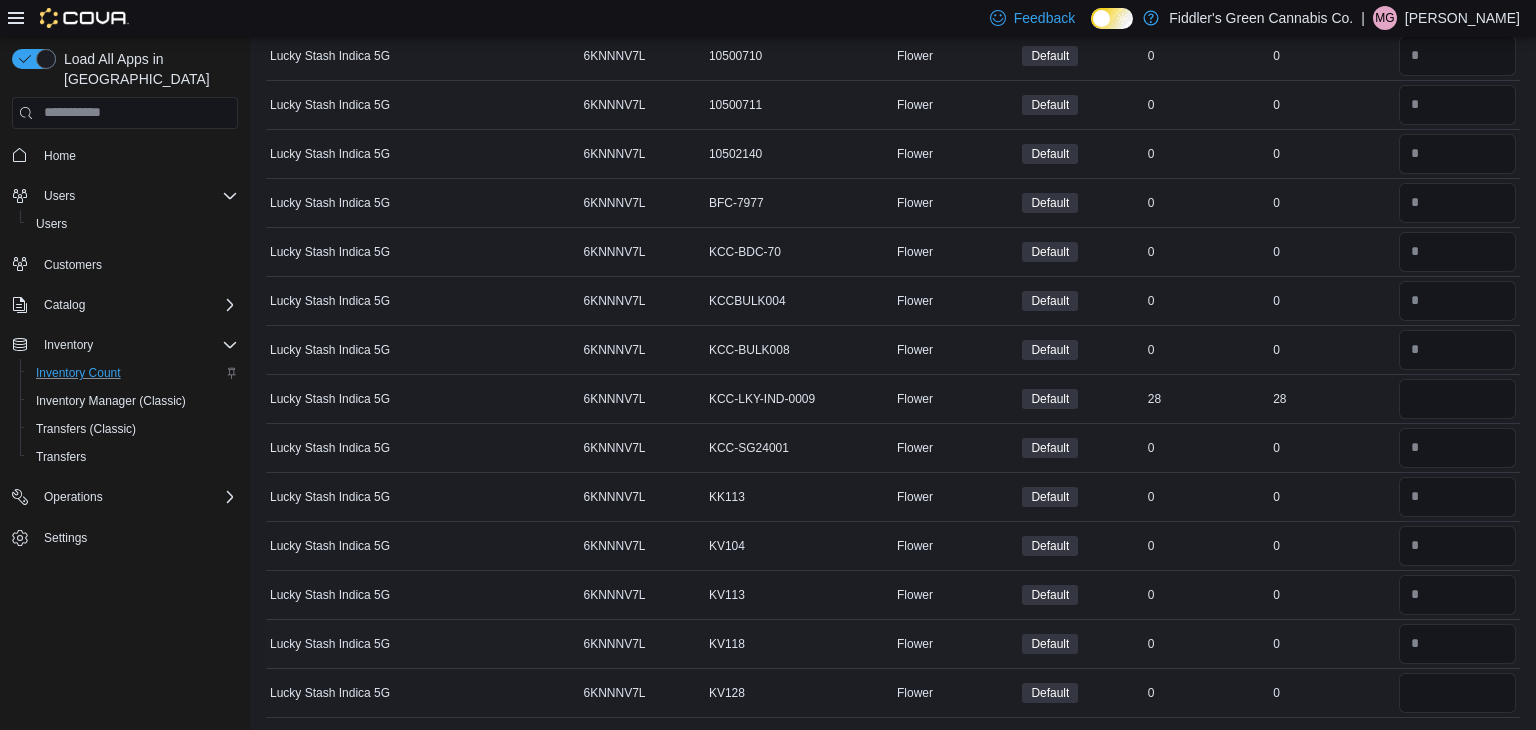 click on "0" at bounding box center [1331, 644] 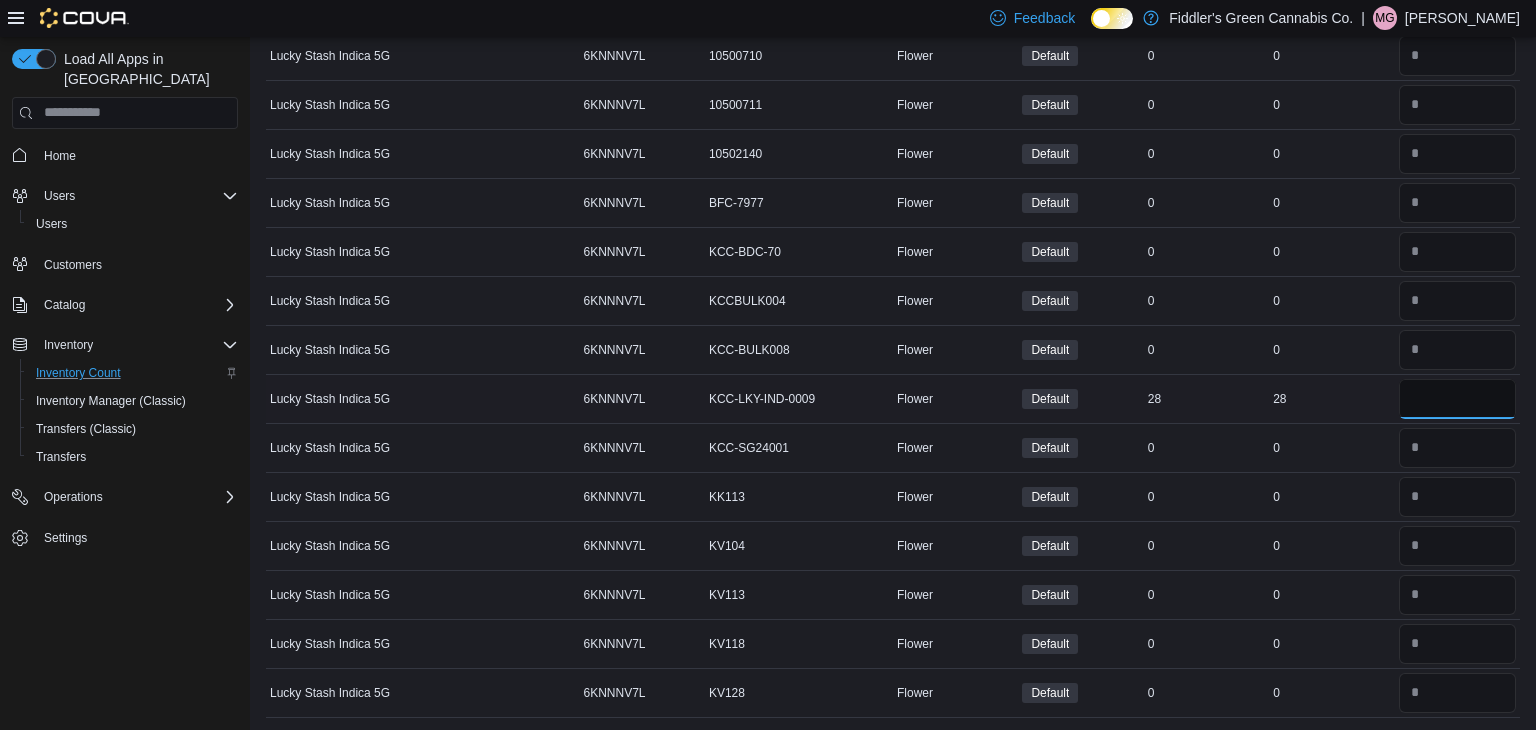 click at bounding box center (1457, 399) 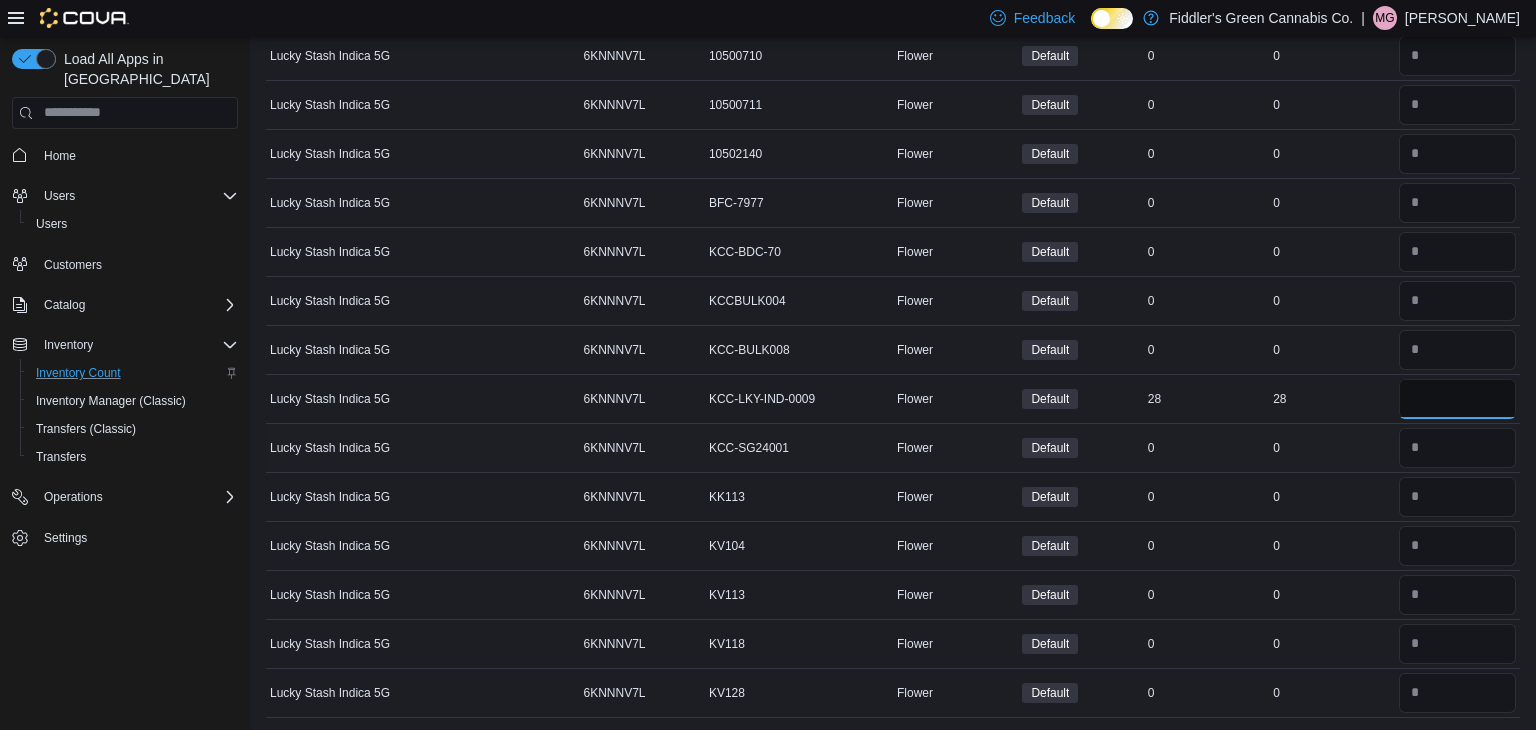 type on "**" 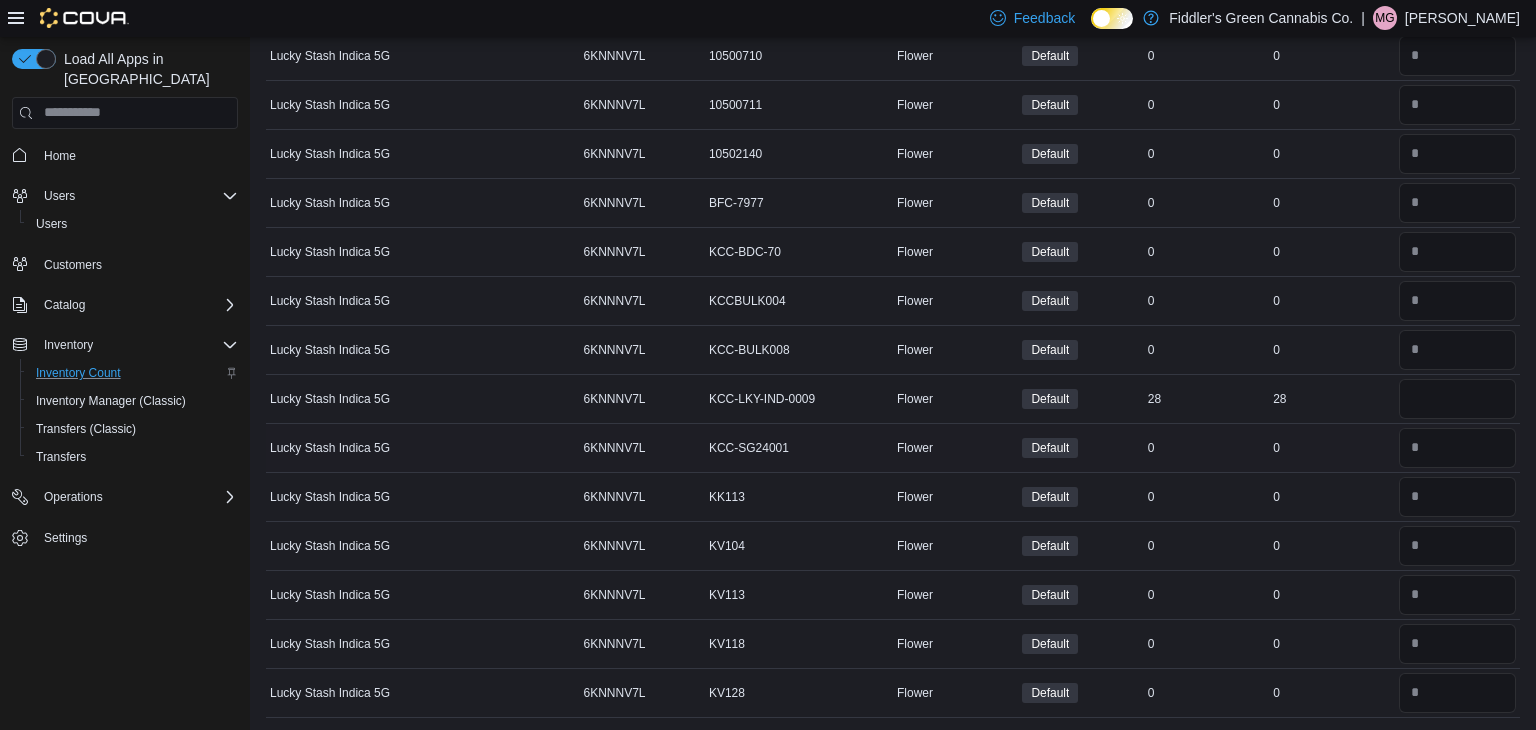 click on "0" at bounding box center [1331, 448] 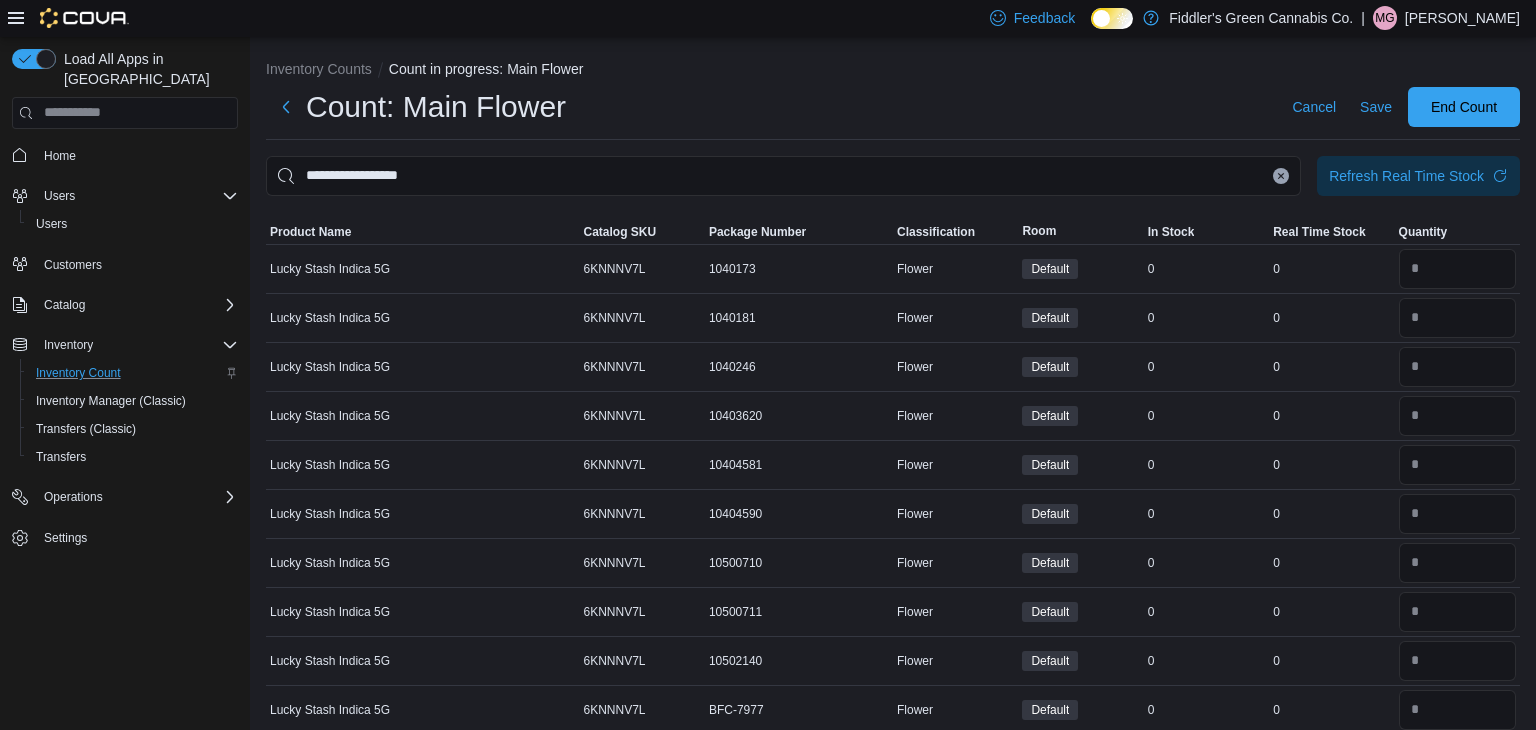 scroll, scrollTop: 0, scrollLeft: 0, axis: both 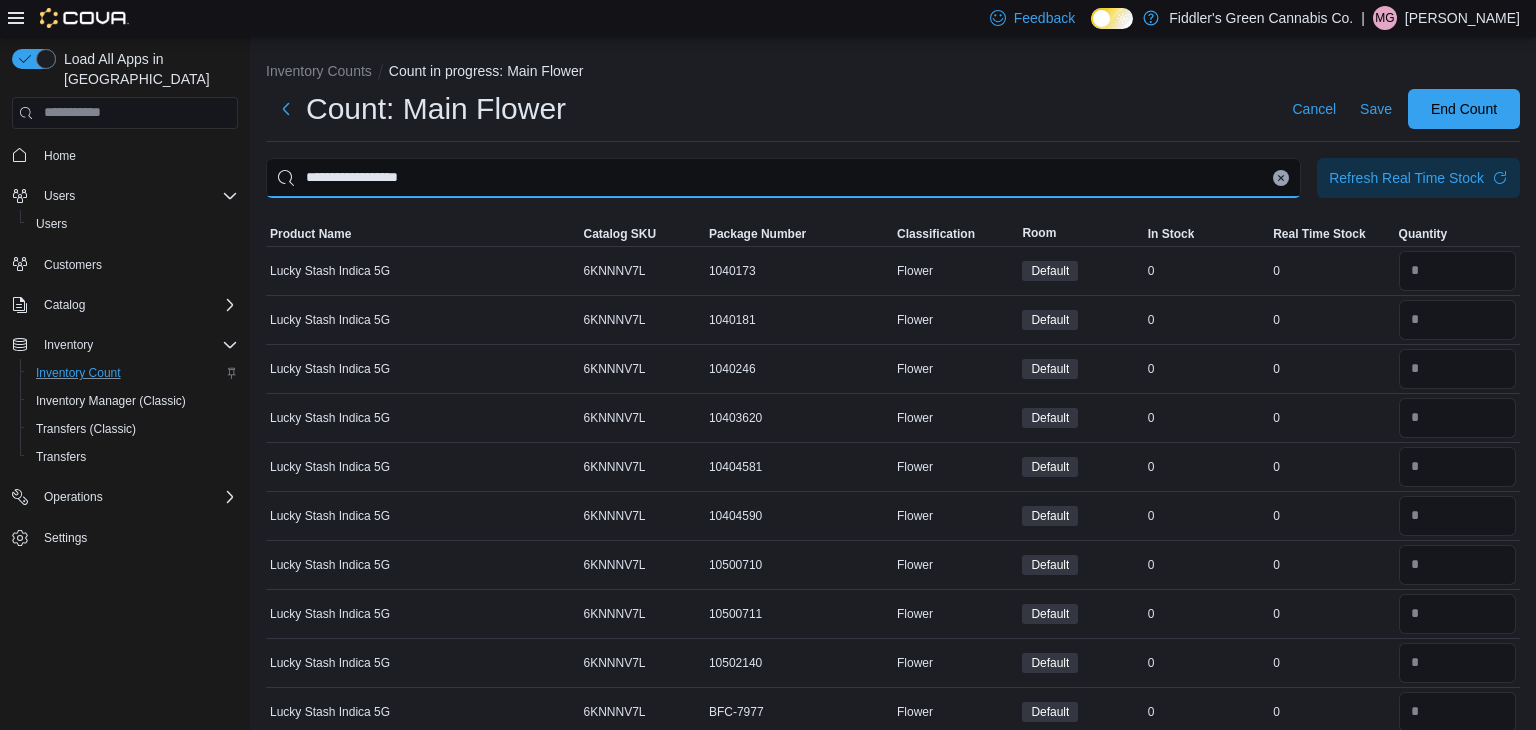 click on "**********" at bounding box center (783, 178) 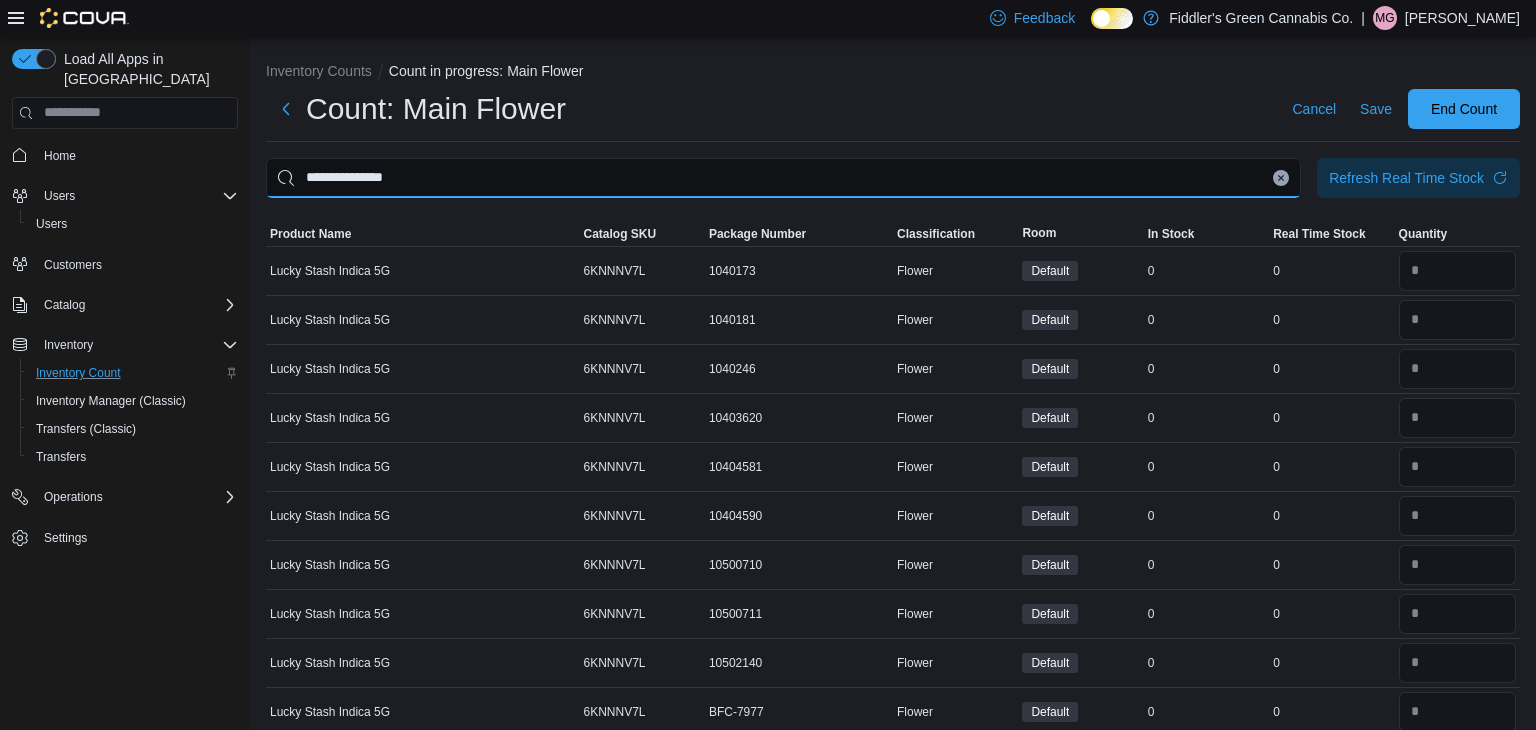 type on "**********" 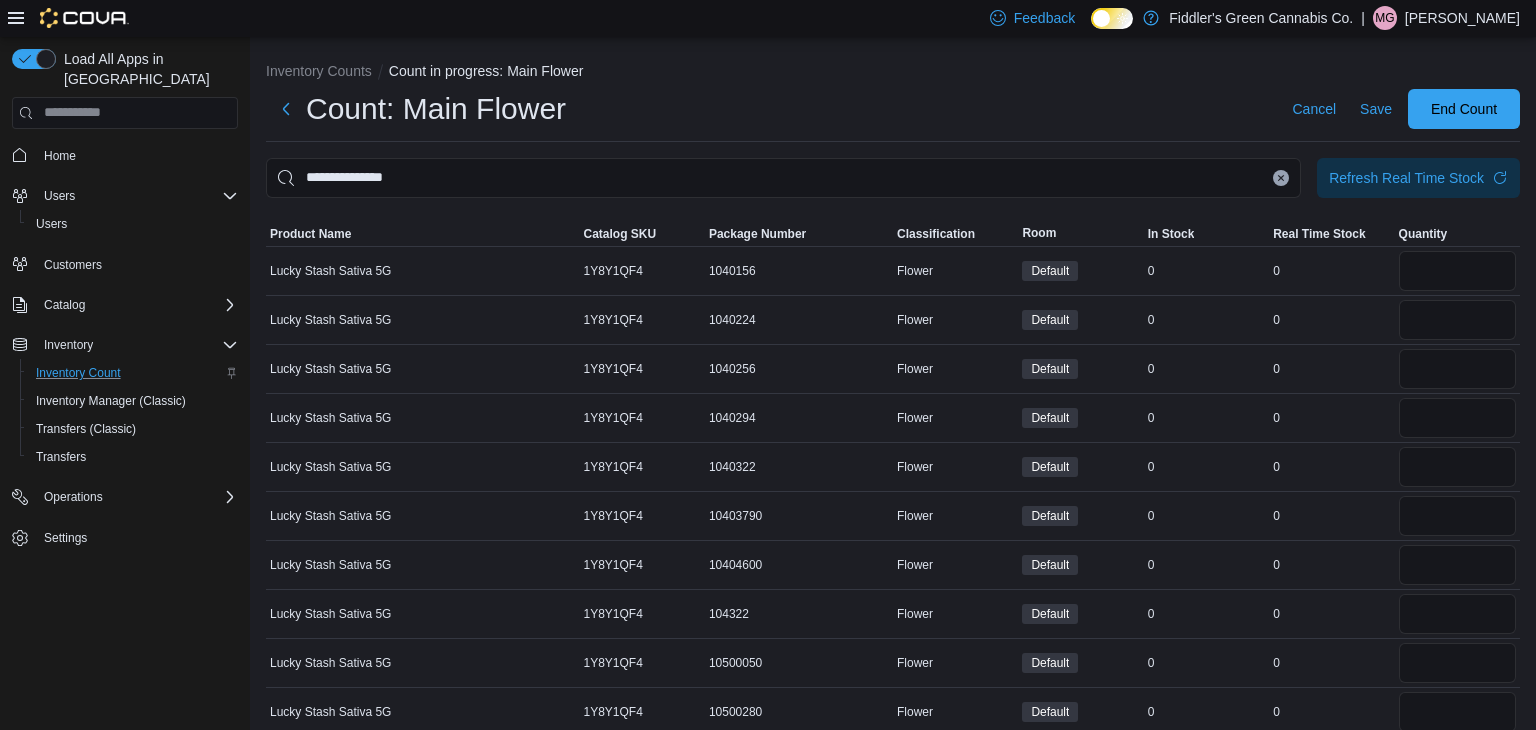 click on "Count: Main Flower  Cancel Save End Count" at bounding box center [893, 109] 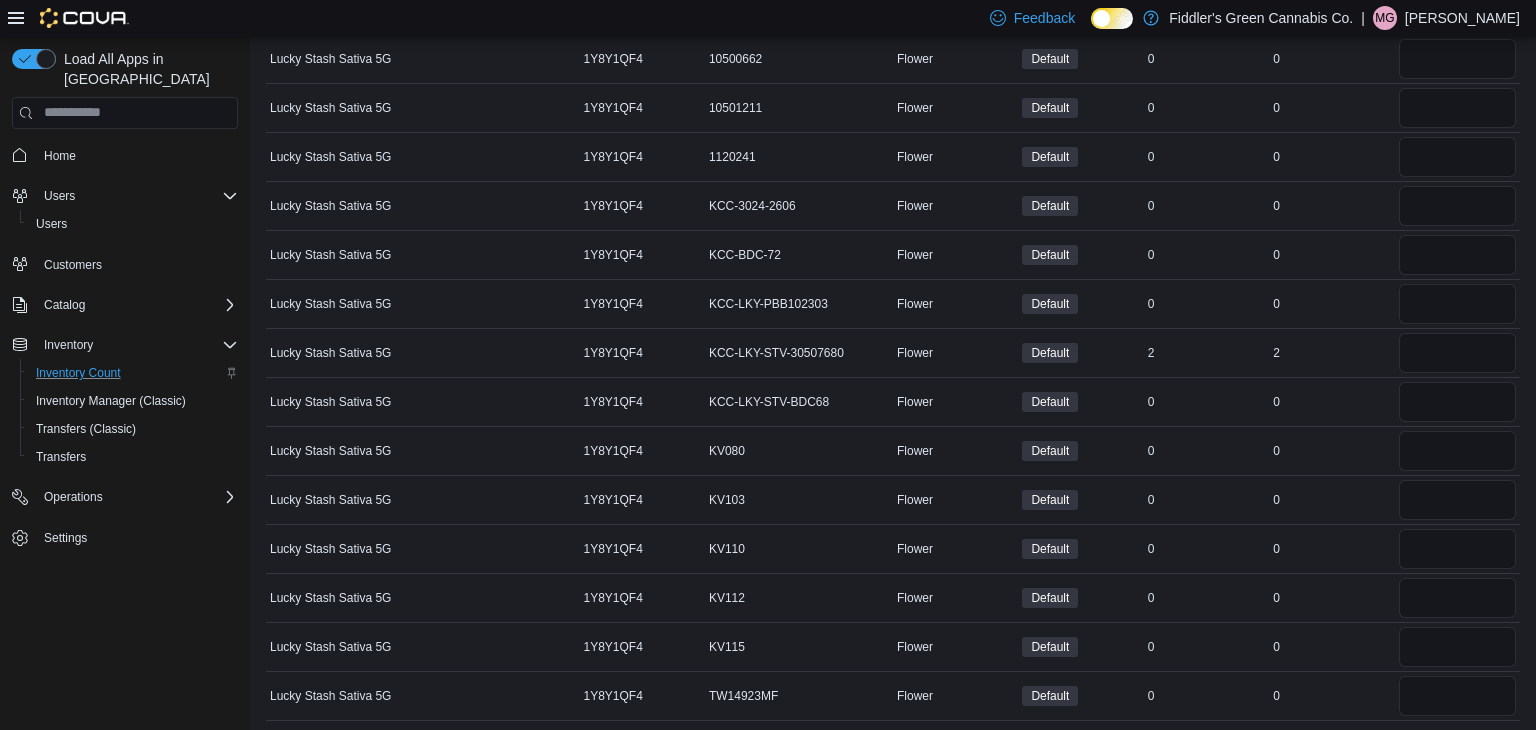scroll, scrollTop: 704, scrollLeft: 0, axis: vertical 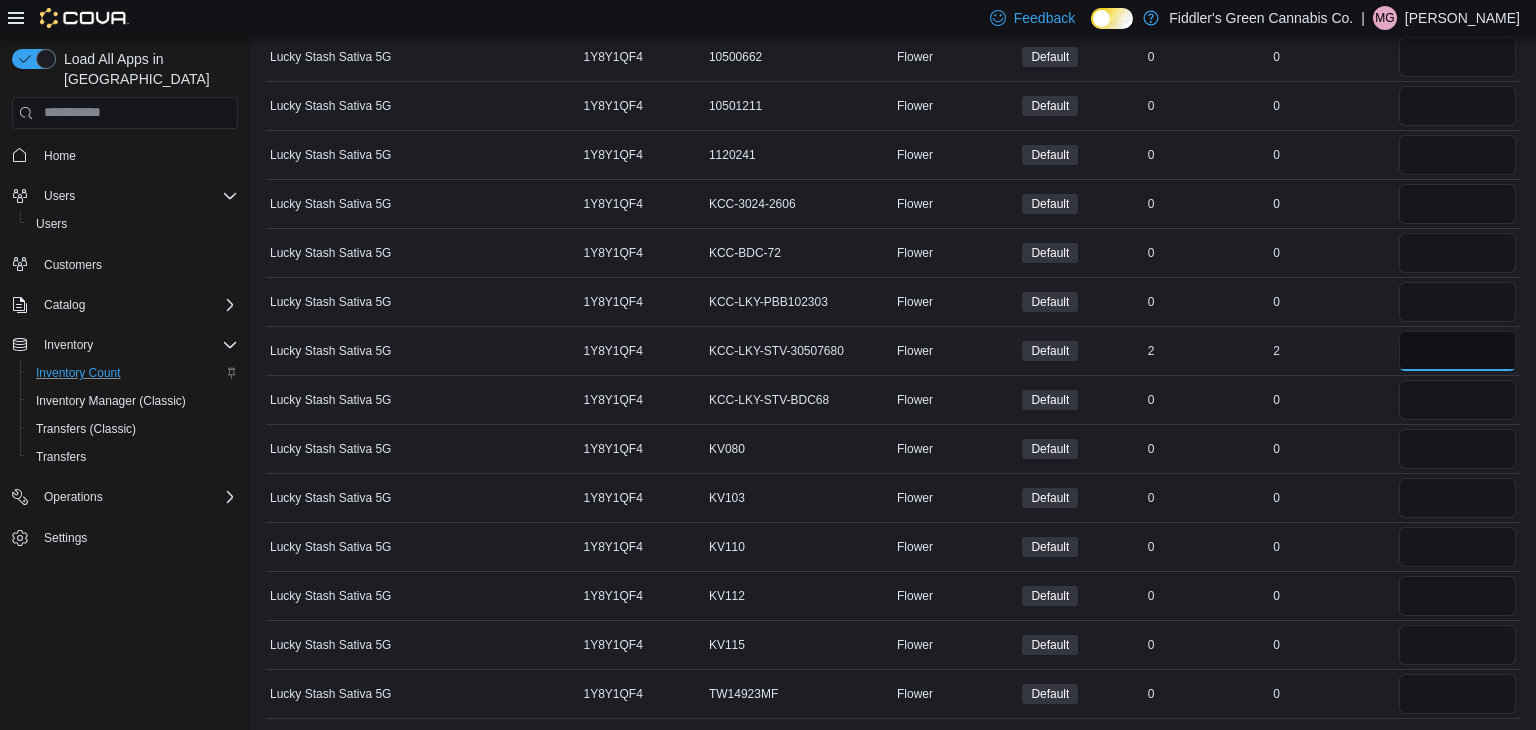 click at bounding box center (1457, 351) 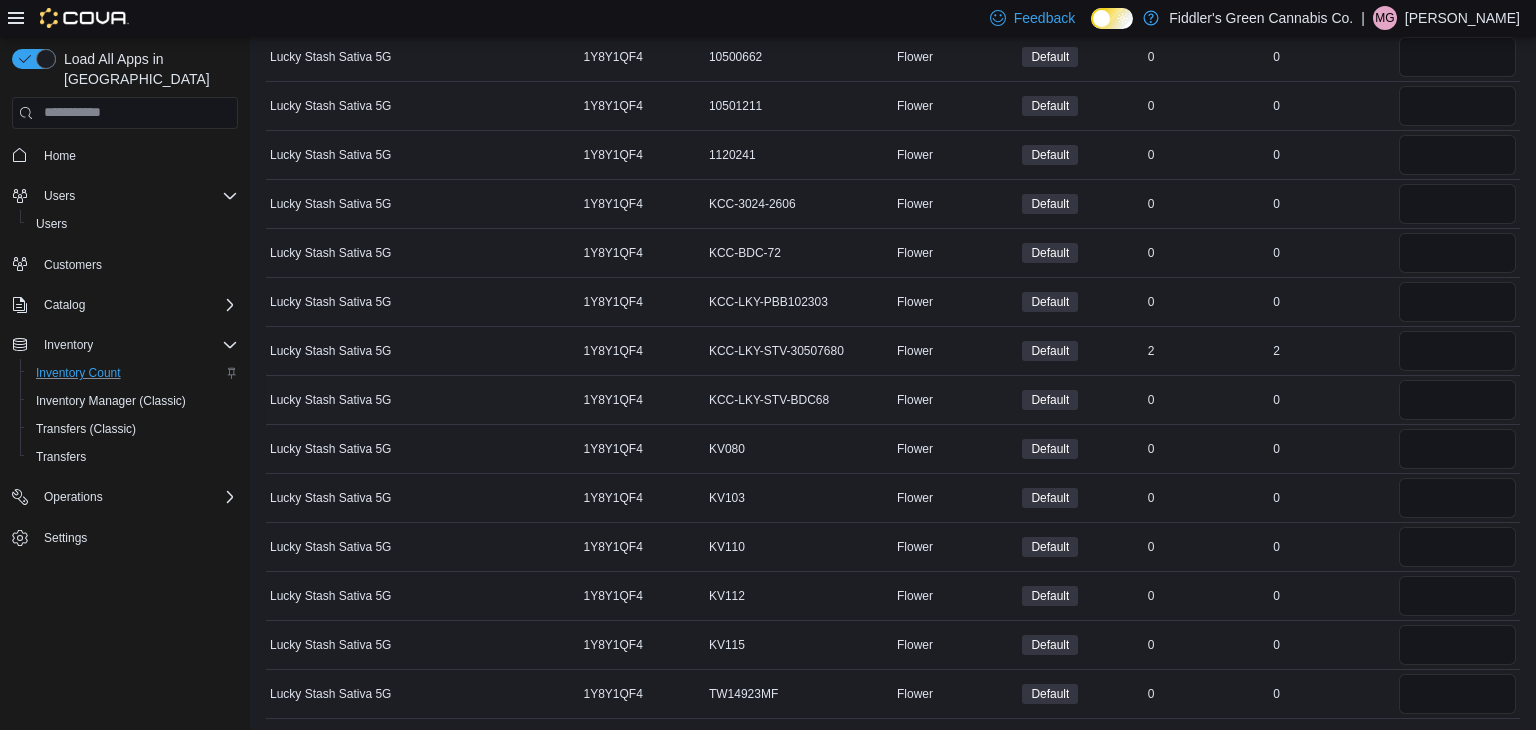 click on "Real Time Stock 0" at bounding box center (1331, 399) 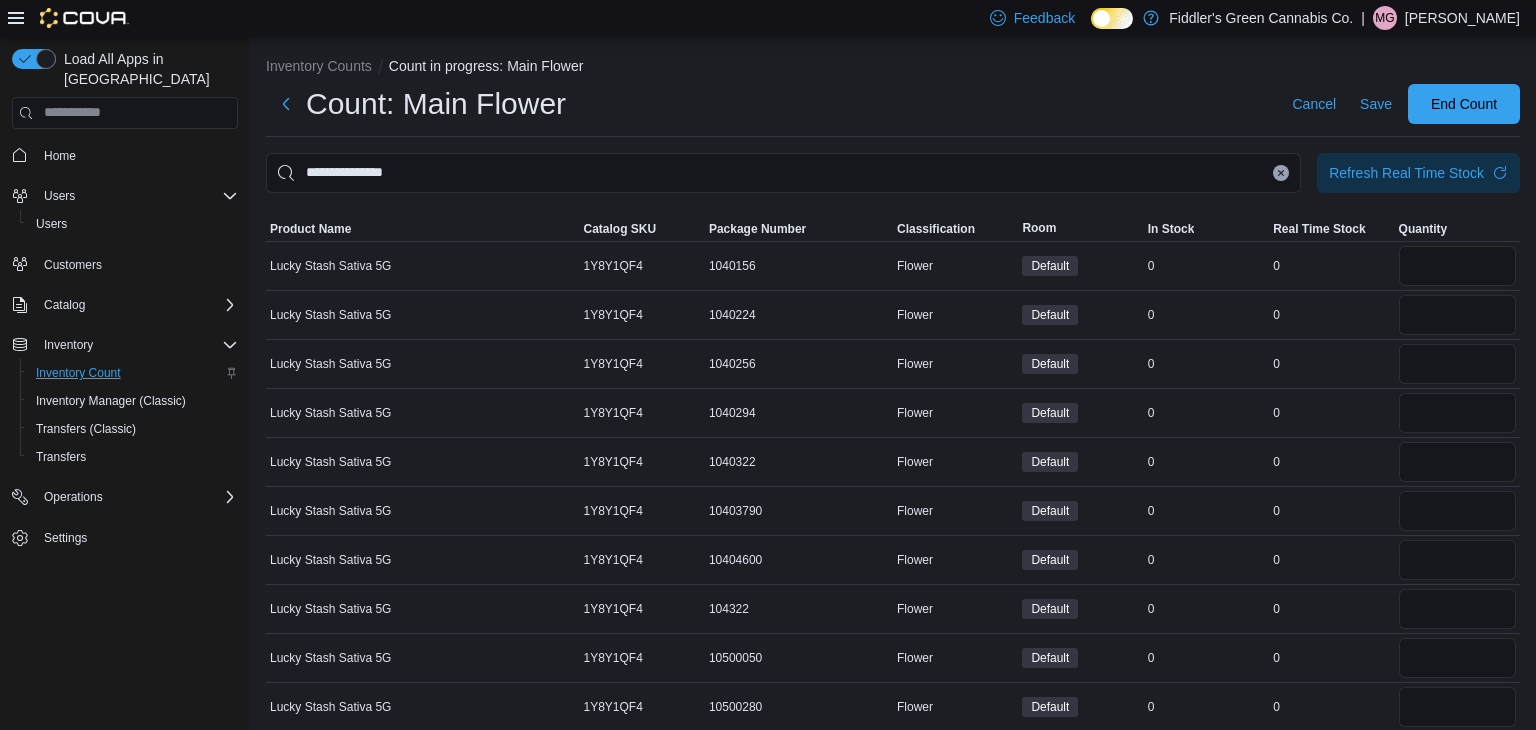 scroll, scrollTop: 0, scrollLeft: 0, axis: both 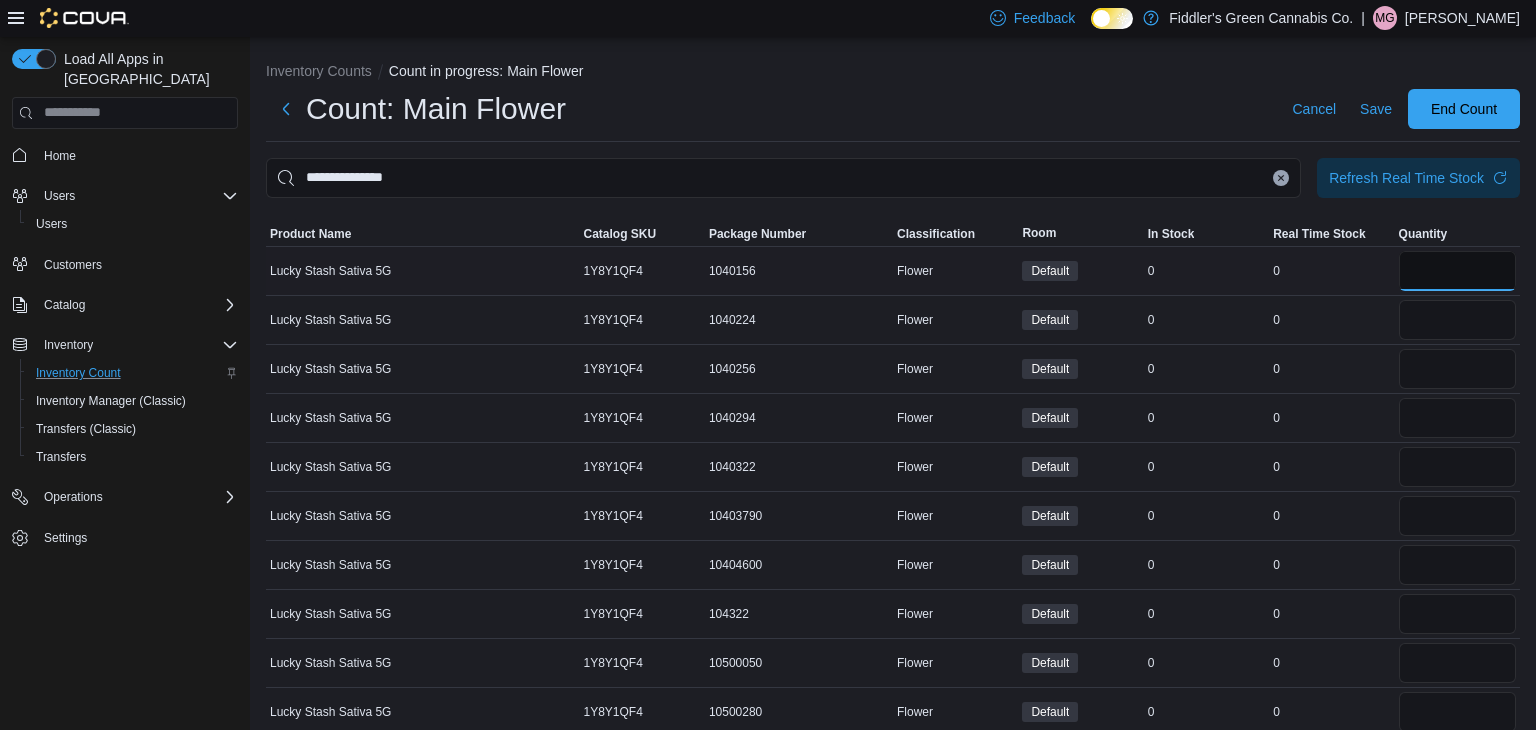 click at bounding box center (1457, 271) 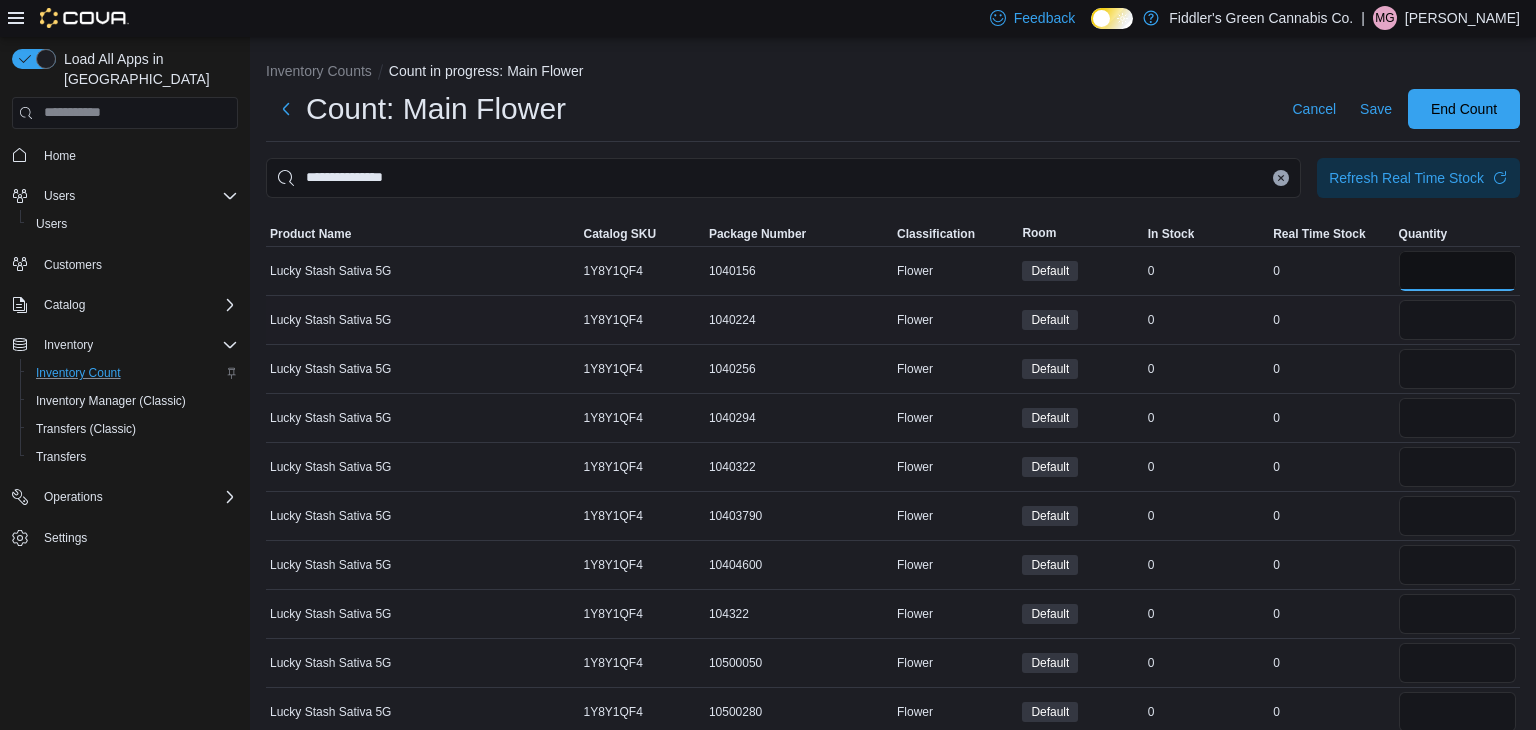 type on "*" 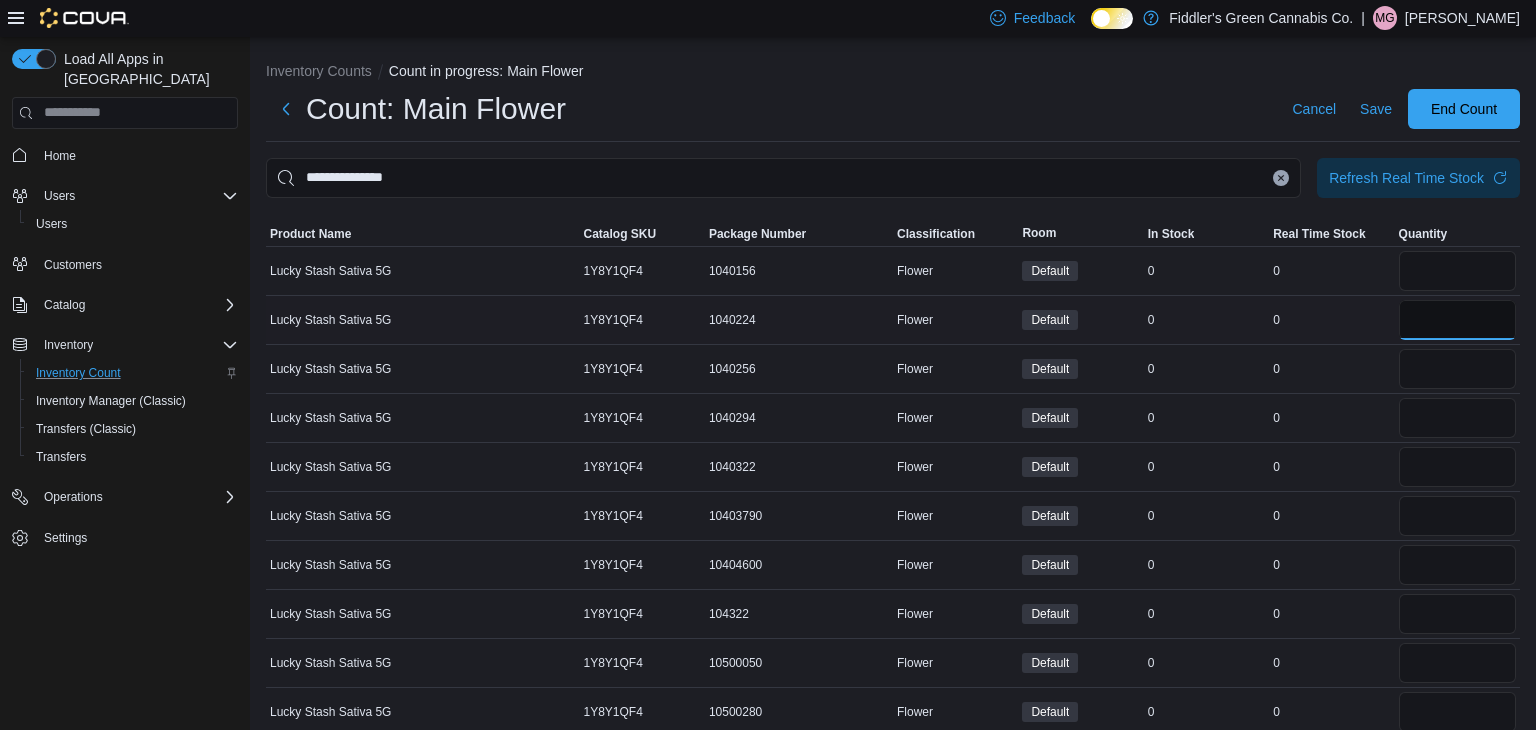click at bounding box center [1457, 320] 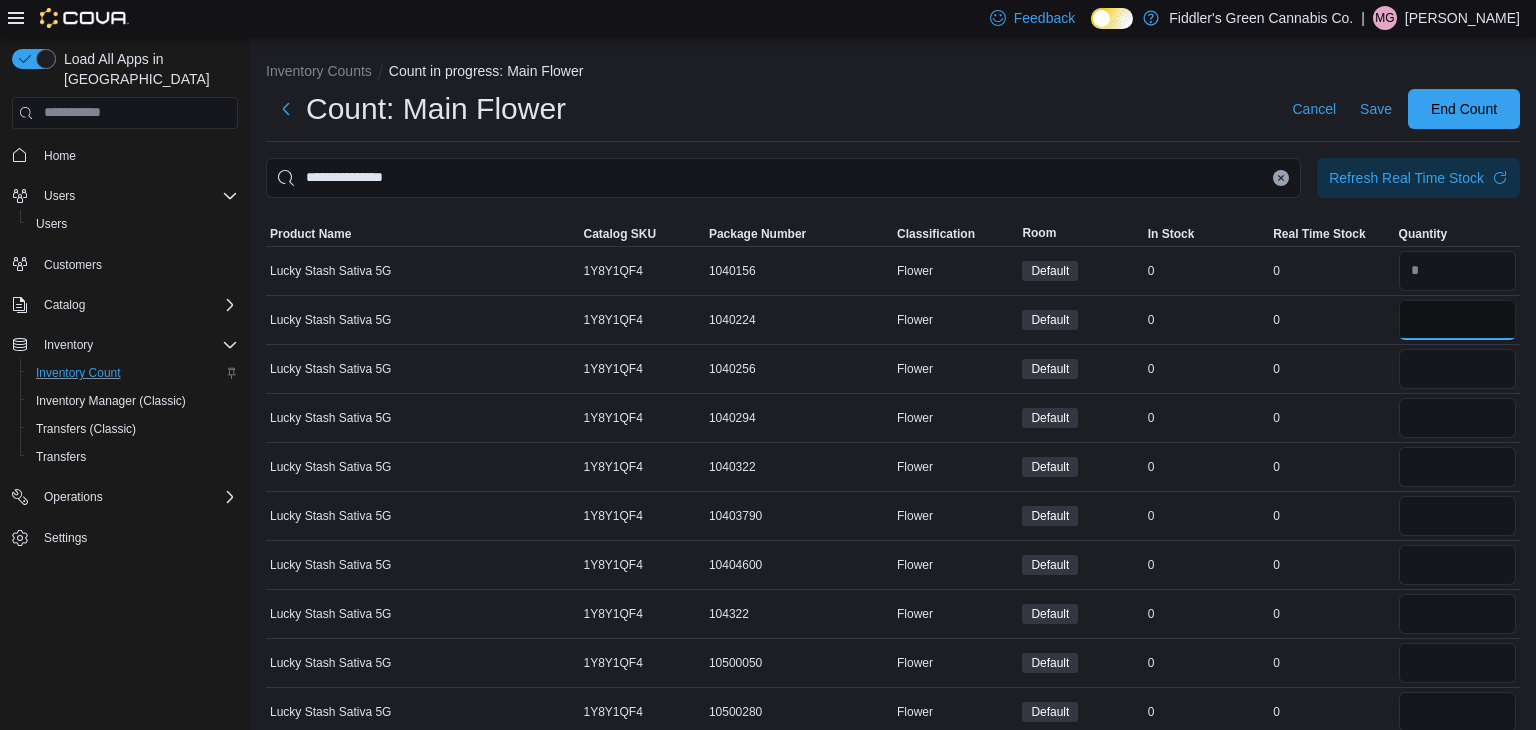 type on "*" 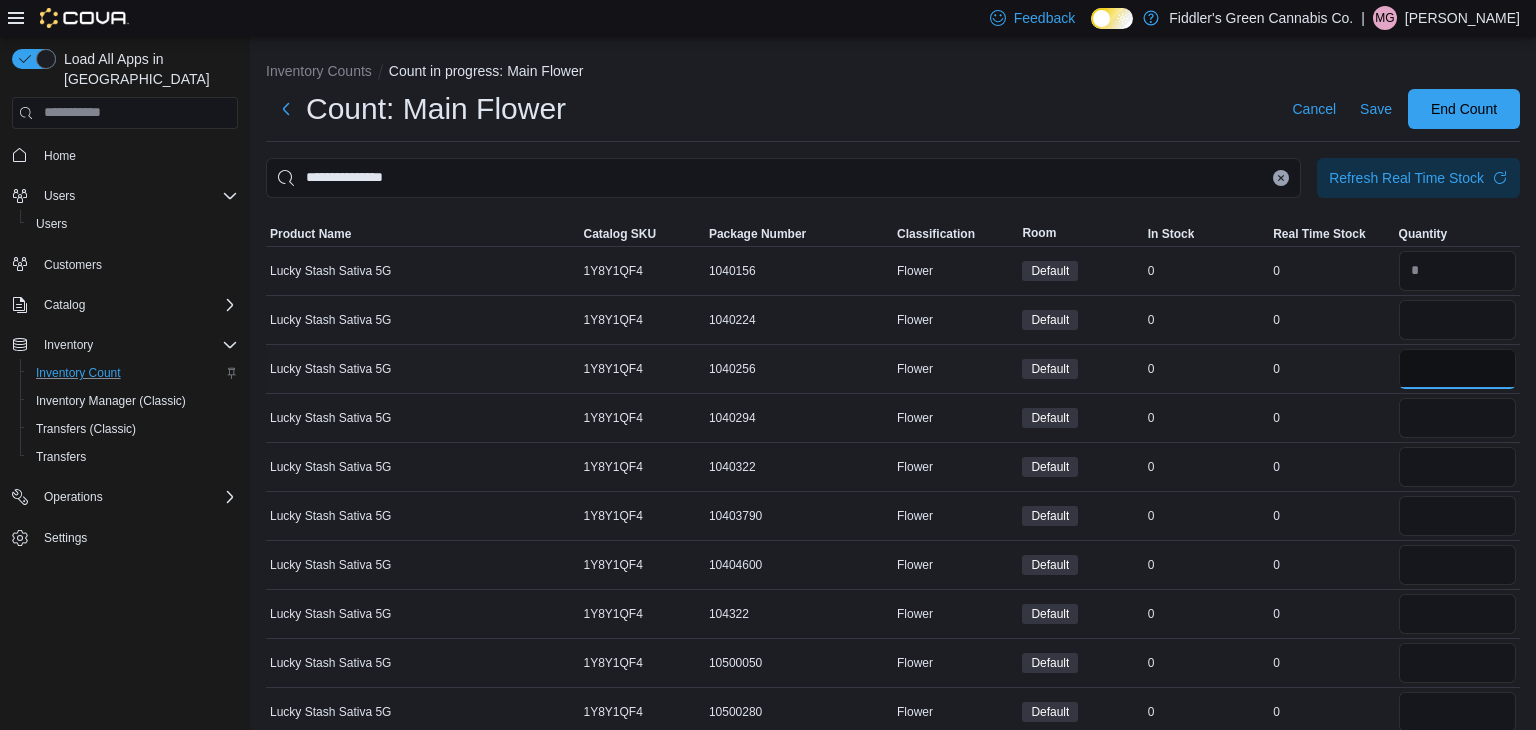 click at bounding box center [1457, 369] 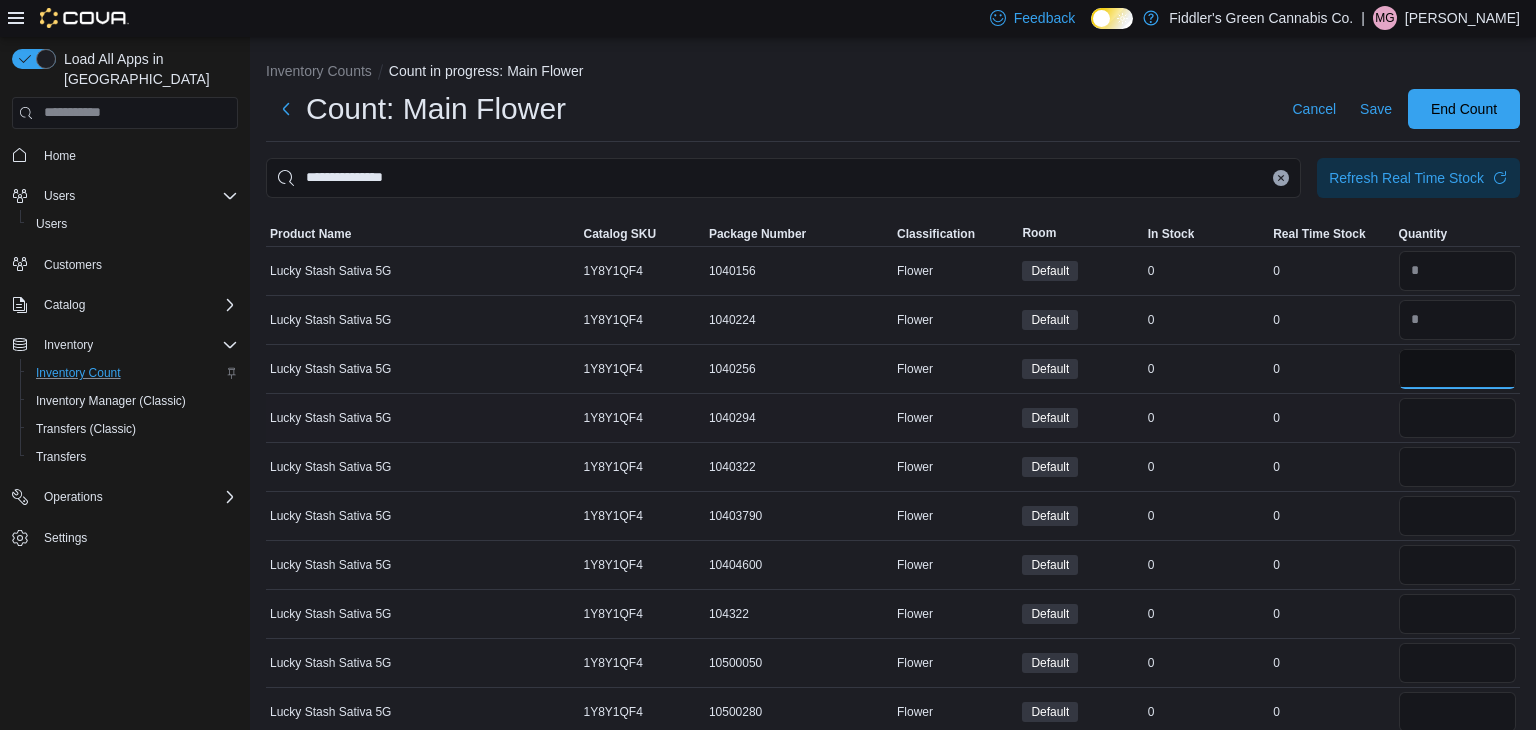 type on "*" 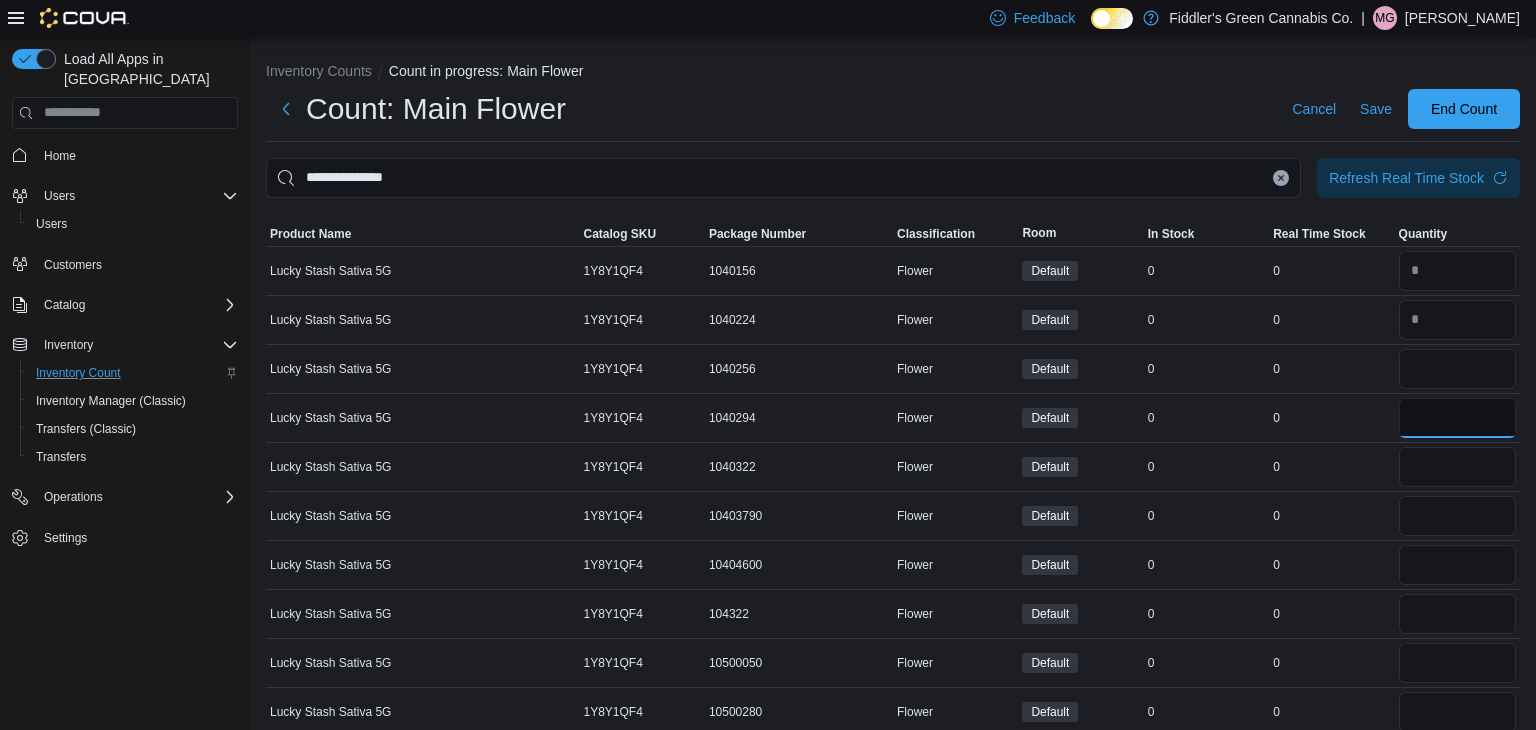 click at bounding box center (1457, 418) 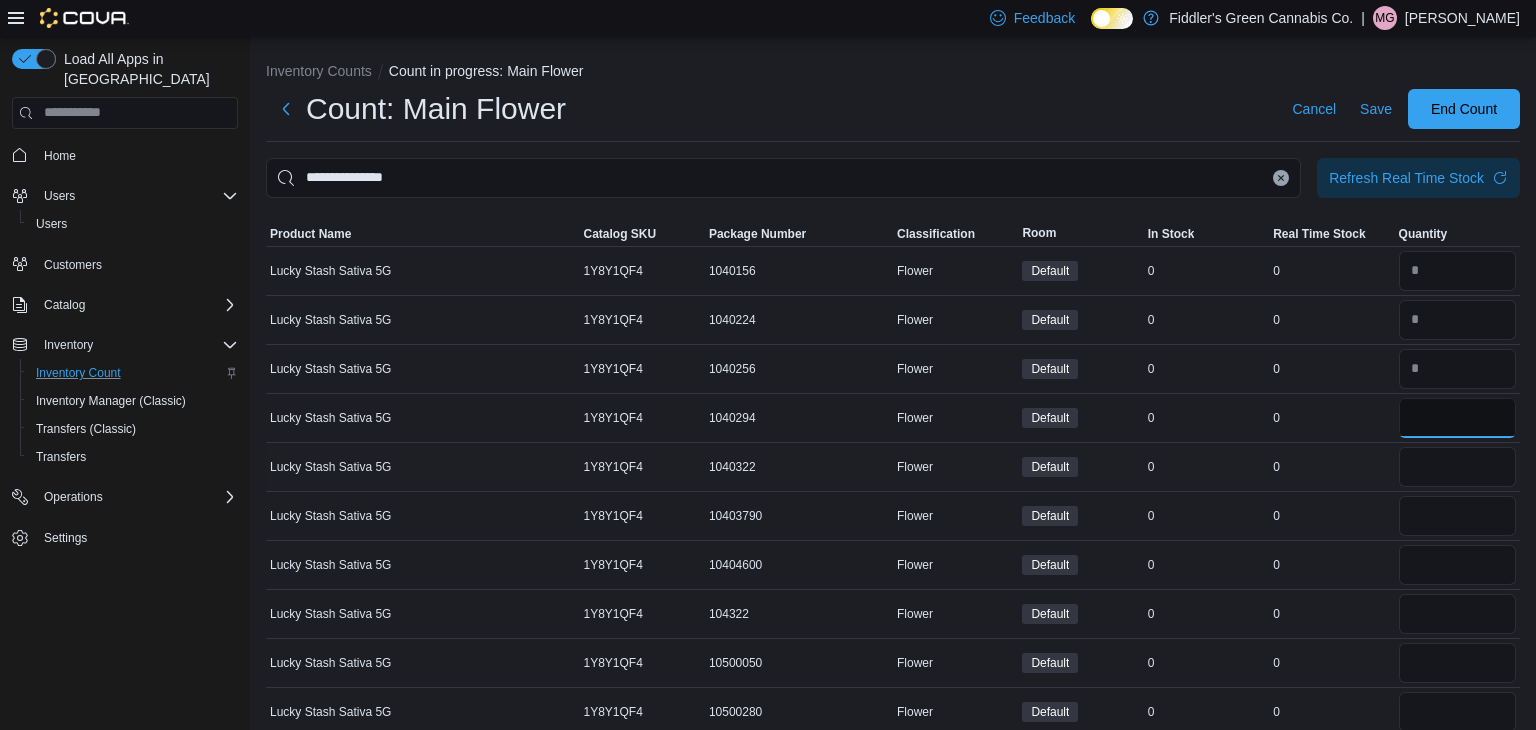 type on "*" 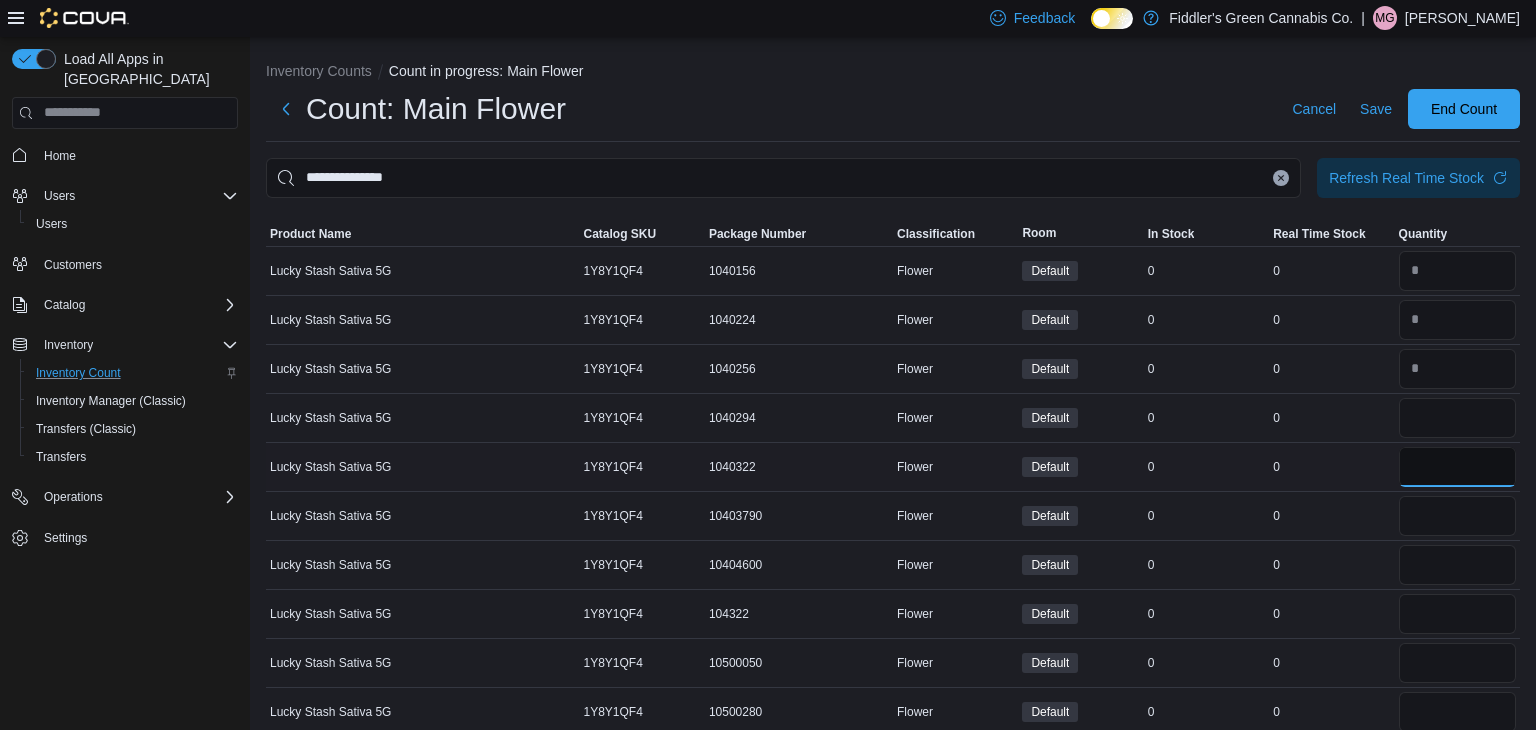 click at bounding box center [1457, 467] 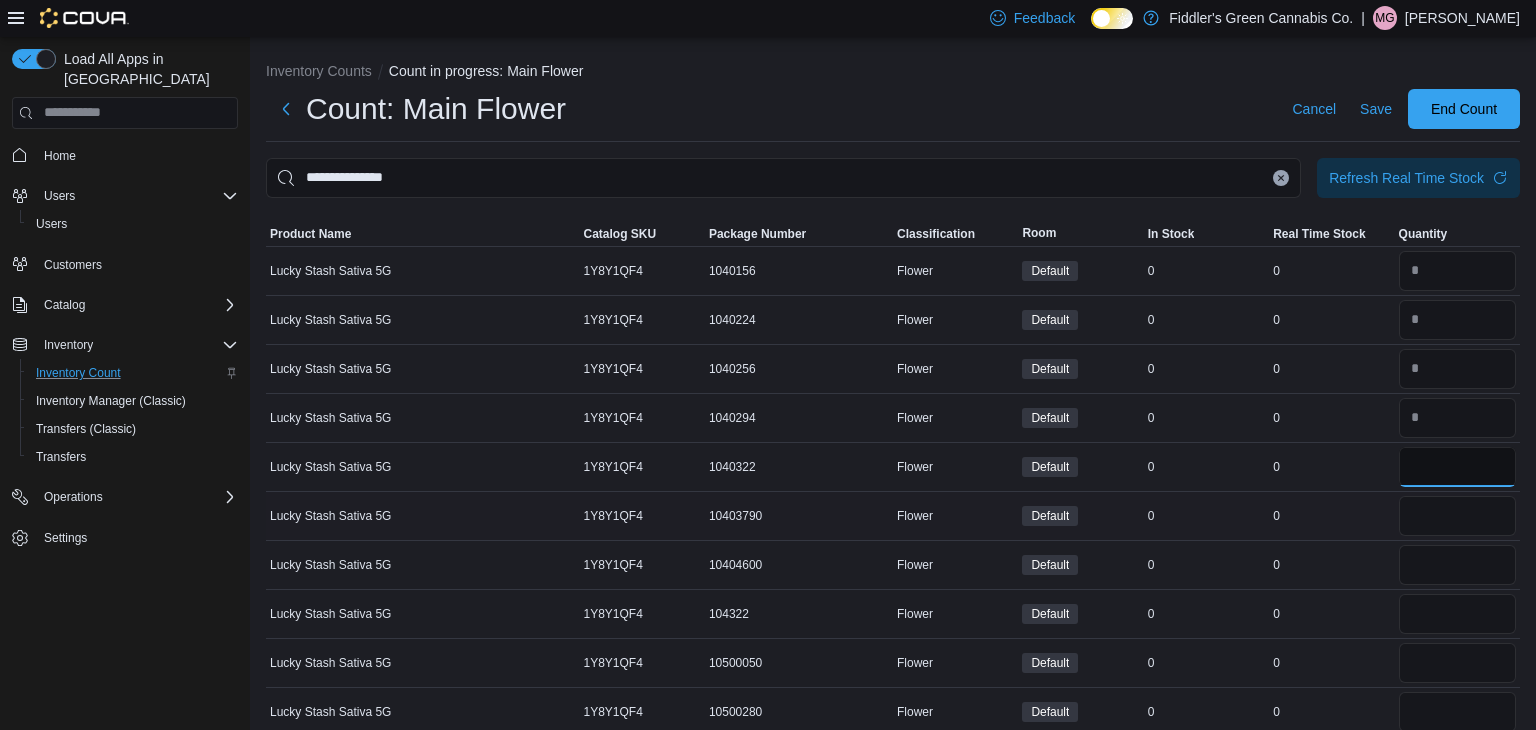 type on "*" 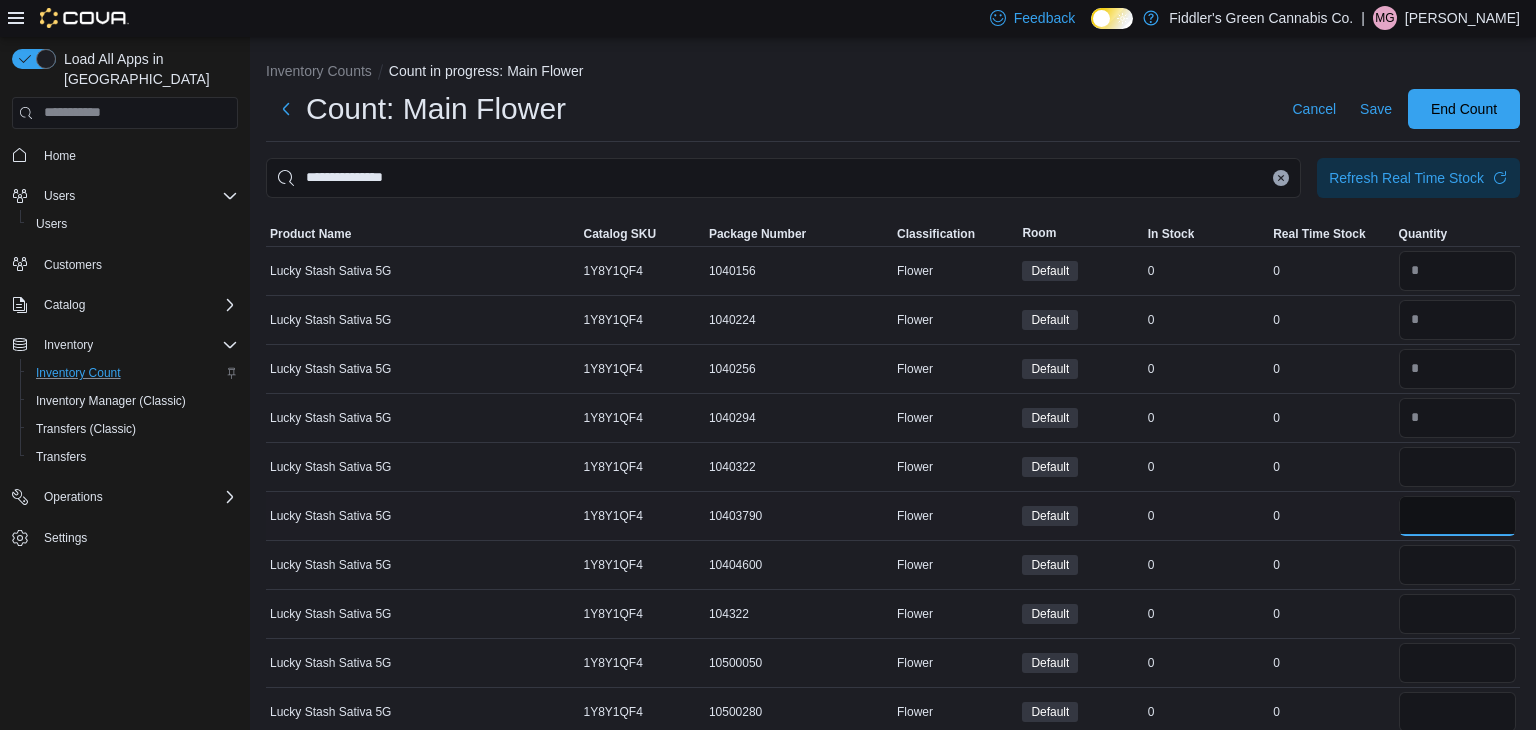 click at bounding box center (1457, 516) 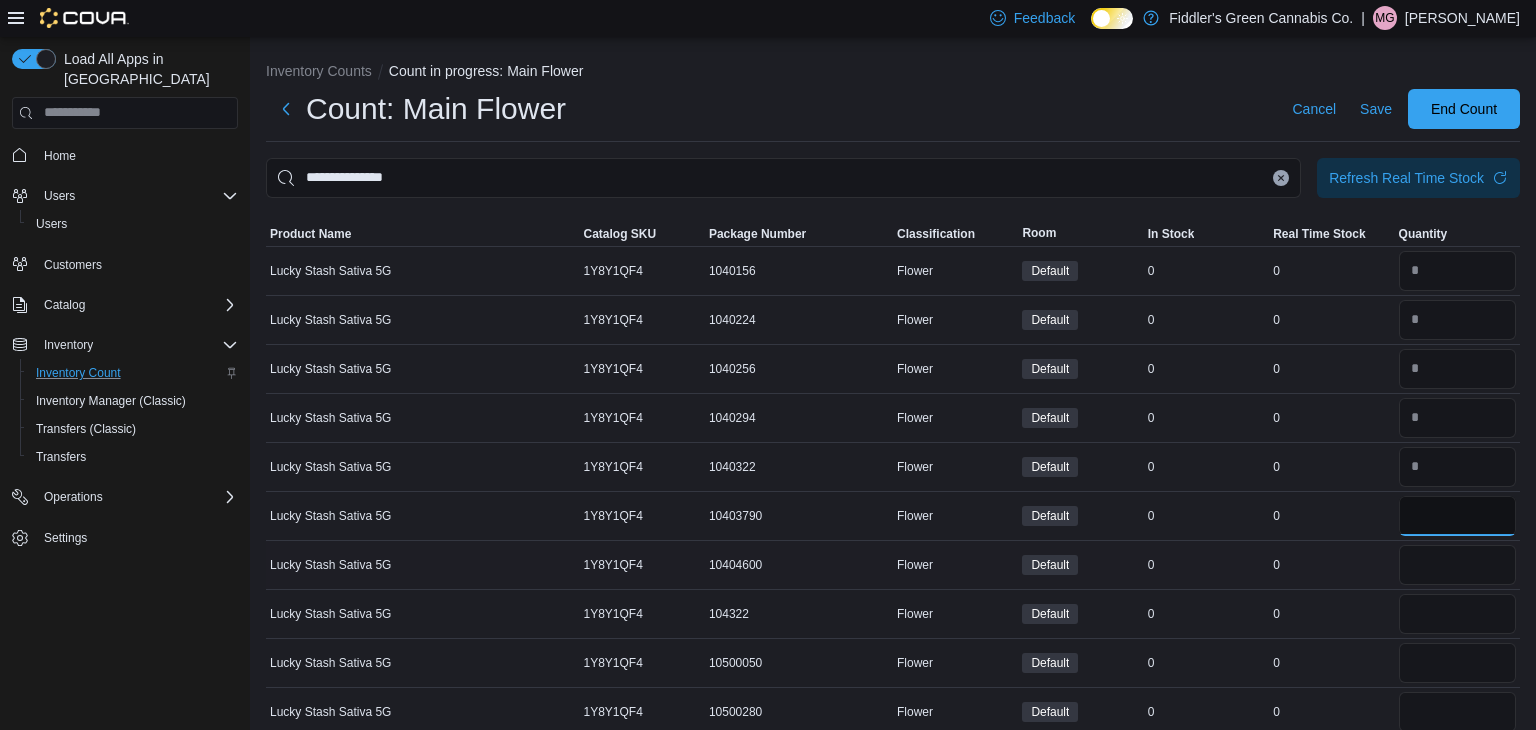type on "*" 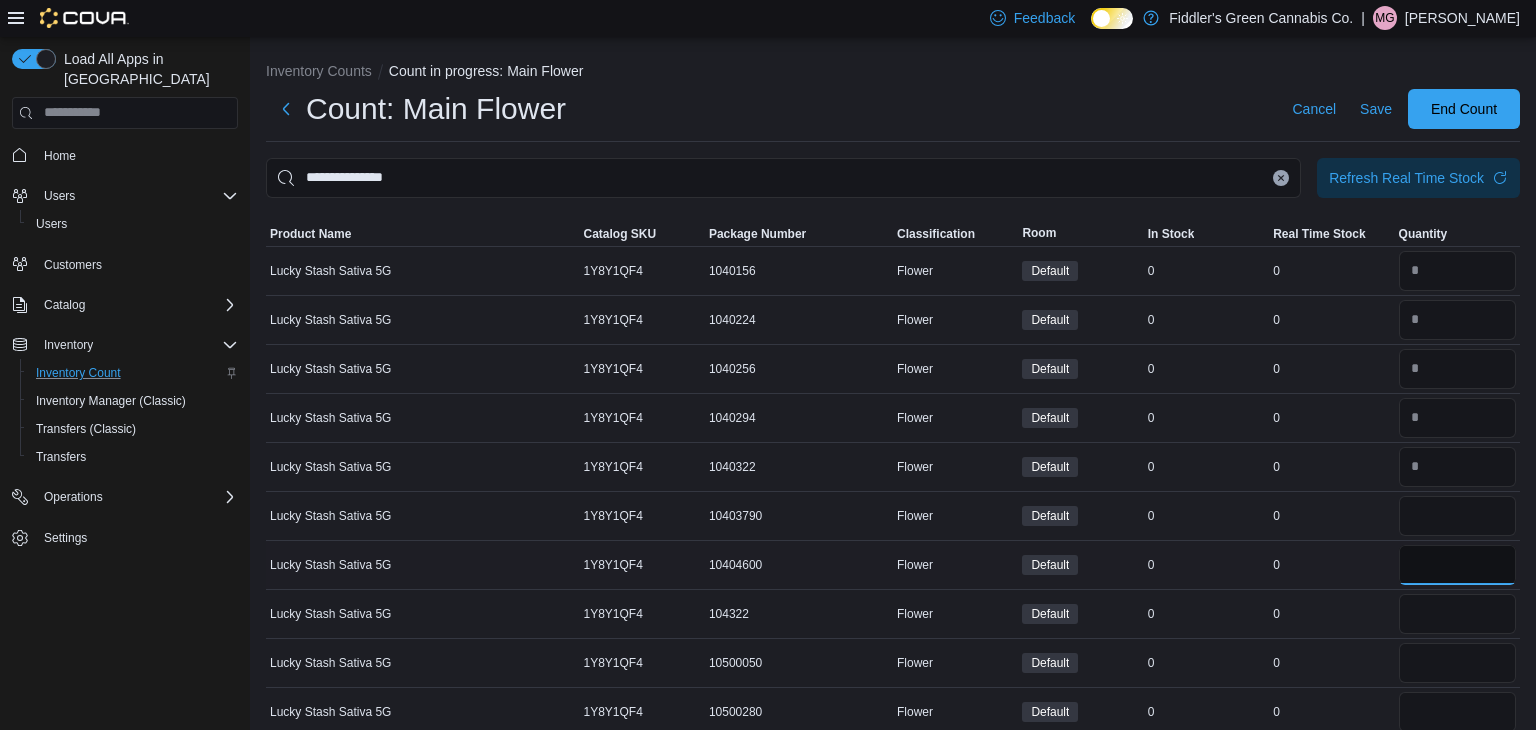 click at bounding box center (1457, 565) 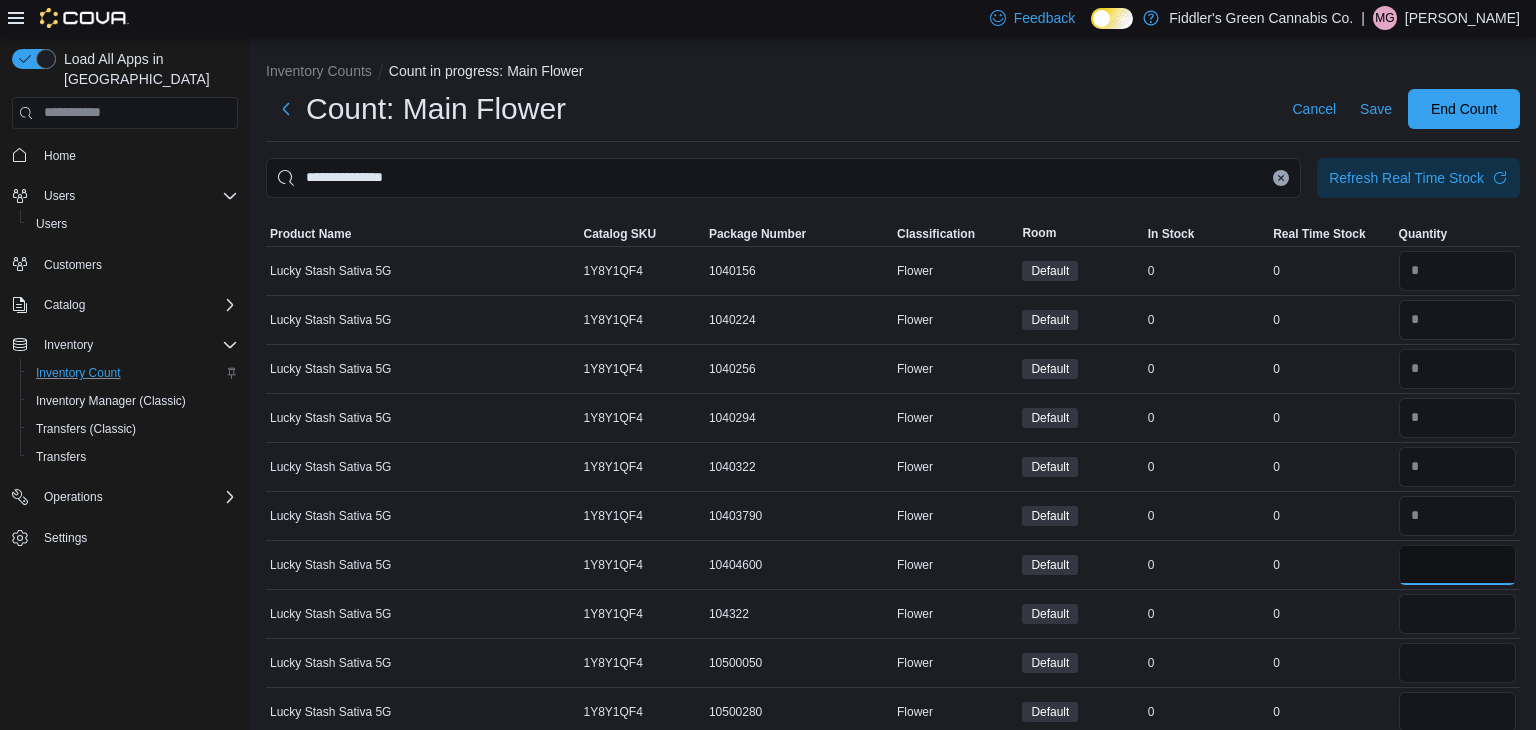 type on "*" 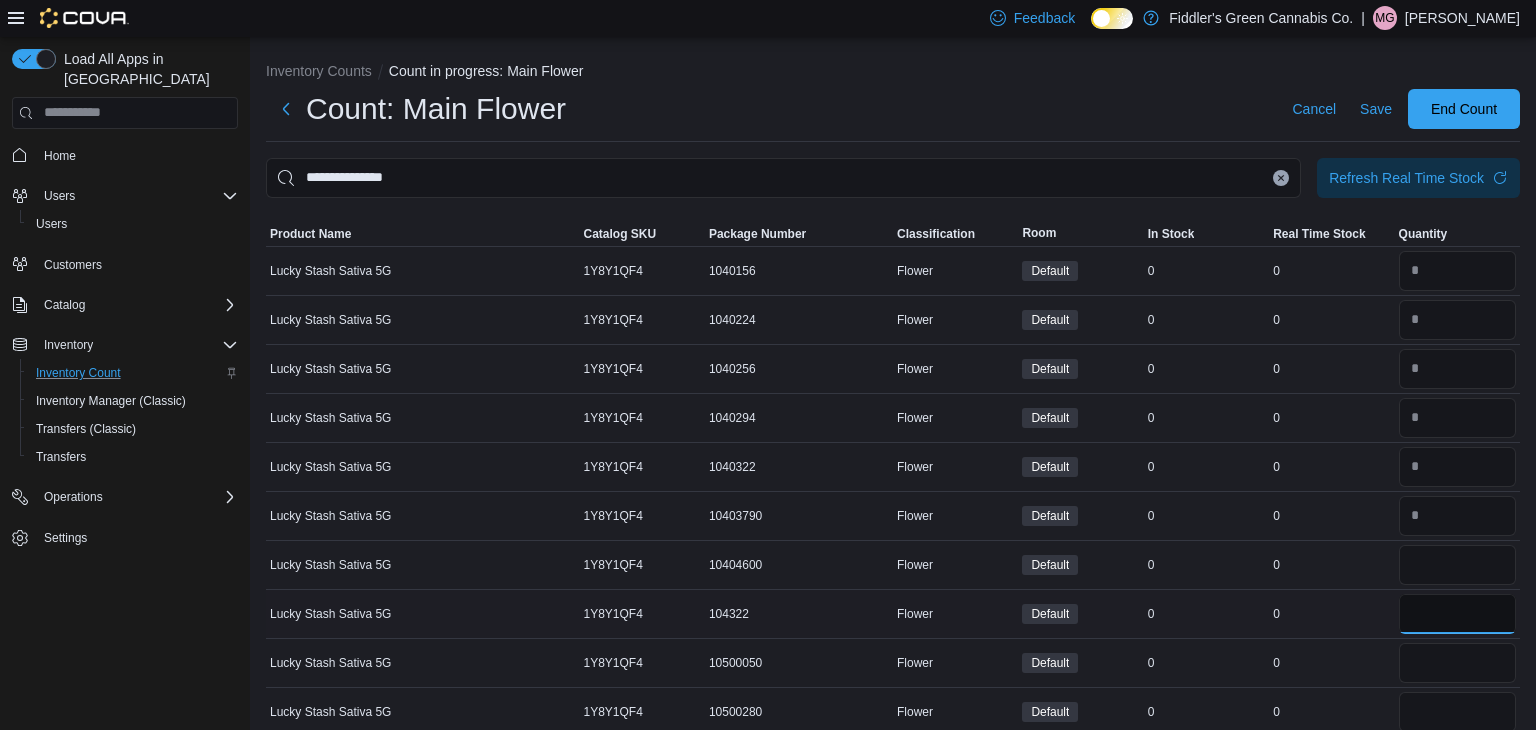 click at bounding box center [1457, 614] 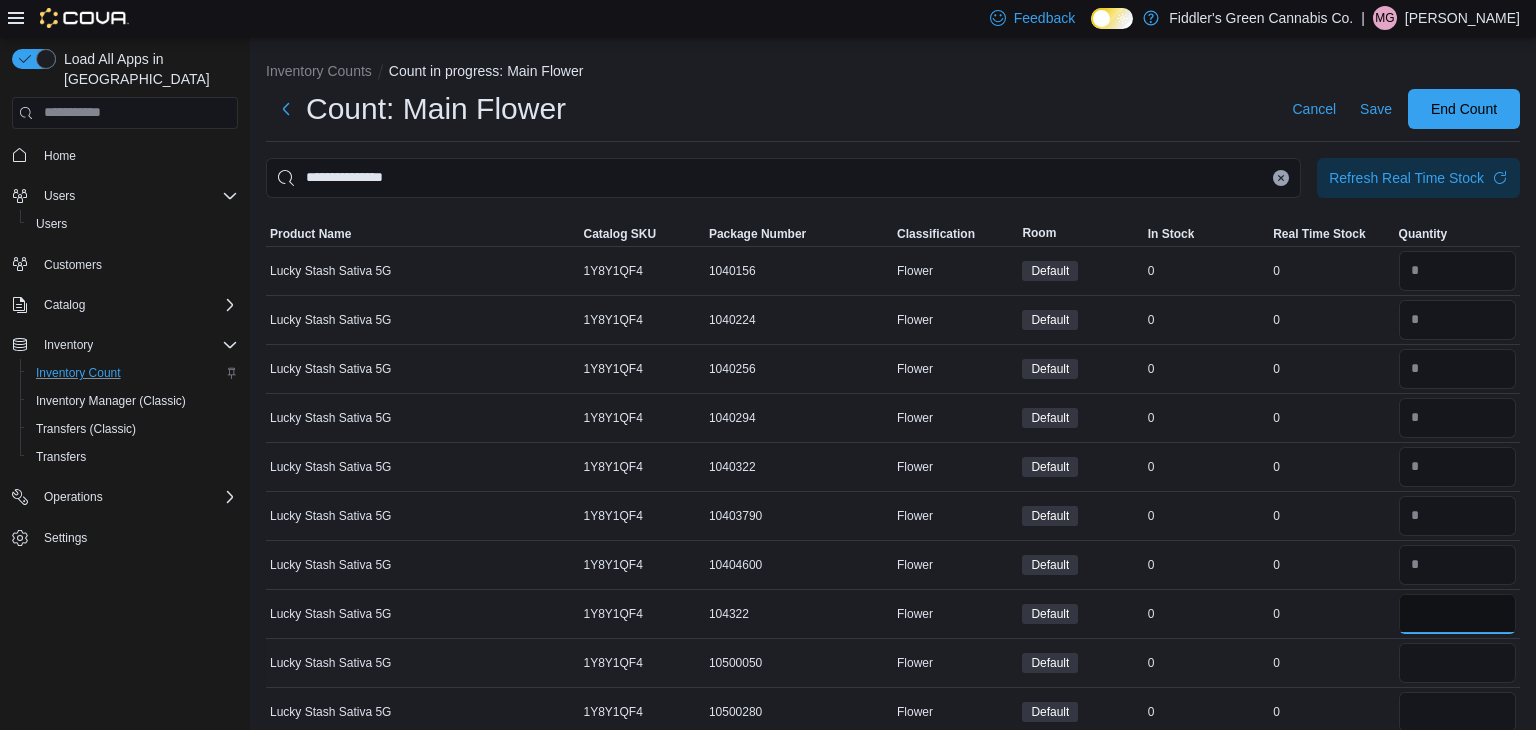 type on "*" 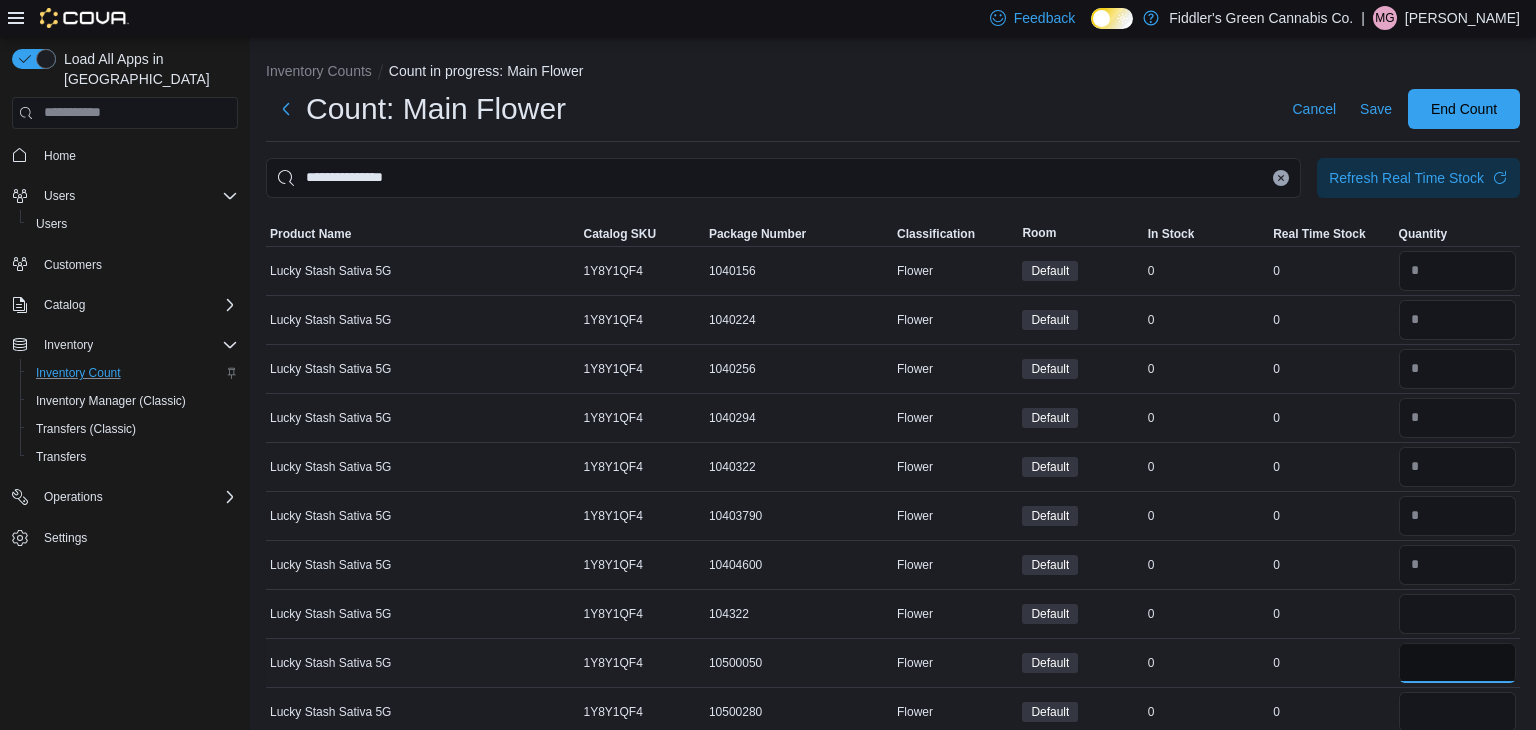 click at bounding box center (1457, 663) 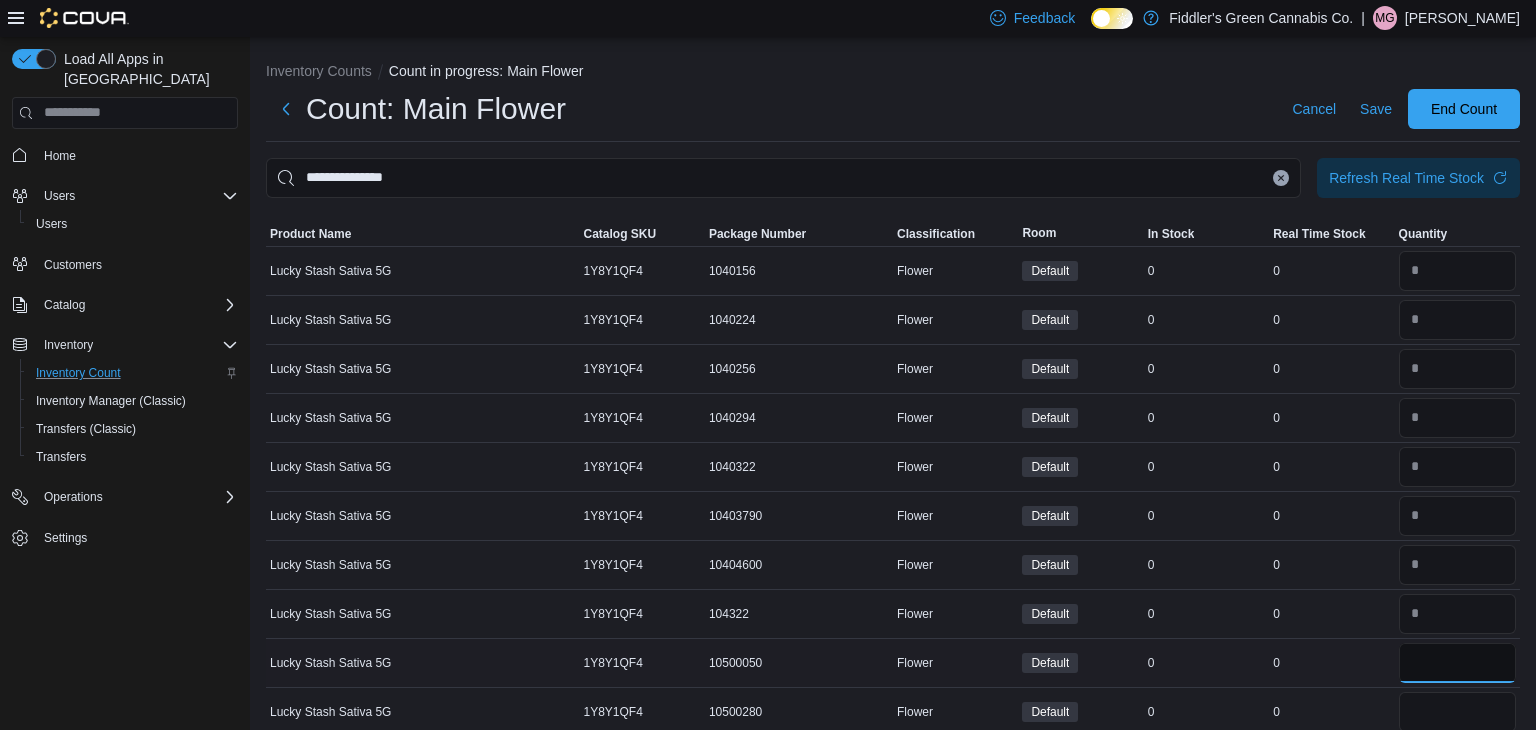 click on "*" at bounding box center [1457, 663] 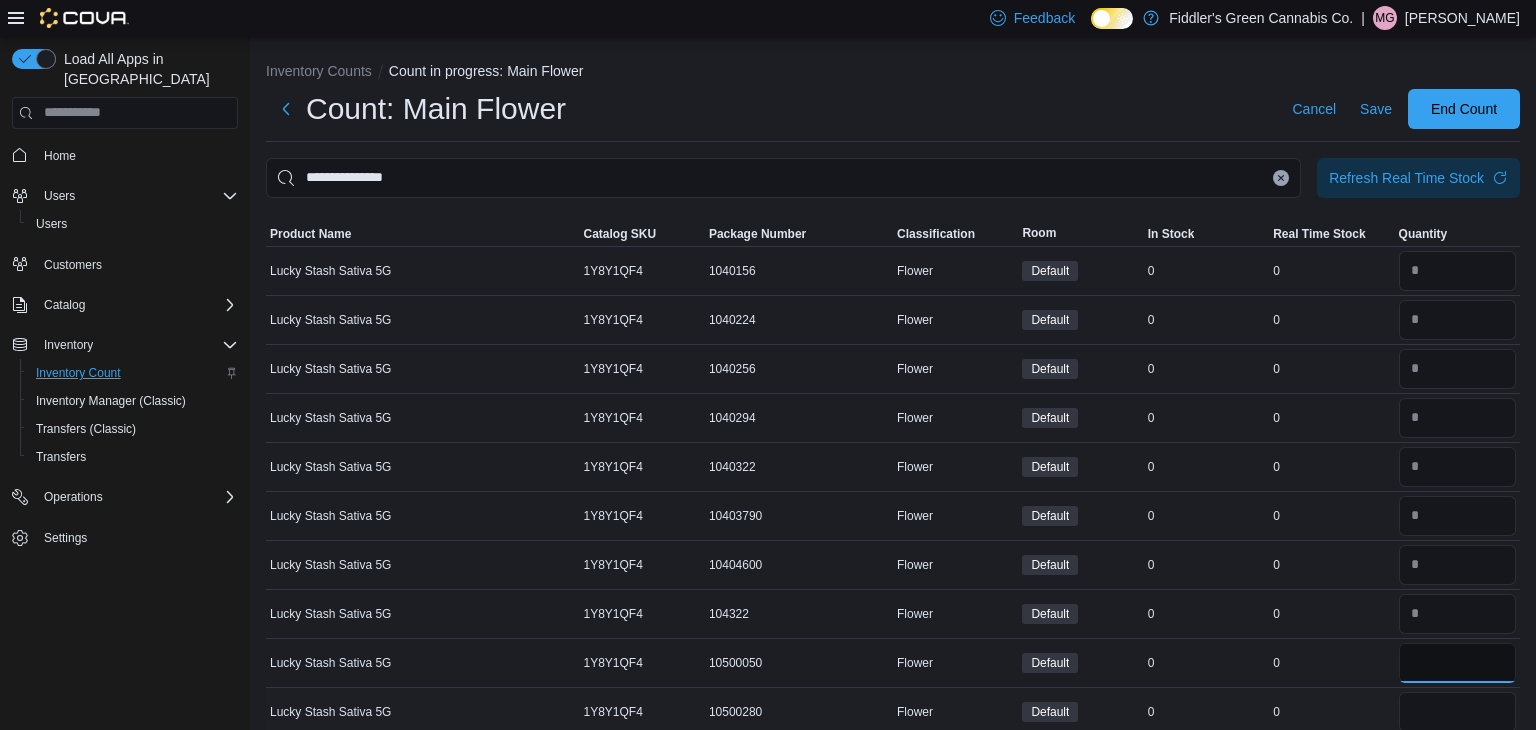 type on "*" 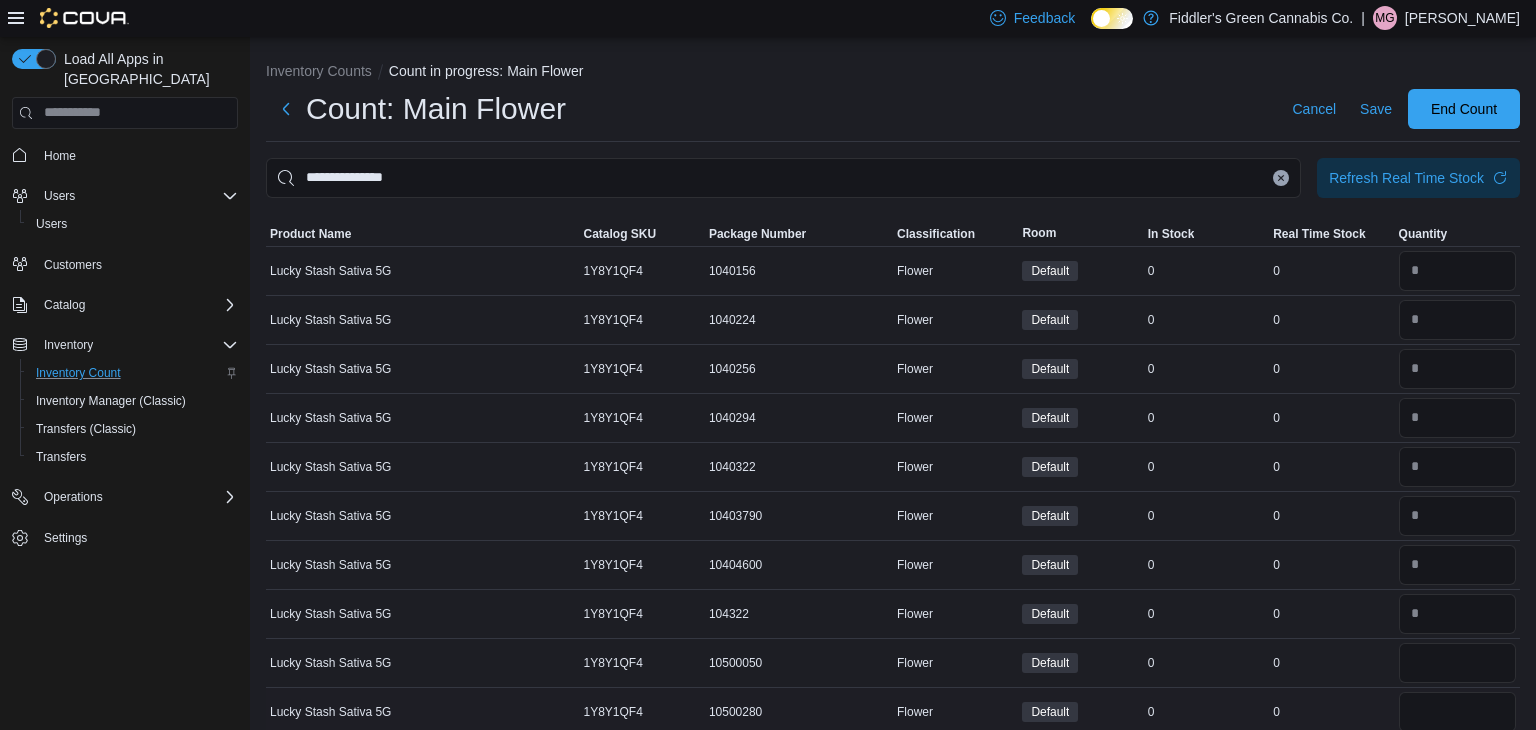 click on "0" at bounding box center (1331, 712) 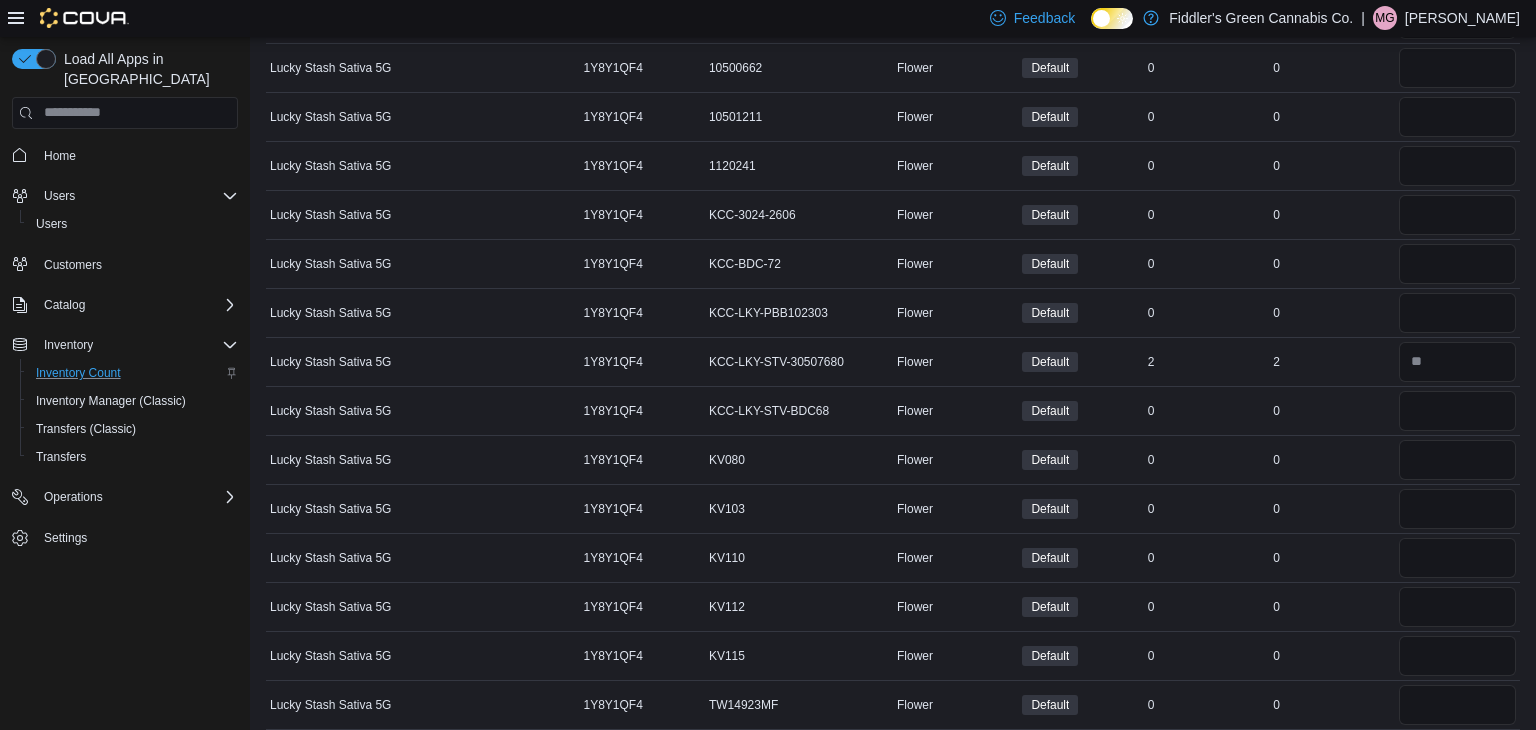 scroll, scrollTop: 704, scrollLeft: 0, axis: vertical 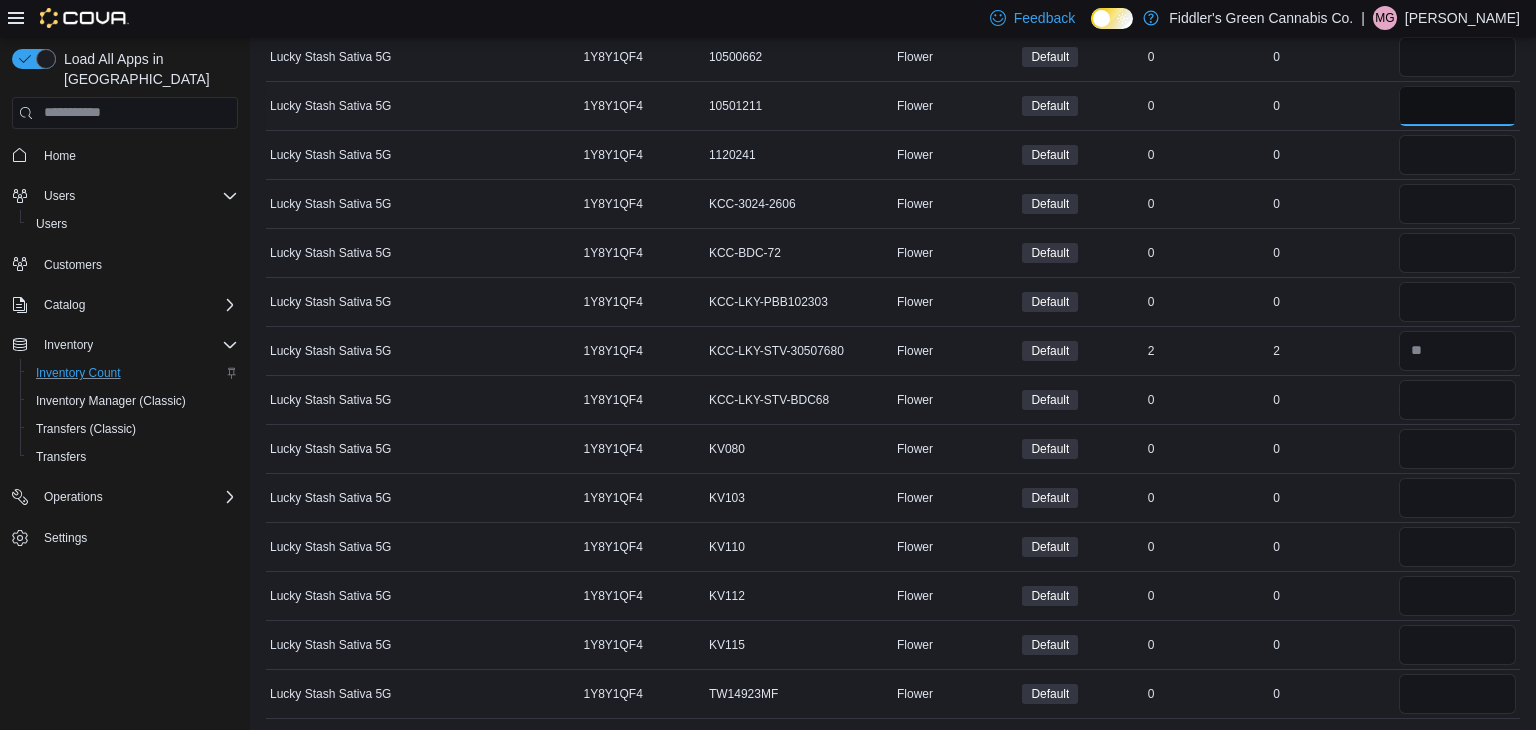 click at bounding box center [1457, 106] 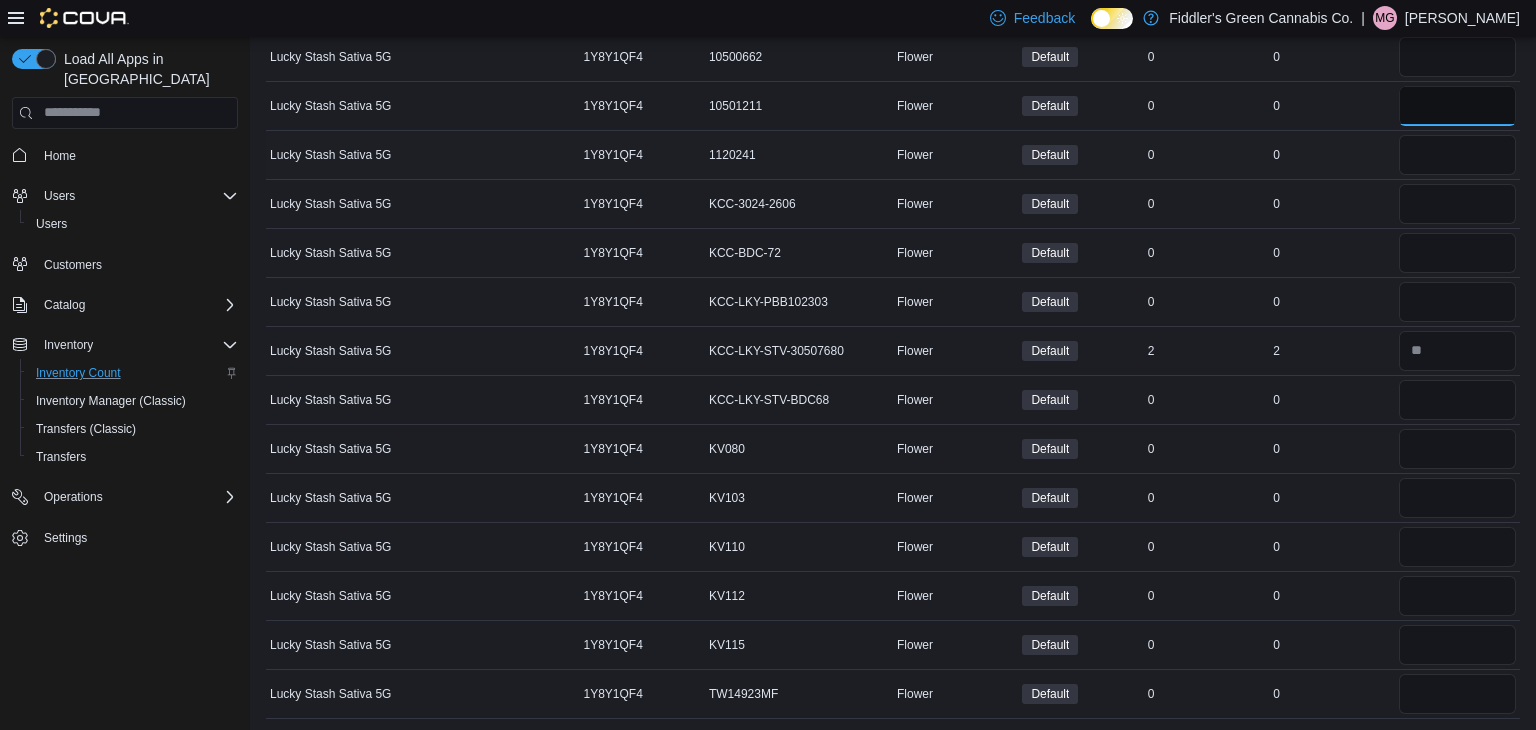 type on "*" 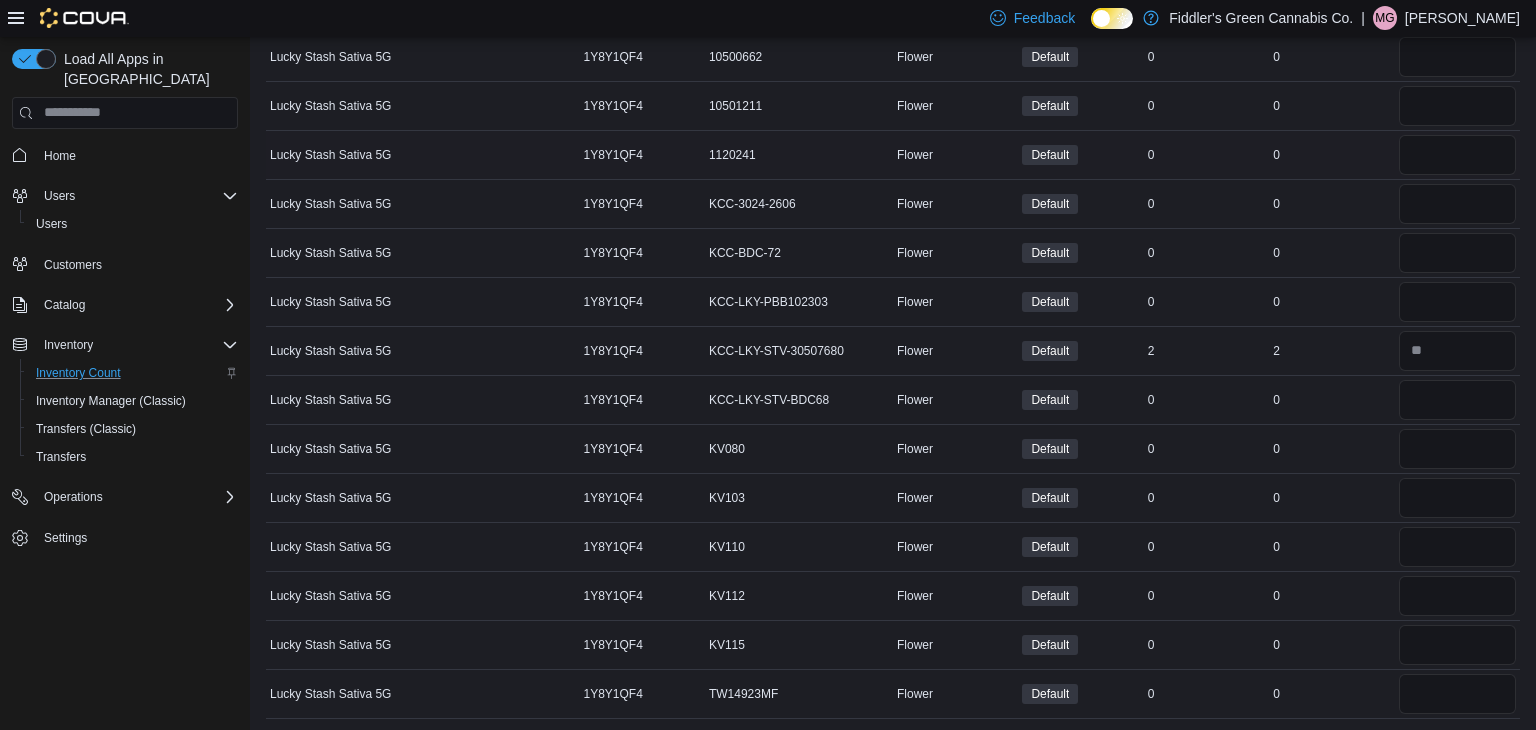 click at bounding box center (1457, 155) 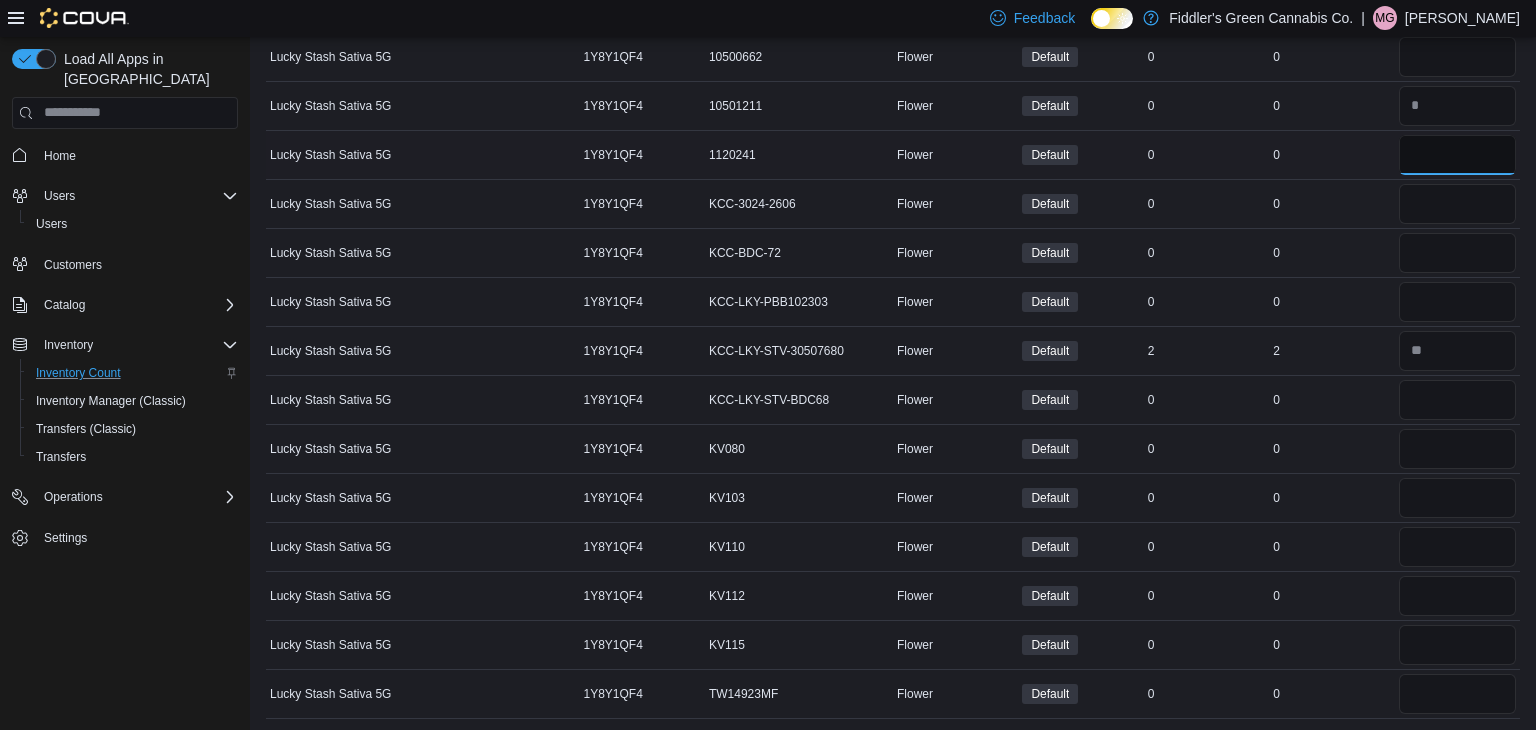 click at bounding box center [1457, 155] 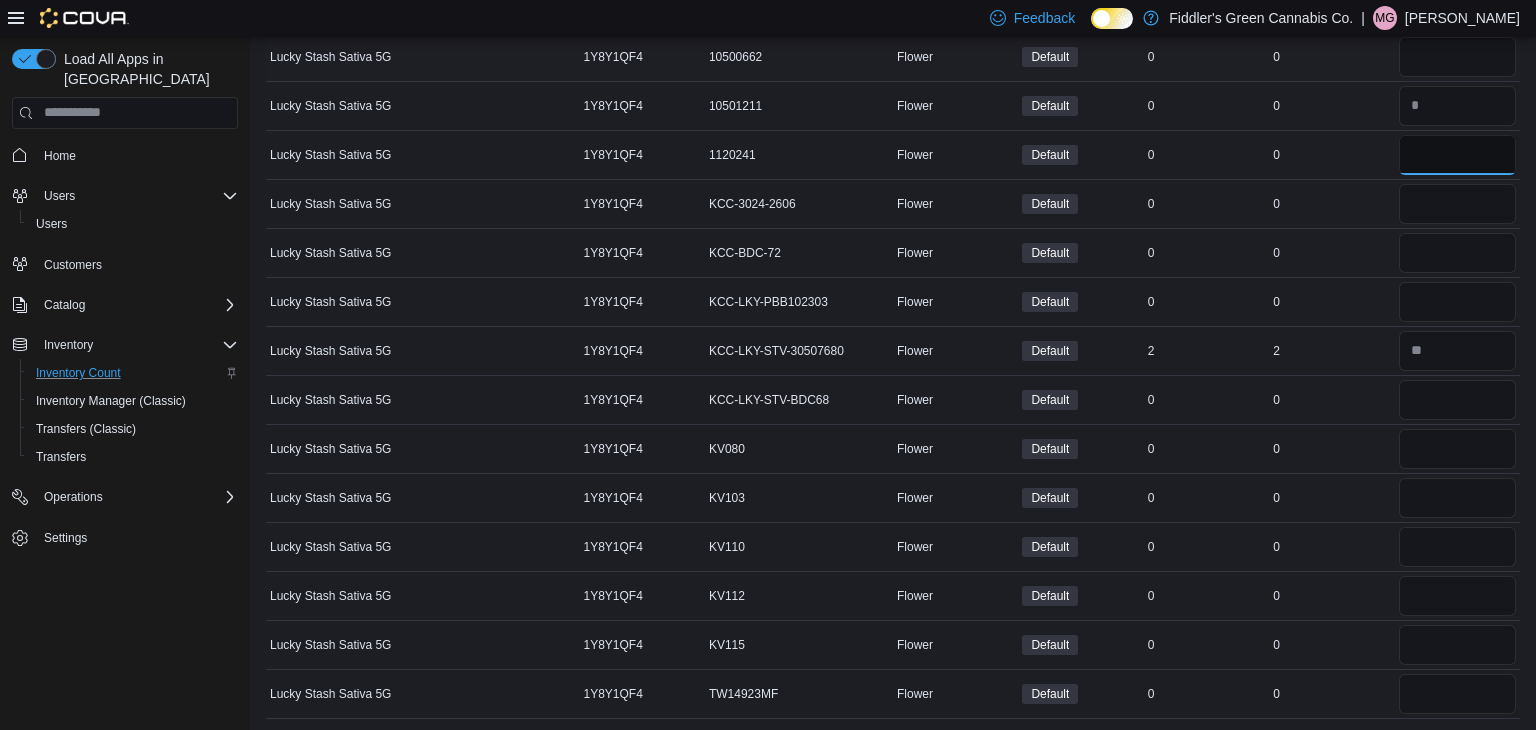 type on "**" 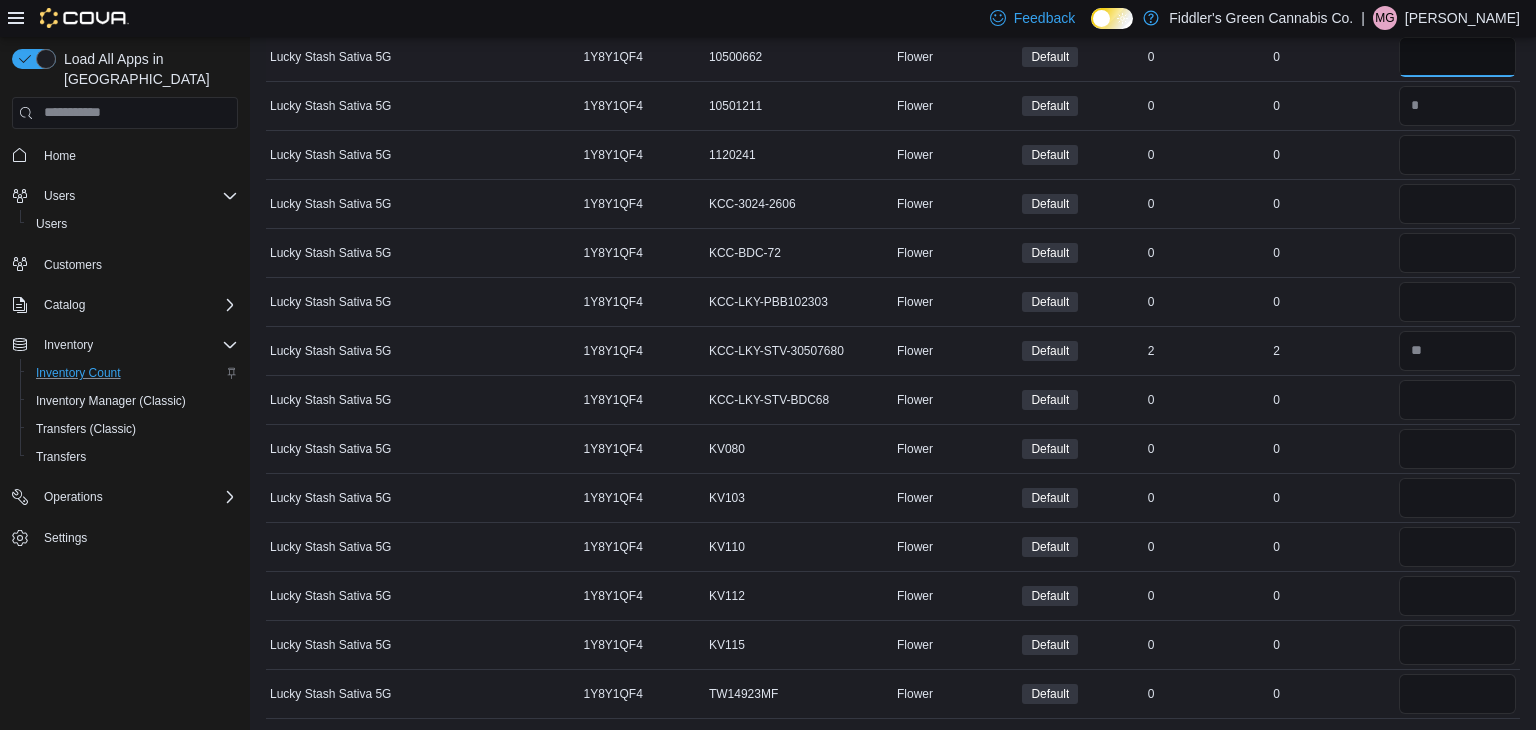 click at bounding box center [1457, 57] 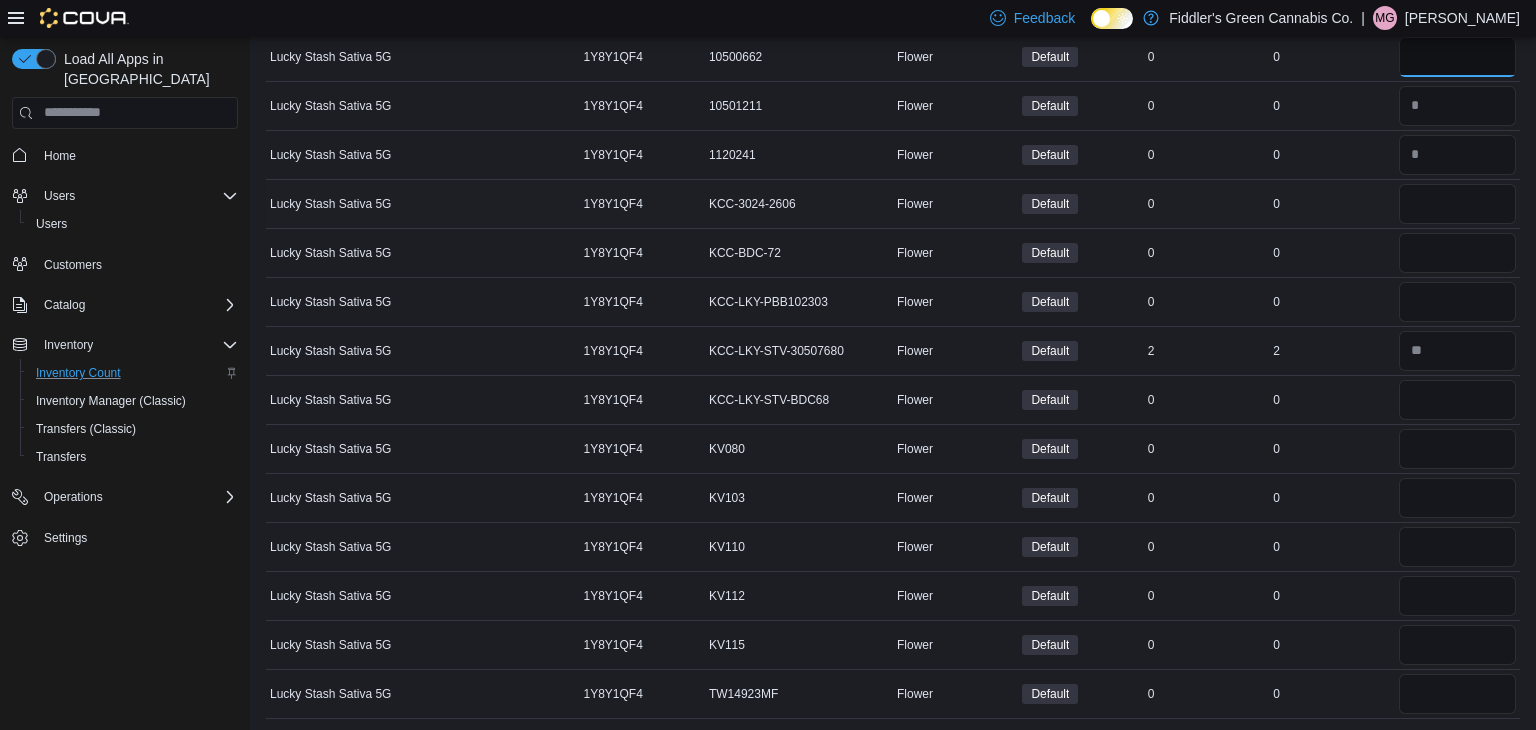 type 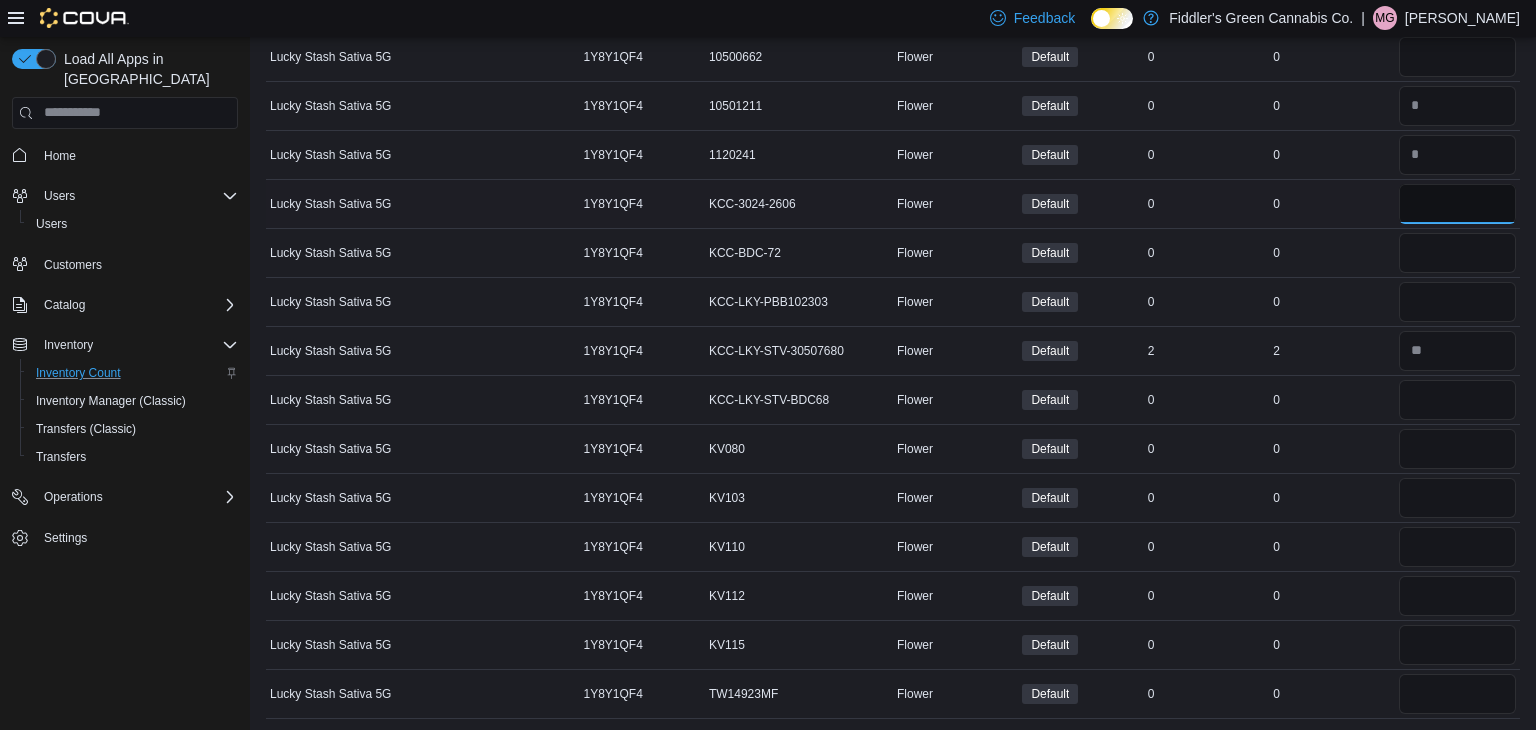 click at bounding box center (1457, 204) 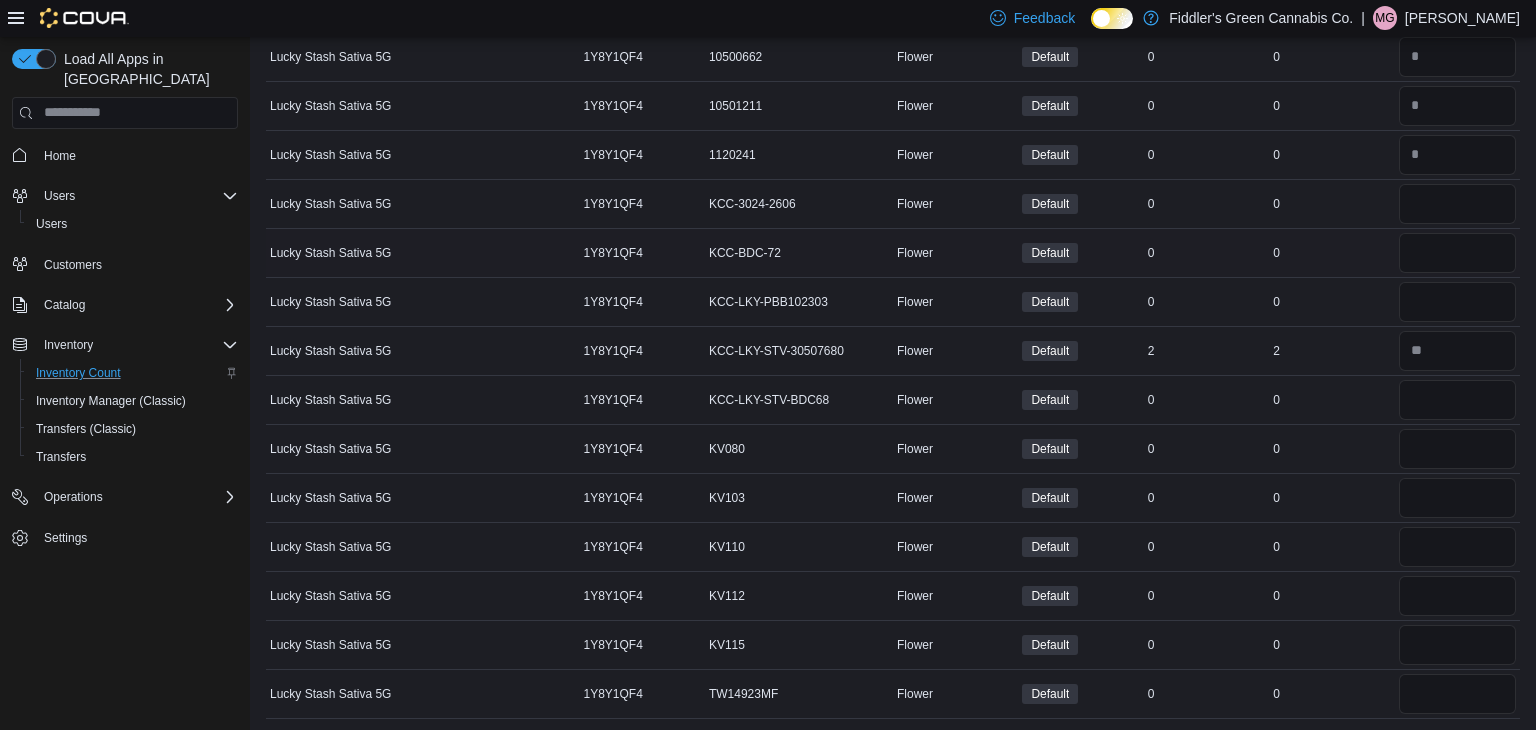 click on "0" at bounding box center [1331, 253] 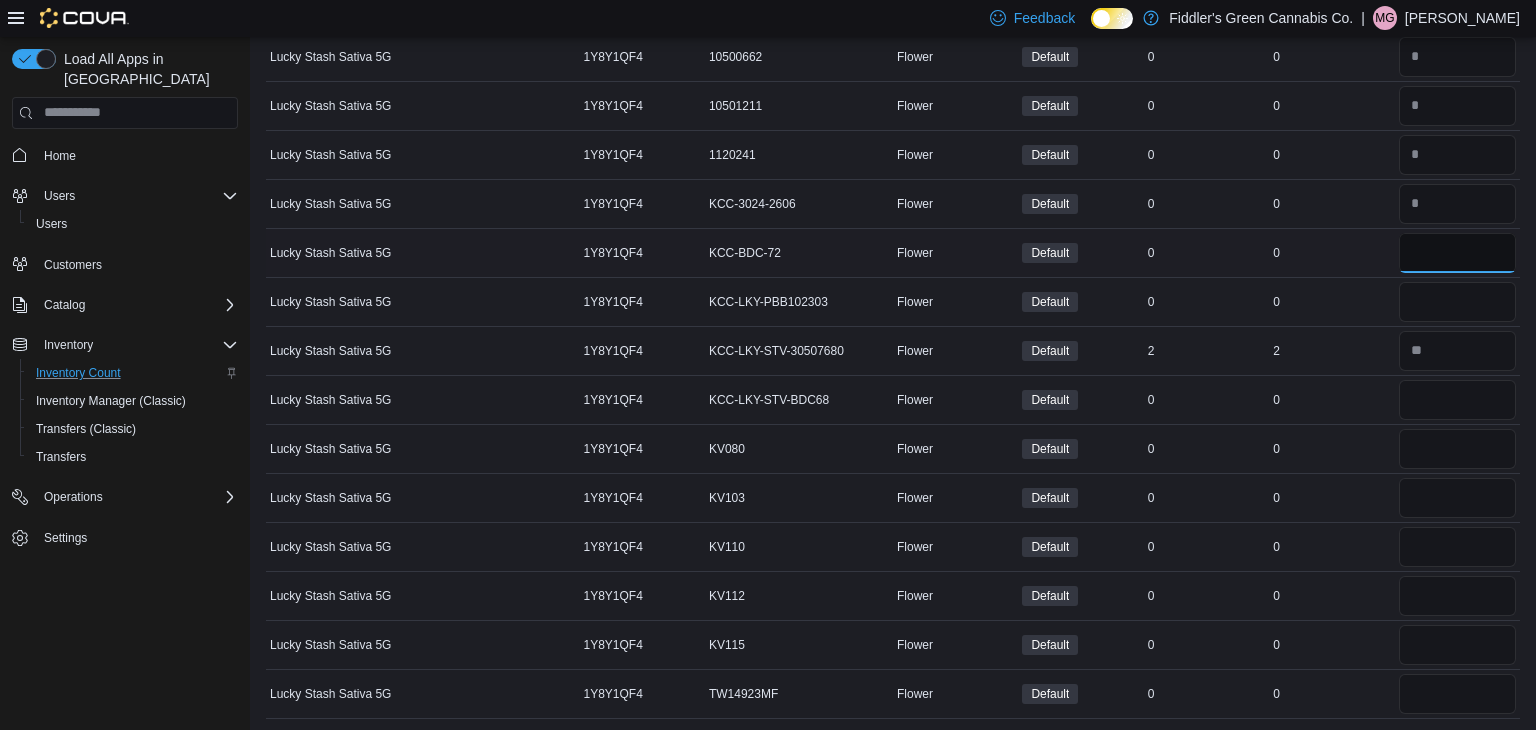 click at bounding box center (1457, 253) 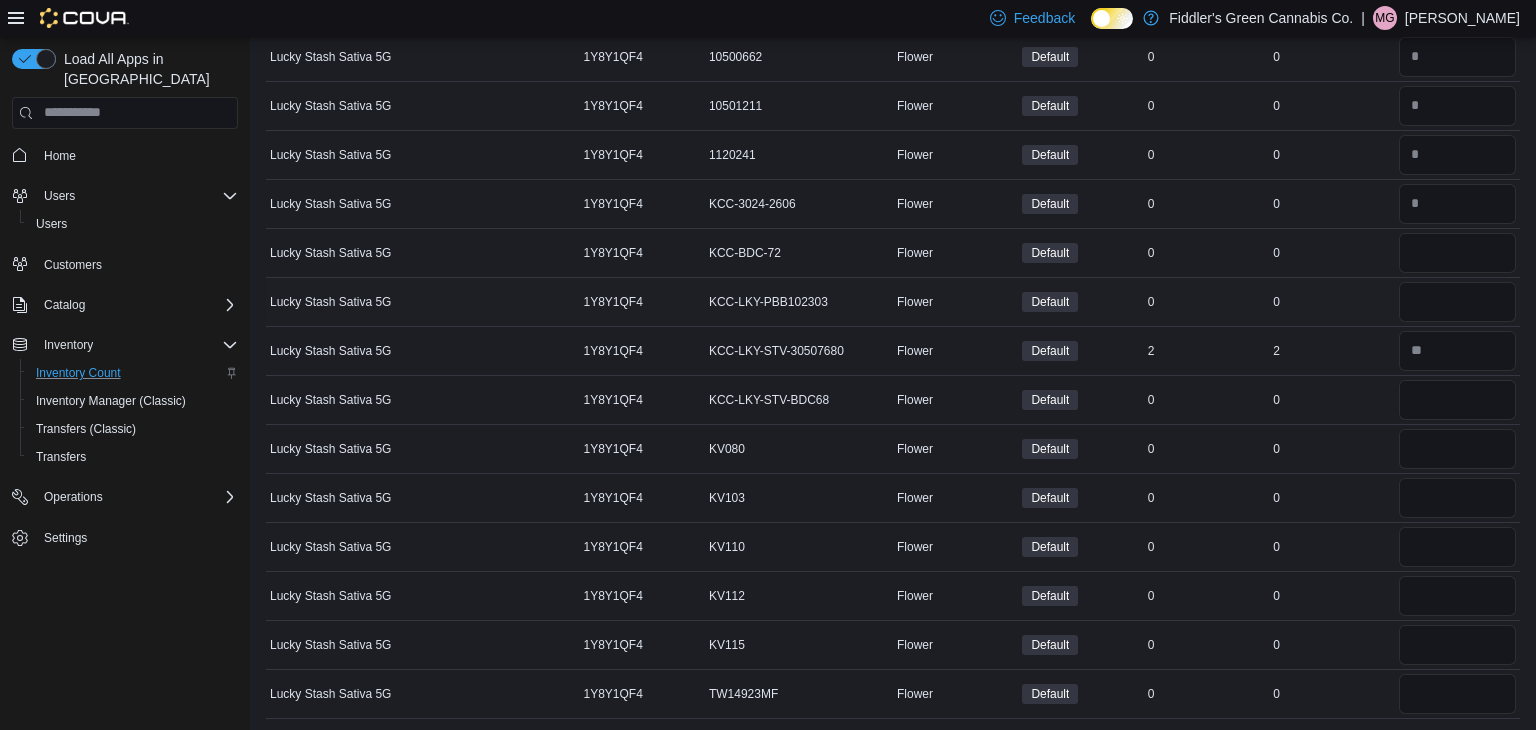 click on "0" at bounding box center (1331, 302) 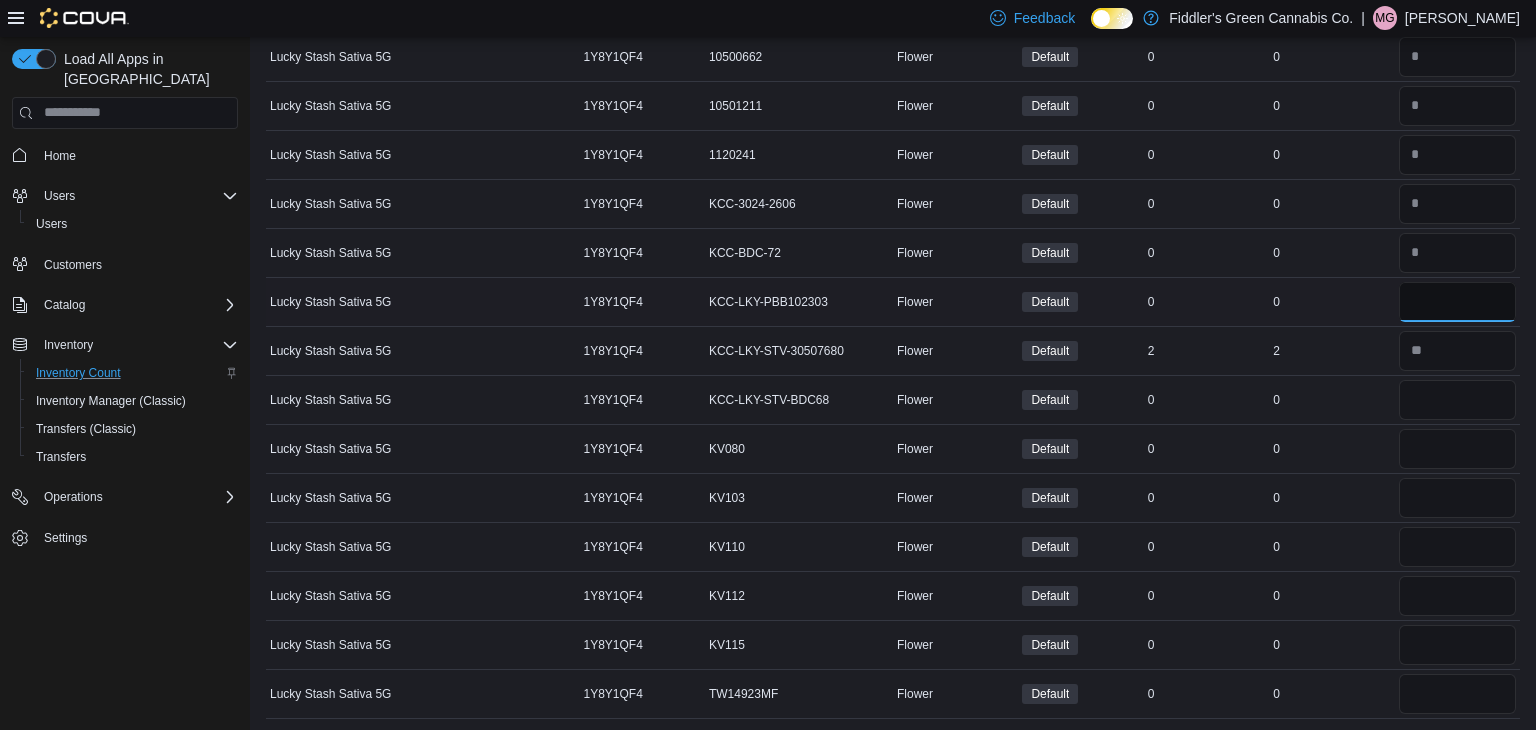 click at bounding box center [1457, 302] 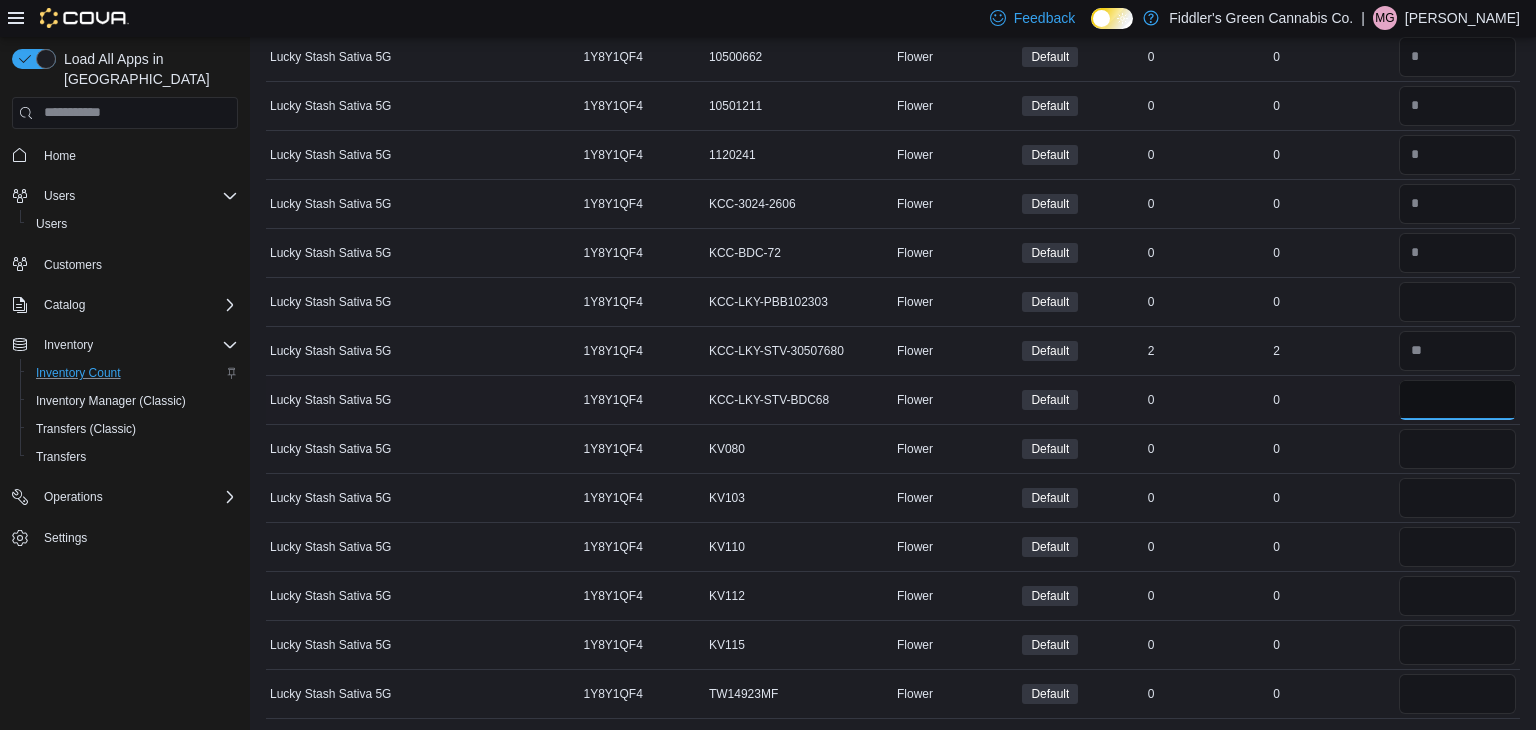 click at bounding box center [1457, 400] 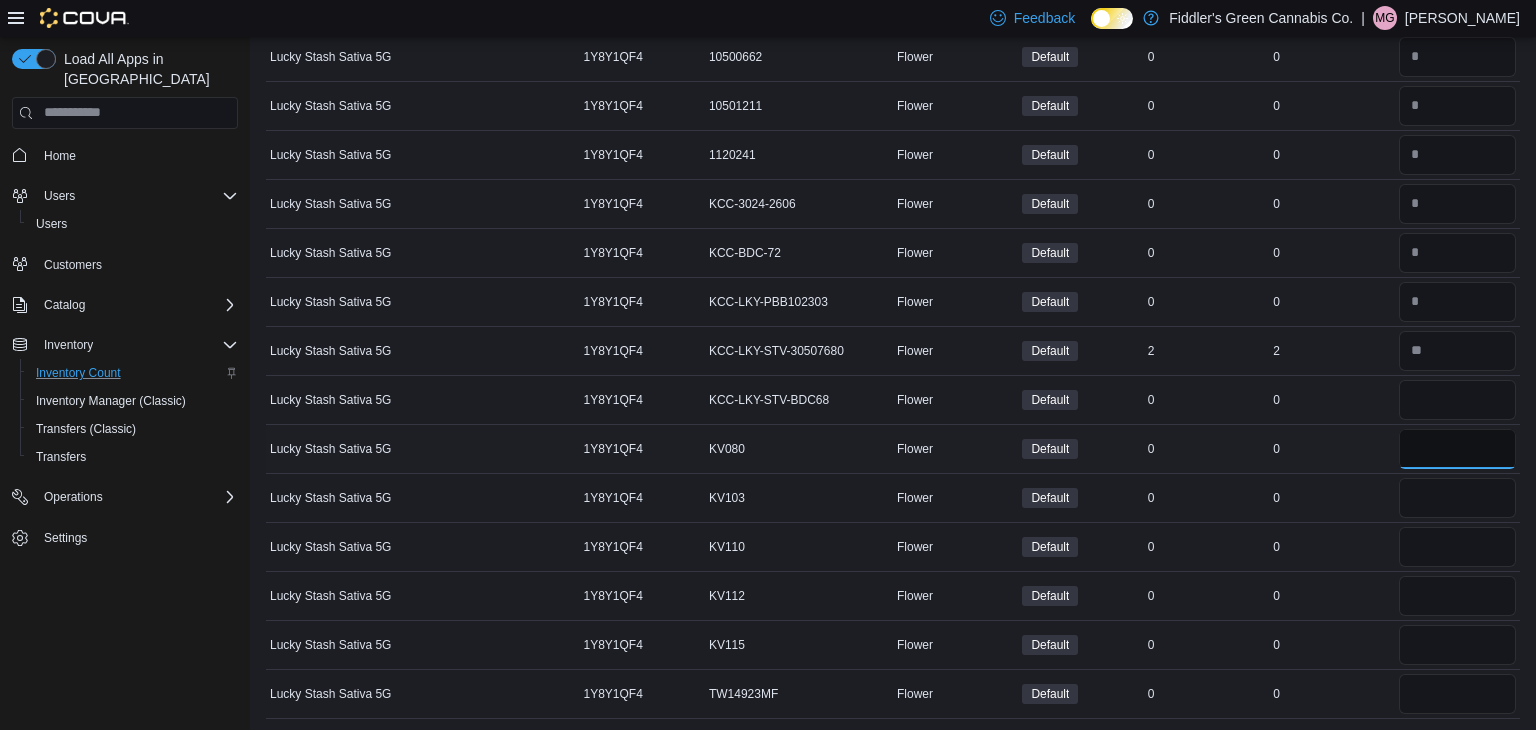 click at bounding box center (1457, 449) 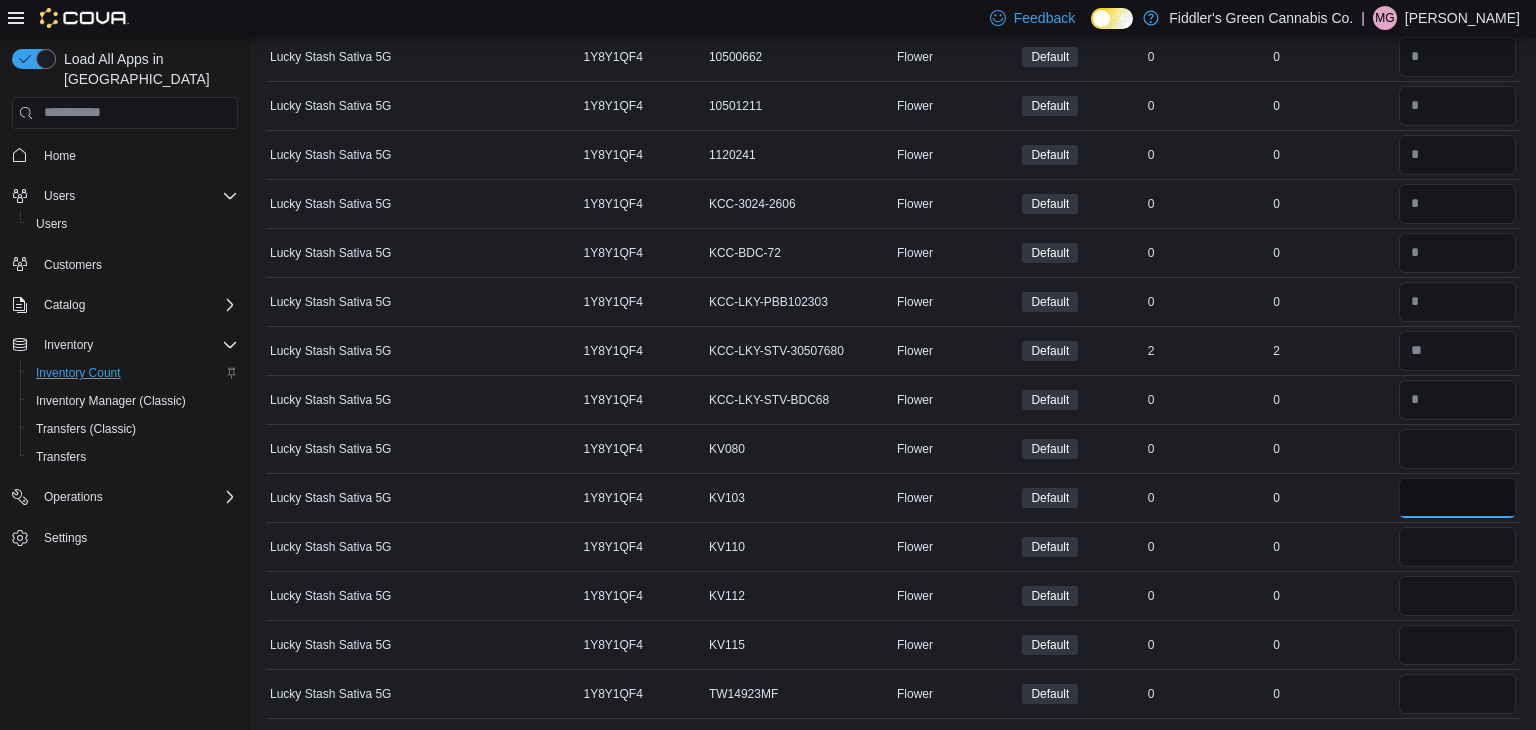 click at bounding box center [1457, 498] 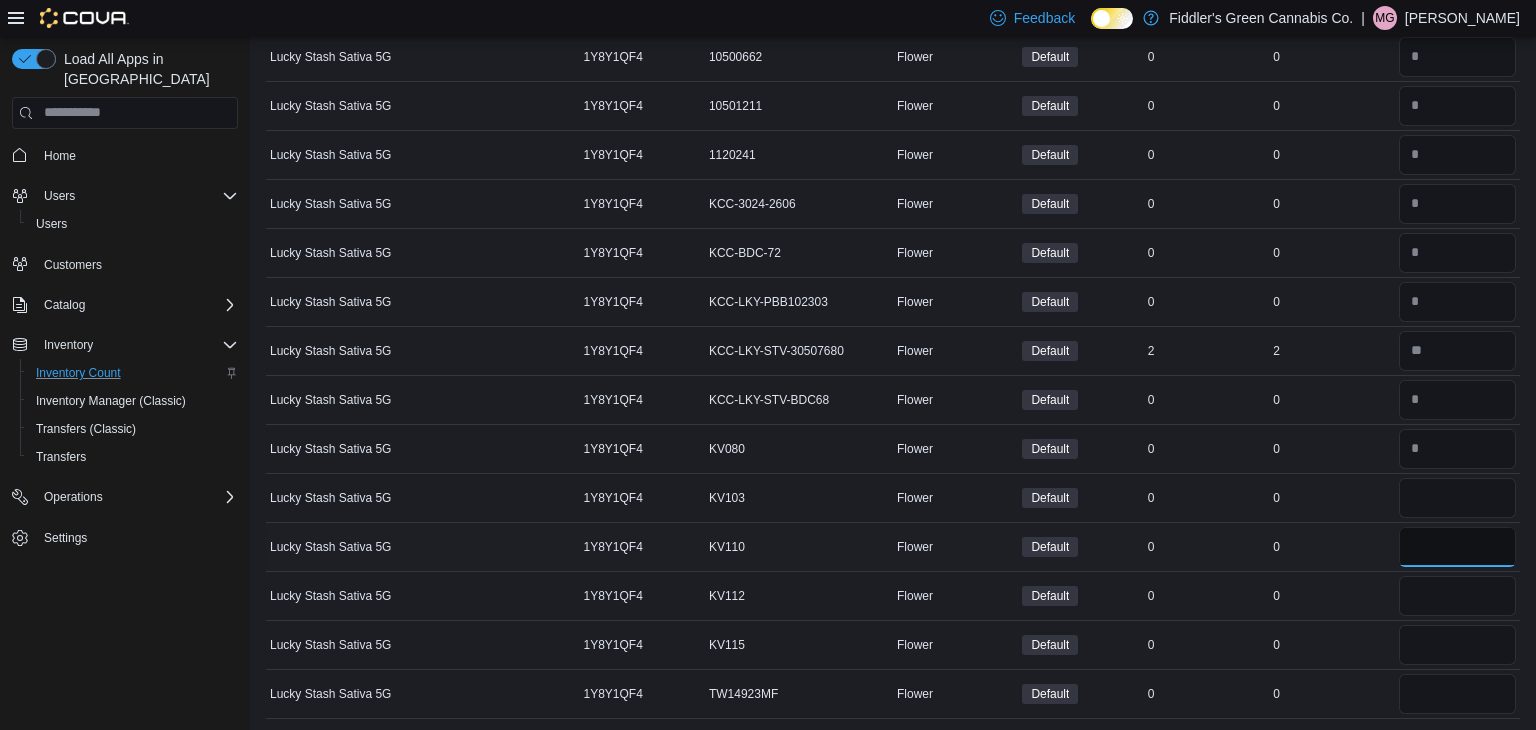 click at bounding box center [1457, 547] 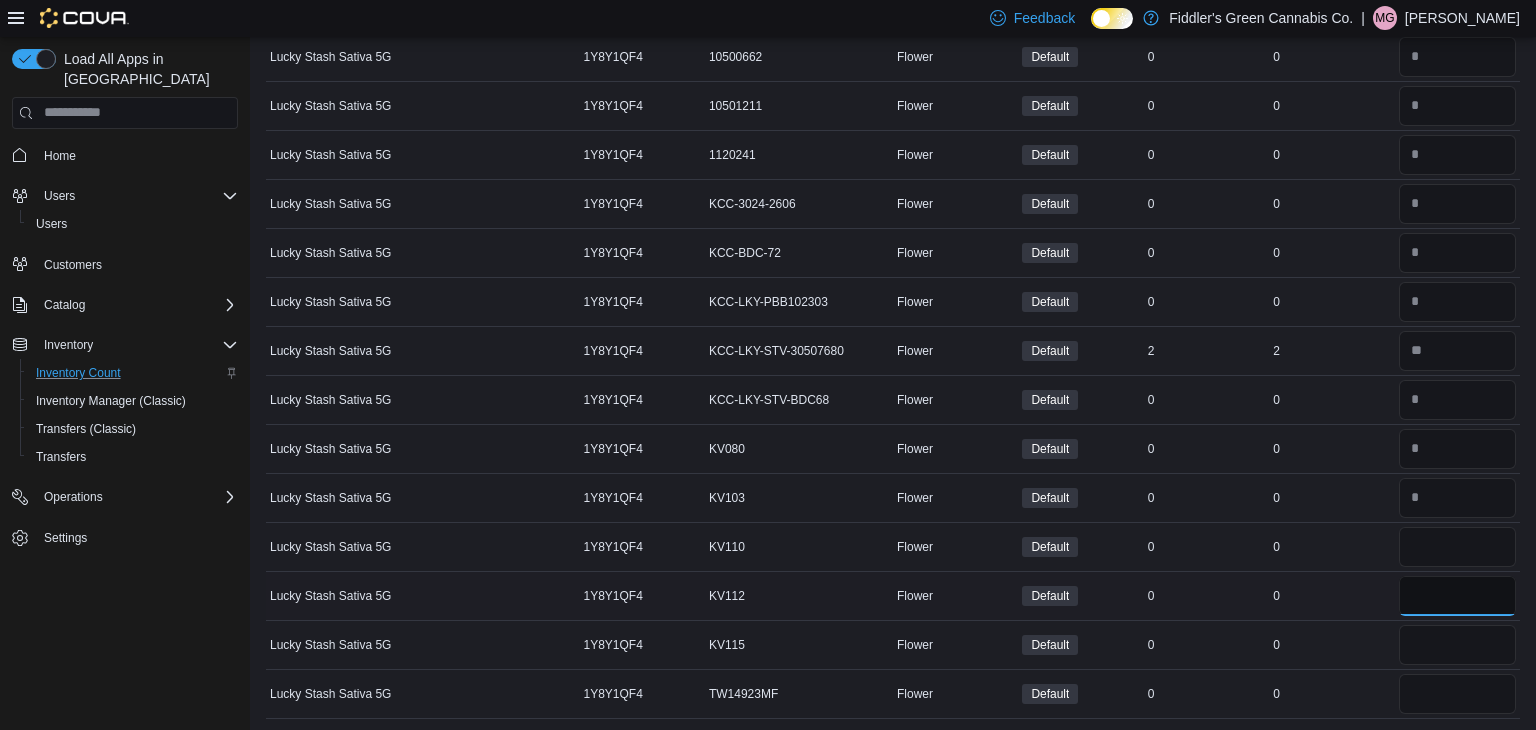 click at bounding box center (1457, 596) 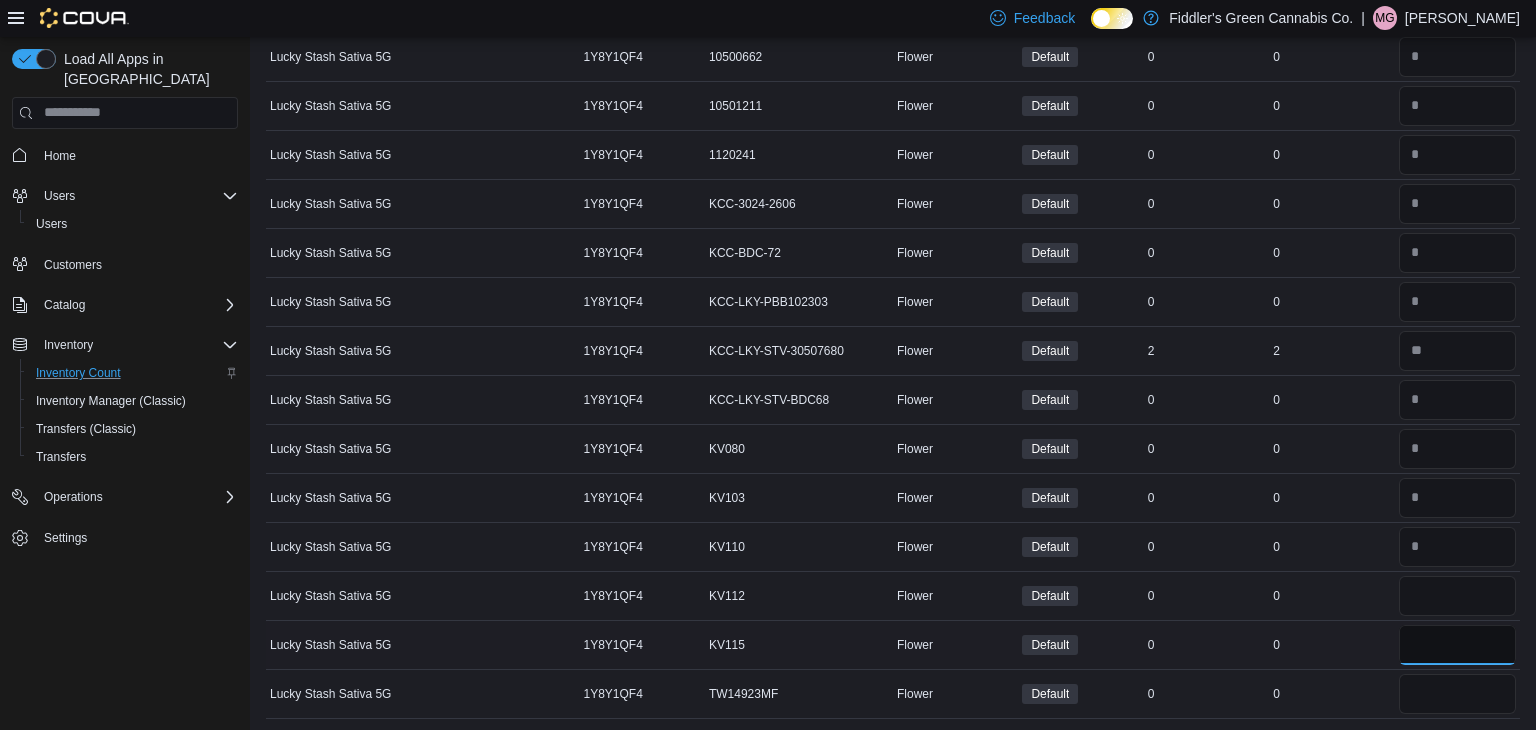 click at bounding box center [1457, 645] 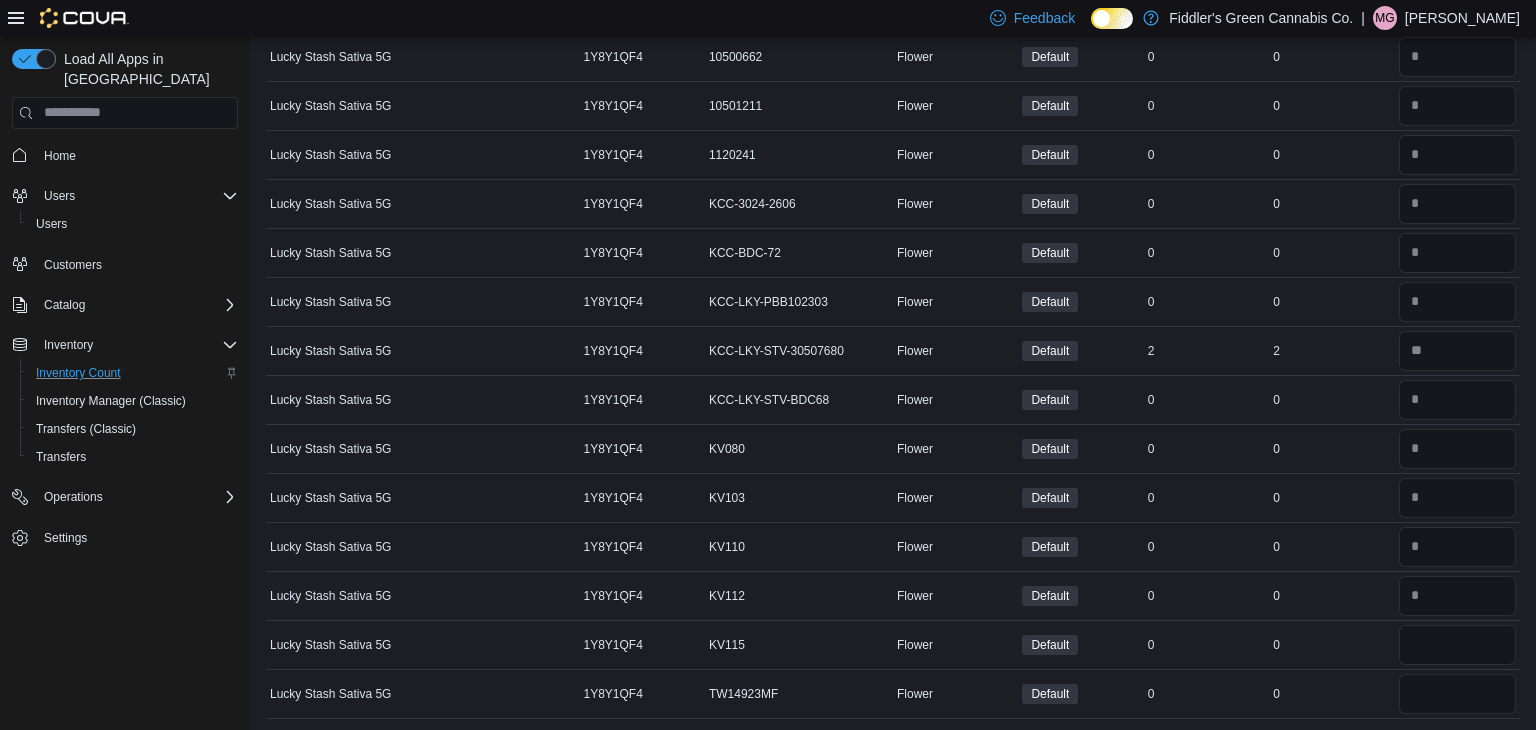 click on "Real Time Stock 0" at bounding box center [1331, 595] 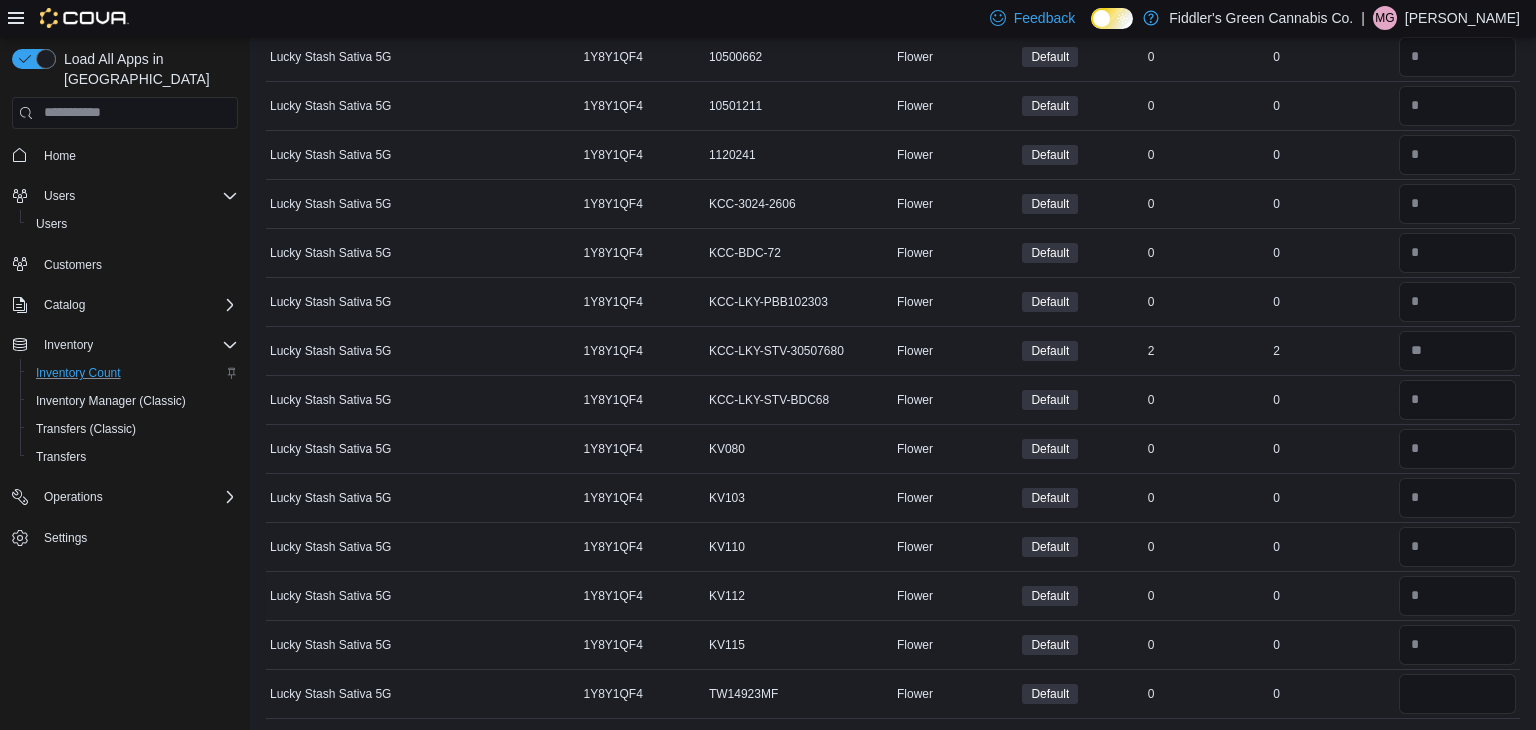 click on "Real Time Stock 0" at bounding box center (1331, 595) 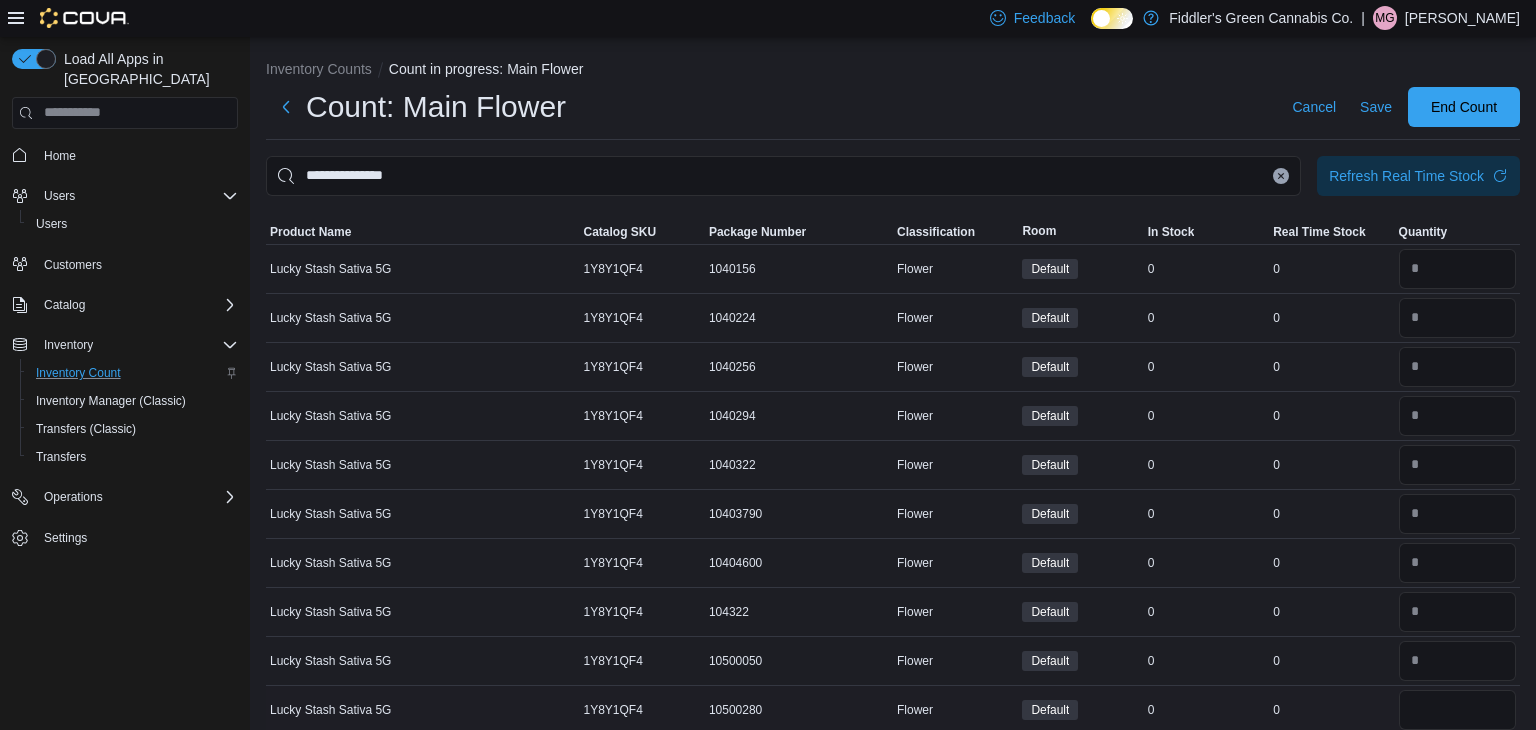 scroll, scrollTop: 0, scrollLeft: 0, axis: both 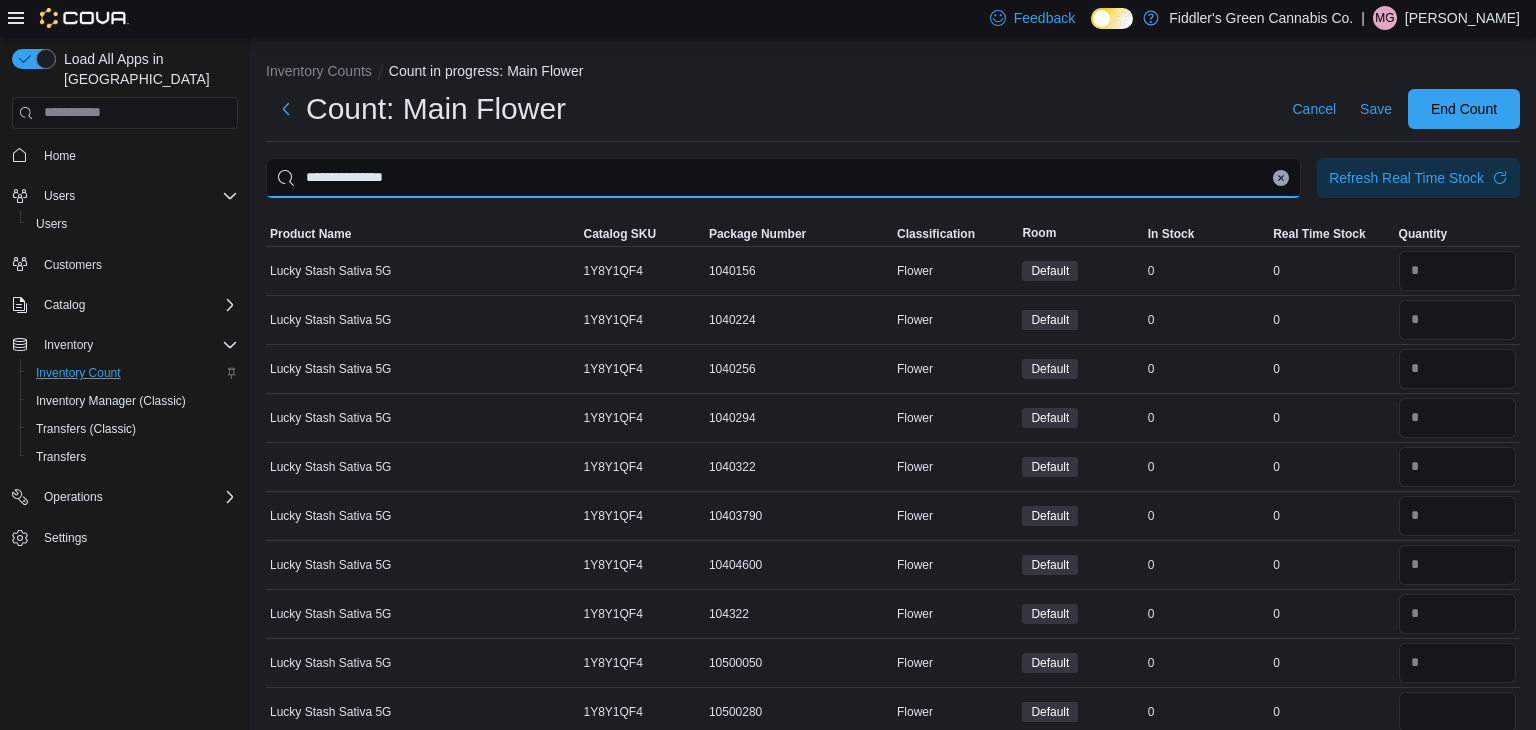 click on "**********" at bounding box center [783, 178] 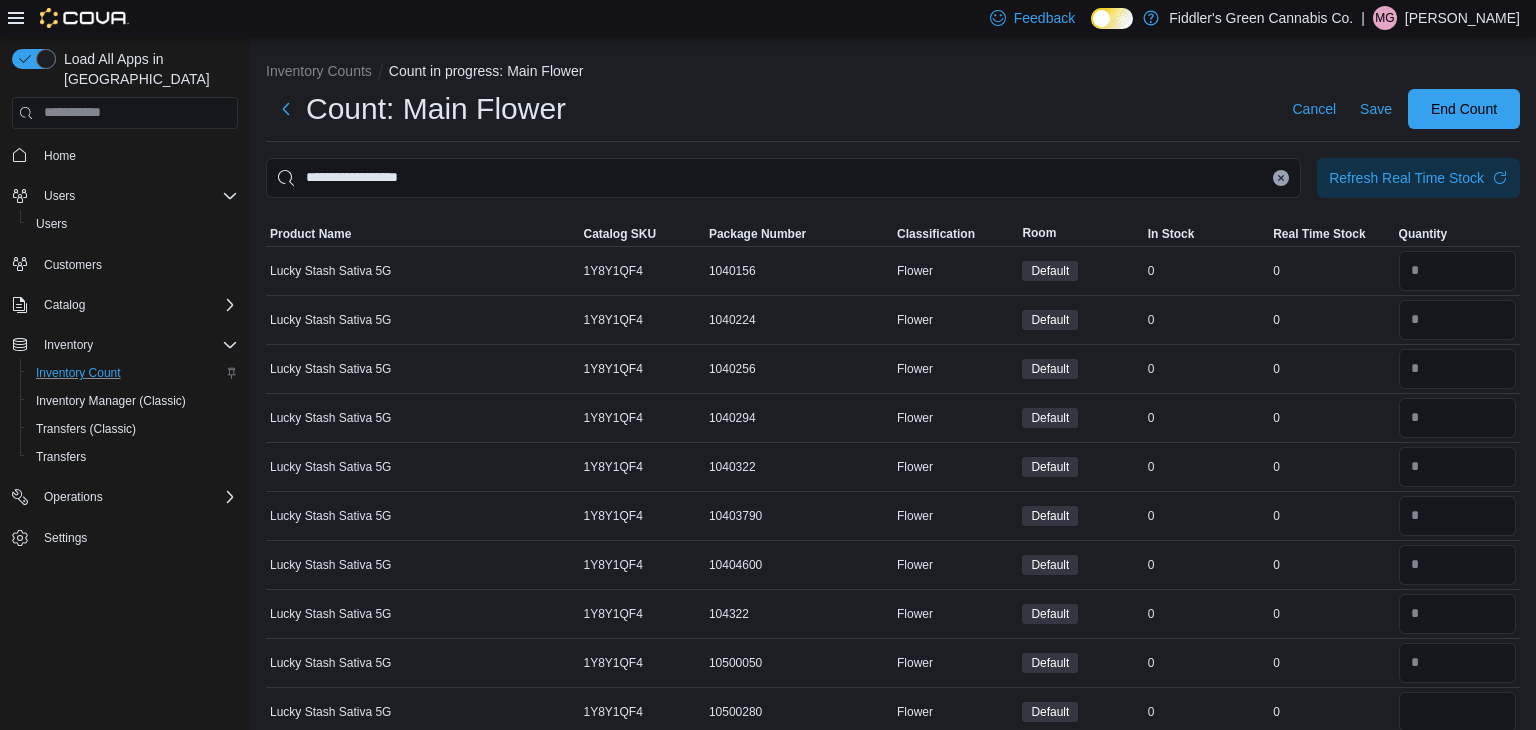 click on "Count: Main Flower  Cancel Save End Count" at bounding box center [893, 109] 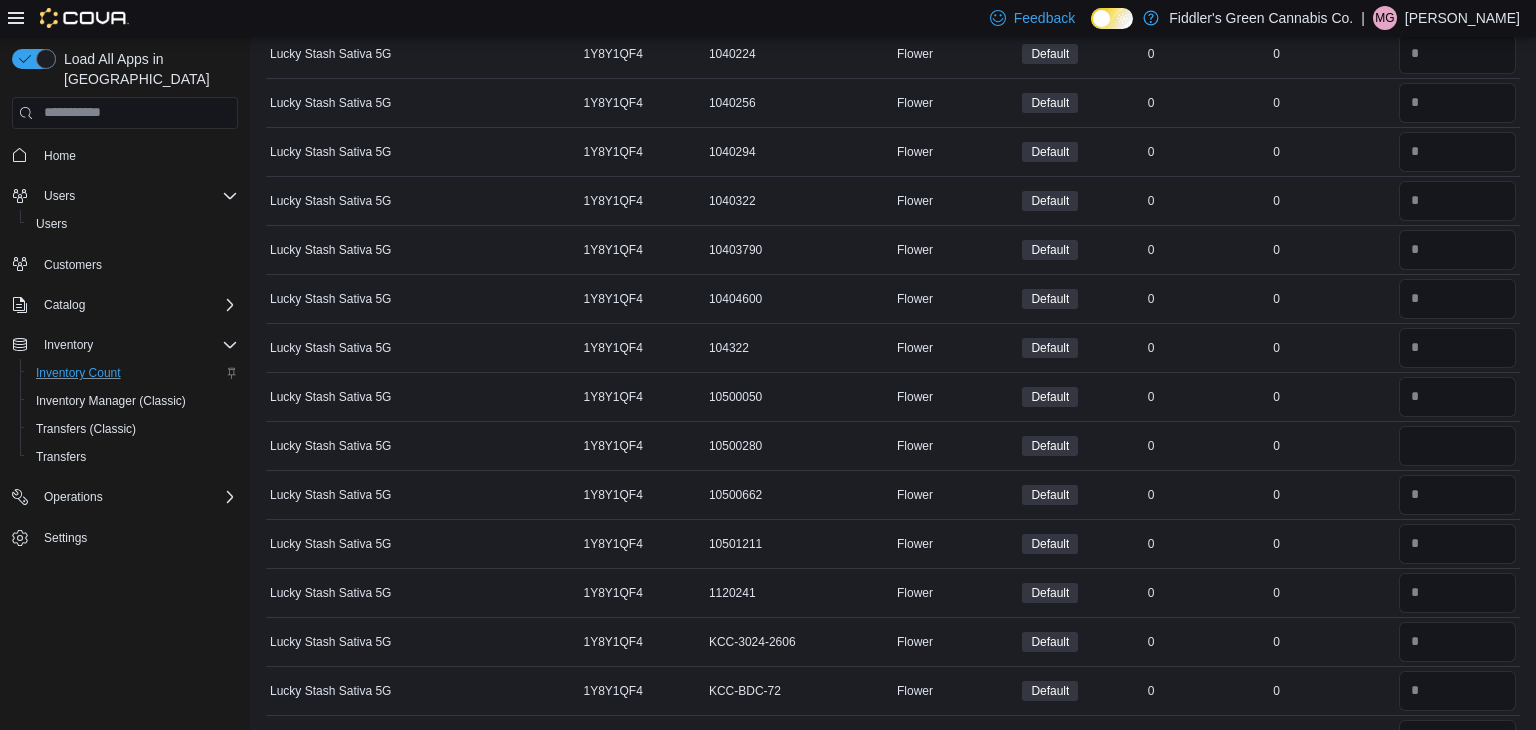 scroll, scrollTop: 320, scrollLeft: 0, axis: vertical 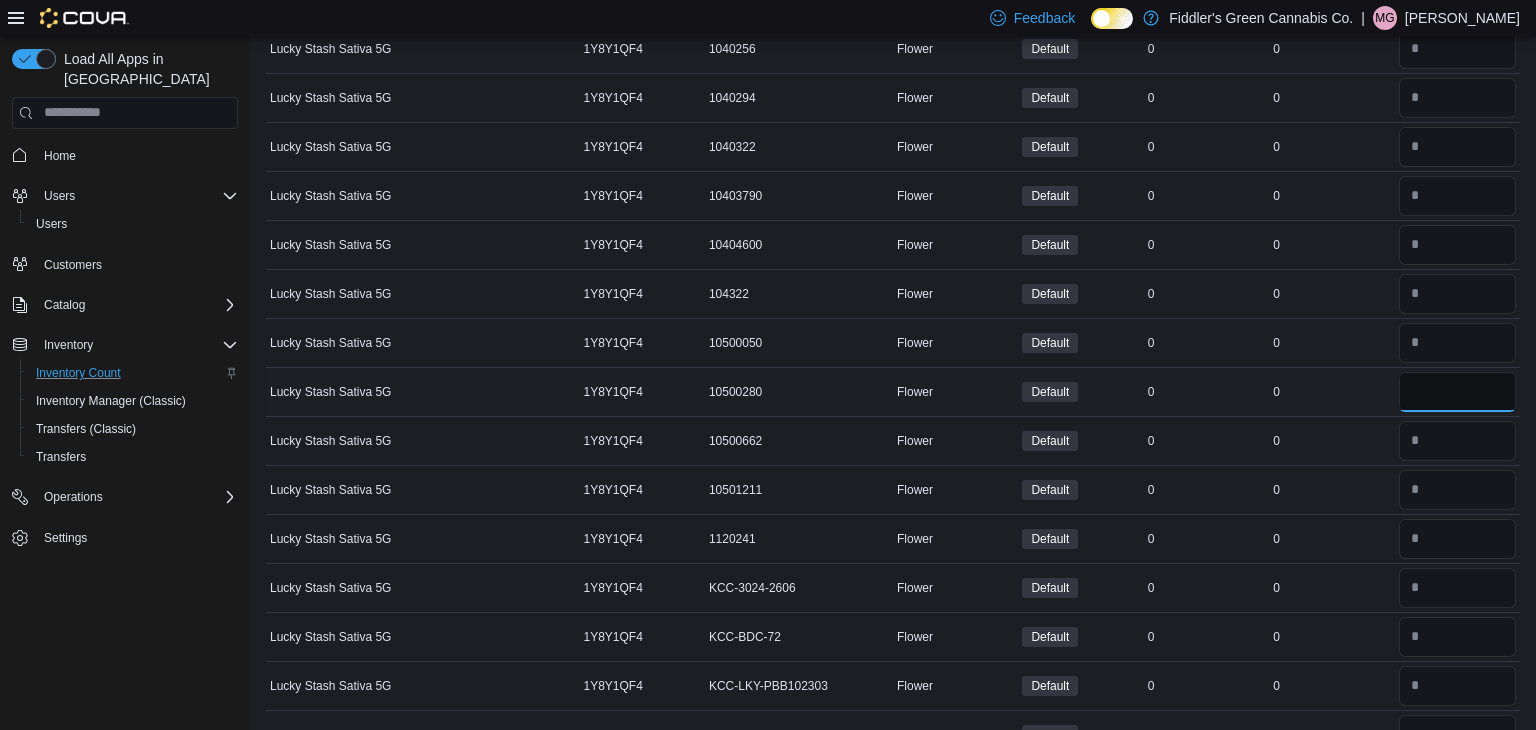 click at bounding box center (1457, 392) 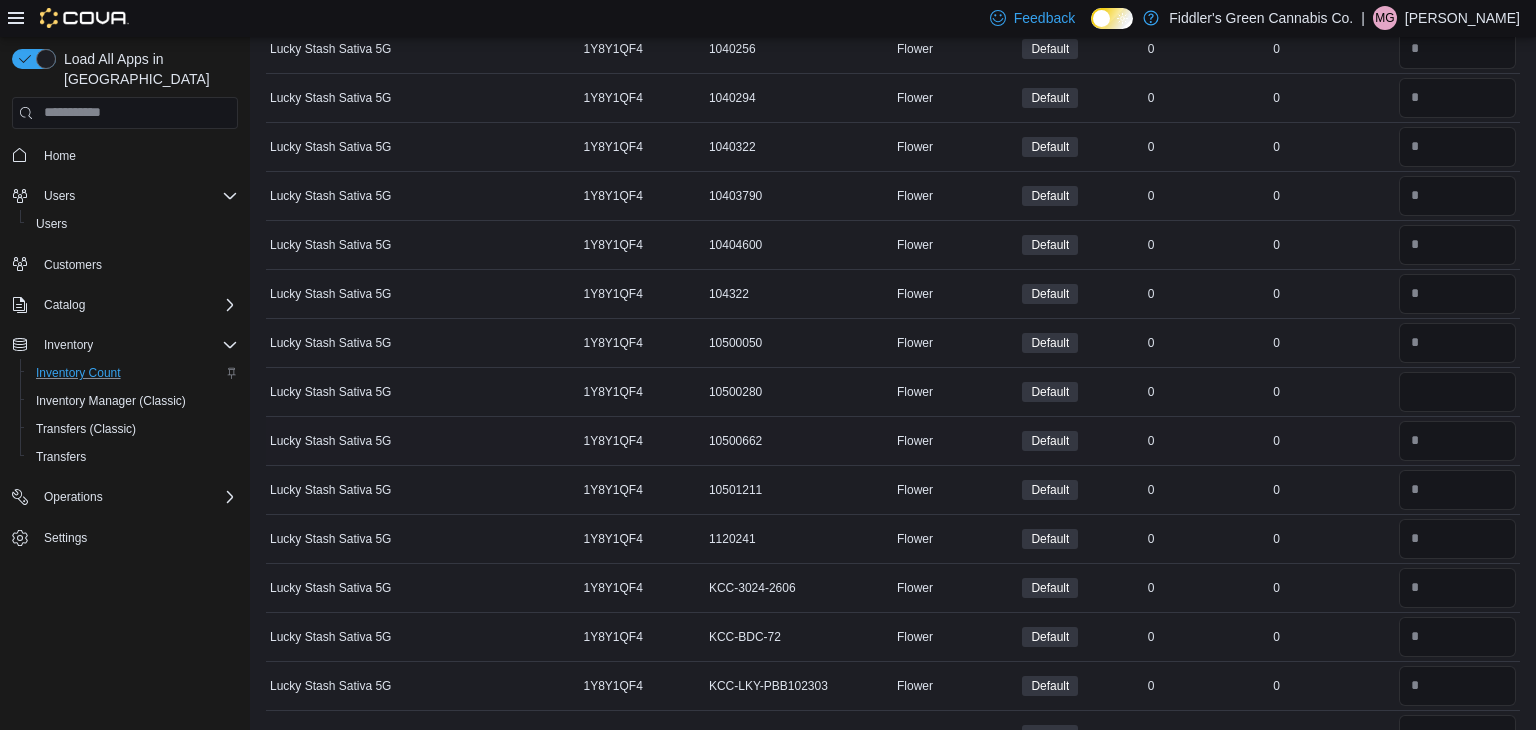 click on "0" at bounding box center [1331, 441] 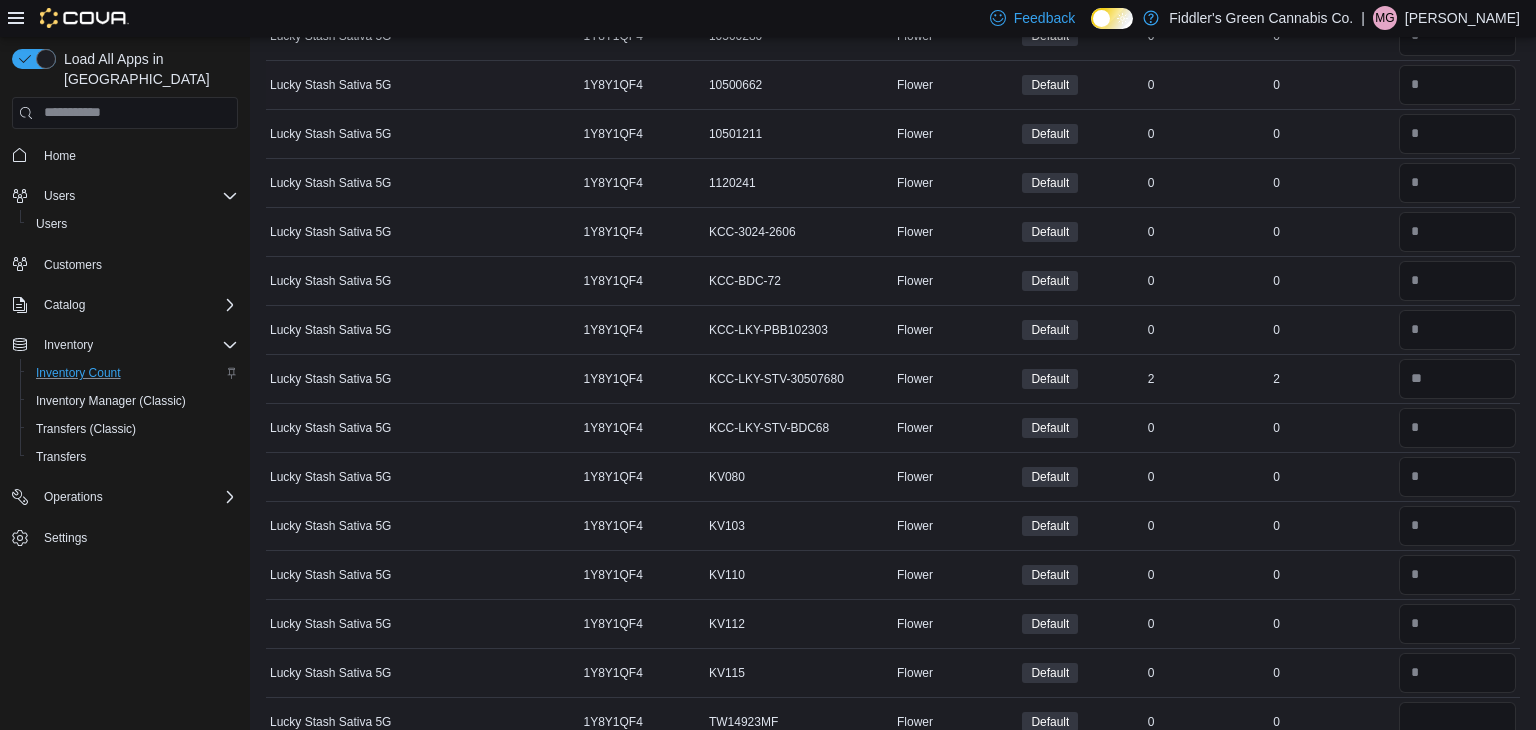 scroll, scrollTop: 704, scrollLeft: 0, axis: vertical 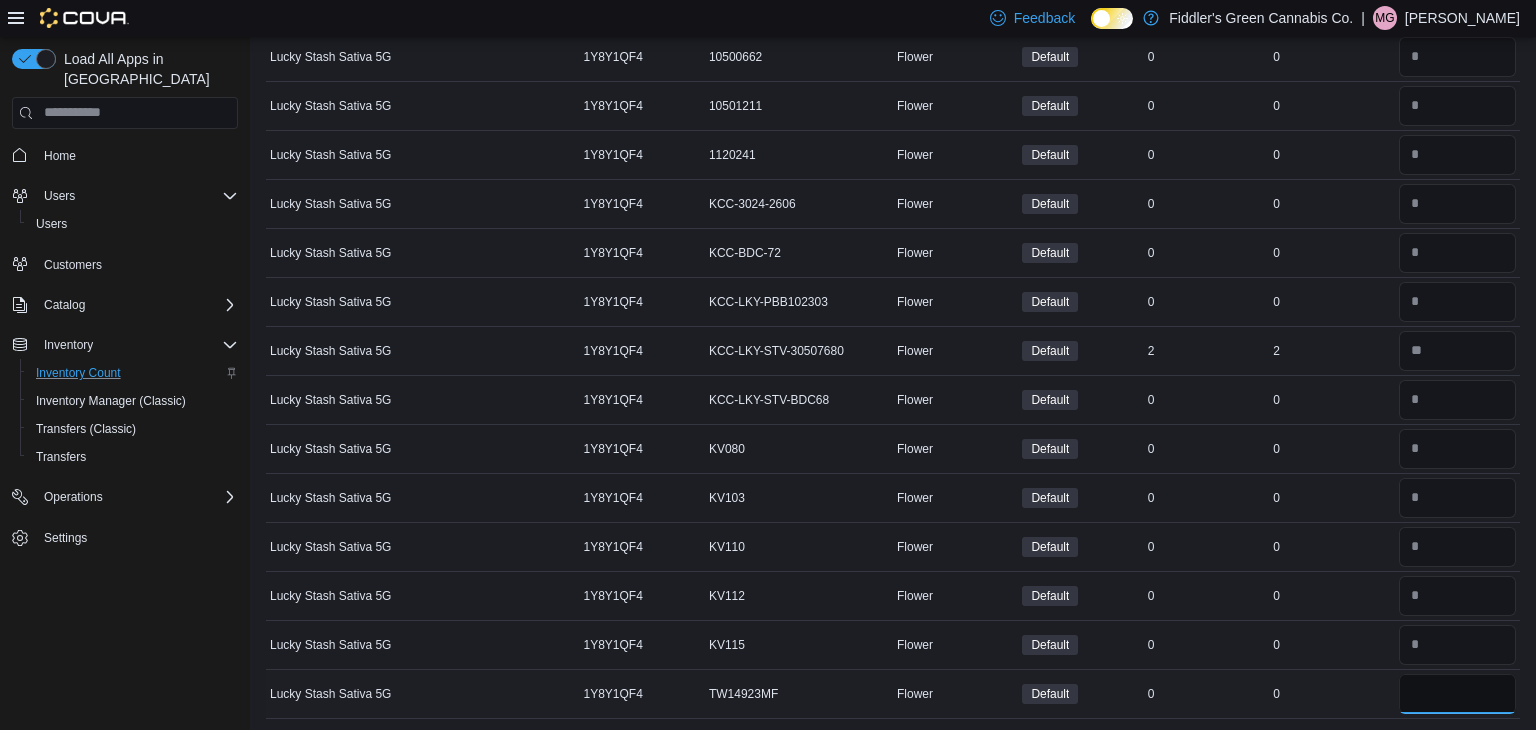 click at bounding box center (1457, 694) 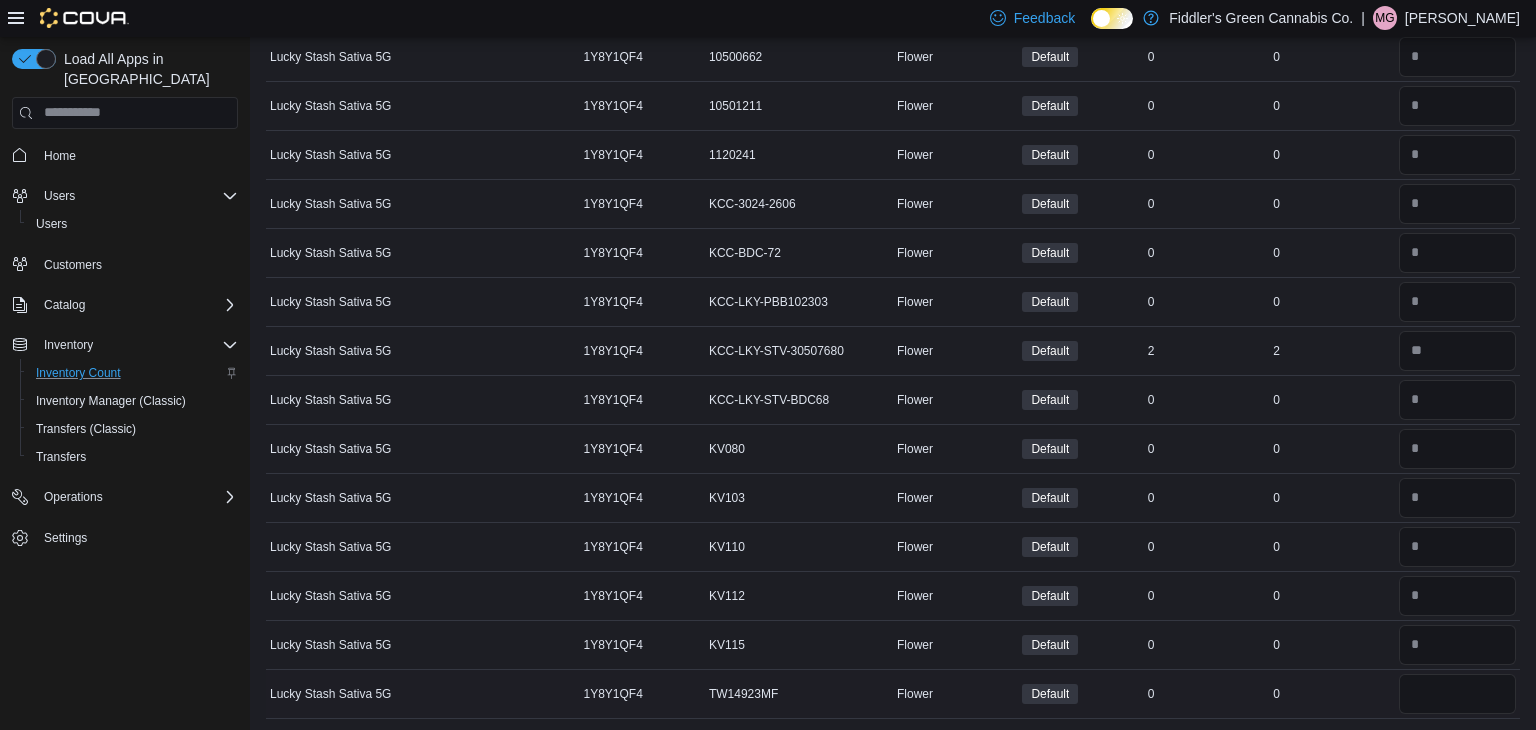 click on "0" at bounding box center (1331, 694) 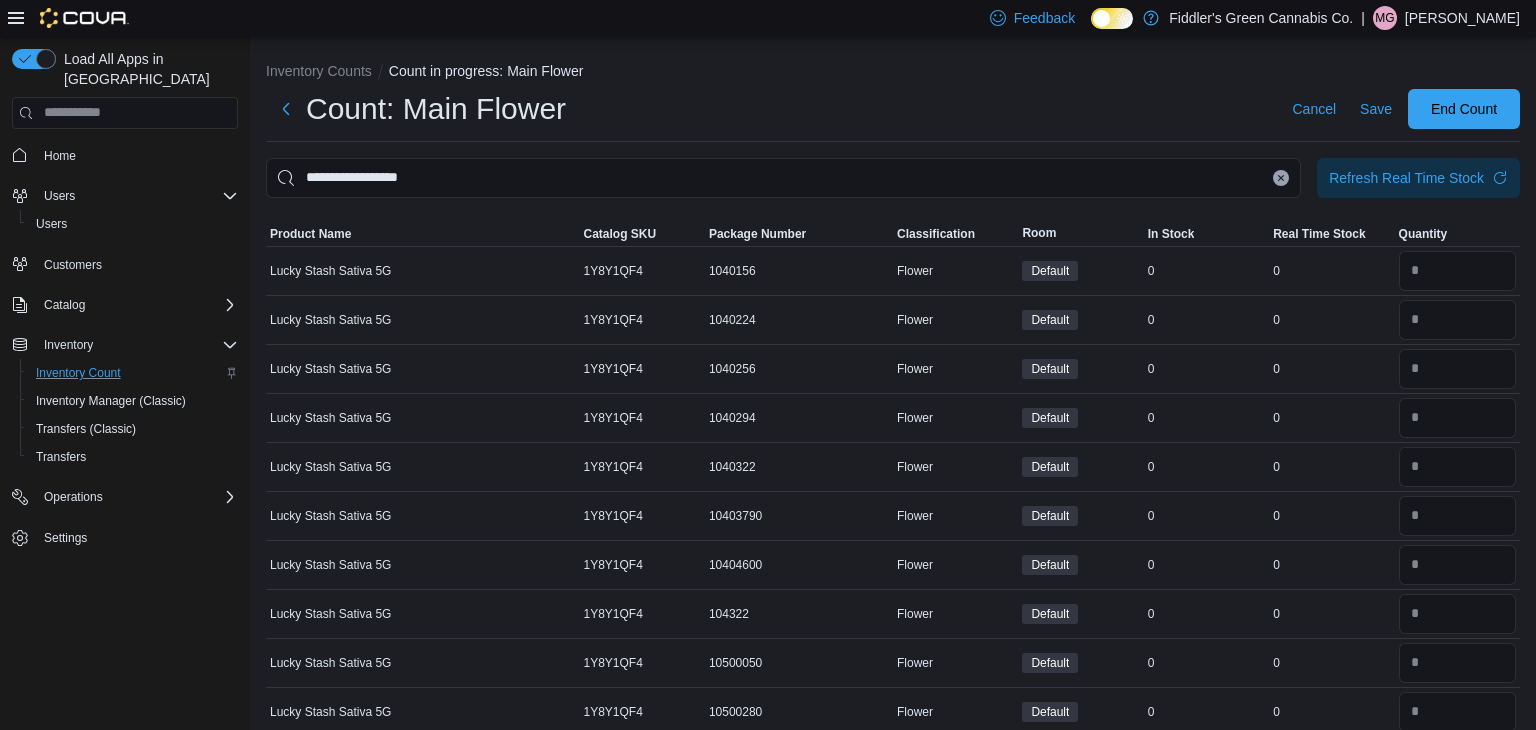 scroll, scrollTop: 0, scrollLeft: 0, axis: both 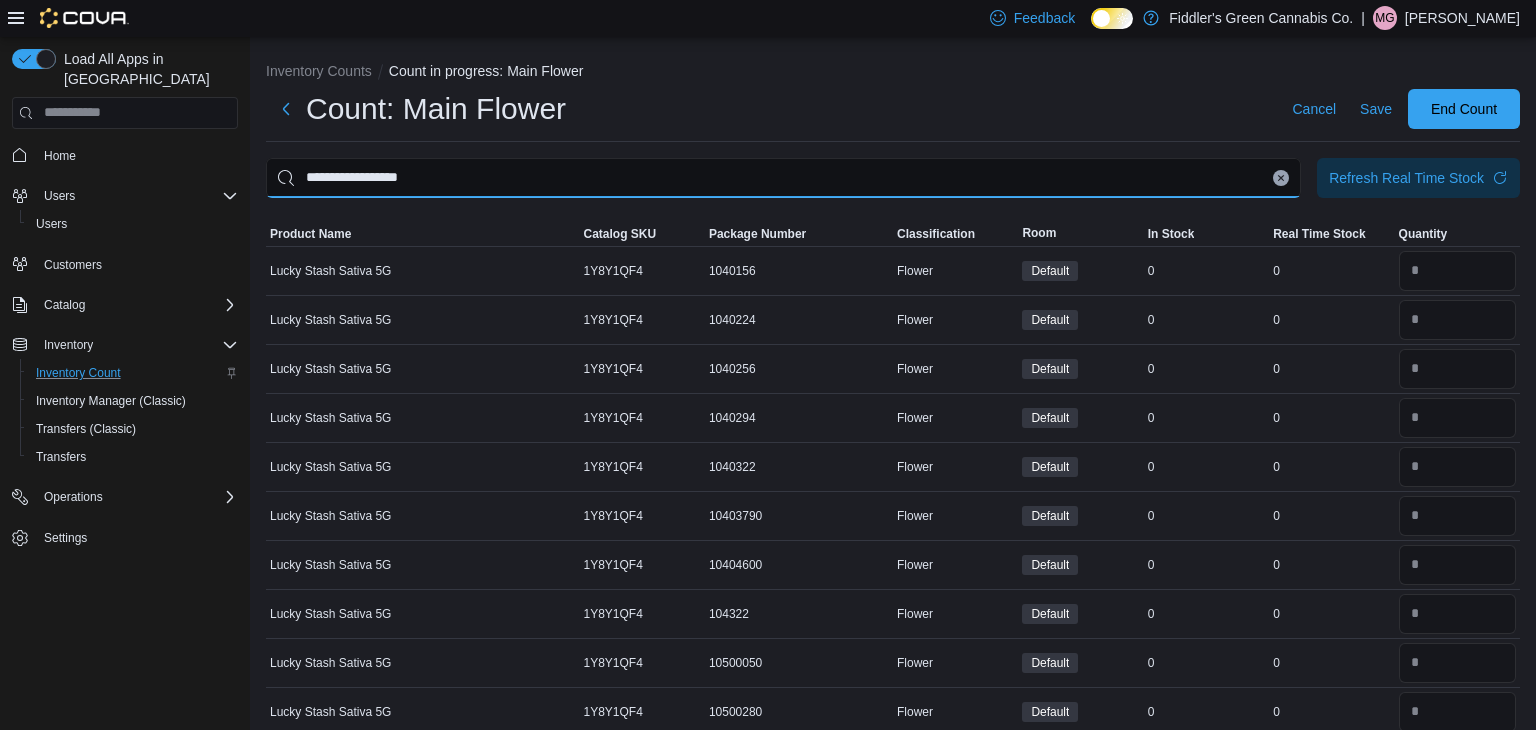 click on "**********" at bounding box center (783, 178) 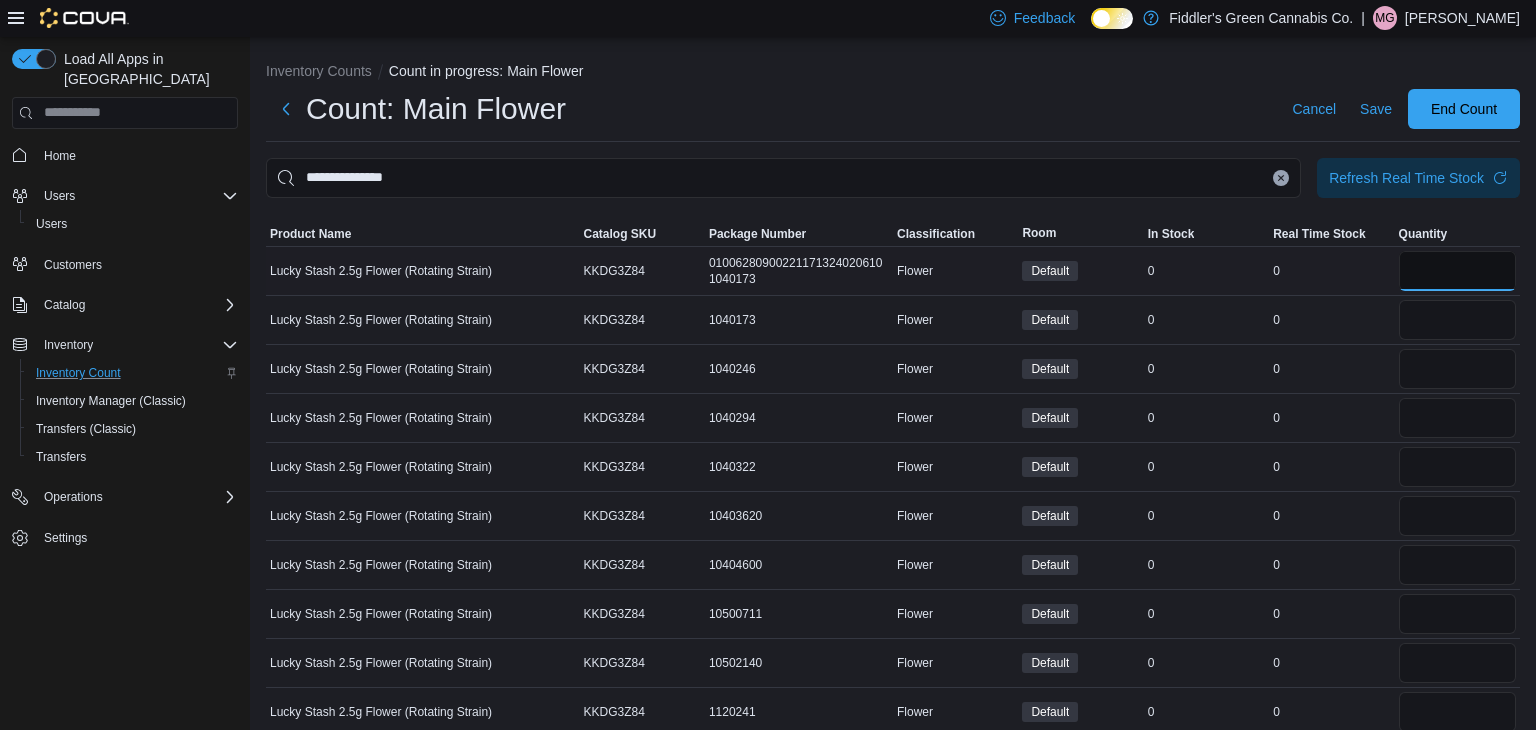 click at bounding box center (1457, 271) 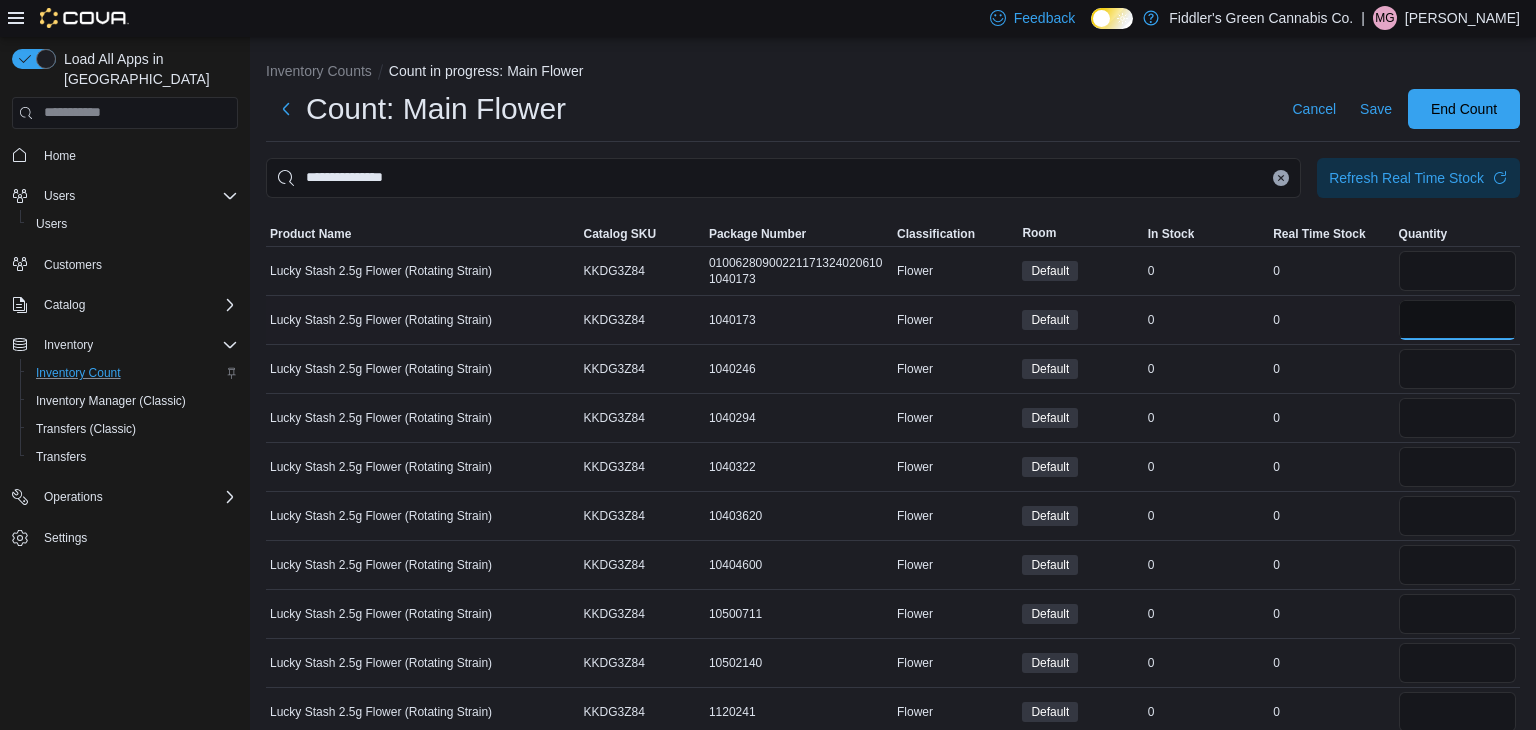 click at bounding box center (1457, 320) 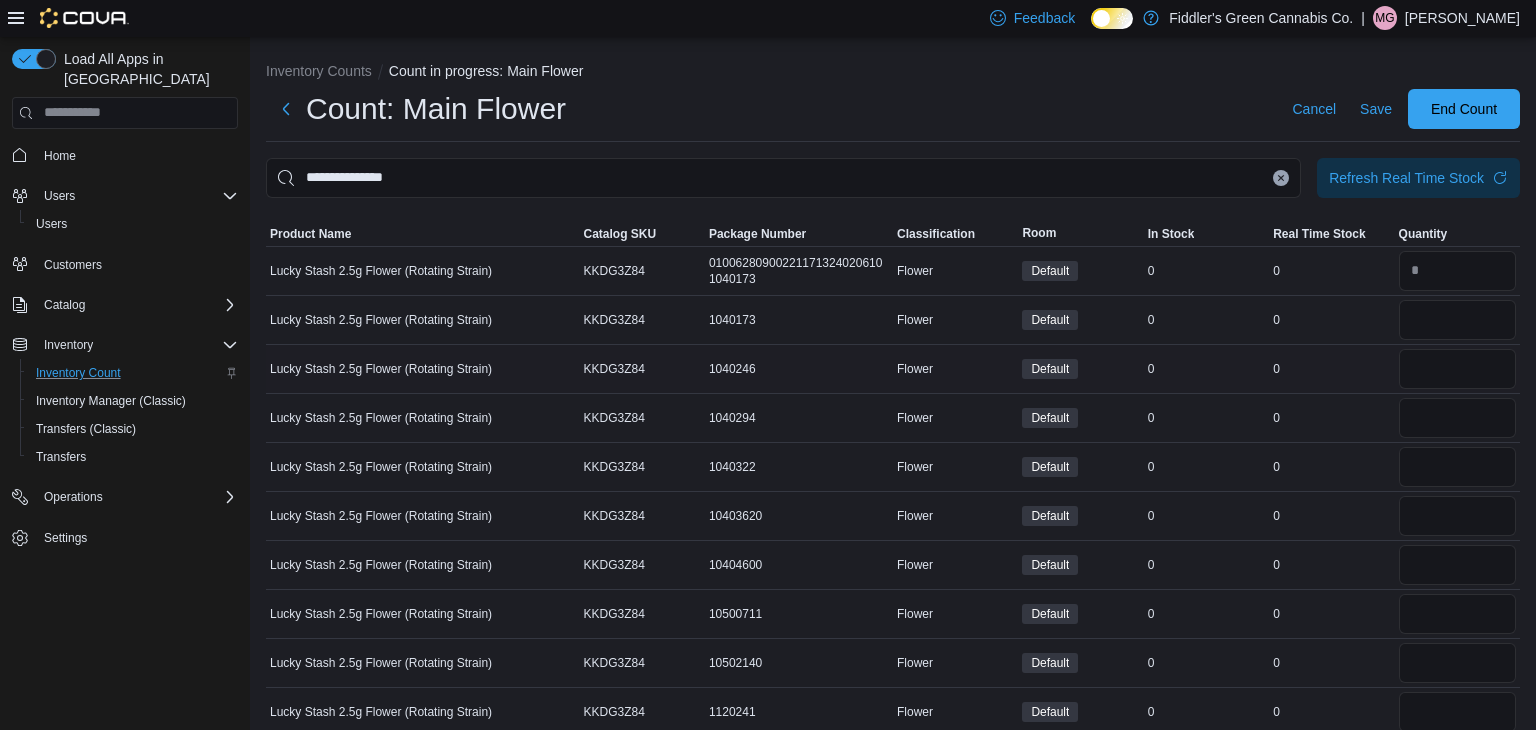 click on "0" at bounding box center (1331, 369) 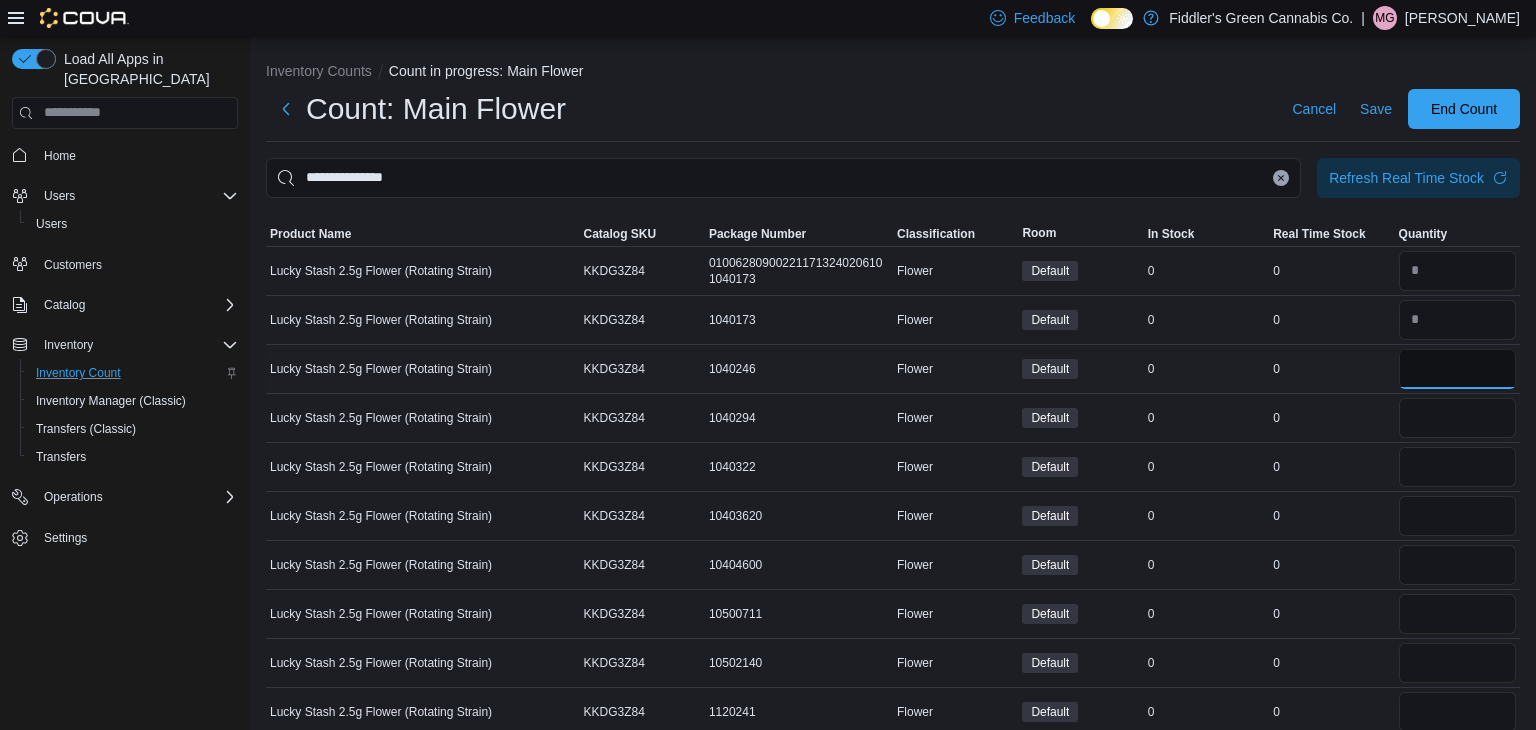click at bounding box center [1457, 369] 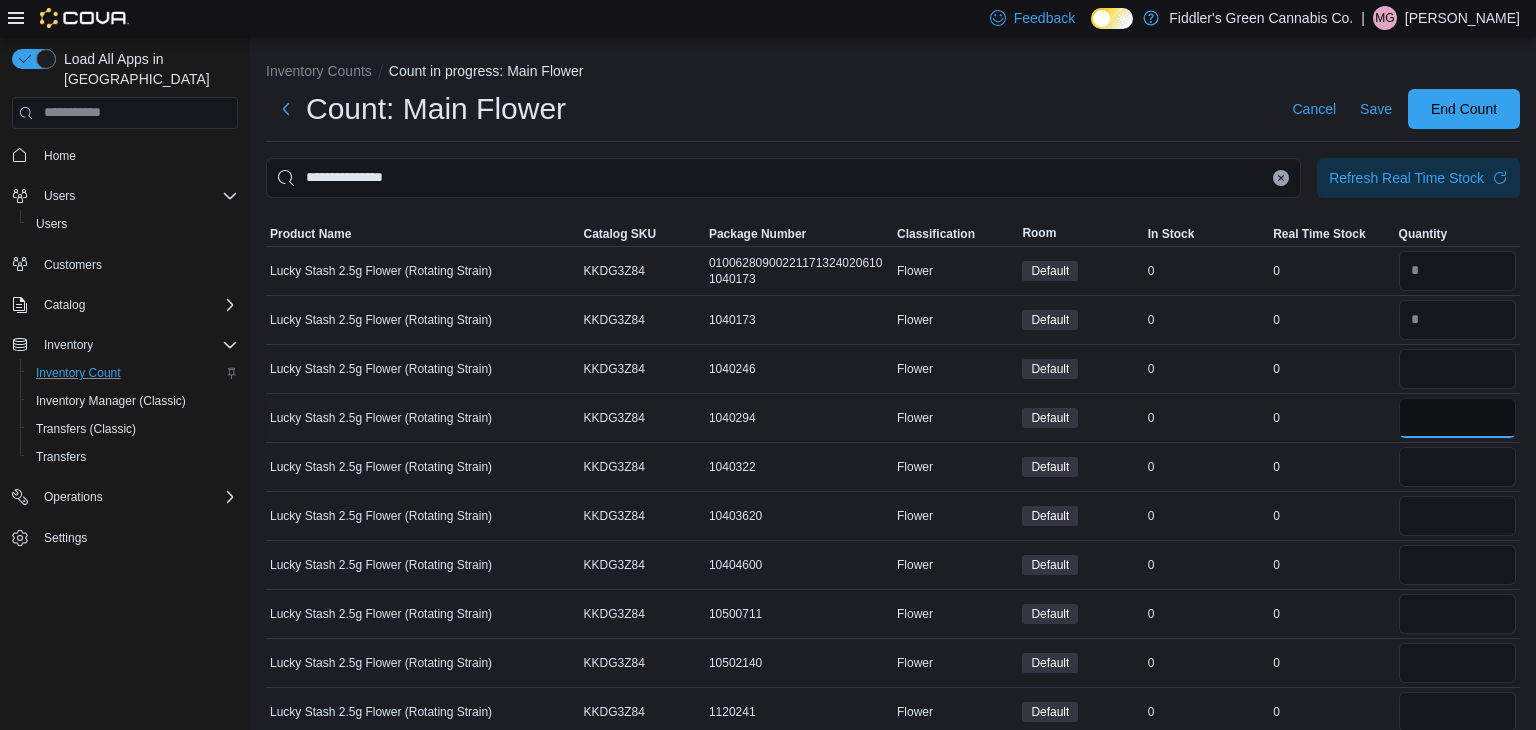 click at bounding box center [1457, 418] 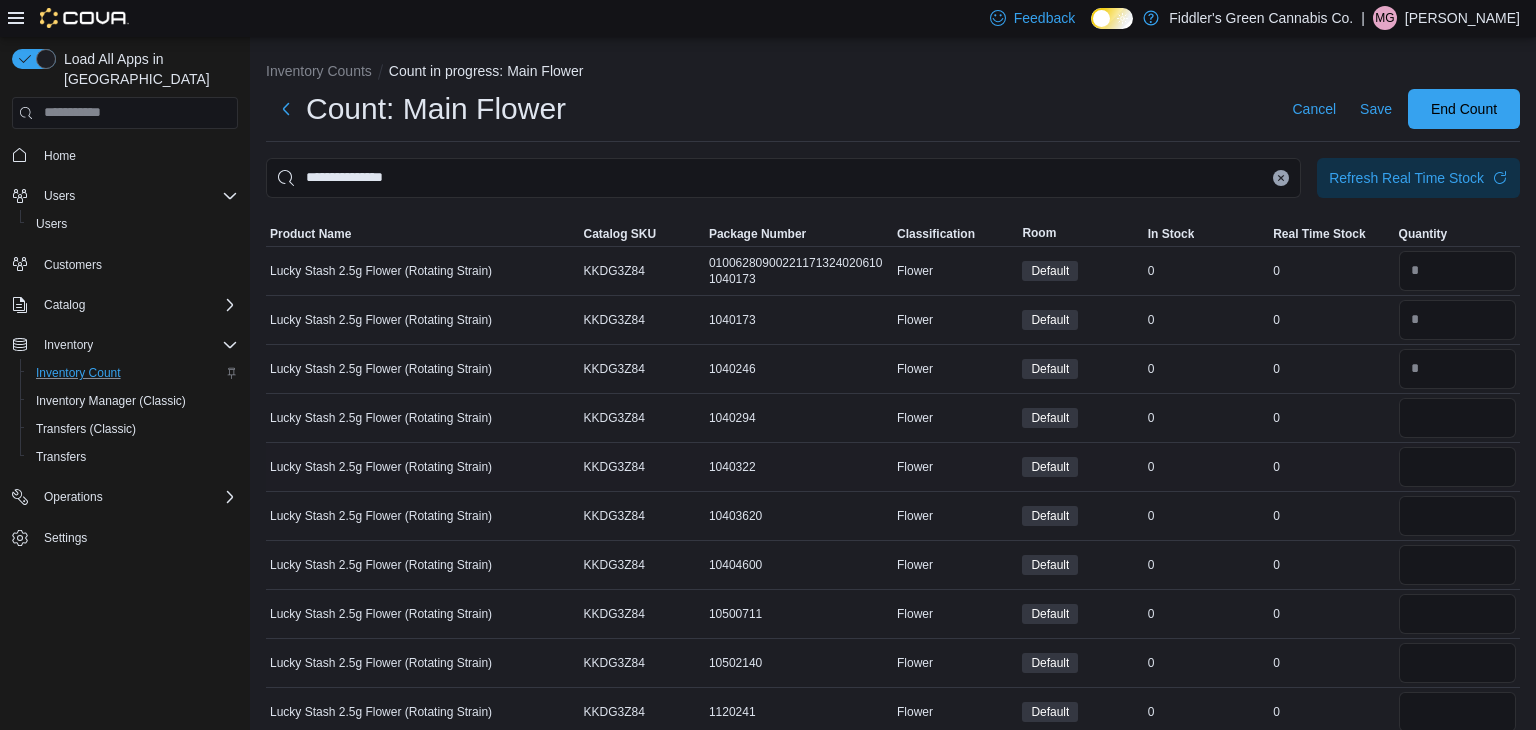 click on "0" at bounding box center [1331, 467] 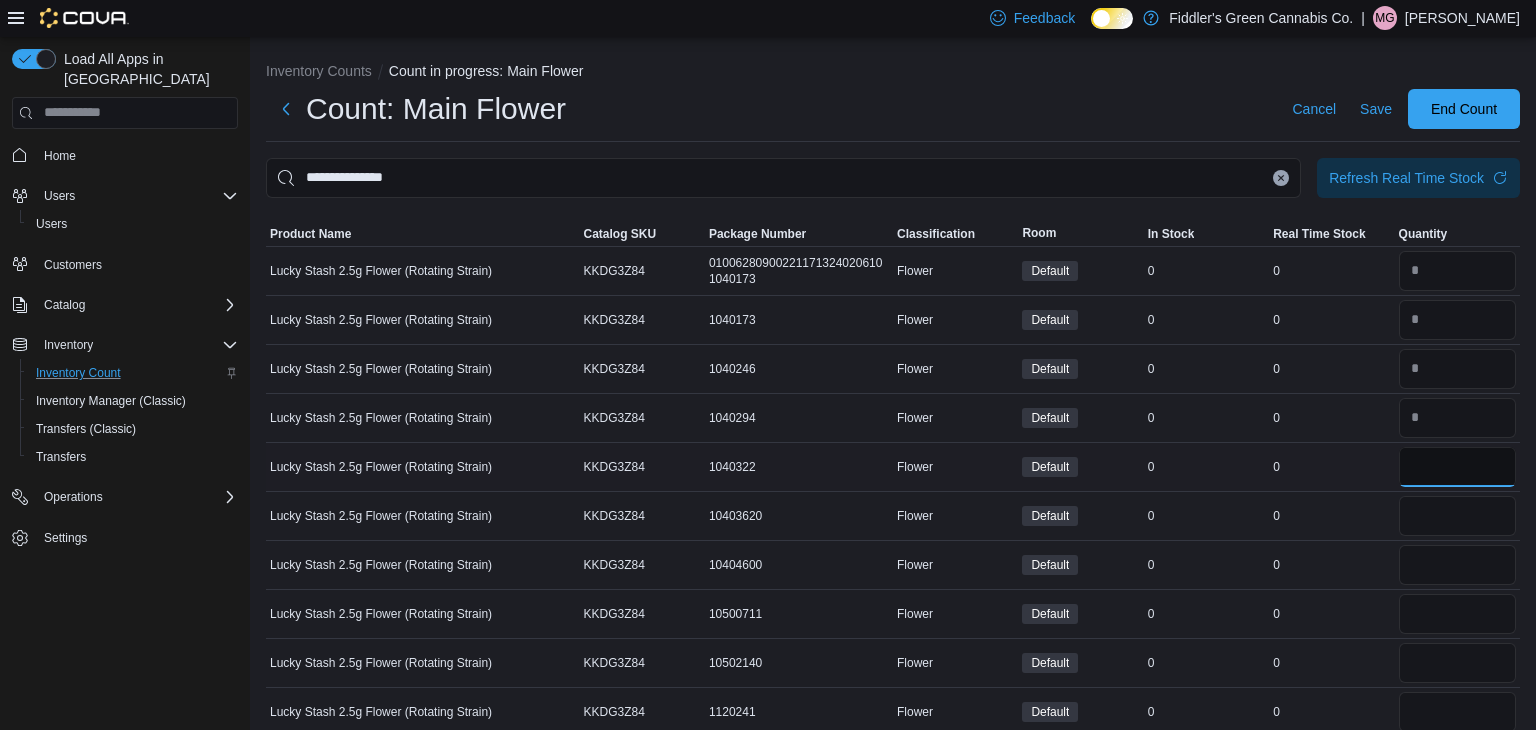 click at bounding box center [1457, 467] 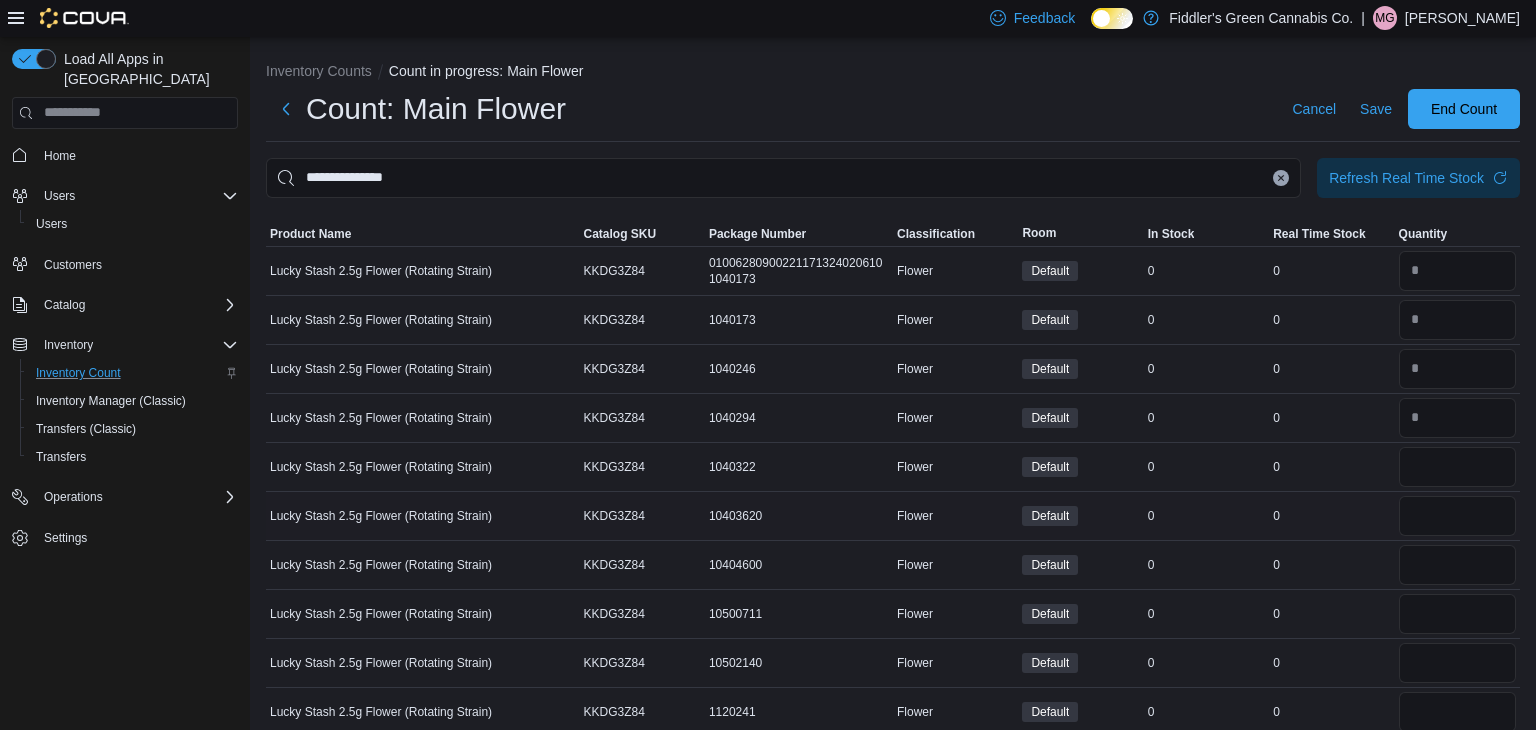 click on "0" at bounding box center [1331, 516] 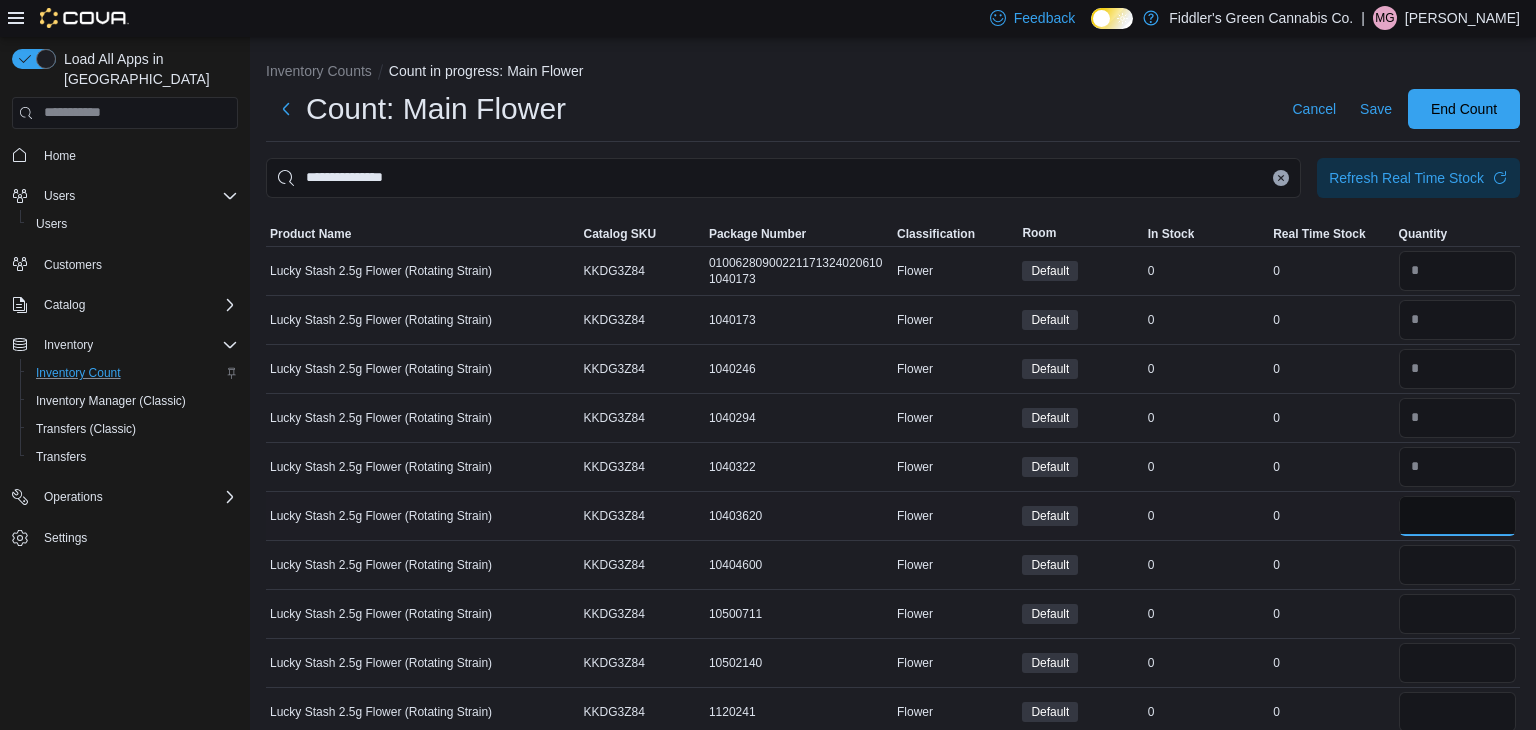 click at bounding box center [1457, 516] 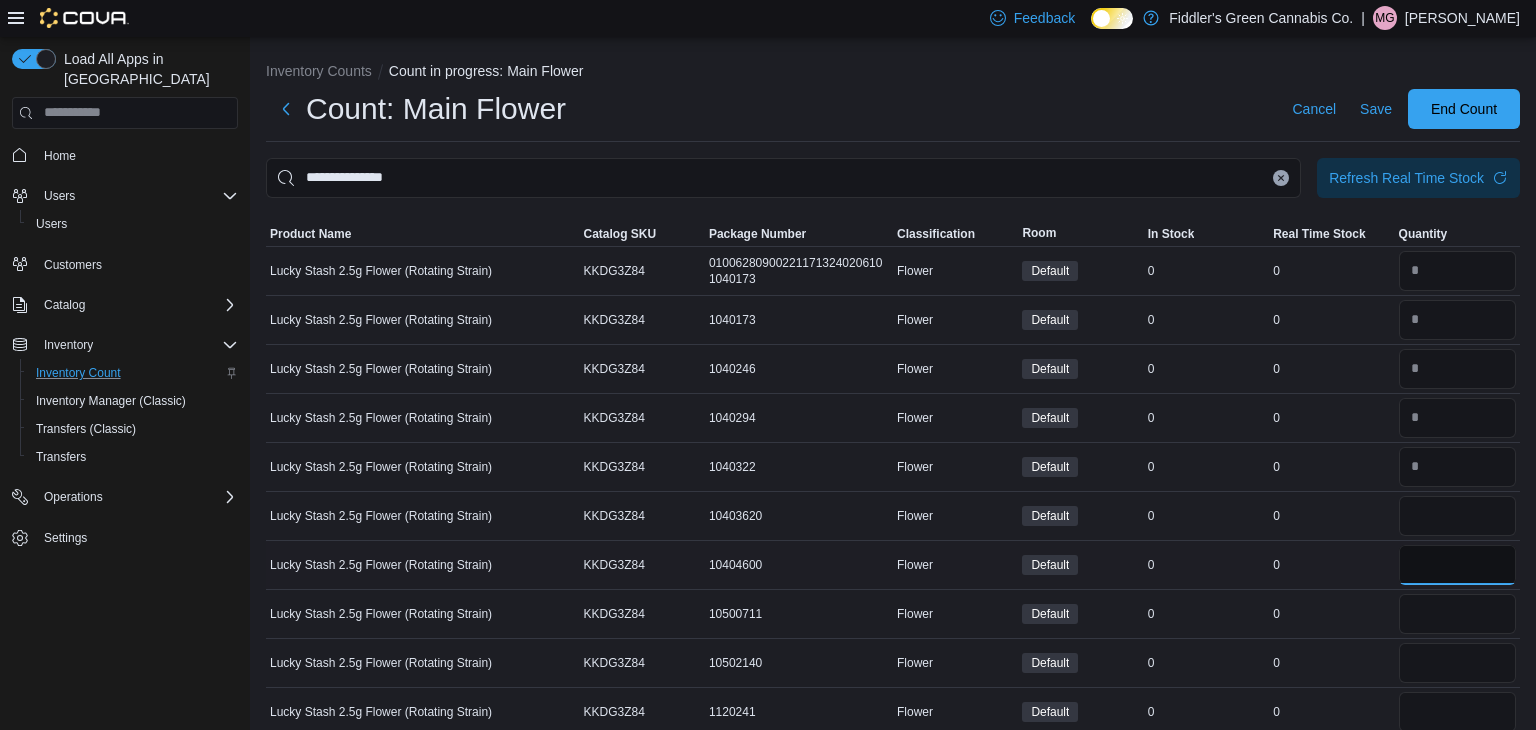 click at bounding box center (1457, 565) 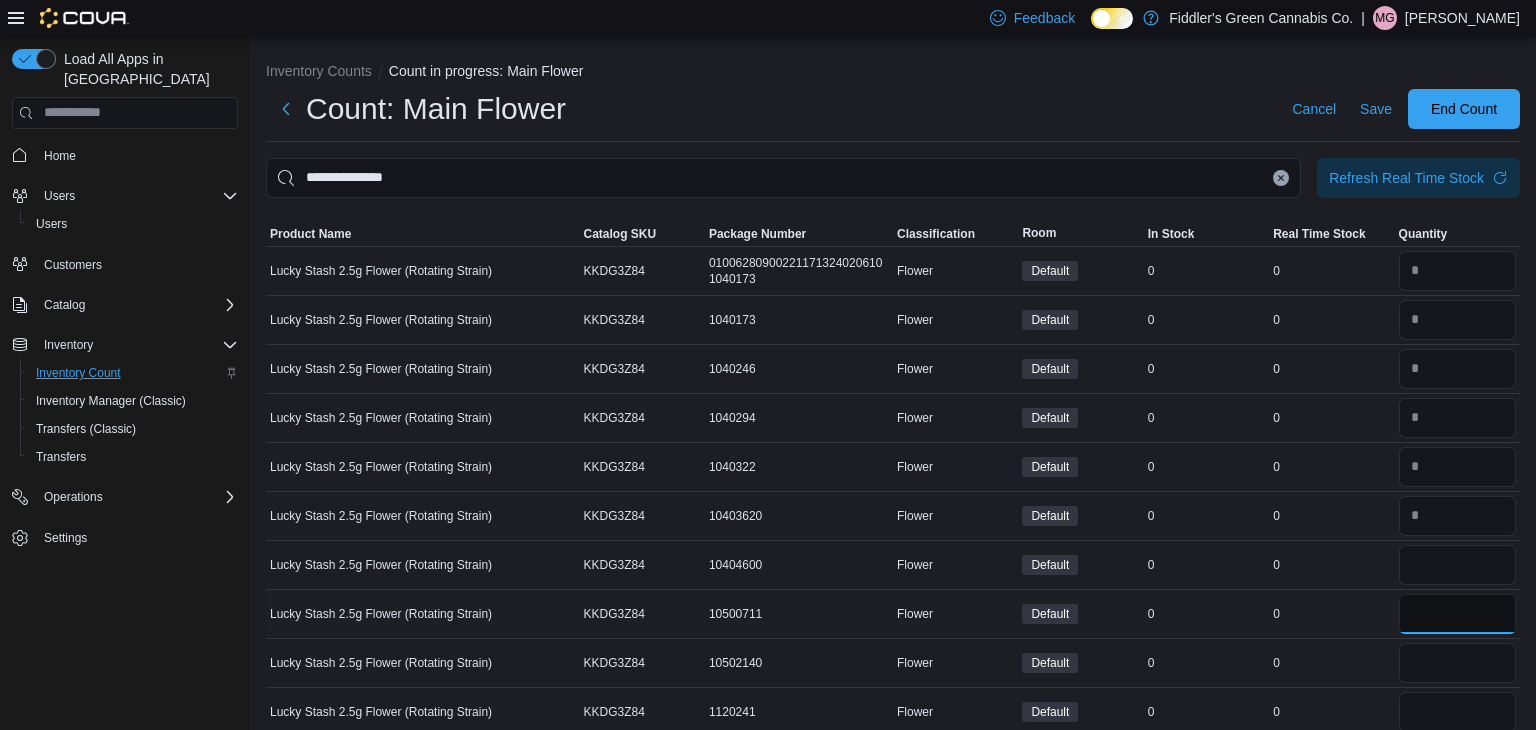 click at bounding box center (1457, 614) 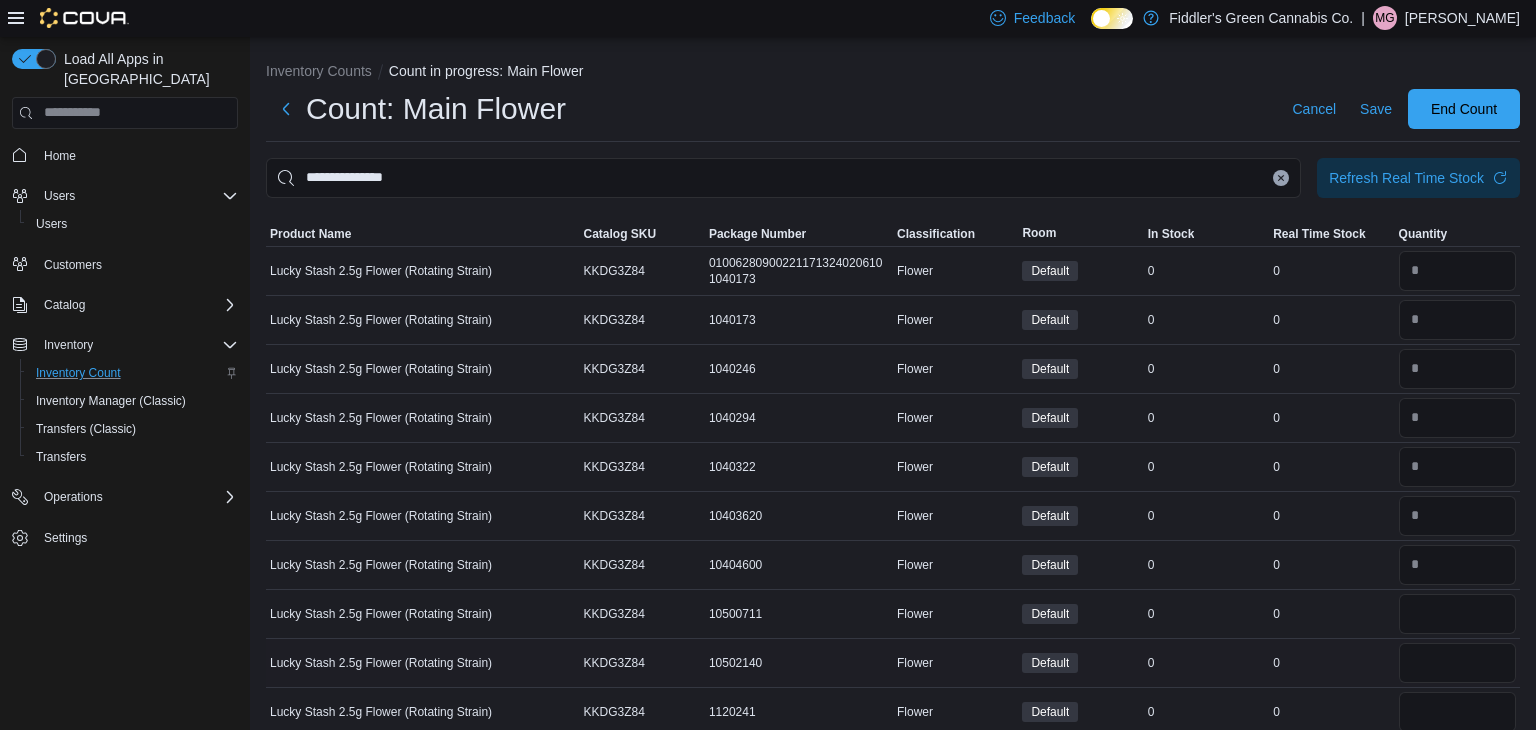 click on "Real Time Stock 0" at bounding box center [1331, 662] 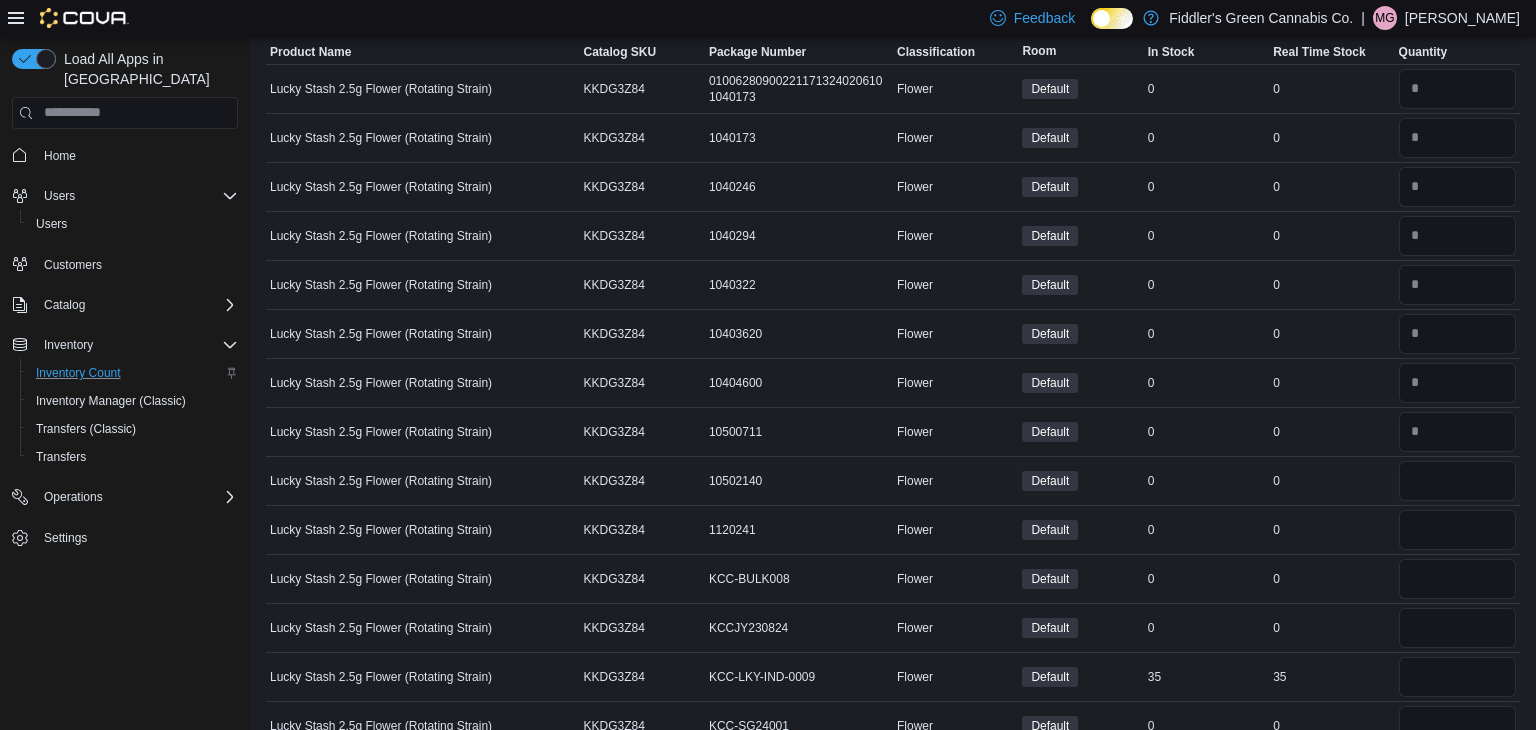 scroll, scrollTop: 216, scrollLeft: 0, axis: vertical 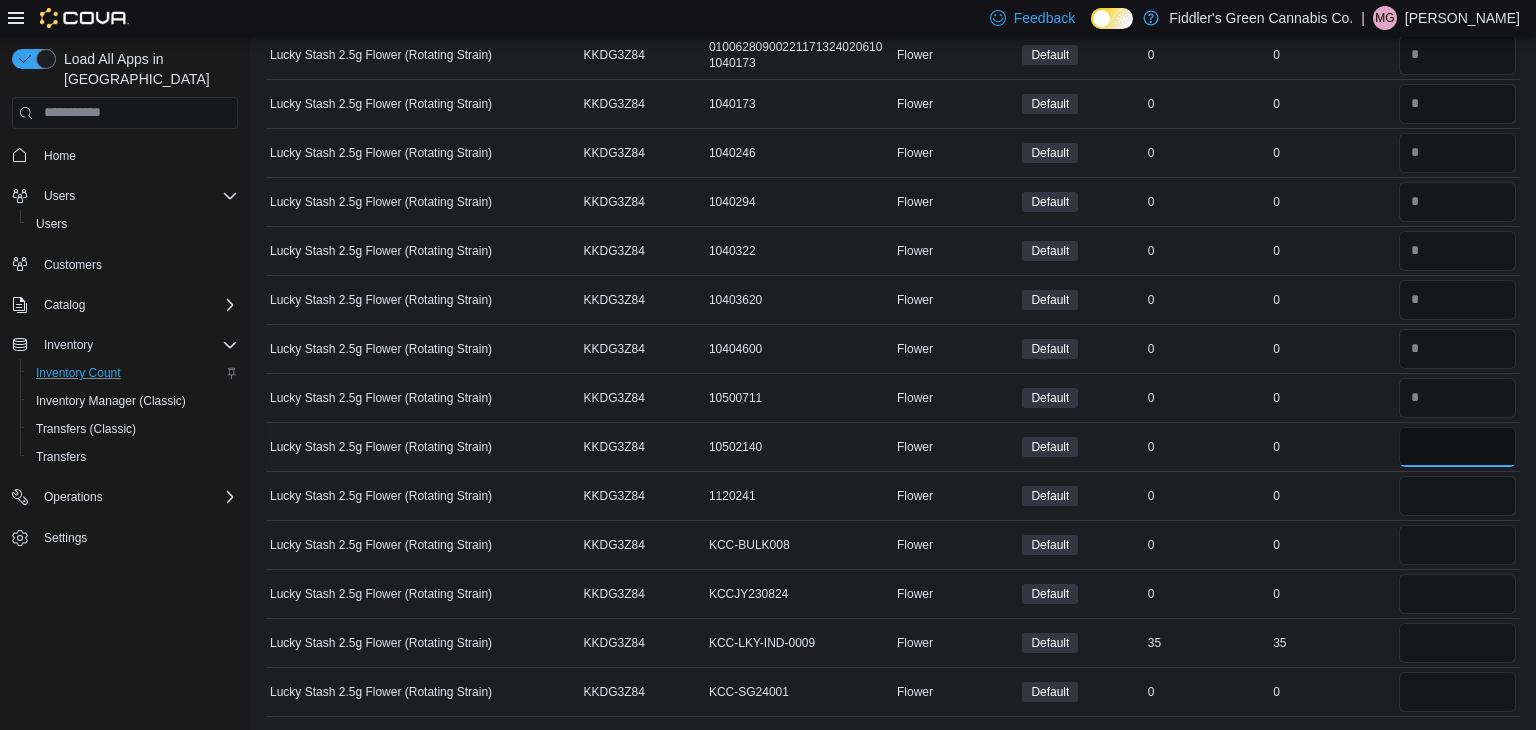 click at bounding box center (1457, 447) 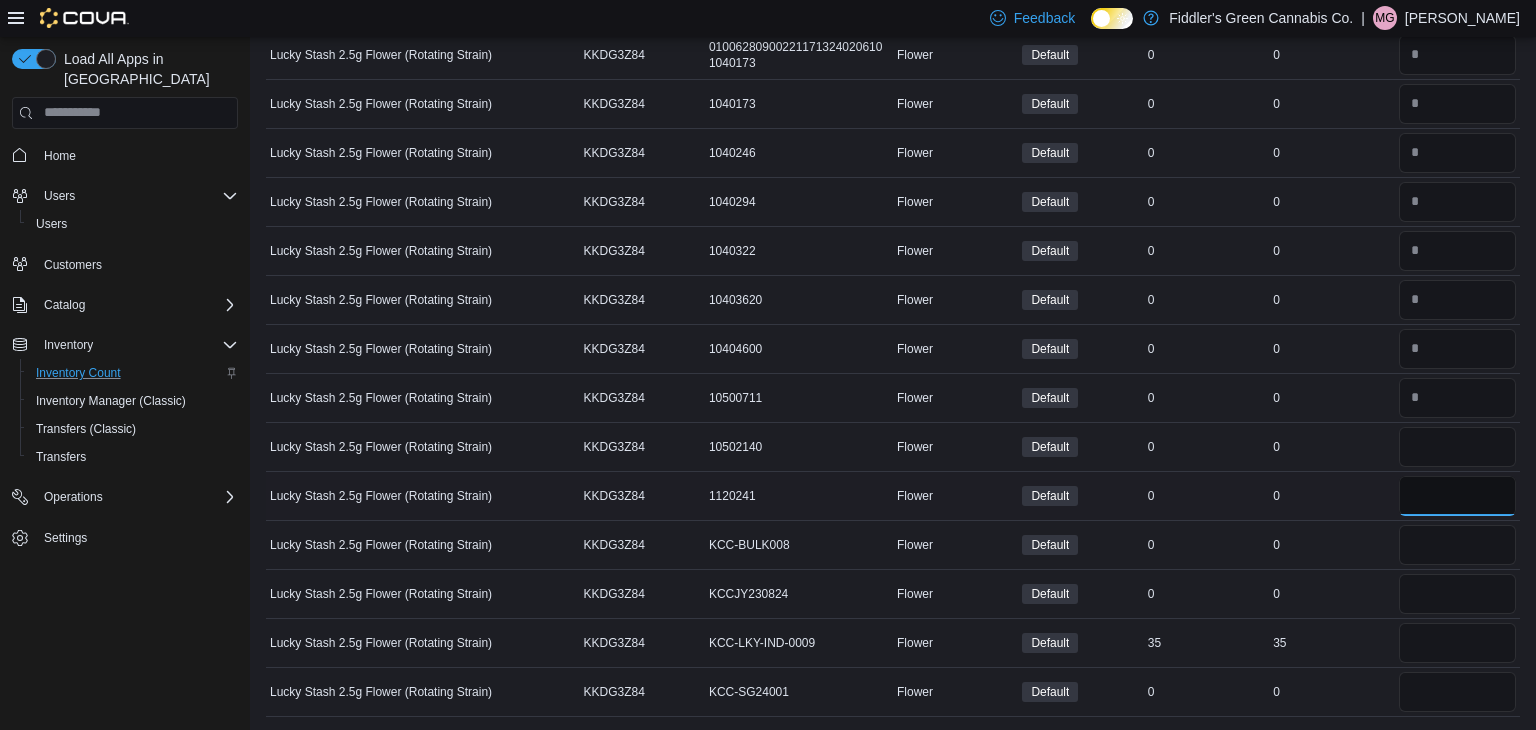 click at bounding box center [1457, 496] 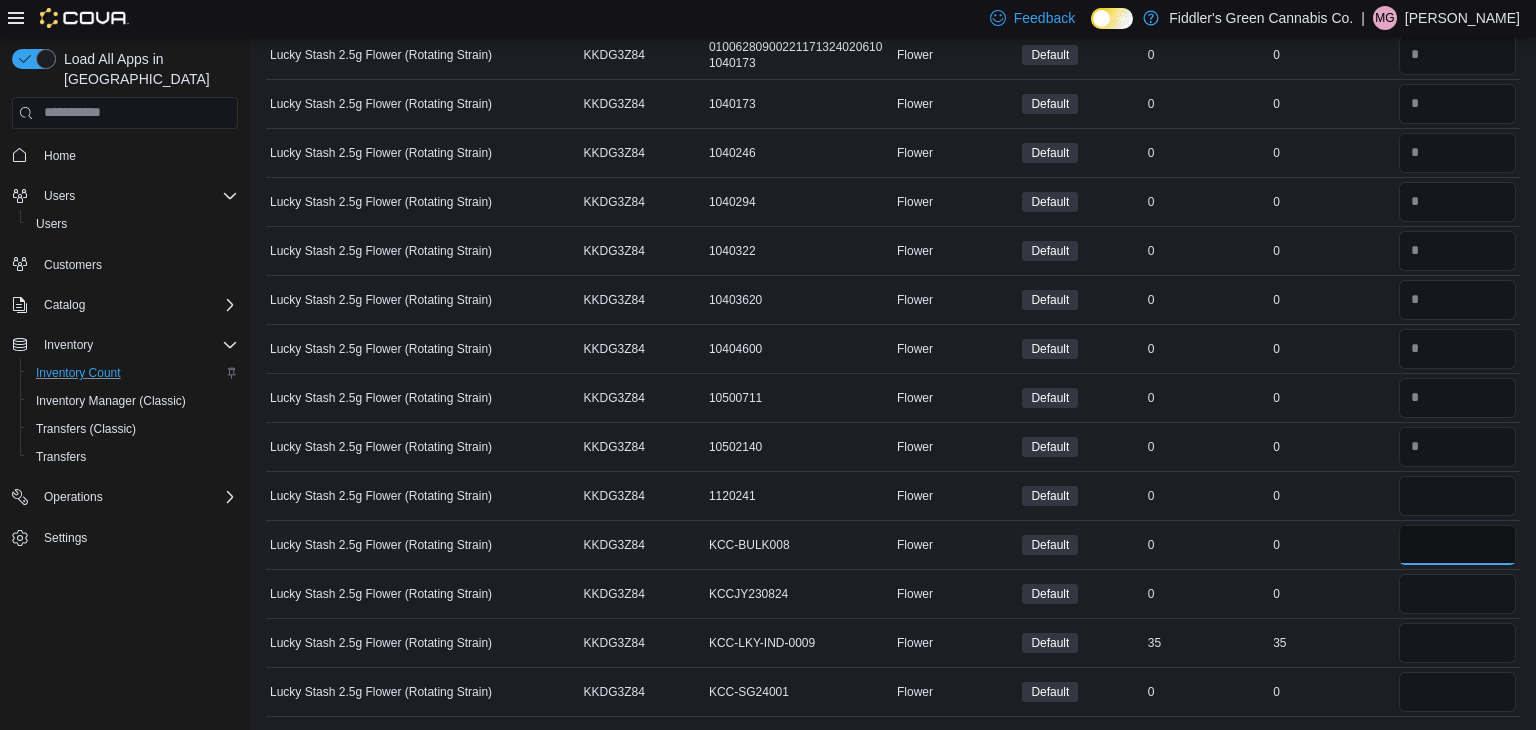 click at bounding box center [1457, 545] 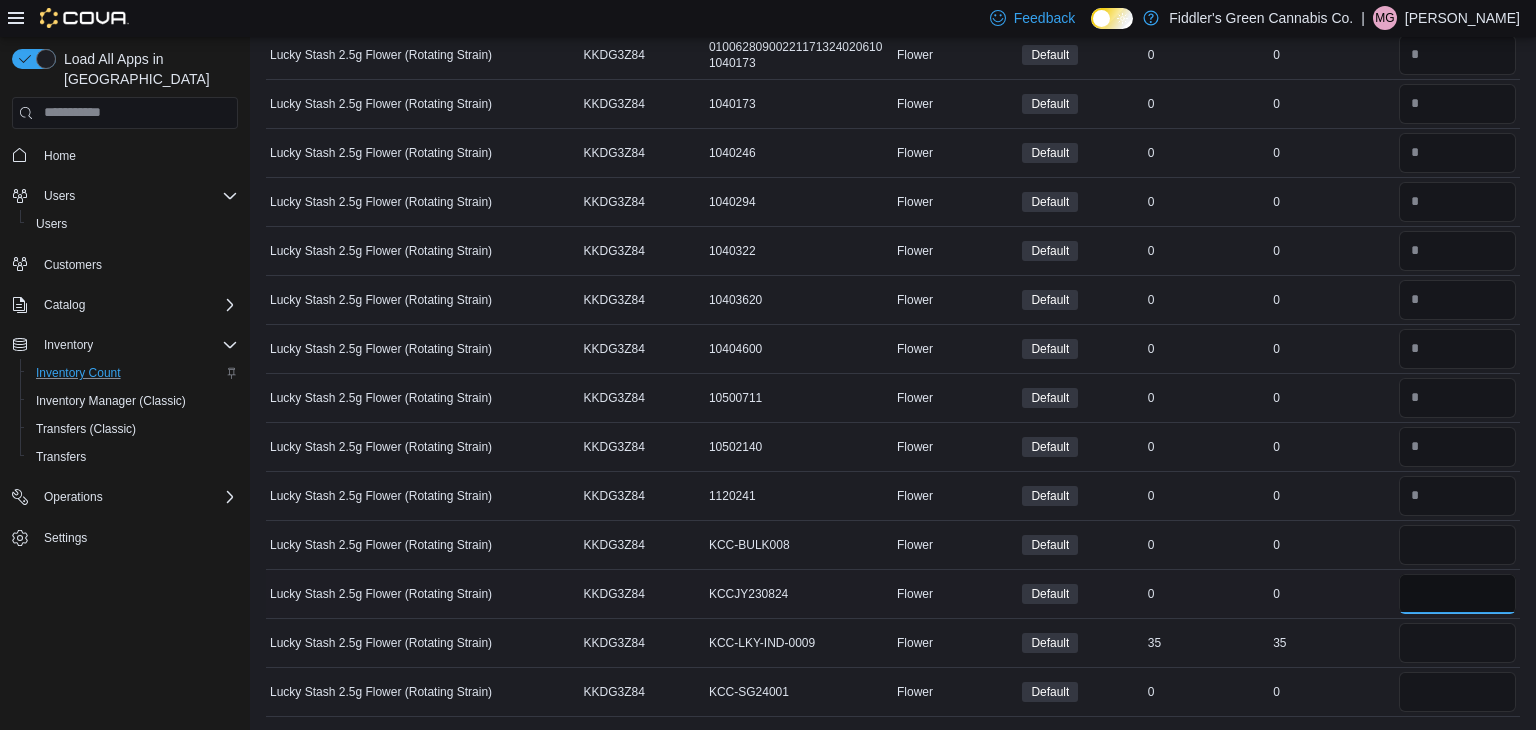 click at bounding box center (1457, 594) 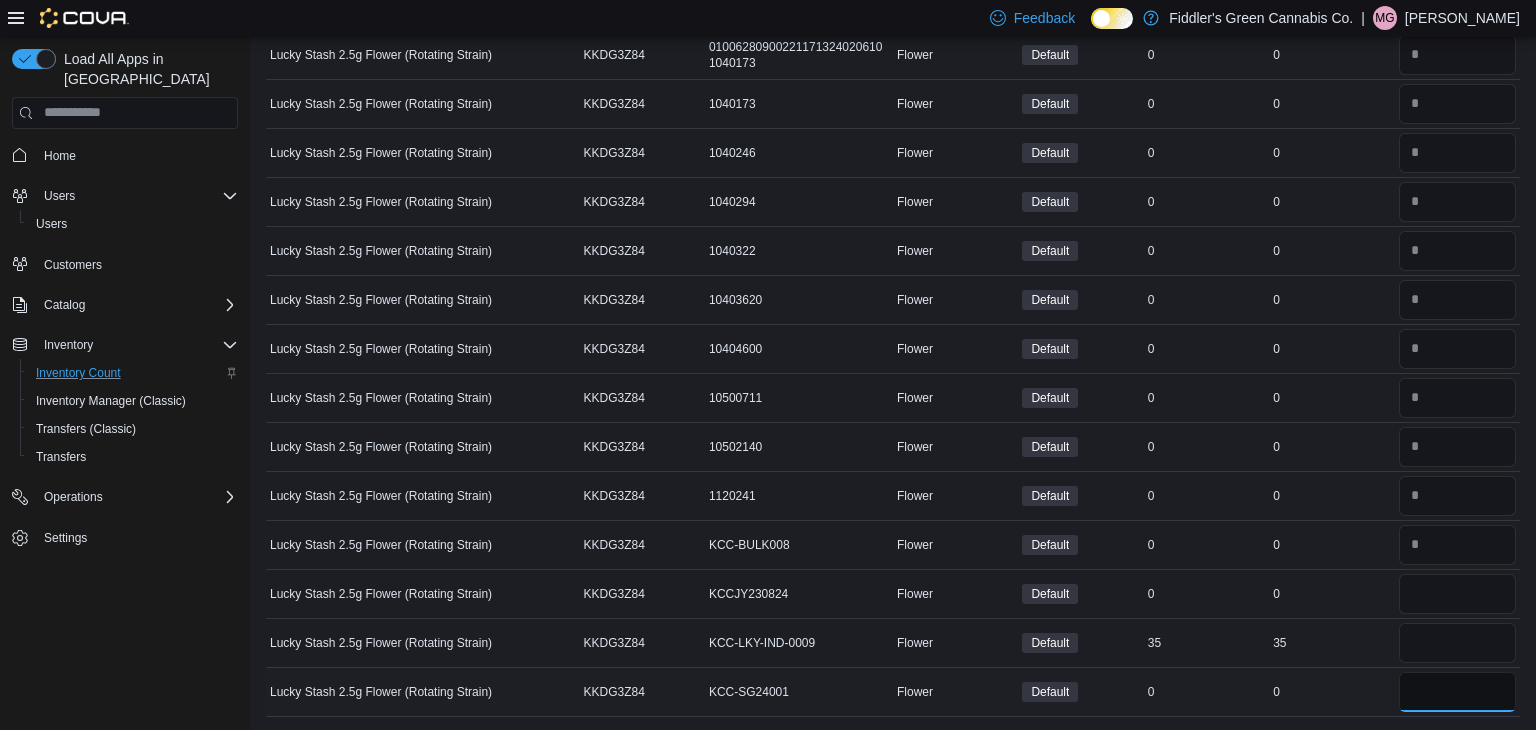 click at bounding box center [1457, 692] 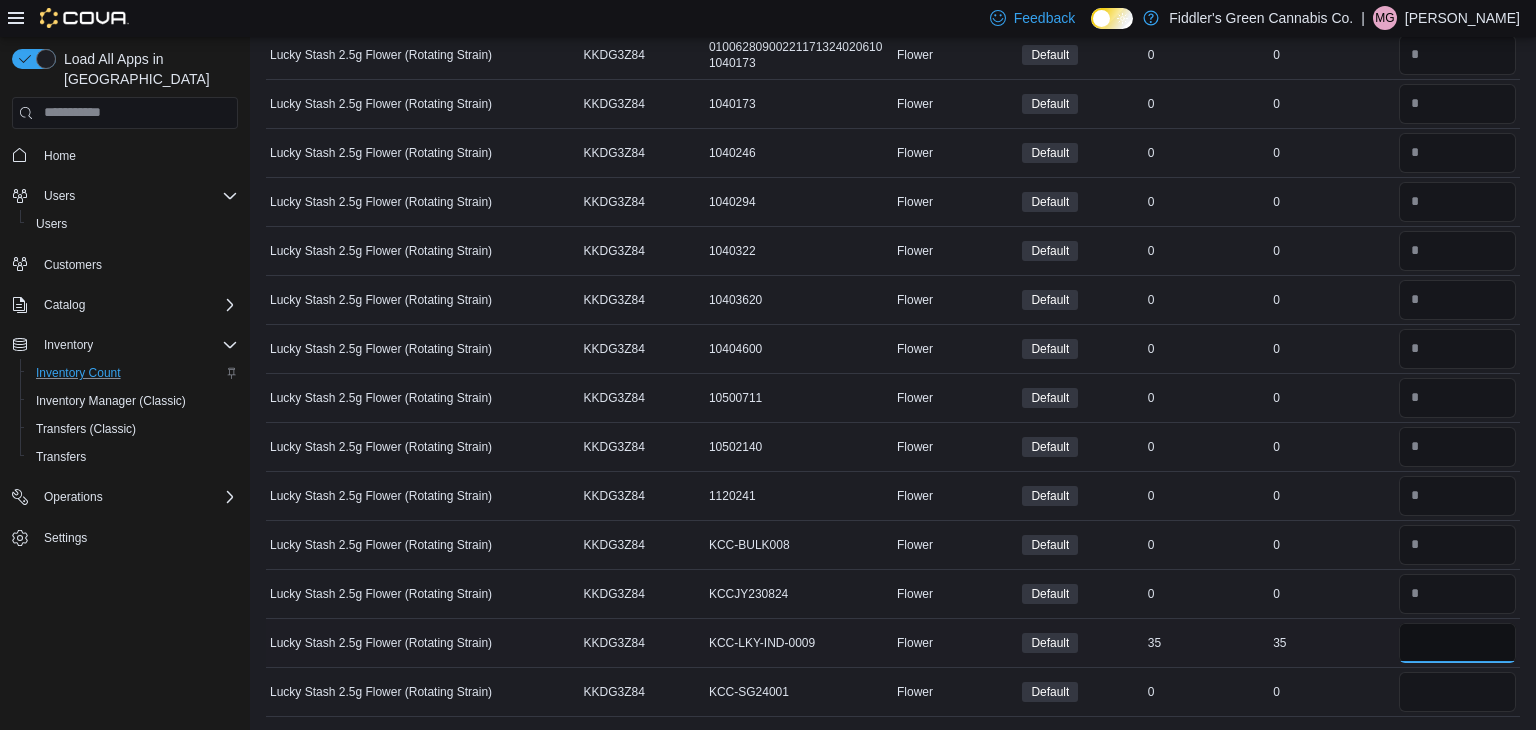 click at bounding box center [1457, 643] 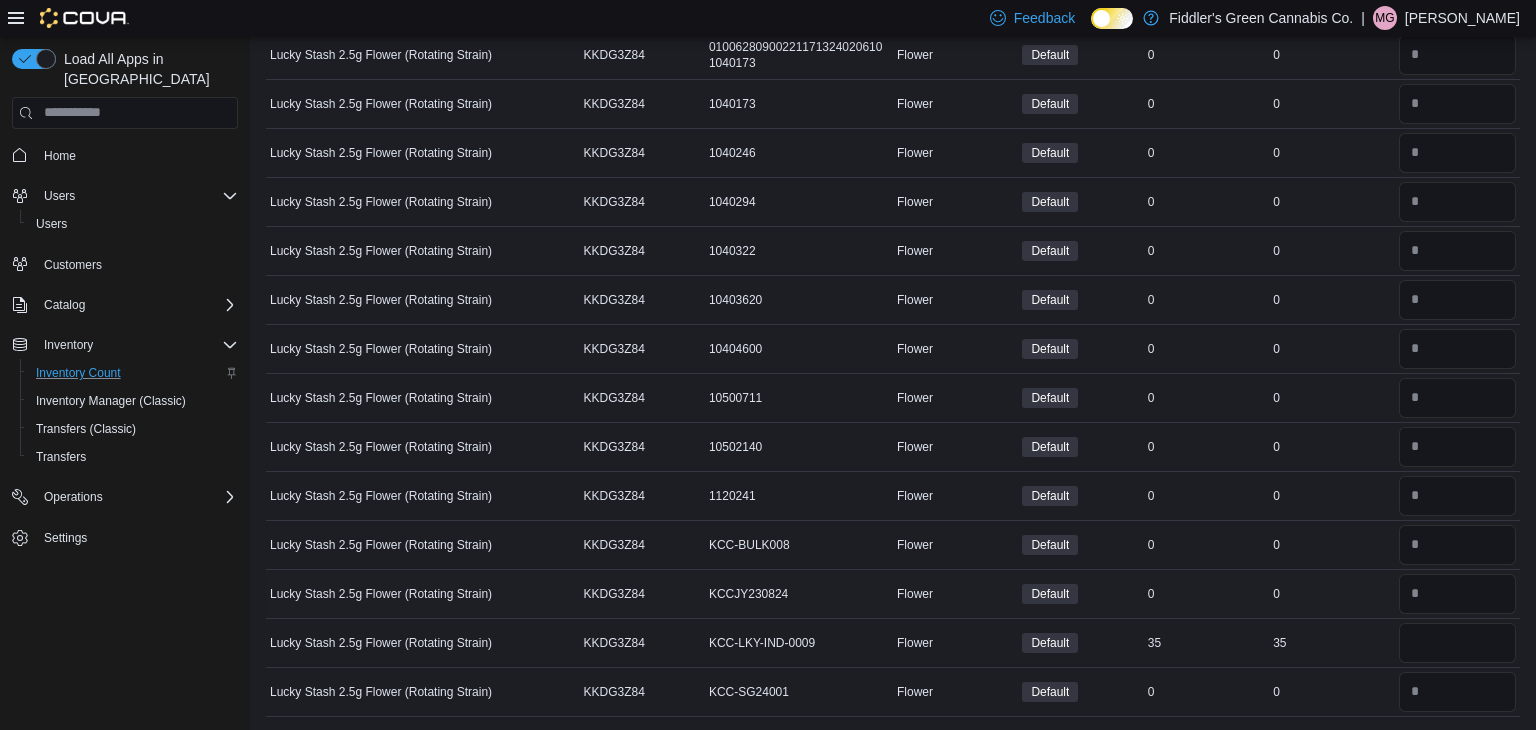 click on "0" at bounding box center [1331, 594] 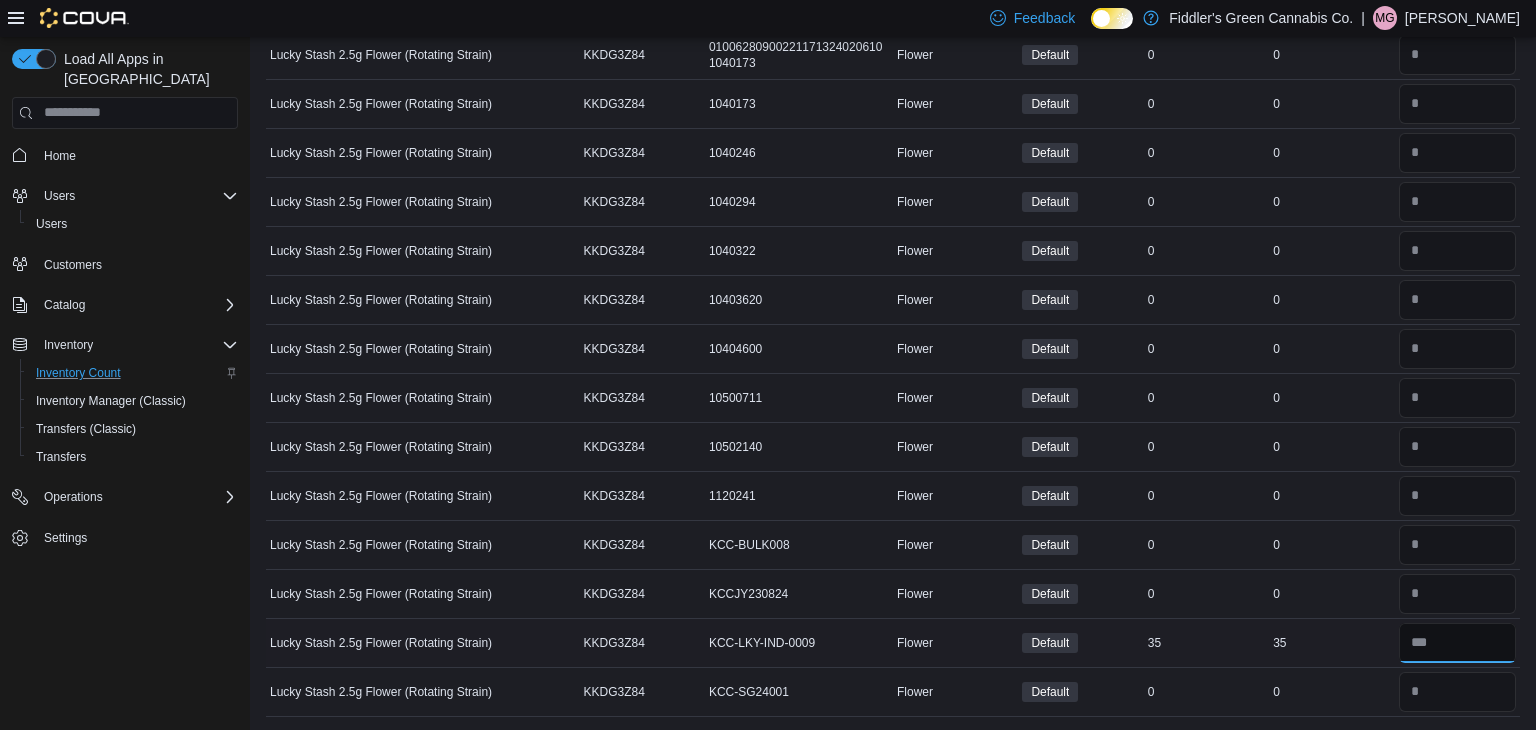 click at bounding box center (1457, 643) 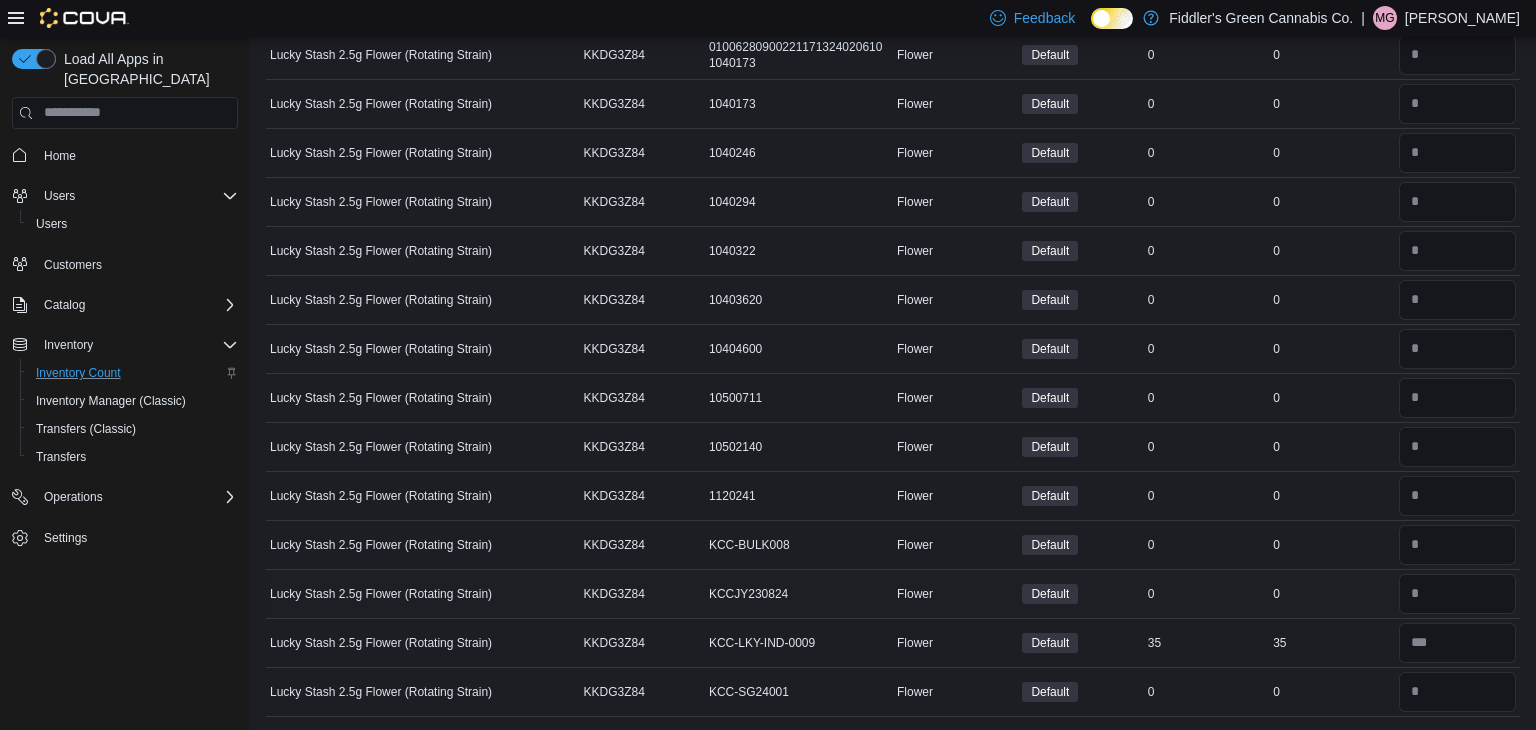 click on "0" at bounding box center (1331, 594) 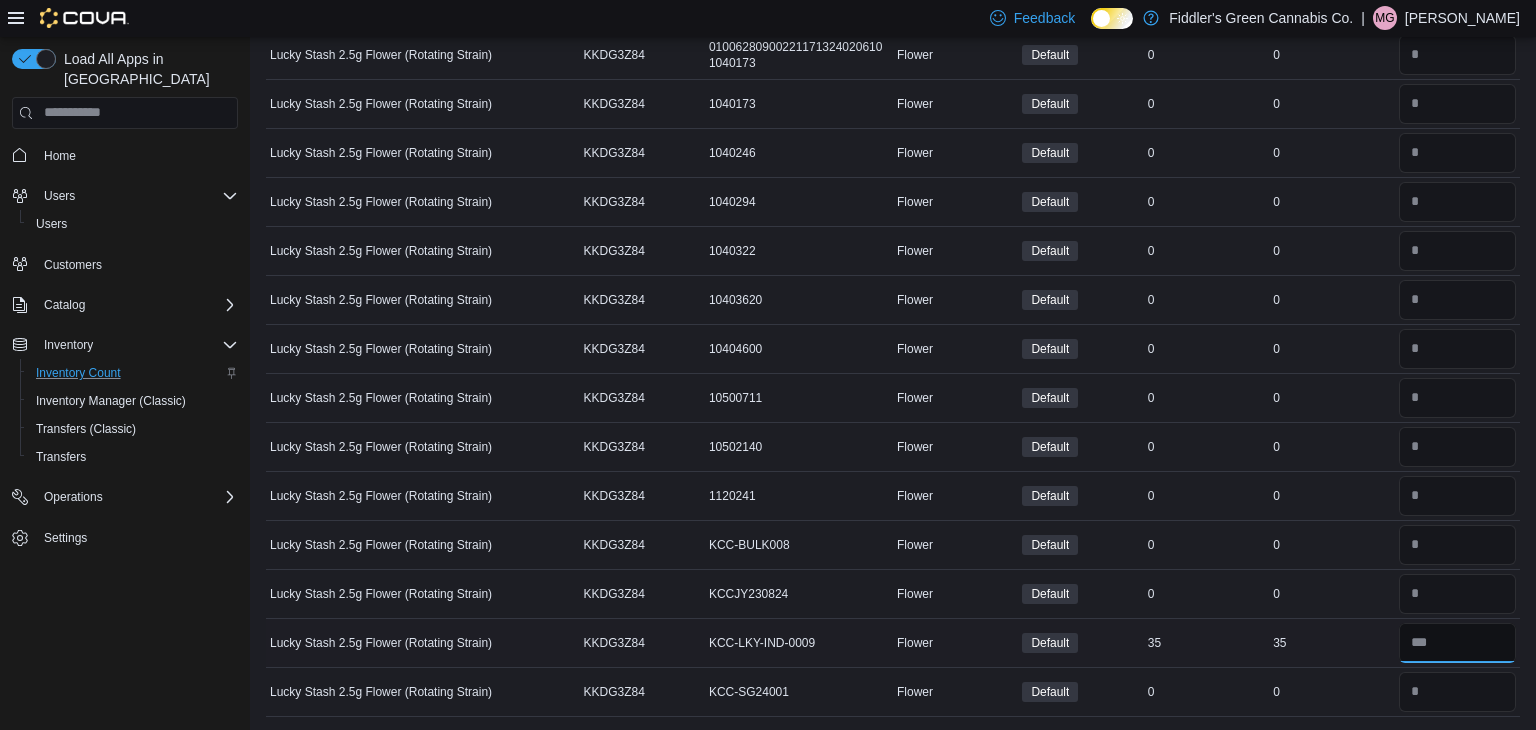 click at bounding box center (1457, 643) 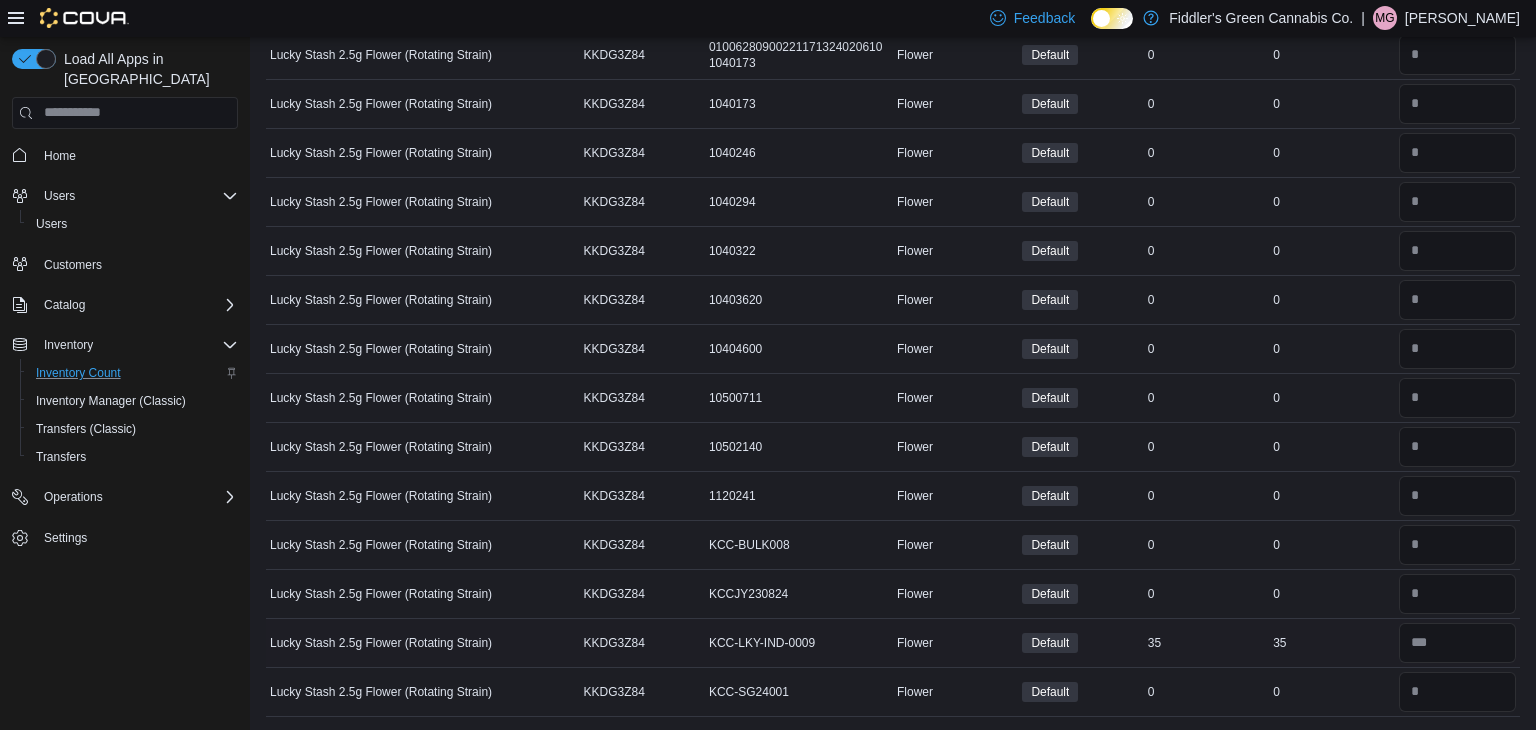 click on "35" at bounding box center (1331, 643) 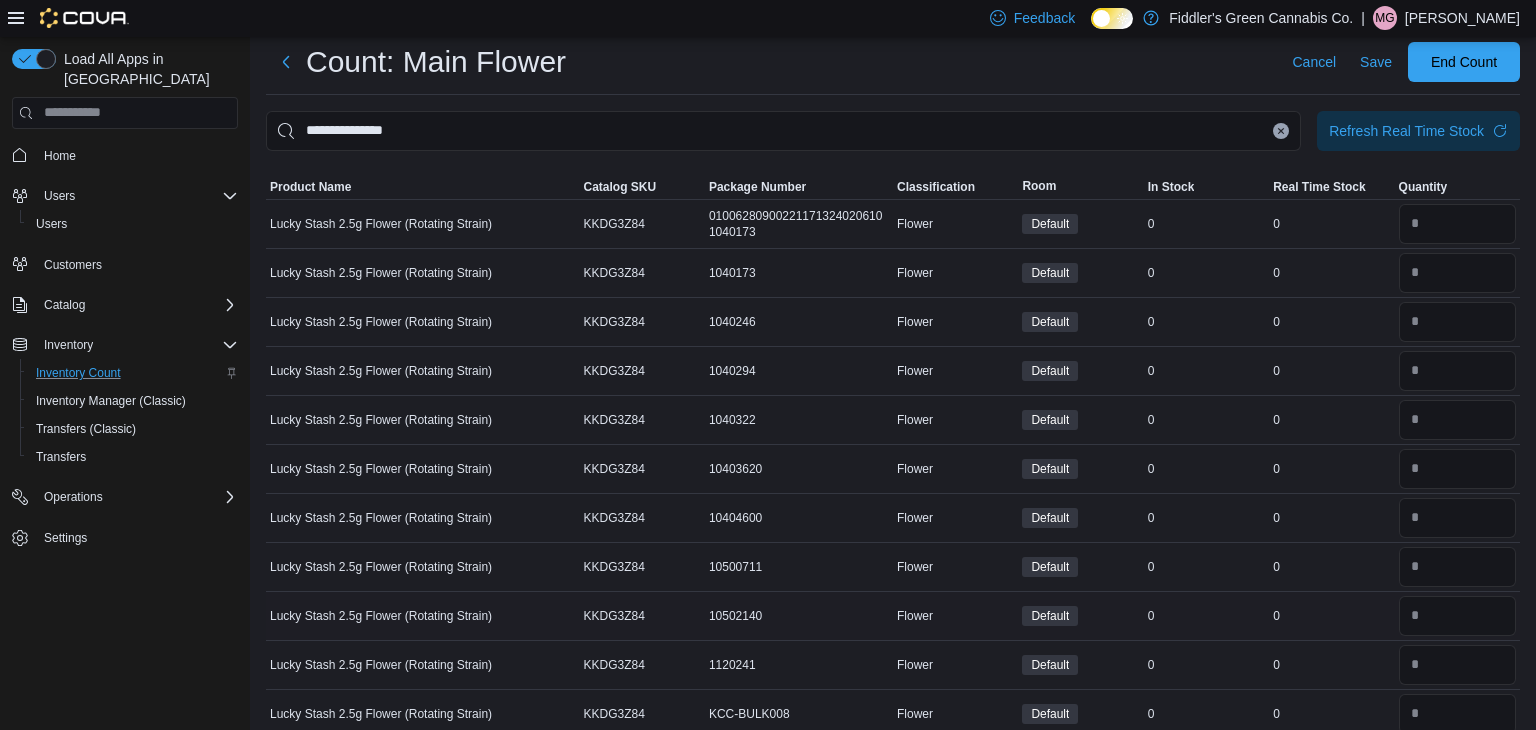 scroll, scrollTop: 0, scrollLeft: 0, axis: both 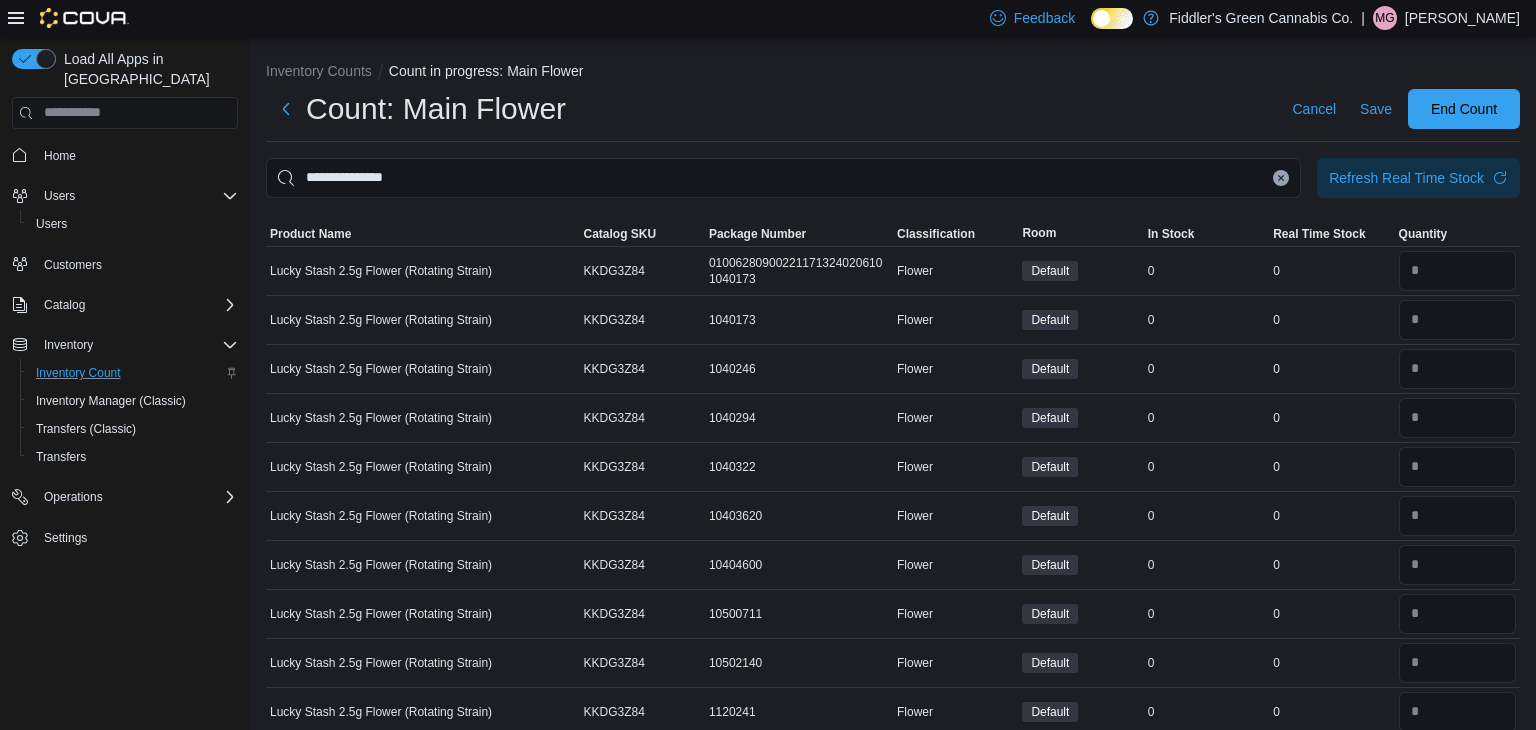 click 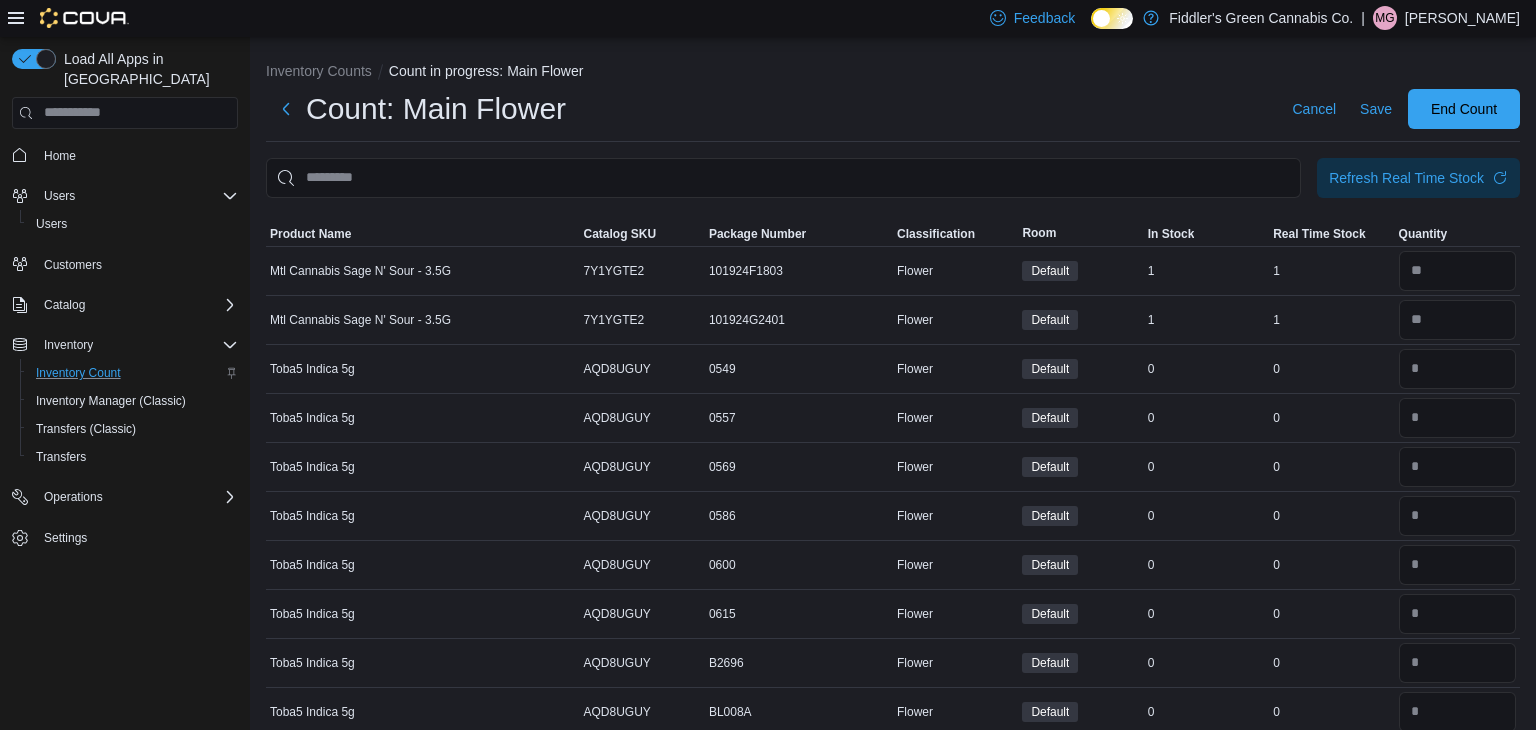 click on "Count: Main Flower  Cancel Save End Count" at bounding box center [893, 109] 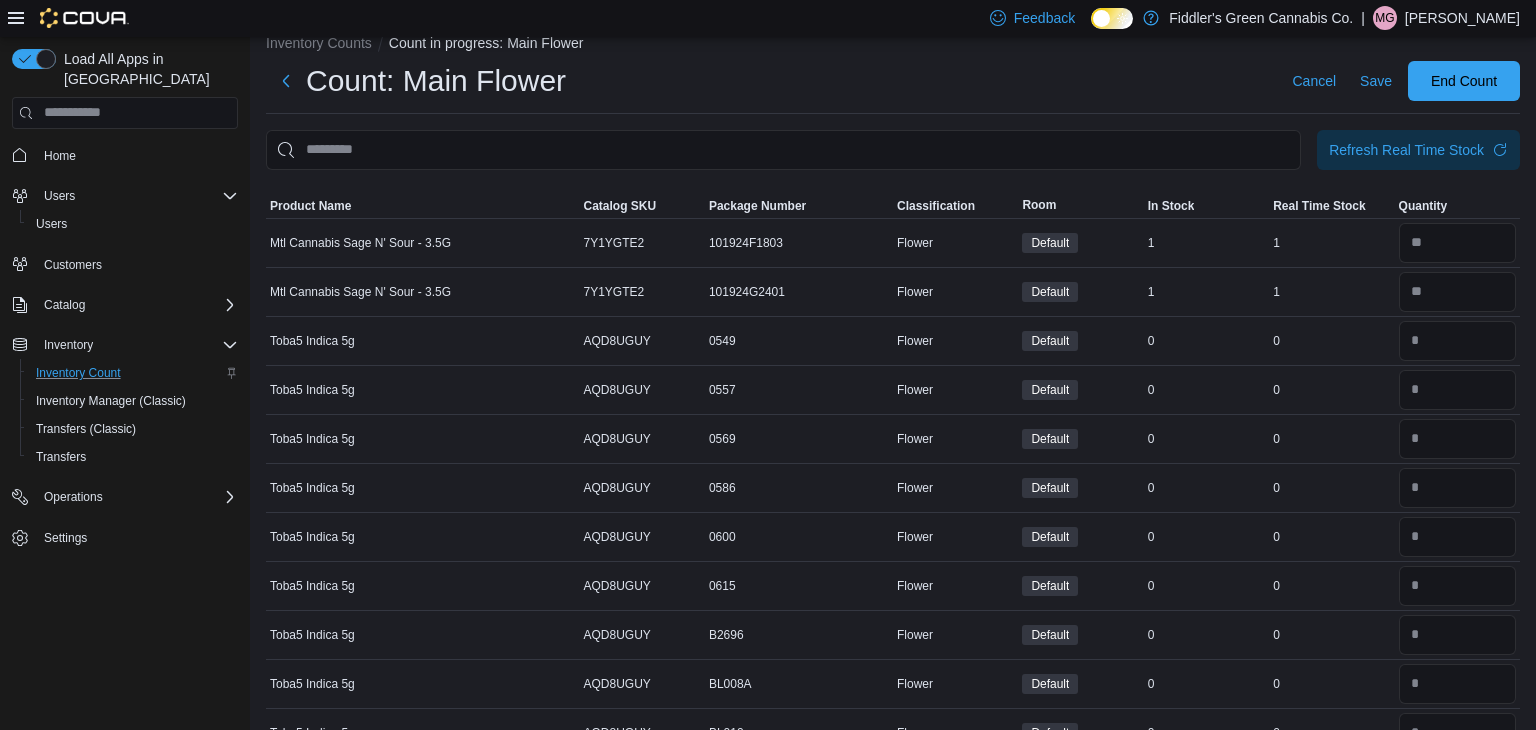 scroll, scrollTop: 0, scrollLeft: 0, axis: both 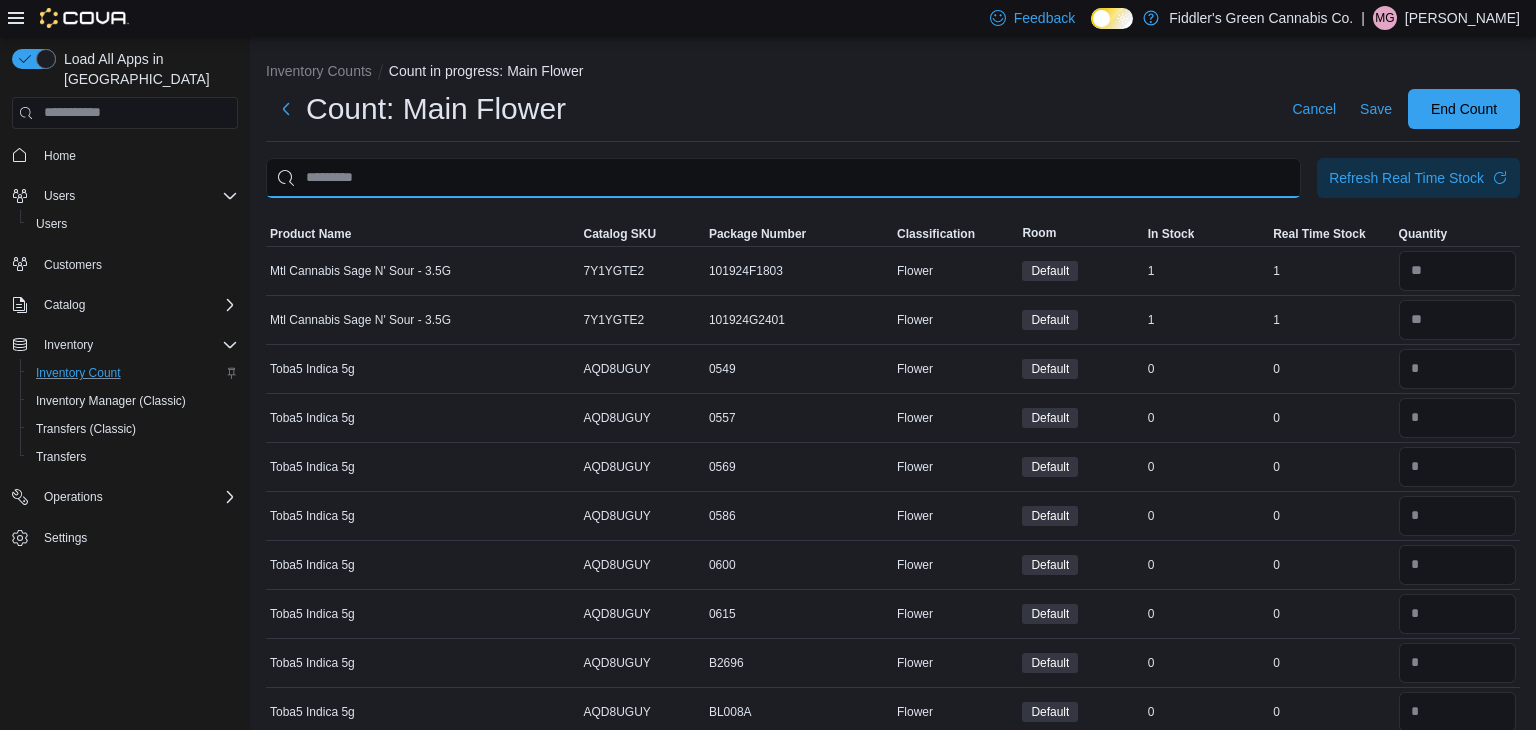 click at bounding box center [783, 178] 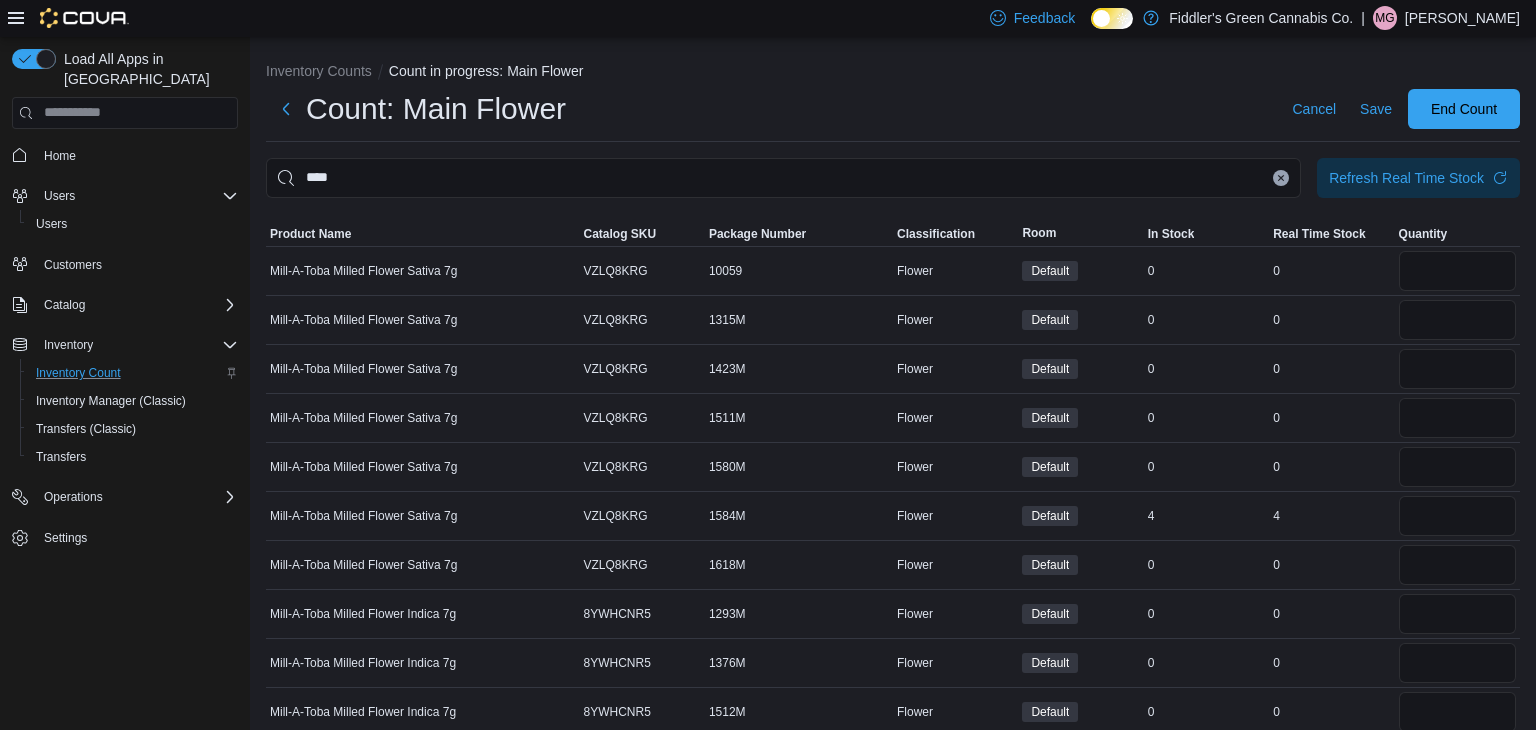 click on "Inventory Counts Count in progress: Main Flower" at bounding box center [893, 73] 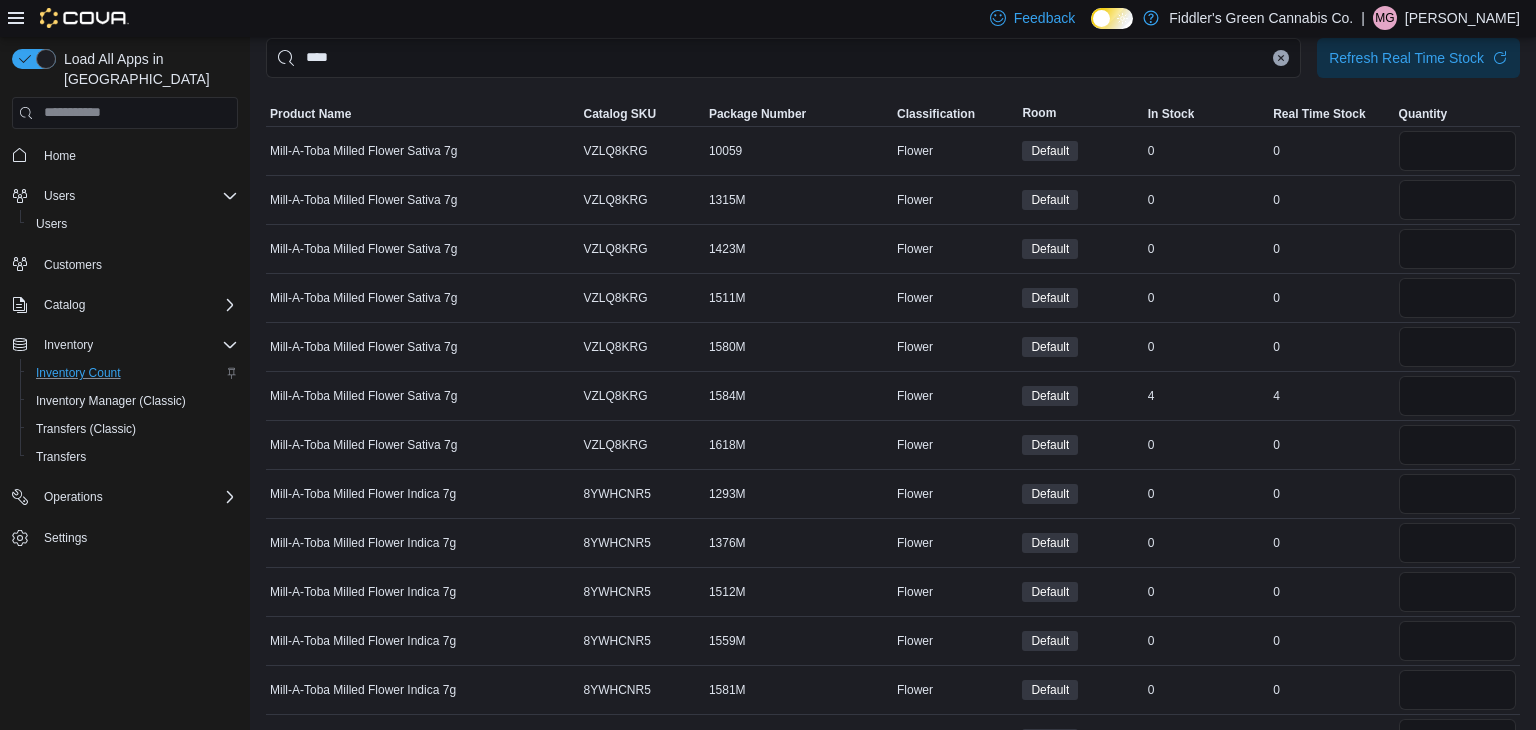 scroll, scrollTop: 120, scrollLeft: 0, axis: vertical 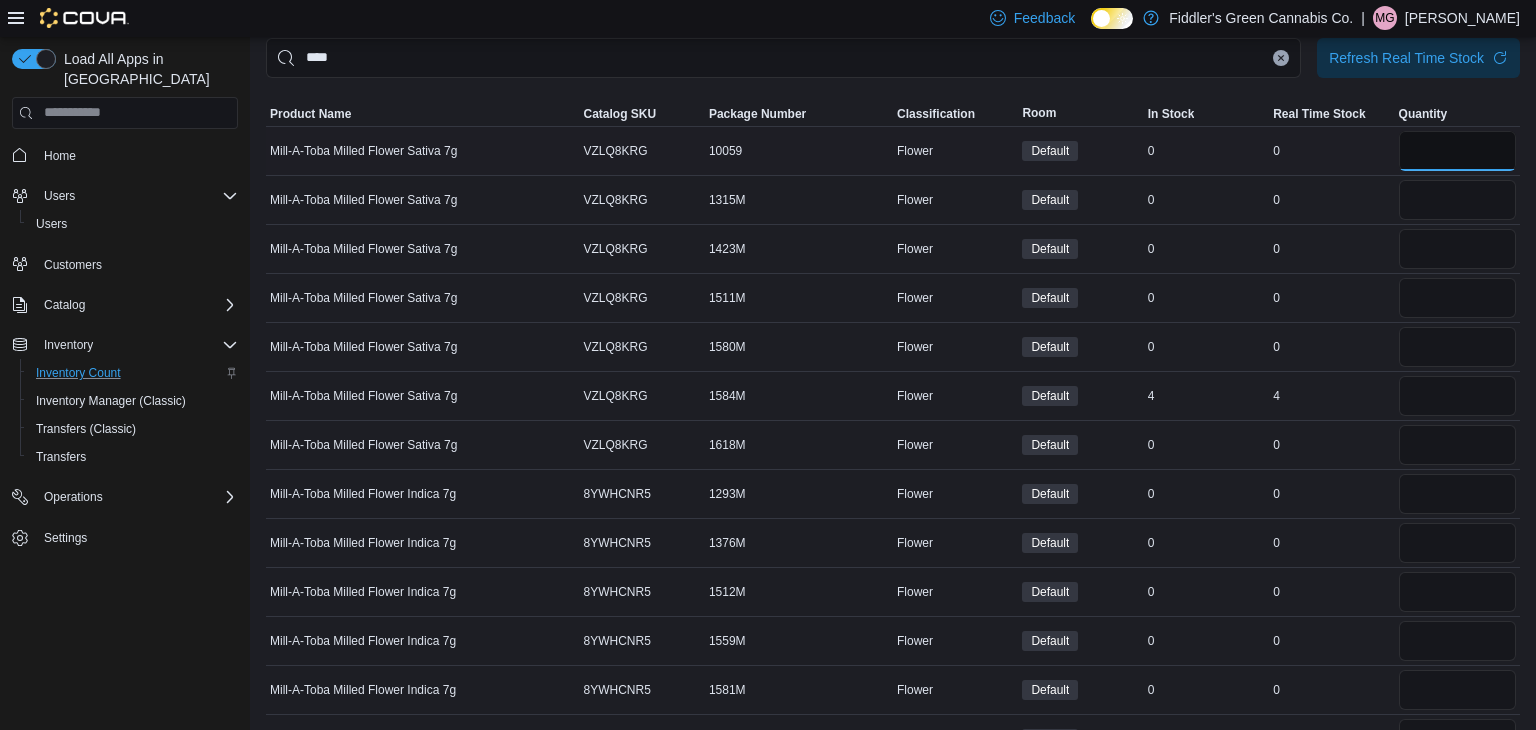 click at bounding box center (1457, 151) 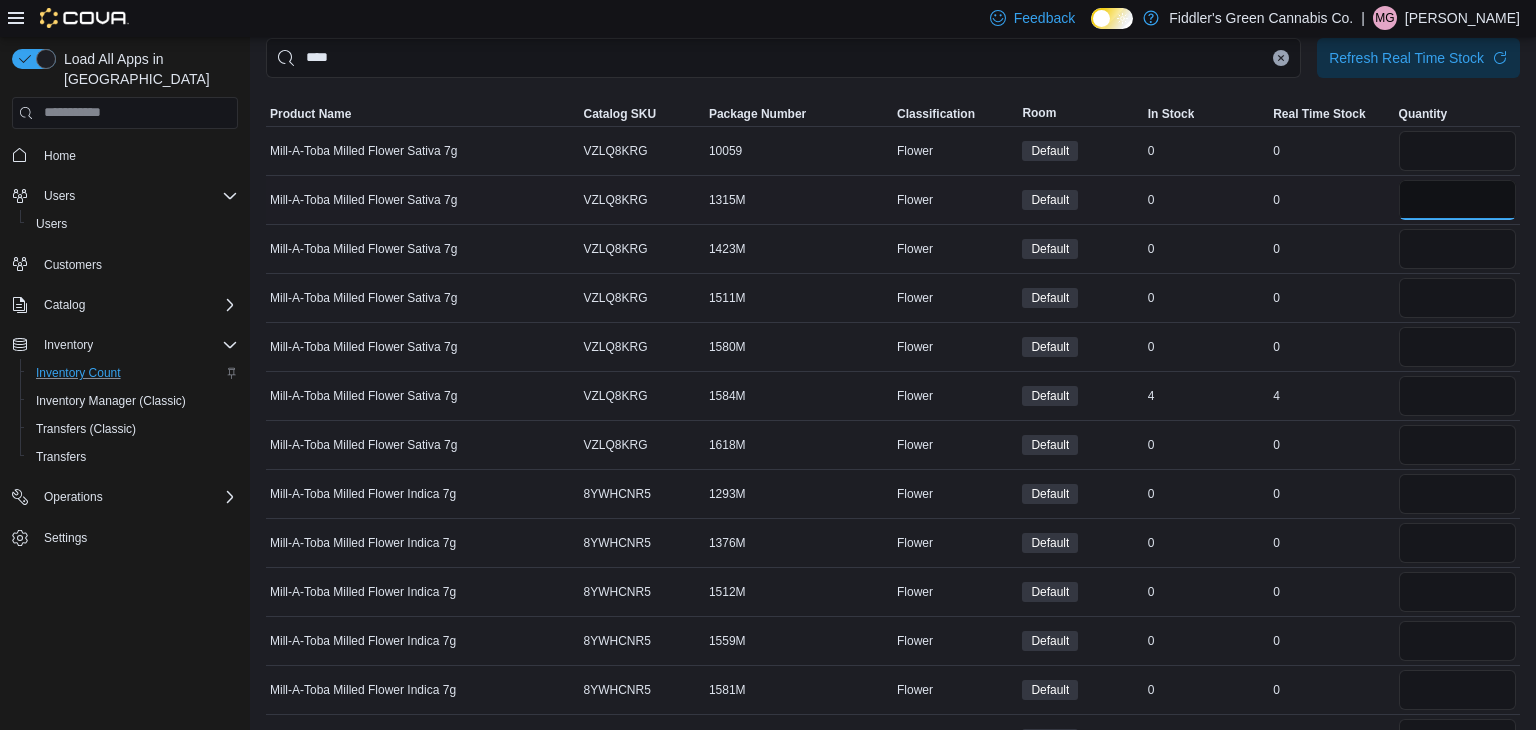 click at bounding box center (1457, 200) 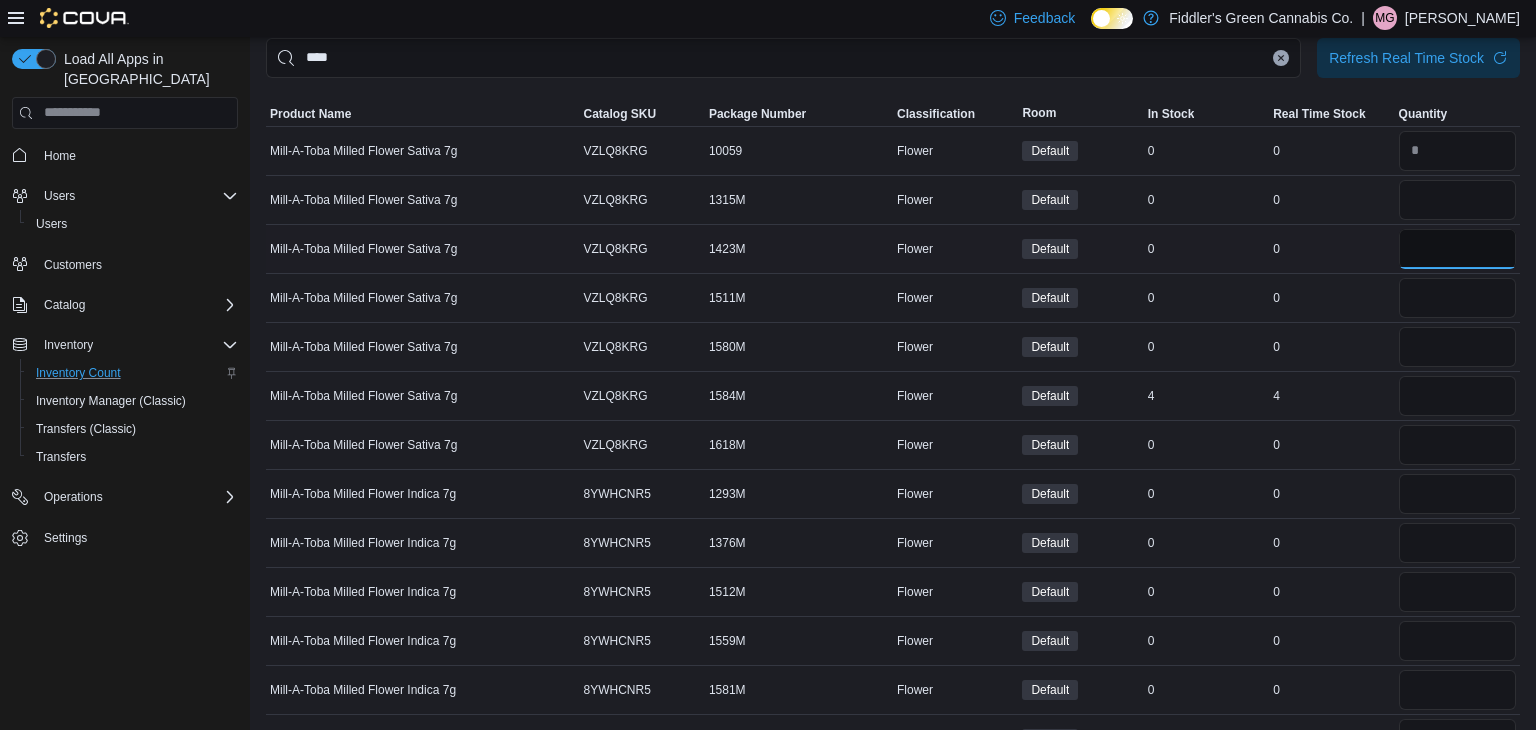 click at bounding box center (1457, 249) 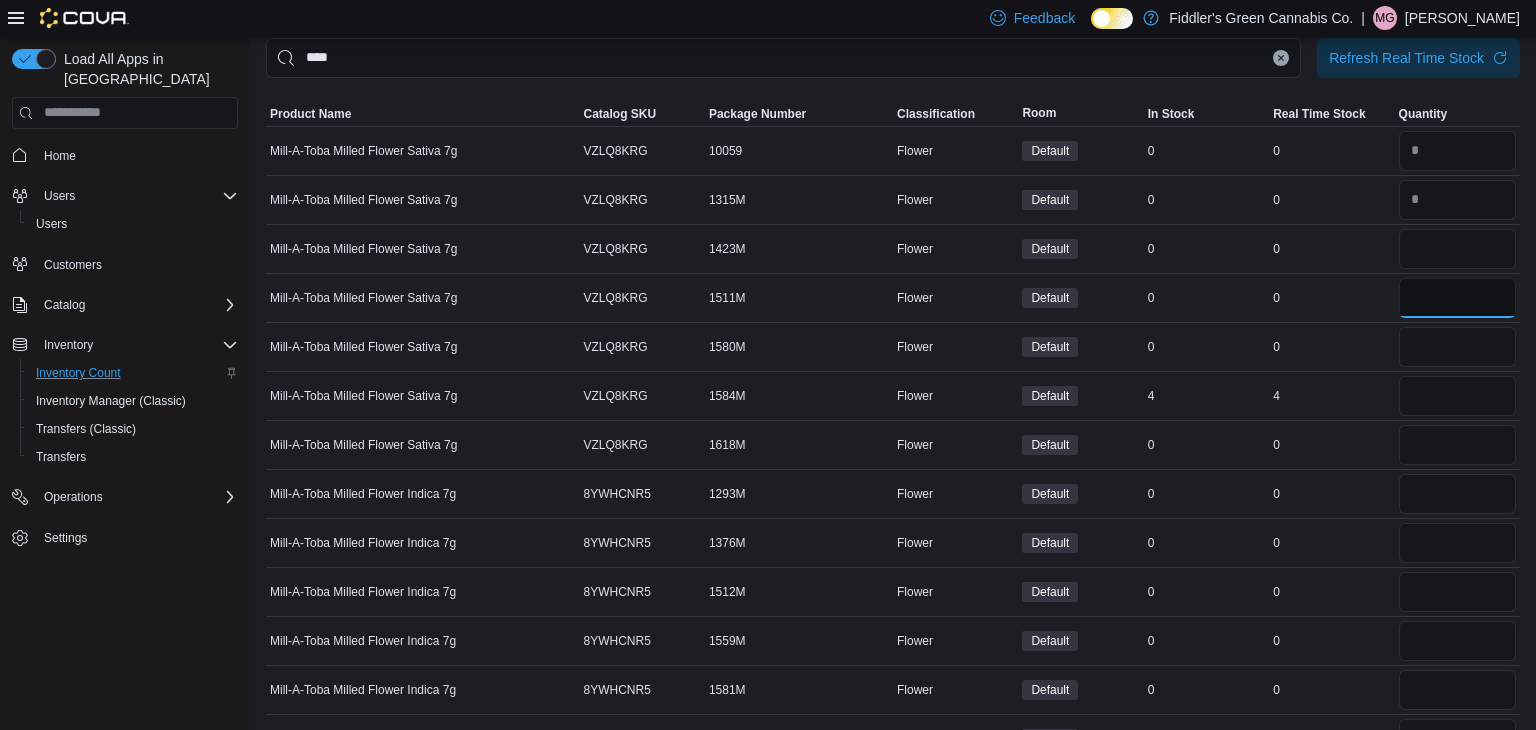click at bounding box center [1457, 298] 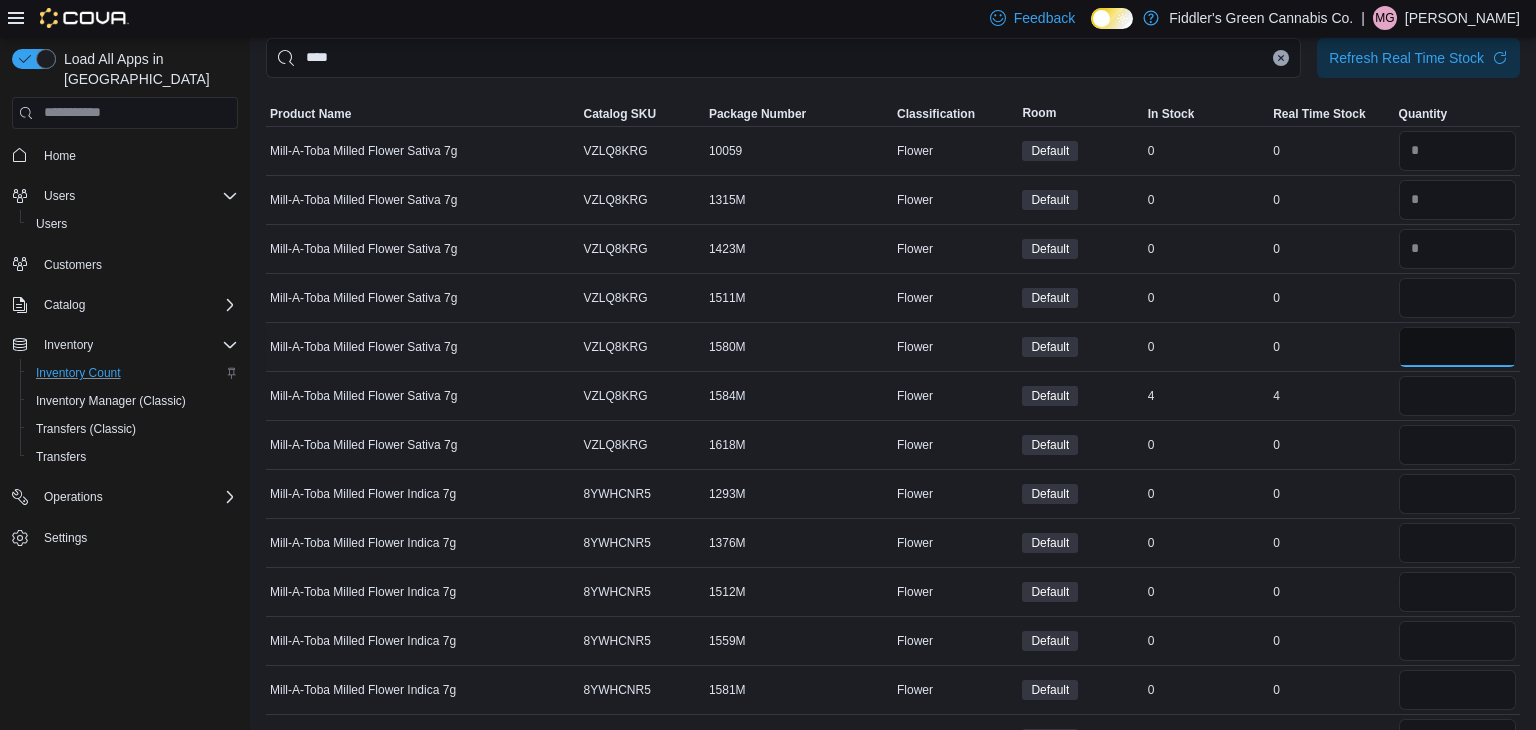 click at bounding box center (1457, 347) 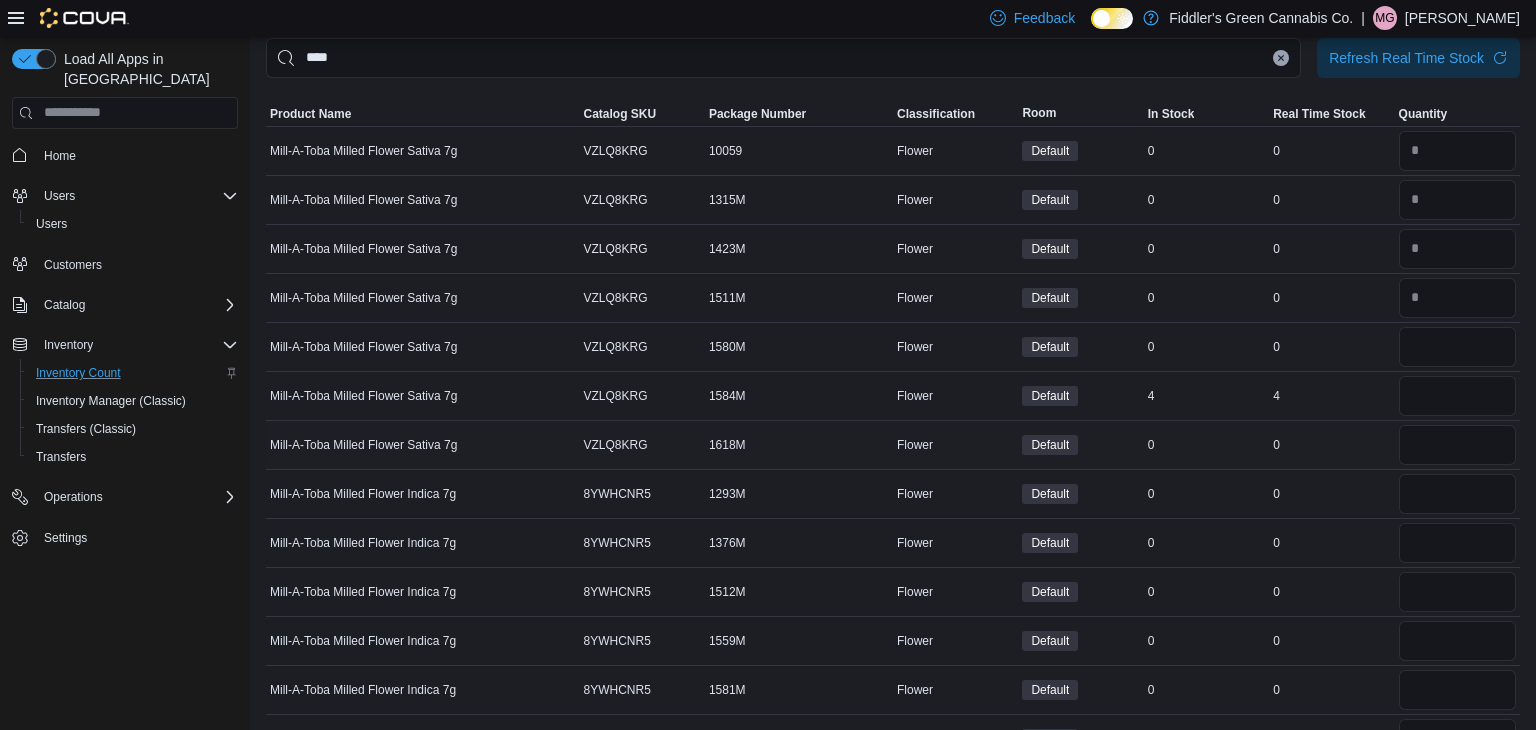 click on "0" at bounding box center (1331, 445) 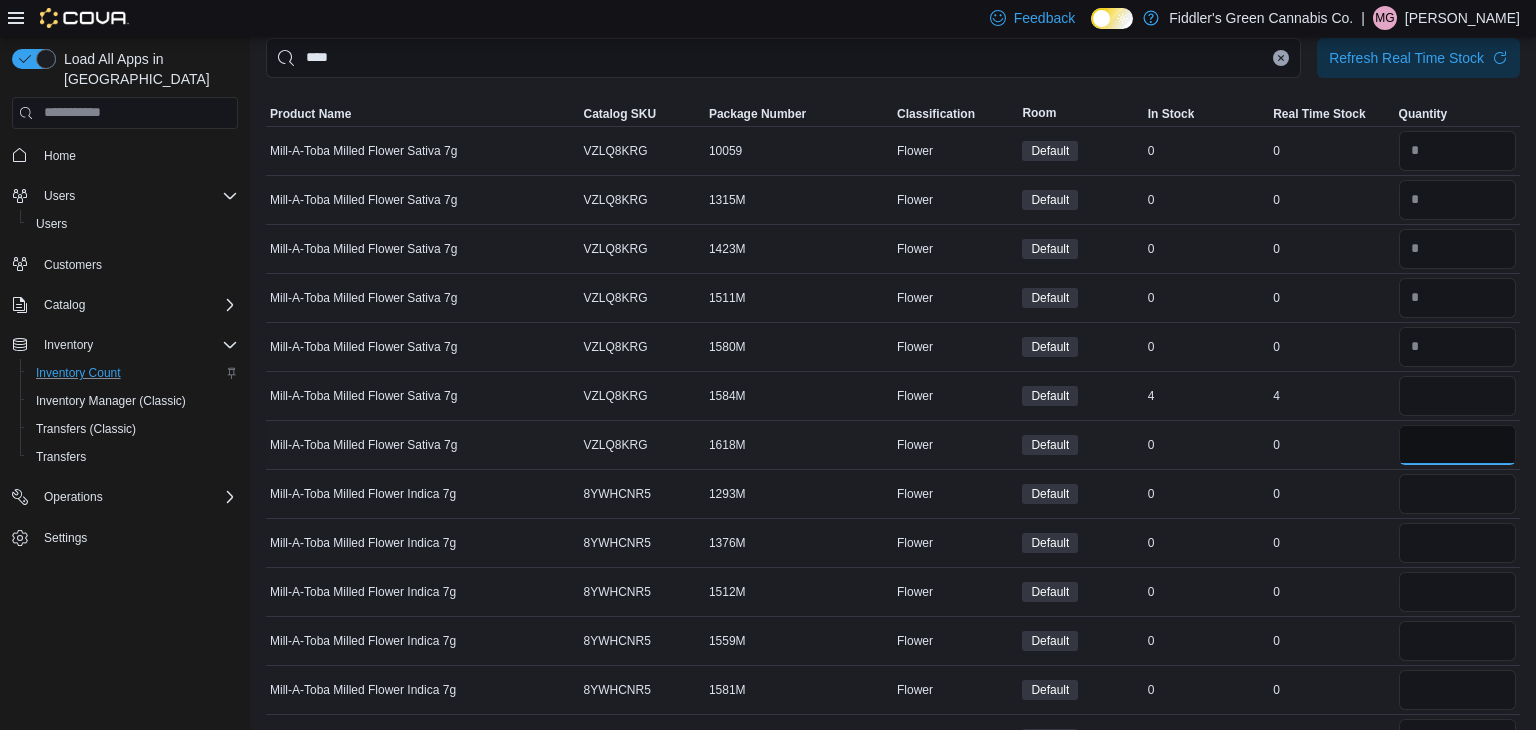 click at bounding box center (1457, 445) 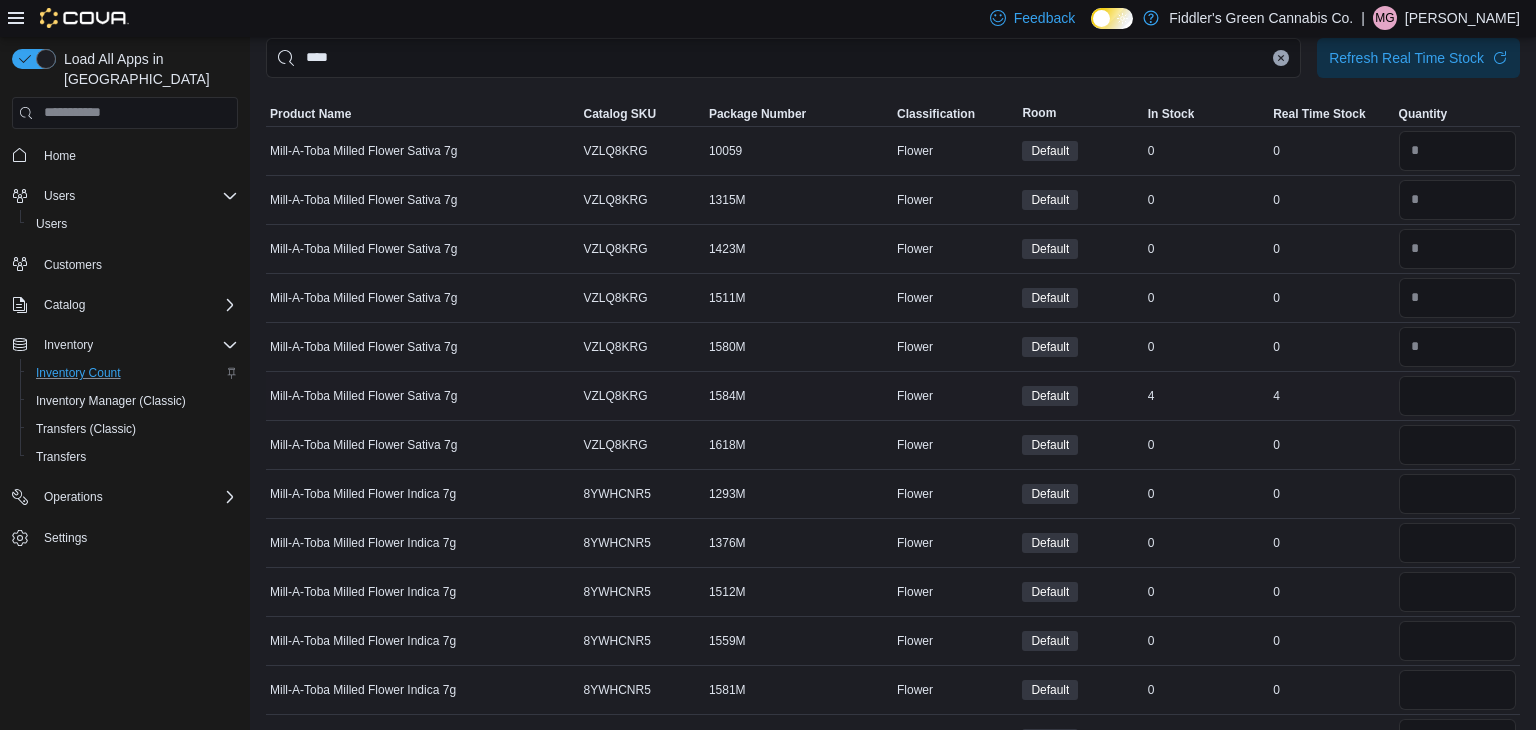 click on "4" at bounding box center [1331, 396] 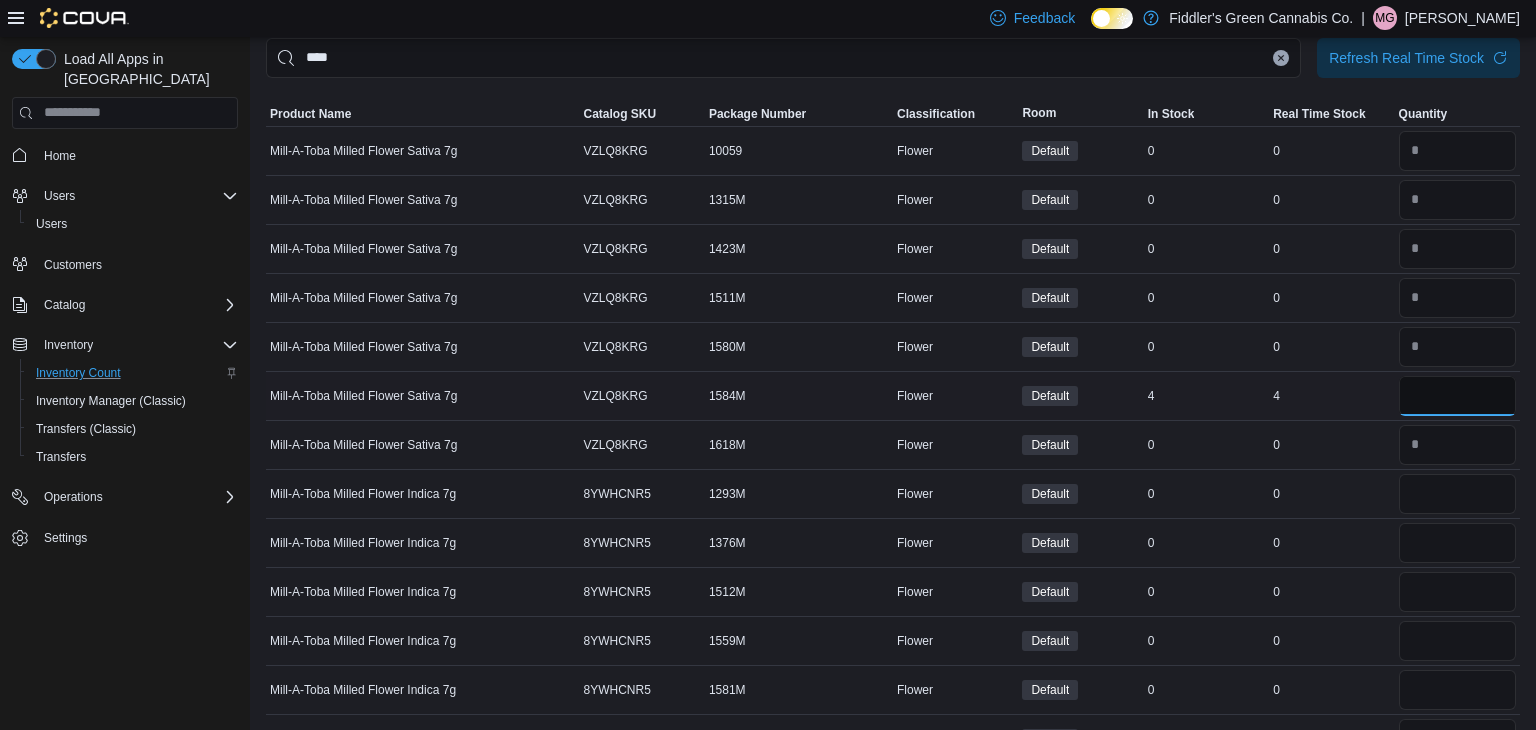 click at bounding box center [1457, 396] 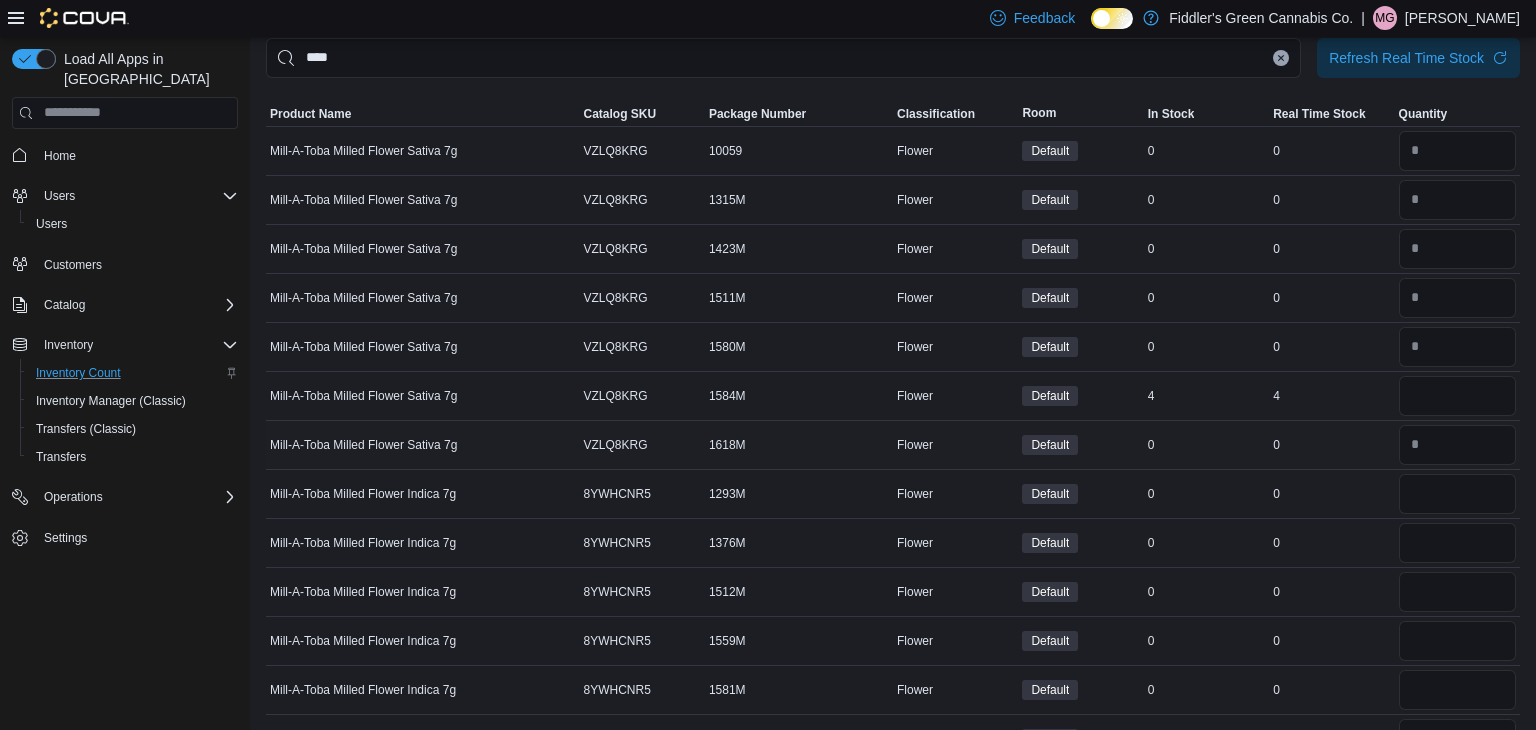 click on "Real Time Stock 0" at bounding box center (1331, 444) 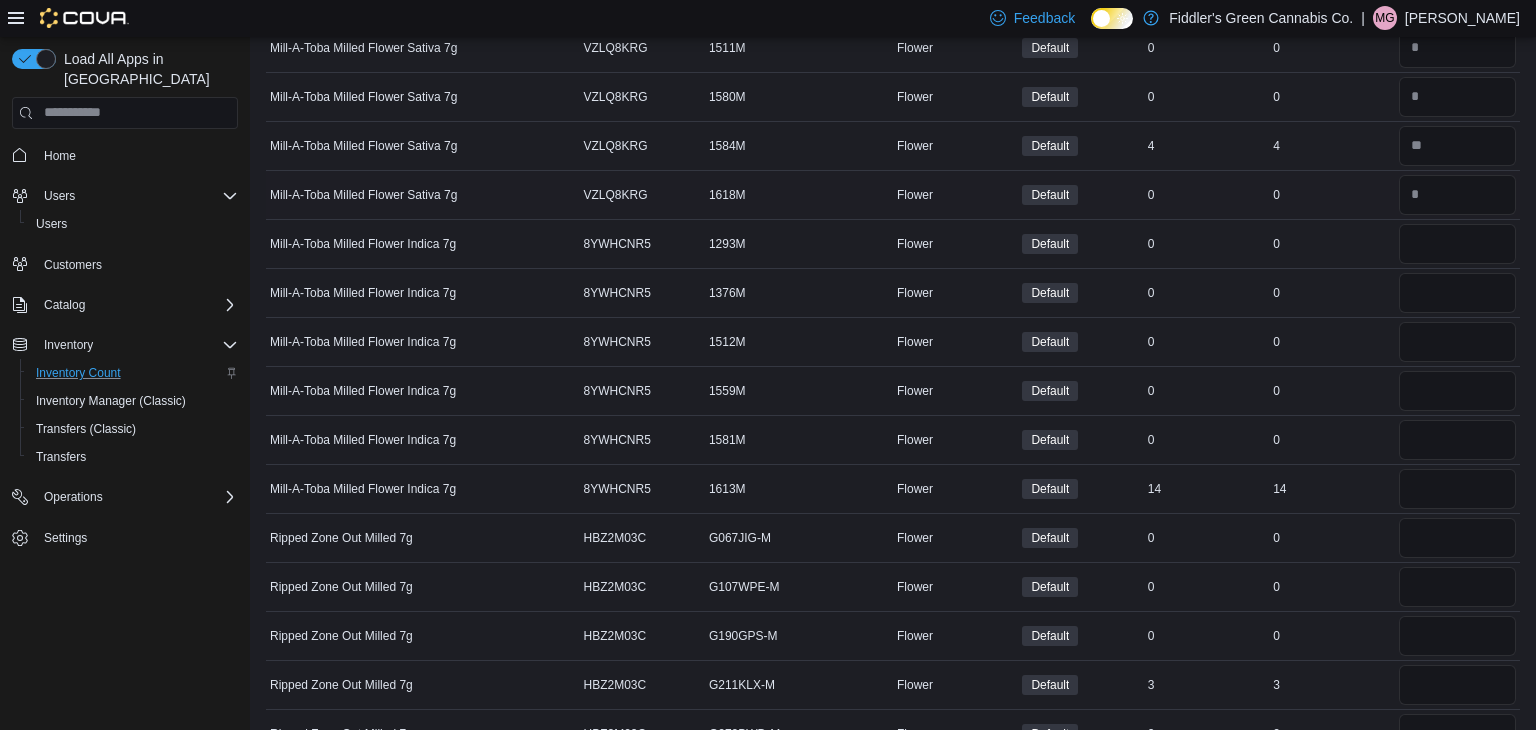 scroll, scrollTop: 367, scrollLeft: 0, axis: vertical 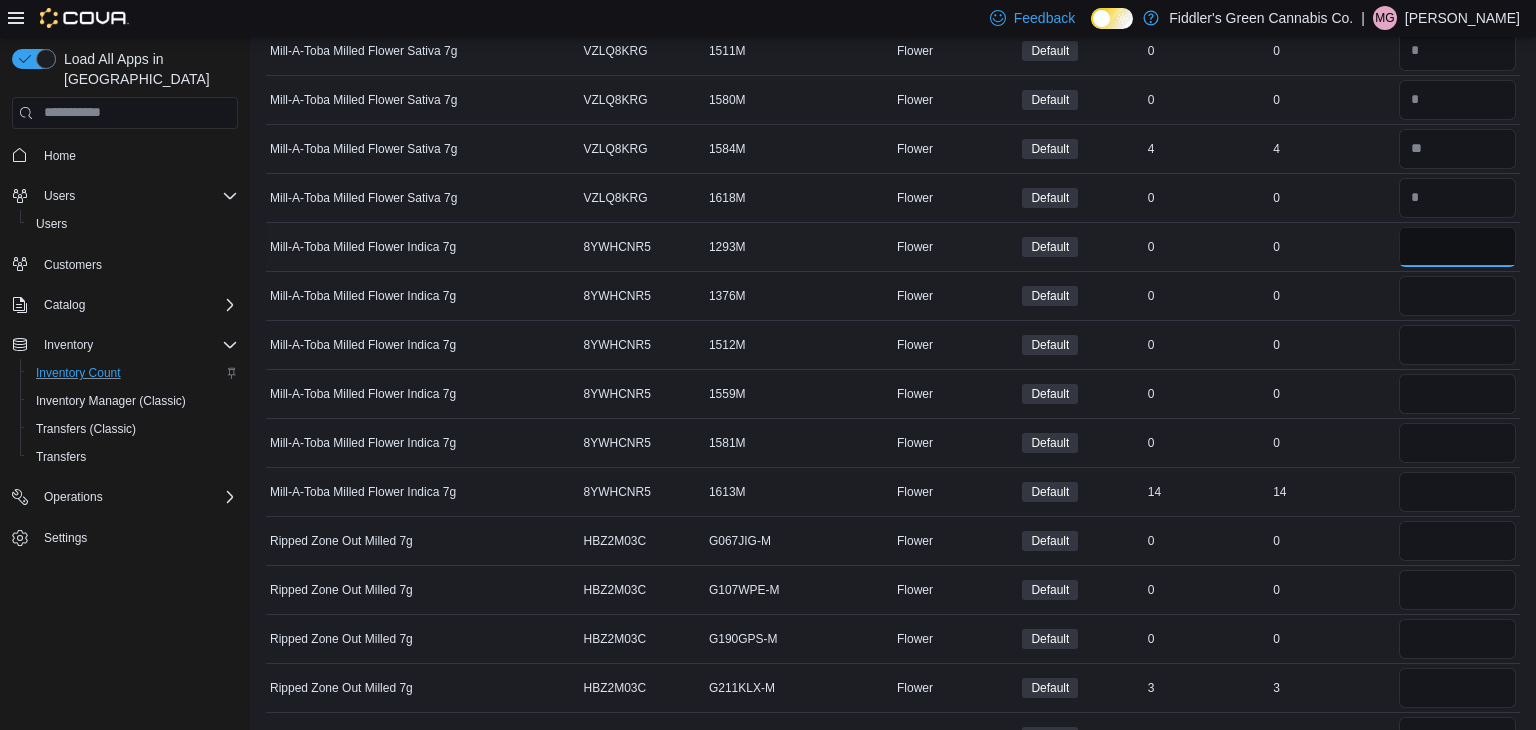 click at bounding box center [1457, 247] 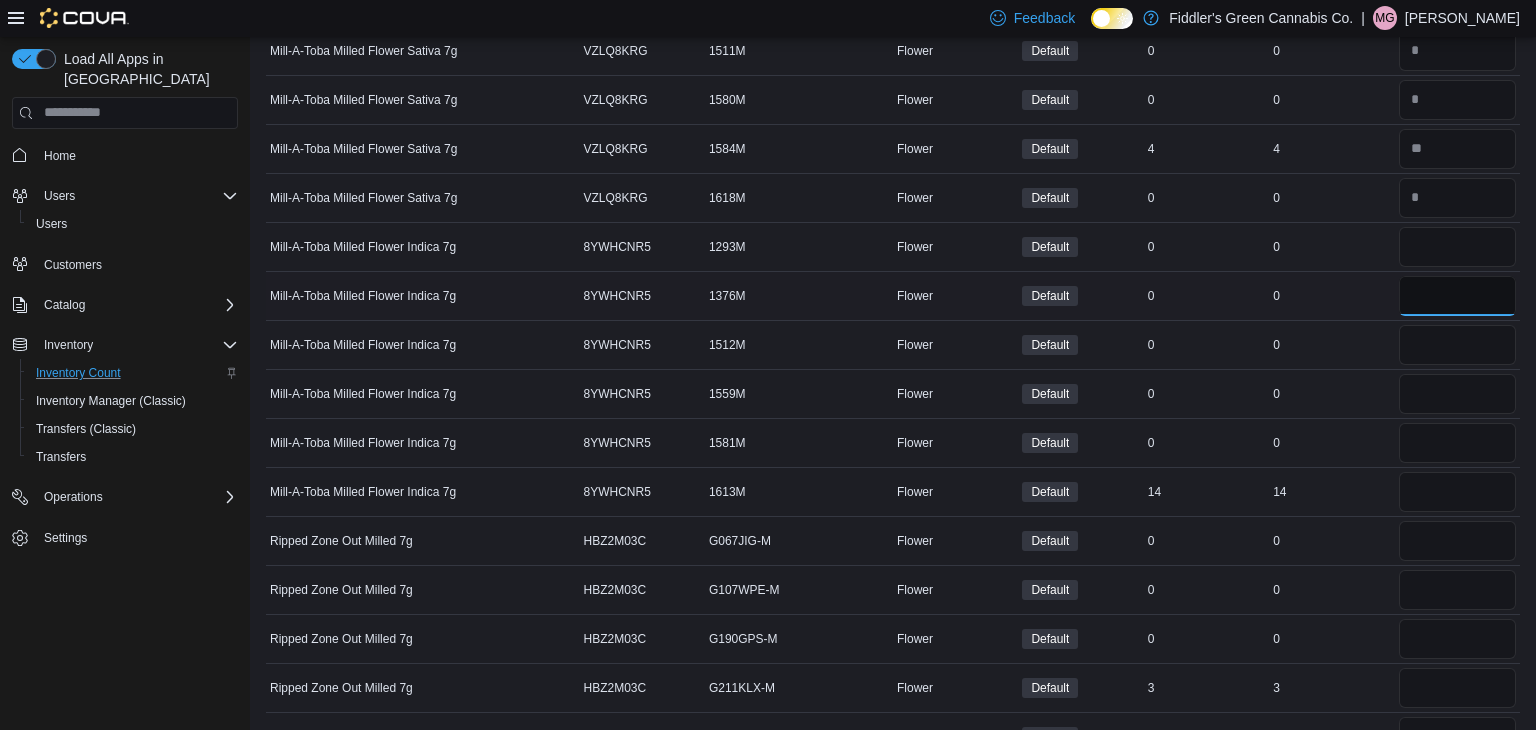 click at bounding box center [1457, 296] 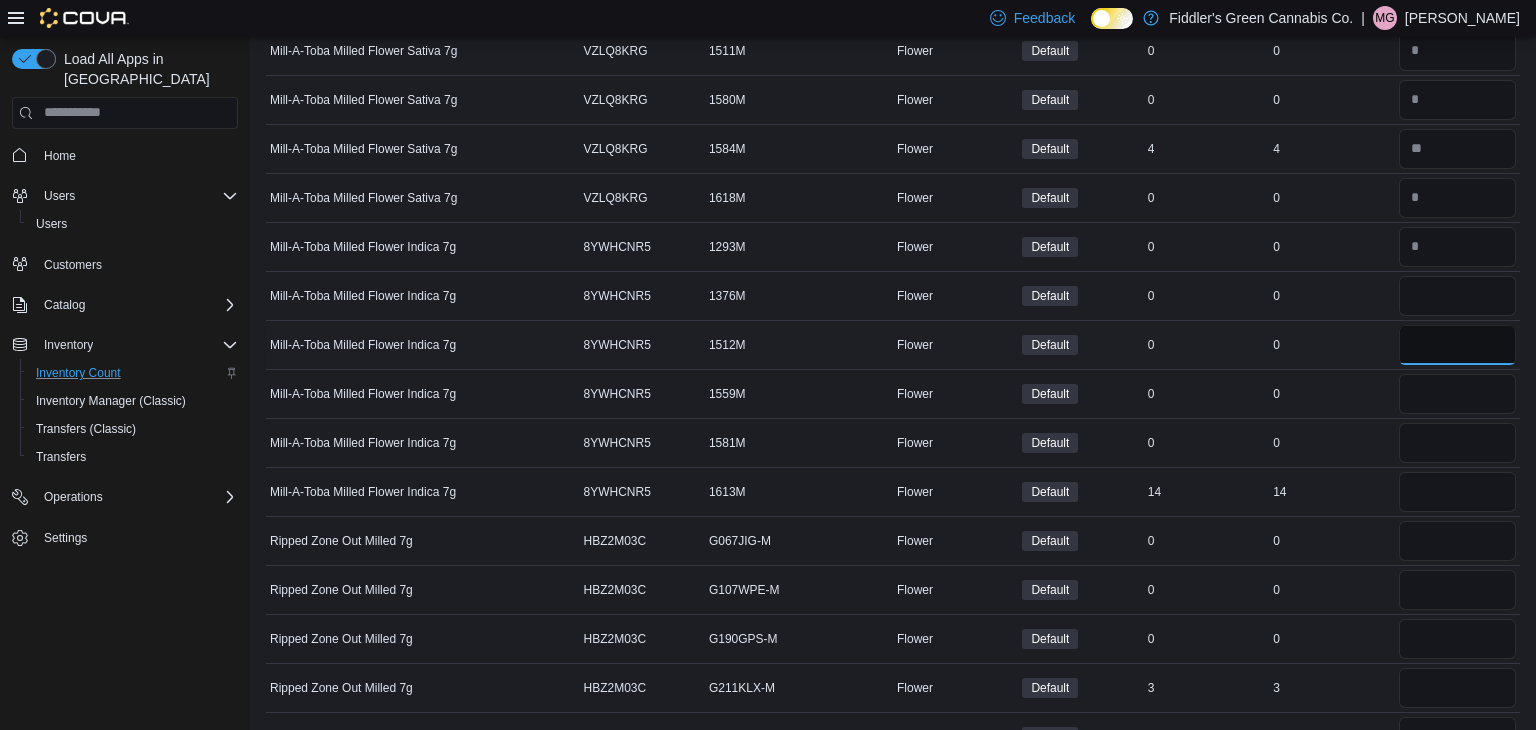 click at bounding box center (1457, 345) 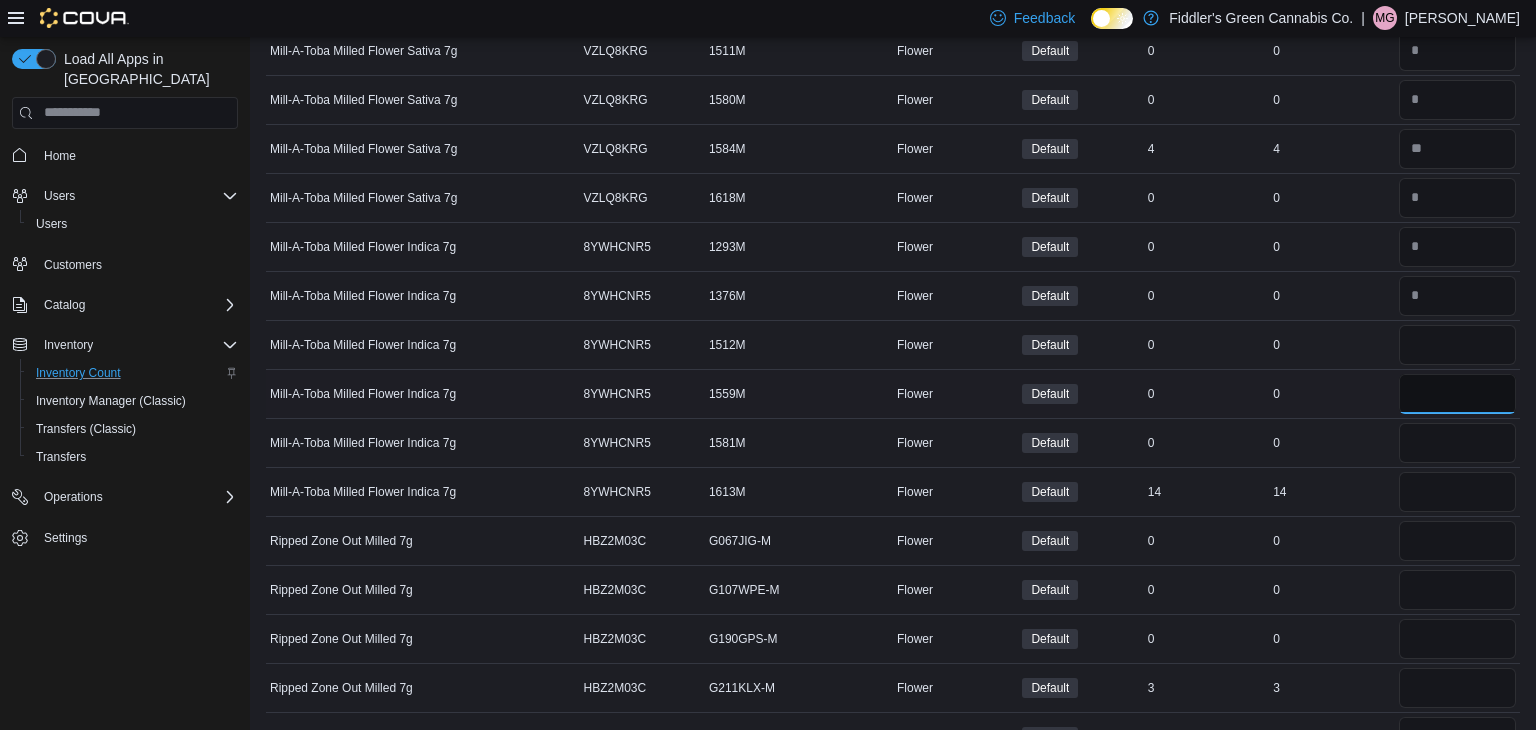 click at bounding box center [1457, 394] 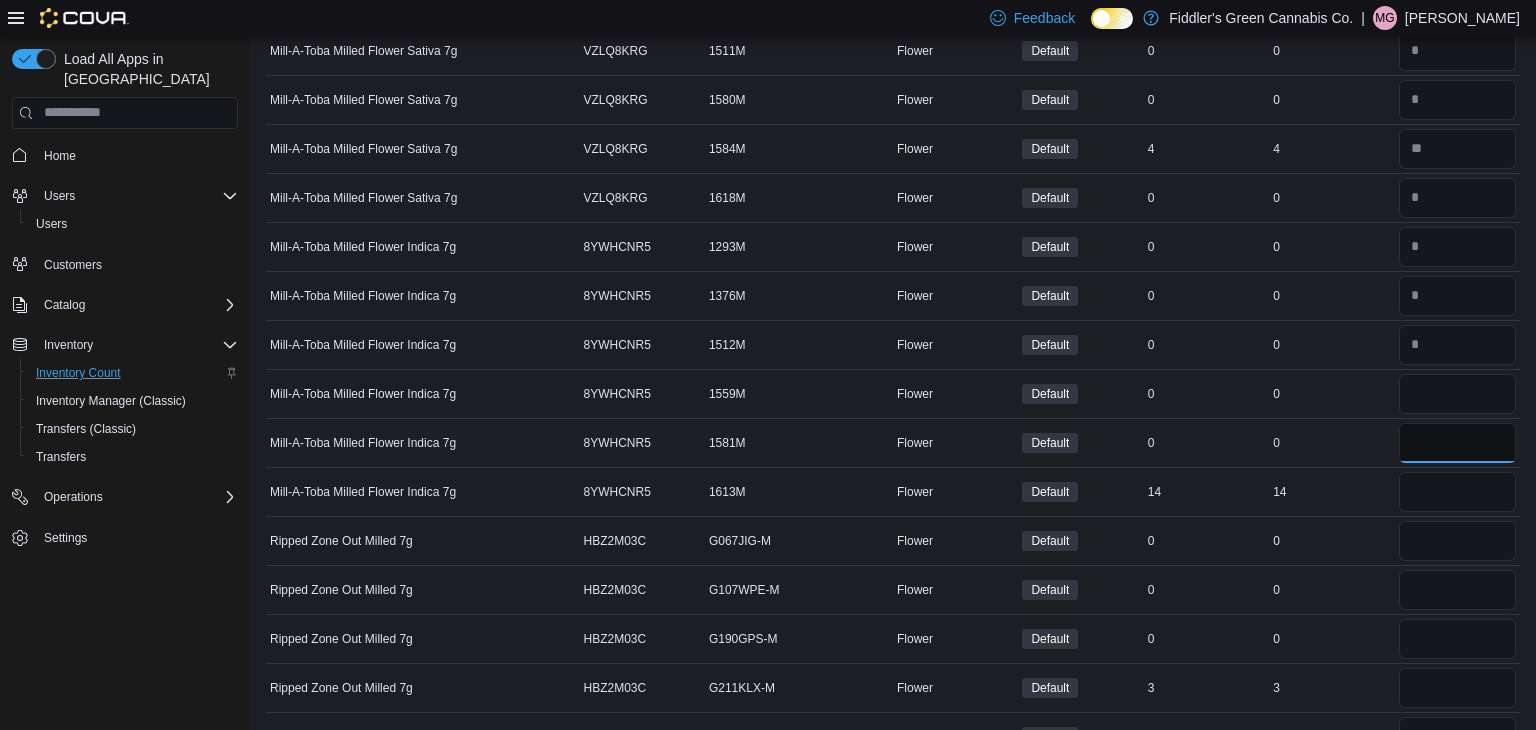click at bounding box center [1457, 443] 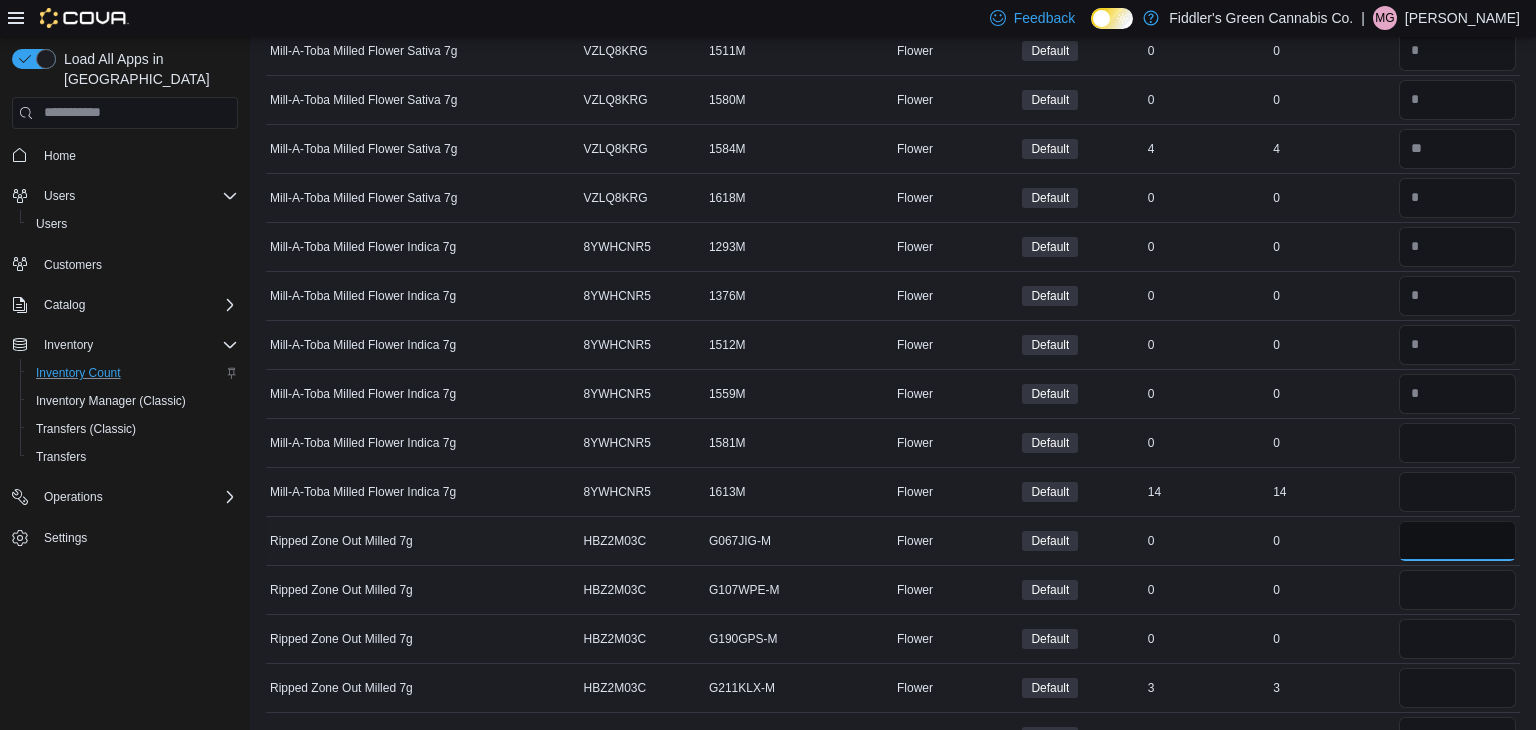 click at bounding box center [1457, 541] 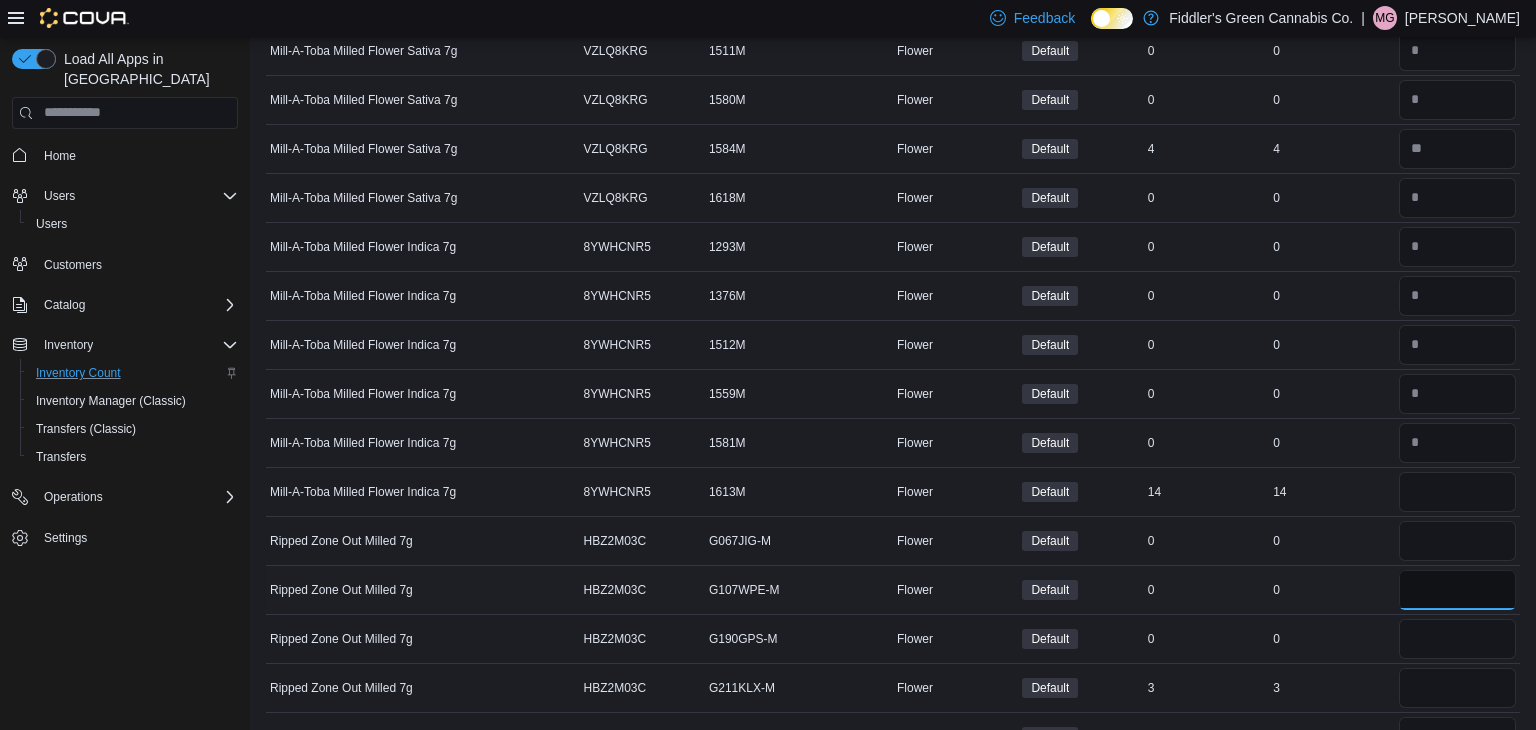 click at bounding box center [1457, 590] 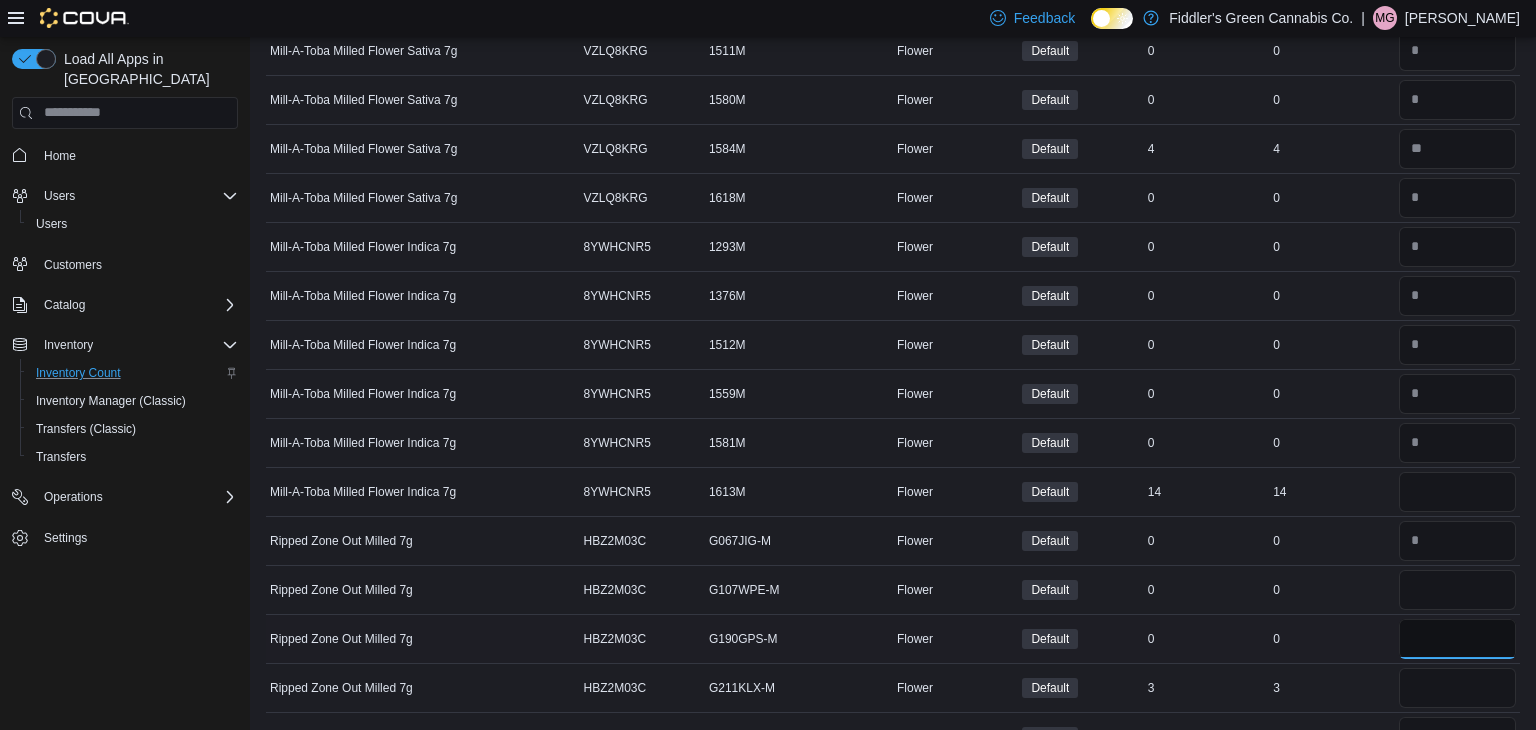 click at bounding box center (1457, 639) 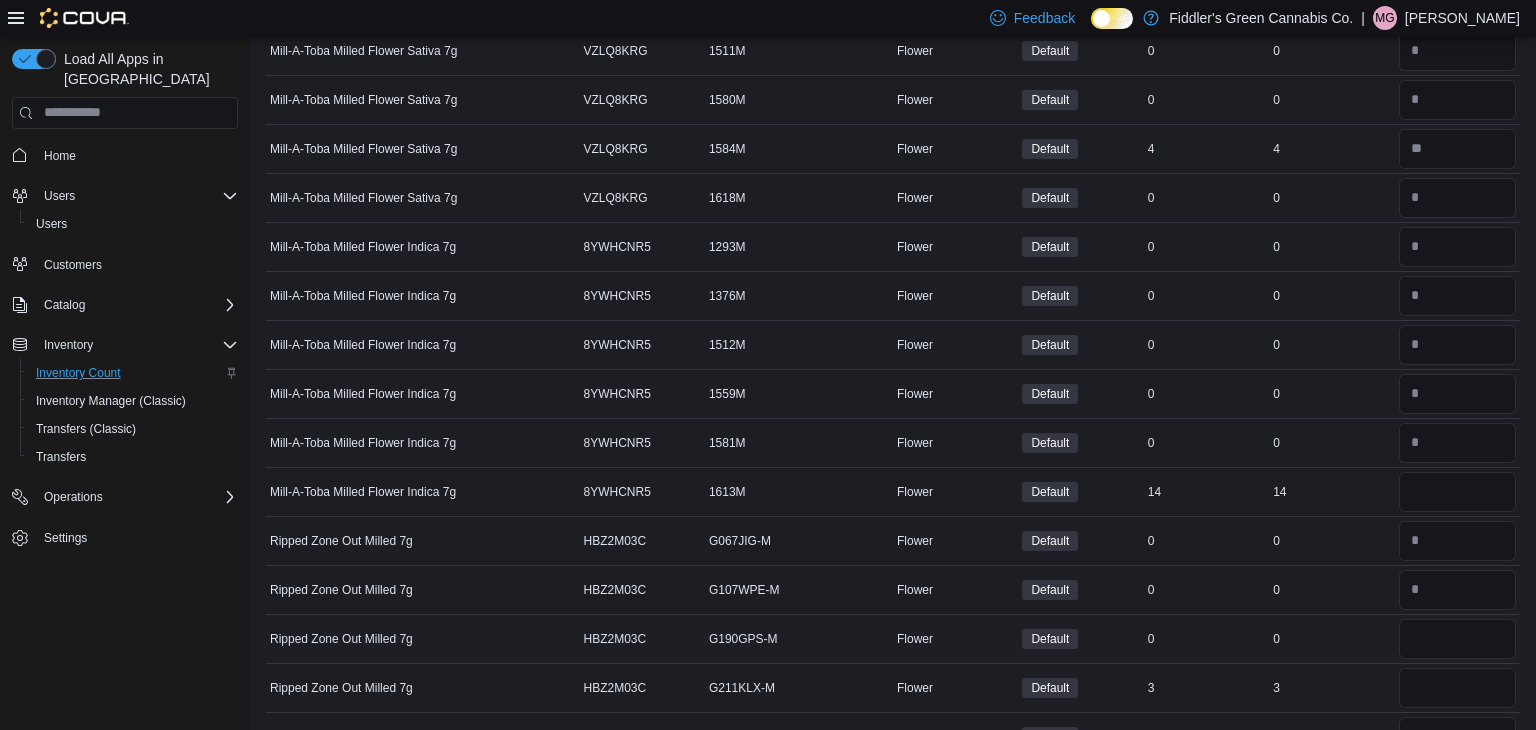 click on "0" at bounding box center [1331, 639] 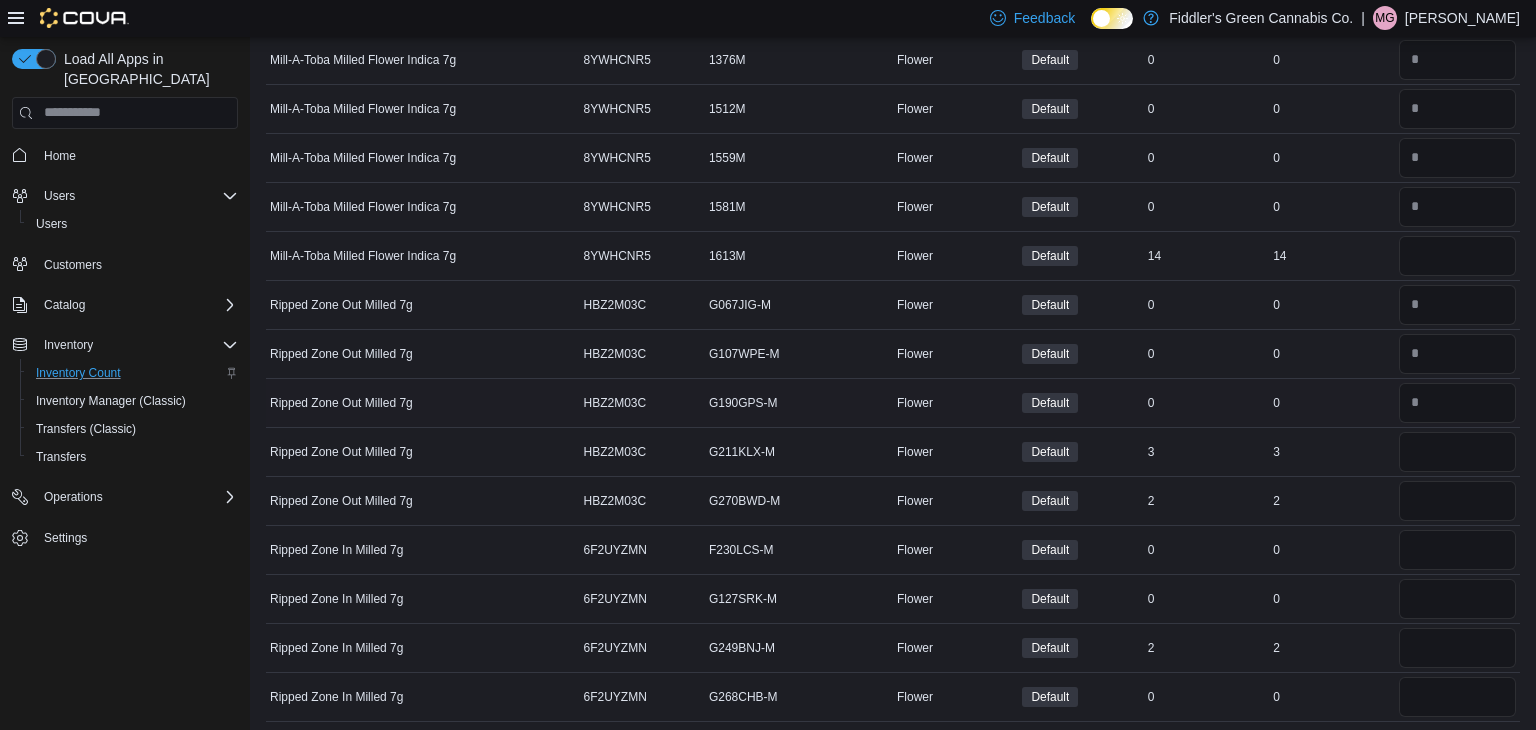 scroll, scrollTop: 607, scrollLeft: 0, axis: vertical 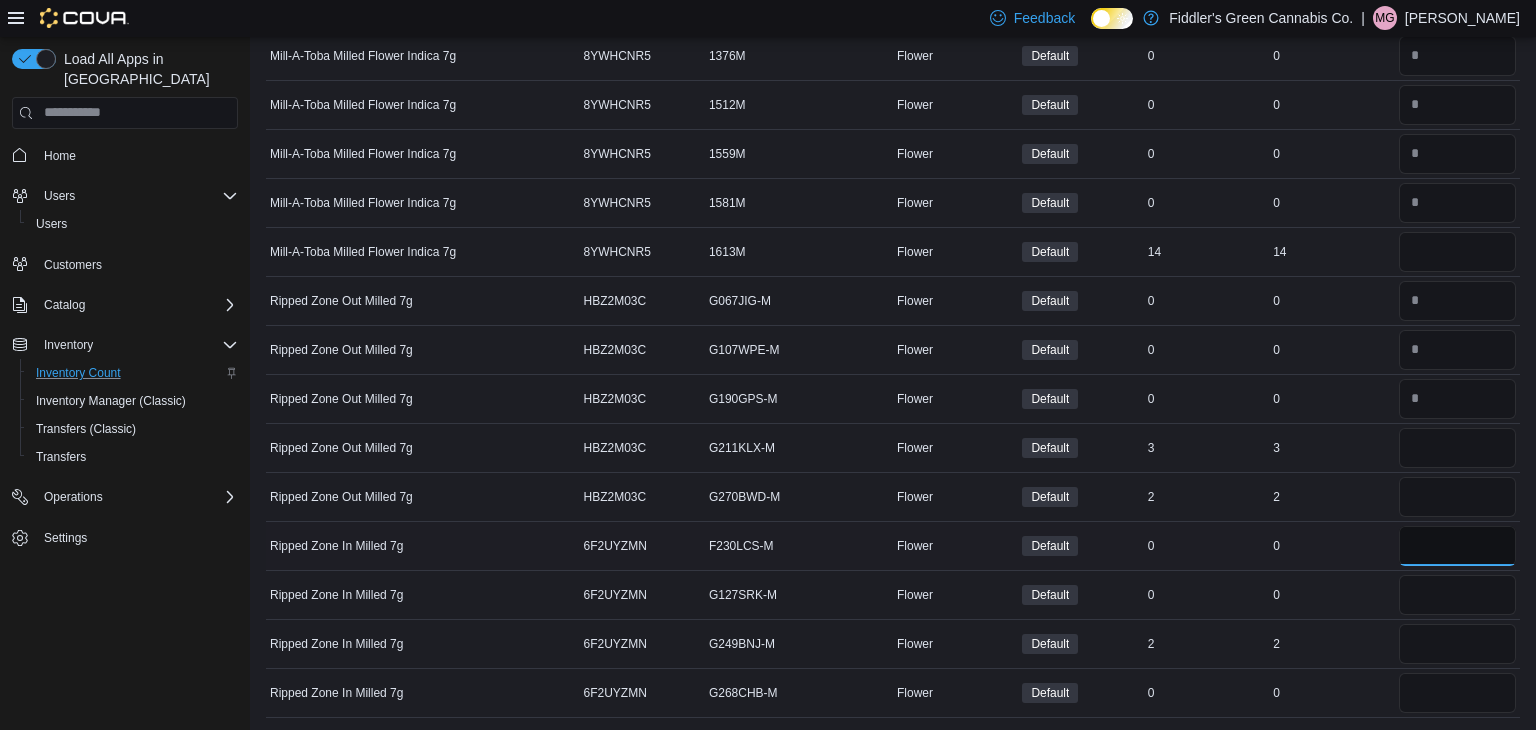 click at bounding box center (1457, 546) 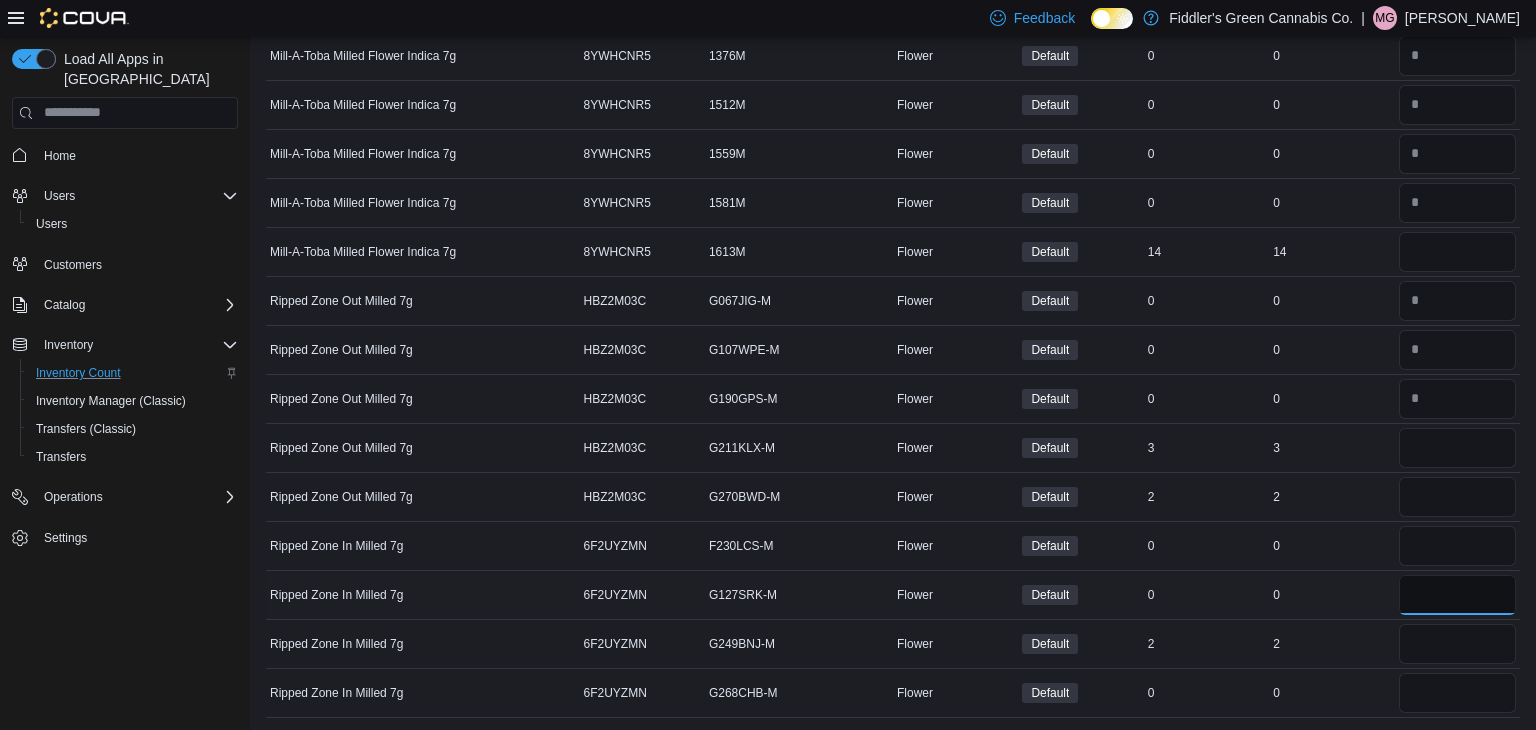 click at bounding box center [1457, 595] 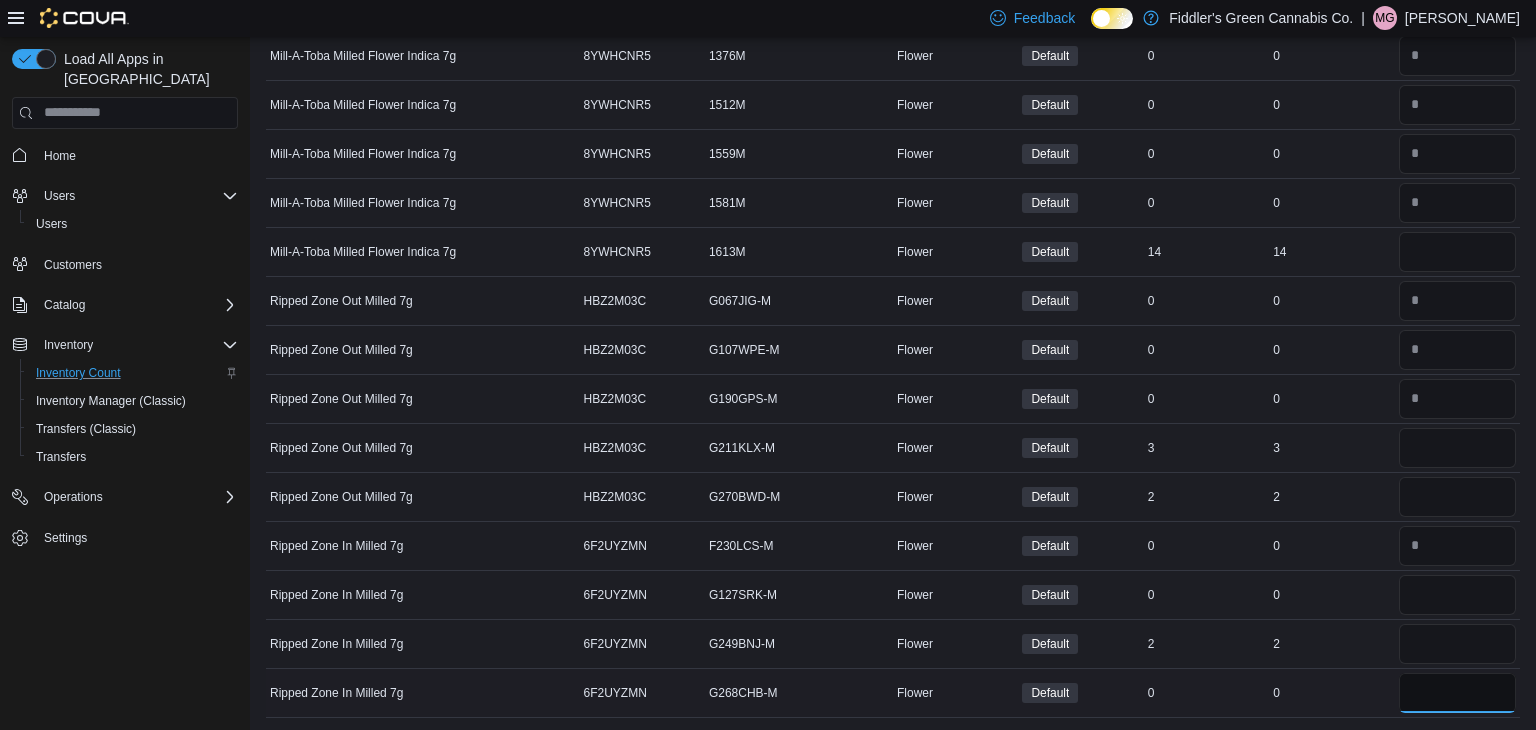 click at bounding box center (1457, 693) 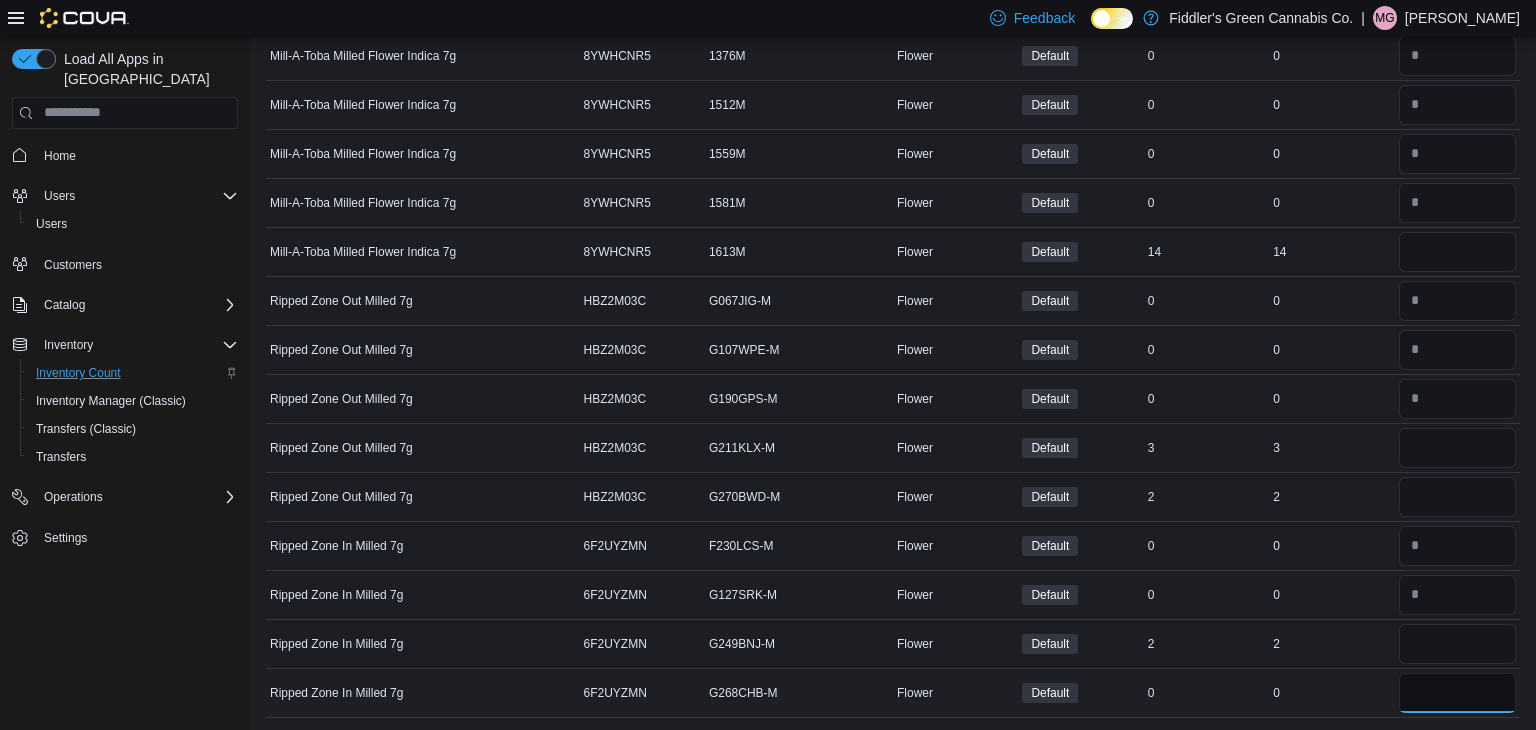click at bounding box center (1457, 693) 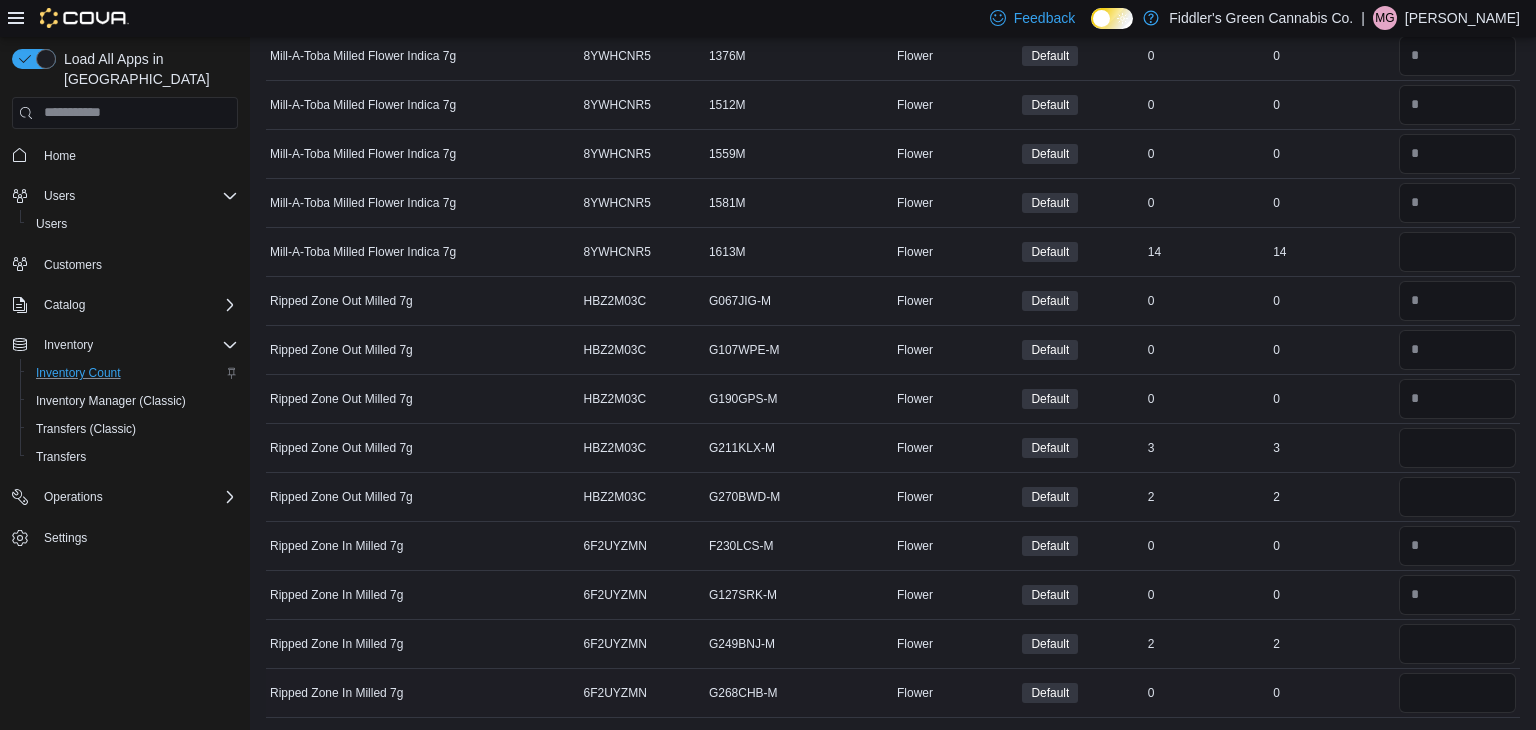 click on "Real Time Stock 0" at bounding box center (1331, 692) 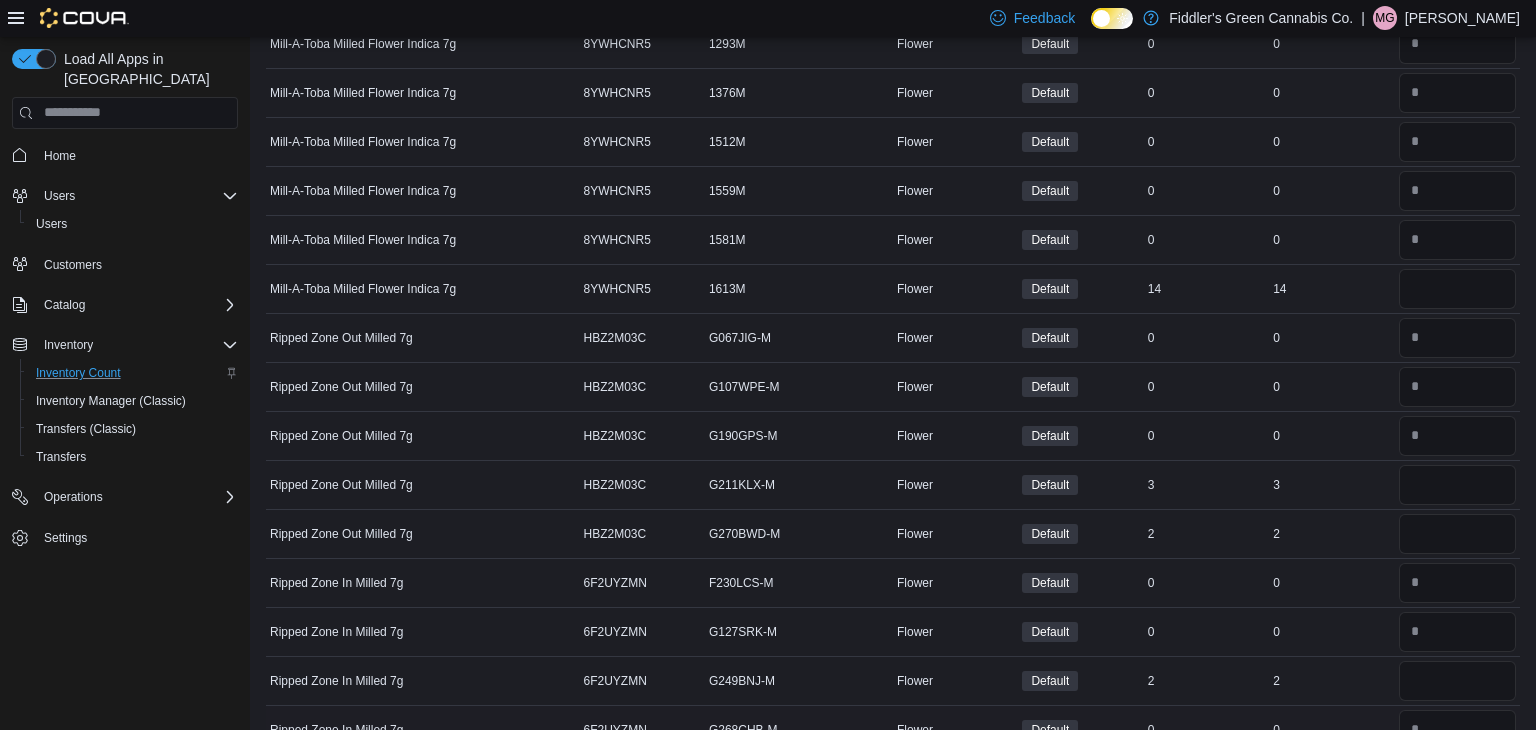 scroll, scrollTop: 567, scrollLeft: 0, axis: vertical 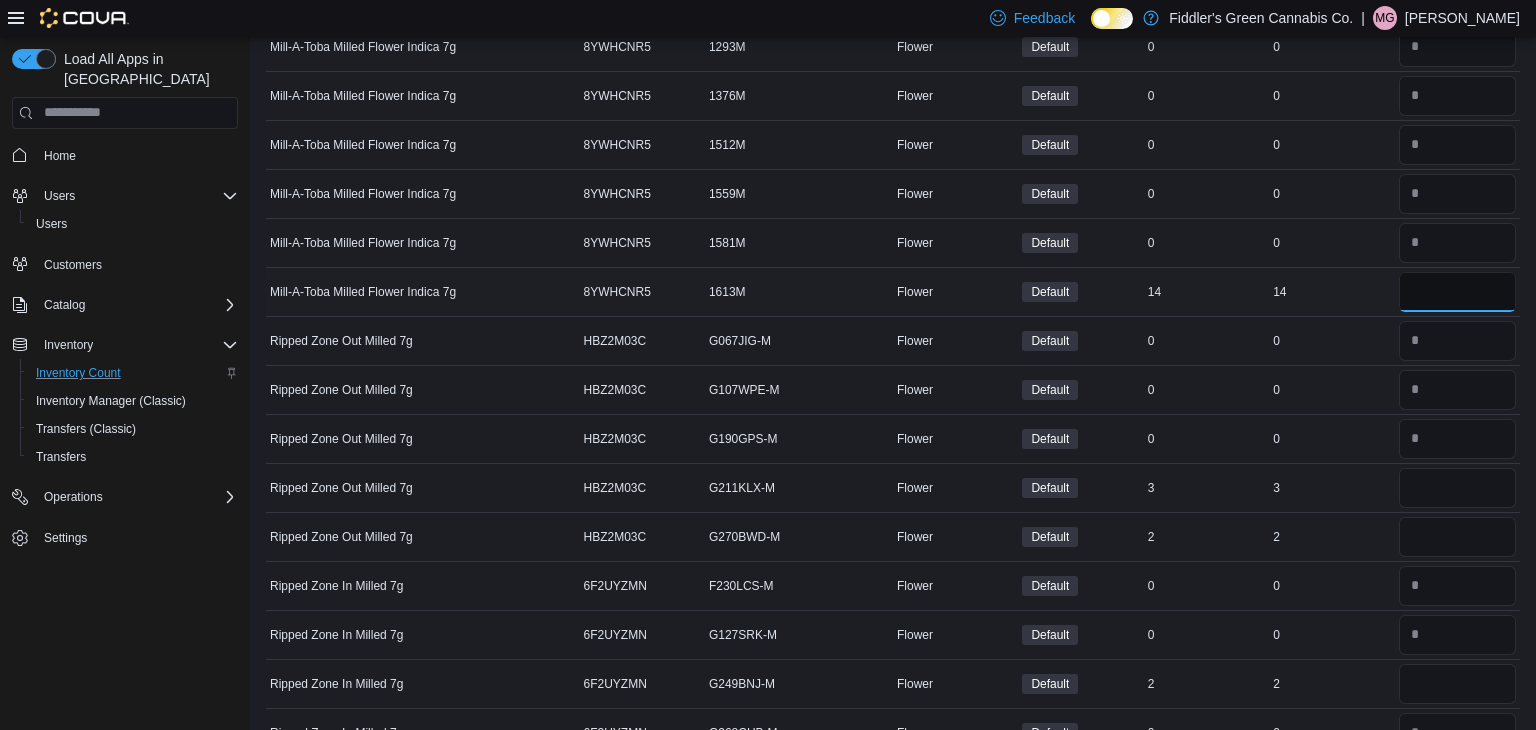 click at bounding box center [1457, 292] 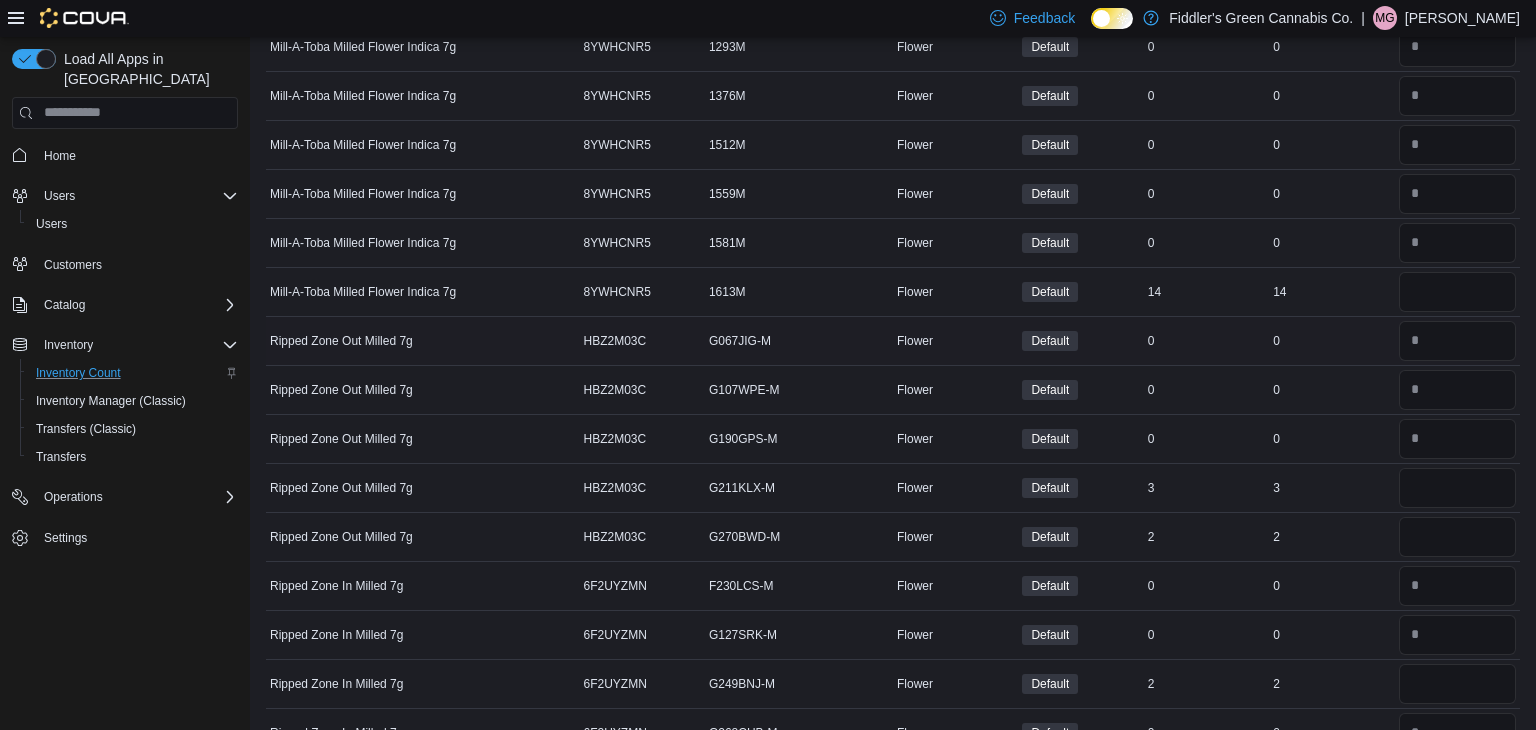 click on "Real Time Stock 0" at bounding box center (1331, 340) 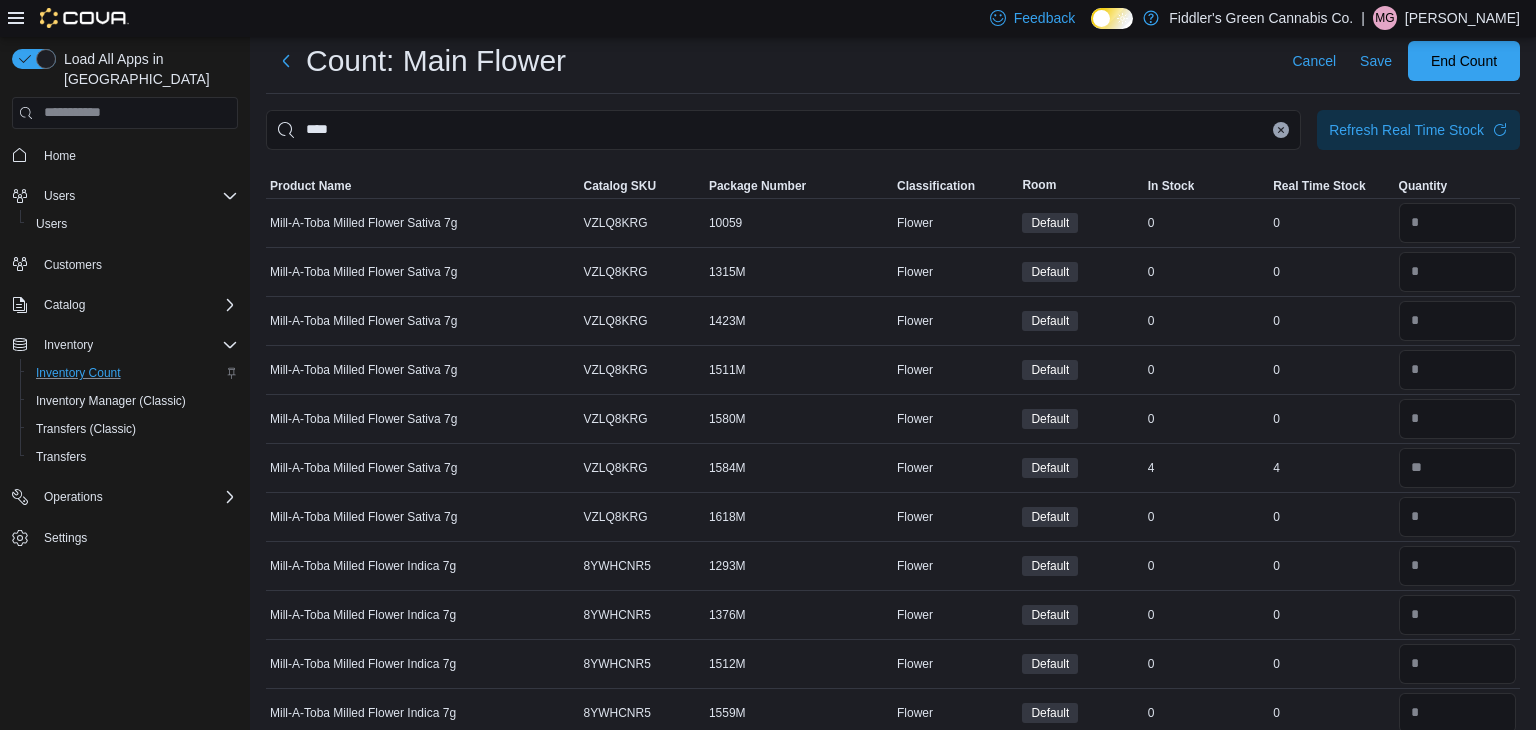 scroll, scrollTop: 0, scrollLeft: 0, axis: both 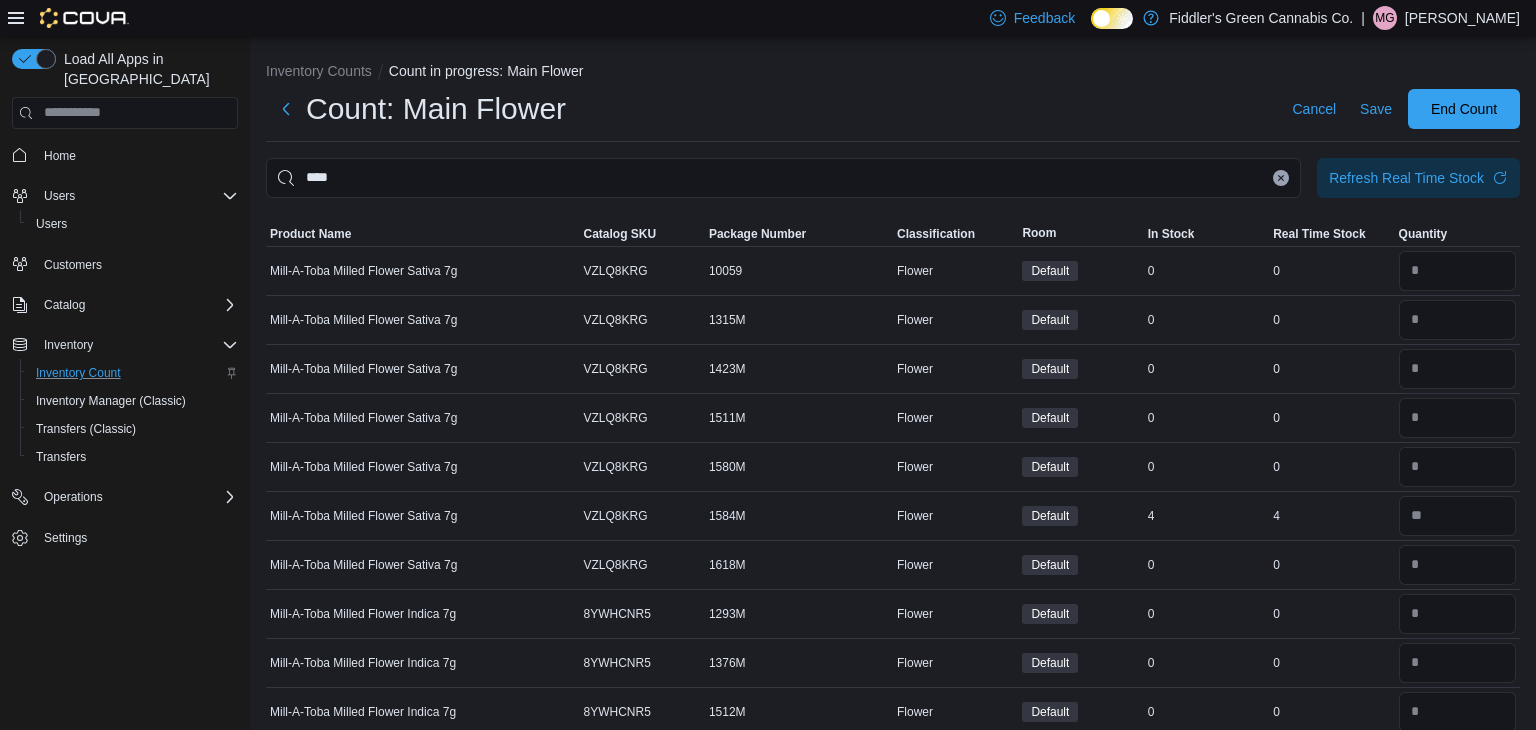 click 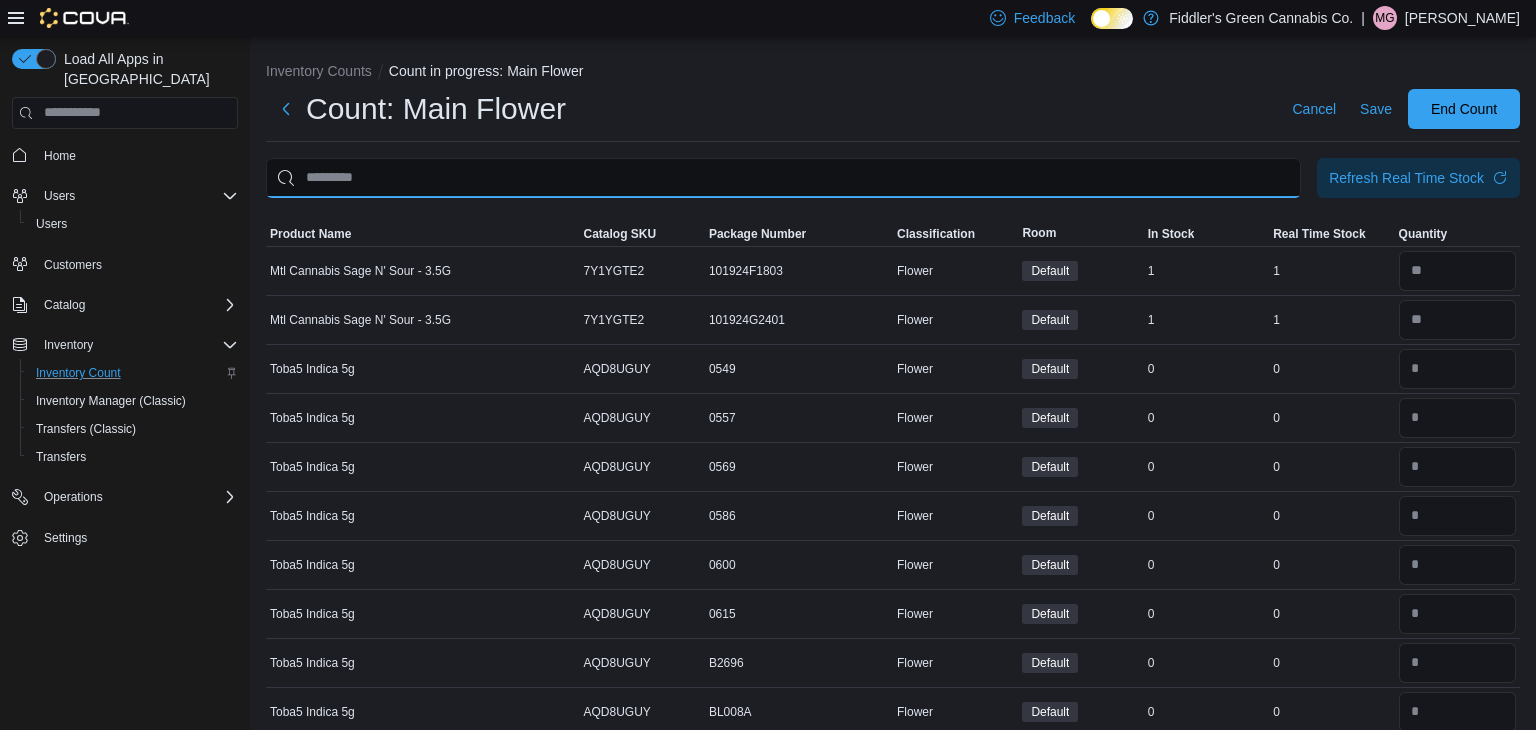 click at bounding box center [783, 178] 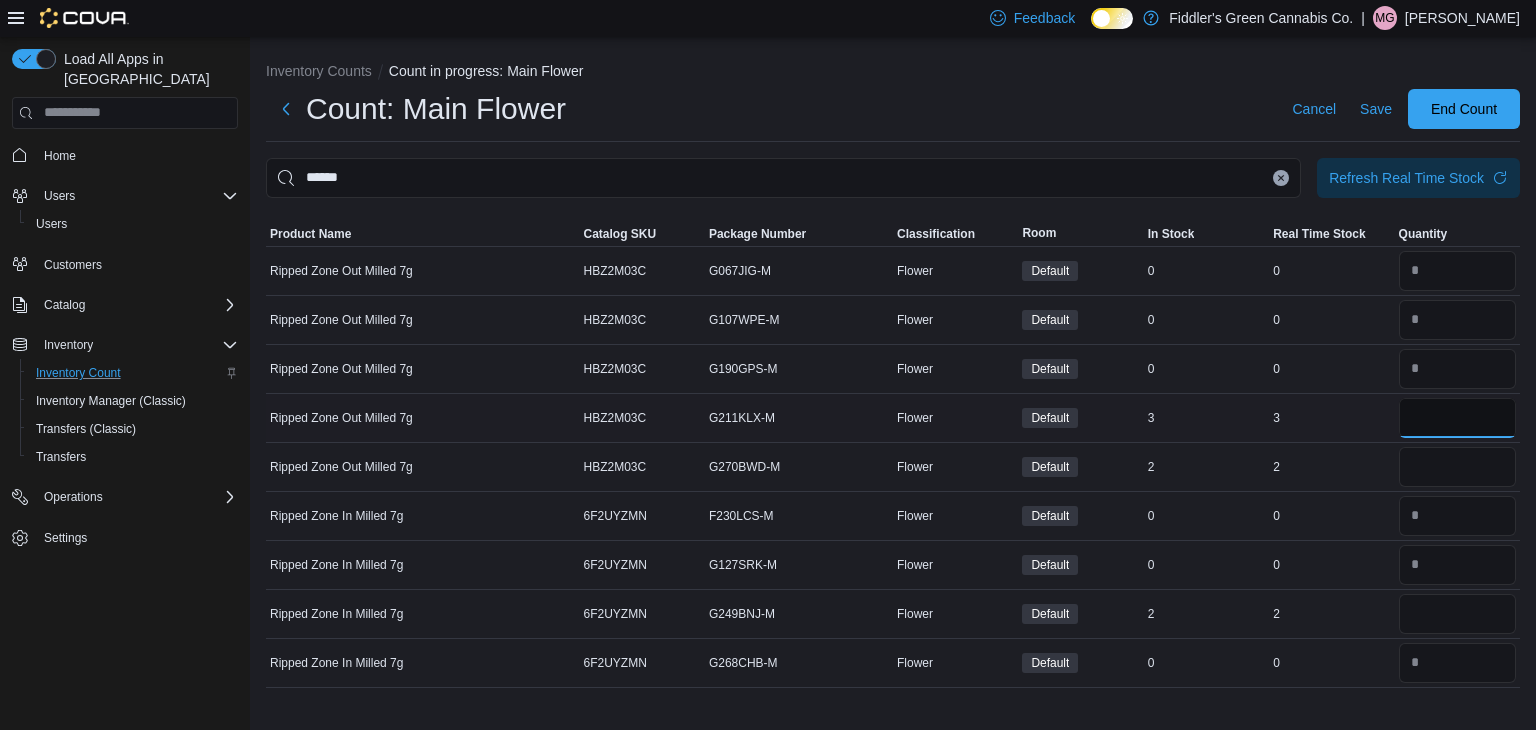click at bounding box center [1457, 418] 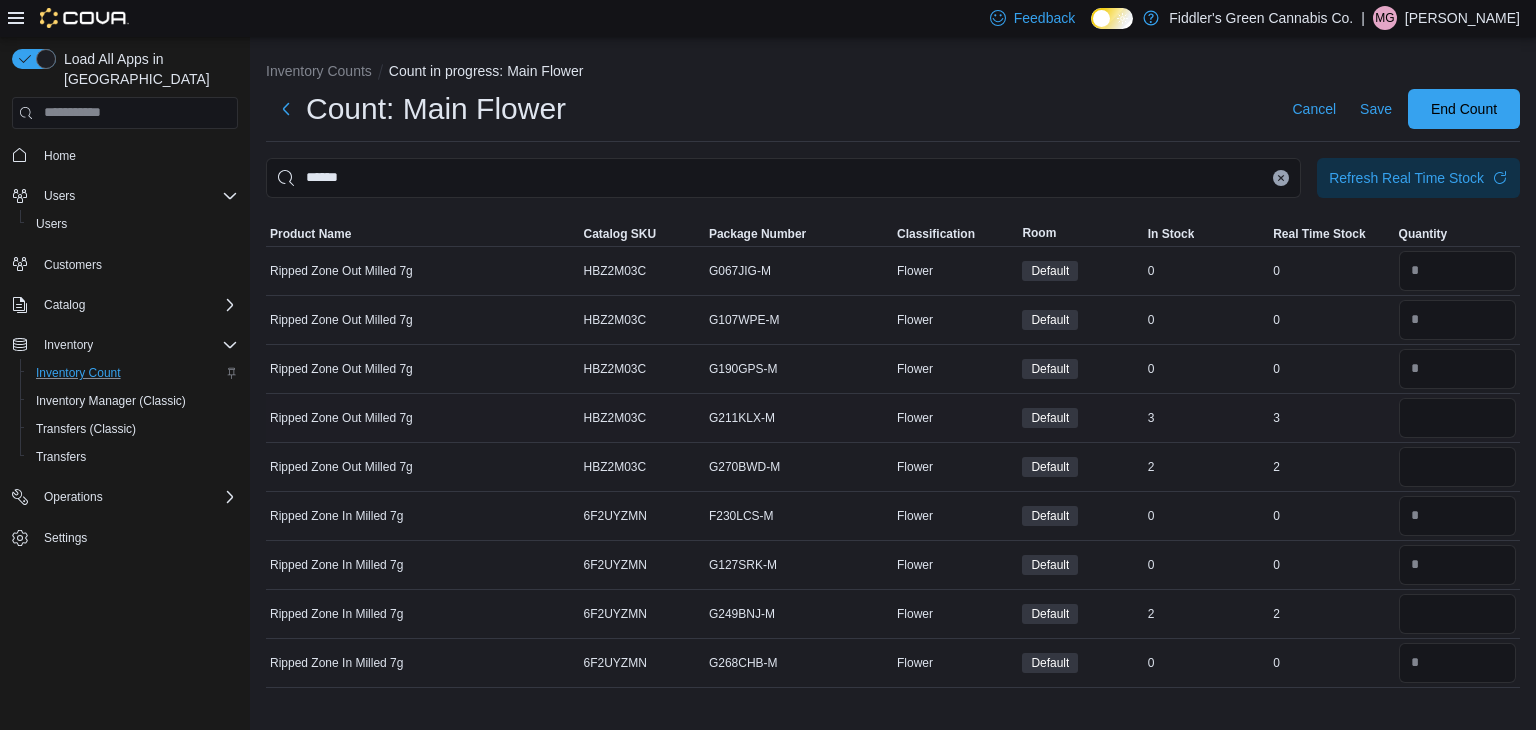 click on "3" at bounding box center (1331, 418) 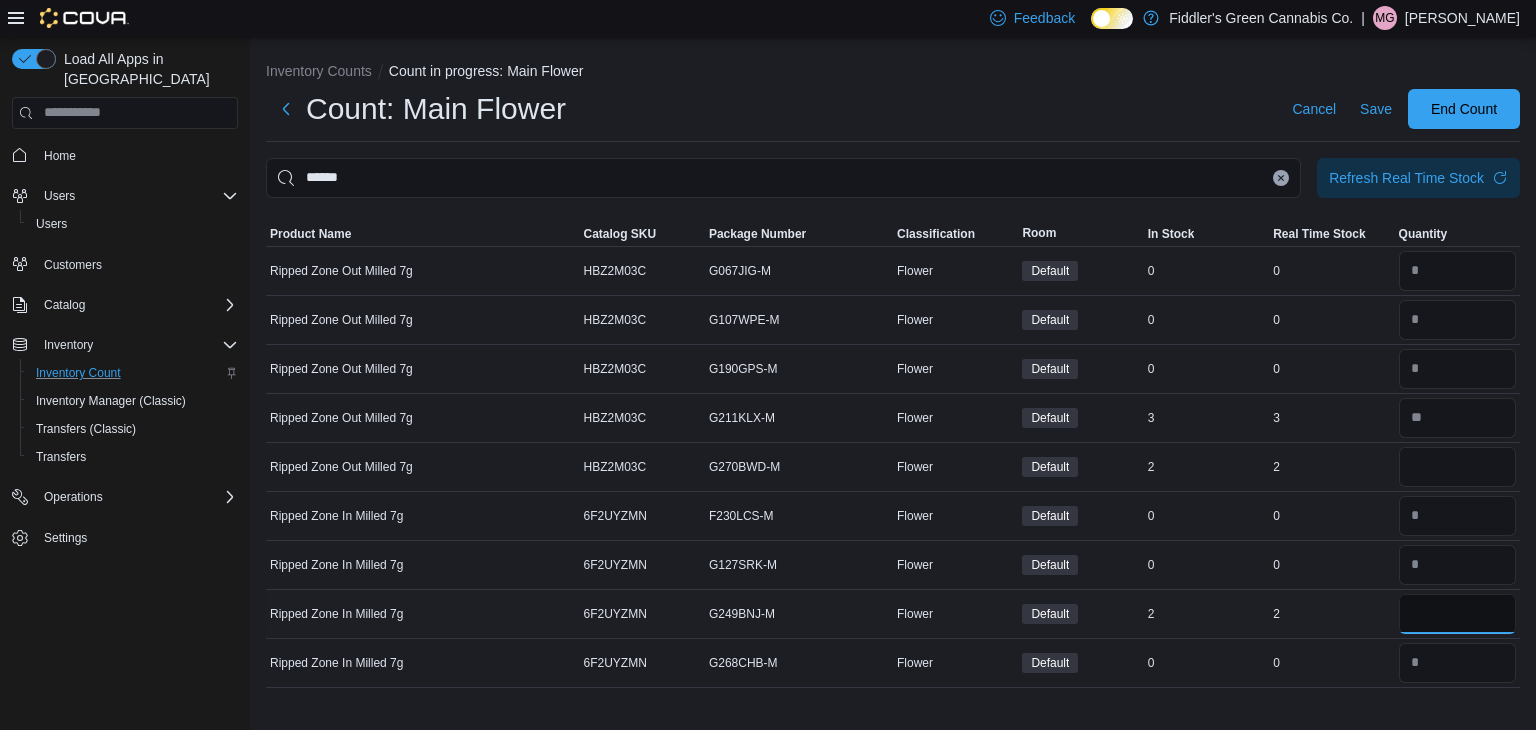 click at bounding box center [1457, 614] 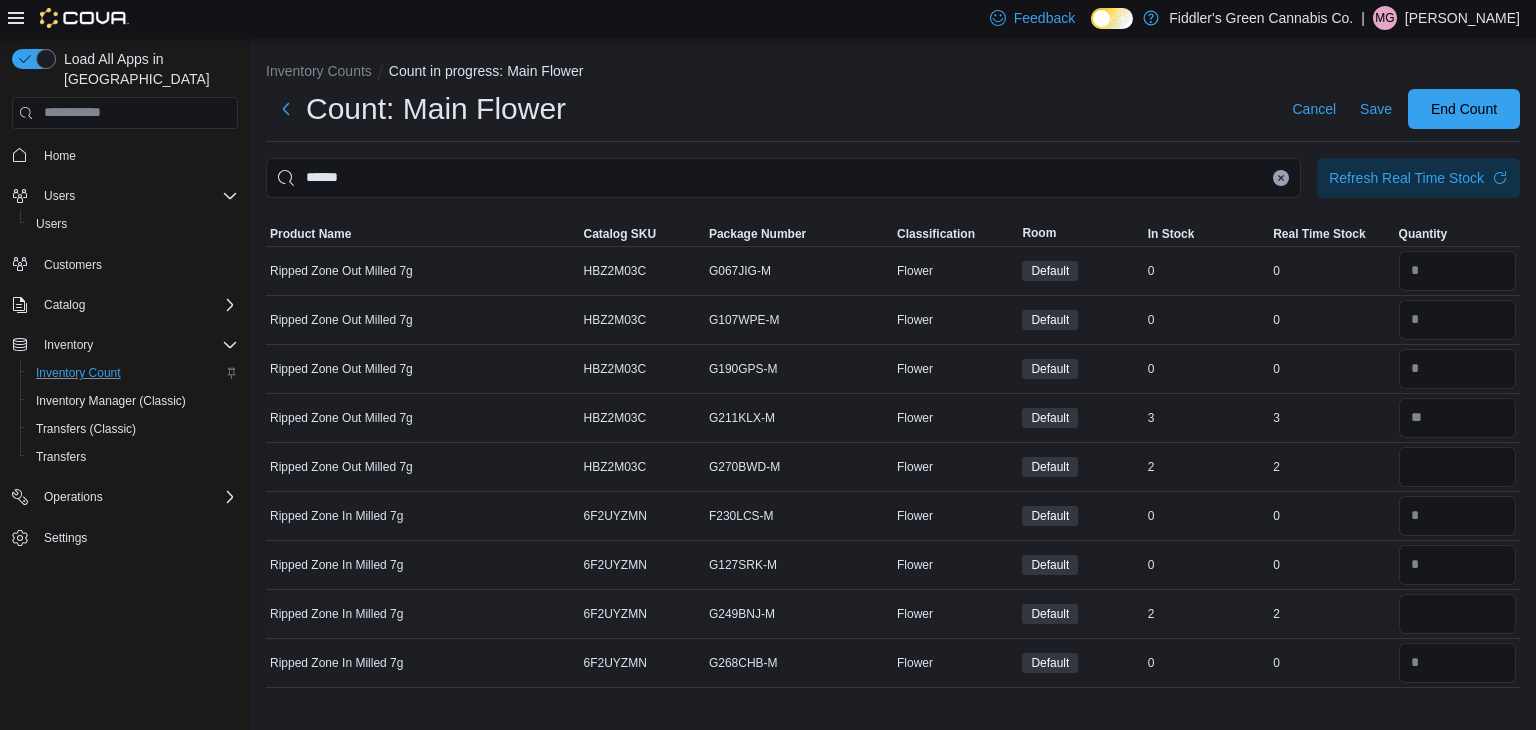 click on "Real Time Stock 2" at bounding box center (1331, 613) 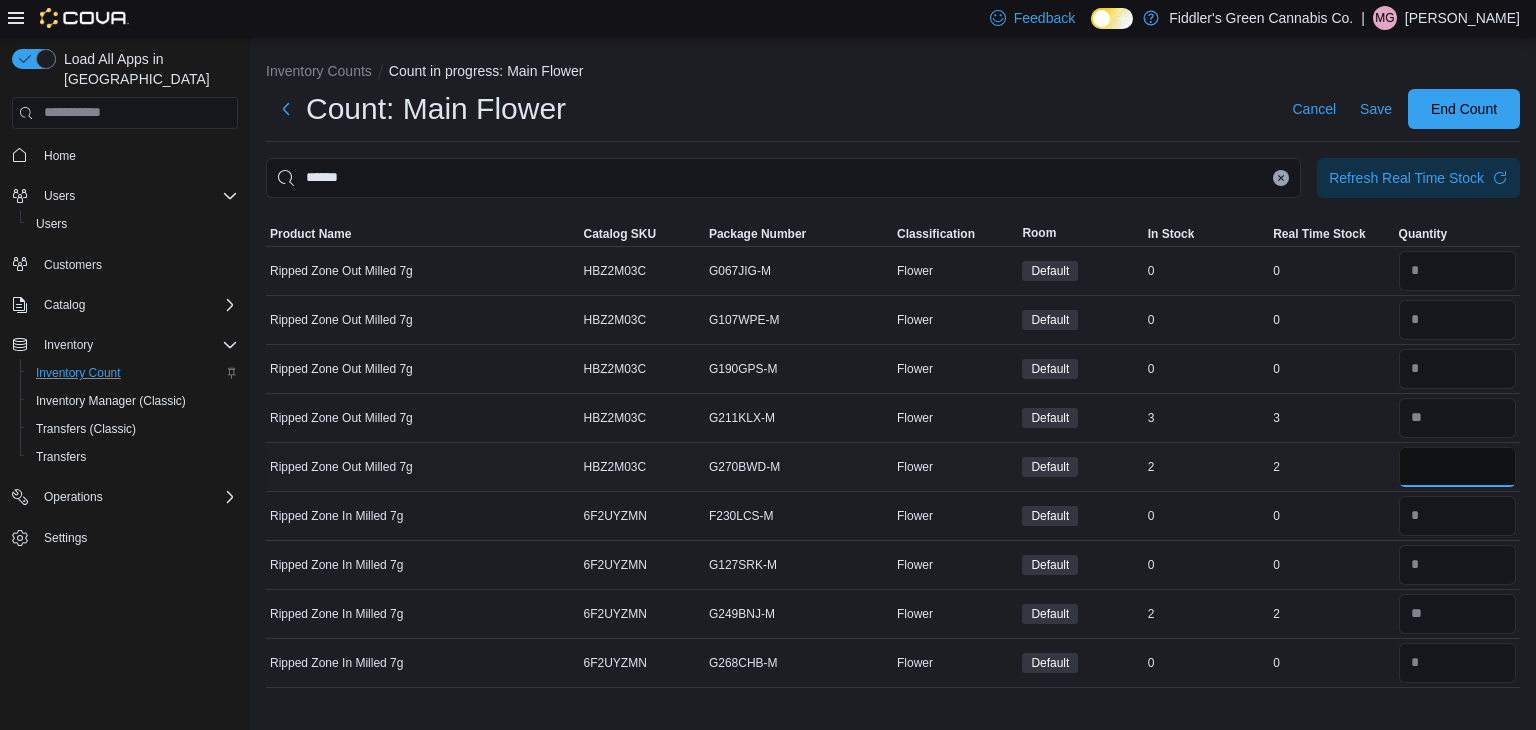 click at bounding box center (1457, 467) 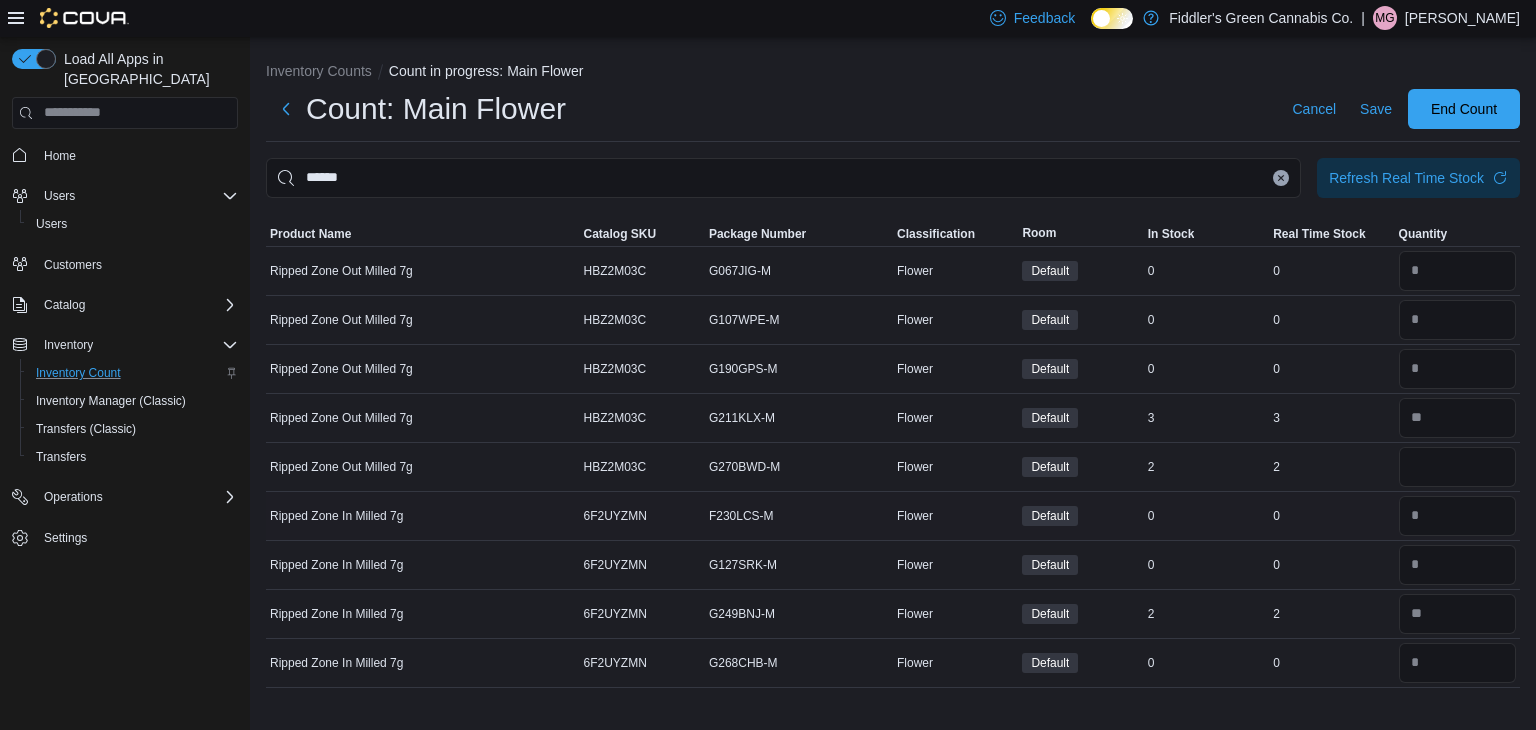 click on "Real Time Stock 0" at bounding box center (1331, 515) 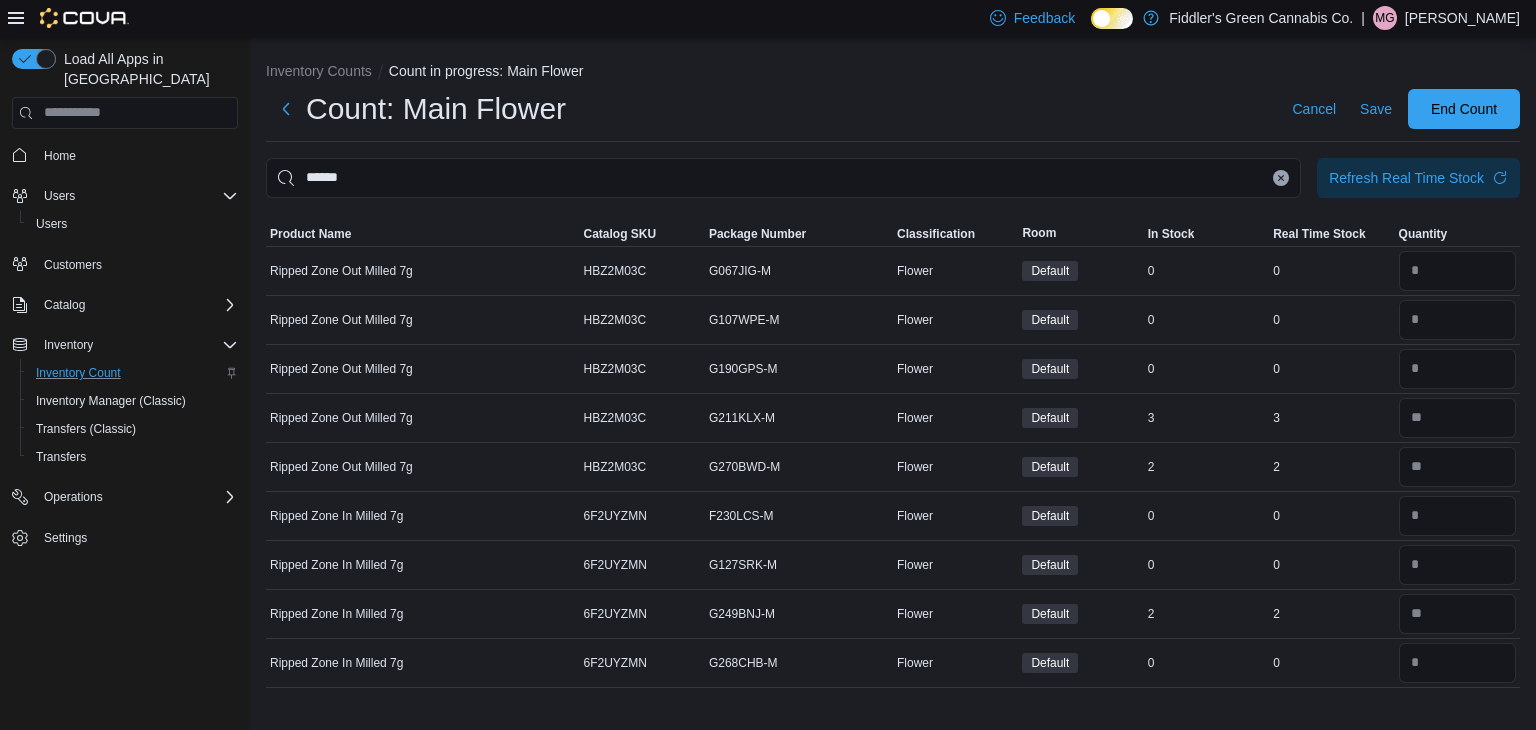 click 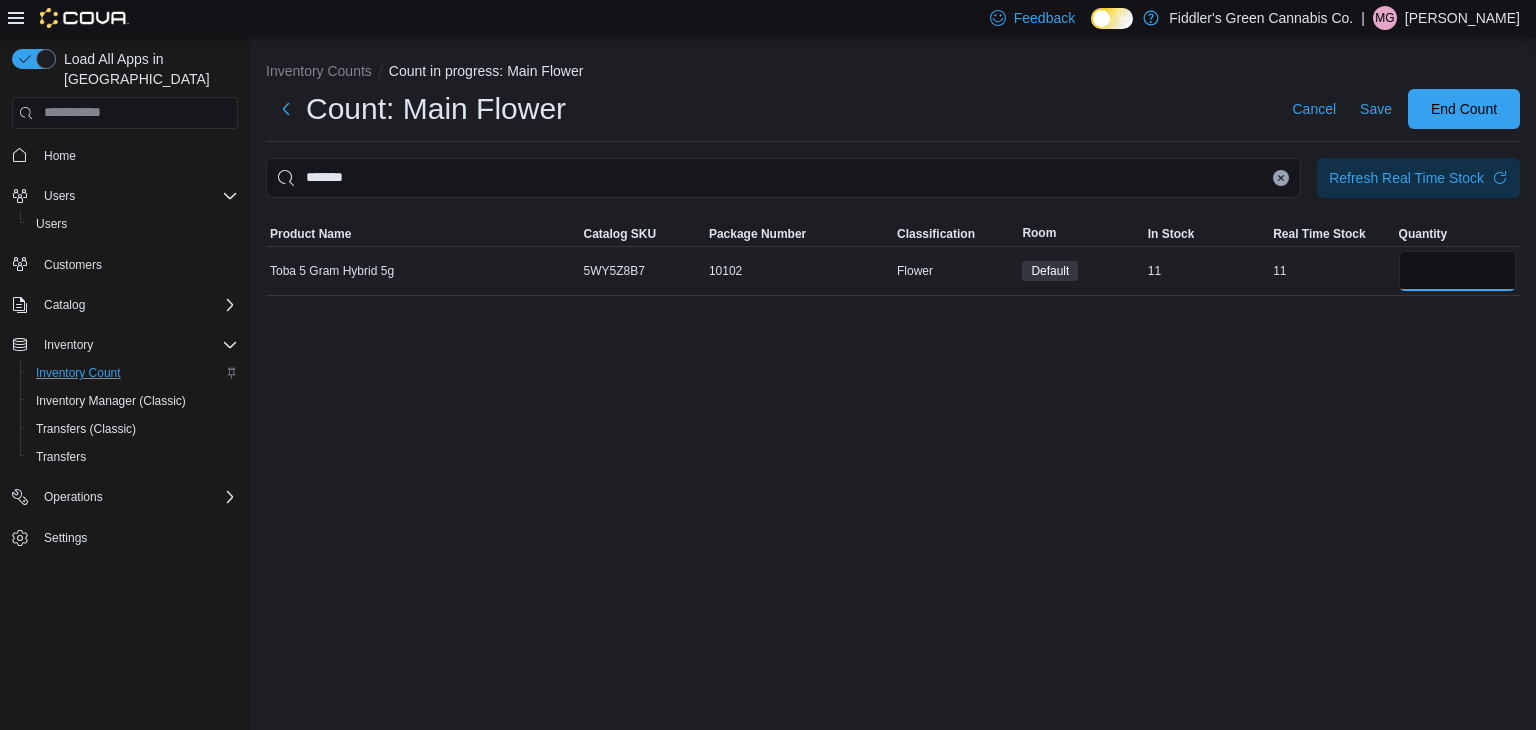 click at bounding box center (1457, 271) 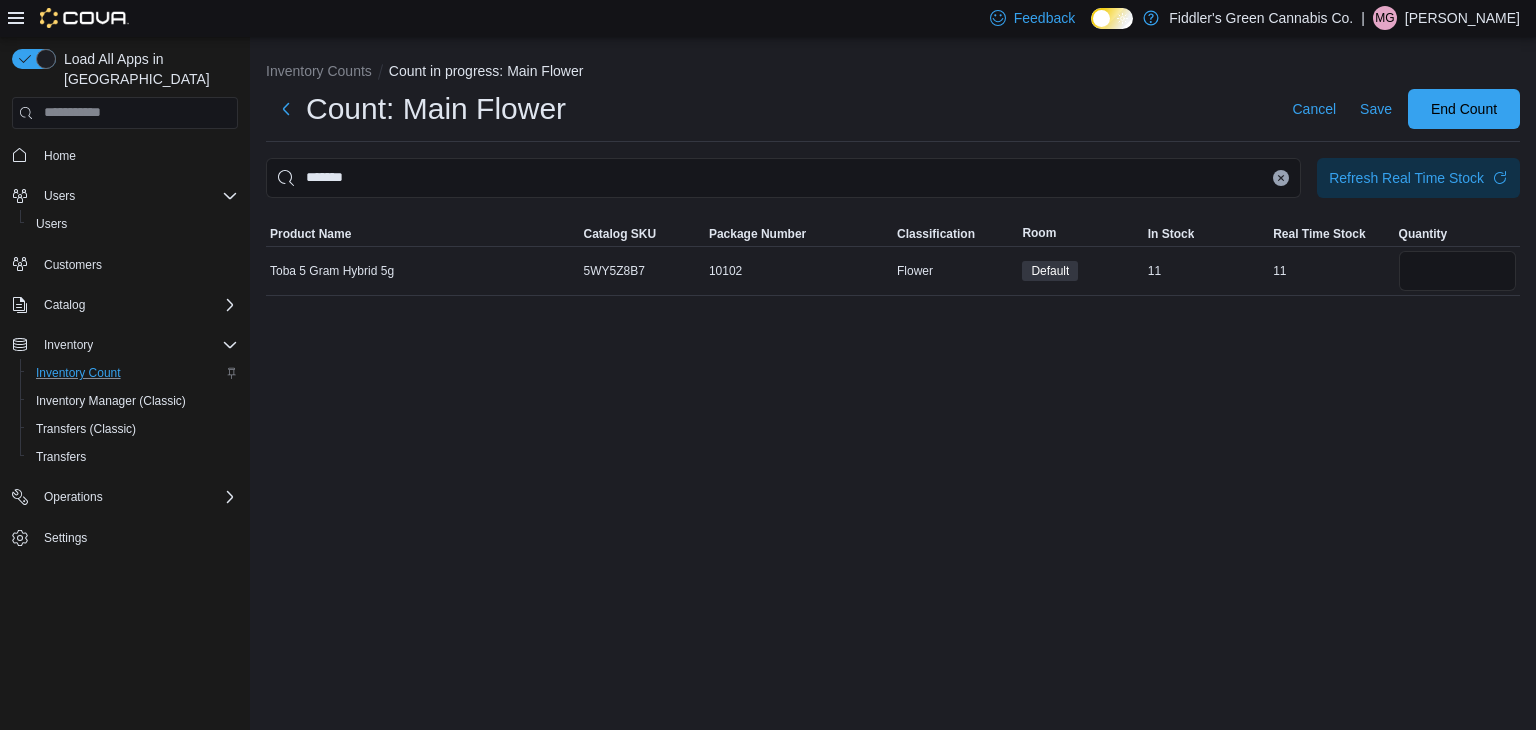 click on "Inventory Counts Count in progress: Main Flower Count: Main Flower  Cancel Save End Count ******* Refresh Real Time Stock Sorting This table contains 1 rows. Product Name Catalog SKU Package Number Classification Room In Stock Real Time Stock Quantity Toba 5 Gram Hybrid 5g Catalog SKU 5WY5Z8B7 Package Number 10102 Flower Default In Stock 11  Real Time Stock 11  **" at bounding box center (893, 384) 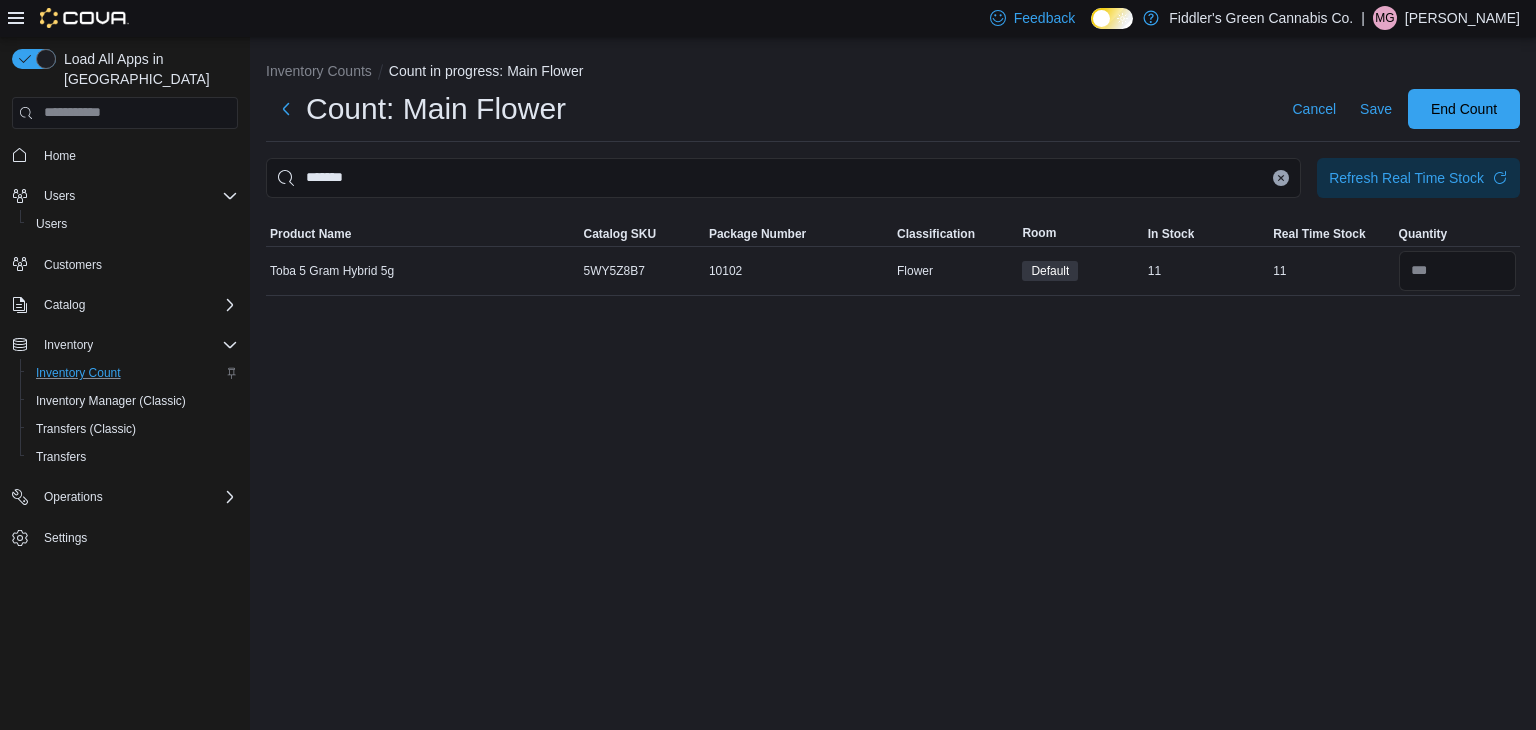 click 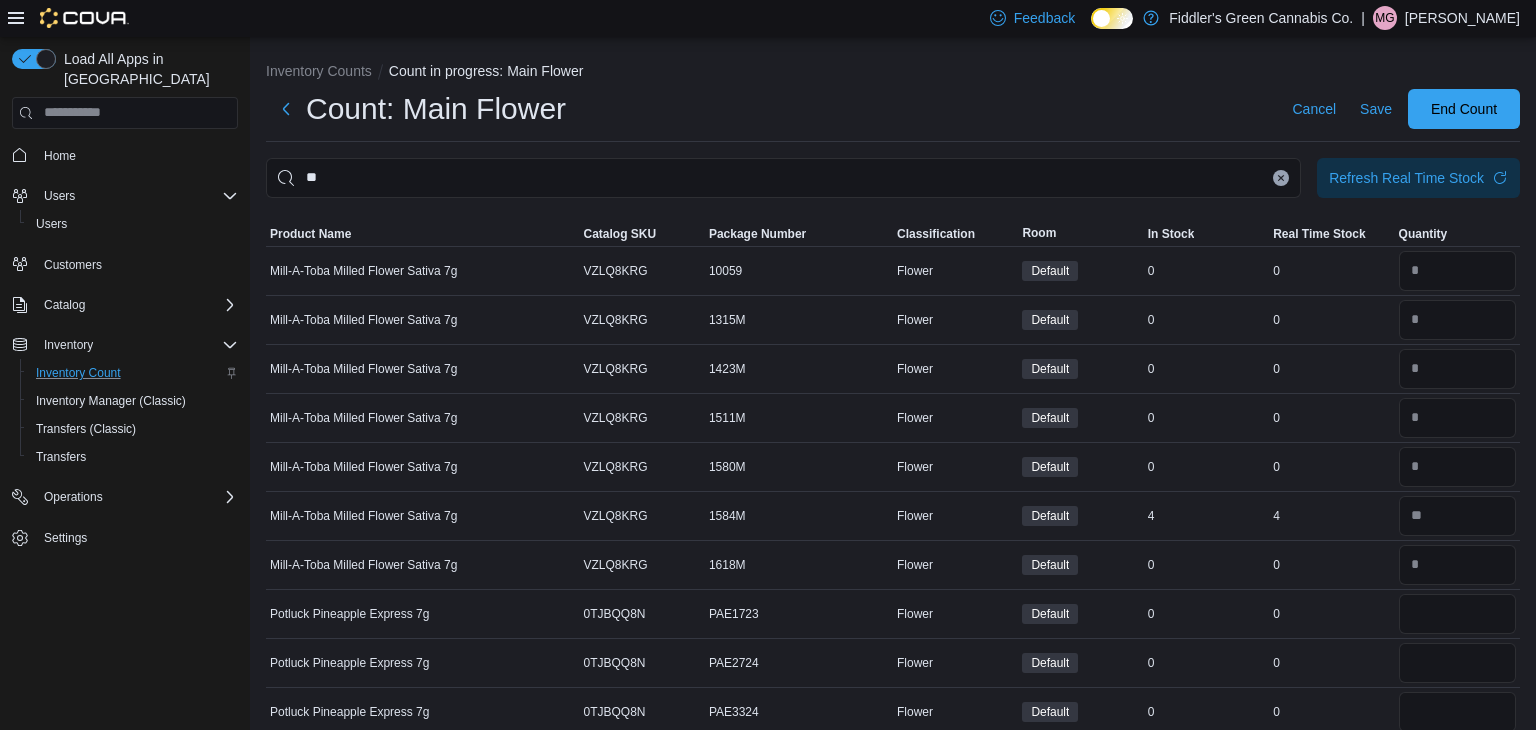 click on "Inventory Counts Count in progress: Main Flower Count: Main Flower  Cancel Save End Count ** Refresh Real Time Stock Sorting This table contains 49 rows. Product Name Catalog SKU Package Number Classification Room In Stock Real Time Stock Quantity Mill-A-Toba Milled Flower Sativa 7g Catalog SKU VZLQ8KRG Package Number 10059 Flower Default In Stock 0  Real Time Stock 0  Mill-A-Toba Milled Flower Sativa 7g Catalog SKU VZLQ8KRG Package Number 1315M Flower Default In Stock 0  Real Time Stock 0  Mill-A-Toba Milled Flower Sativa 7g Catalog SKU VZLQ8KRG Package Number 1423M Flower Default In Stock 0  Real Time Stock 0  Mill-A-Toba Milled Flower Sativa 7g Catalog SKU VZLQ8KRG Package Number 1511M Flower Default In Stock 0  Real Time Stock 0  Mill-A-Toba Milled Flower Sativa 7g Catalog SKU VZLQ8KRG Package Number 1580M Flower Default In Stock 0  Real Time Stock 0  Mill-A-Toba Milled Flower Sativa 7g Catalog SKU VZLQ8KRG Package Number 1584M Flower Default In Stock 4  Real Time Stock 4  Catalog SKU VZLQ8KRG 1618M 0  0" at bounding box center (893, 1350) 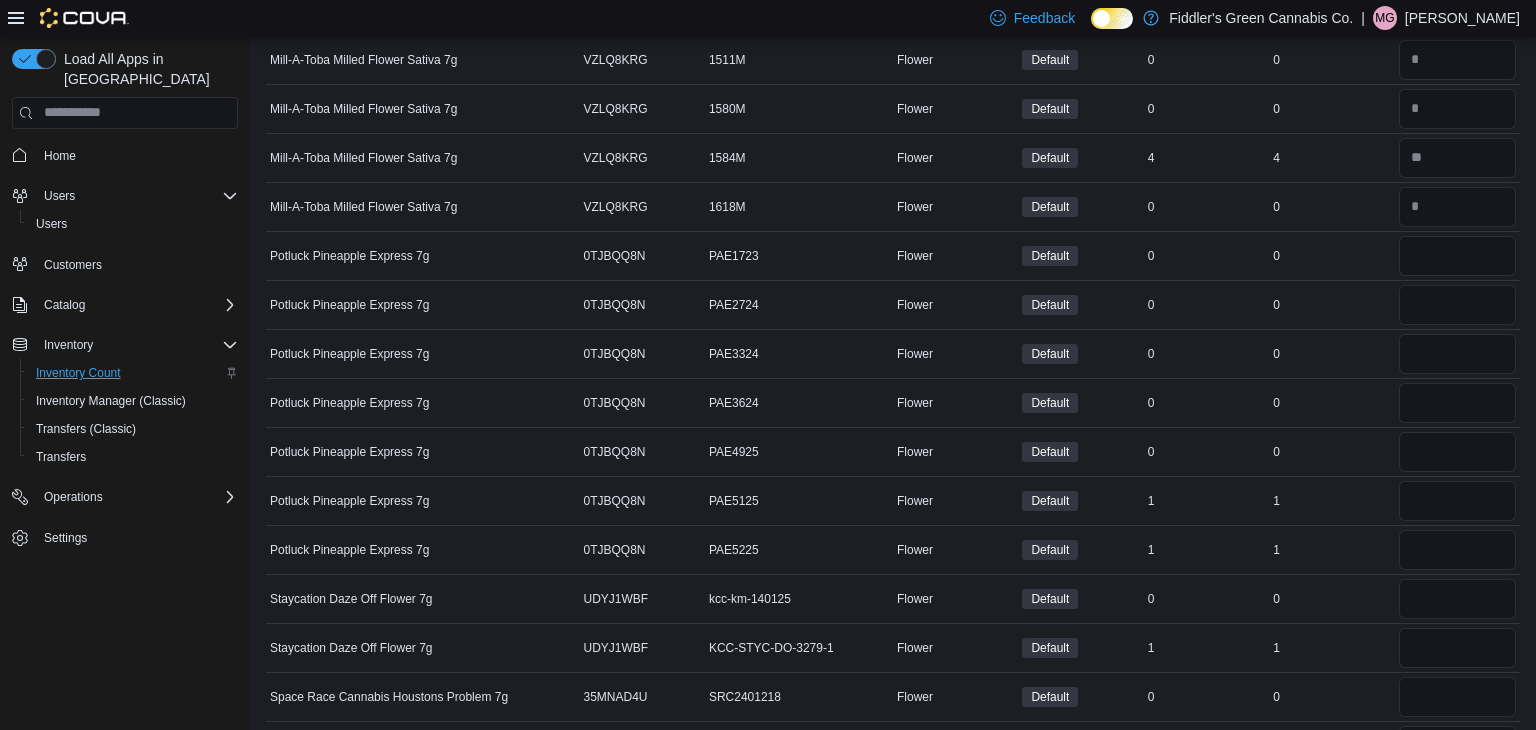 scroll, scrollTop: 360, scrollLeft: 0, axis: vertical 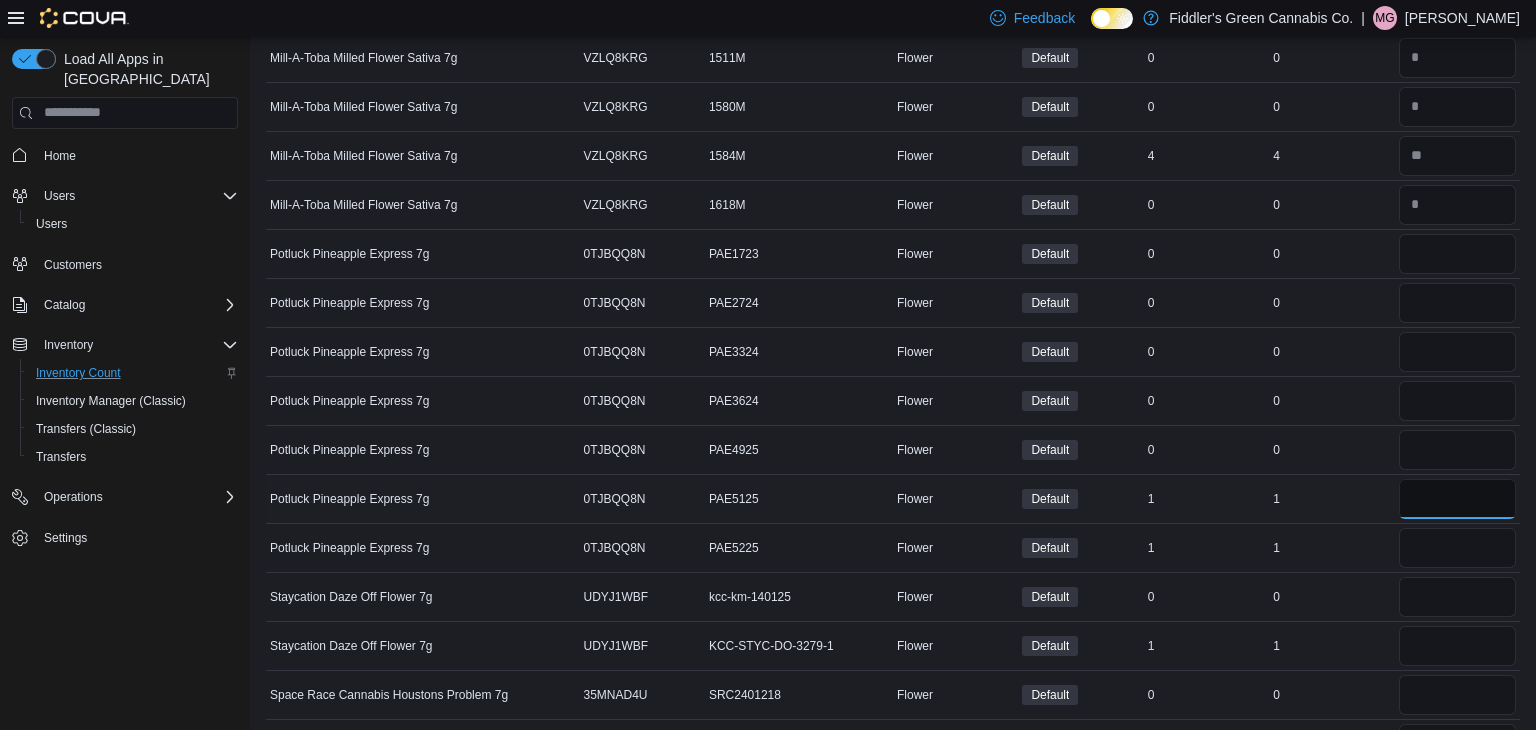 click at bounding box center (1457, 499) 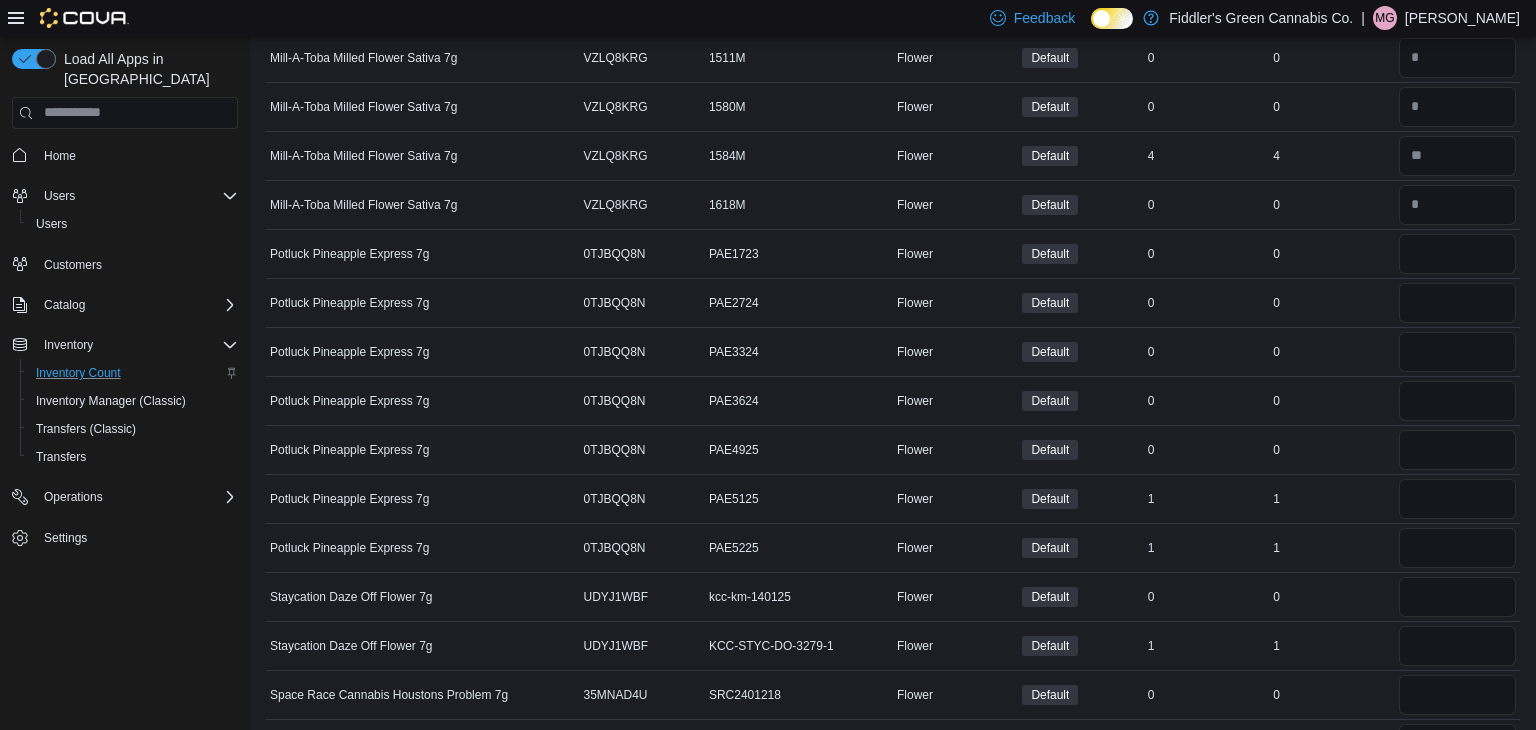 click on "Real Time Stock 0" at bounding box center (1331, 449) 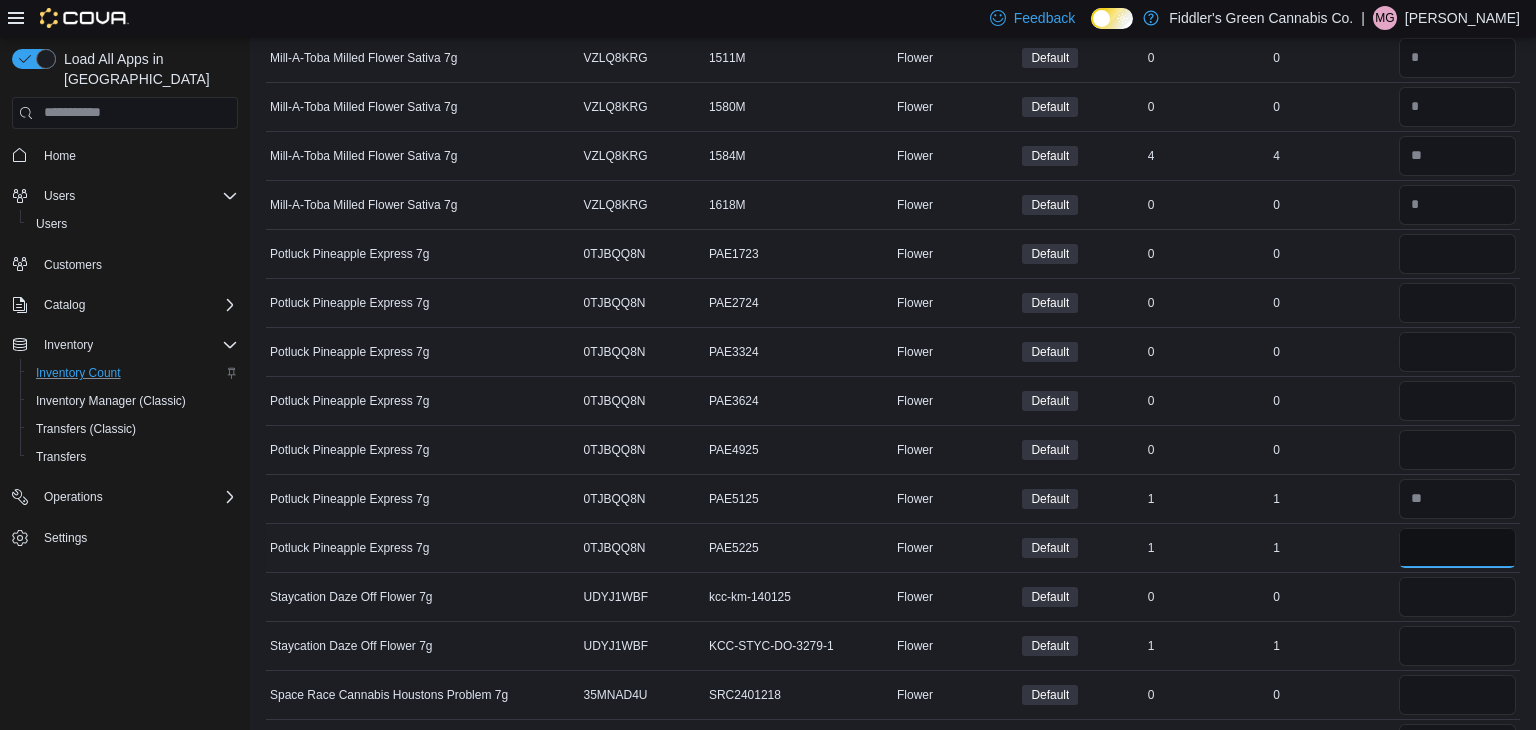 click at bounding box center (1457, 548) 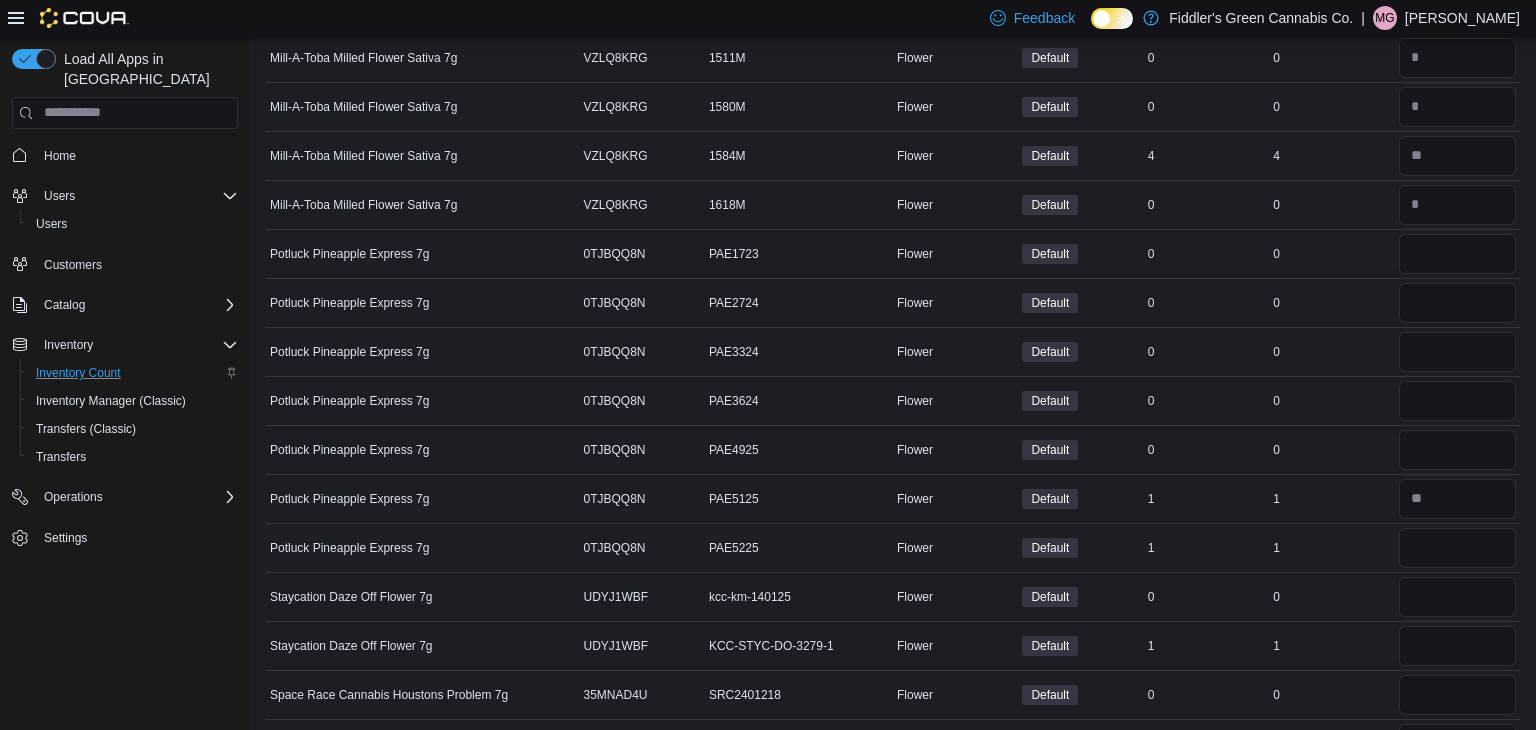 click on "1" at bounding box center (1331, 548) 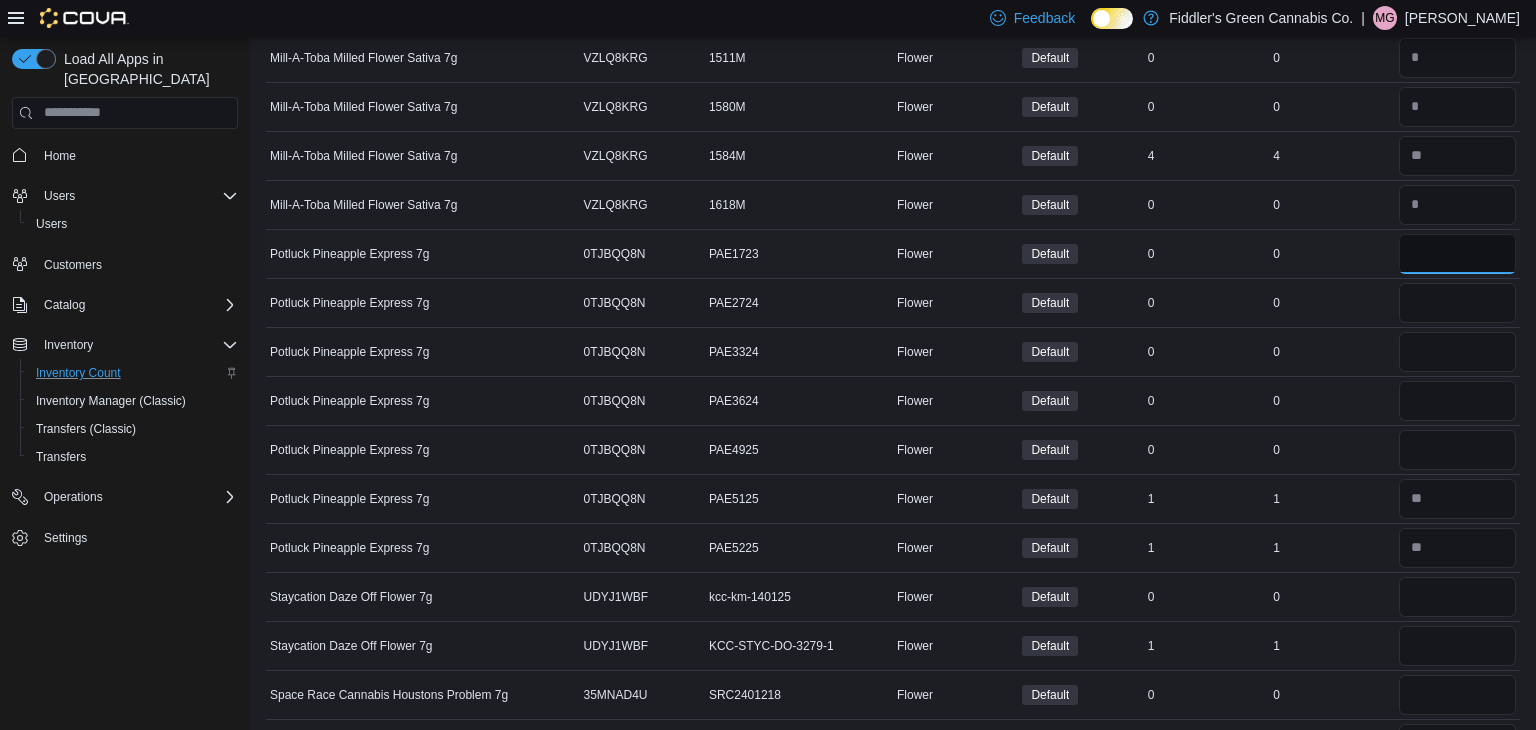 click at bounding box center (1457, 254) 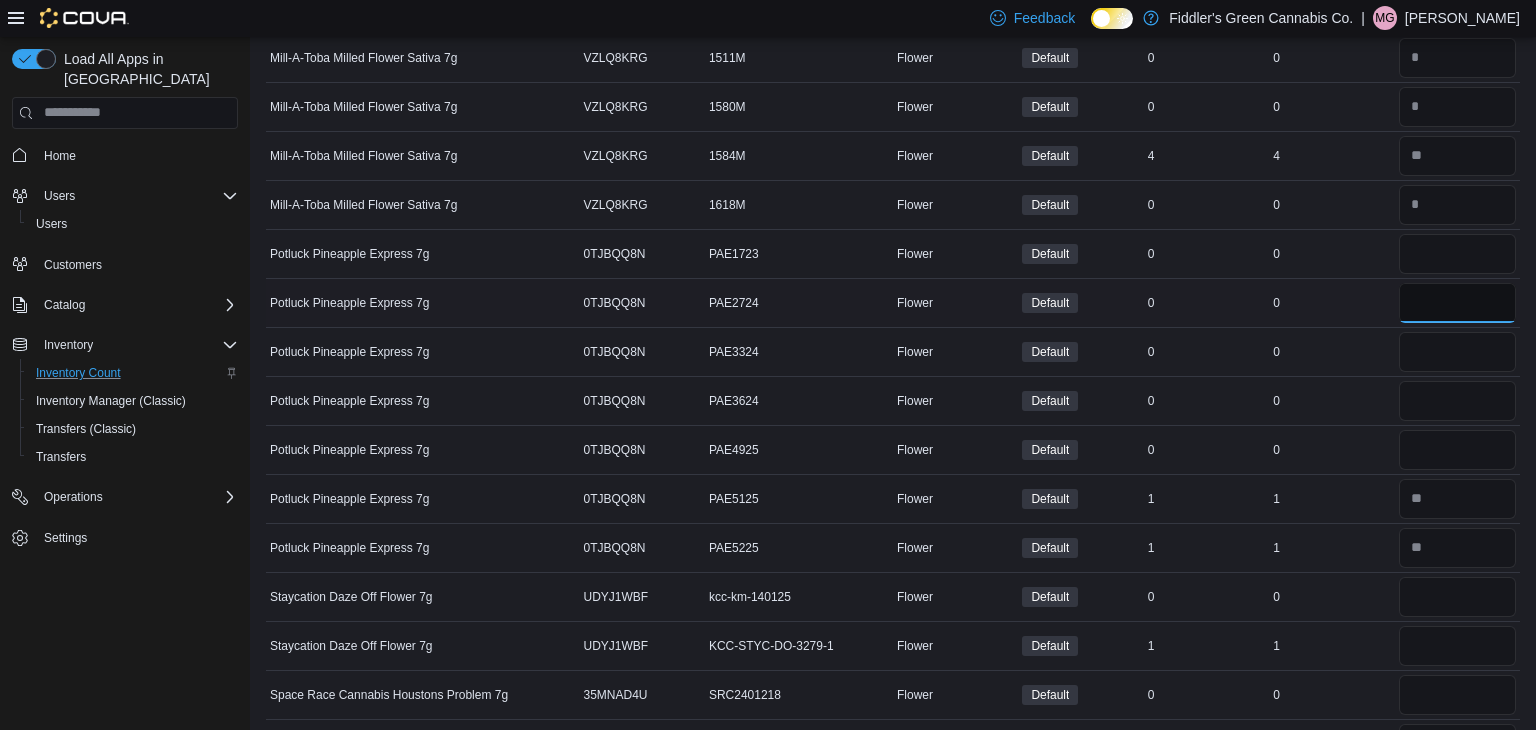 click at bounding box center [1457, 303] 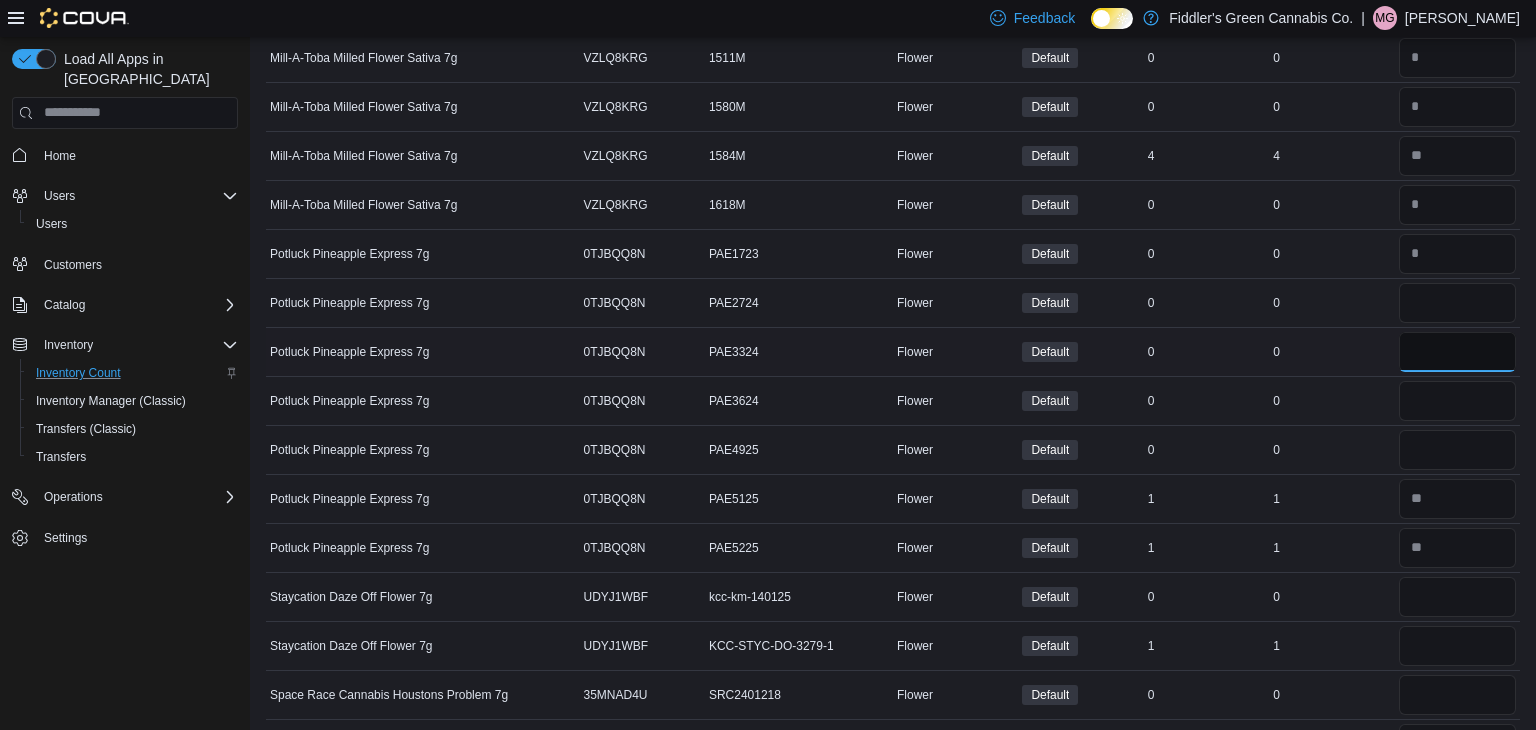 click at bounding box center [1457, 352] 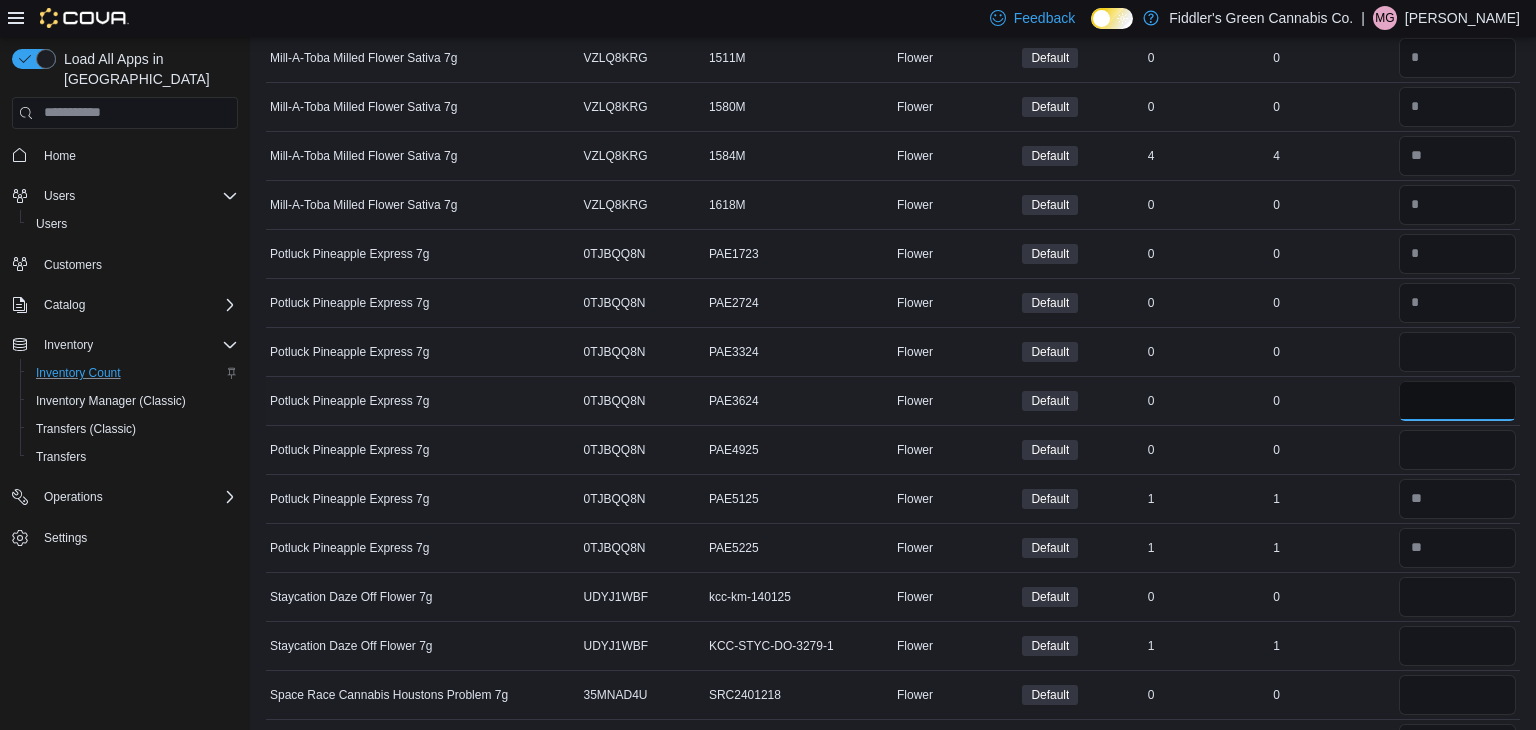 click at bounding box center [1457, 401] 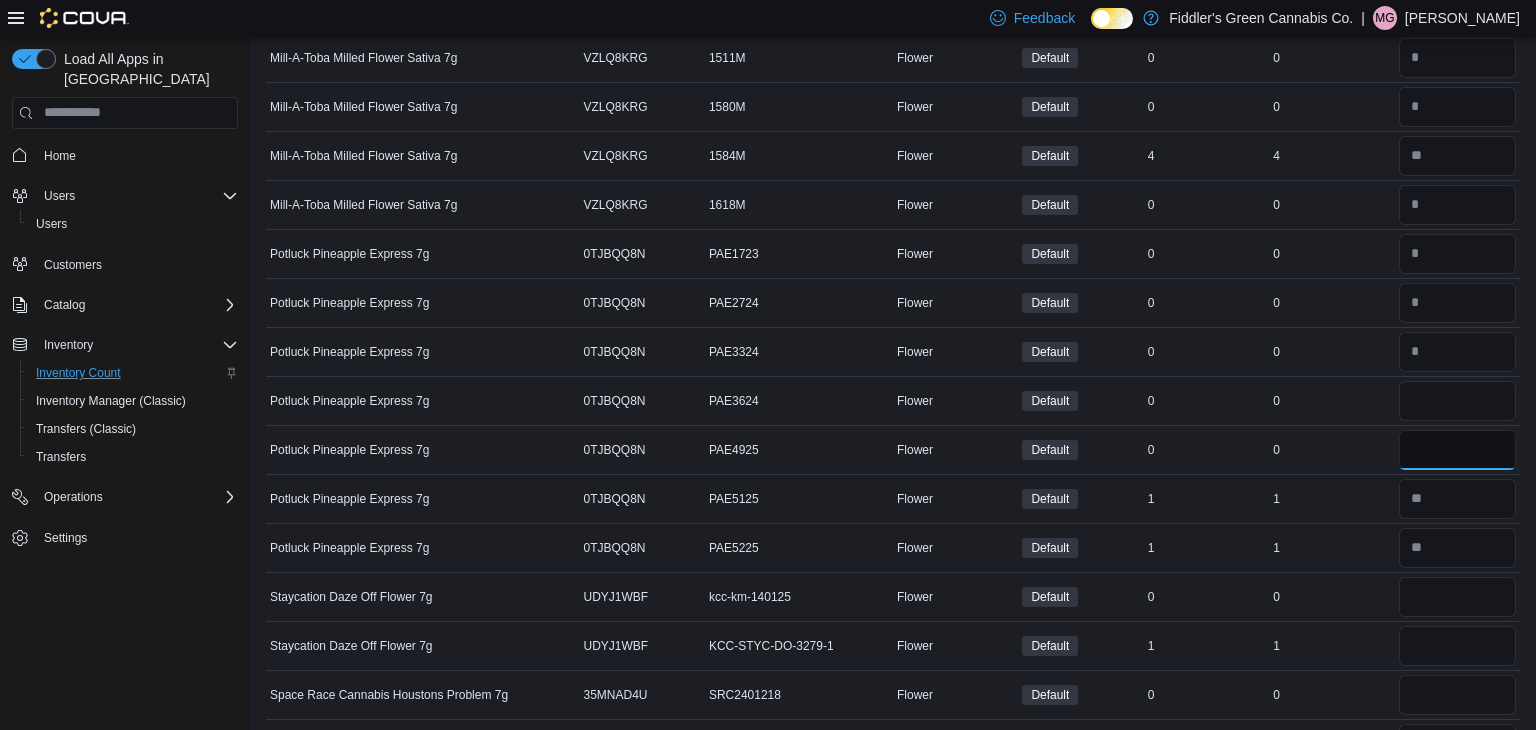 click at bounding box center [1457, 450] 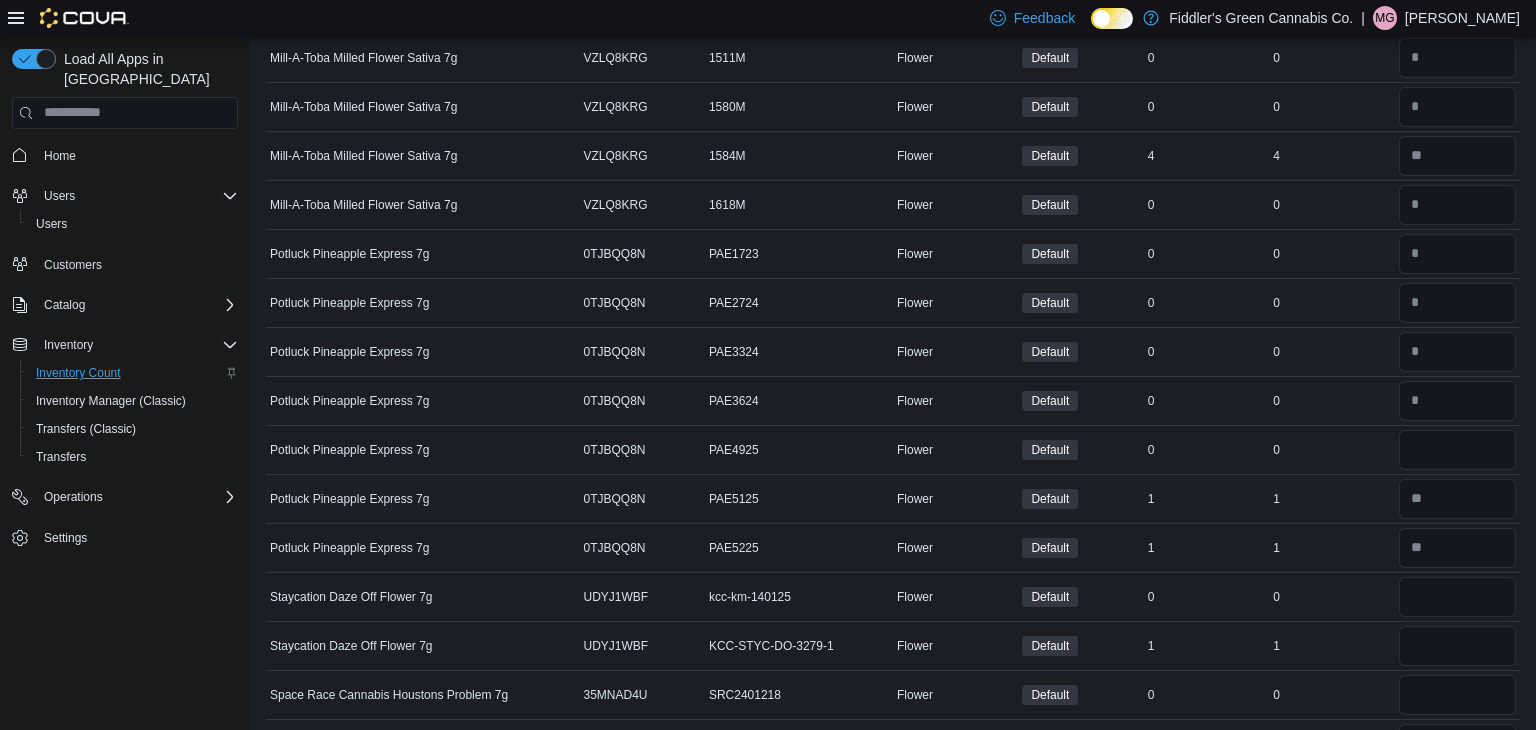 click on "Real Time Stock 1" at bounding box center (1331, 498) 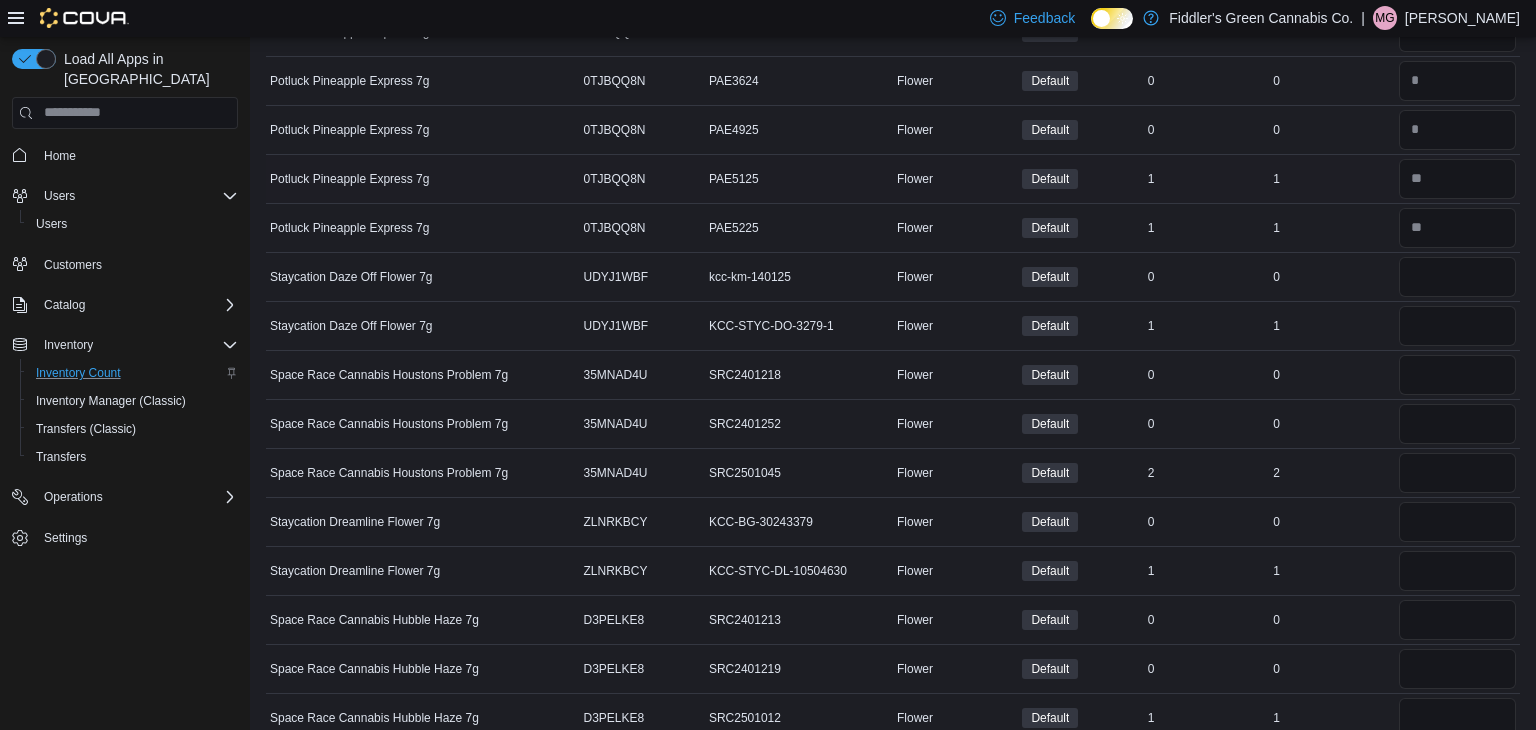scroll, scrollTop: 720, scrollLeft: 0, axis: vertical 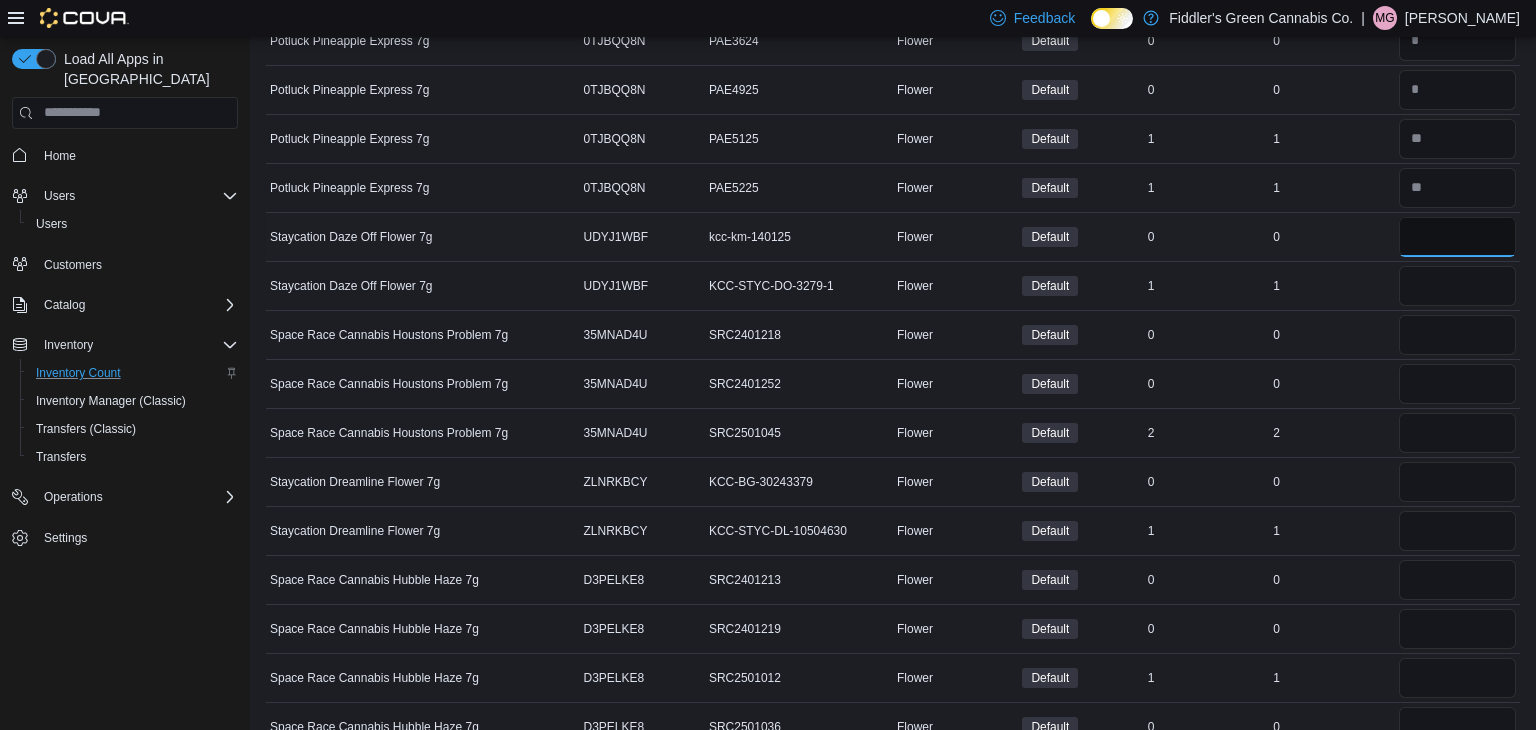 click at bounding box center [1457, 237] 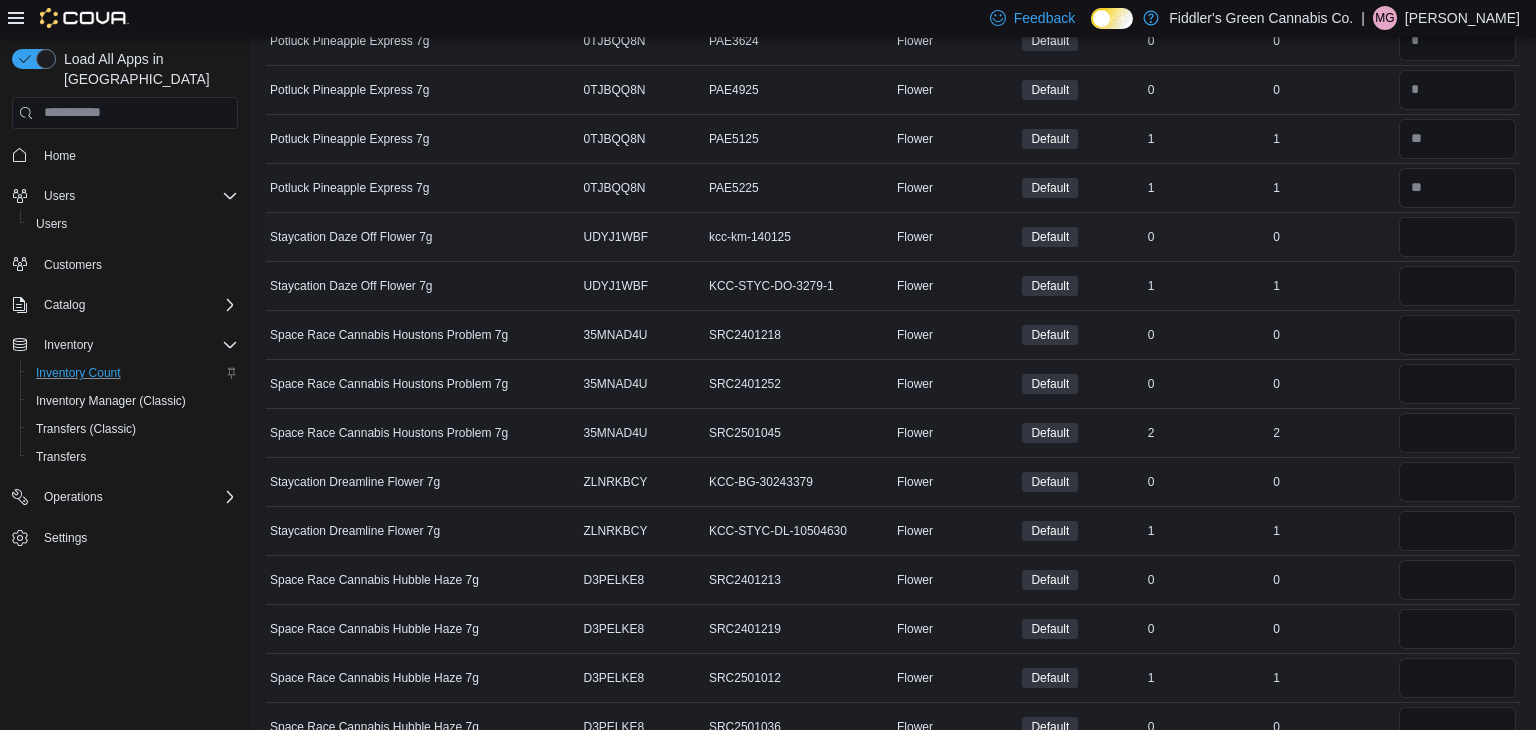 click on "0" at bounding box center (1331, 237) 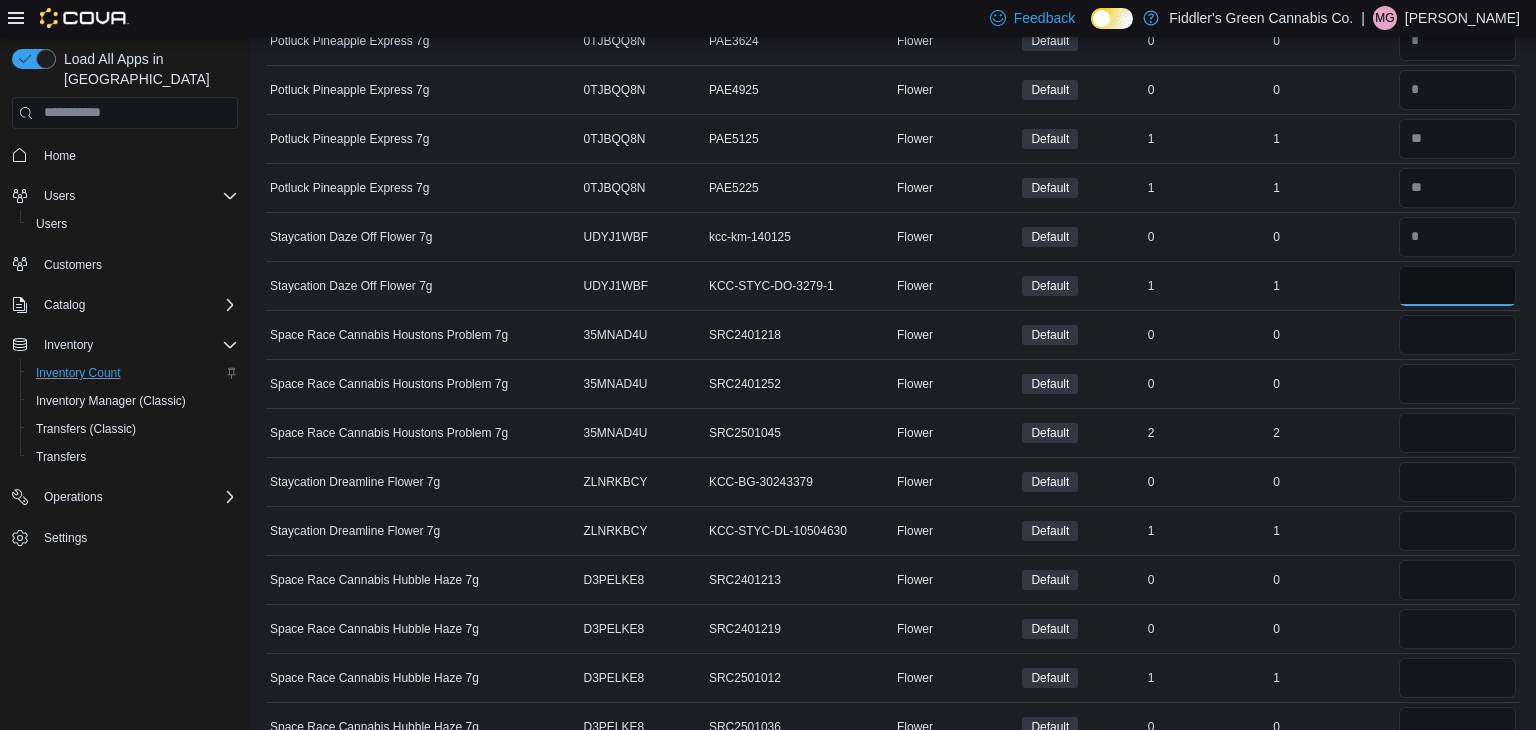 click at bounding box center (1457, 286) 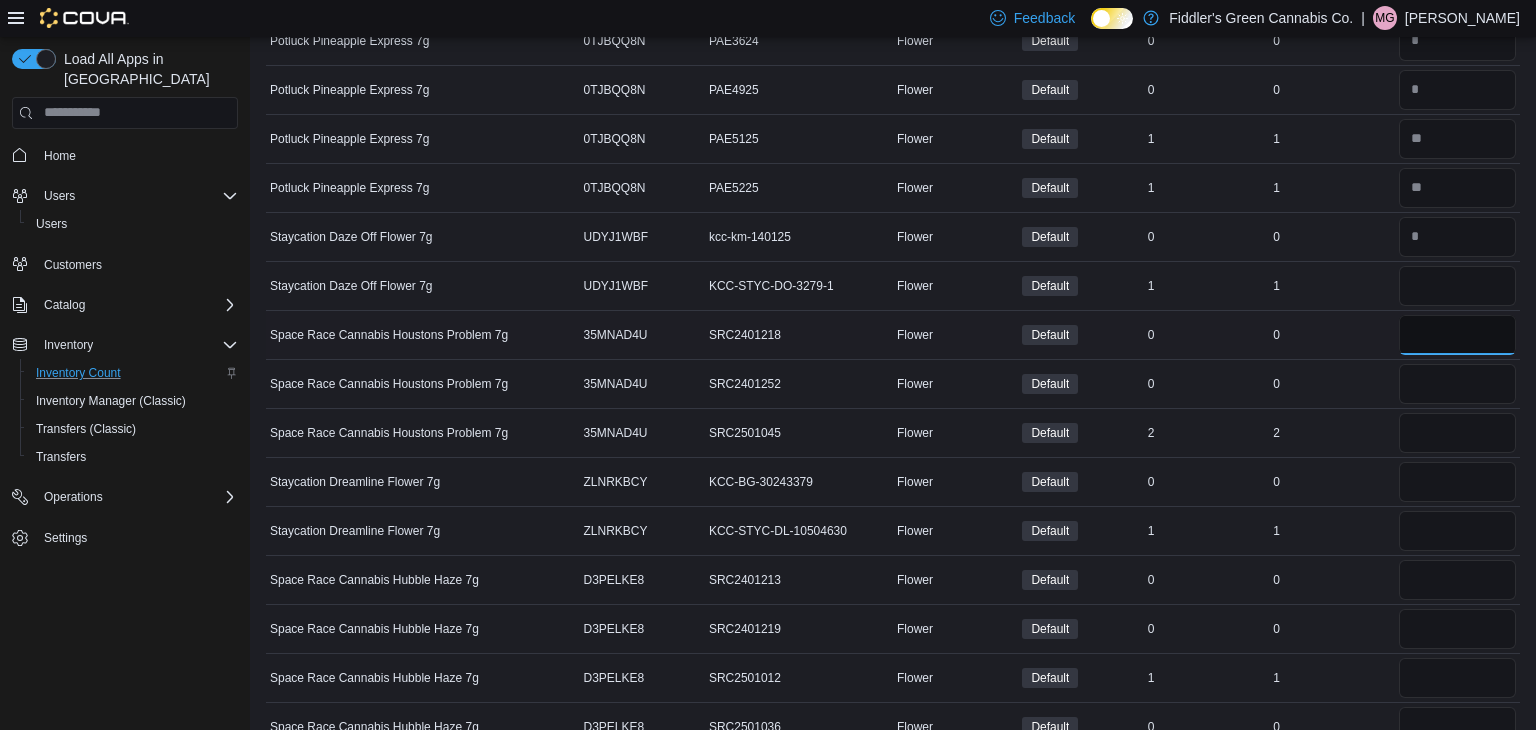 click at bounding box center [1457, 335] 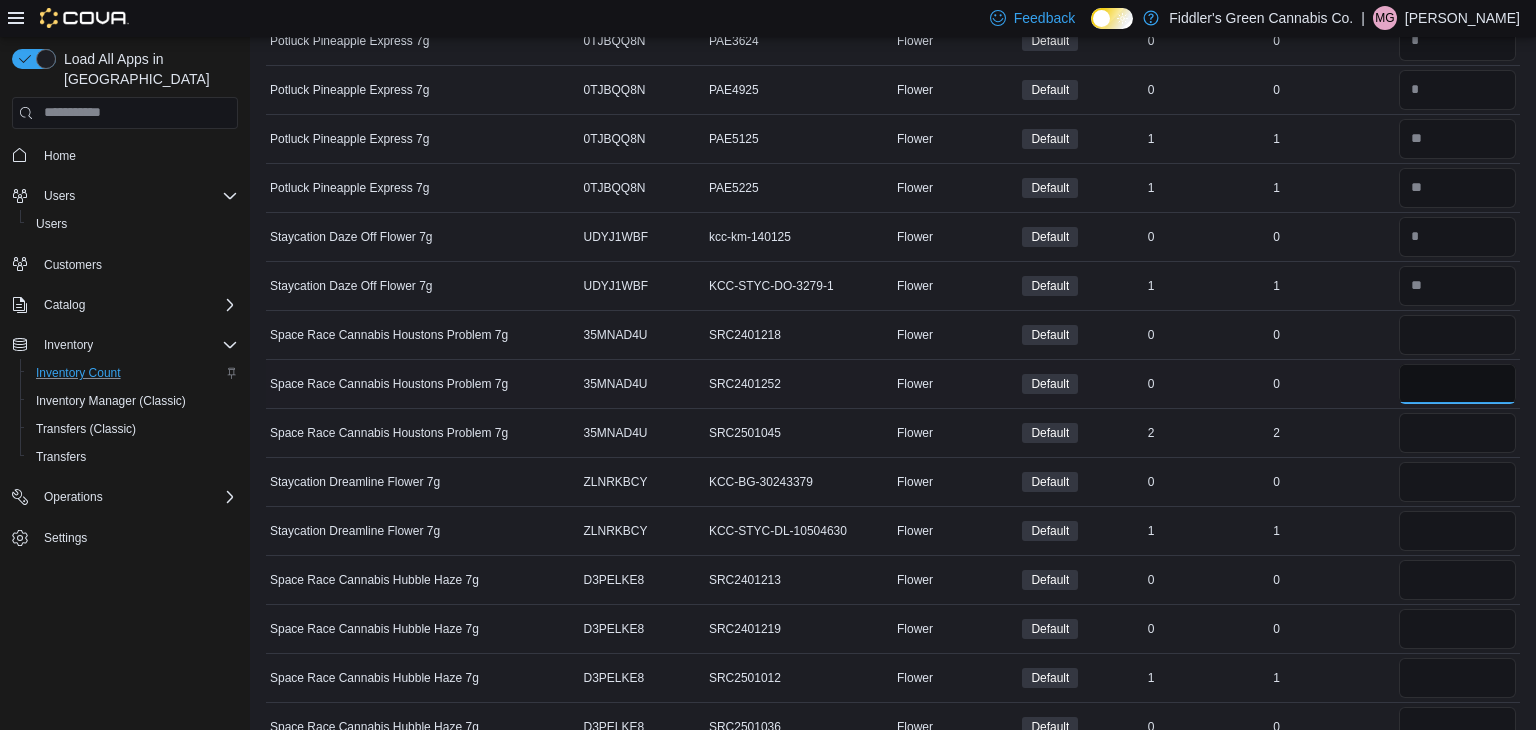 click at bounding box center [1457, 384] 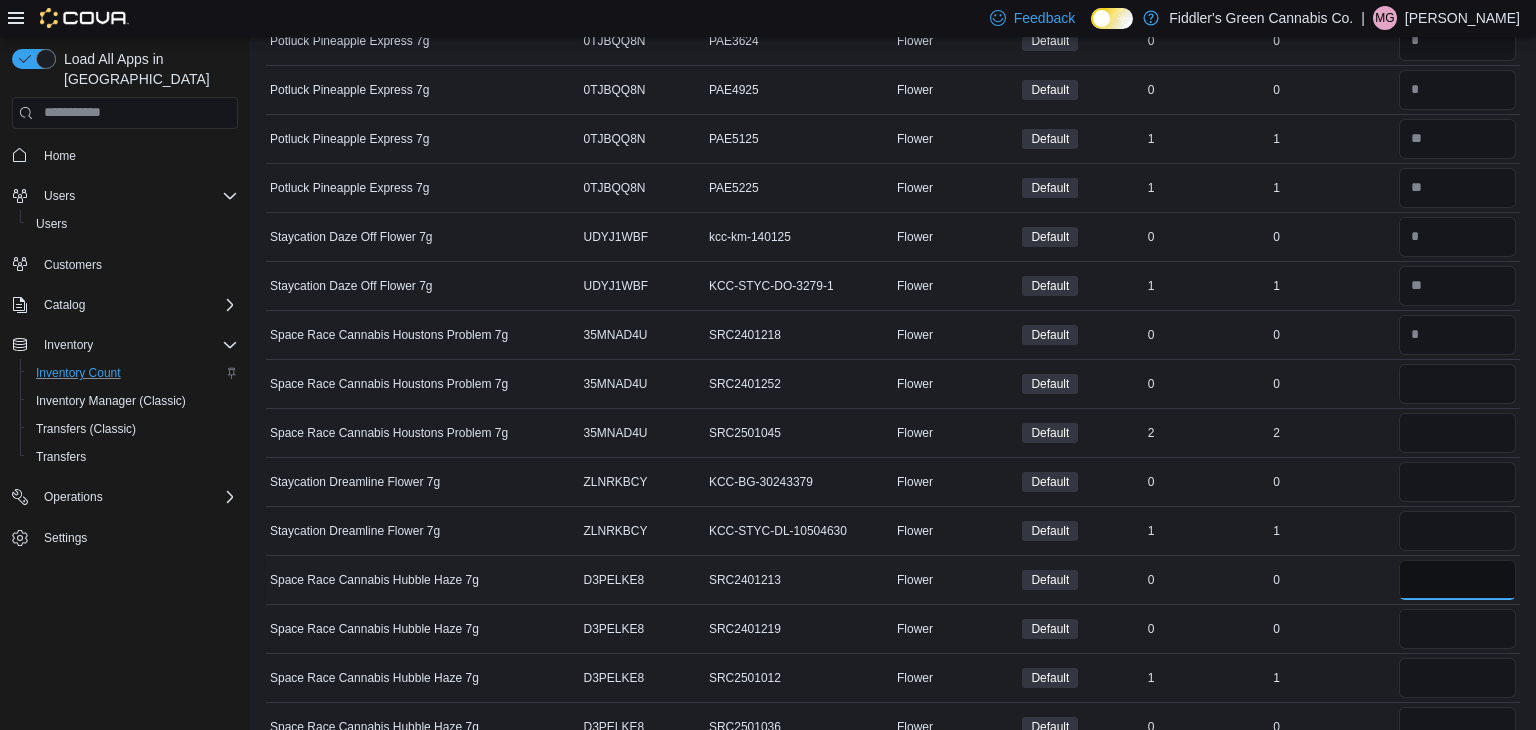 click at bounding box center [1457, 580] 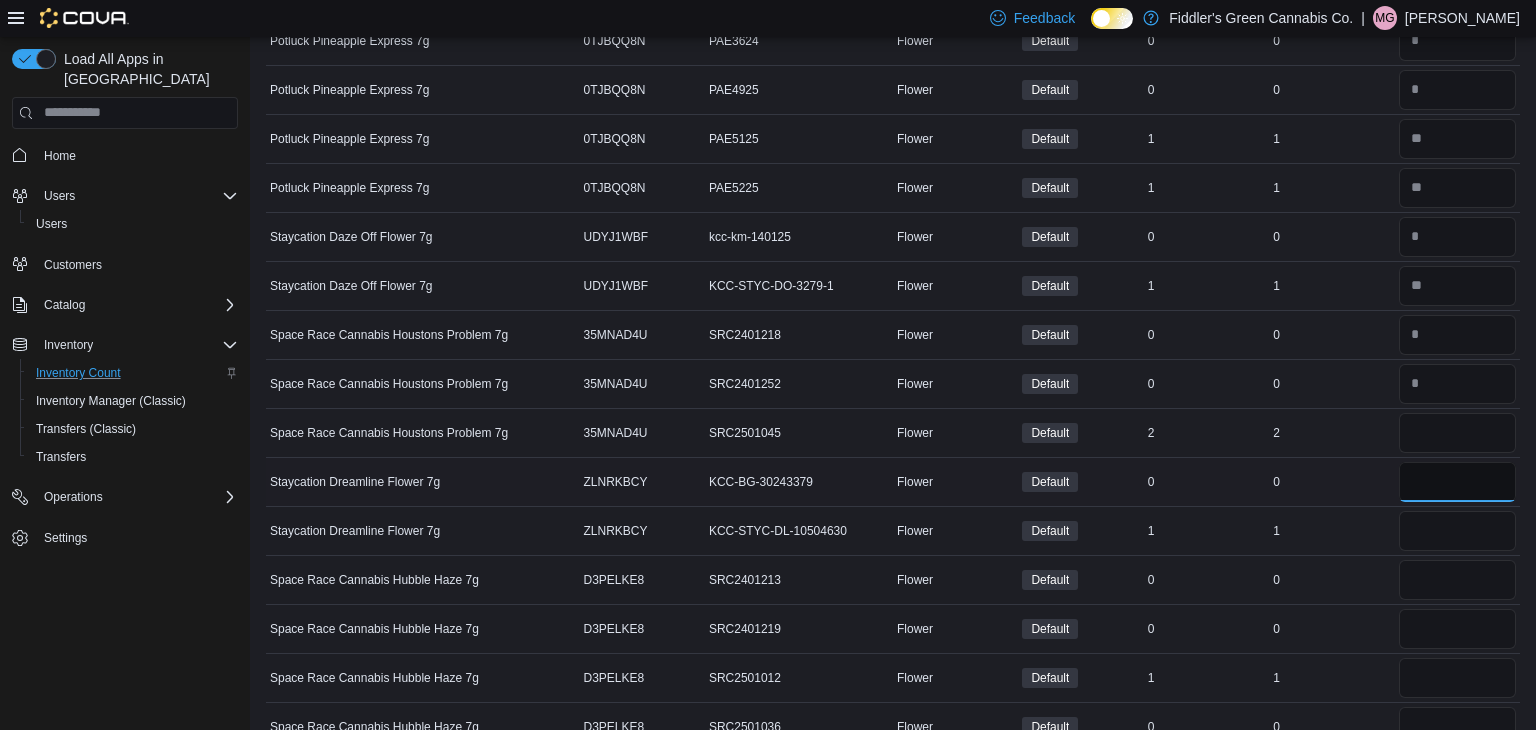 click at bounding box center [1457, 482] 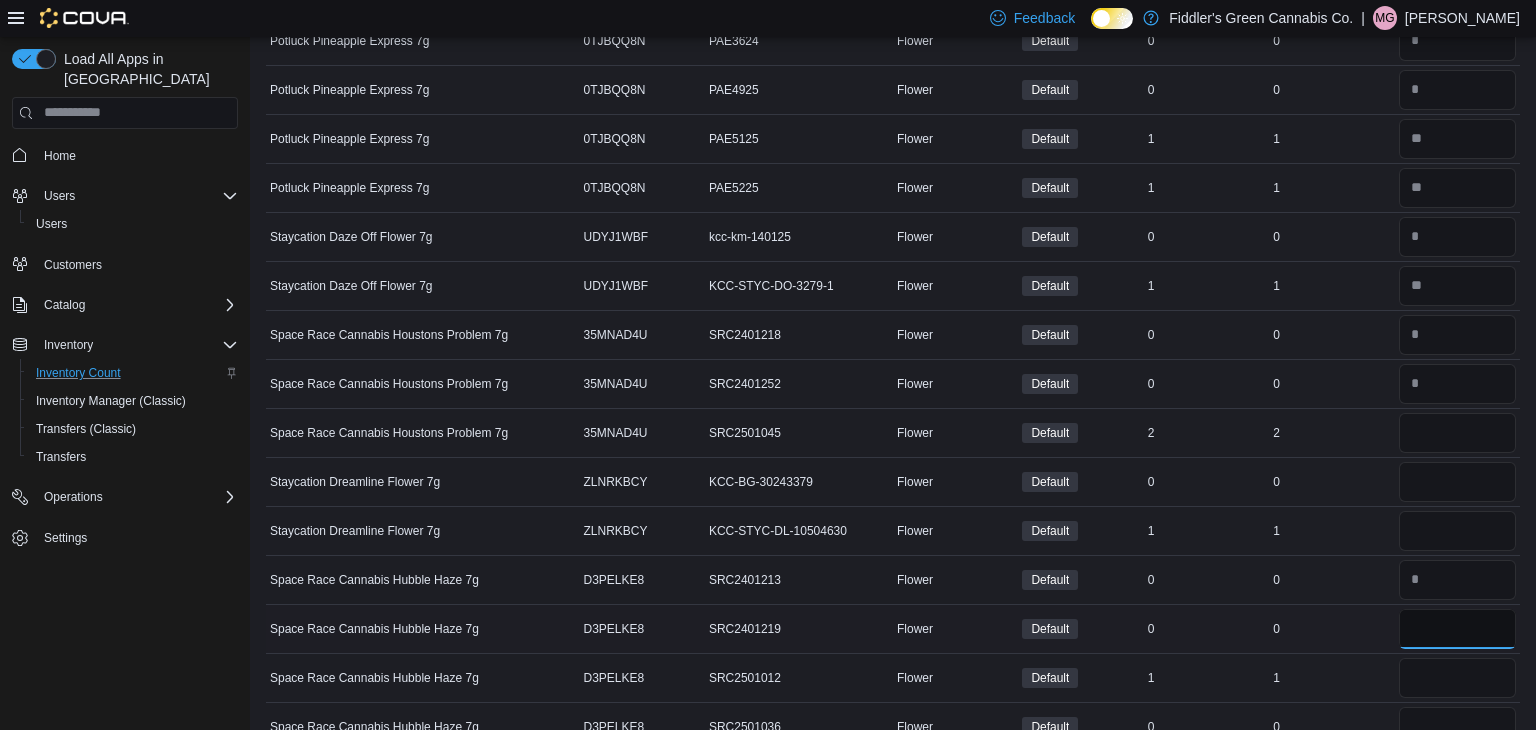 click at bounding box center (1457, 629) 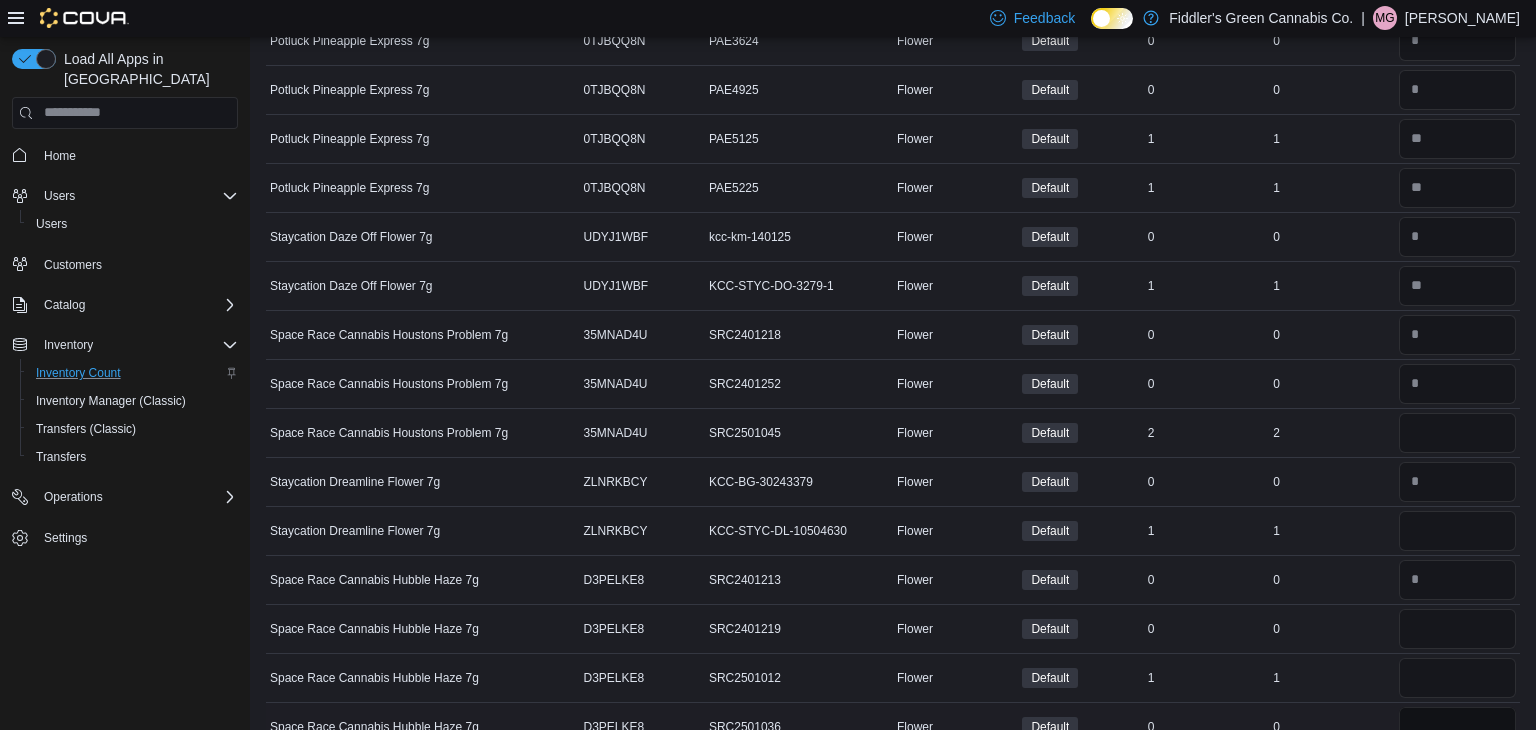 click at bounding box center (1457, 727) 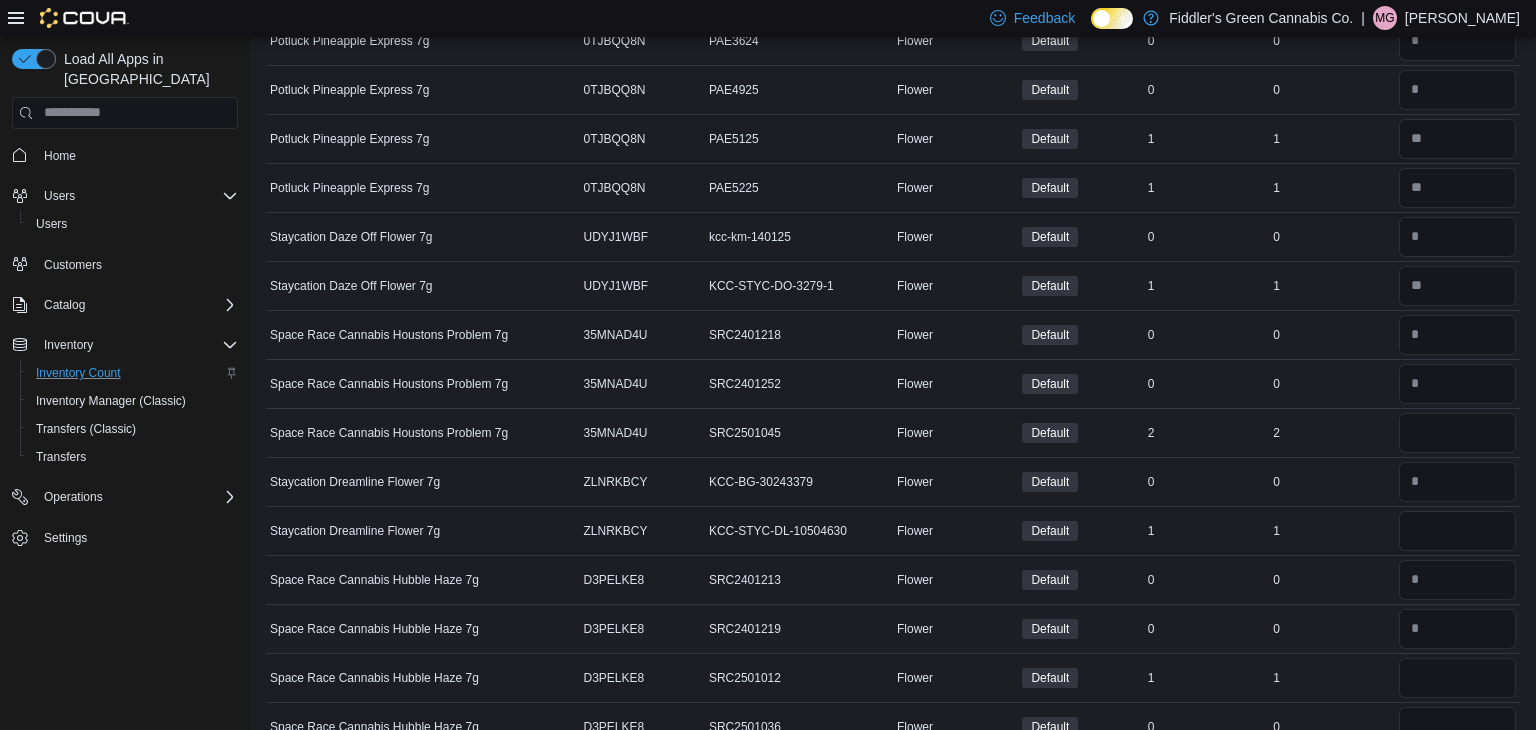 click on "Real Time Stock 0" at bounding box center (1331, 628) 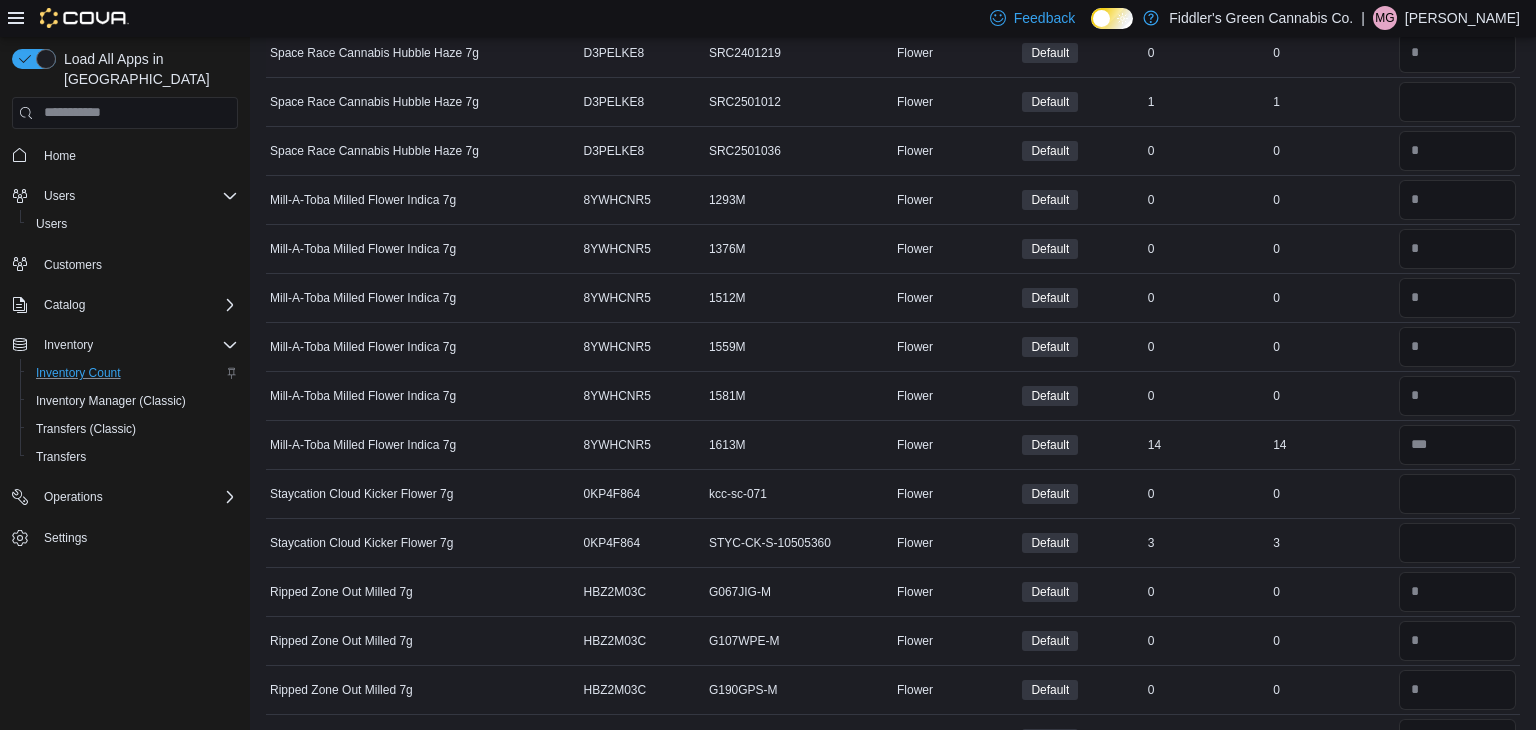 scroll, scrollTop: 1400, scrollLeft: 0, axis: vertical 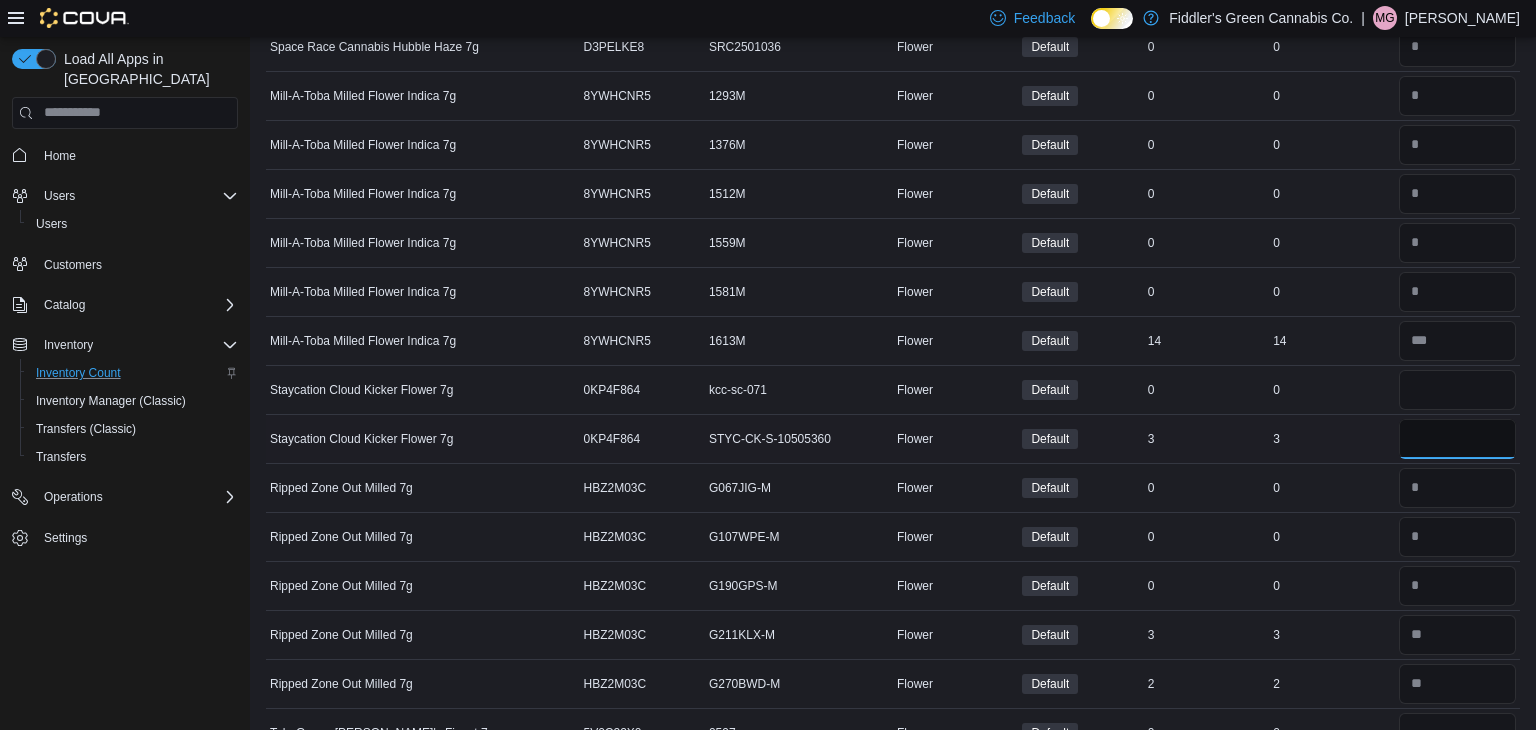 click at bounding box center (1457, 439) 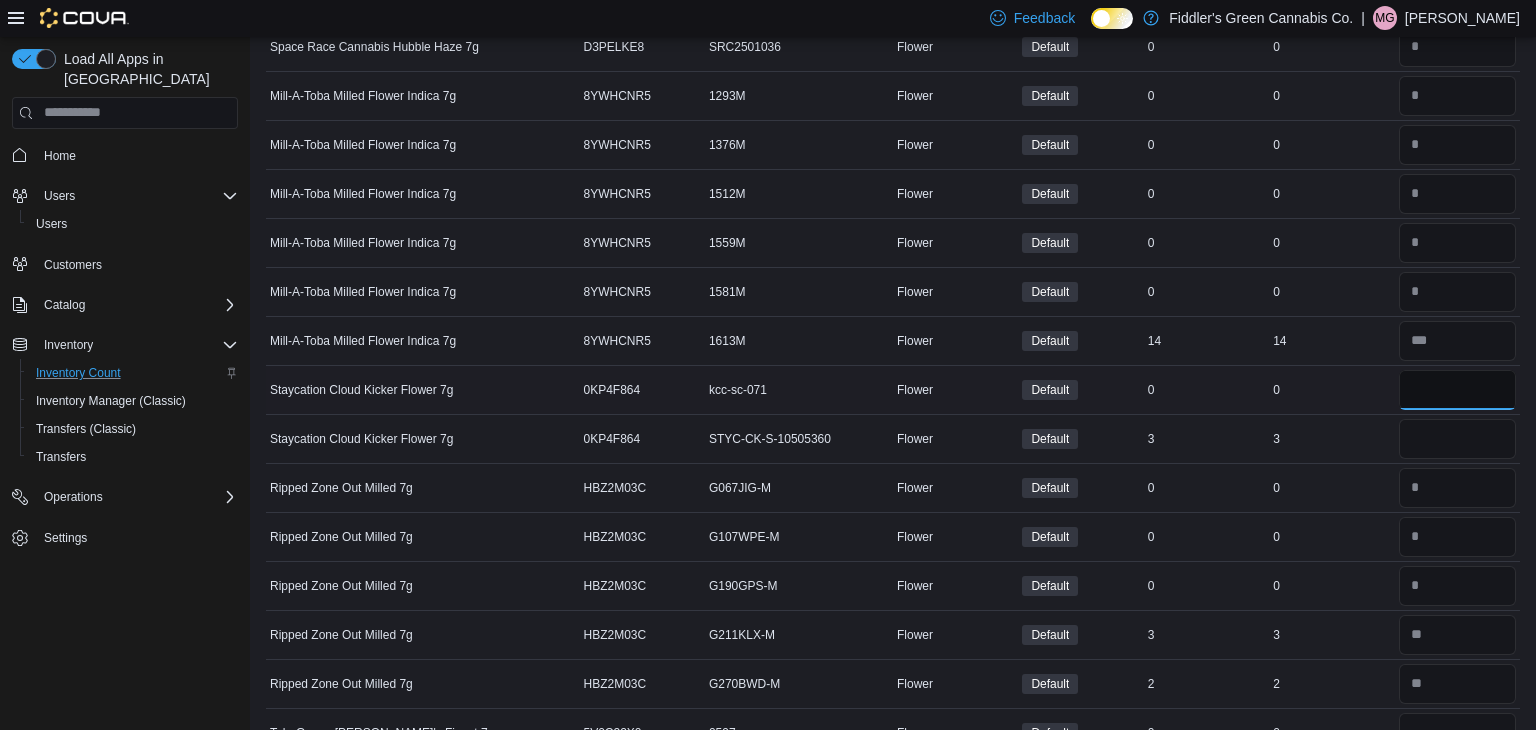 click at bounding box center [1457, 390] 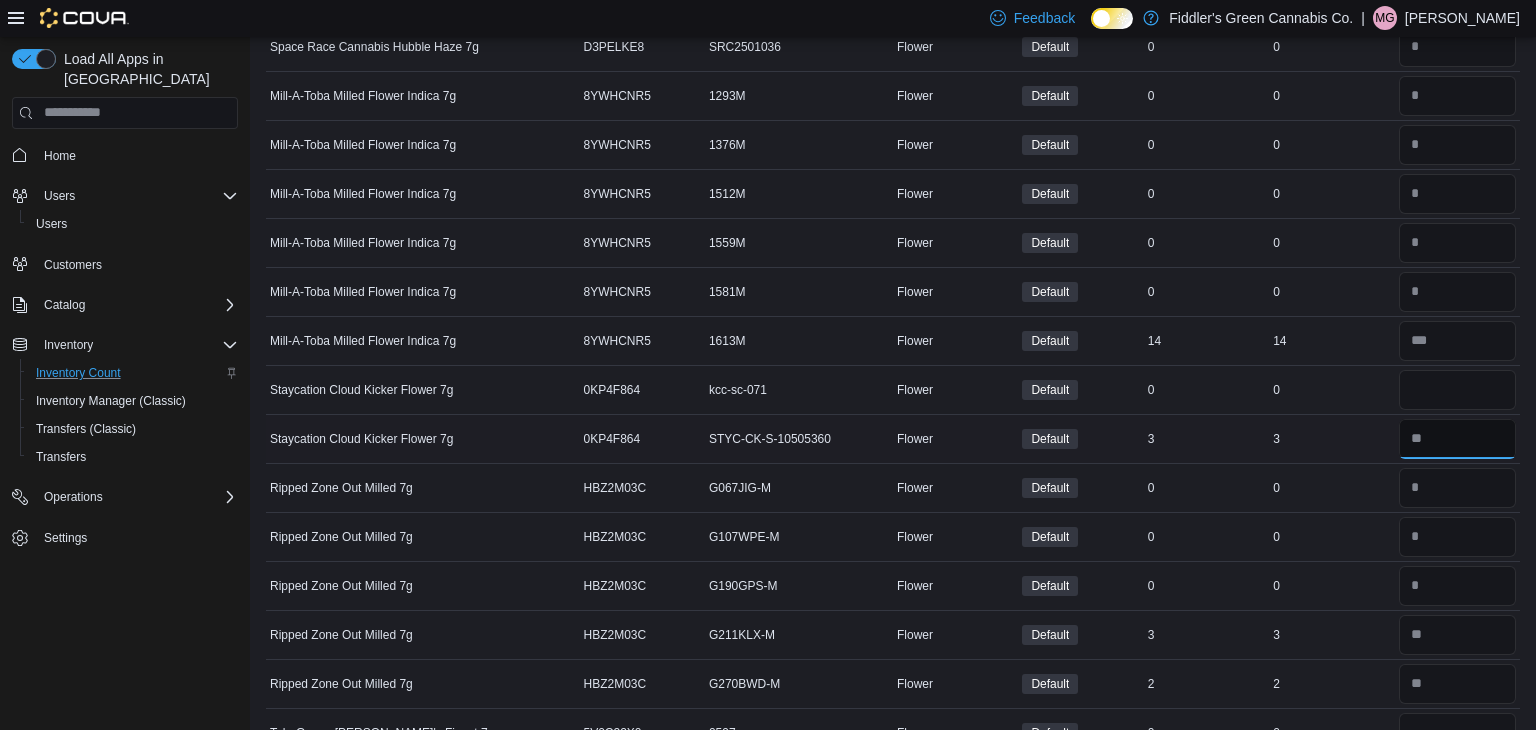 click at bounding box center [1457, 439] 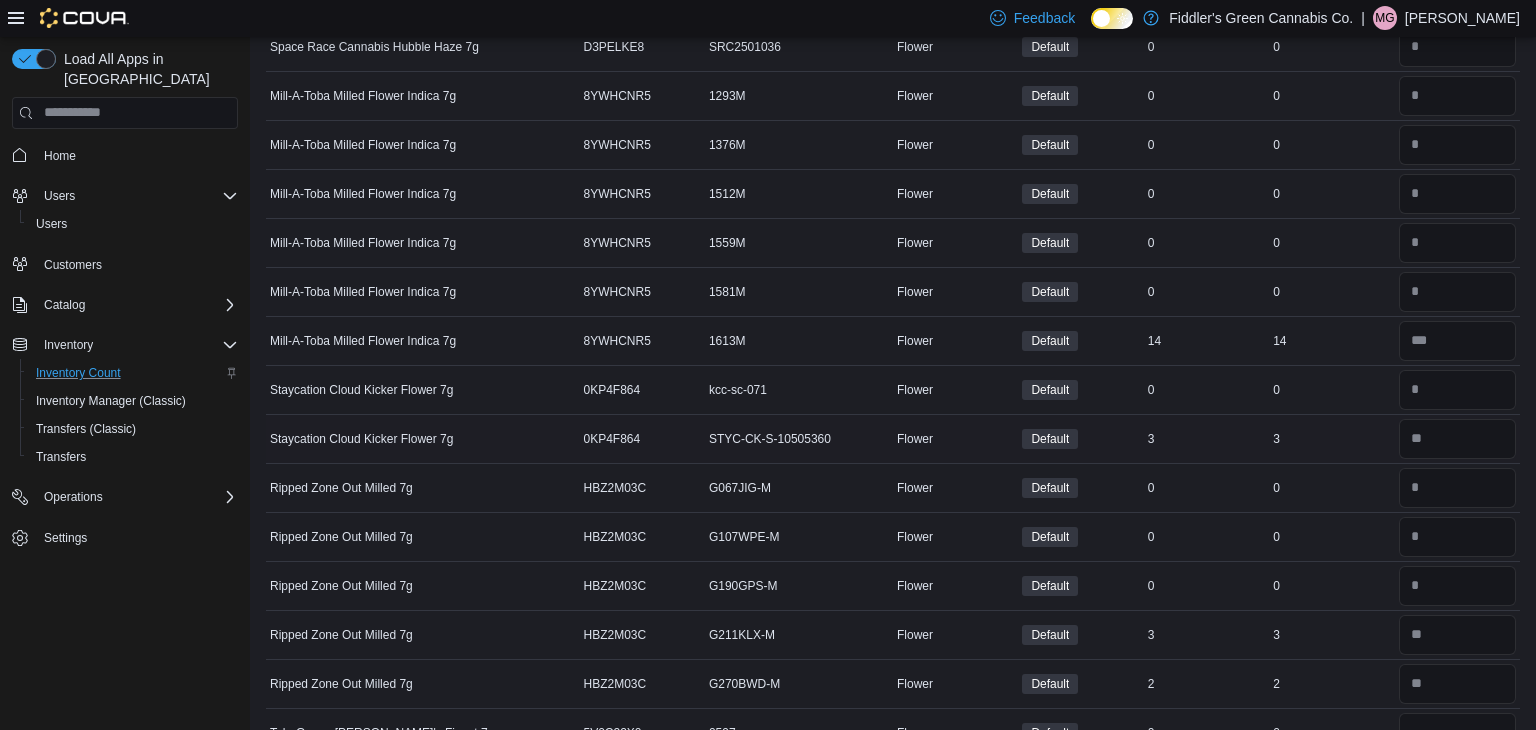 click on "3" at bounding box center (1331, 439) 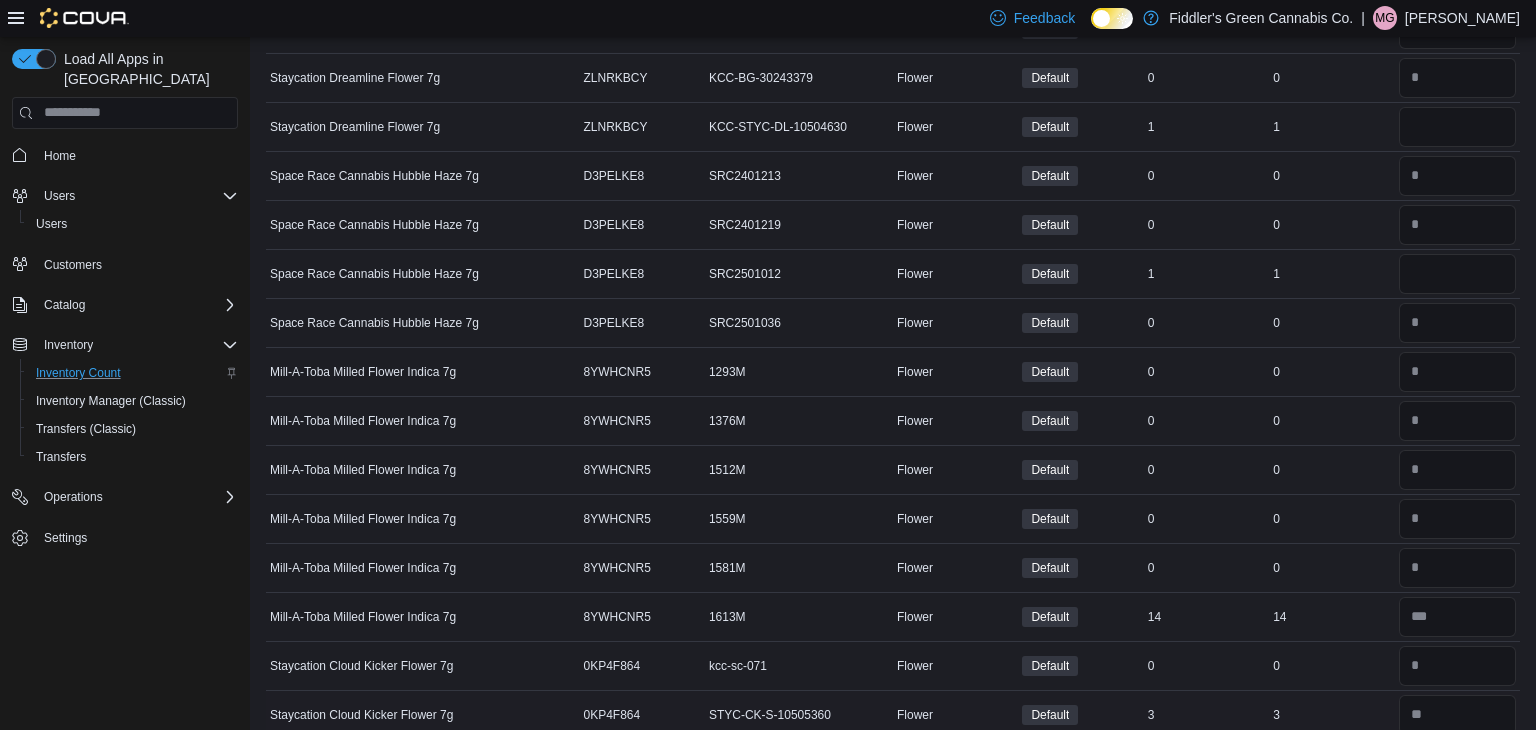 scroll, scrollTop: 1084, scrollLeft: 0, axis: vertical 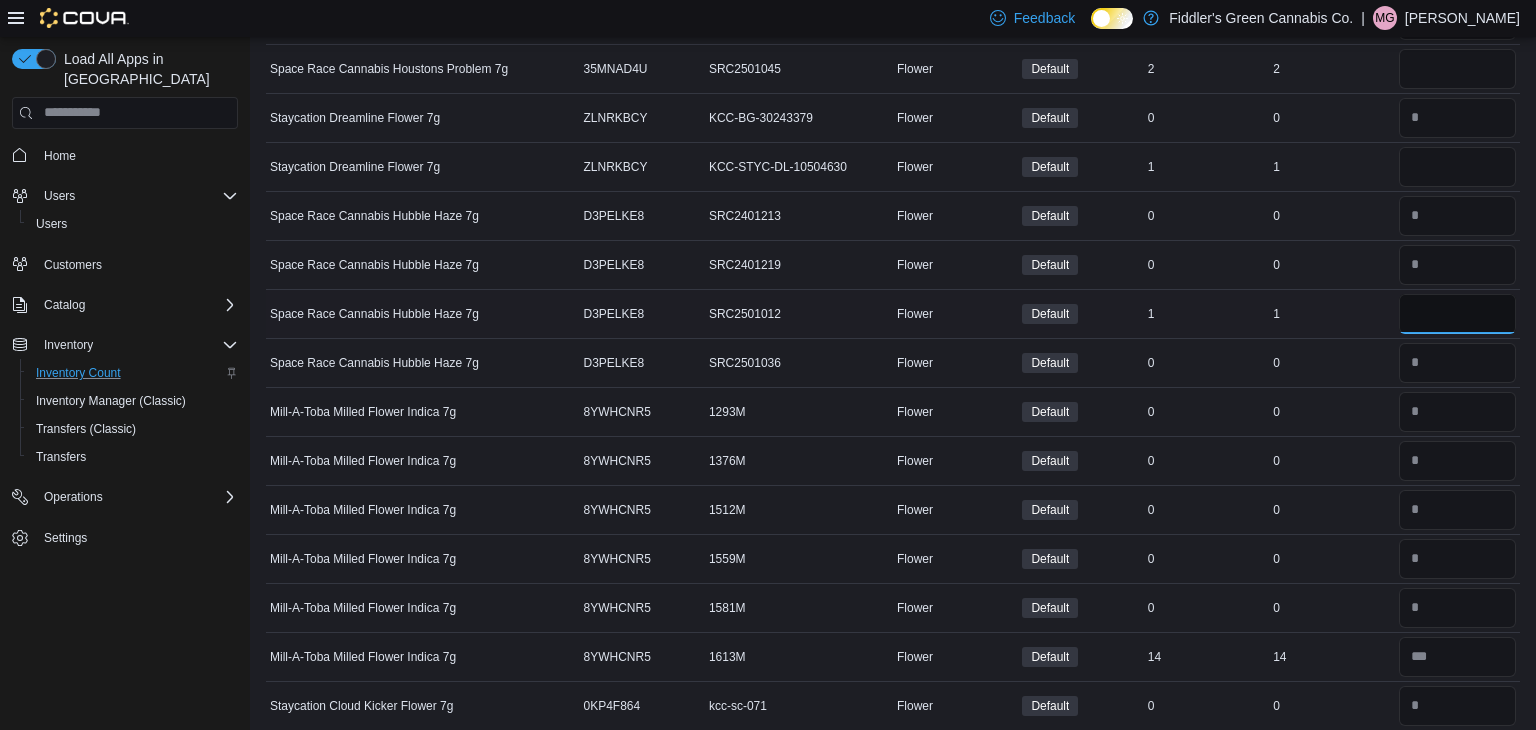 click at bounding box center (1457, 314) 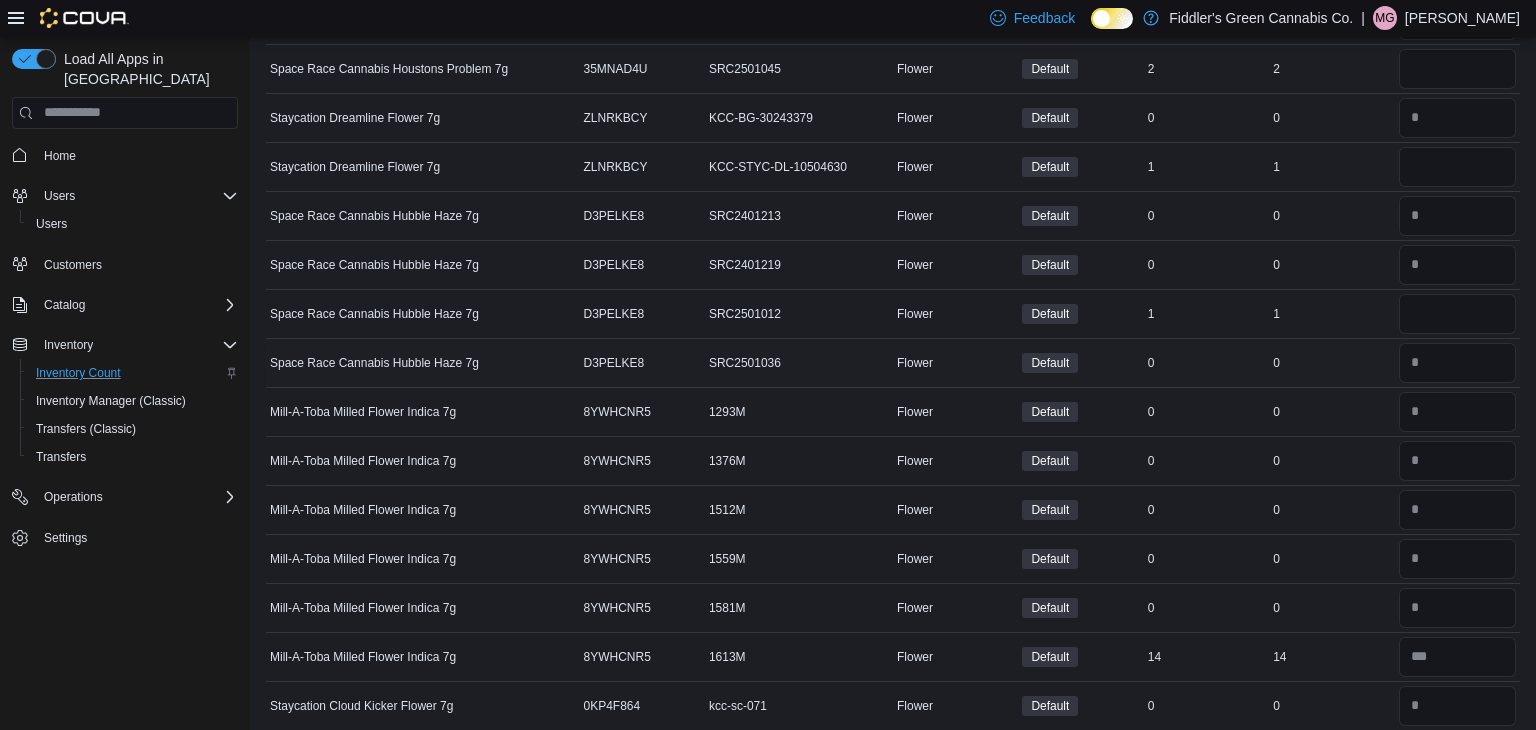 click on "Real Time Stock 0" at bounding box center (1331, 362) 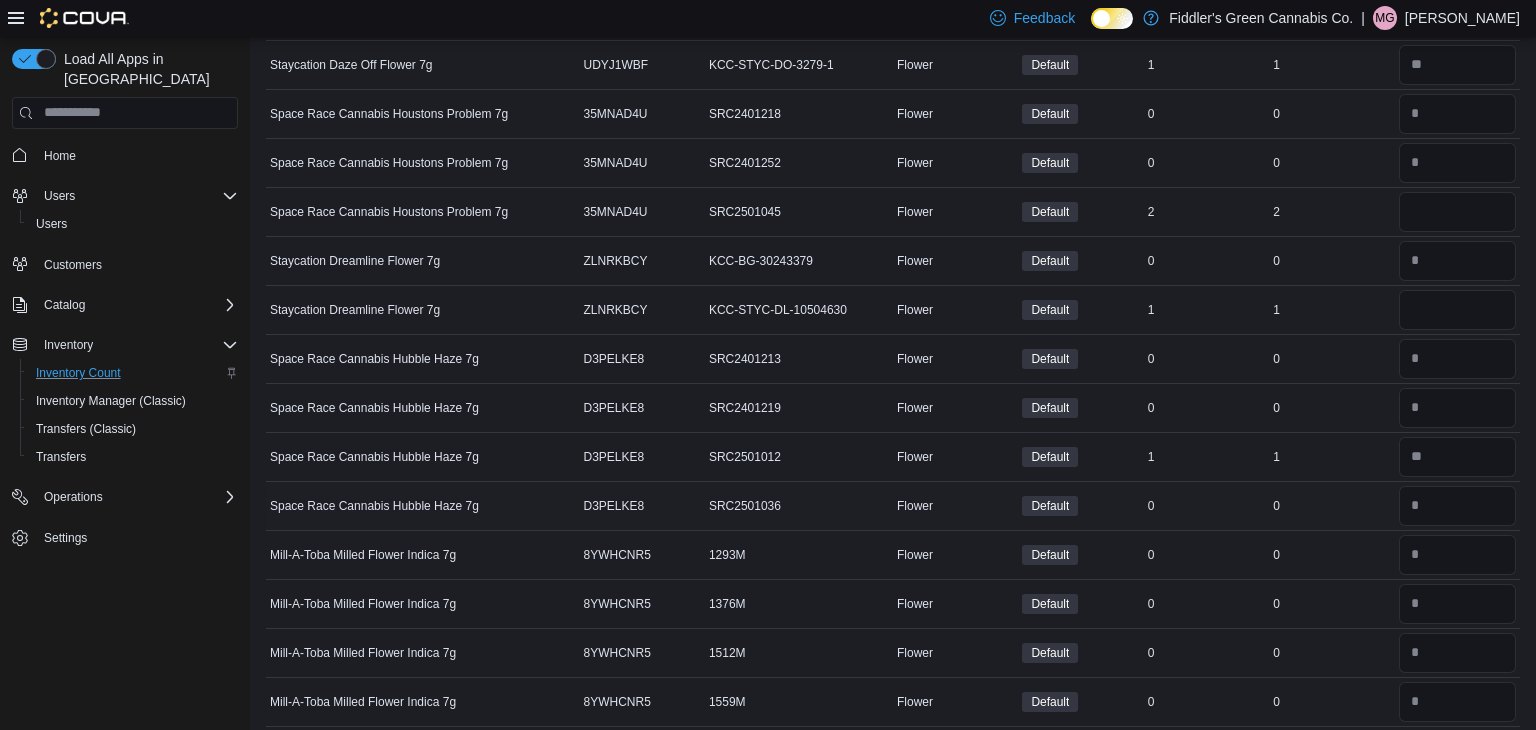 scroll, scrollTop: 924, scrollLeft: 0, axis: vertical 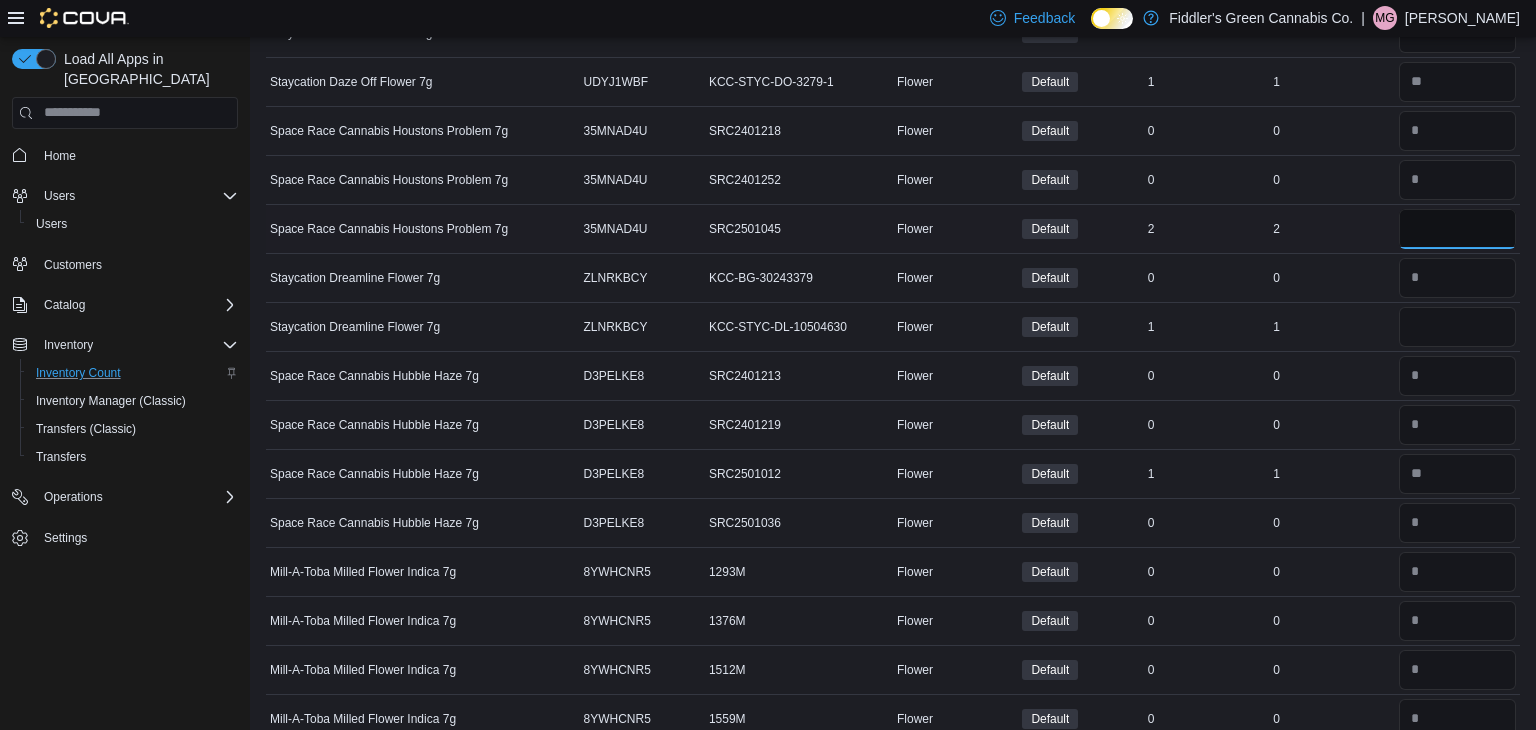 click at bounding box center (1457, 229) 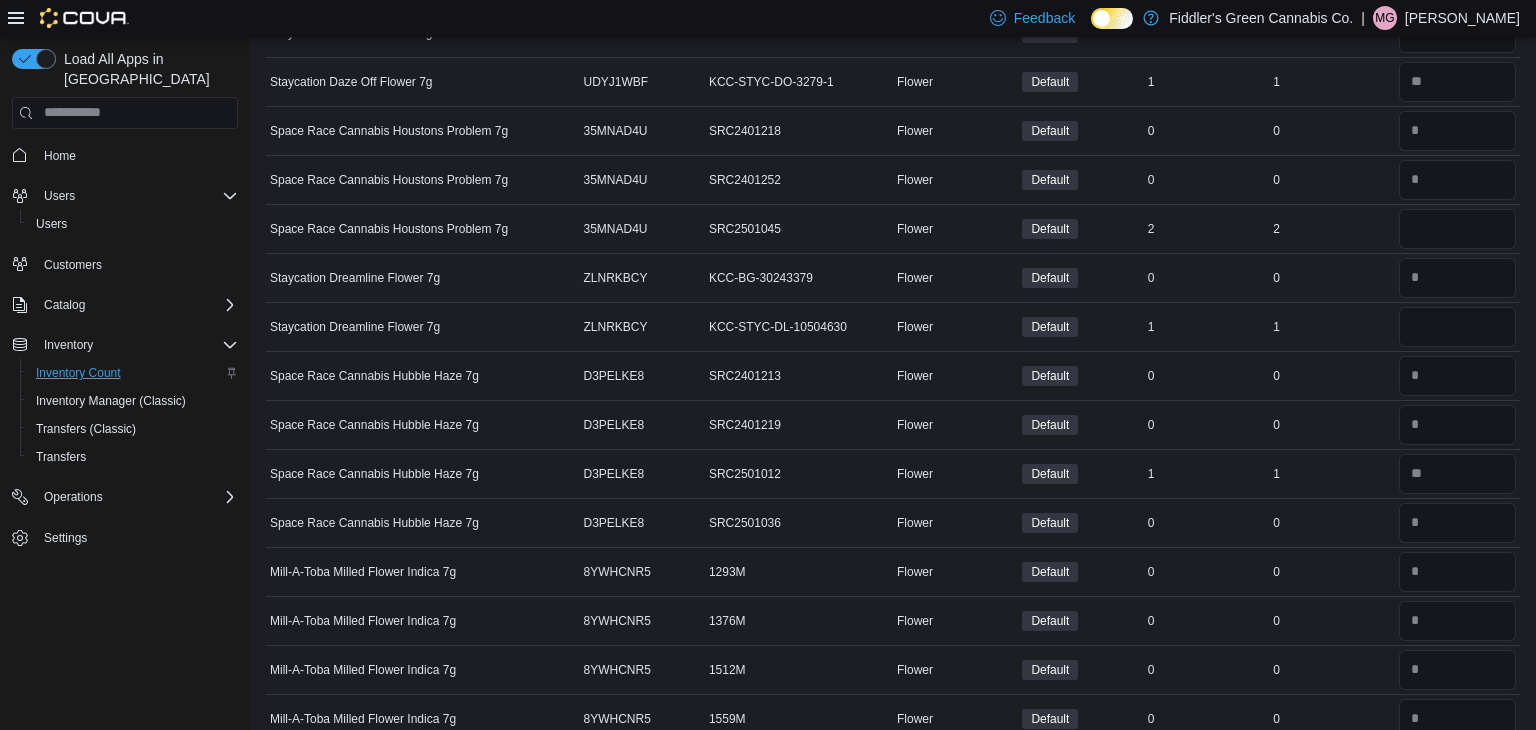 click on "0" at bounding box center (1331, 278) 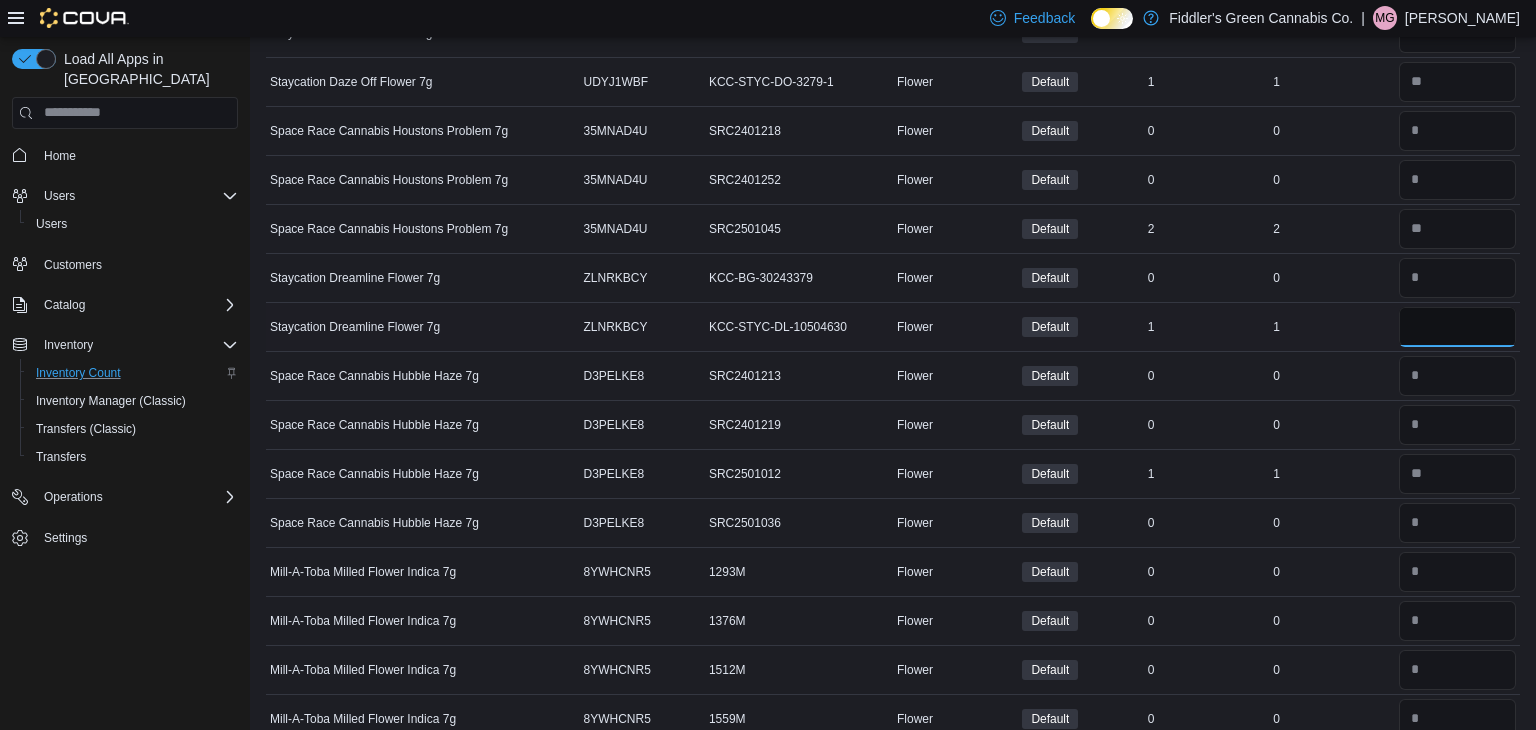 click at bounding box center [1457, 327] 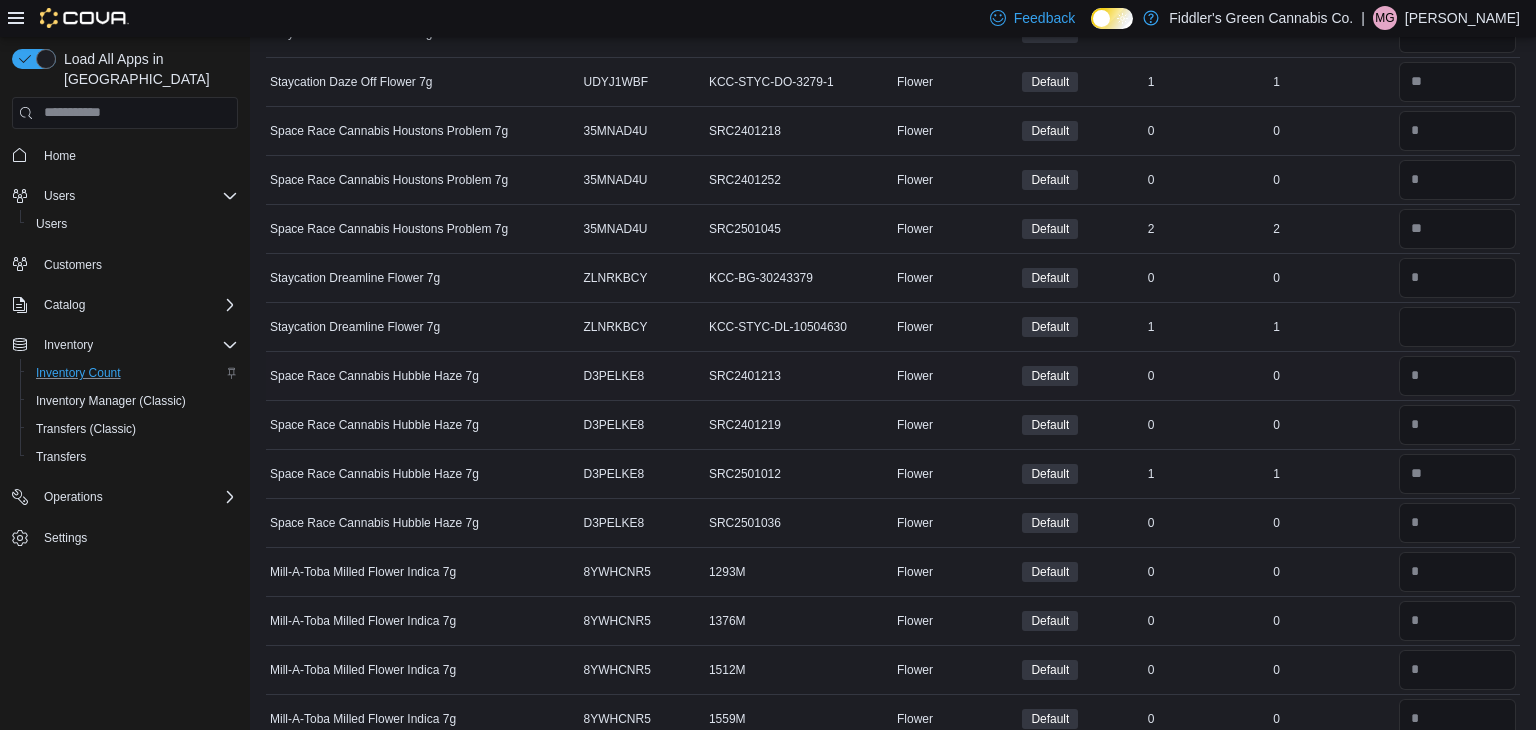 click on "0" at bounding box center (1331, 376) 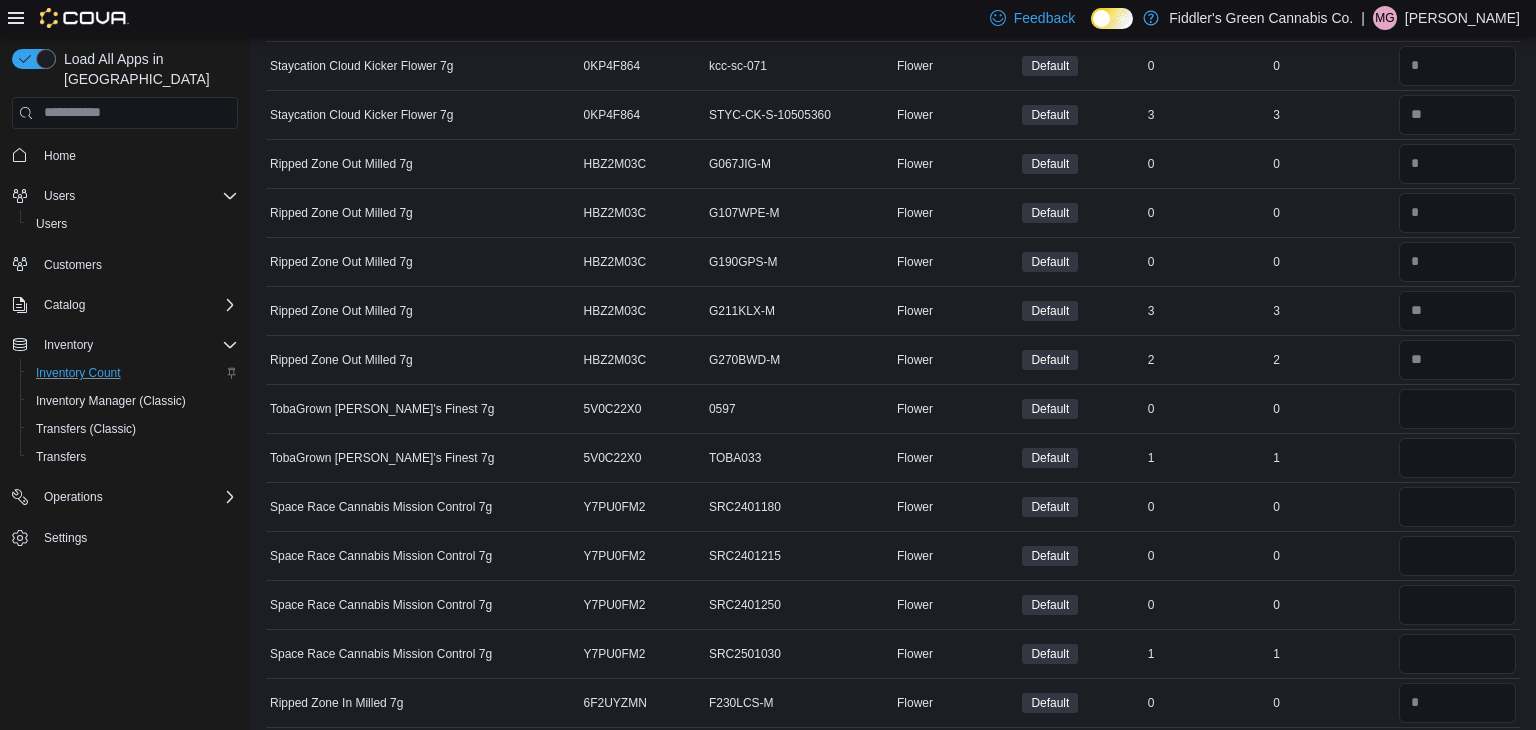 scroll, scrollTop: 1804, scrollLeft: 0, axis: vertical 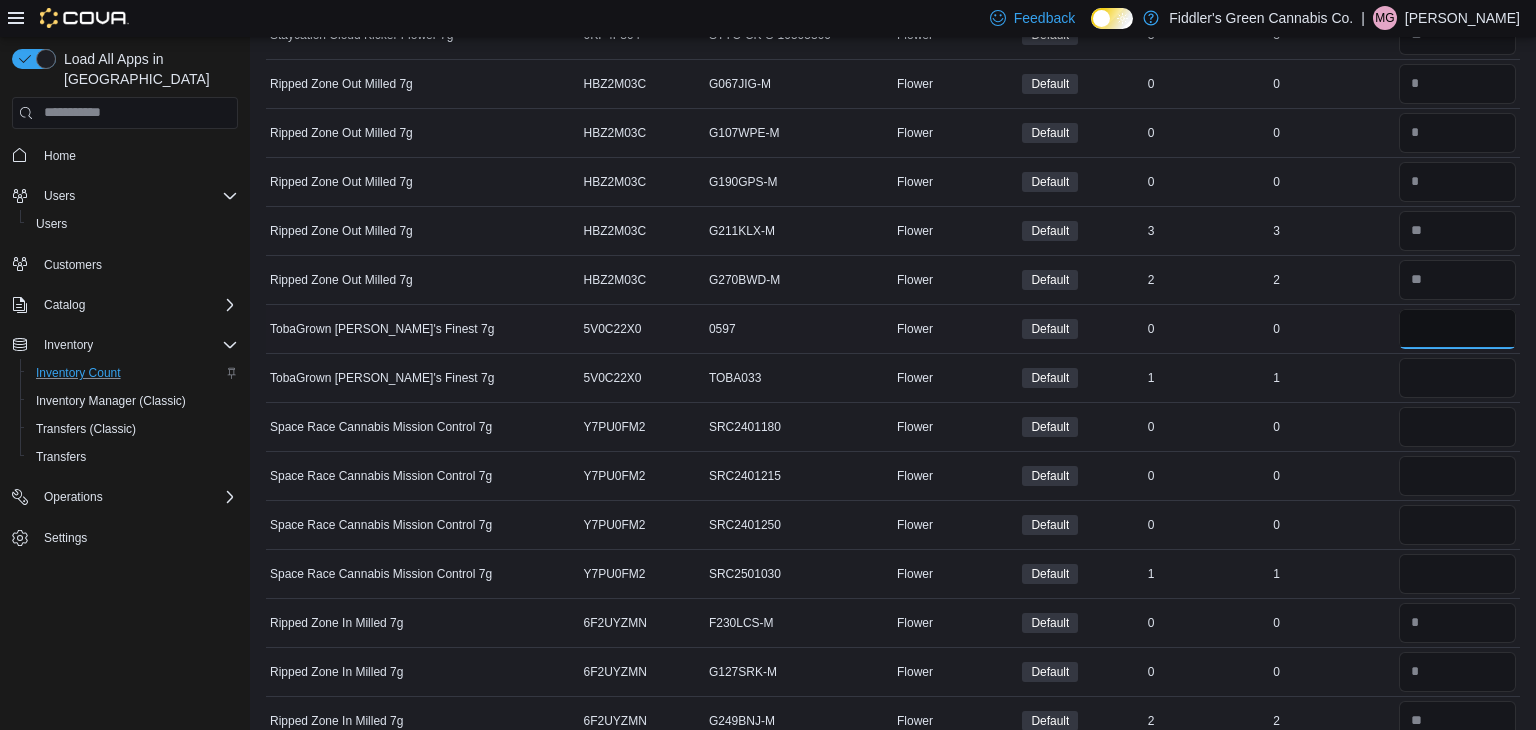 click at bounding box center (1457, 329) 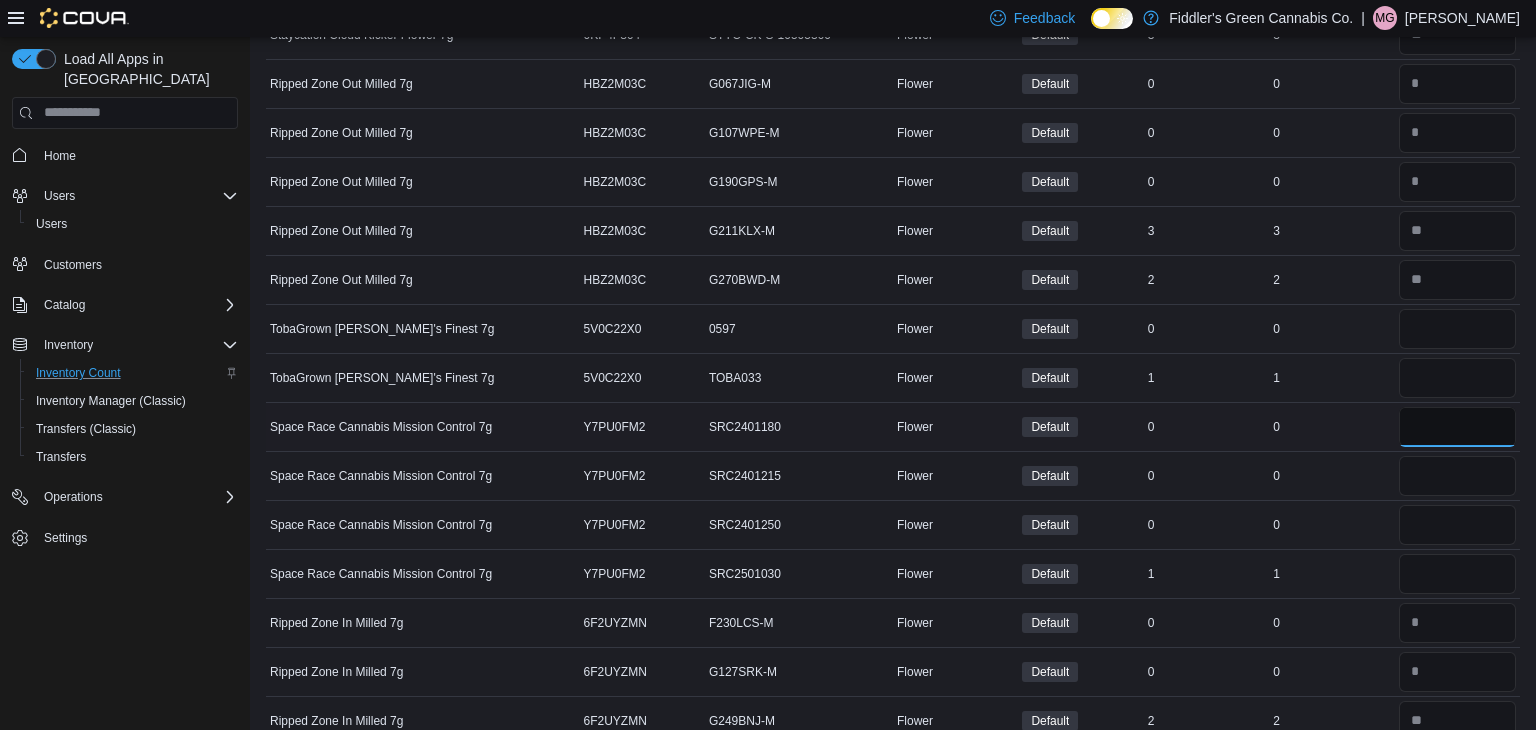 click at bounding box center (1457, 427) 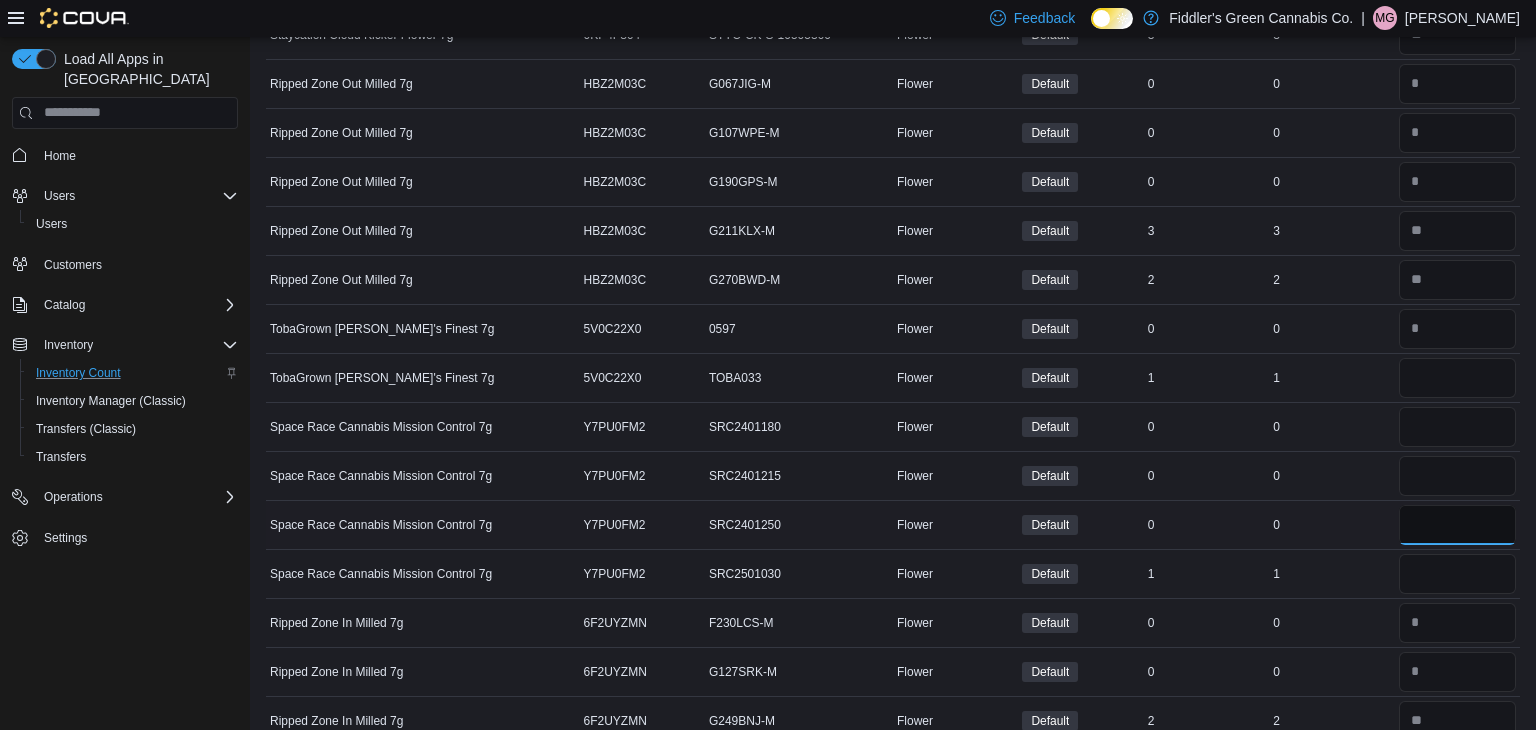 click at bounding box center [1457, 525] 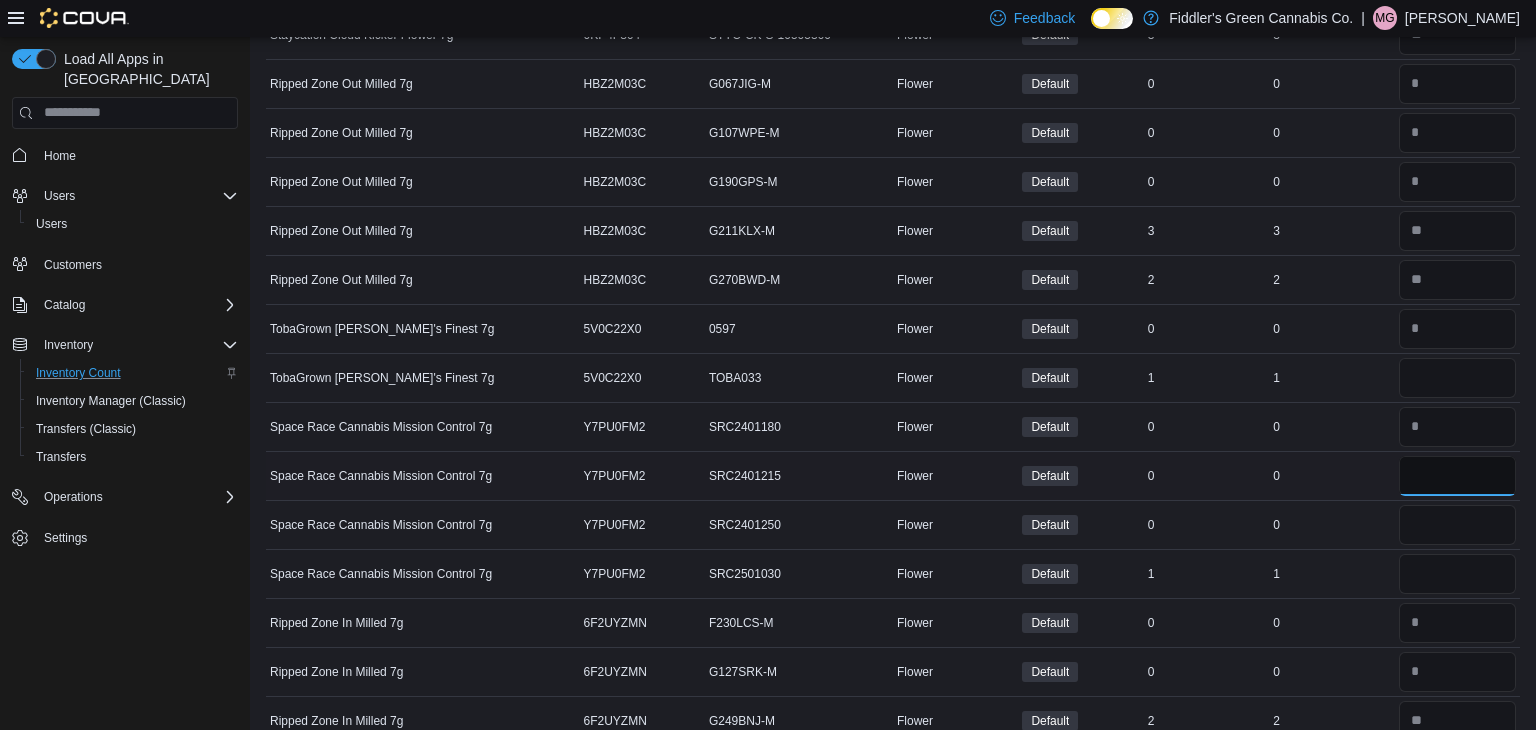 click at bounding box center [1457, 476] 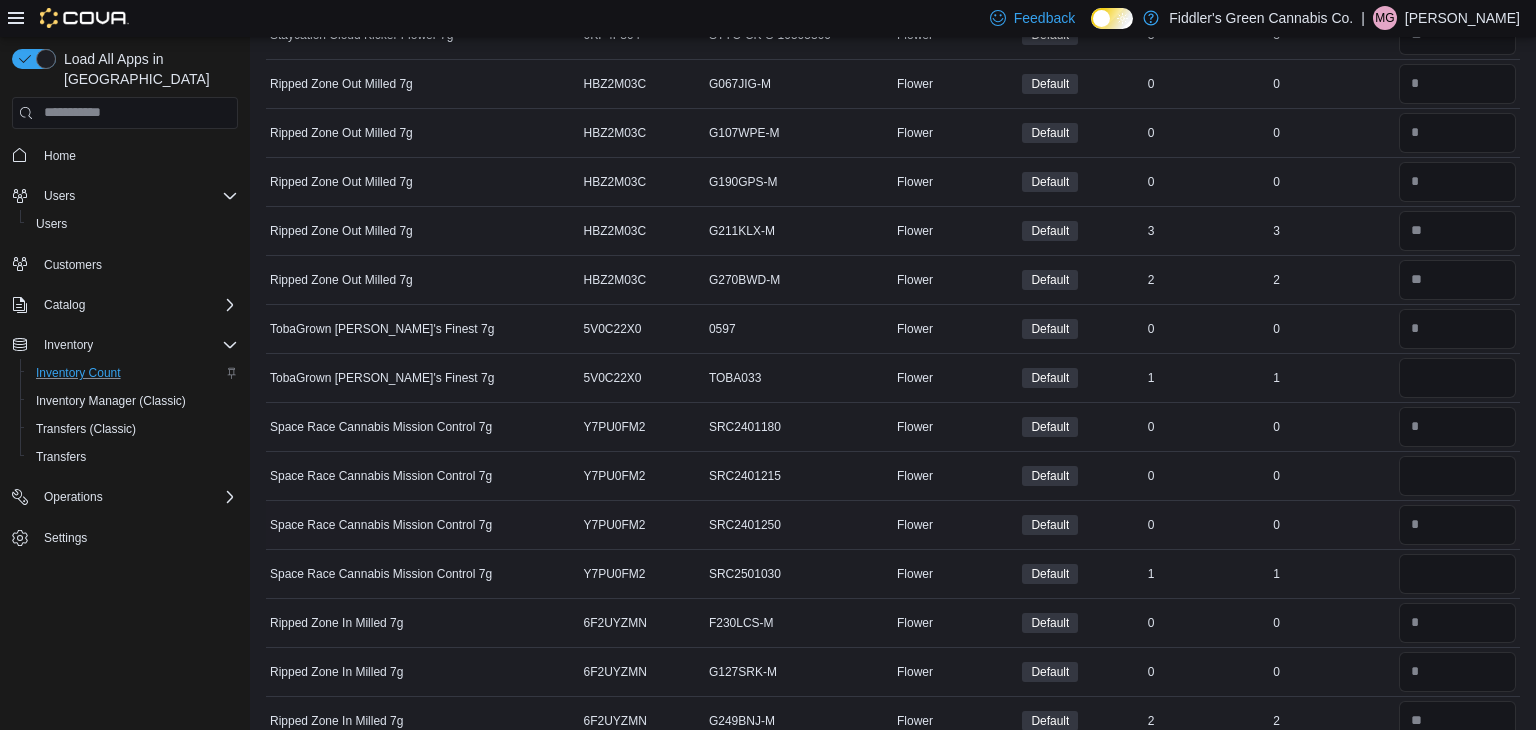 click on "Real Time Stock 0" at bounding box center [1331, 524] 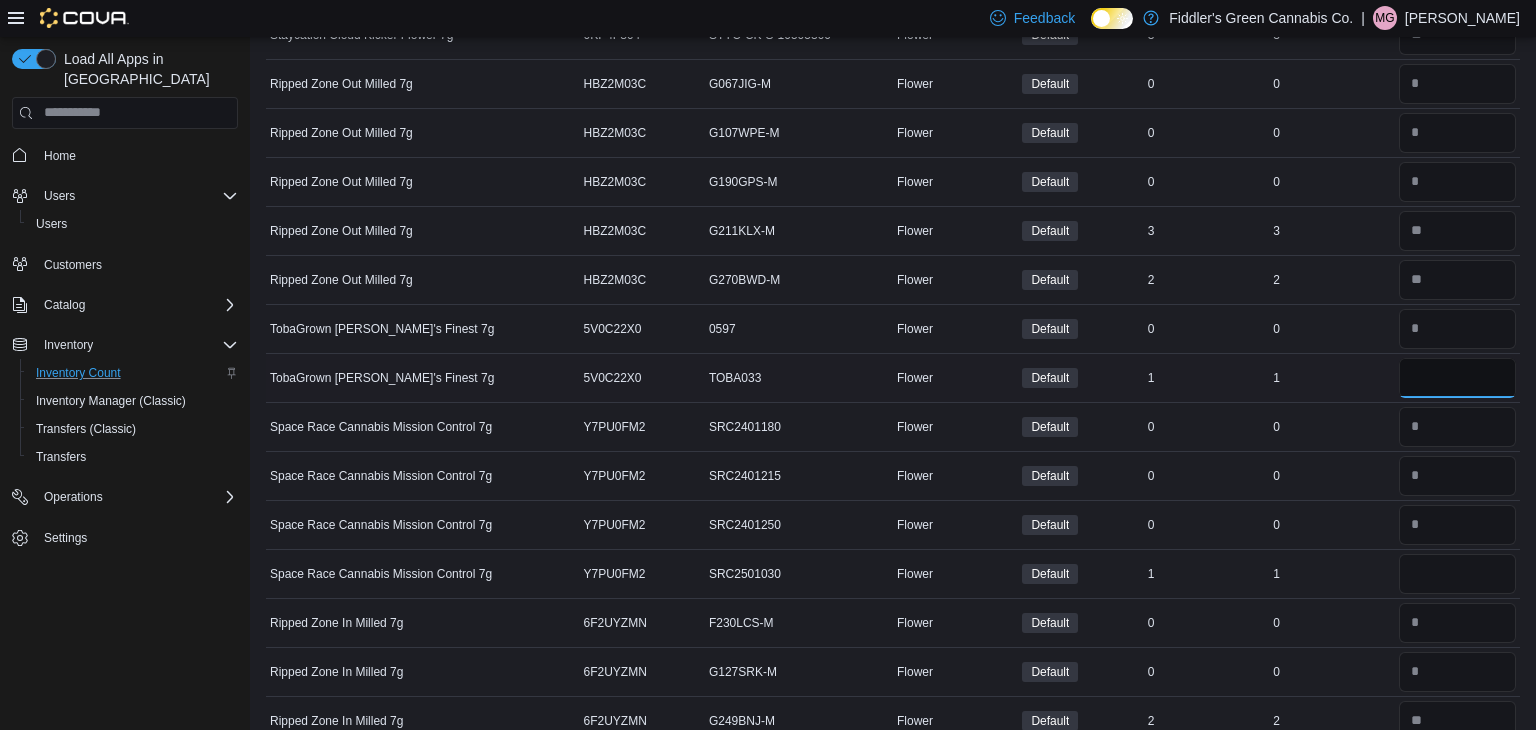 click at bounding box center [1457, 378] 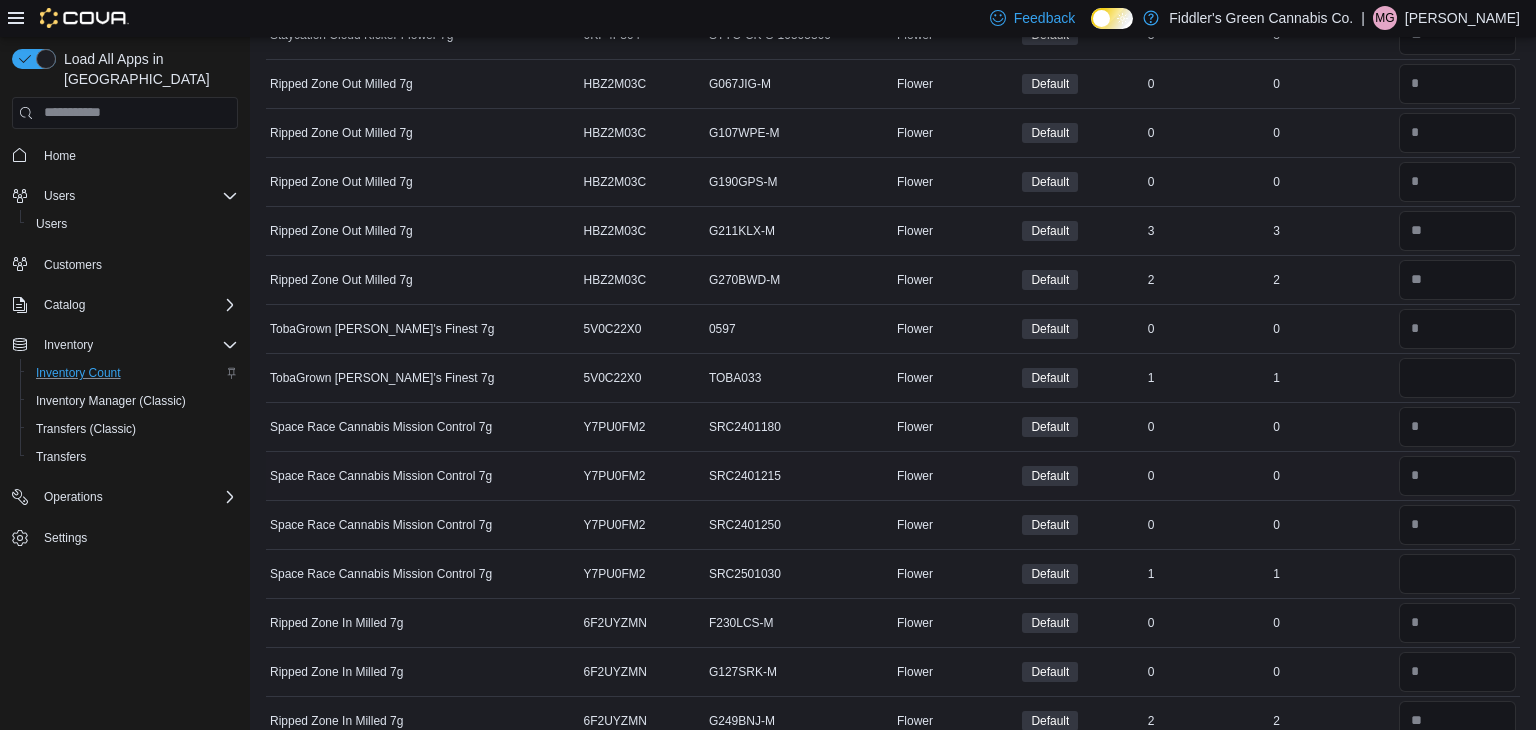 click on "0" at bounding box center (1331, 476) 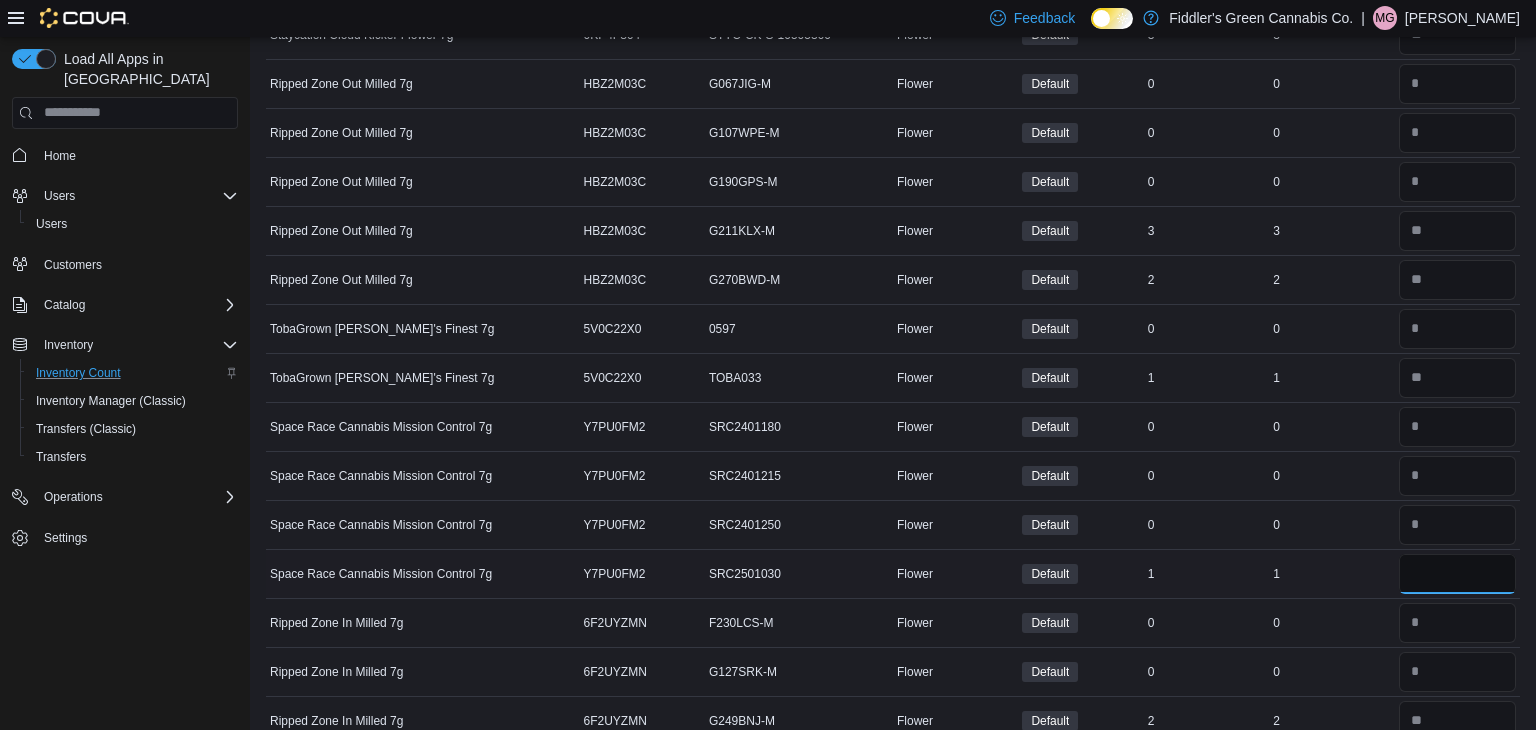 click at bounding box center (1457, 574) 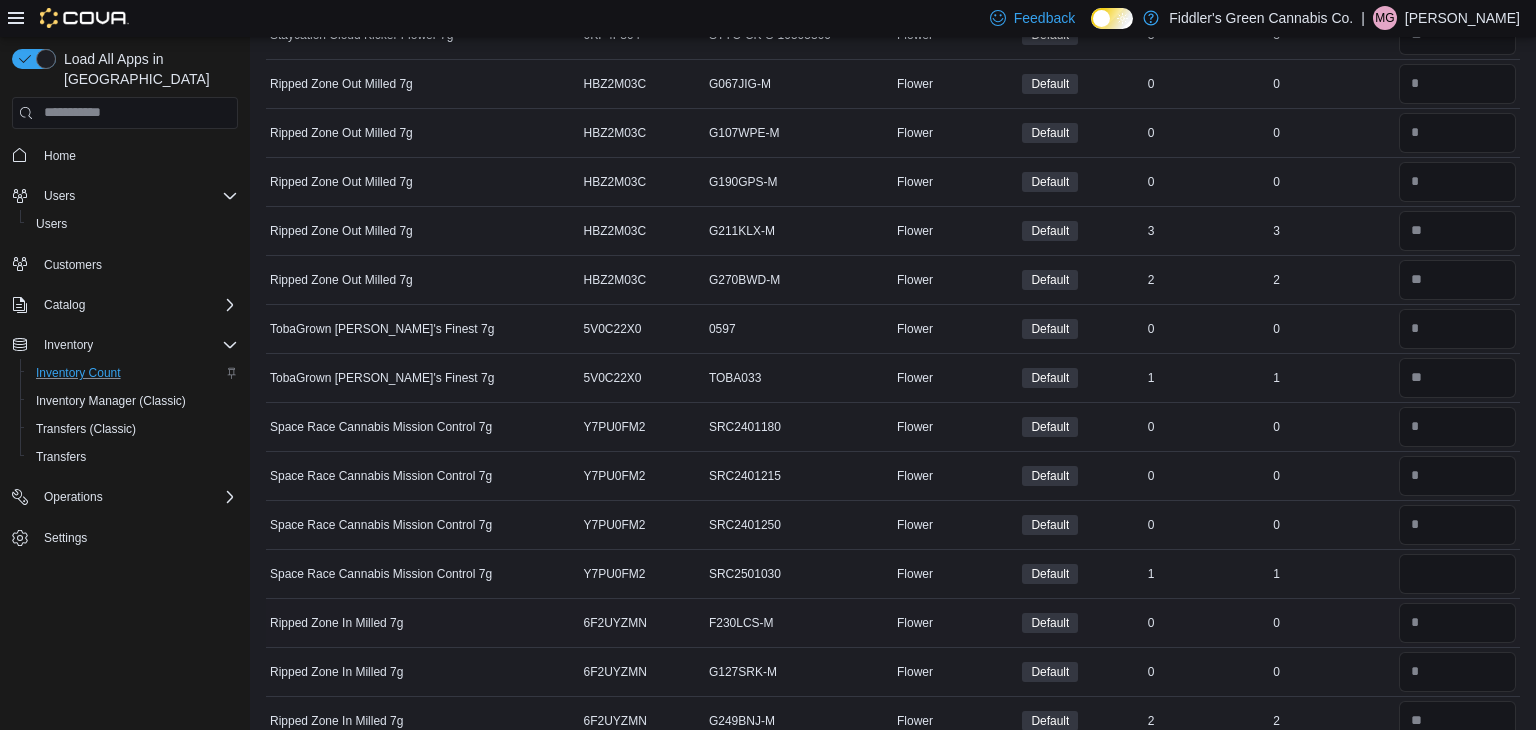 click on "0" at bounding box center (1331, 623) 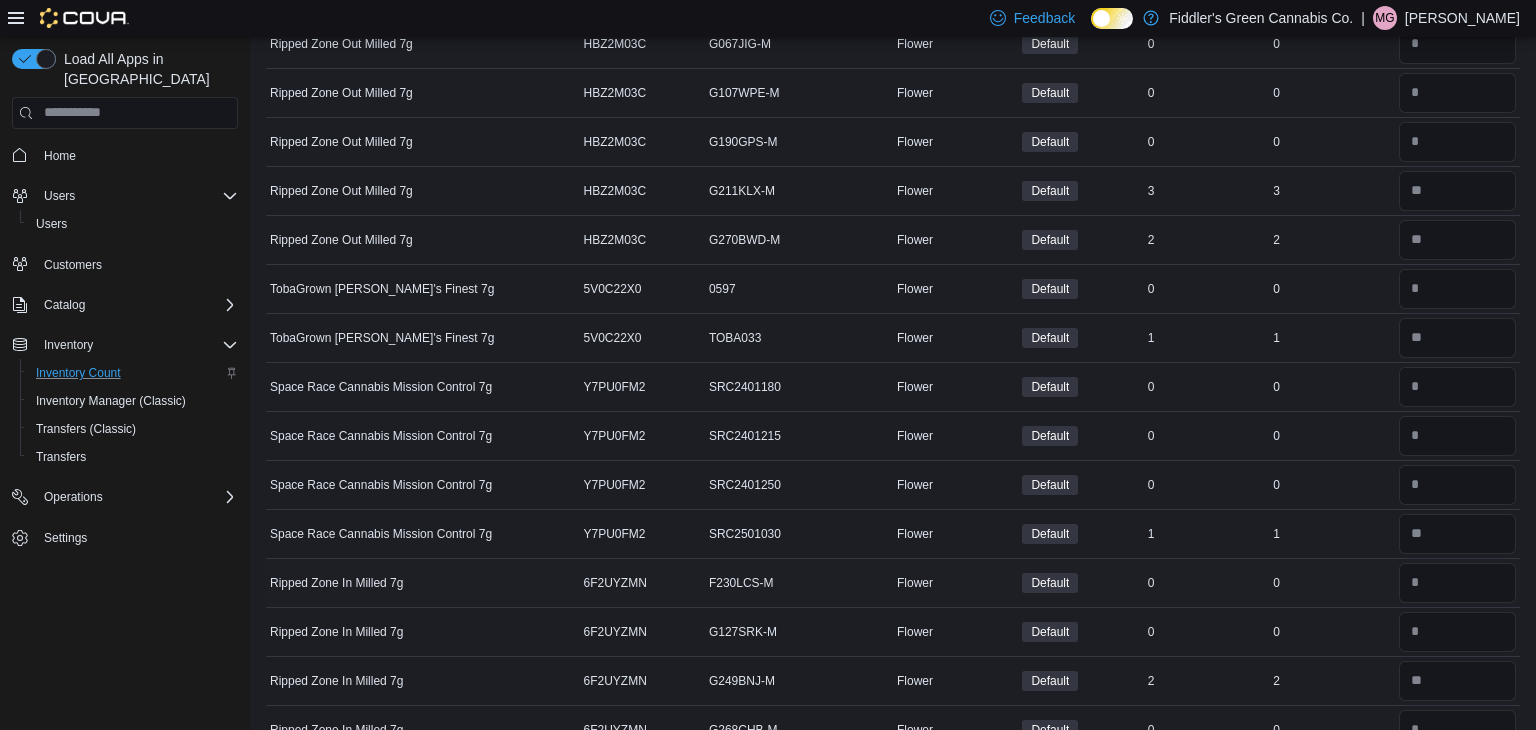 scroll, scrollTop: 1924, scrollLeft: 0, axis: vertical 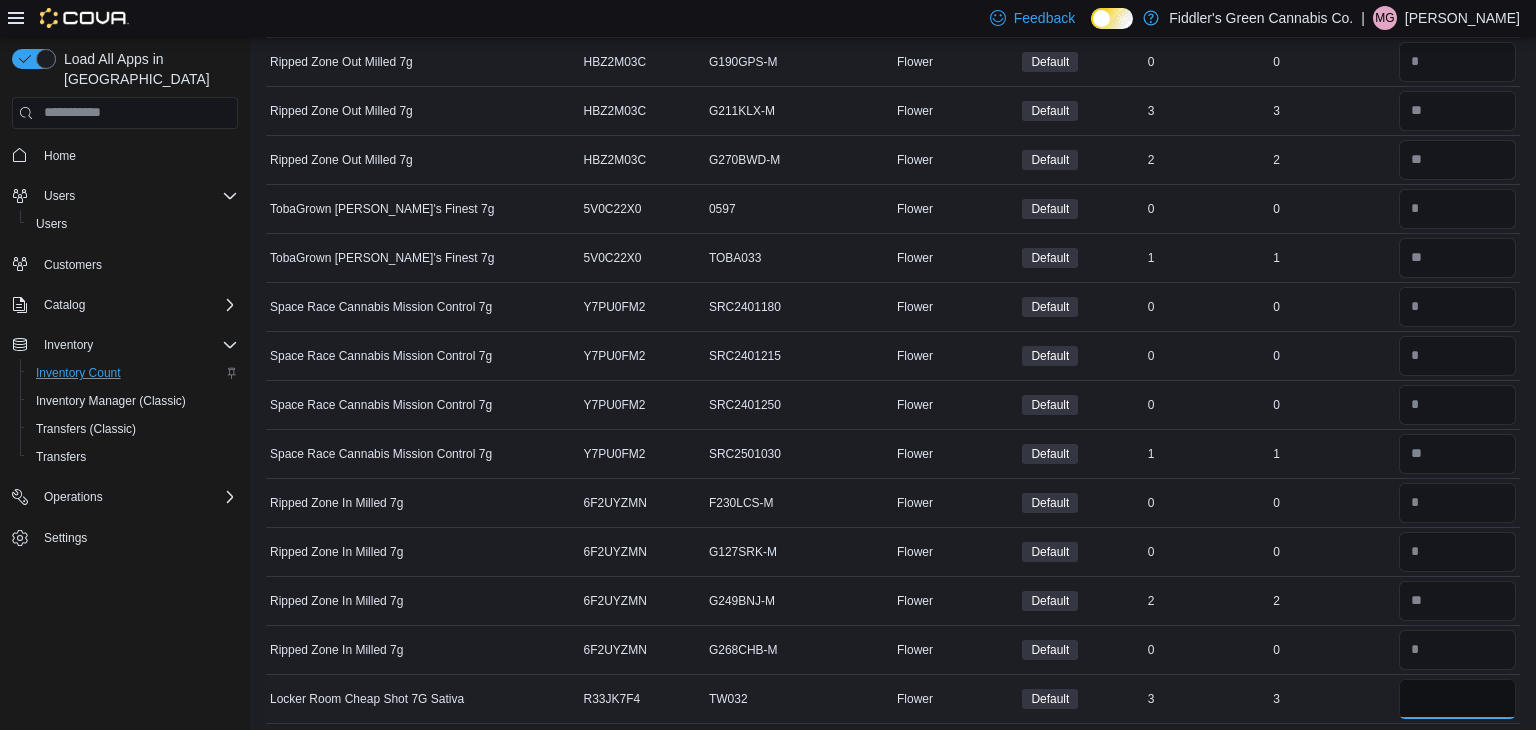 click at bounding box center [1457, 699] 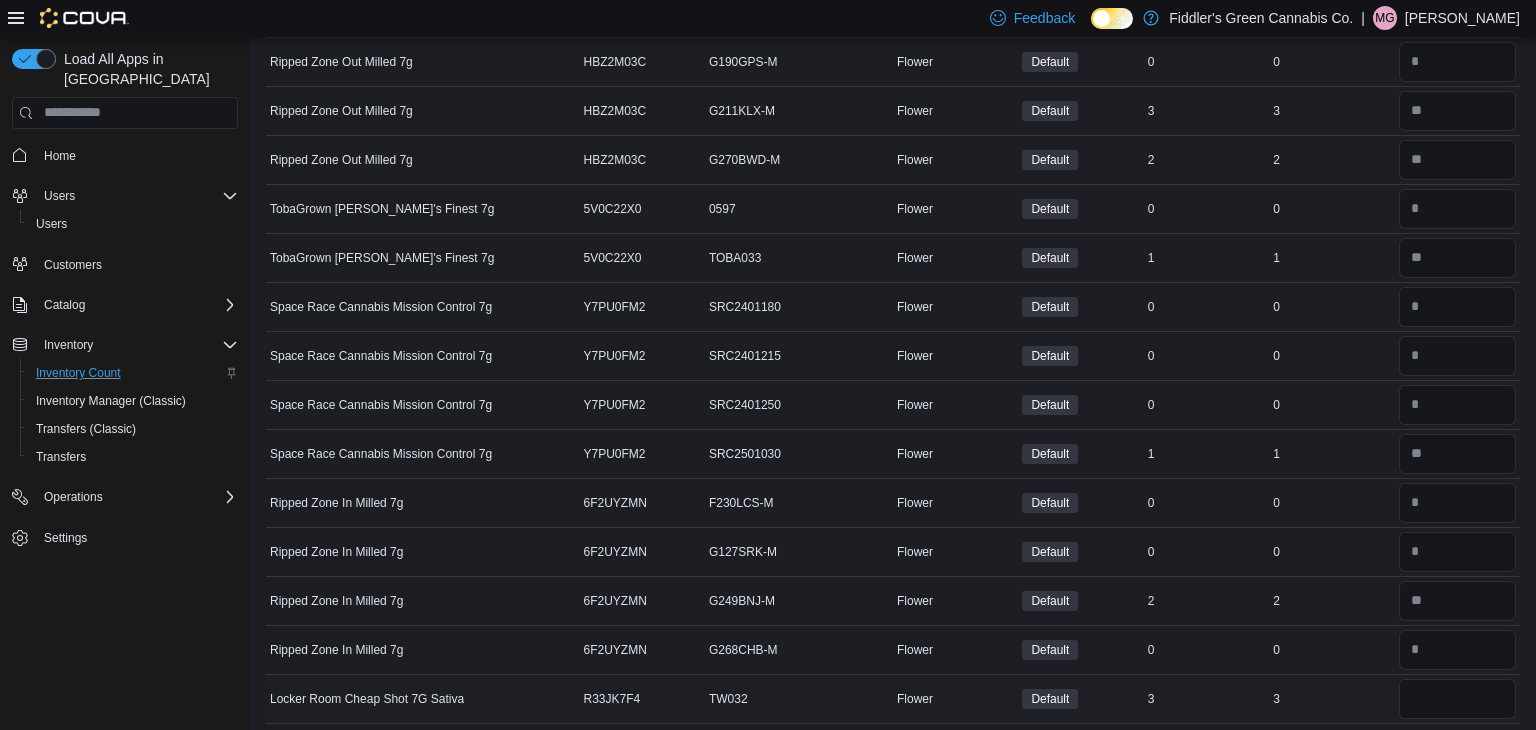 click on "3" at bounding box center [1331, 699] 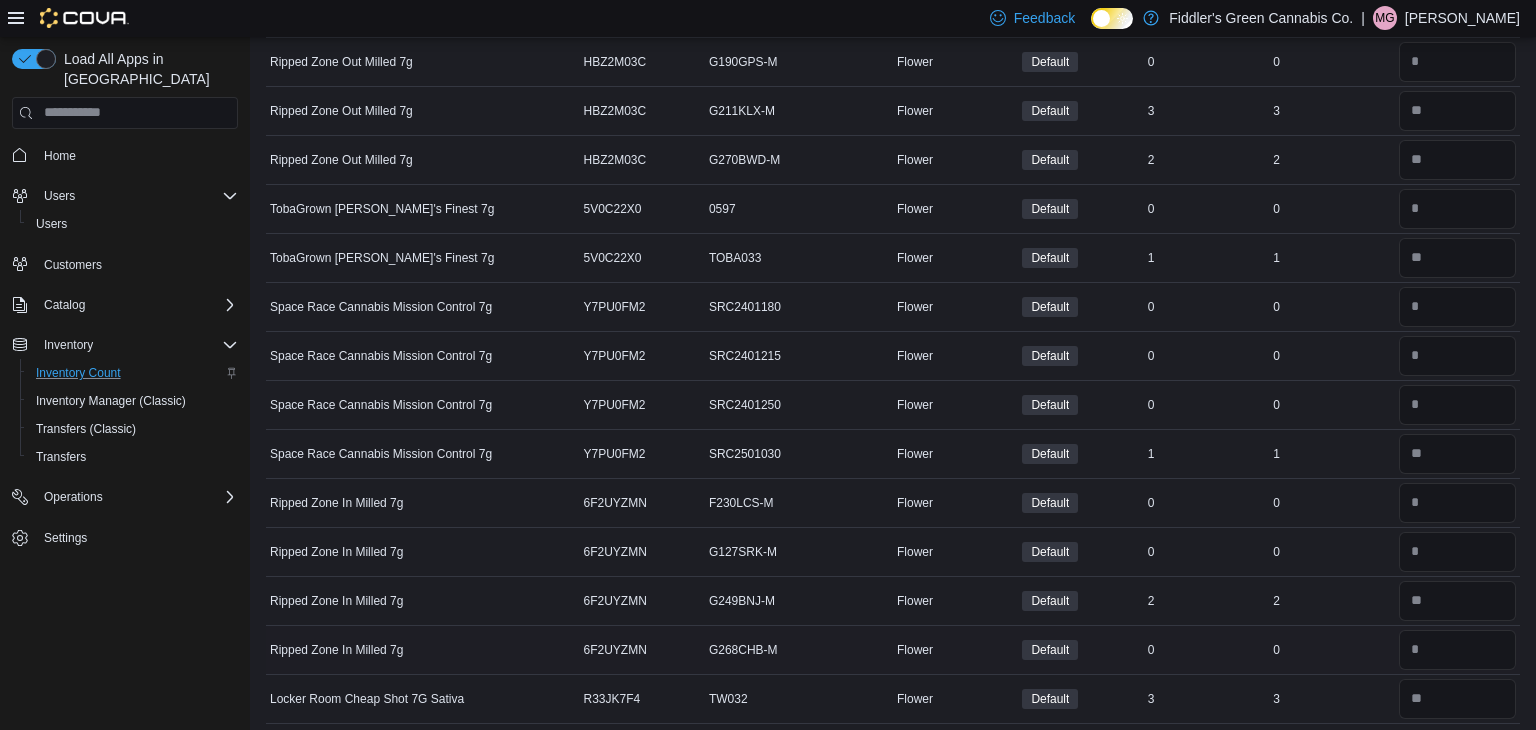 click on "In Stock 0" at bounding box center (1206, 649) 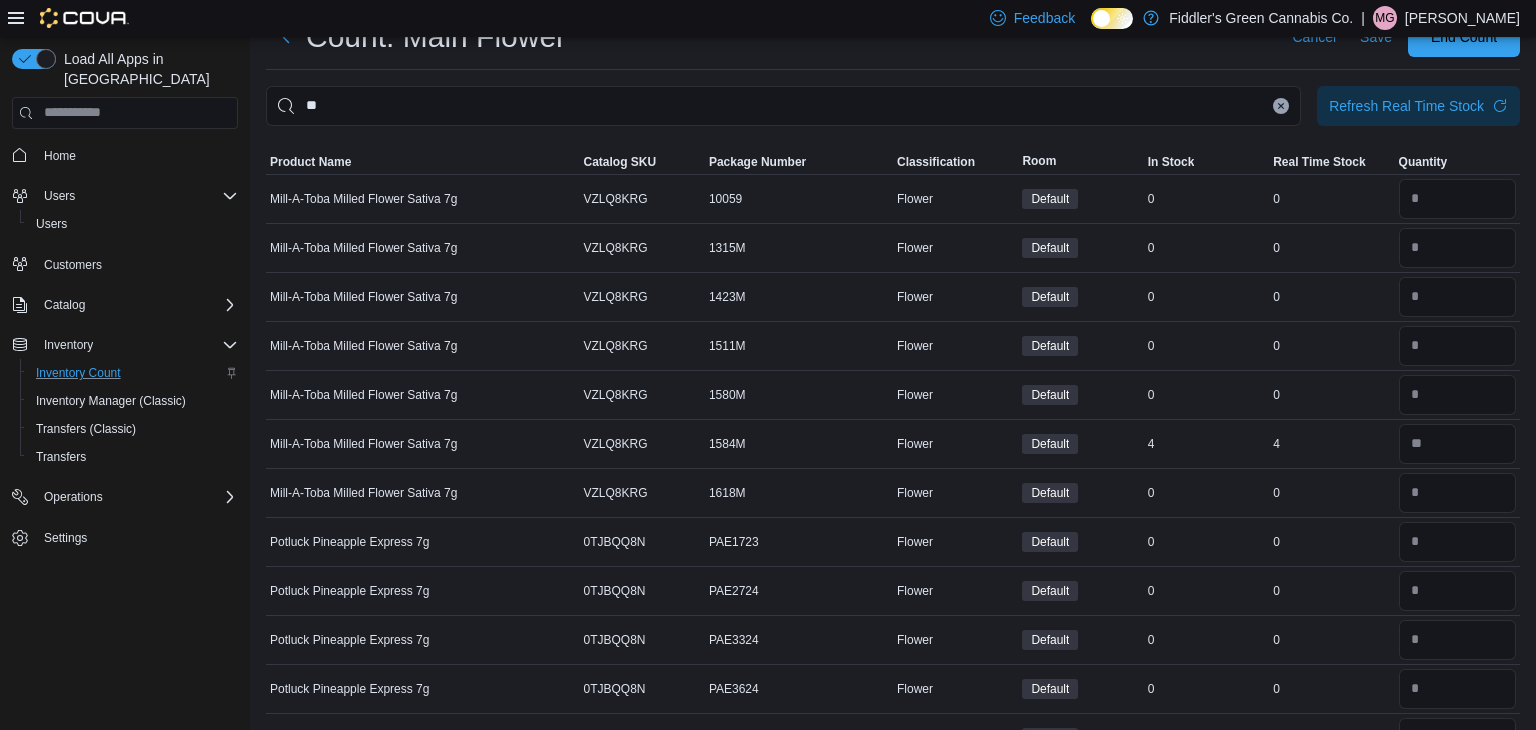 scroll, scrollTop: 0, scrollLeft: 0, axis: both 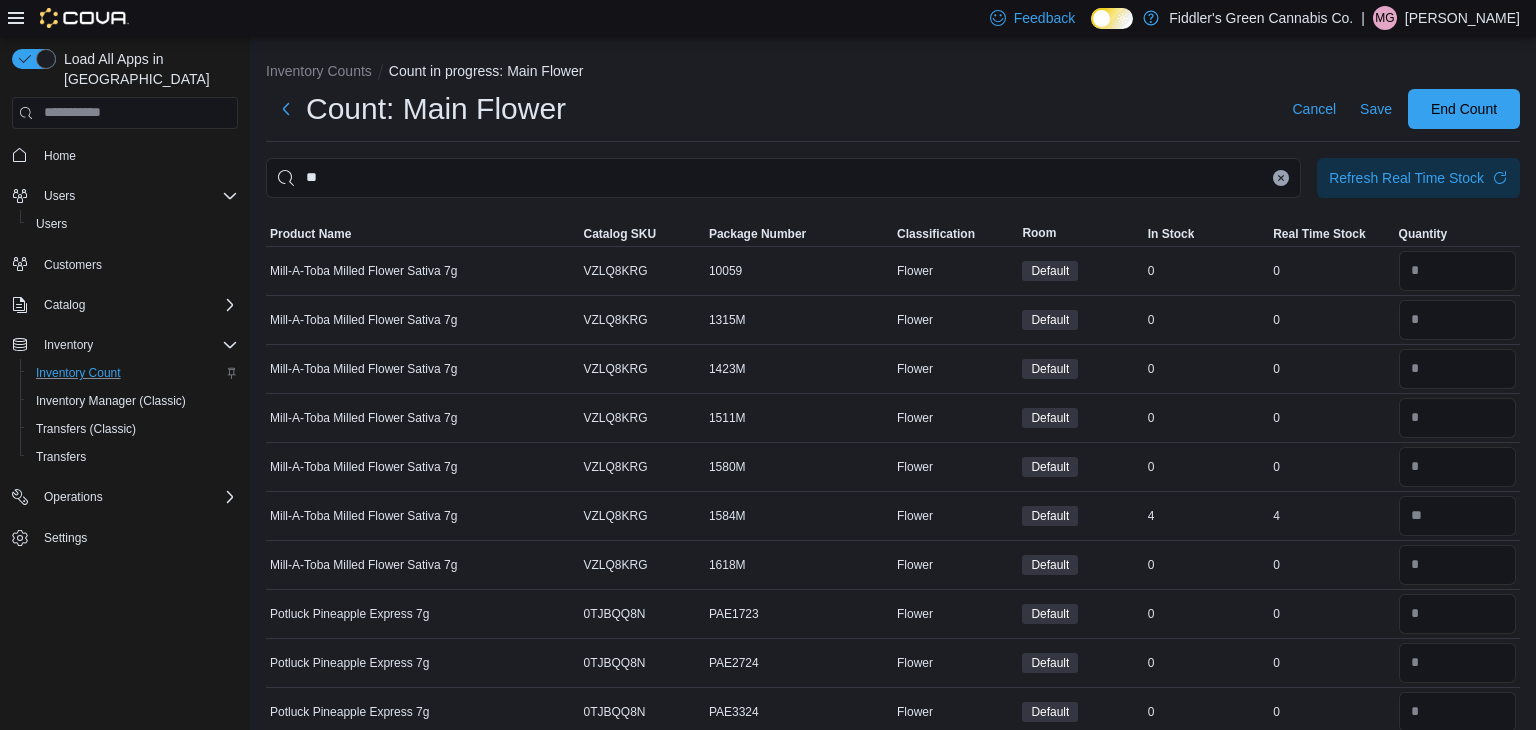 click at bounding box center (1281, 178) 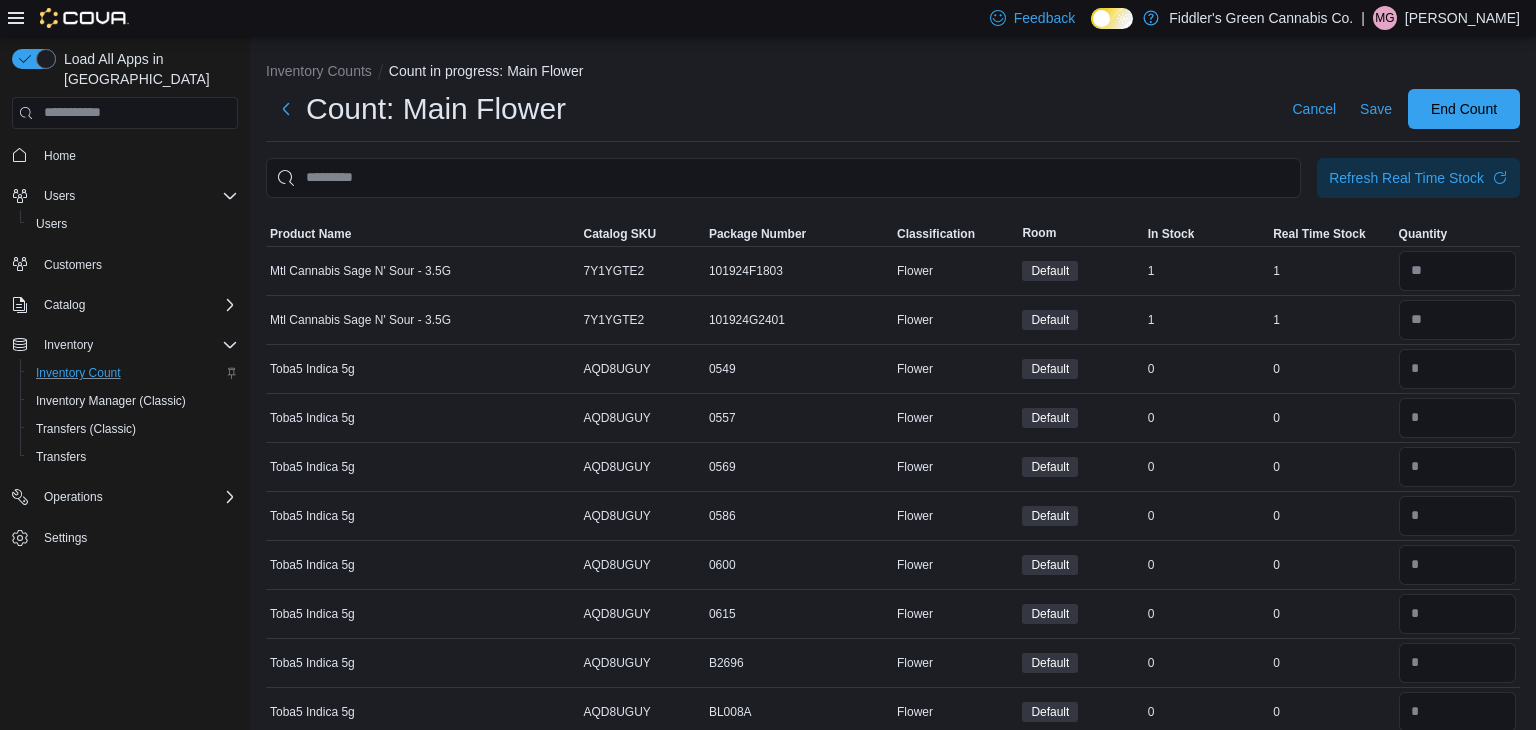 click on "Count: Main Flower  Cancel Save End Count" at bounding box center [893, 109] 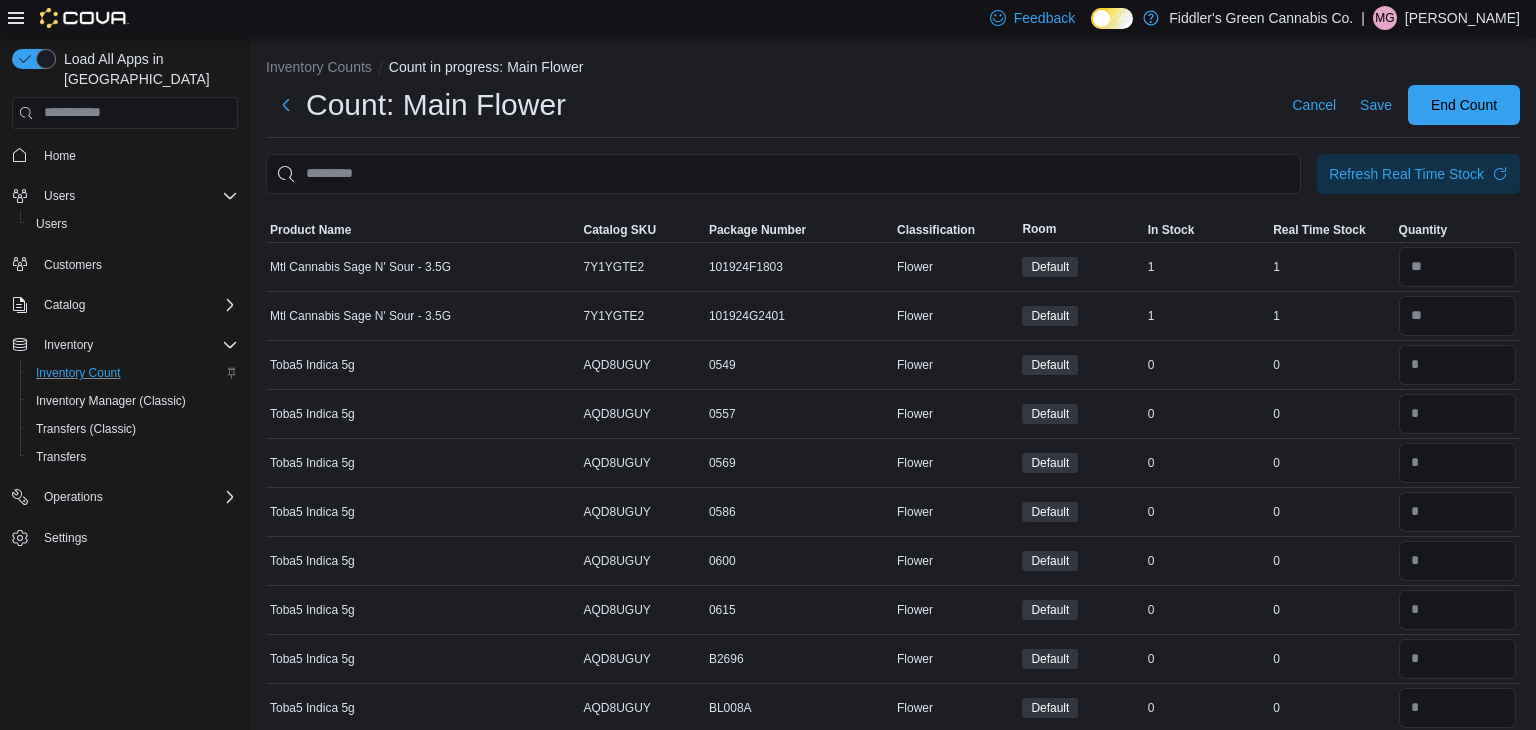 scroll, scrollTop: 0, scrollLeft: 0, axis: both 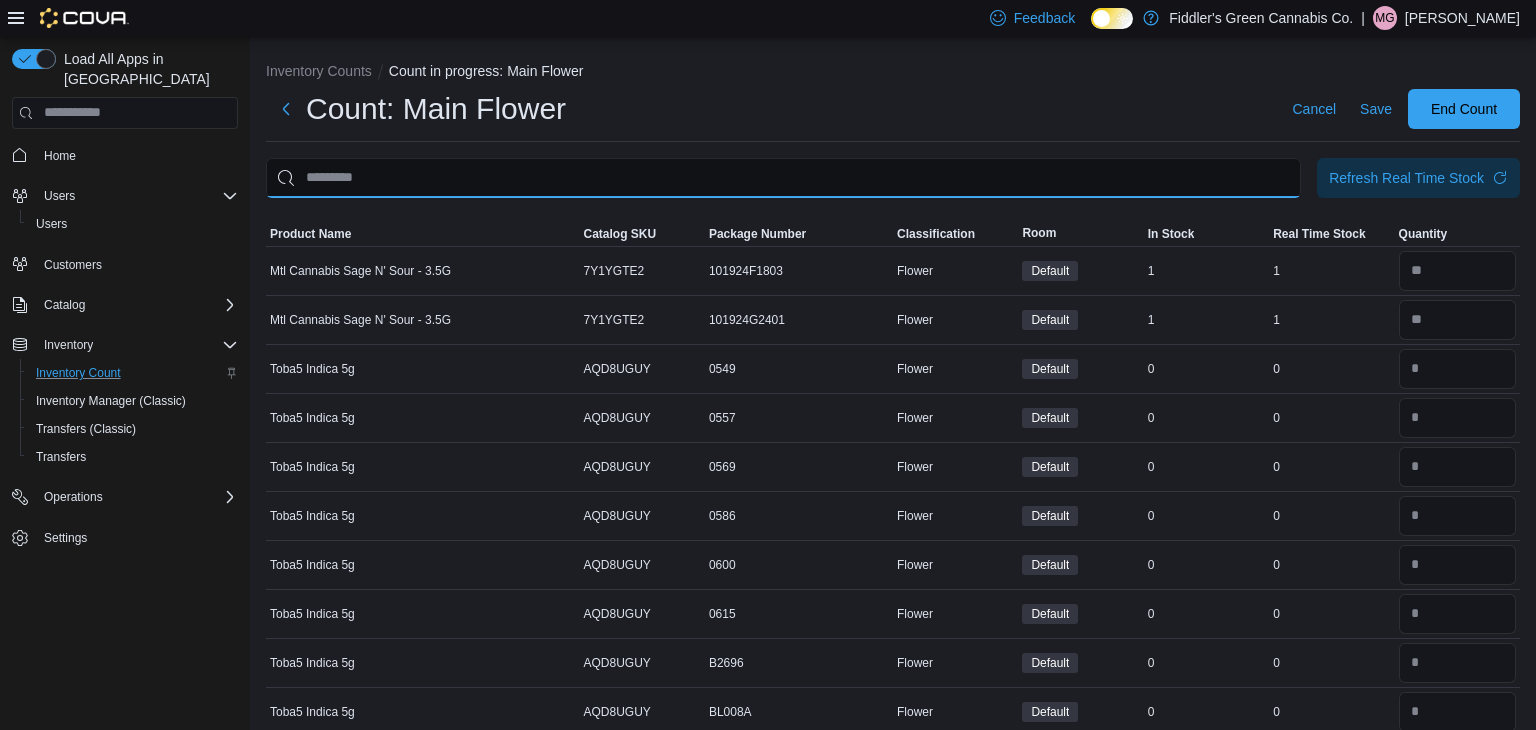 click at bounding box center [783, 178] 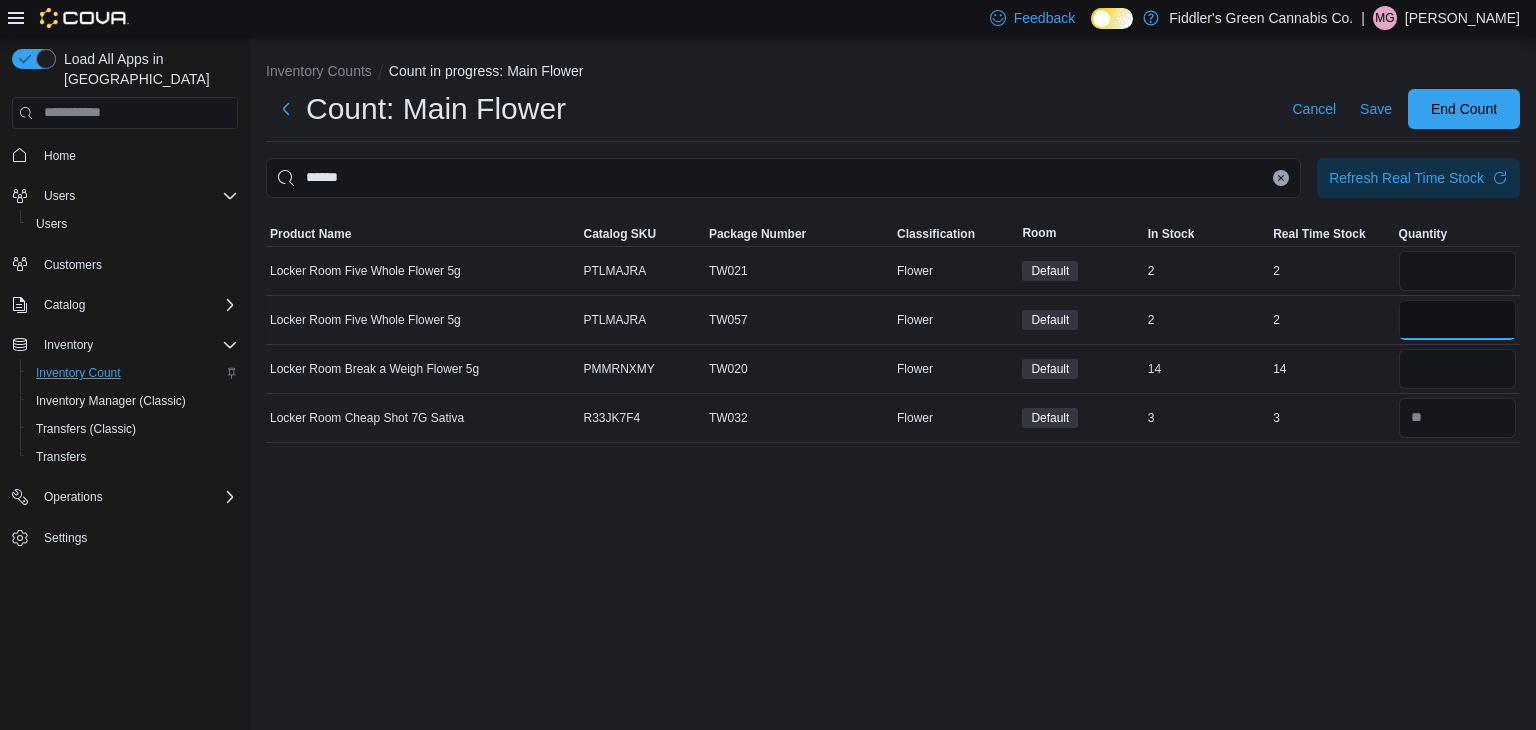 click at bounding box center [1457, 320] 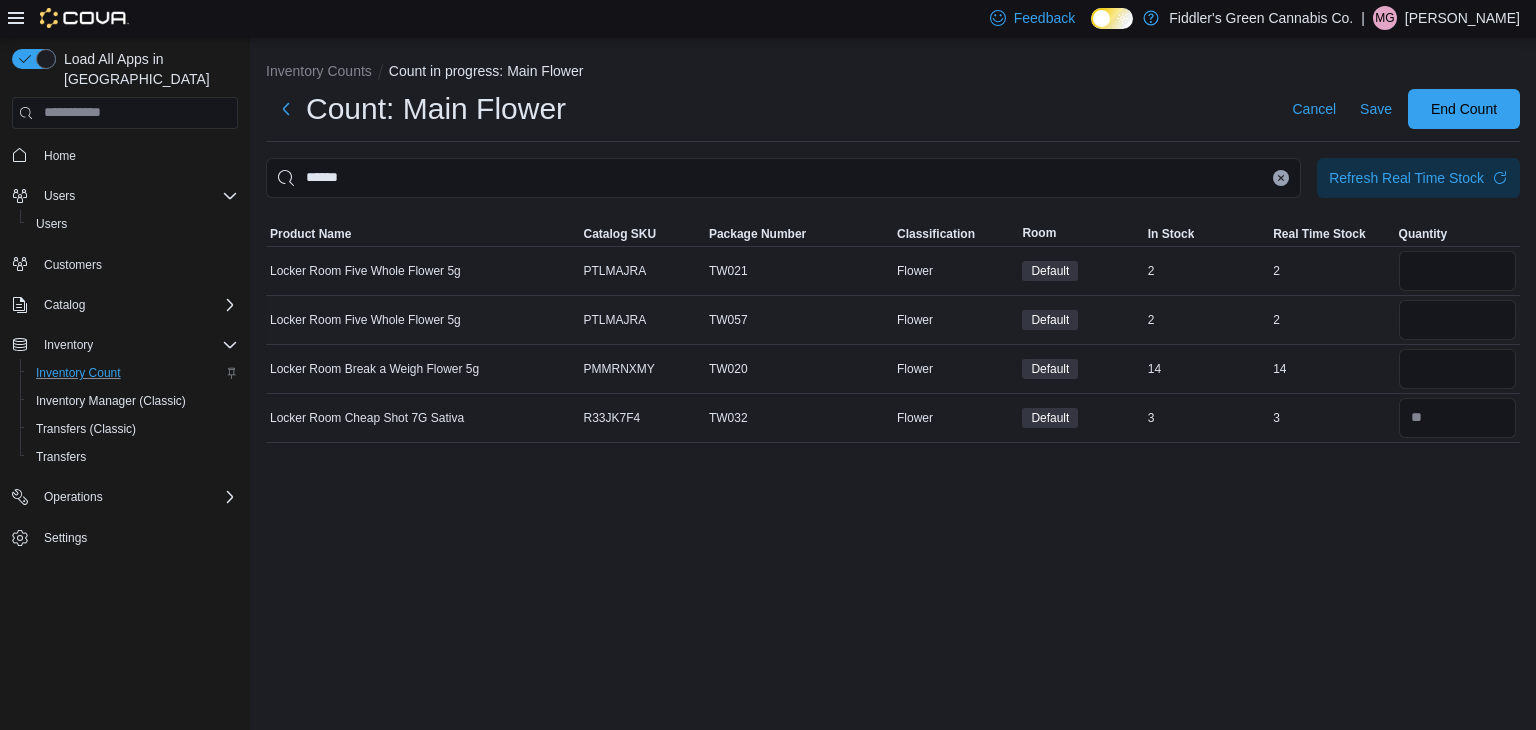 click on "2" at bounding box center (1331, 320) 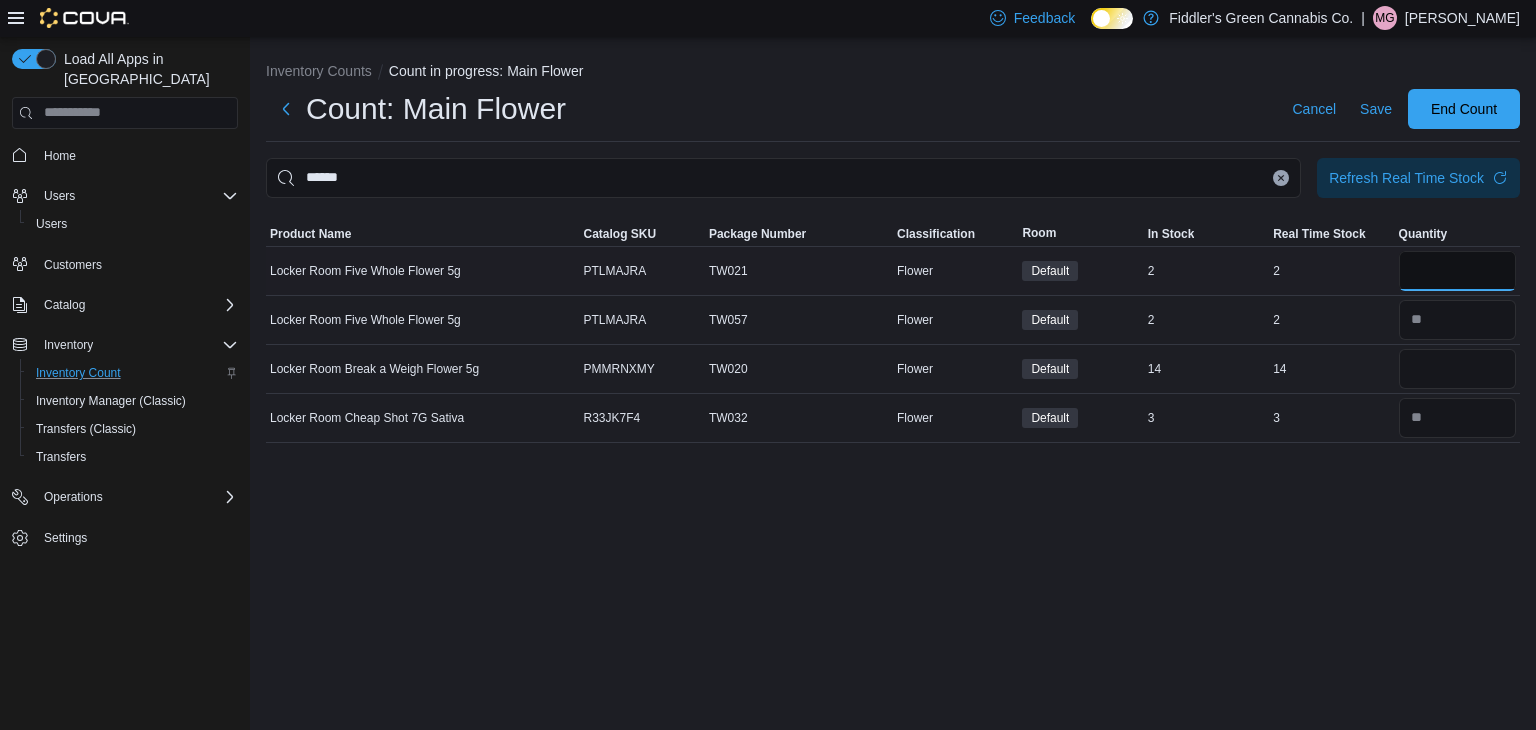 click at bounding box center (1457, 271) 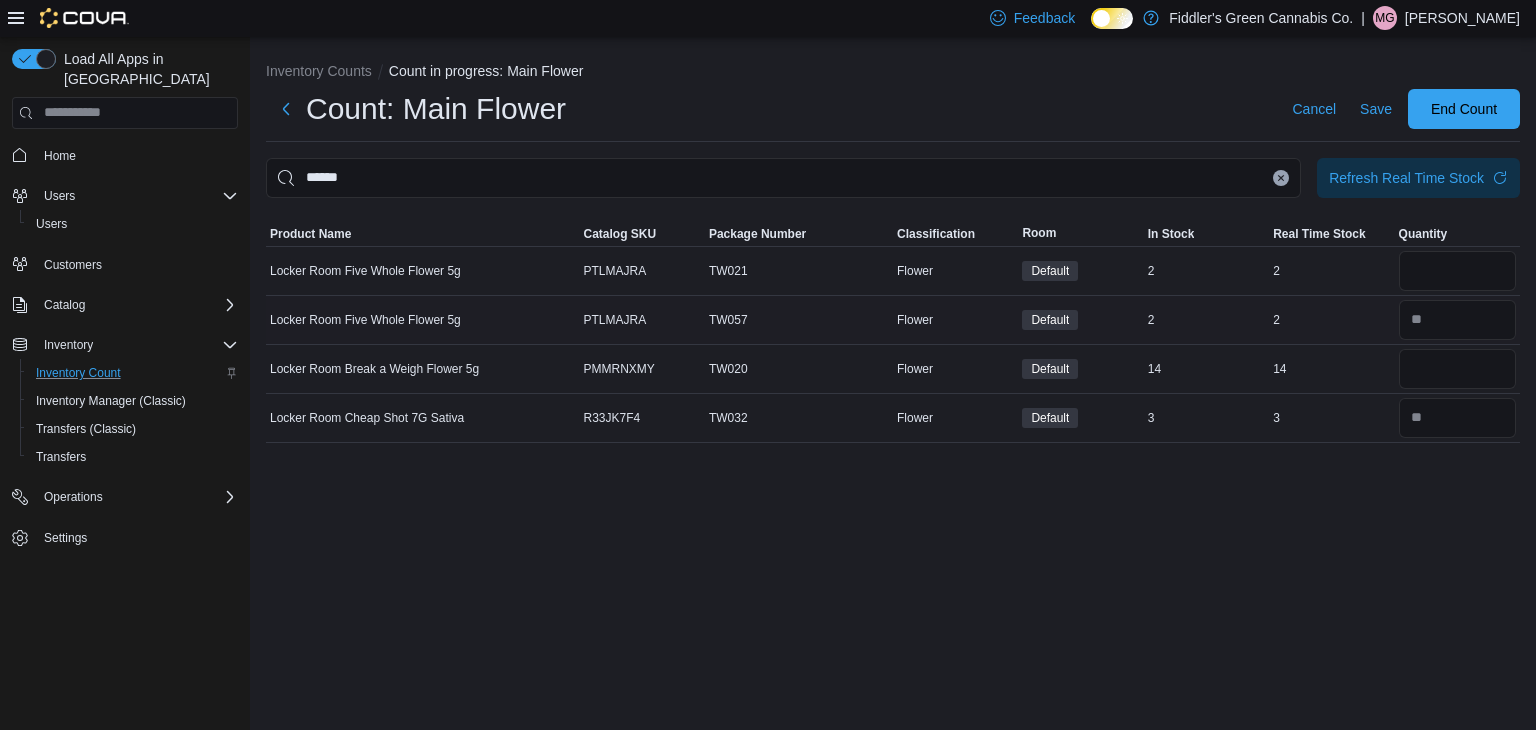 click on "2" at bounding box center (1331, 320) 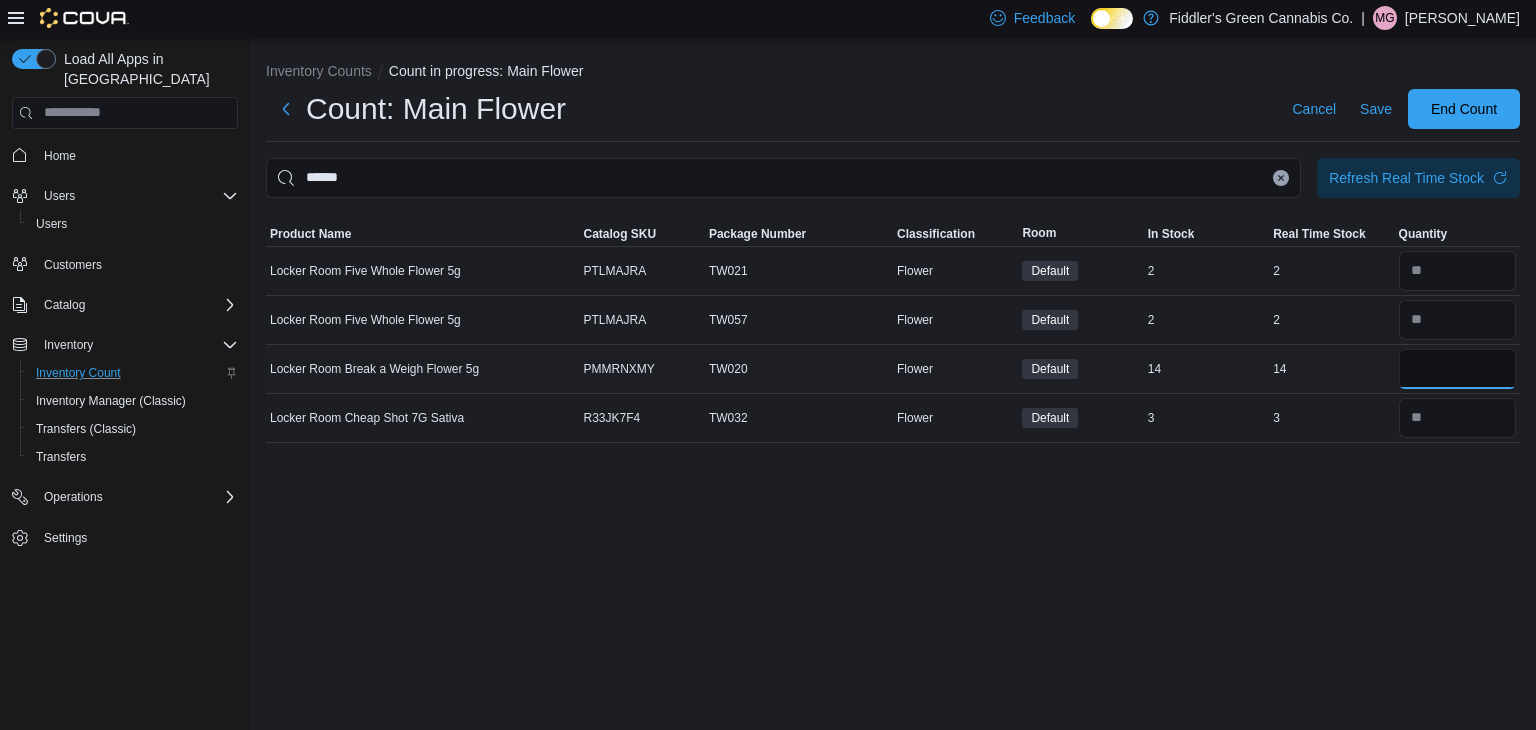 click at bounding box center [1457, 369] 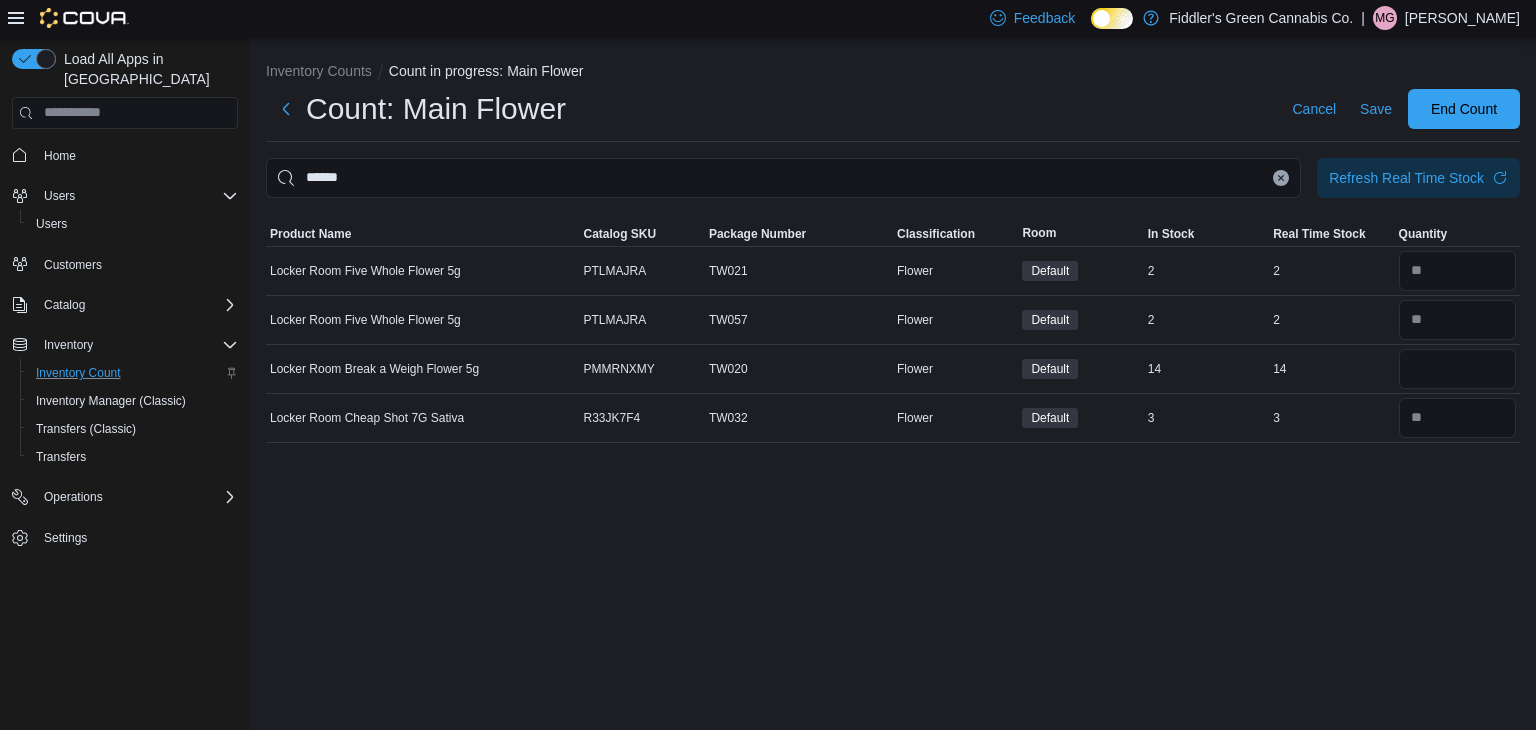 click on "Inventory Counts Count in progress: Main Flower Count: Main Flower  Cancel Save End Count ****** Refresh Real Time Stock Sorting This table contains 4 rows. Product Name Catalog SKU Package Number Classification Room In Stock Real Time Stock Quantity Locker Room Five Whole Flower 5g Catalog SKU PTLMAJRA Package Number TW021 Flower Default In Stock 2  Real Time Stock 2  Locker Room Five Whole Flower 5g Catalog SKU PTLMAJRA Package Number TW057 Flower Default In Stock 2  Real Time Stock 2  Locker Room Break a Weigh Flower 5g Catalog SKU PMMRNXMY Package Number TW020 Flower Default In Stock 14  Real Time Stock 14  ** Locker Room Cheap Shot 7G Sativa Catalog SKU R33JK7F4 Package Number TW032 Flower Default In Stock 3  Real Time Stock 3" at bounding box center [893, 384] 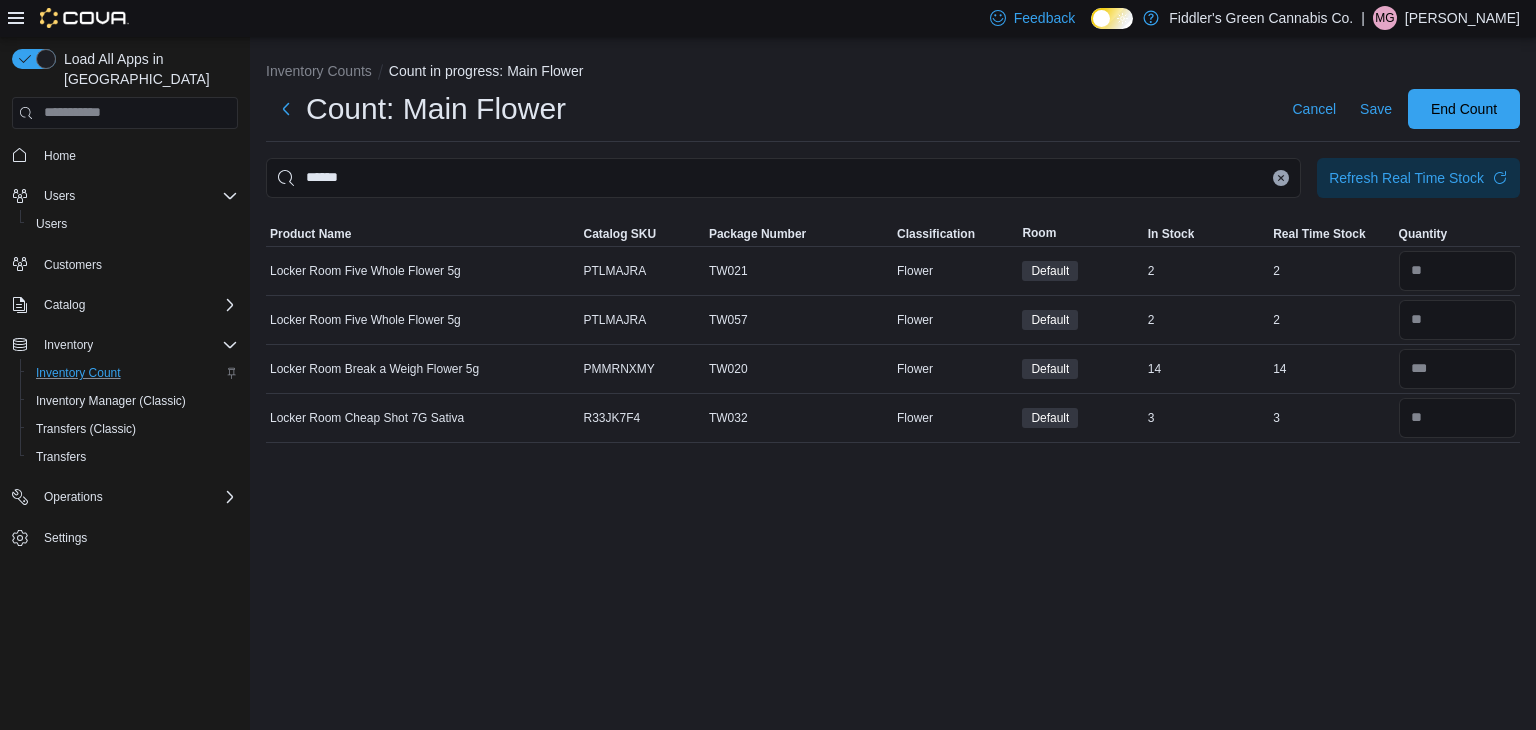 click 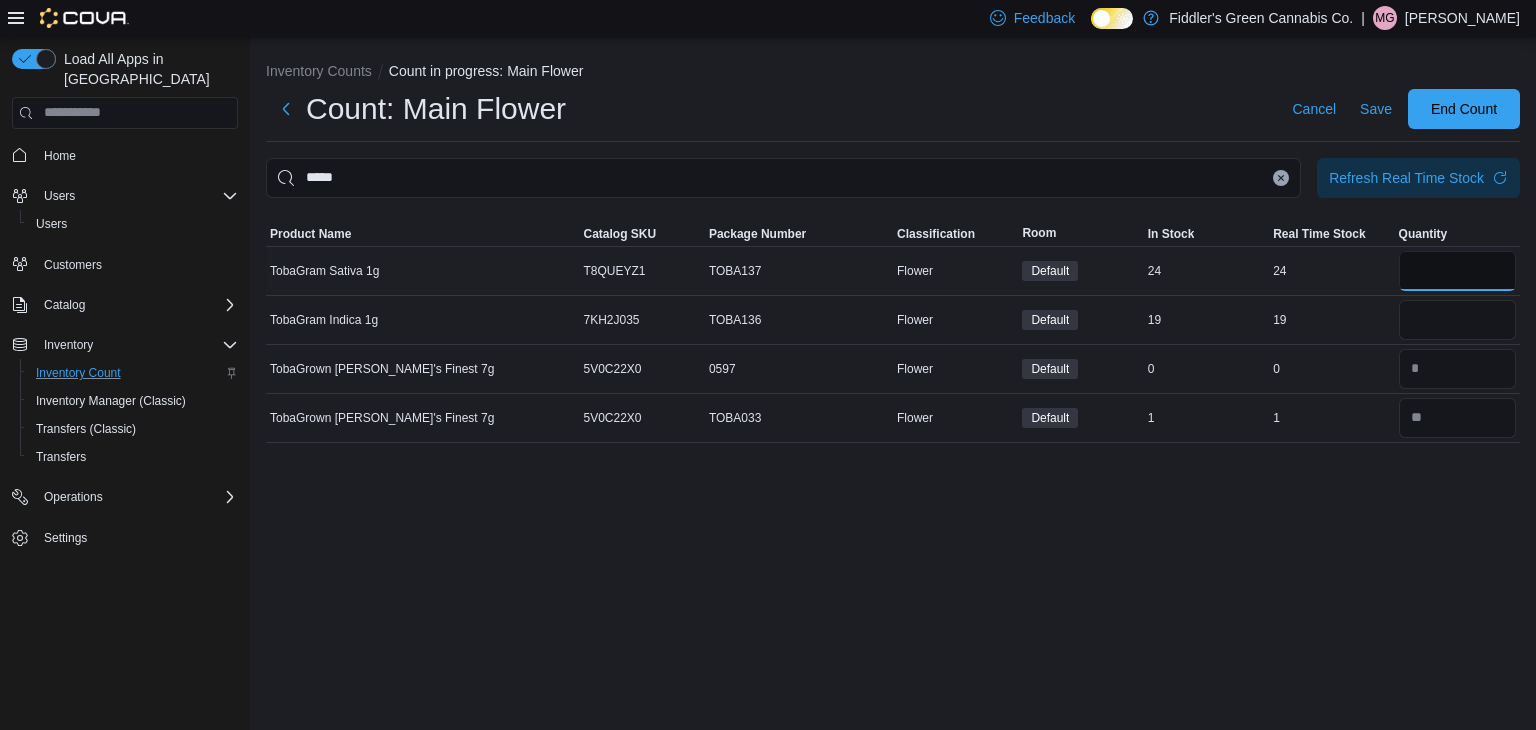 click at bounding box center [1457, 271] 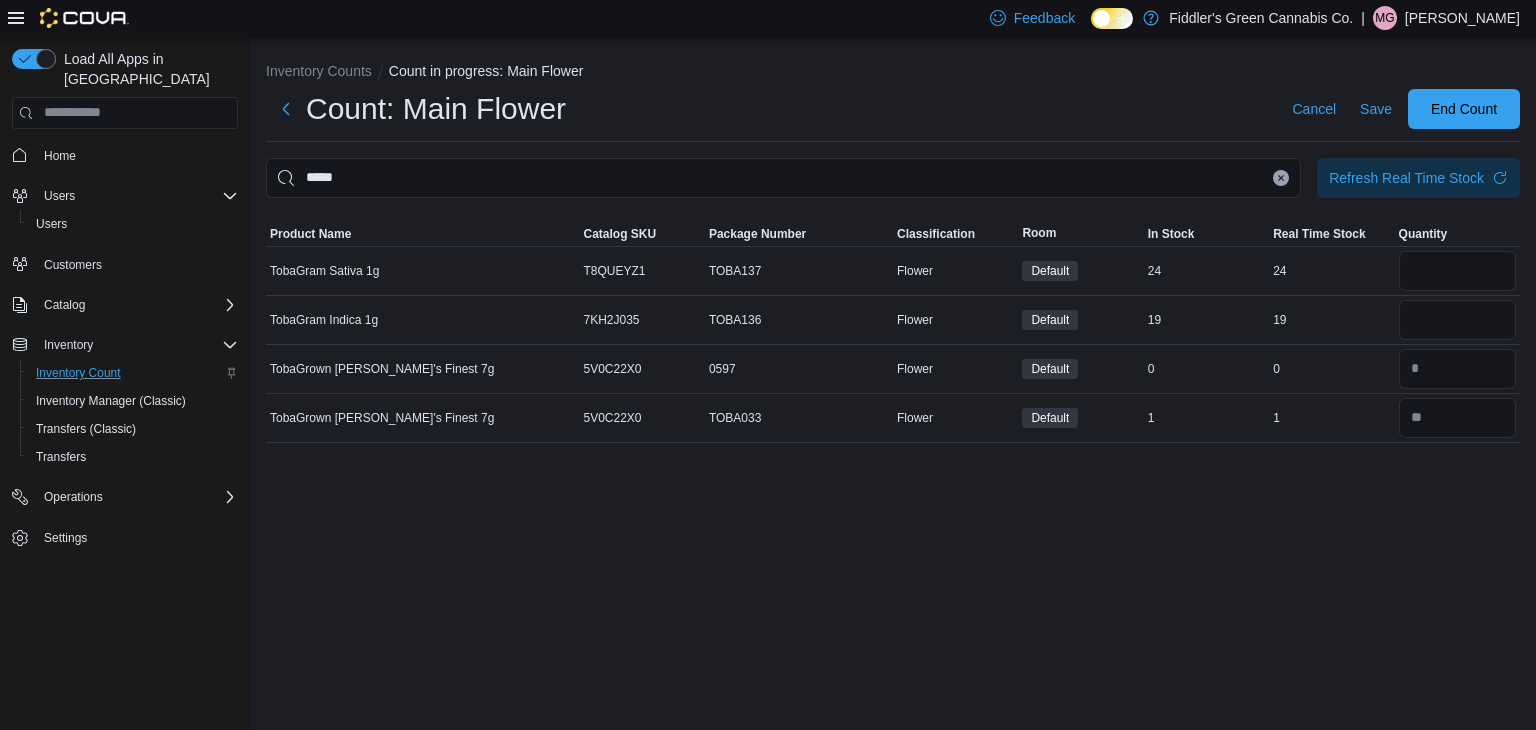 click on "Inventory Counts Count in progress: Main Flower Count: Main Flower  Cancel Save End Count ***** Refresh Real Time Stock Sorting This table contains 4 rows. Product Name Catalog SKU Package Number Classification Room In Stock Real Time Stock Quantity TobaGram Sativa 1g Catalog SKU T8QUEYZ1 Package Number TOBA137 Flower Default In Stock 24  Real Time Stock 24  ** TobaGram Indica 1g Catalog SKU 7KH2J035 Package Number TOBA136 Flower Default In Stock 19  Real Time Stock 19  TobaGrown Toba's Finest 7g Catalog SKU 5V0C22X0 Package Number 0597 Flower Default In Stock 0  Real Time Stock 0  TobaGrown Toba's Finest 7g Catalog SKU 5V0C22X0 Package Number TOBA033 Flower Default In Stock 1  Real Time Stock 1" at bounding box center (893, 384) 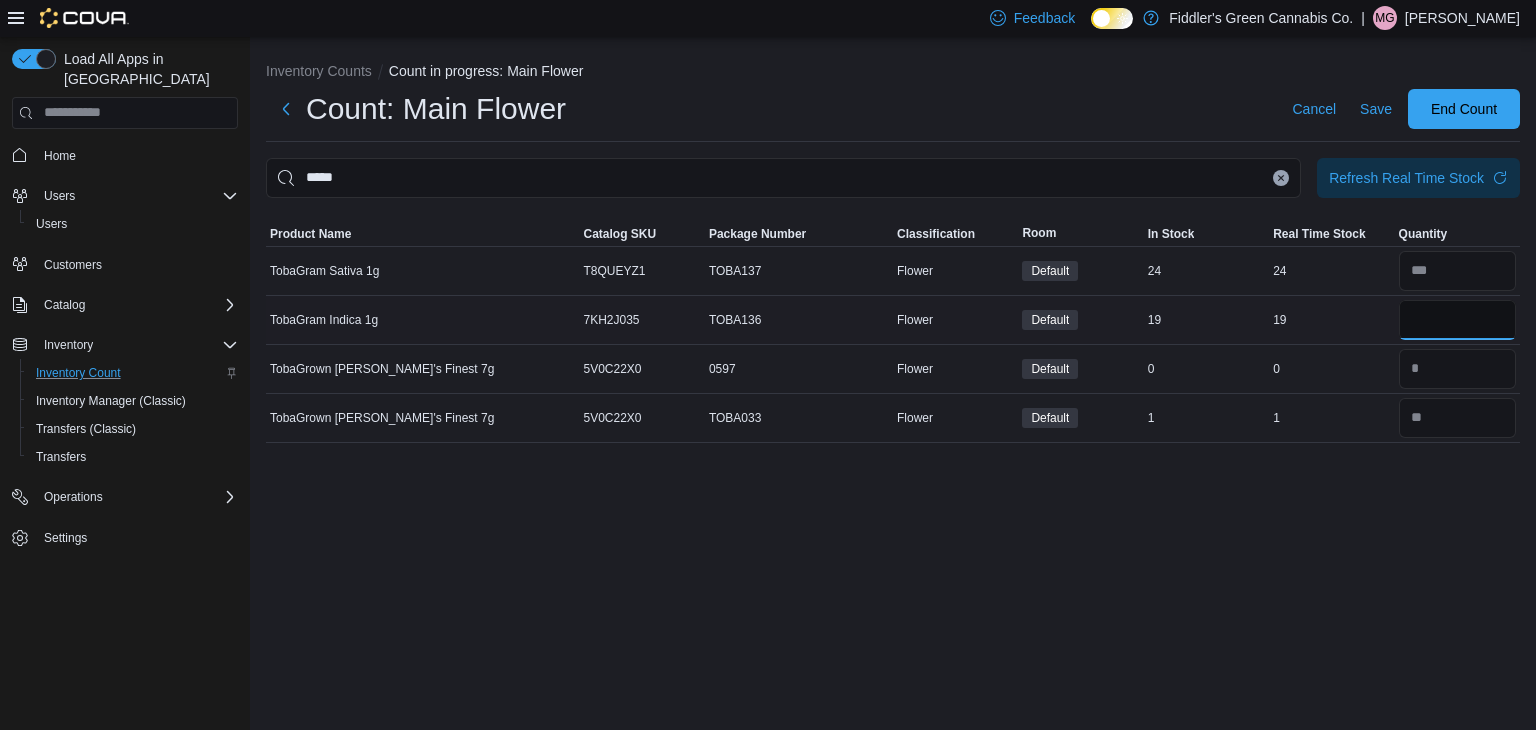 click at bounding box center [1457, 320] 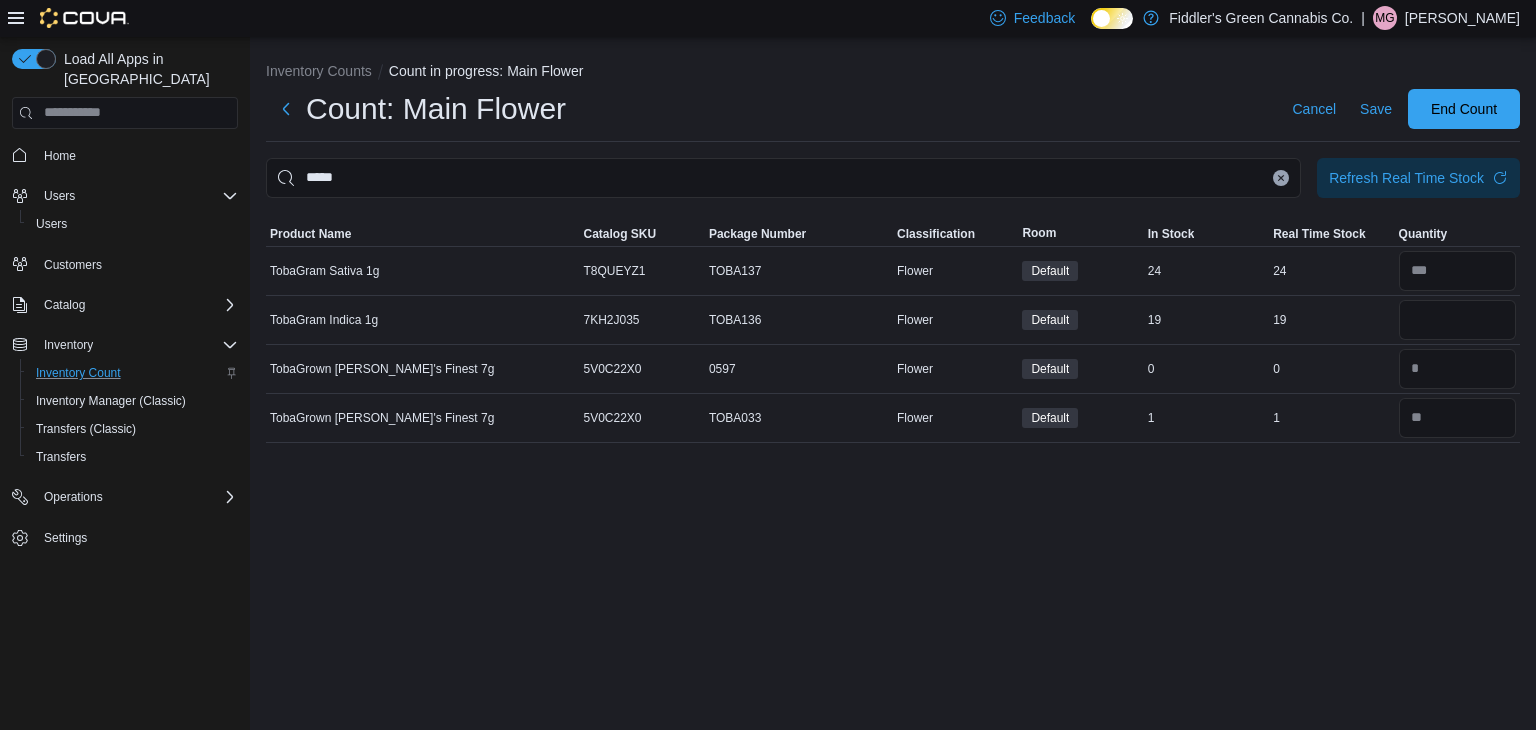 click on "Inventory Counts Count in progress: Main Flower Count: Main Flower  Cancel Save End Count ***** Refresh Real Time Stock Sorting This table contains 4 rows. Product Name Catalog SKU Package Number Classification Room In Stock Real Time Stock Quantity TobaGram Sativa 1g Catalog SKU T8QUEYZ1 Package Number TOBA137 Flower Default In Stock 24  Real Time Stock 24  TobaGram Indica 1g Catalog SKU 7KH2J035 Package Number TOBA136 Flower Default In Stock 19  Real Time Stock 19  ** TobaGrown Toba's Finest 7g Catalog SKU 5V0C22X0 Package Number 0597 Flower Default In Stock 0  Real Time Stock 0  TobaGrown Toba's Finest 7g Catalog SKU 5V0C22X0 Package Number TOBA033 Flower Default In Stock 1  Real Time Stock 1" at bounding box center [893, 384] 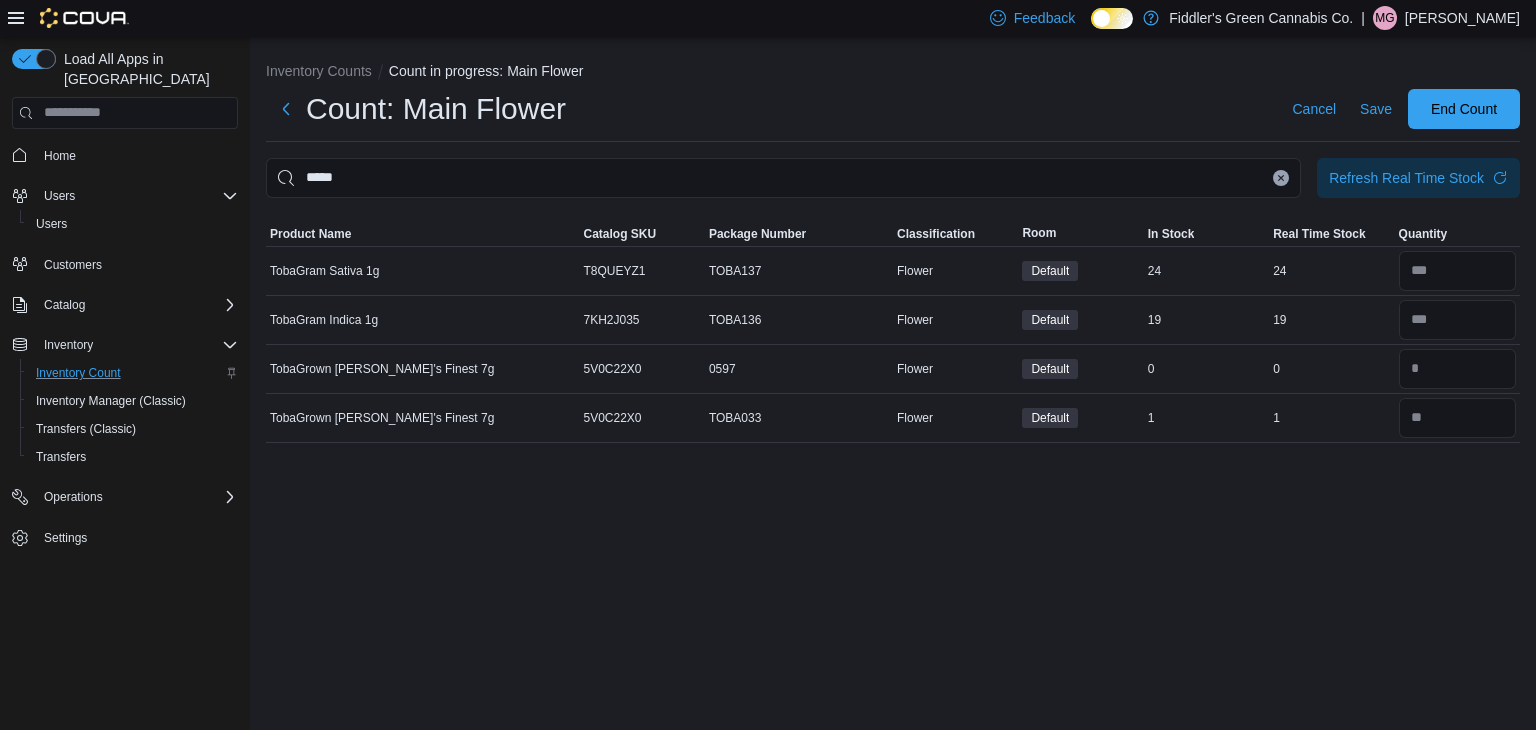 click at bounding box center (1281, 178) 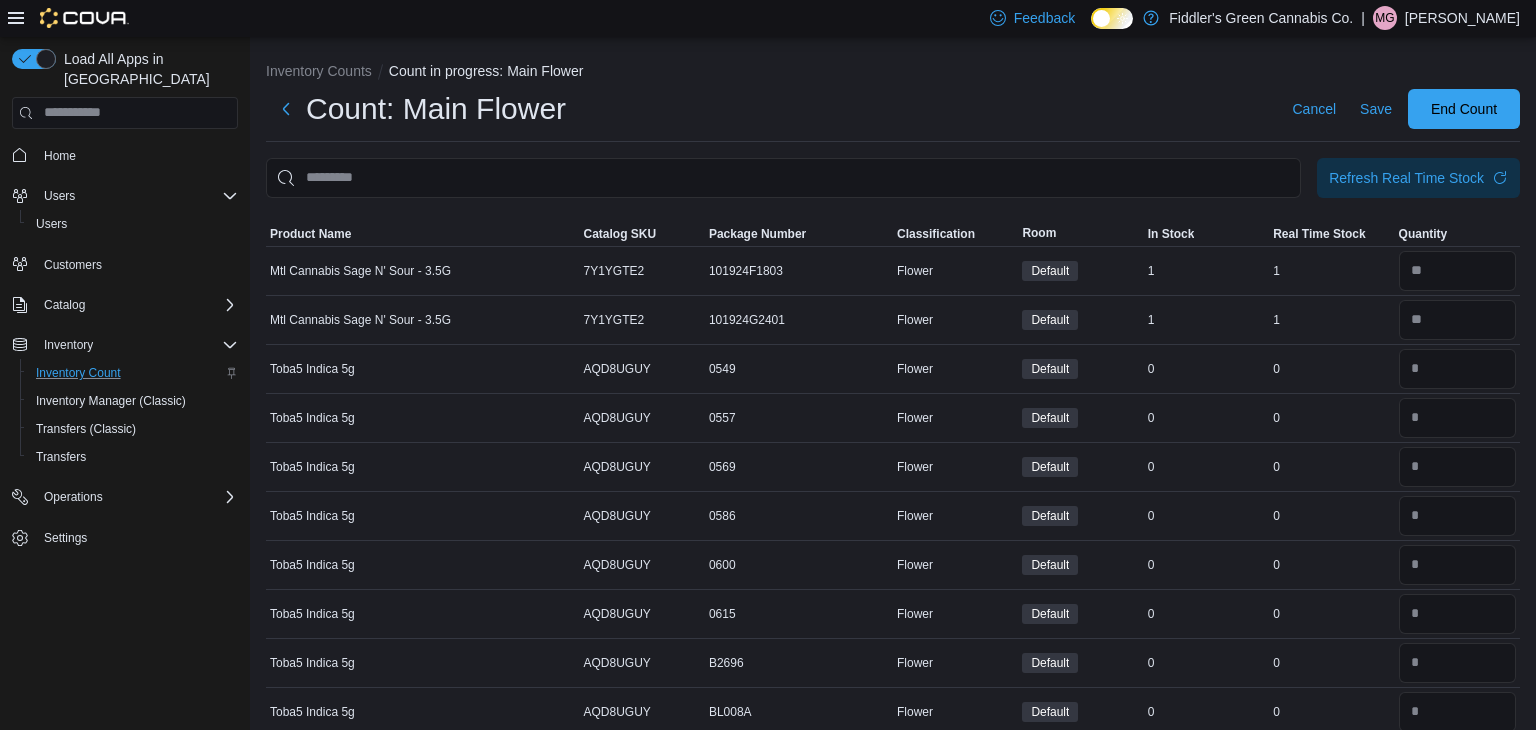 click on "Count: Main Flower  Cancel Save End Count" at bounding box center (893, 109) 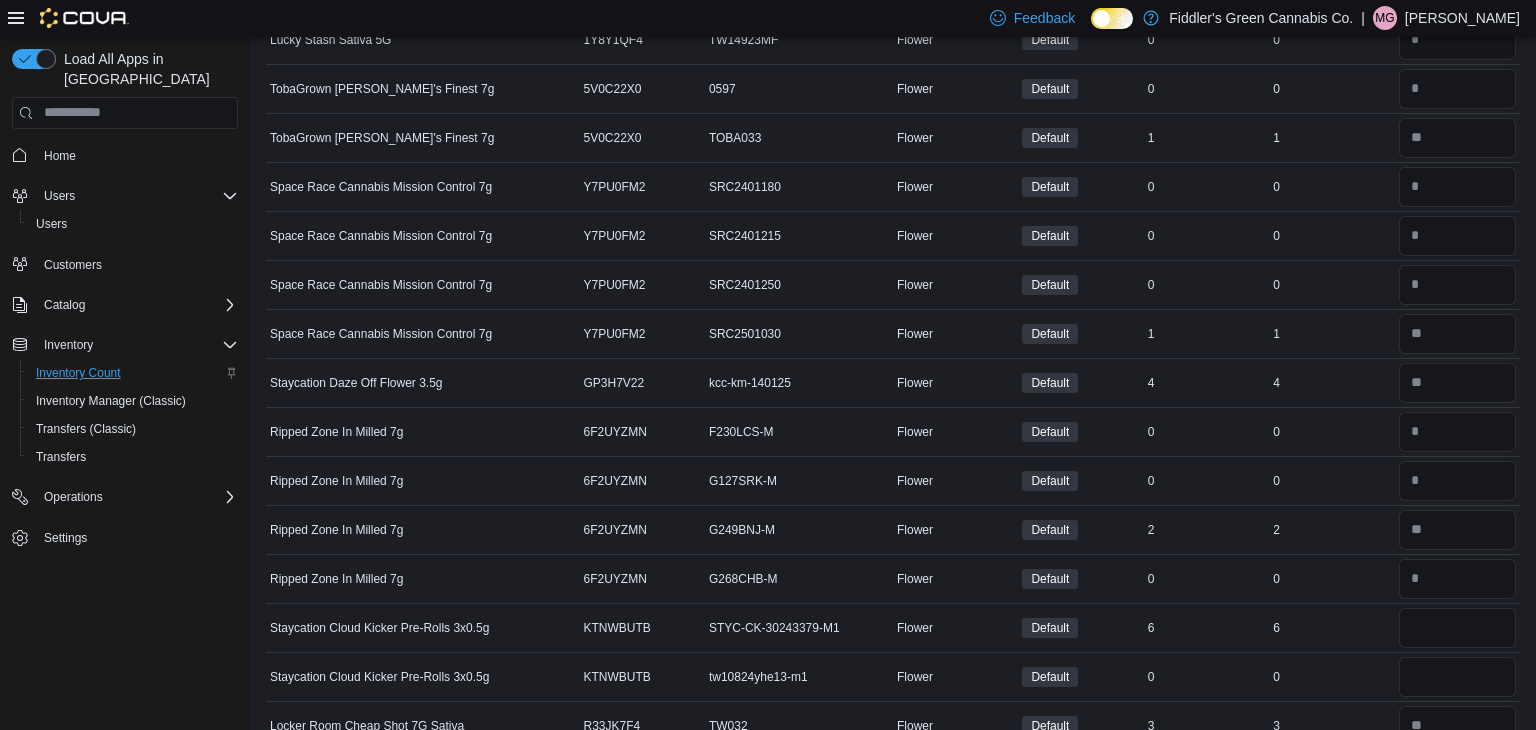 scroll, scrollTop: 8122, scrollLeft: 0, axis: vertical 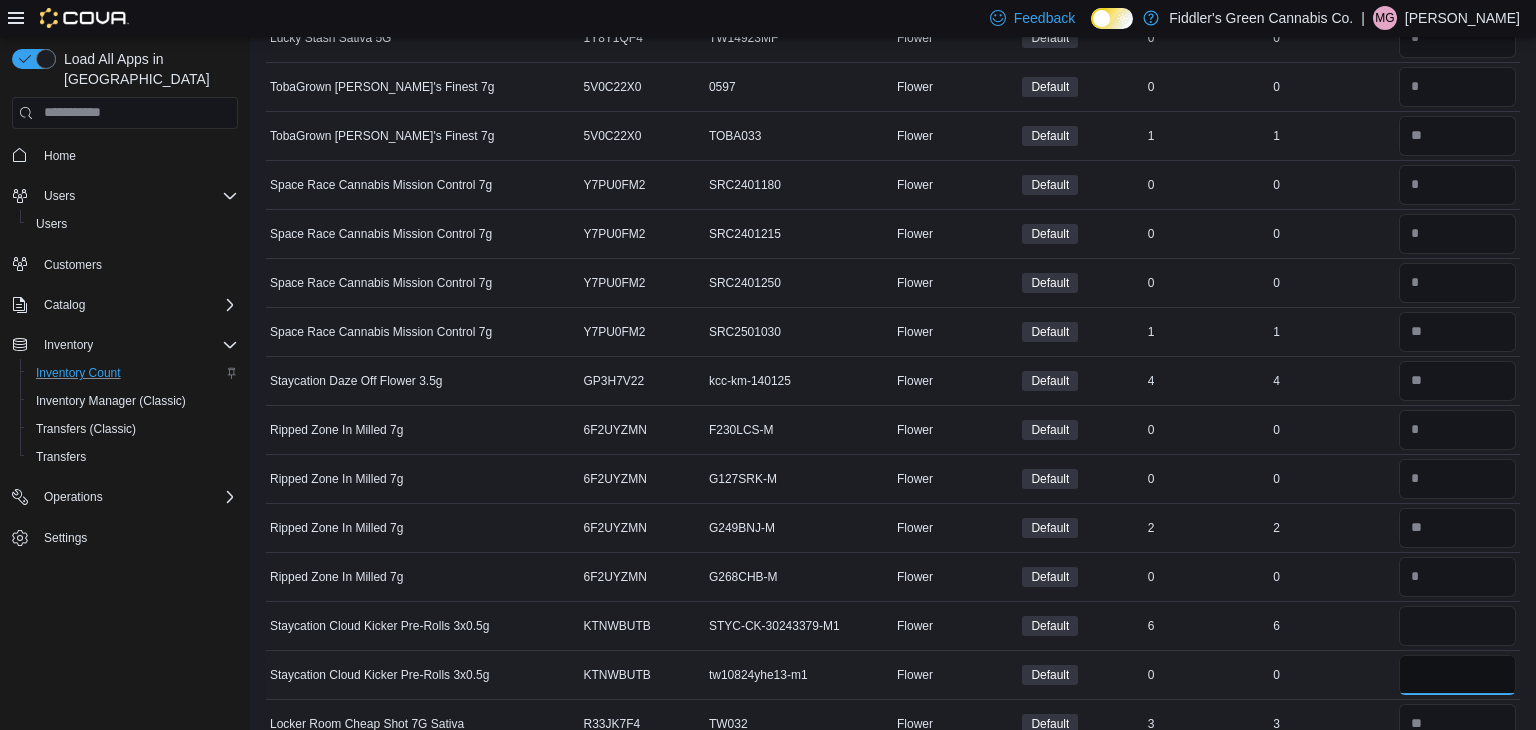 click at bounding box center (1457, 675) 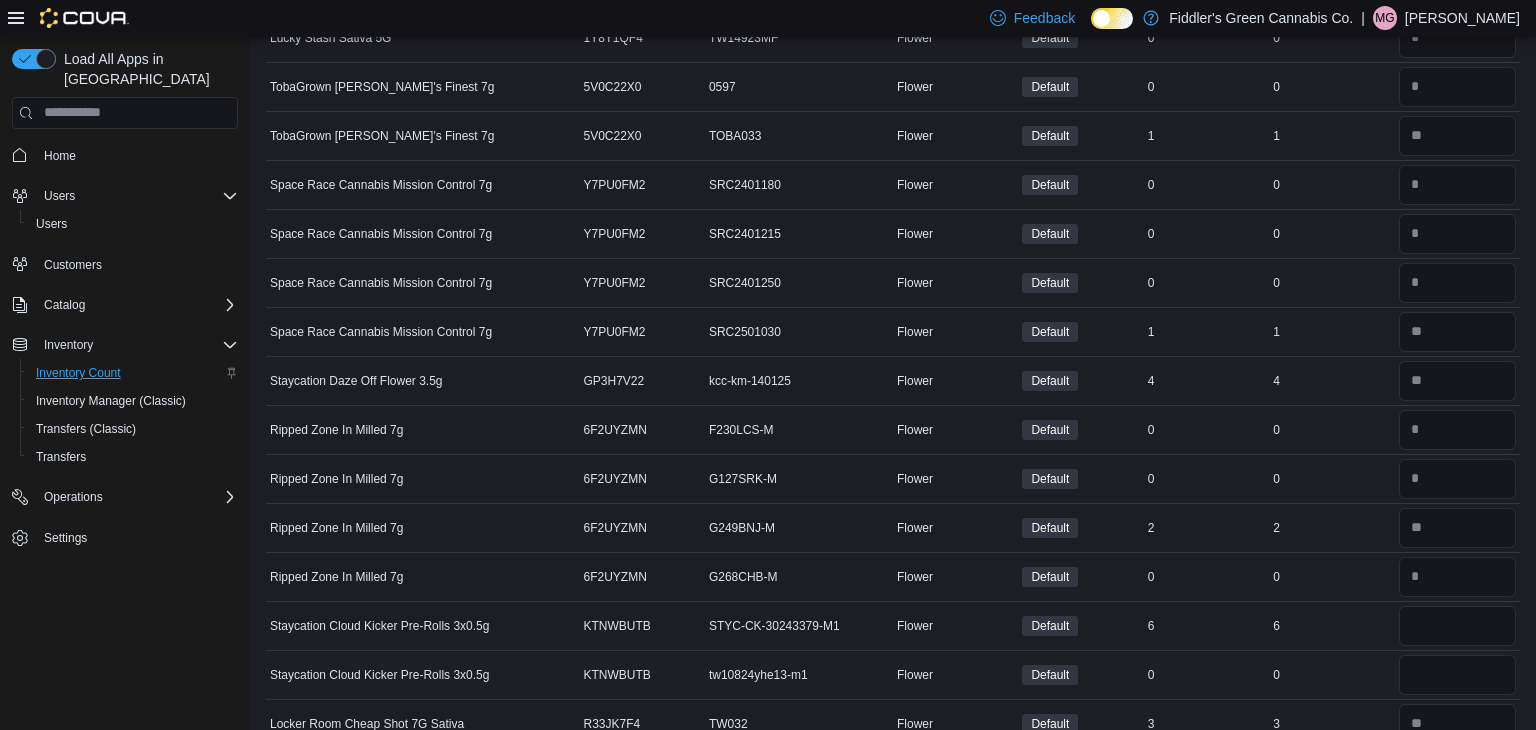 click on "0" at bounding box center [1331, 675] 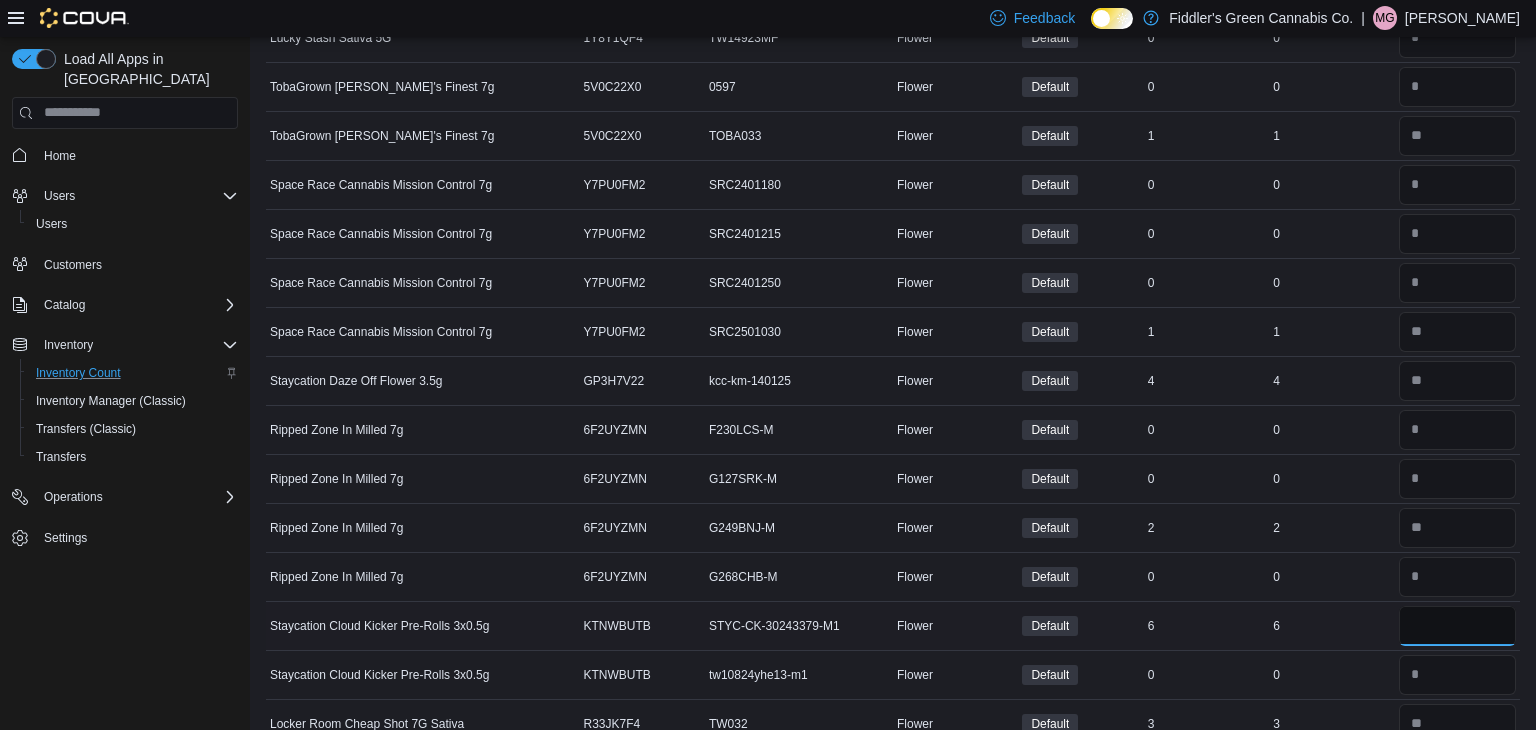 click at bounding box center (1457, 626) 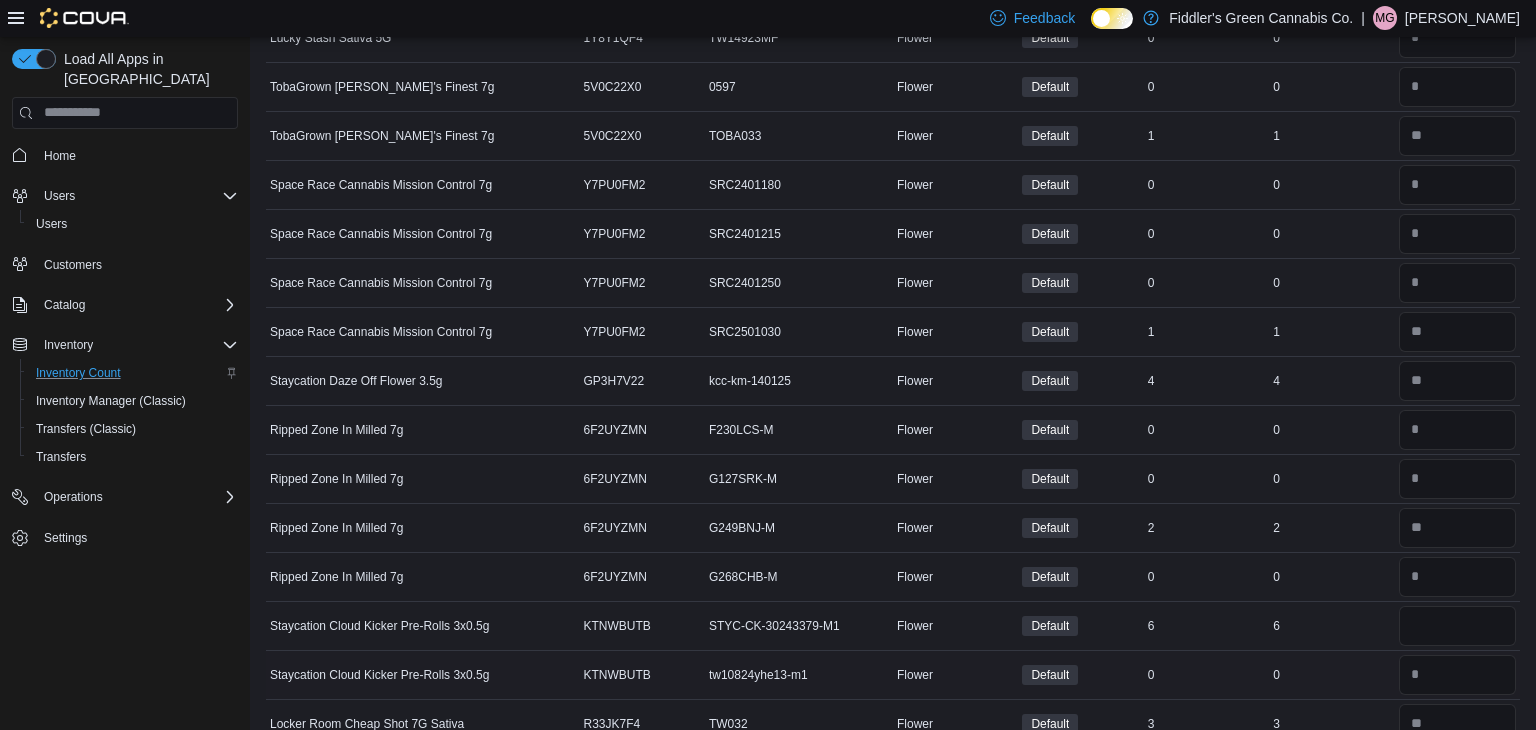 click on "Real Time Stock 0" at bounding box center (1331, 674) 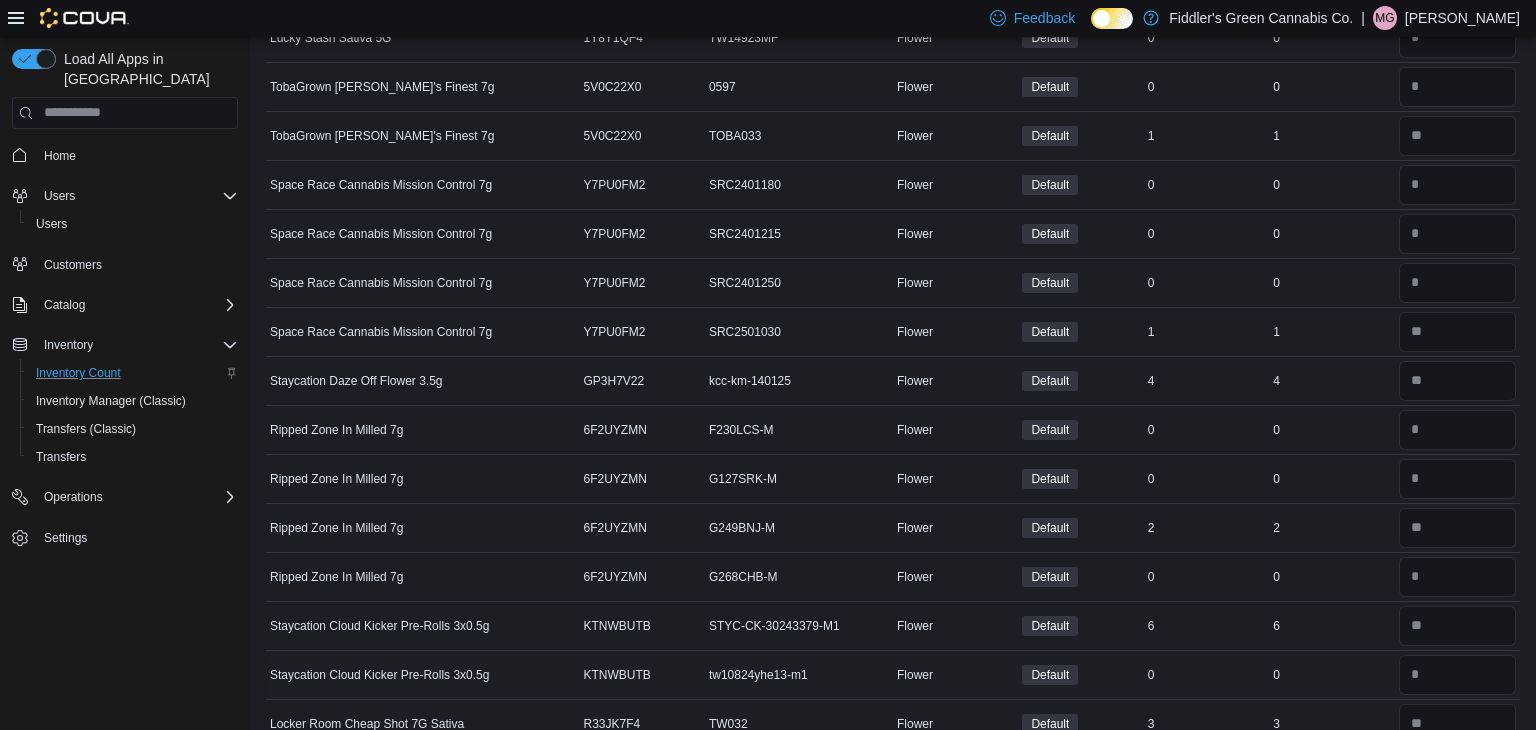 click on "0" at bounding box center [1331, 675] 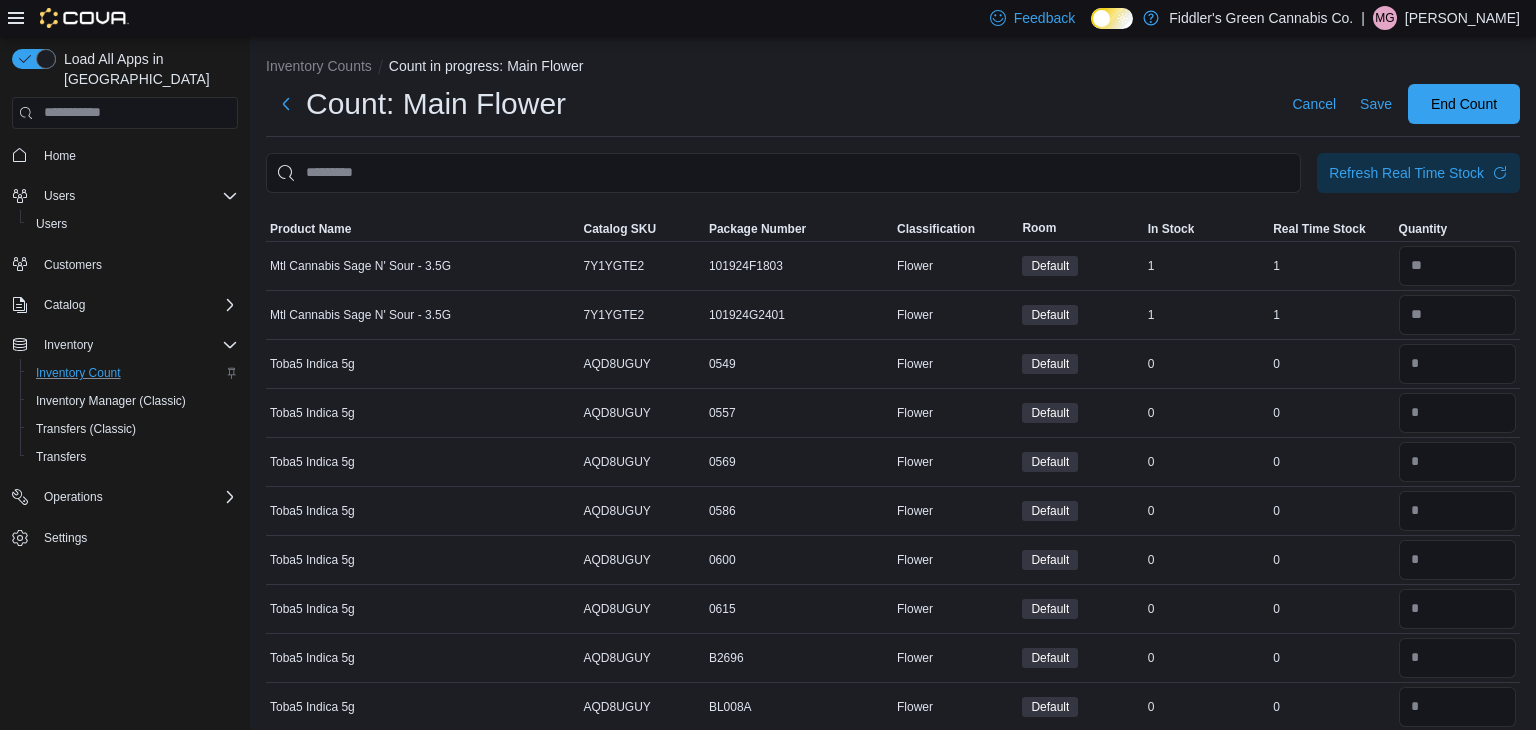 scroll, scrollTop: 0, scrollLeft: 0, axis: both 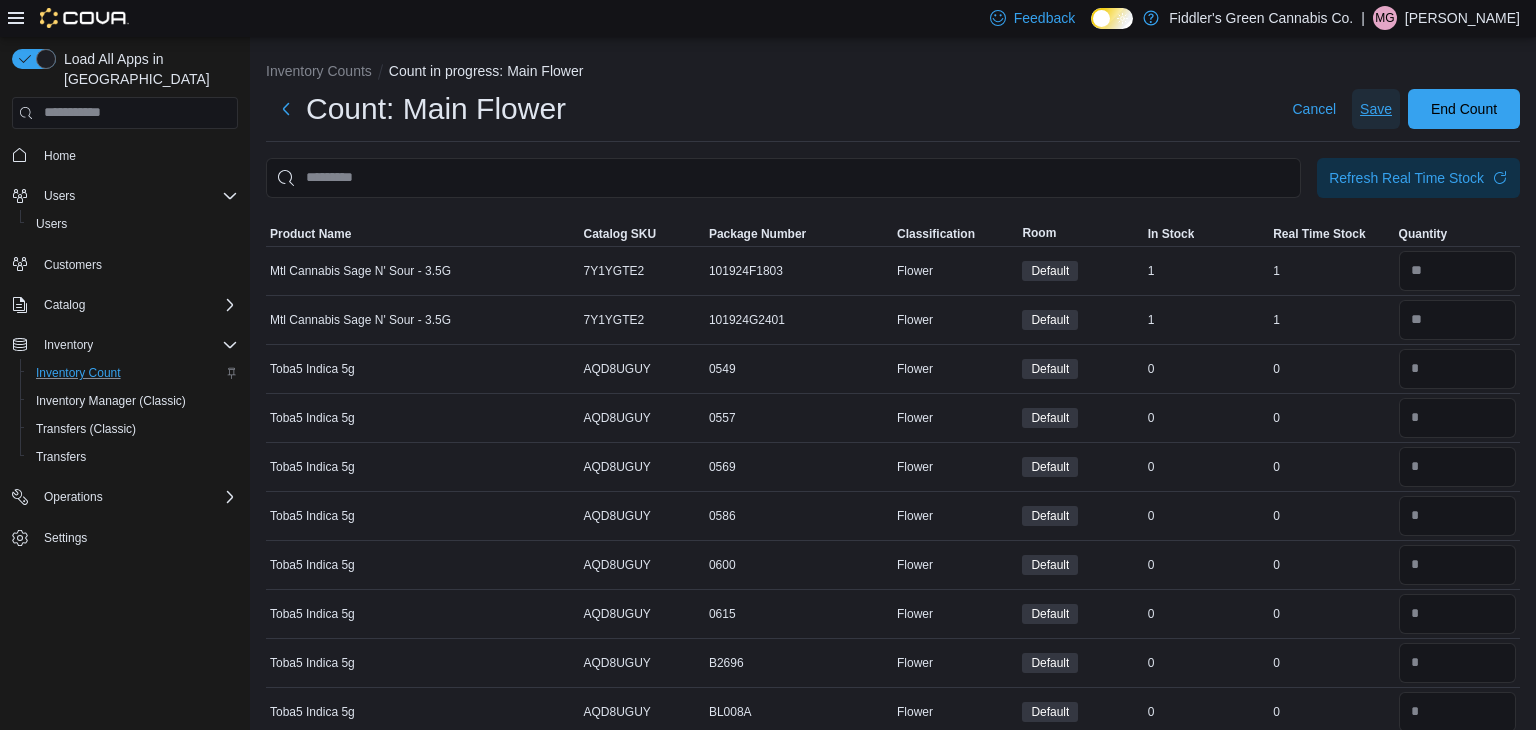 click on "Save" at bounding box center [1376, 109] 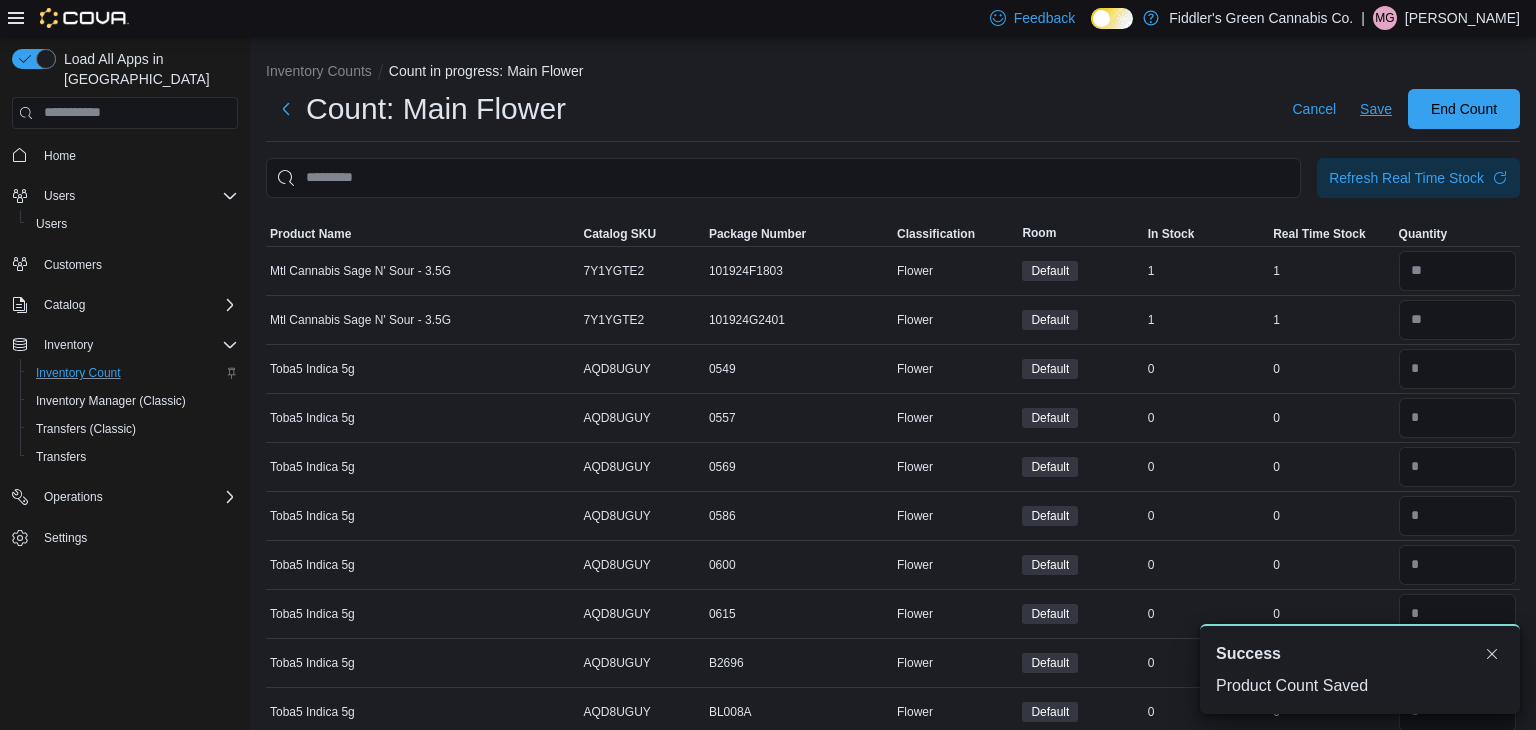 scroll, scrollTop: 0, scrollLeft: 0, axis: both 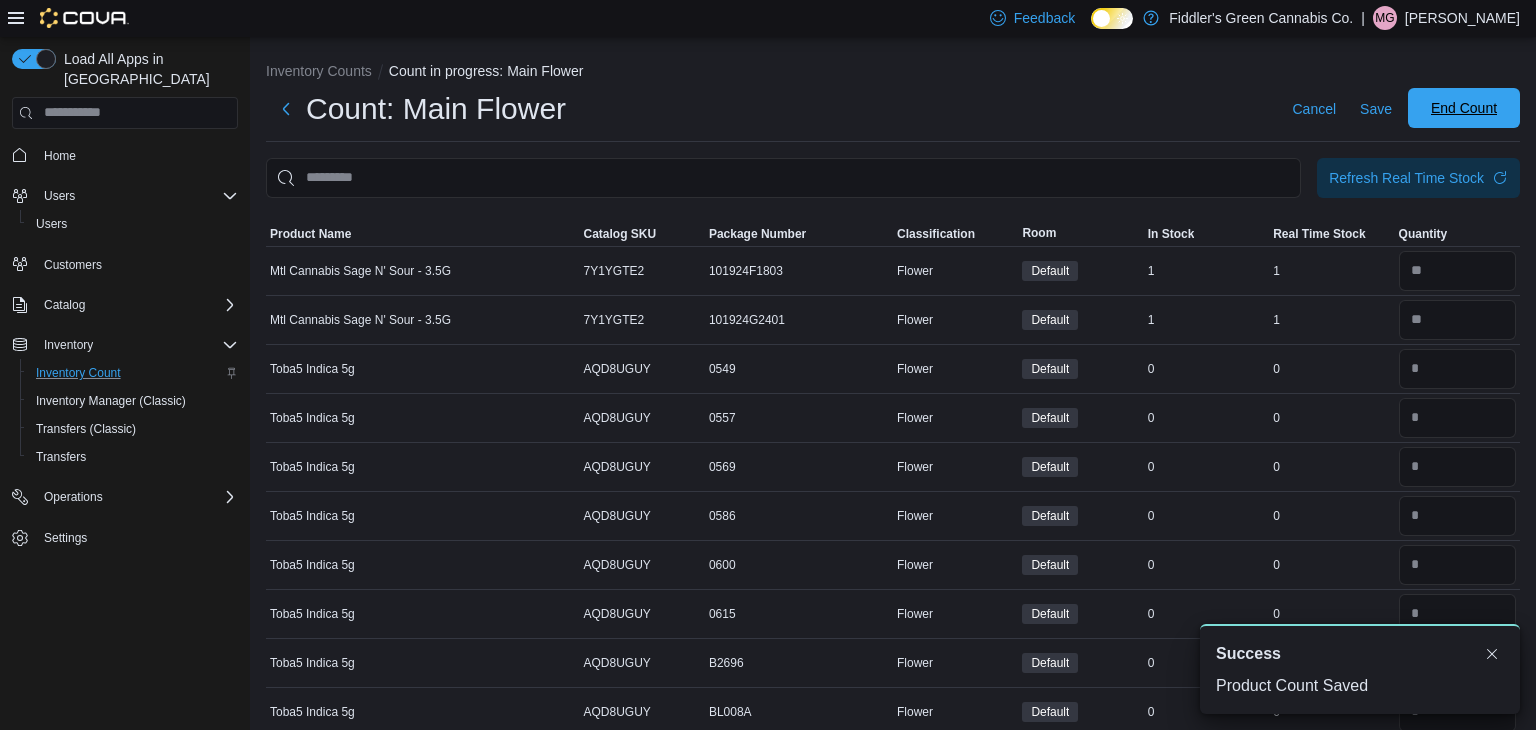 click on "End Count" at bounding box center (1464, 108) 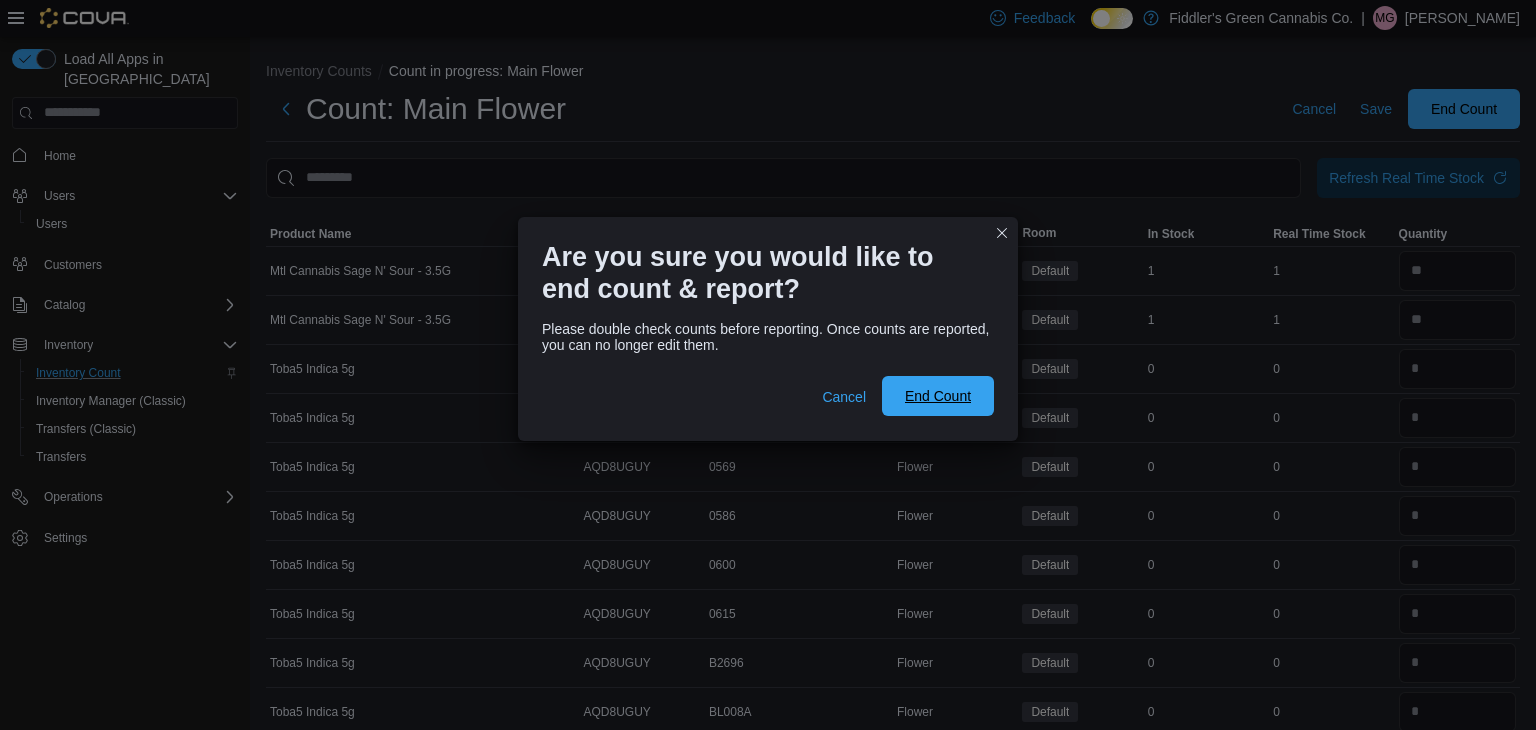 click on "End Count" at bounding box center (938, 396) 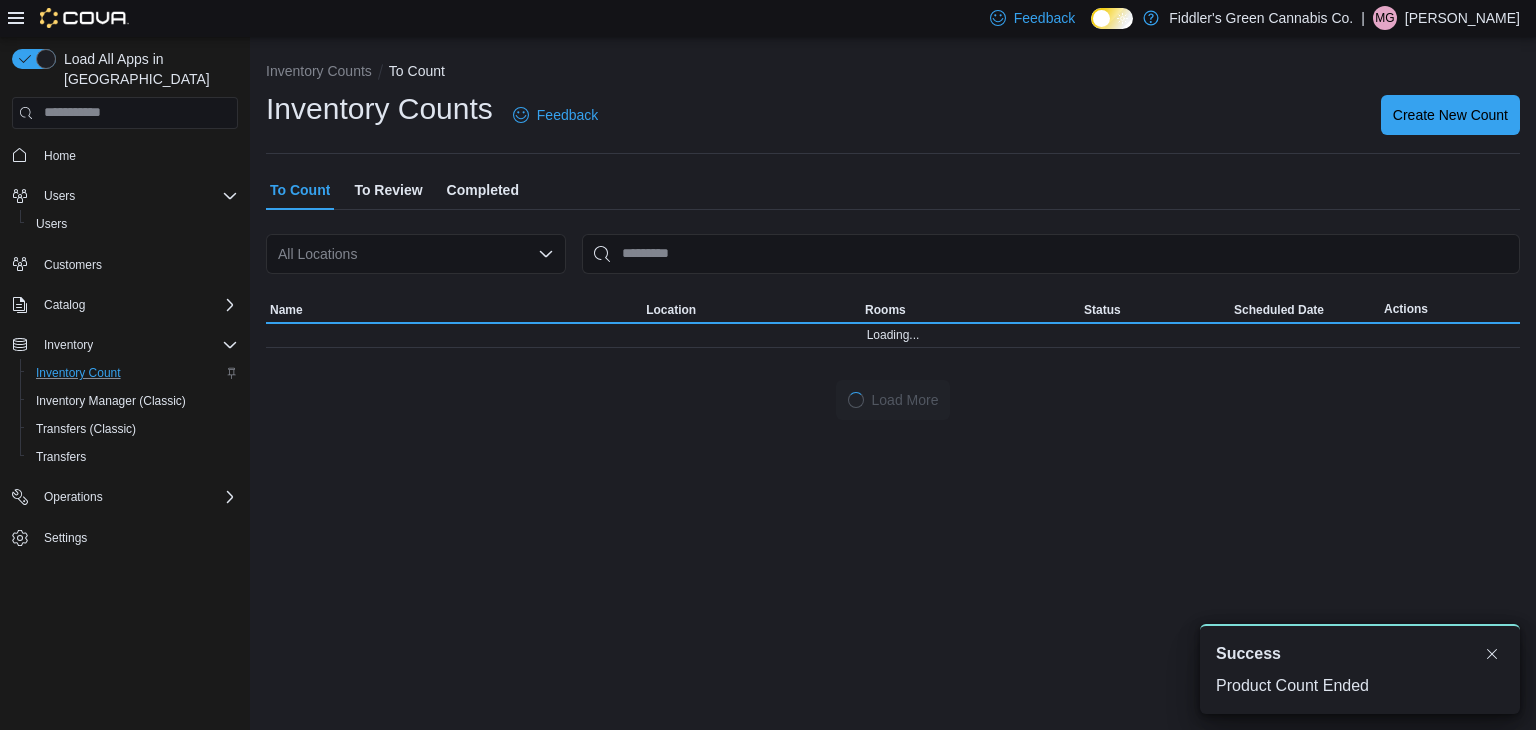 scroll, scrollTop: 0, scrollLeft: 0, axis: both 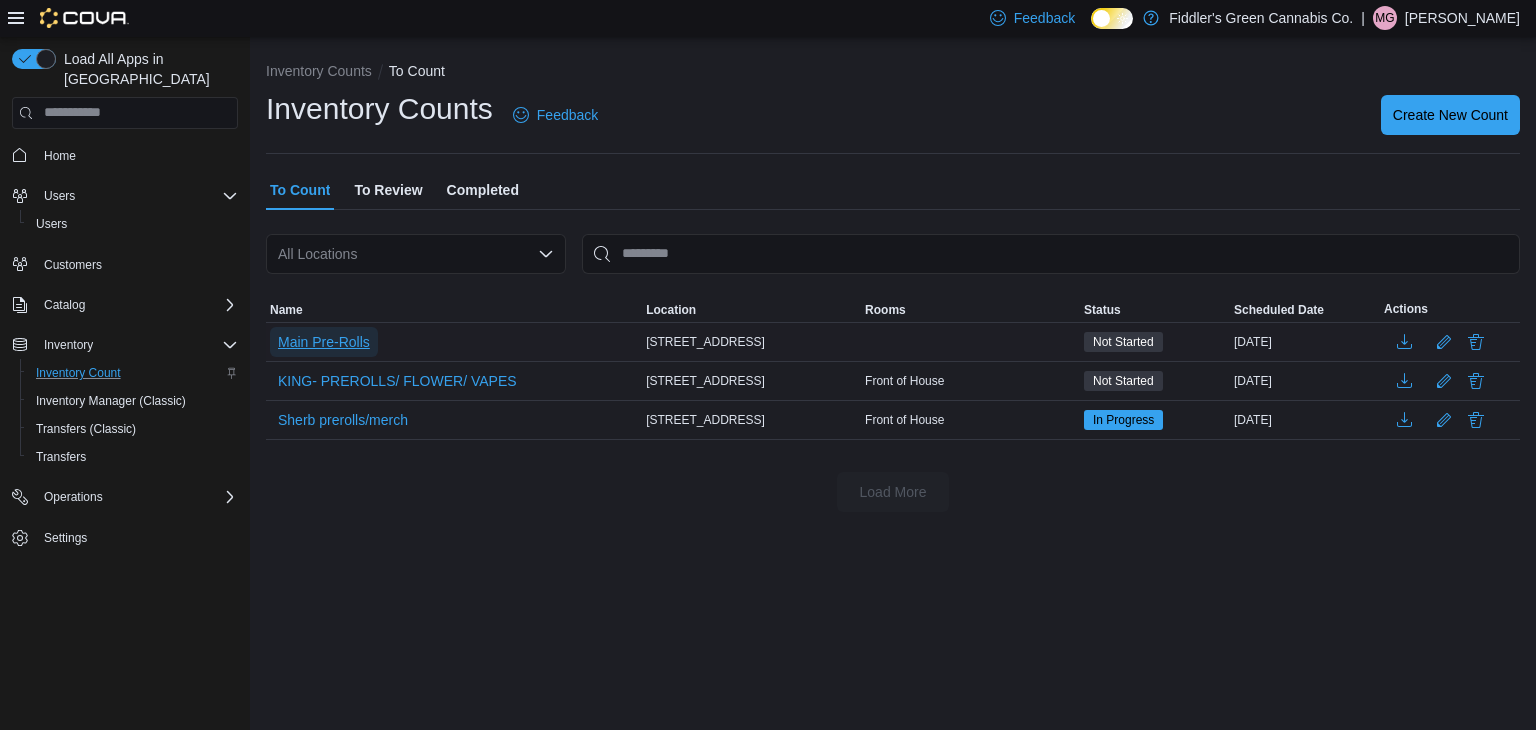 click on "Main Pre-Rolls" at bounding box center (324, 342) 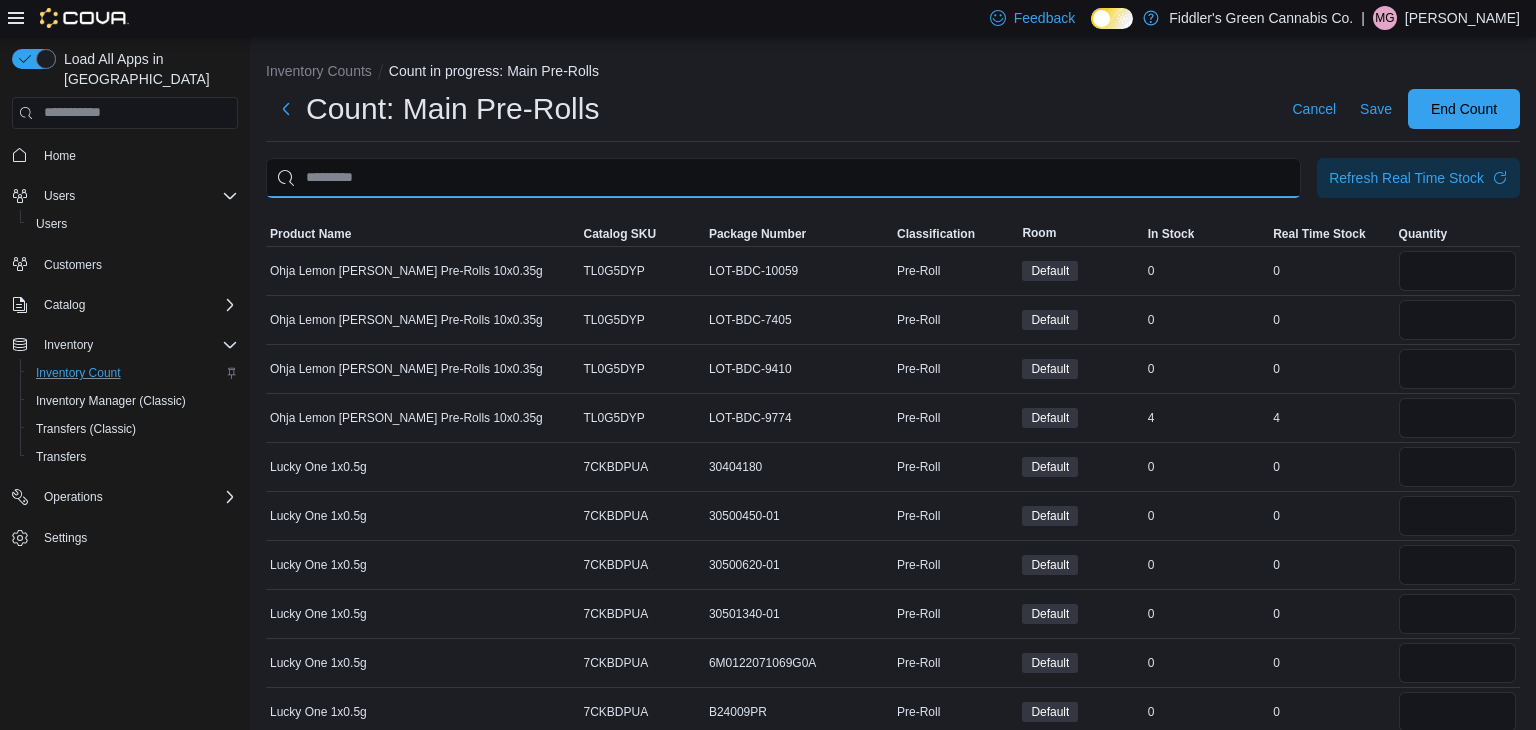 click at bounding box center [783, 178] 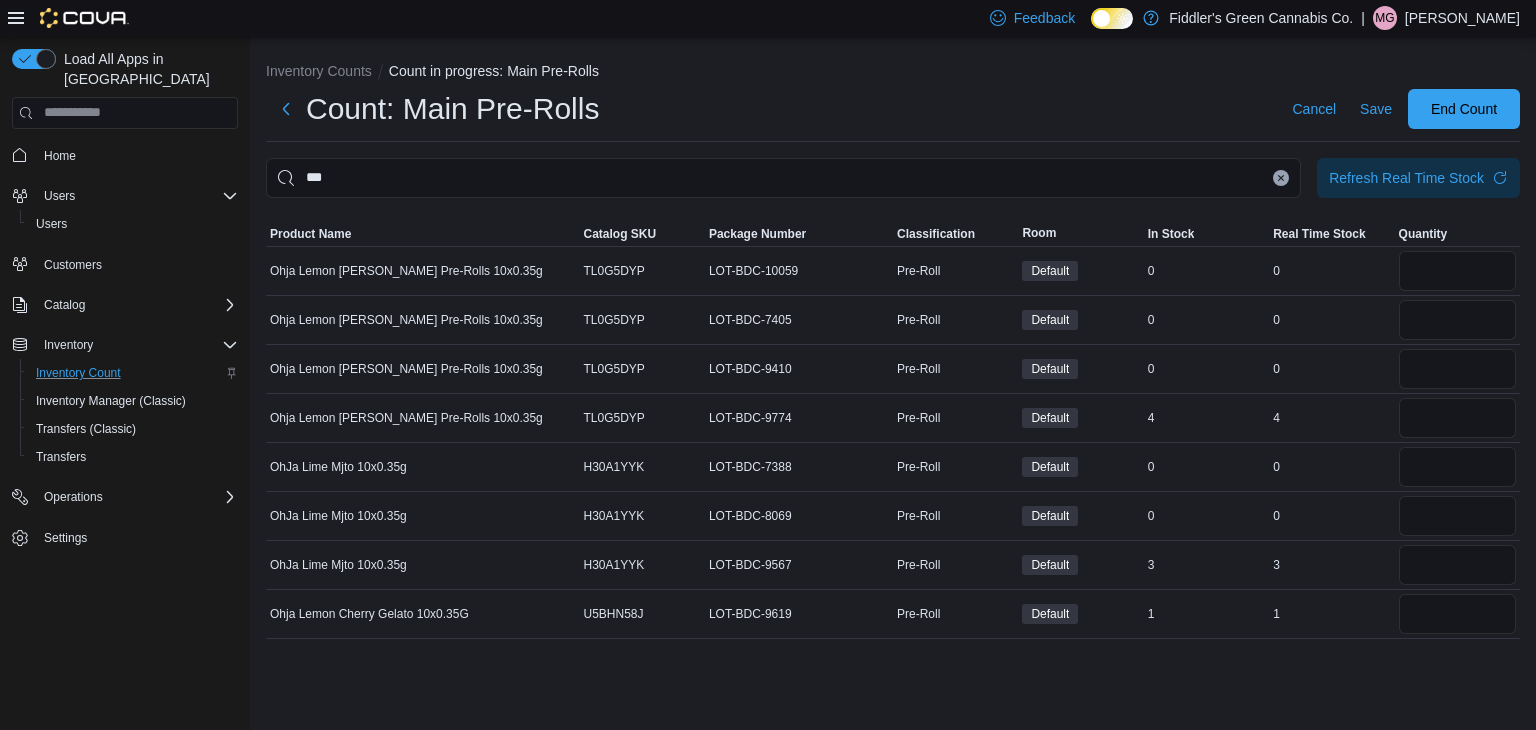 click on "Count: Main Pre-Rolls  Cancel Save End Count" at bounding box center (893, 109) 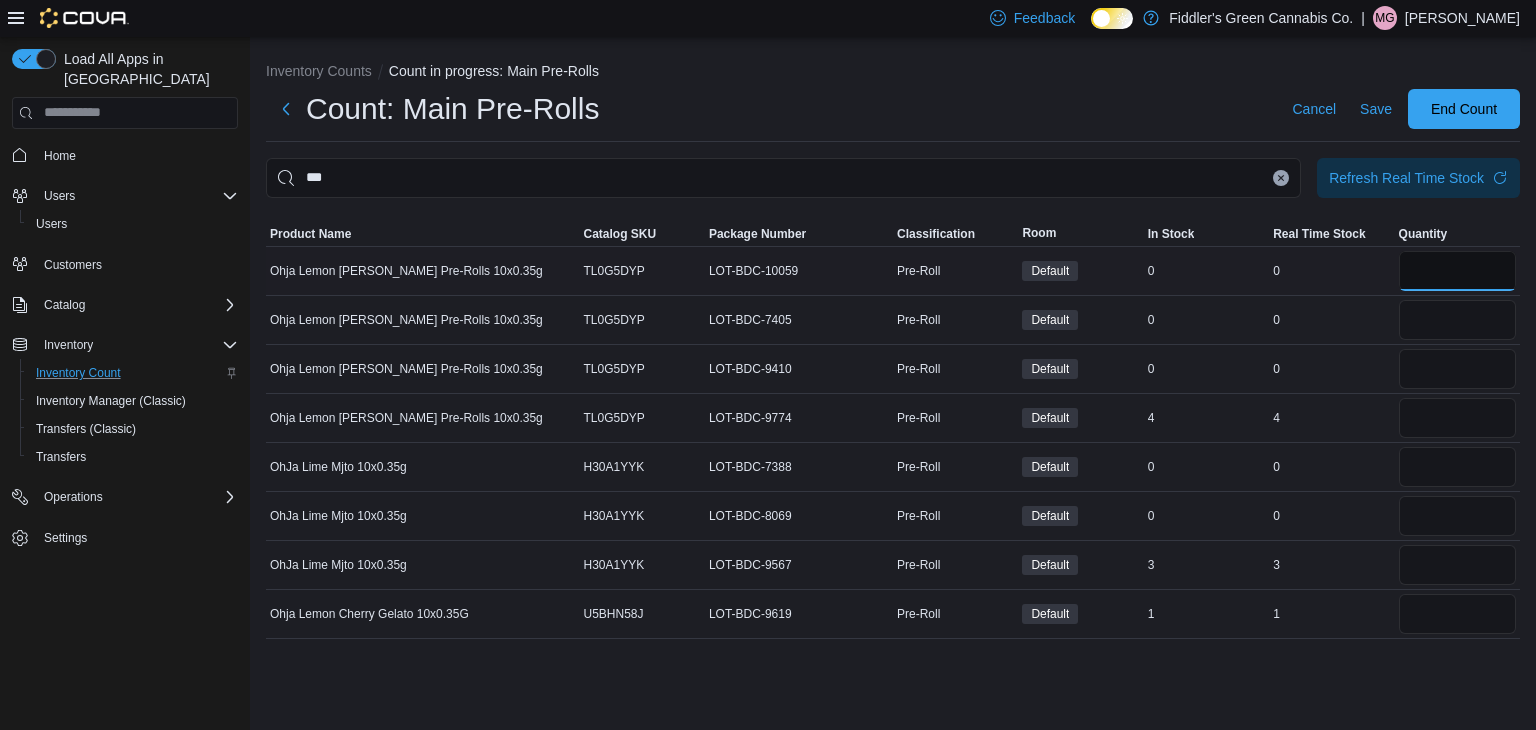 click at bounding box center (1457, 271) 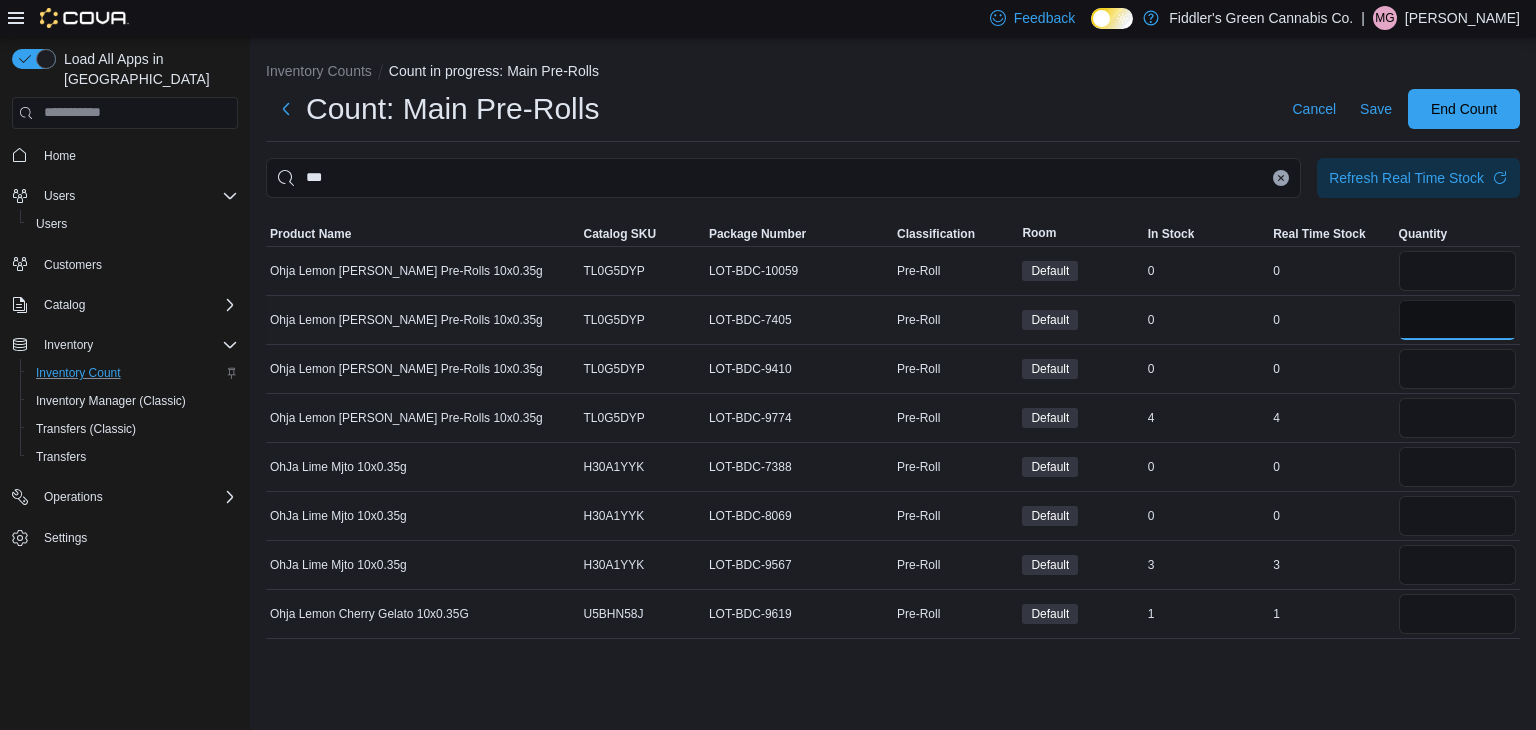 click at bounding box center [1457, 320] 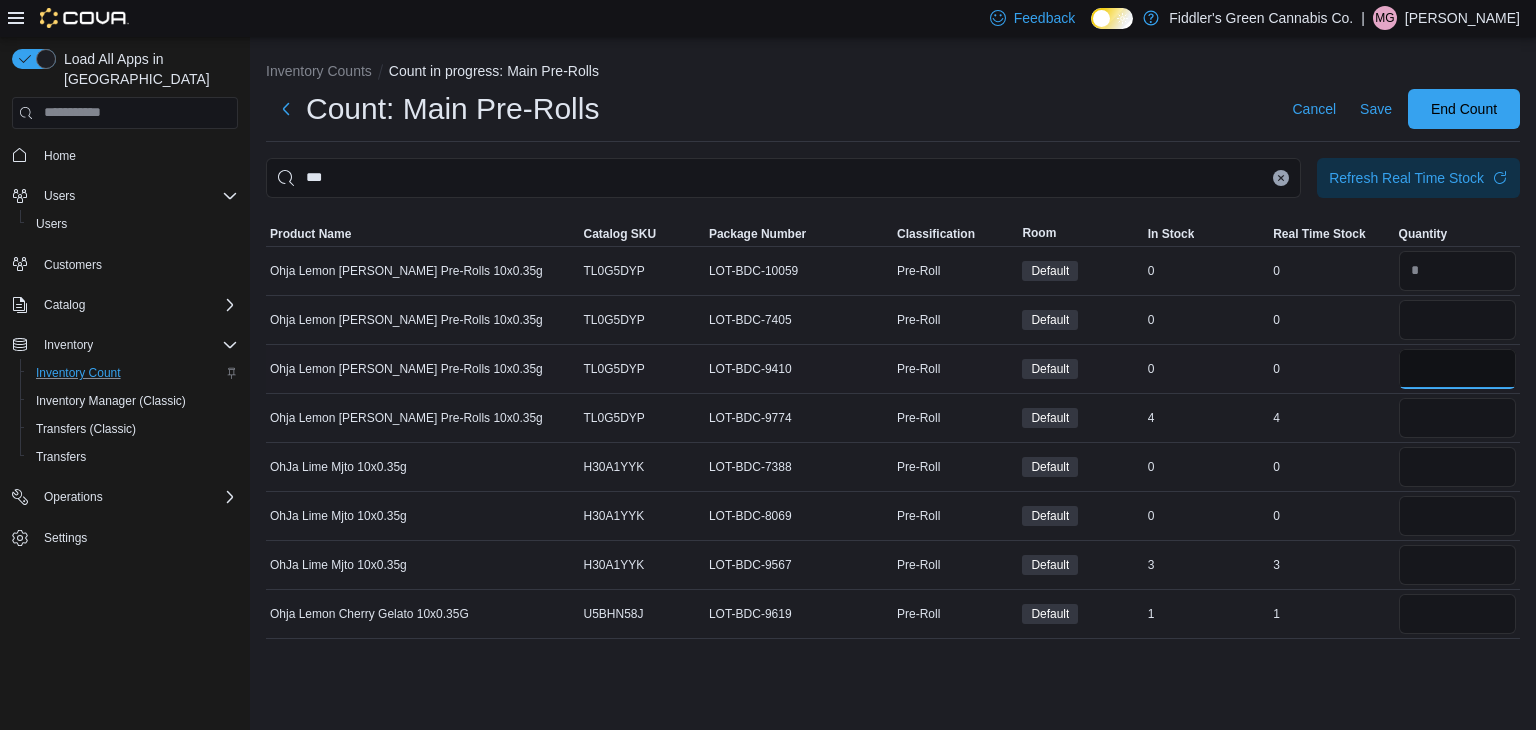 click at bounding box center (1457, 369) 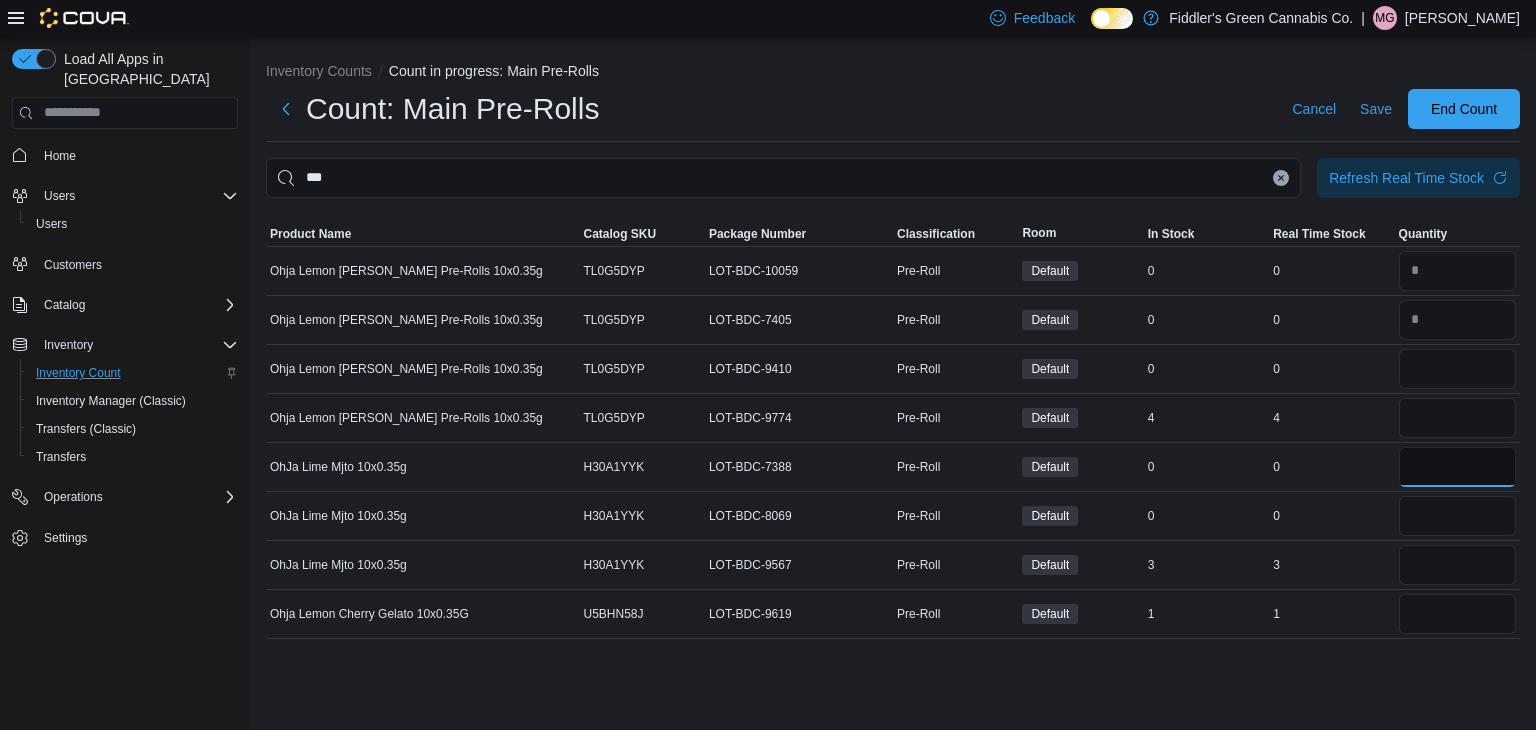 click at bounding box center [1457, 467] 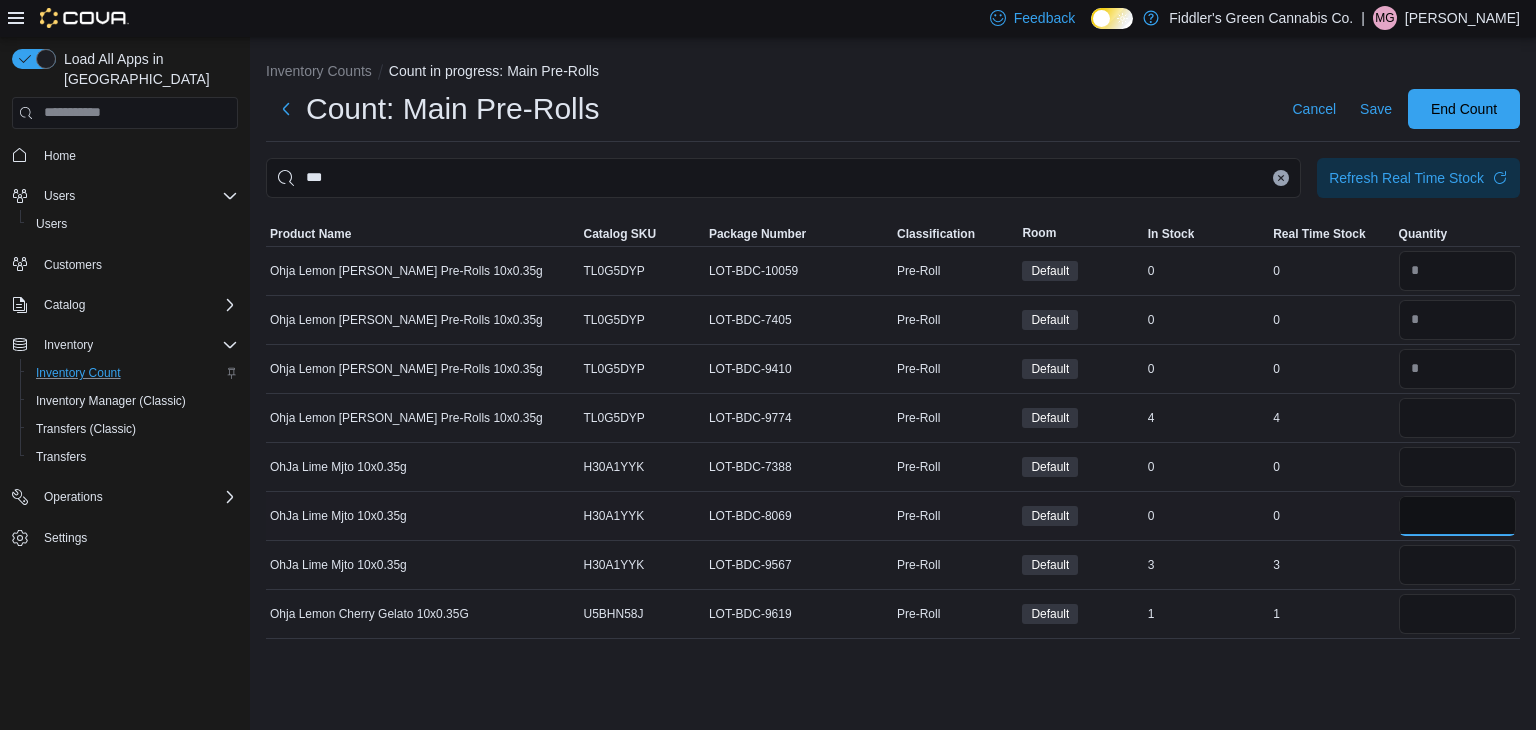 click at bounding box center [1457, 516] 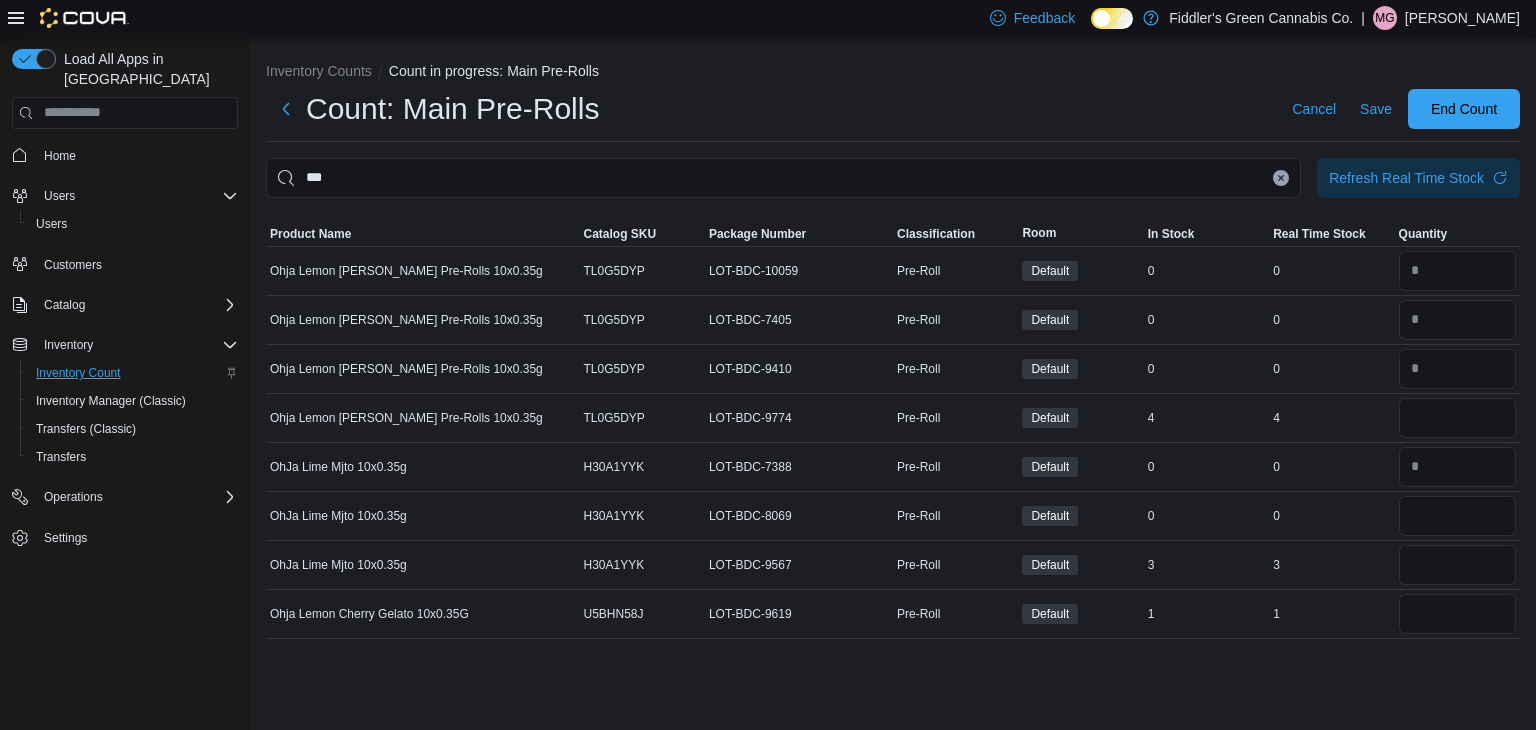 click on "4" at bounding box center [1331, 418] 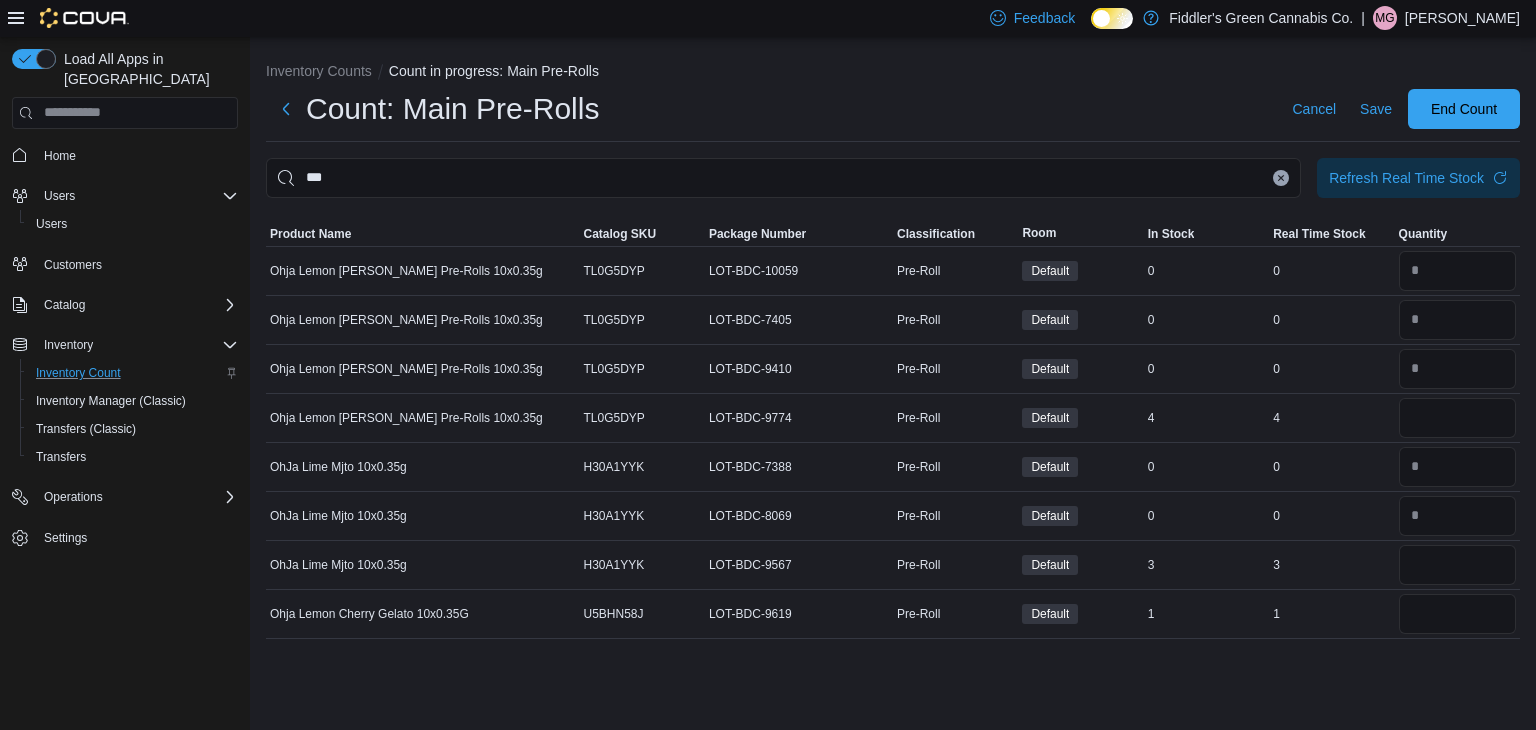 click on "Inventory Counts Count in progress: Main Pre-Rolls Count: Main Pre-Rolls  Cancel Save End Count *** Refresh Real Time Stock Sorting This table contains 8 rows. Product Name Catalog SKU Package Number Classification Room In Stock Real Time Stock Quantity Ohja Lemon [PERSON_NAME] Pre-Rolls 10x0.35g Catalog SKU TL0G5DYP Package Number LOT-BDC-10059 Pre-Roll Default In Stock 0  Real Time Stock 0  Ohja Lemon [PERSON_NAME] Pre-Rolls 10x0.35g Catalog SKU TL0G5DYP Package Number LOT-BDC-7405 Pre-Roll Default In Stock 0  Real Time Stock 0  Ohja Lemon [PERSON_NAME] Pre-Rolls 10x0.35g Catalog SKU TL0G5DYP Package Number LOT-BDC-9410 Pre-Roll Default In Stock 0  Real Time Stock 0  Ohja Lemon [PERSON_NAME] Pre-Rolls 10x0.35g Catalog SKU TL0G5DYP Package Number LOT-BDC-9774 Pre-Roll Default In Stock 4  Real Time Stock 4  OhJa Lime Mjto 10x0.35g Catalog SKU H30A1YYK Package Number LOT-BDC-7388 Pre-Roll Default In Stock 0  Real Time Stock 0  OhJa Lime Mjto 10x0.35g Catalog SKU H30A1YYK Package Number LOT-BDC-8069 Pre-Roll Default In Stock 0  0  Catalog SKU" at bounding box center (893, 346) 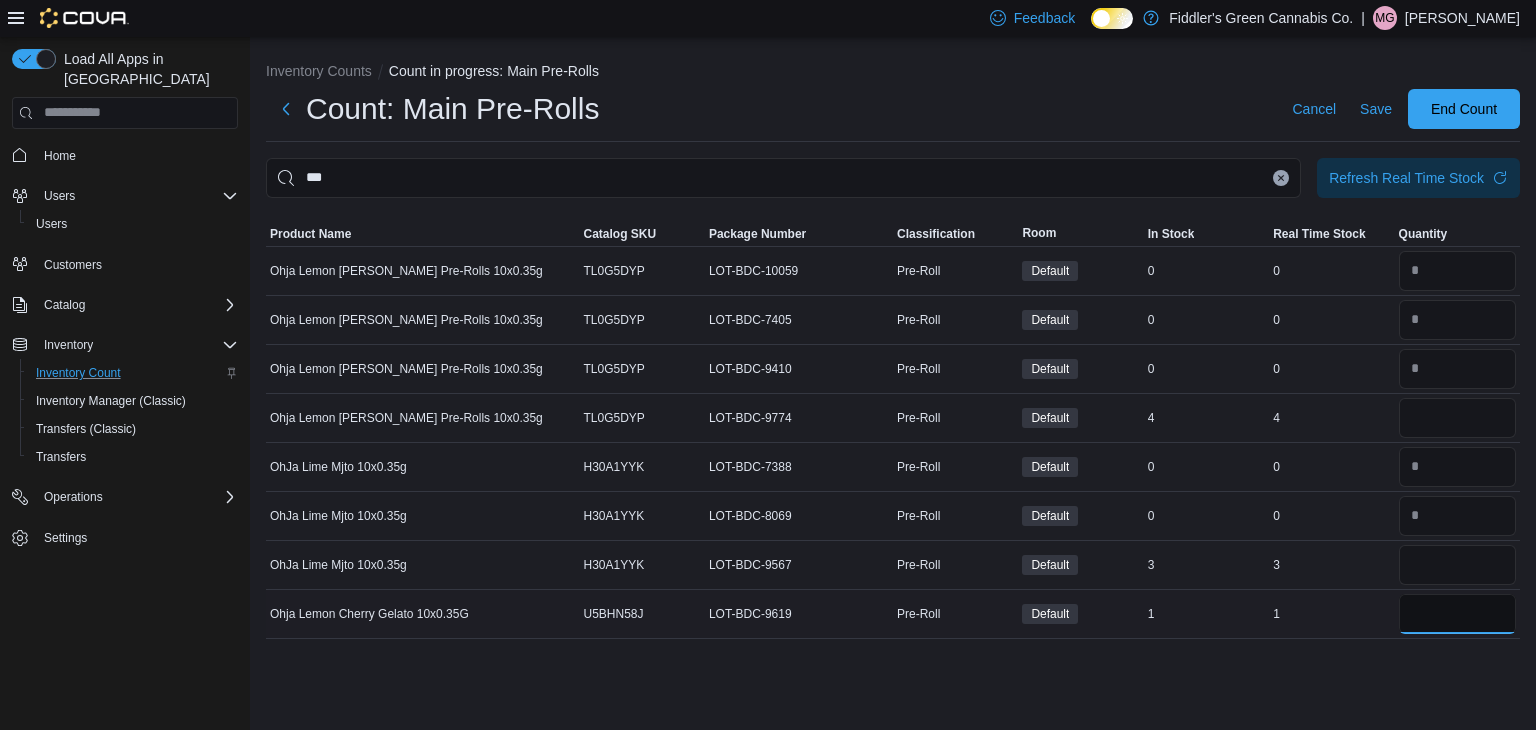 click at bounding box center [1457, 614] 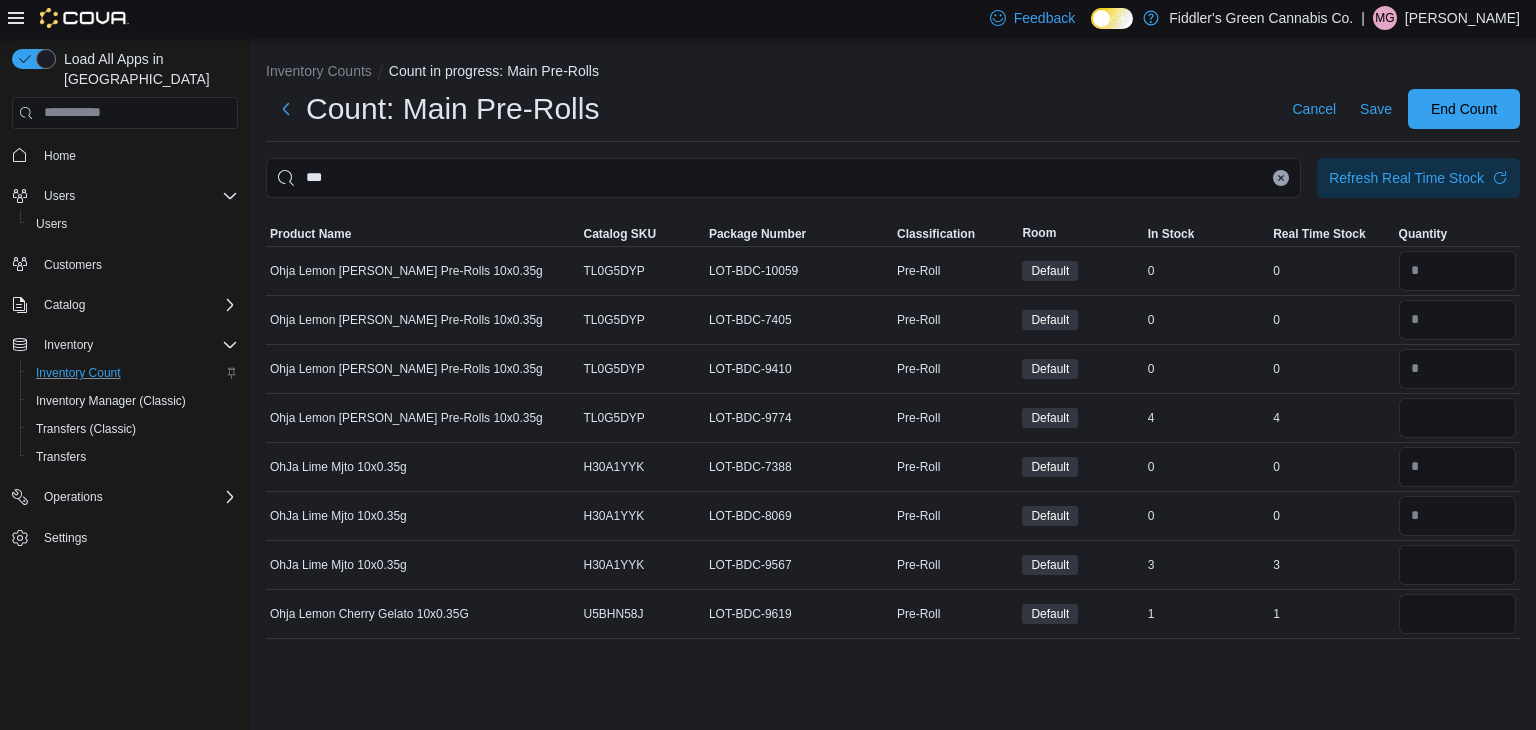 click on "Inventory Counts Count in progress: Main Pre-Rolls Count: Main Pre-Rolls  Cancel Save End Count *** Refresh Real Time Stock Sorting This table contains 8 rows. Product Name Catalog SKU Package Number Classification Room In Stock Real Time Stock Quantity Ohja Lemon [PERSON_NAME] Pre-Rolls 10x0.35g Catalog SKU TL0G5DYP Package Number LOT-BDC-10059 Pre-Roll Default In Stock 0  Real Time Stock 0  Ohja Lemon [PERSON_NAME] Pre-Rolls 10x0.35g Catalog SKU TL0G5DYP Package Number LOT-BDC-7405 Pre-Roll Default In Stock 0  Real Time Stock 0  Ohja Lemon [PERSON_NAME] Pre-Rolls 10x0.35g Catalog SKU TL0G5DYP Package Number LOT-BDC-9410 Pre-Roll Default In Stock 0  Real Time Stock 0  Ohja Lemon [PERSON_NAME] Pre-Rolls 10x0.35g Catalog SKU TL0G5DYP Package Number LOT-BDC-9774 Pre-Roll Default In Stock 4  Real Time Stock 4  OhJa Lime Mjto 10x0.35g Catalog SKU H30A1YYK Package Number LOT-BDC-7388 Pre-Roll Default In Stock 0  Real Time Stock 0  OhJa Lime Mjto 10x0.35g Catalog SKU H30A1YYK Package Number LOT-BDC-8069 Pre-Roll Default In Stock 0  0  Catalog SKU" at bounding box center (893, 384) 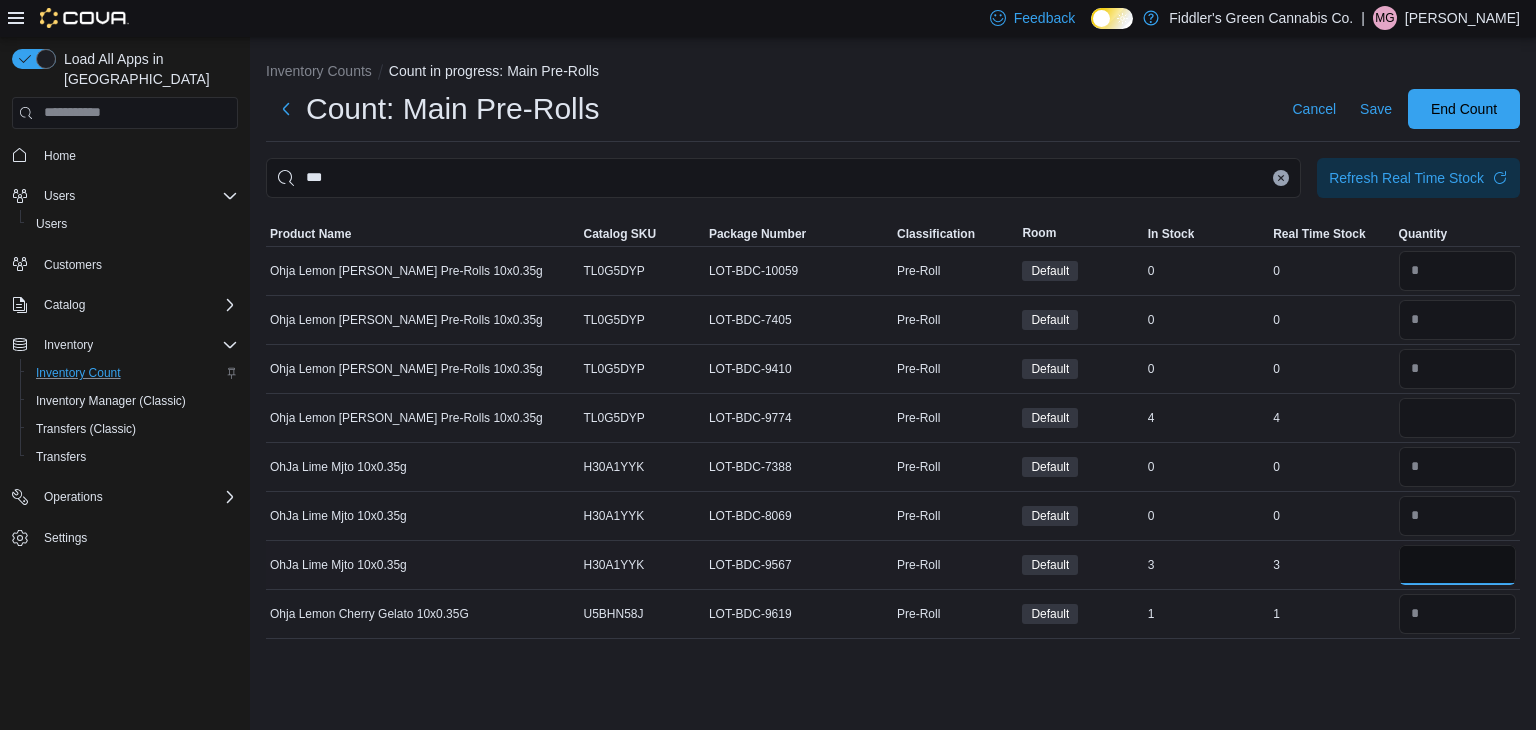 click at bounding box center [1457, 565] 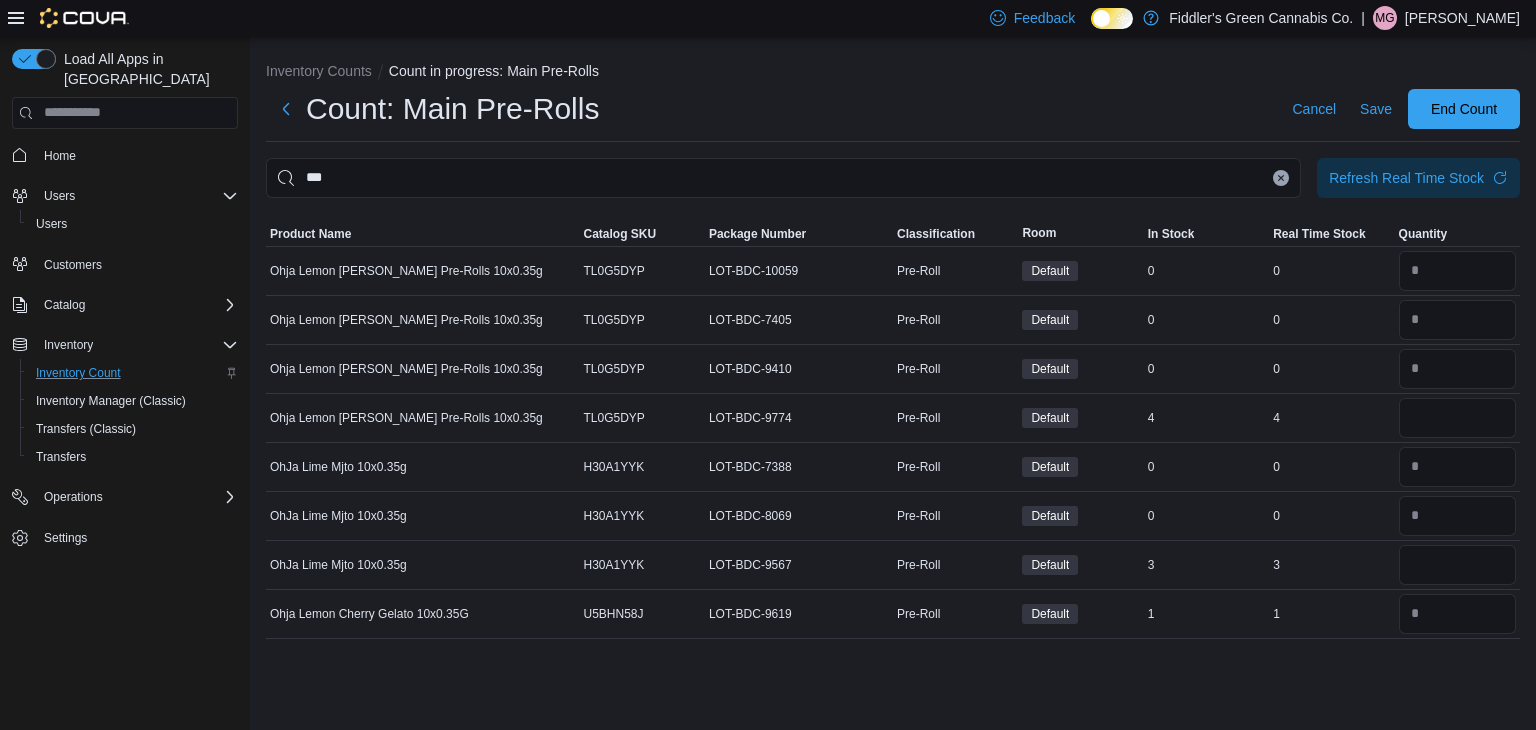 click on "Inventory Counts Count in progress: Main Pre-Rolls Count: Main Pre-Rolls  Cancel Save End Count *** Refresh Real Time Stock Sorting This table contains 8 rows. Product Name Catalog SKU Package Number Classification Room In Stock Real Time Stock Quantity Ohja Lemon [PERSON_NAME] Pre-Rolls 10x0.35g Catalog SKU TL0G5DYP Package Number LOT-BDC-10059 Pre-Roll Default In Stock 0  Real Time Stock 0  Ohja Lemon [PERSON_NAME] Pre-Rolls 10x0.35g Catalog SKU TL0G5DYP Package Number LOT-BDC-7405 Pre-Roll Default In Stock 0  Real Time Stock 0  Ohja Lemon [PERSON_NAME] Pre-Rolls 10x0.35g Catalog SKU TL0G5DYP Package Number LOT-BDC-9410 Pre-Roll Default In Stock 0  Real Time Stock 0  Ohja Lemon [PERSON_NAME] Pre-Rolls 10x0.35g Catalog SKU TL0G5DYP Package Number LOT-BDC-9774 Pre-Roll Default In Stock 4  Real Time Stock 4  OhJa Lime Mjto 10x0.35g Catalog SKU H30A1YYK Package Number LOT-BDC-7388 Pre-Roll Default In Stock 0  Real Time Stock 0  OhJa Lime Mjto 10x0.35g Catalog SKU H30A1YYK Package Number LOT-BDC-8069 Pre-Roll Default In Stock 0  0  Catalog SKU" at bounding box center [893, 384] 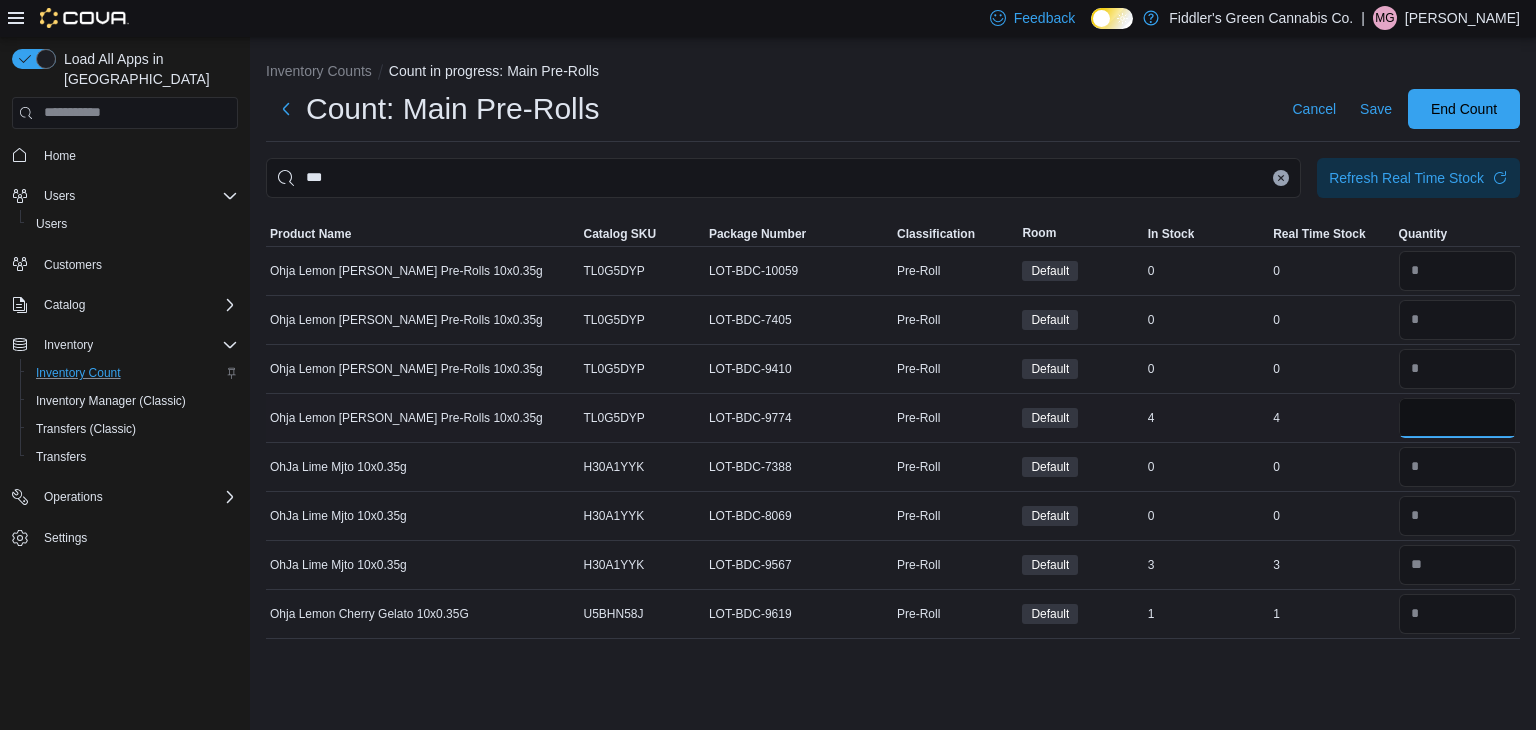 click at bounding box center [1457, 418] 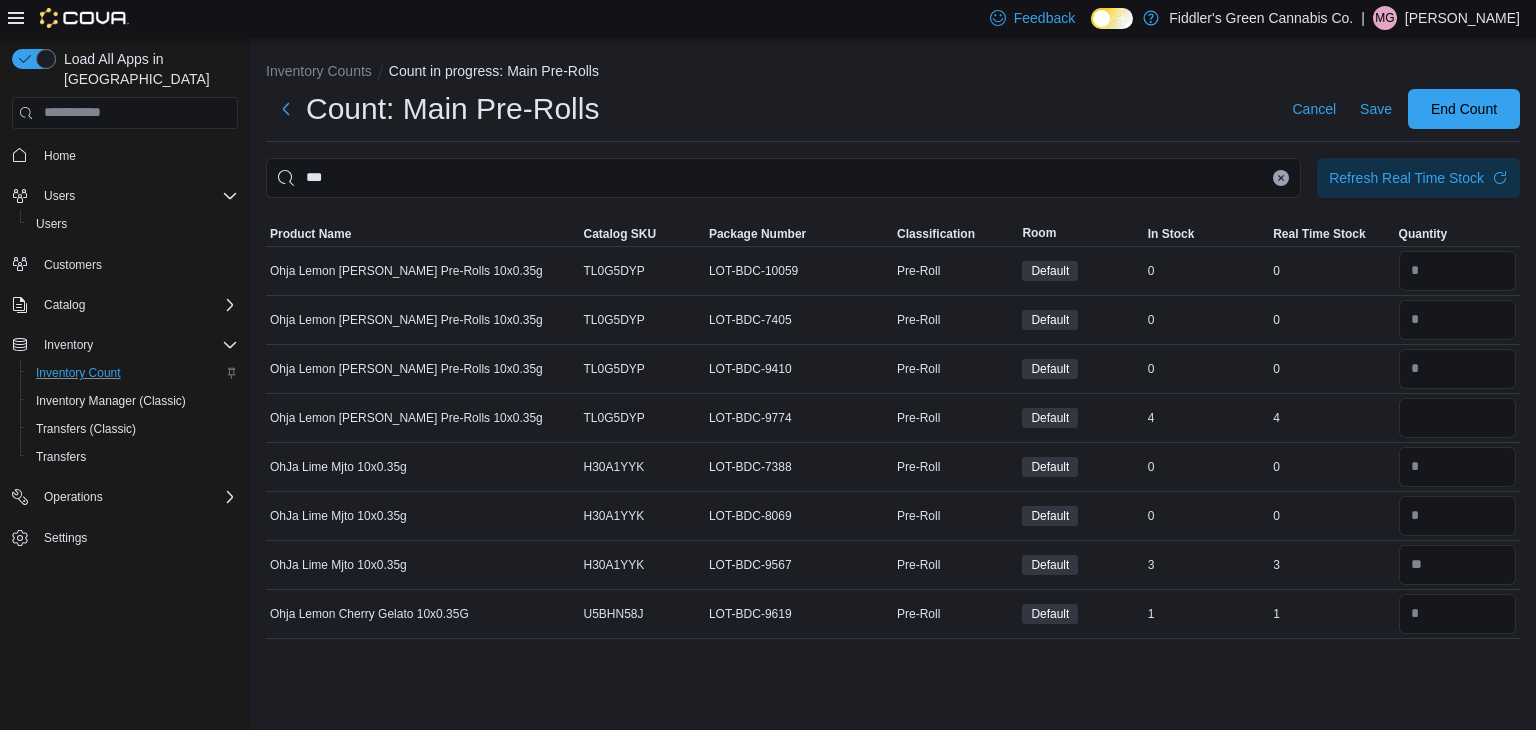 click on "Inventory Counts Count in progress: Main Pre-Rolls Count: Main Pre-Rolls  Cancel Save End Count *** Refresh Real Time Stock Sorting This table contains 8 rows. Product Name Catalog SKU Package Number Classification Room In Stock Real Time Stock Quantity Ohja Lemon [PERSON_NAME] Pre-Rolls 10x0.35g Catalog SKU TL0G5DYP Package Number LOT-BDC-10059 Pre-Roll Default In Stock 0  Real Time Stock 0  Ohja Lemon [PERSON_NAME] Pre-Rolls 10x0.35g Catalog SKU TL0G5DYP Package Number LOT-BDC-7405 Pre-Roll Default In Stock 0  Real Time Stock 0  Ohja Lemon [PERSON_NAME] Pre-Rolls 10x0.35g Catalog SKU TL0G5DYP Package Number LOT-BDC-9410 Pre-Roll Default In Stock 0  Real Time Stock 0  Ohja Lemon [PERSON_NAME] Pre-Rolls 10x0.35g Catalog SKU TL0G5DYP Package Number LOT-BDC-9774 Pre-Roll Default In Stock 4  Real Time Stock 4  * OhJa Lime Mjto 10x0.35g Catalog SKU H30A1YYK Package Number LOT-BDC-7388 Pre-Roll Default In Stock 0  Real Time Stock 0  OhJa Lime Mjto 10x0.35g Catalog SKU H30A1YYK Package Number LOT-BDC-8069 Pre-Roll Default In Stock 0  0  H30A1YYK" at bounding box center (893, 384) 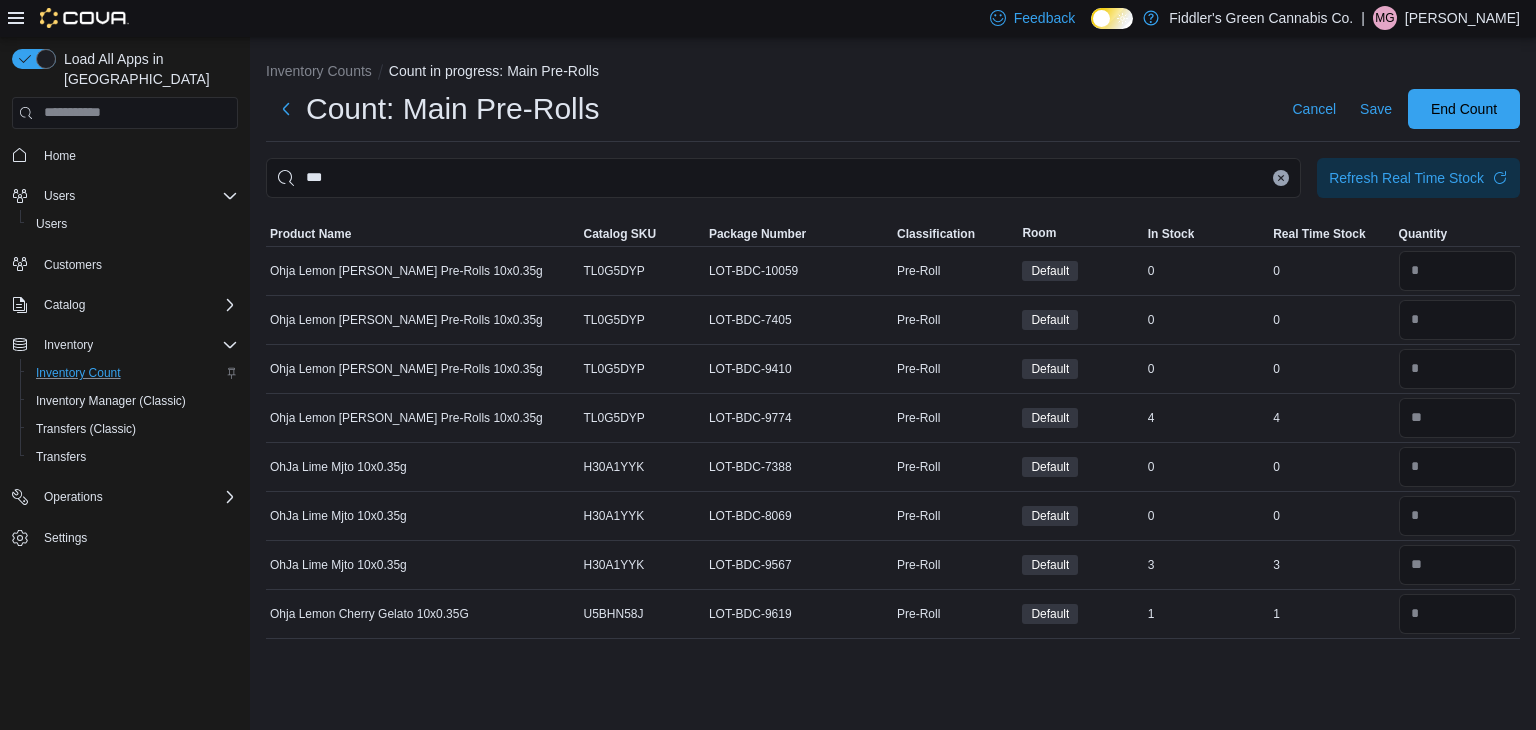click at bounding box center (1281, 178) 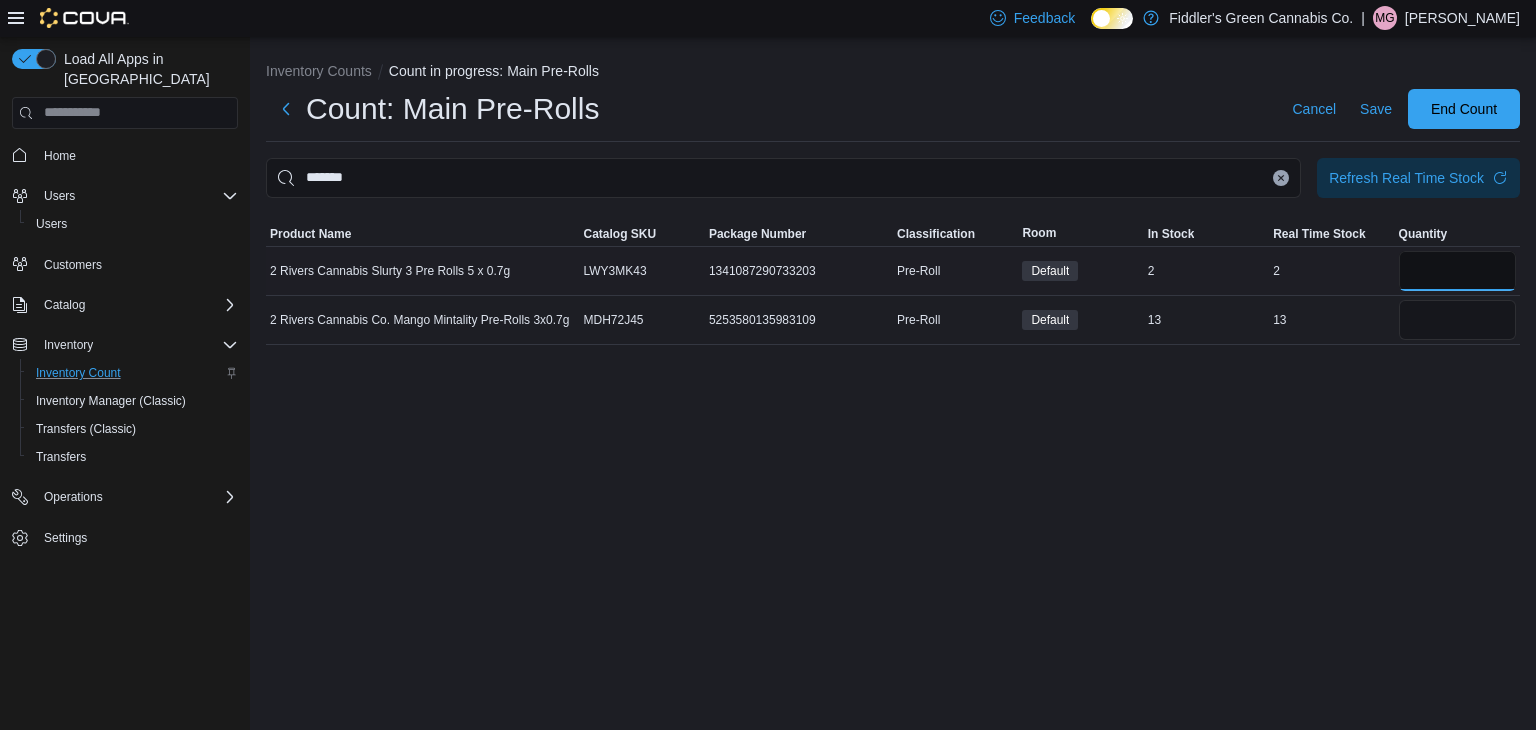 click at bounding box center [1457, 271] 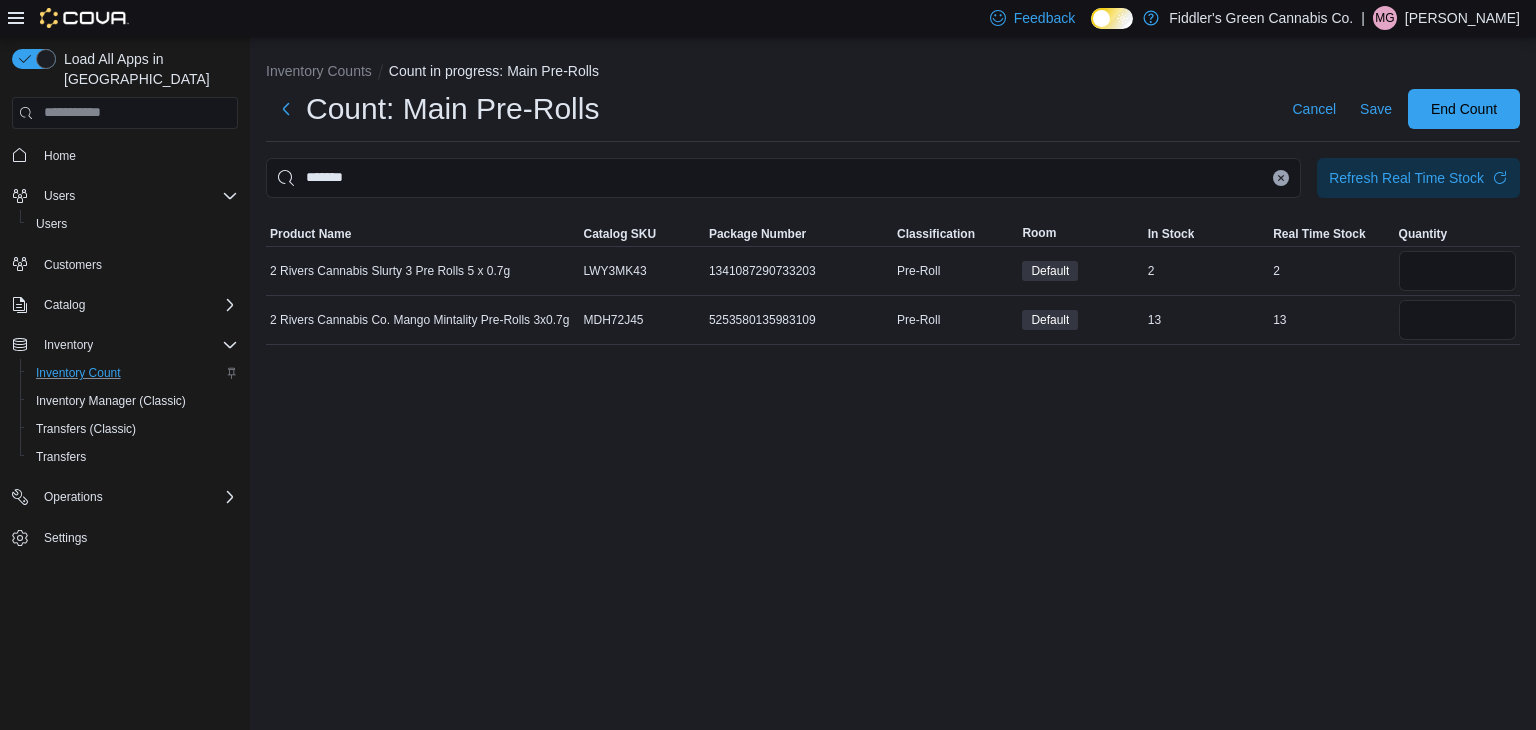click on "Inventory Counts Count in progress: Main Pre-Rolls Count: Main Pre-Rolls  Cancel Save End Count ******* Refresh Real Time Stock Sorting This table contains 2 rows. Product Name Catalog SKU Package Number Classification Room In Stock Real Time Stock Quantity 2 Rivers Cannabis Slurty 3 Pre Rolls 5 x 0.7g Catalog SKU LWY3MK43 Package Number 1341087290733203 Pre-Roll Default In Stock 2  Real Time Stock 2  * 2 Rivers Cannabis Co. Mango Mintality Pre-Rolls 3x0.7g Catalog SKU MDH72J45 Package Number 5253580135983109 Pre-Roll Default In Stock 13  Real Time Stock 13" at bounding box center [893, 384] 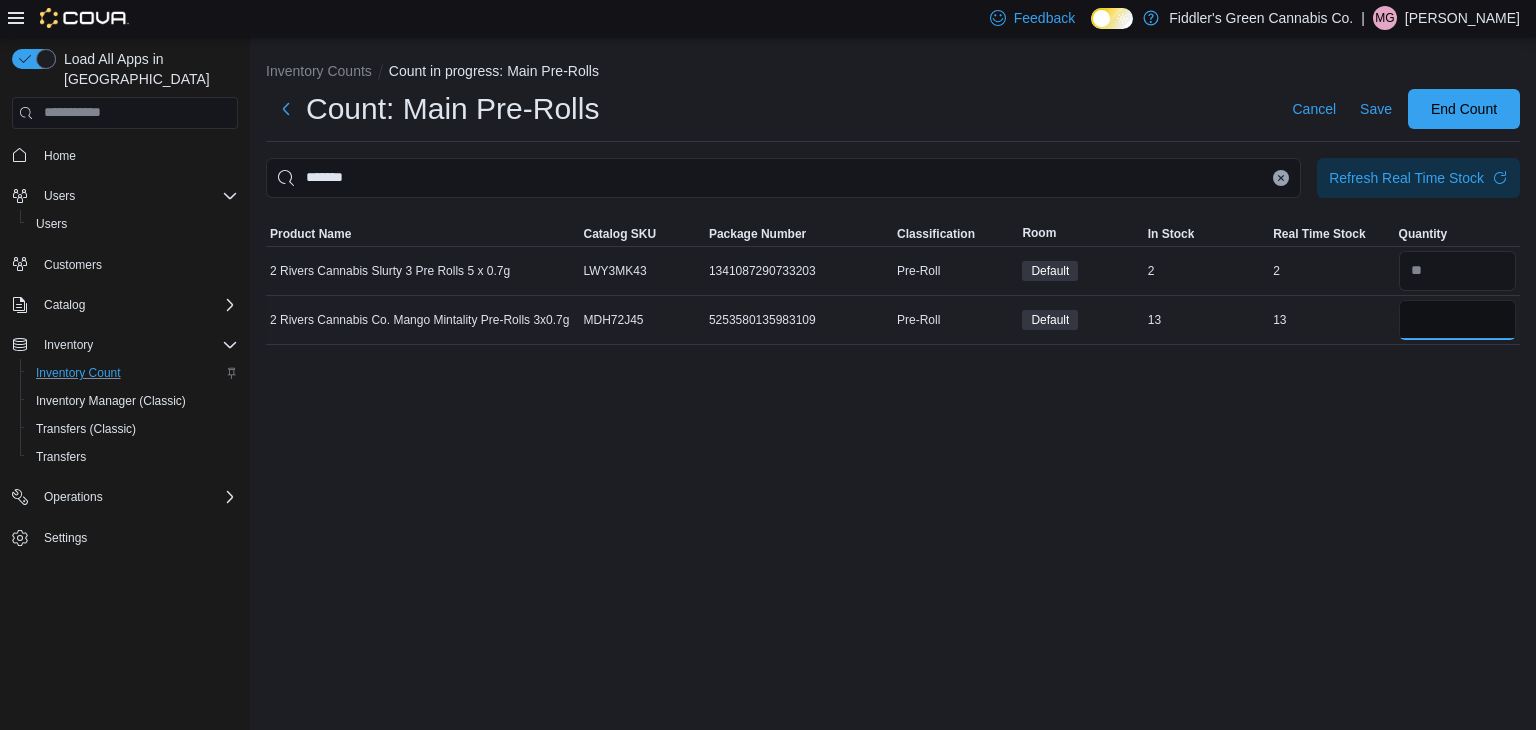 click at bounding box center [1457, 320] 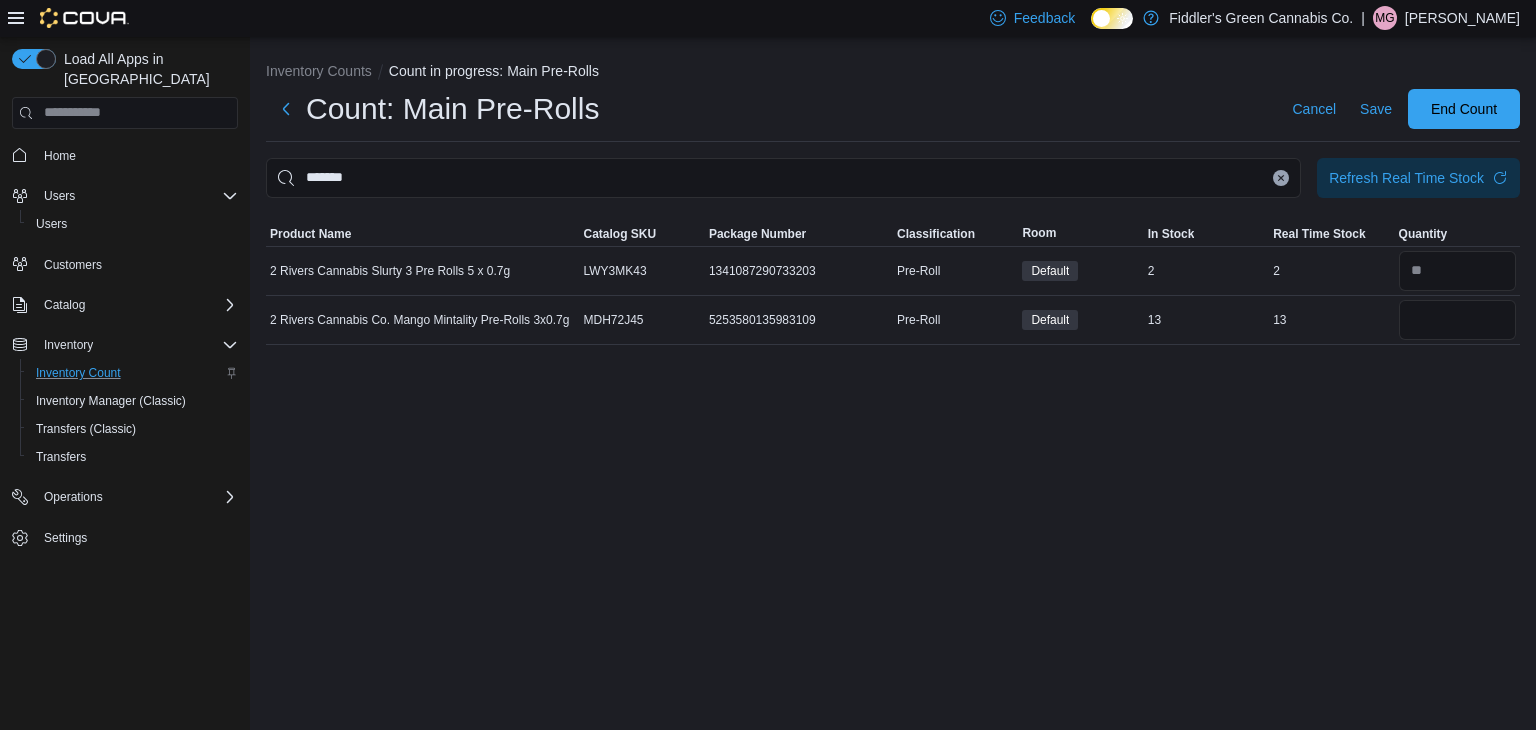 click on "Inventory Counts Count in progress: Main Pre-Rolls Count: Main Pre-Rolls  Cancel Save End Count ******* Refresh Real Time Stock Sorting This table contains 2 rows. Product Name Catalog SKU Package Number Classification Room In Stock Real Time Stock Quantity 2 Rivers Cannabis Slurty 3 Pre Rolls 5 x 0.7g Catalog SKU LWY3MK43 Package Number 1341087290733203 Pre-Roll Default In Stock 2  Real Time Stock 2  2 Rivers Cannabis Co. Mango Mintality Pre-Rolls 3x0.7g Catalog SKU MDH72J45 Package Number 5253580135983109 Pre-Roll Default In Stock 13  Real Time Stock 13  **" at bounding box center (893, 384) 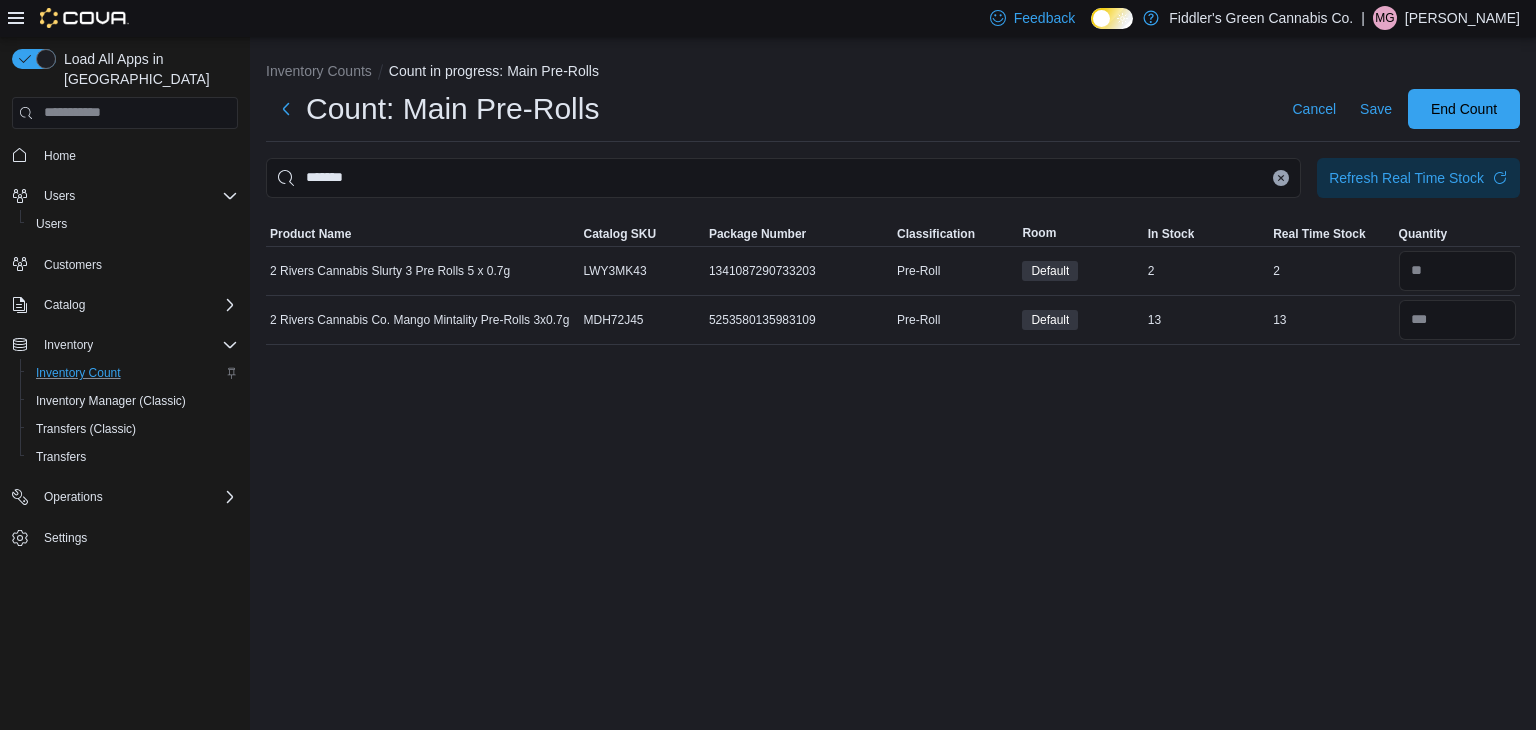 click on "Inventory Counts Count in progress: Main Pre-Rolls Count: Main Pre-Rolls  Cancel Save End Count ******* Refresh Real Time Stock Sorting This table contains 2 rows. Product Name Catalog SKU Package Number Classification Room In Stock Real Time Stock Quantity 2 Rivers Cannabis Slurty 3 Pre Rolls 5 x 0.7g Catalog SKU LWY3MK43 Package Number 1341087290733203 Pre-Roll Default In Stock 2  Real Time Stock 2  2 Rivers Cannabis Co. Mango Mintality Pre-Rolls 3x0.7g Catalog SKU MDH72J45 Package Number 5253580135983109 Pre-Roll Default In Stock 13  Real Time Stock 13" at bounding box center (893, 384) 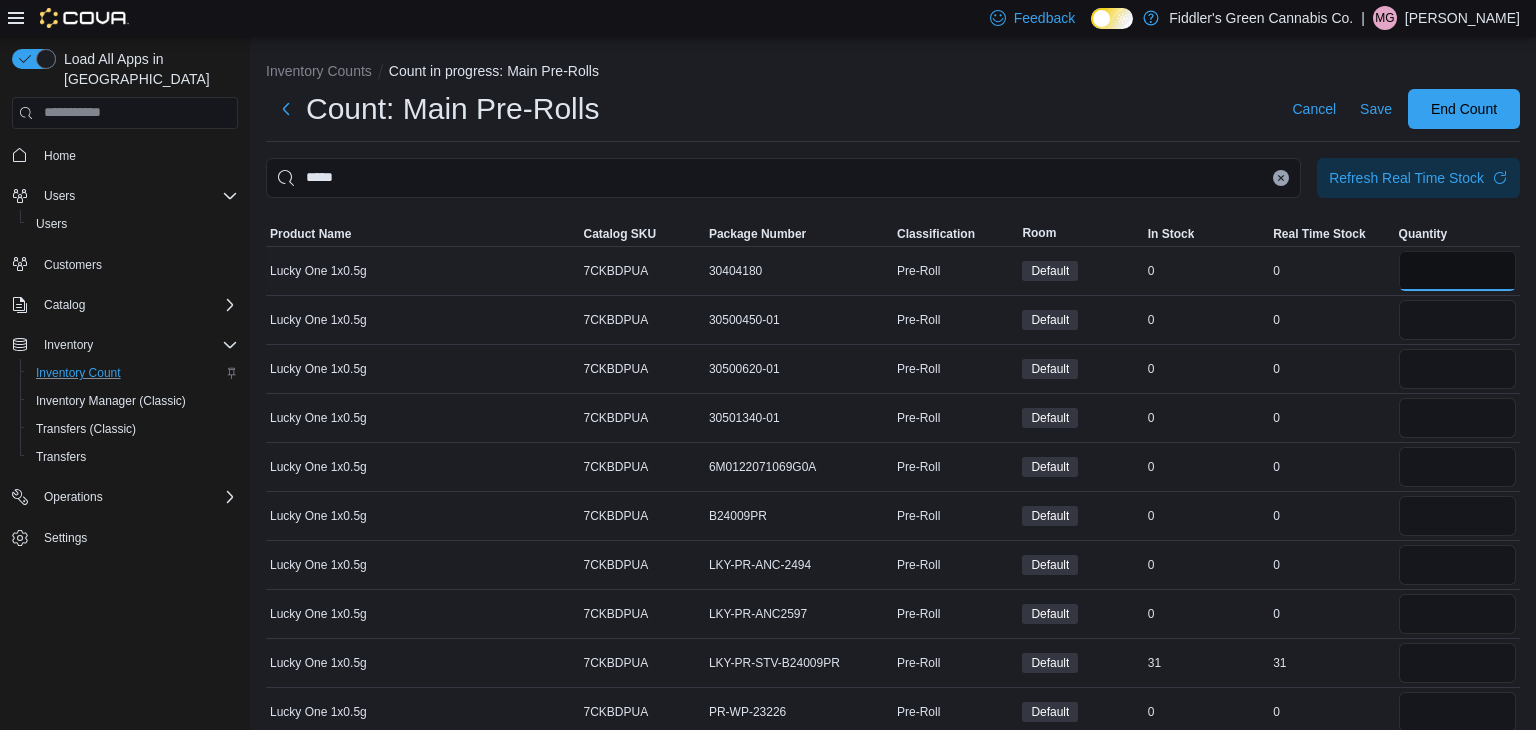 click at bounding box center [1457, 271] 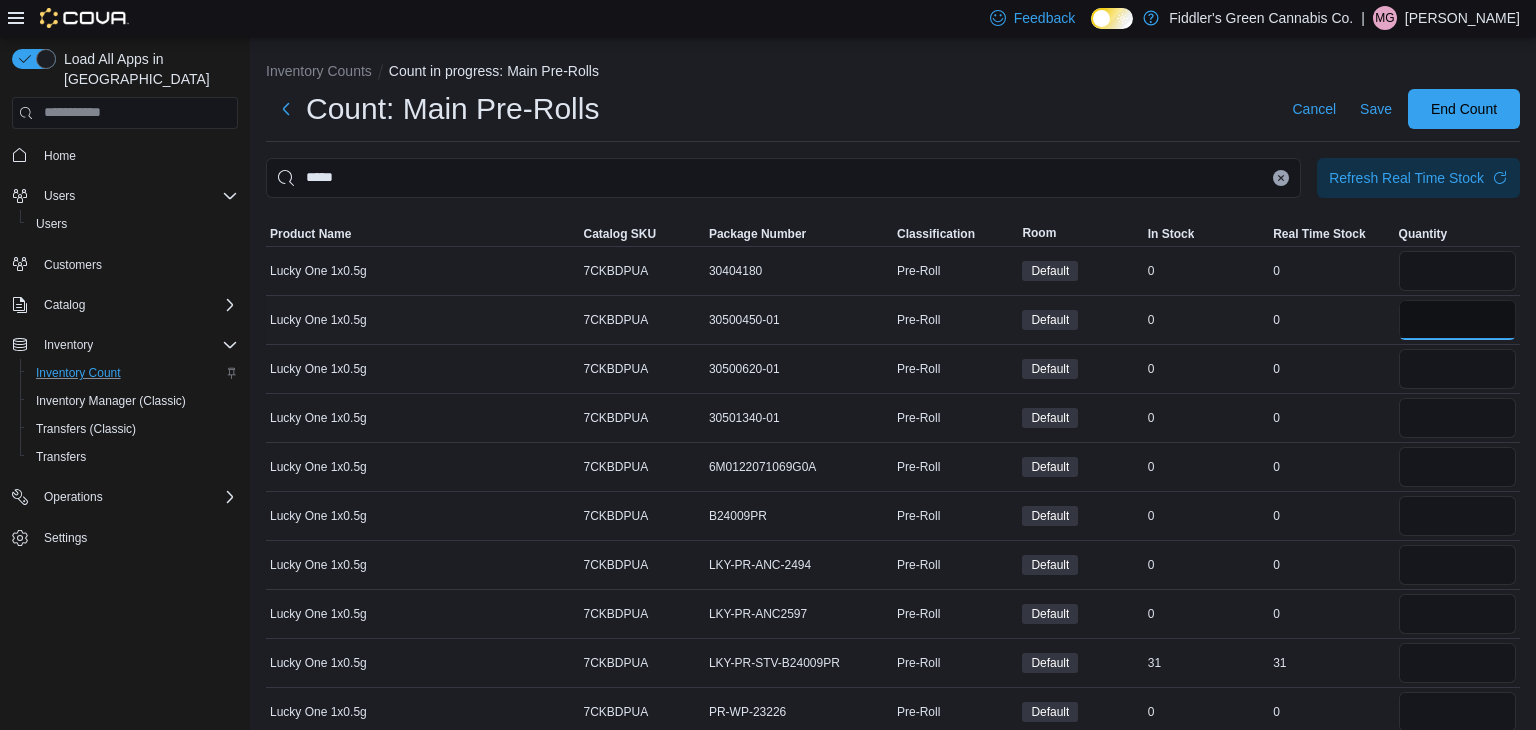 click at bounding box center (1457, 320) 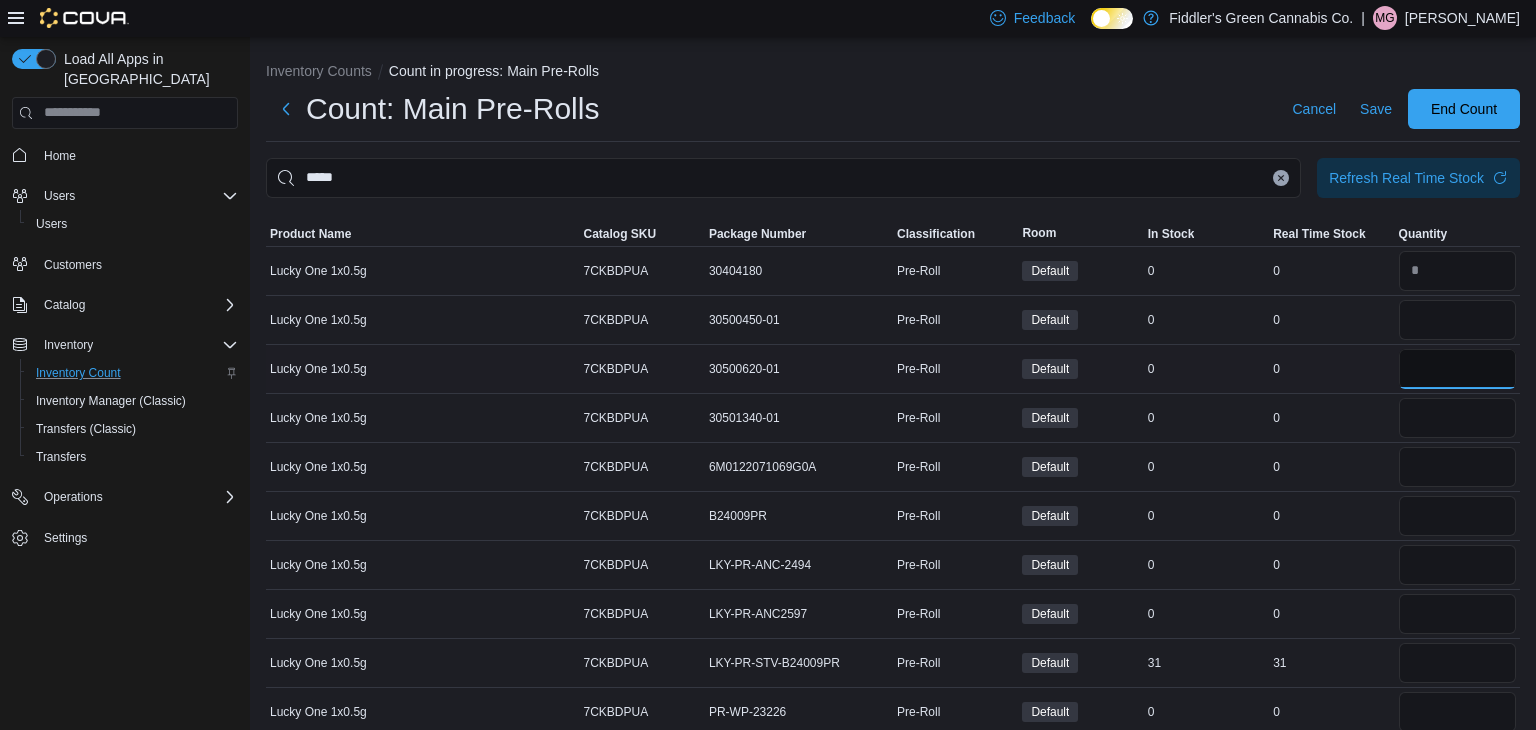 click at bounding box center [1457, 369] 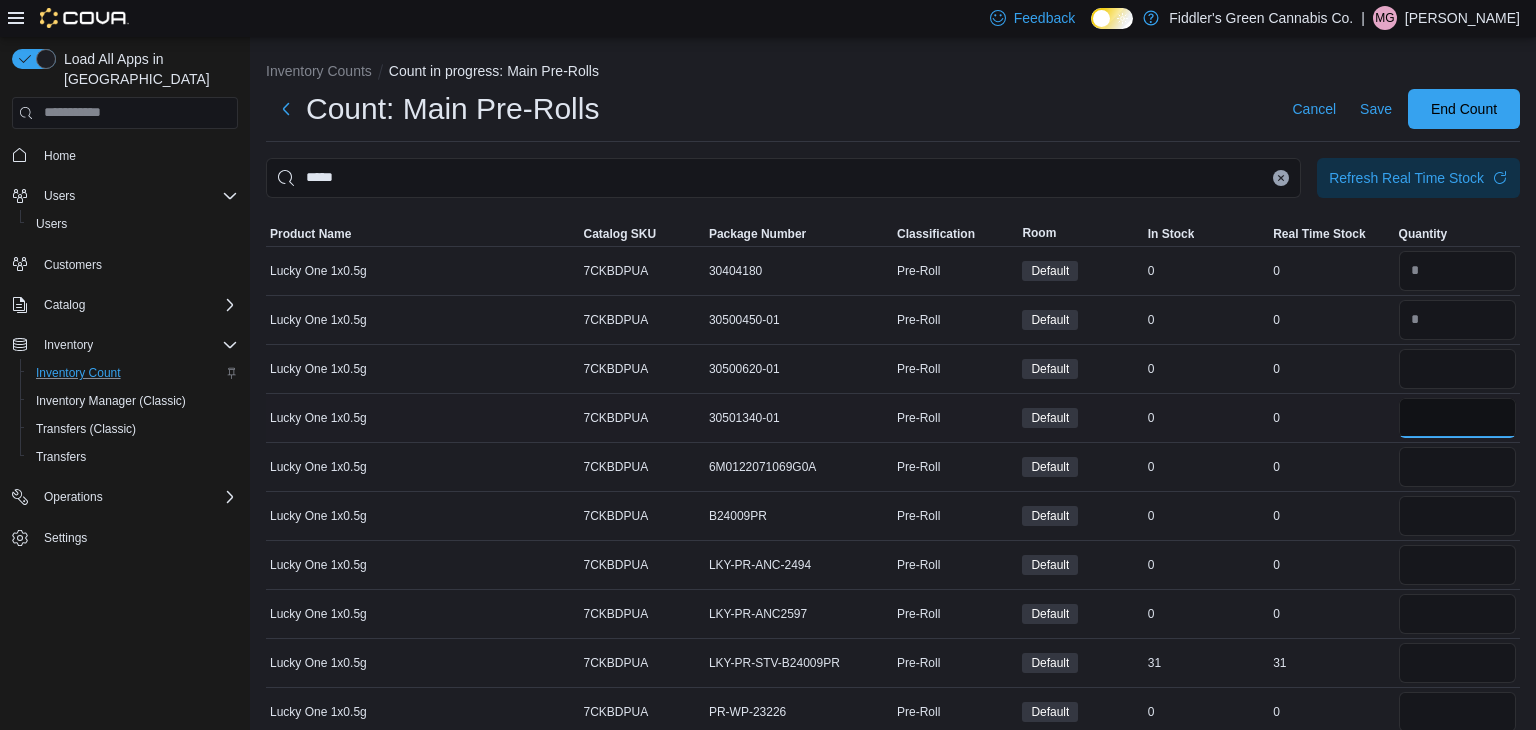 click at bounding box center (1457, 418) 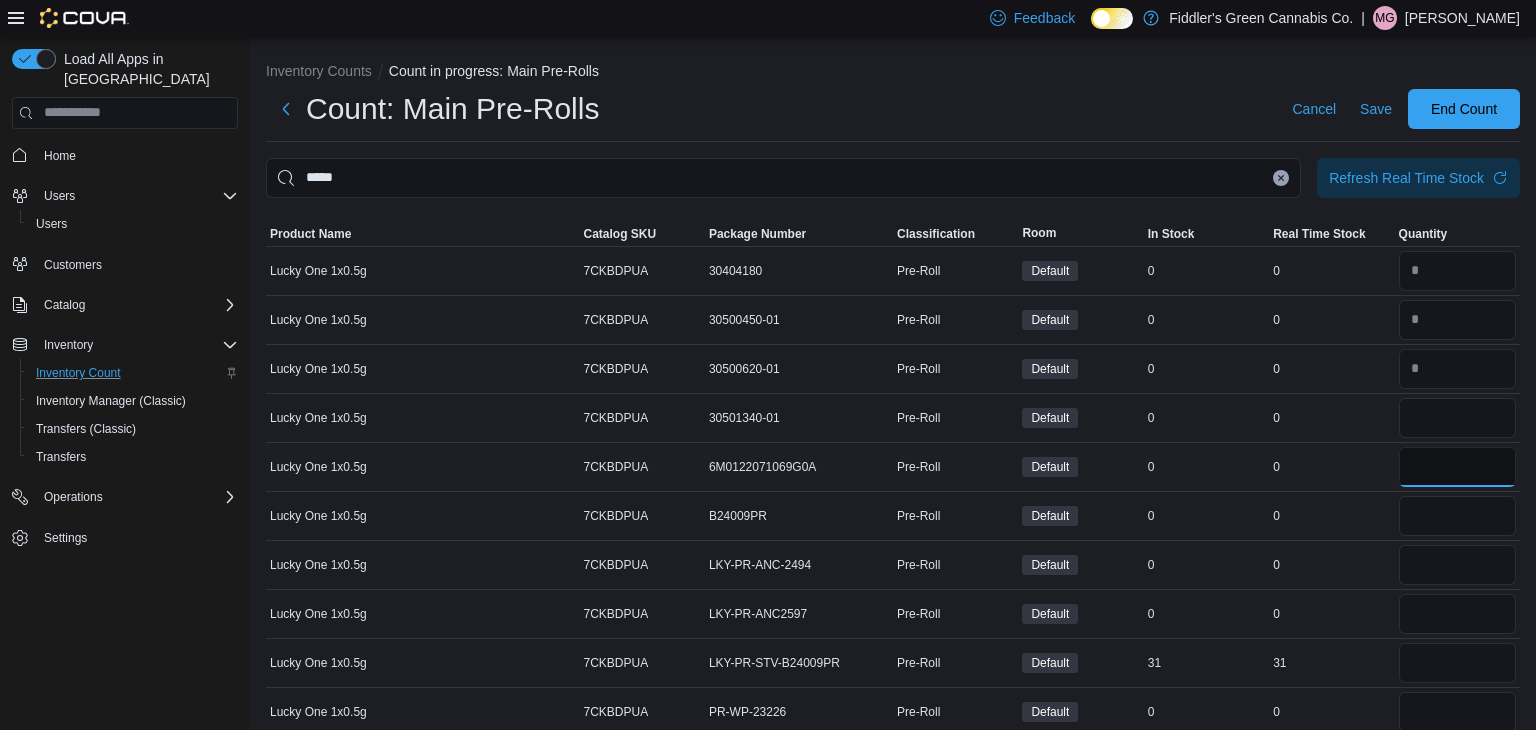 click at bounding box center [1457, 467] 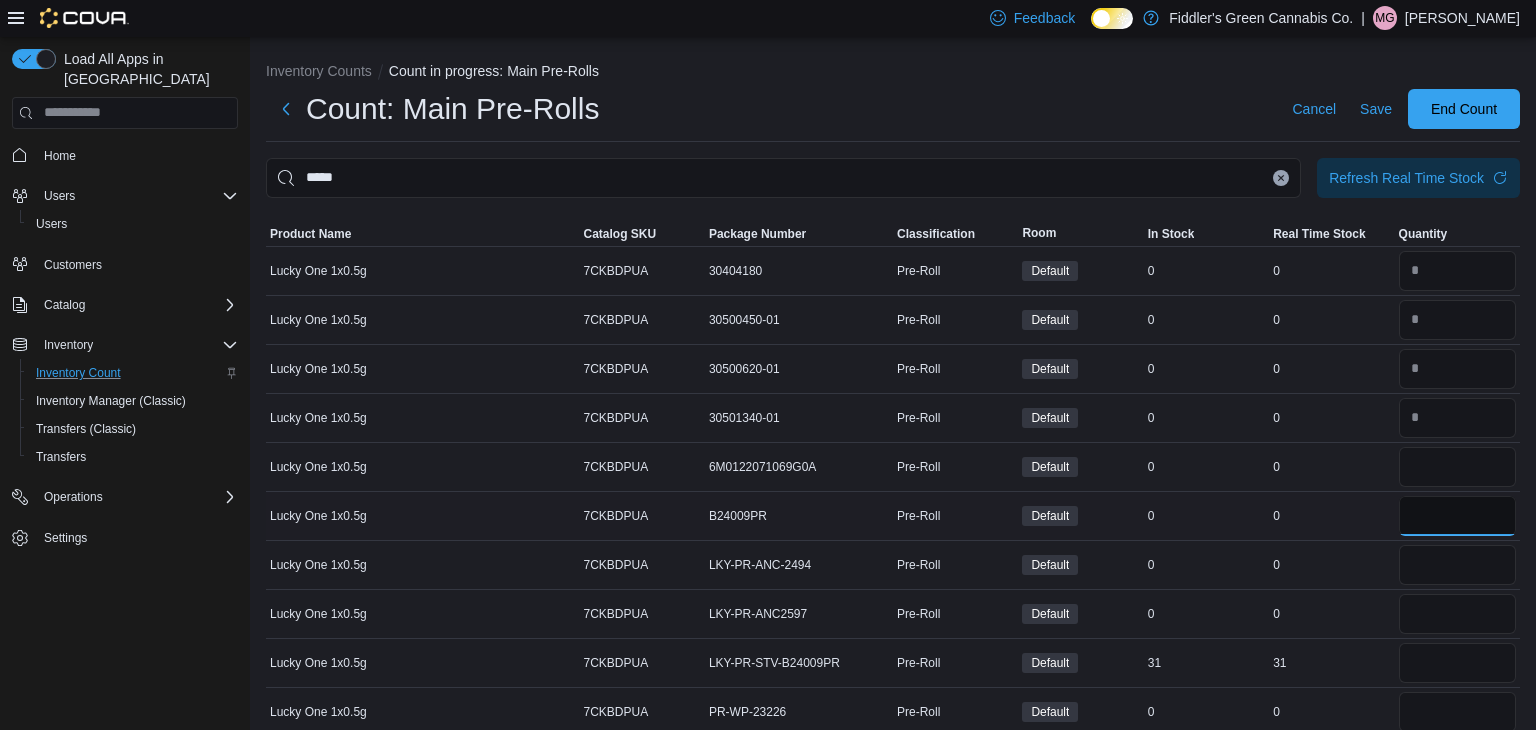 click at bounding box center [1457, 516] 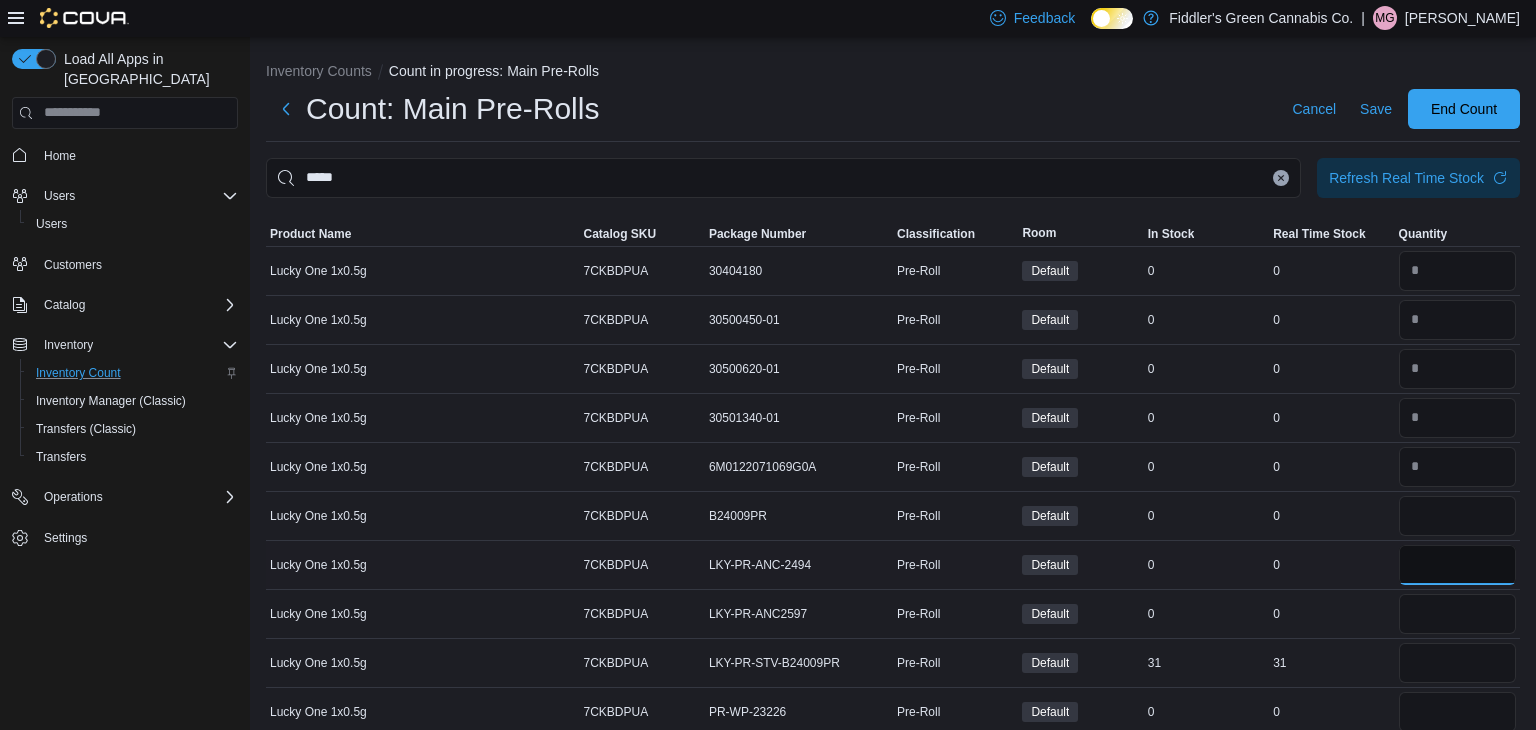 click at bounding box center (1457, 565) 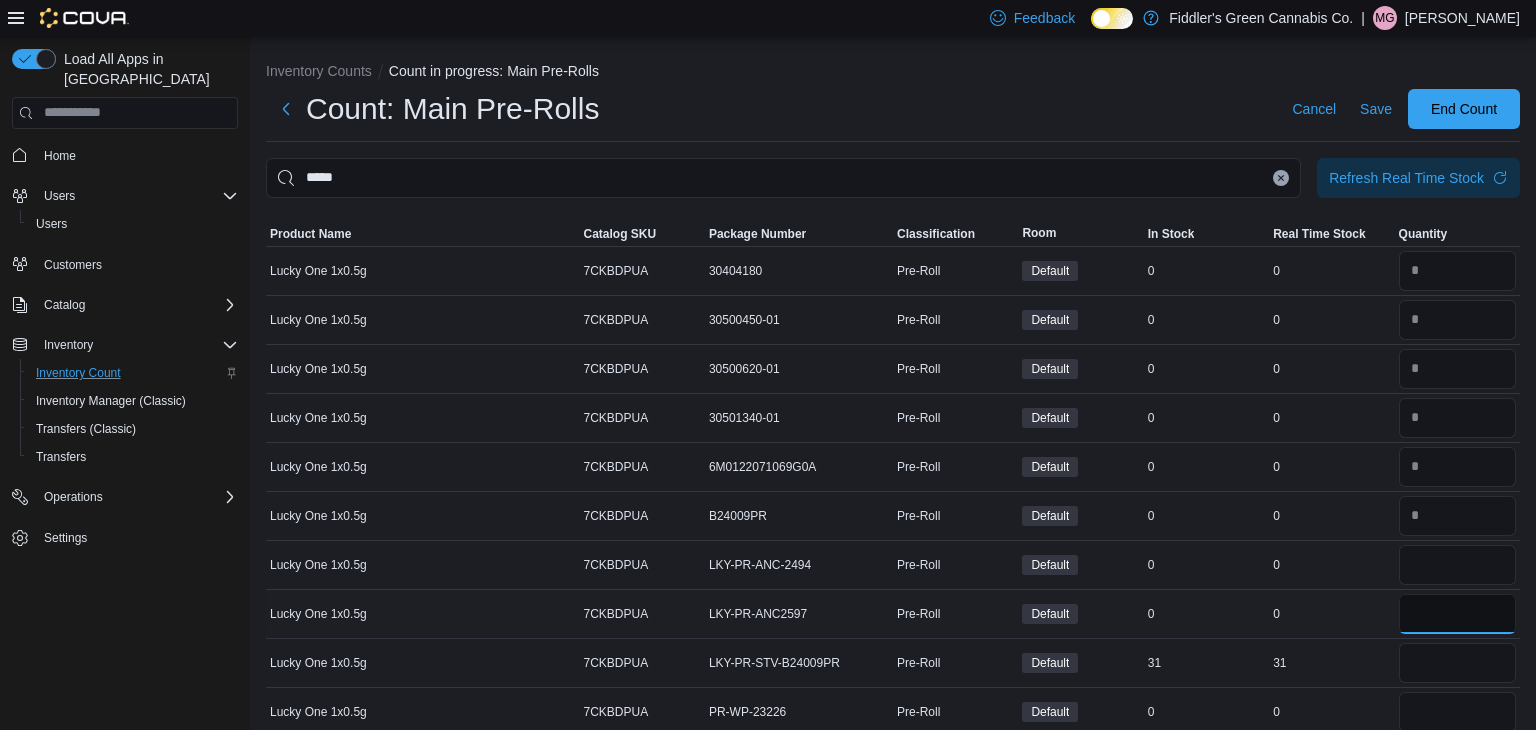 click at bounding box center [1457, 614] 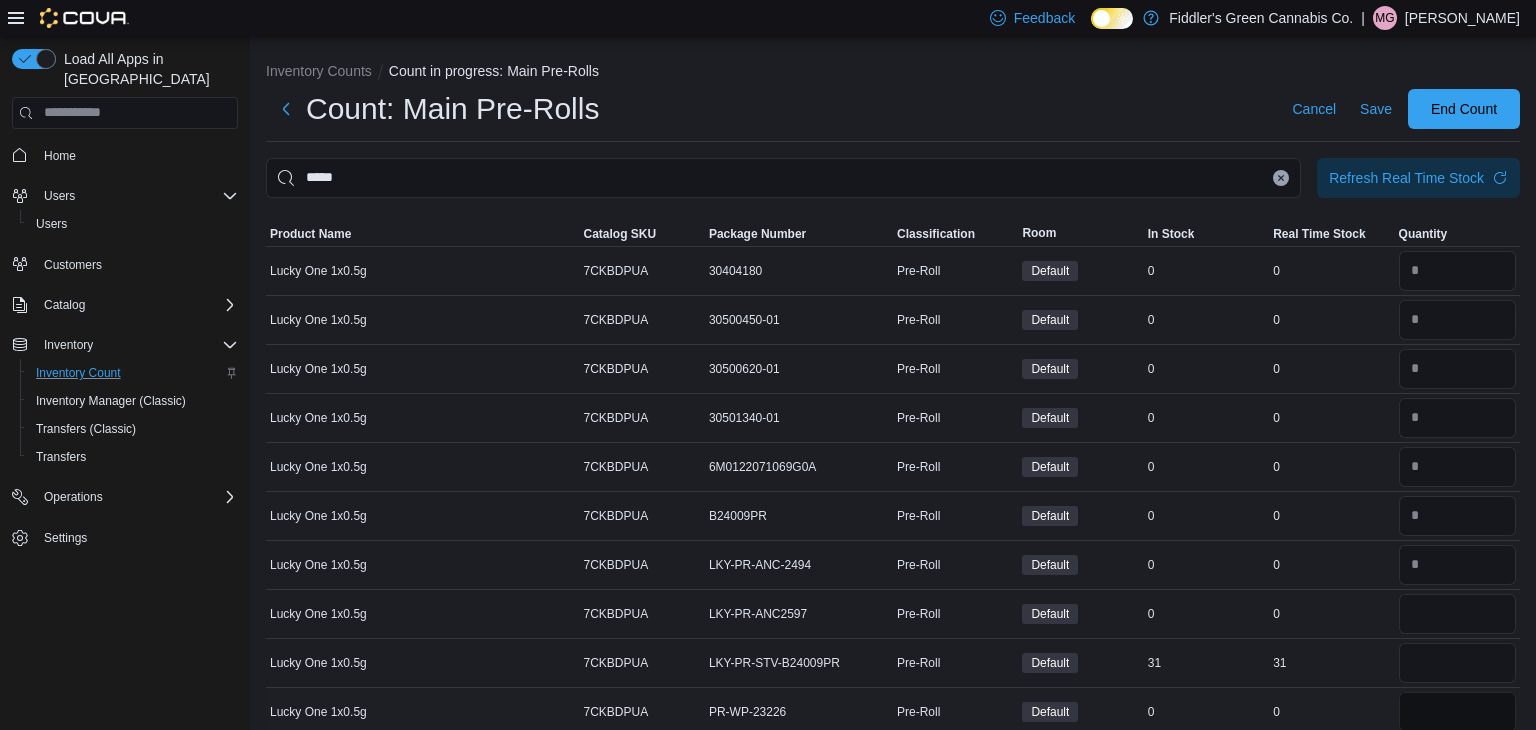 click at bounding box center [1457, 712] 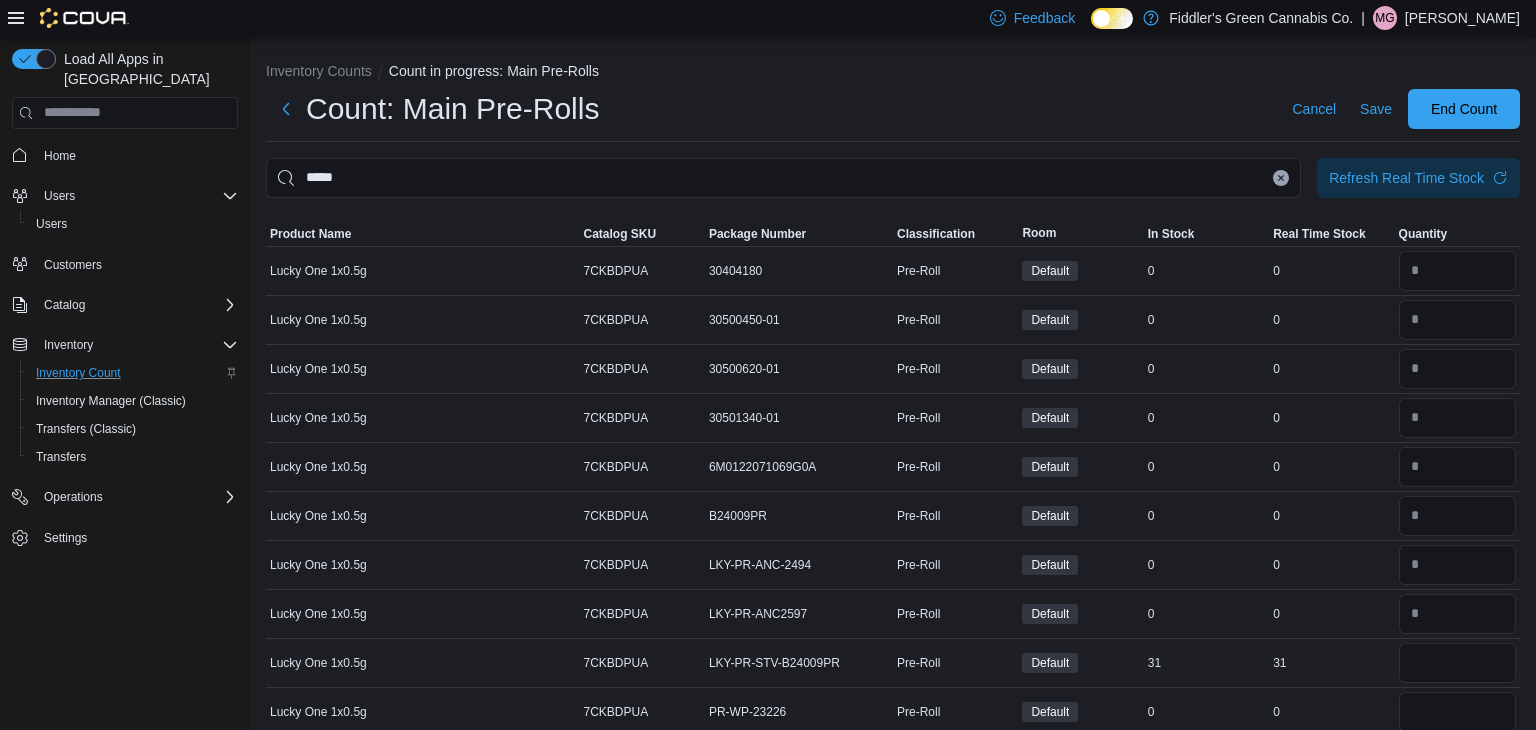 click on "Real Time Stock 31" at bounding box center [1331, 662] 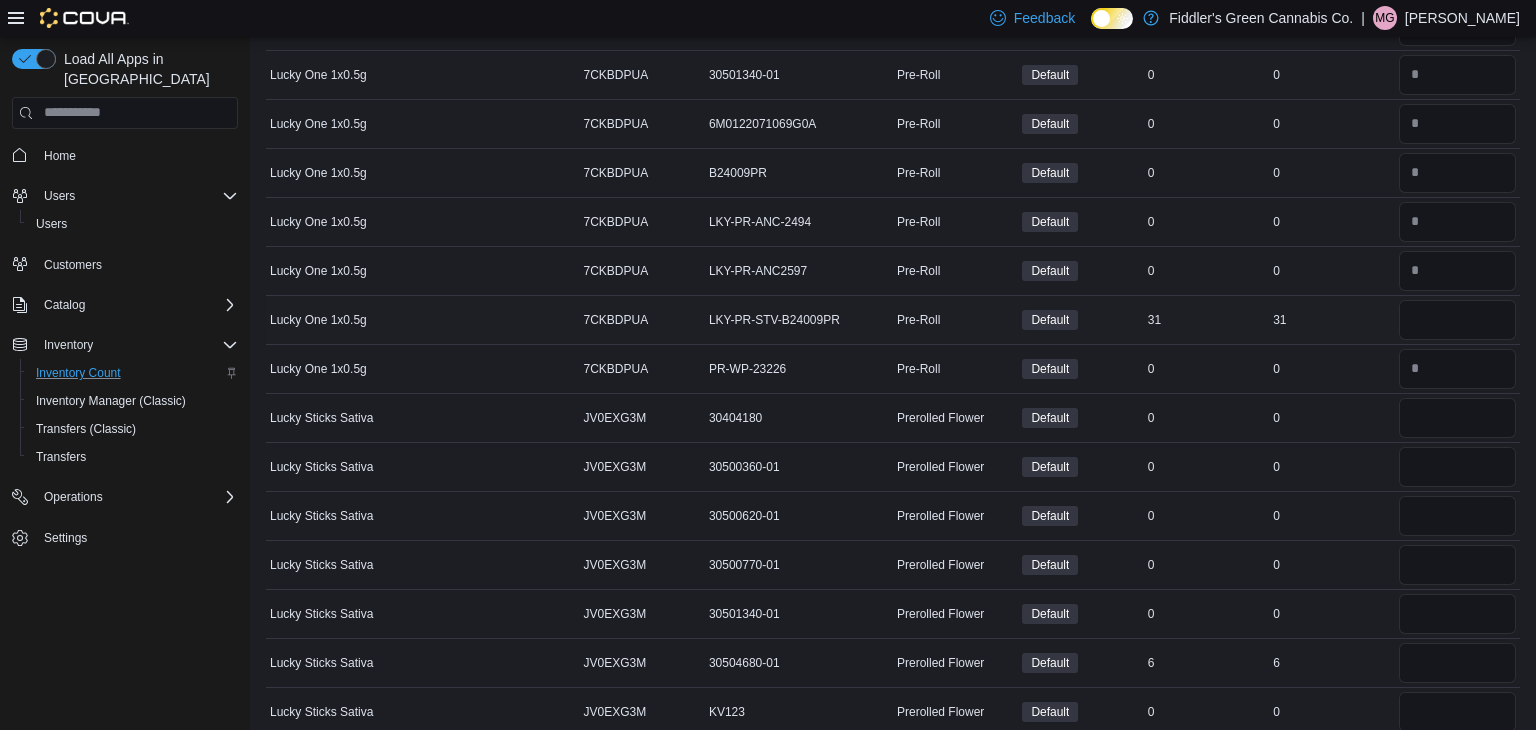 scroll, scrollTop: 363, scrollLeft: 0, axis: vertical 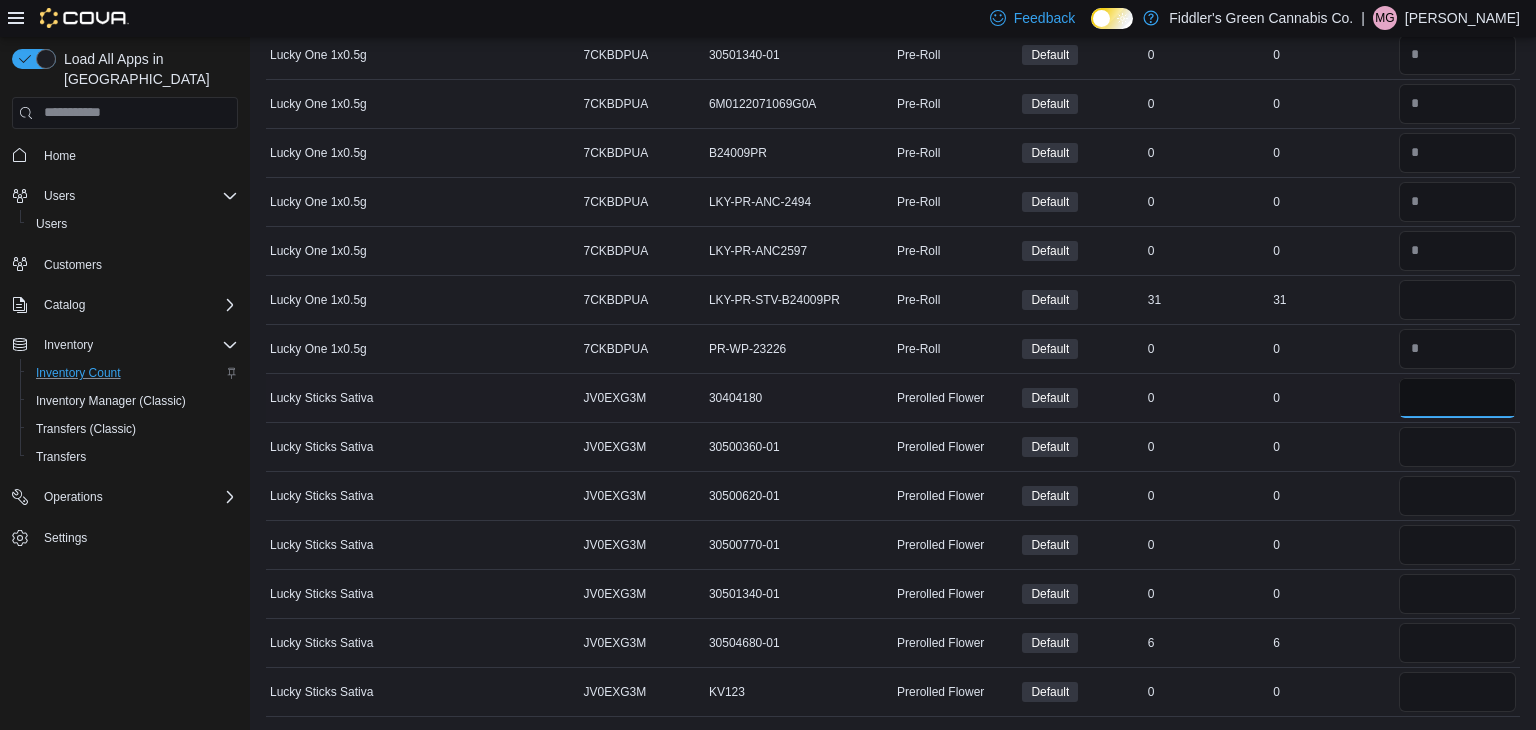 click at bounding box center (1457, 398) 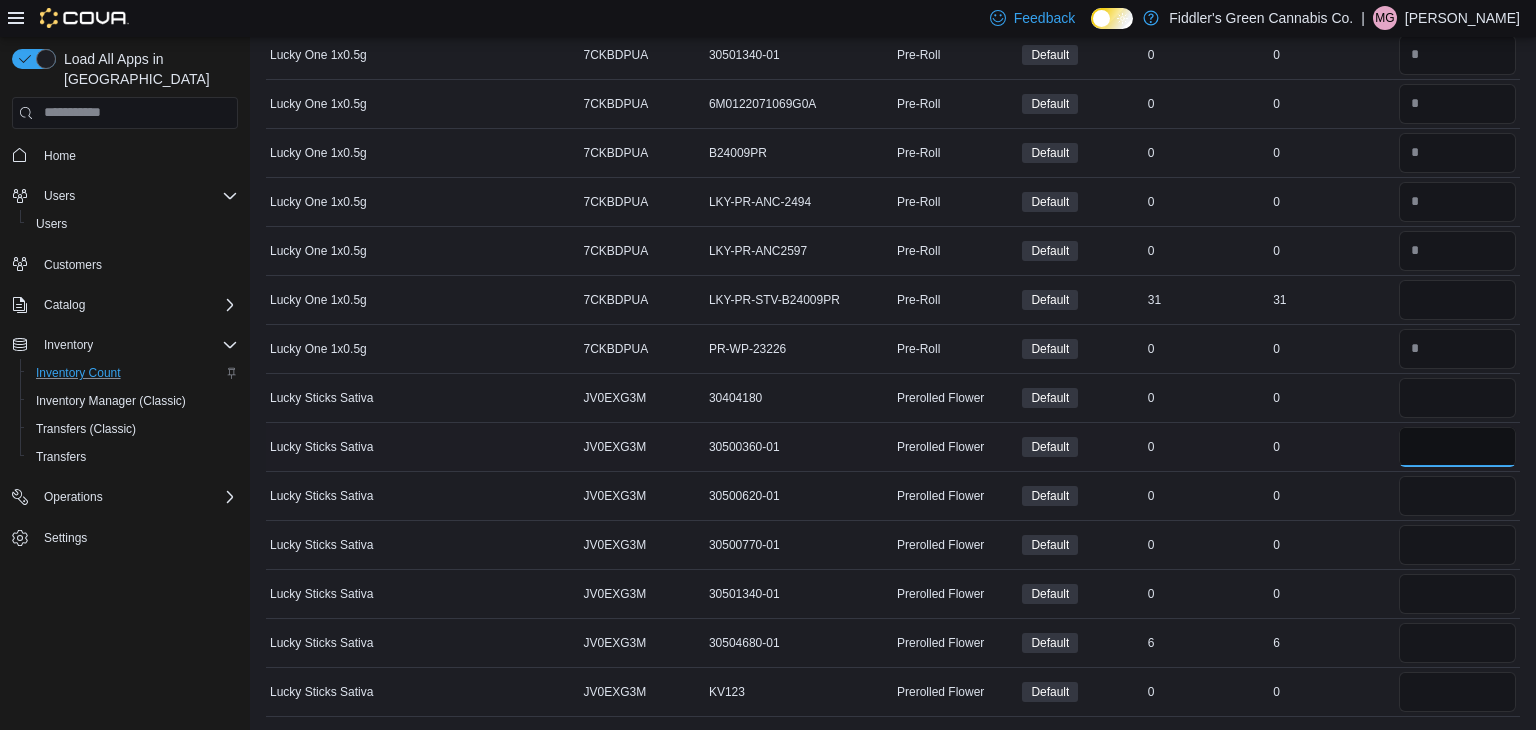 click at bounding box center (1457, 447) 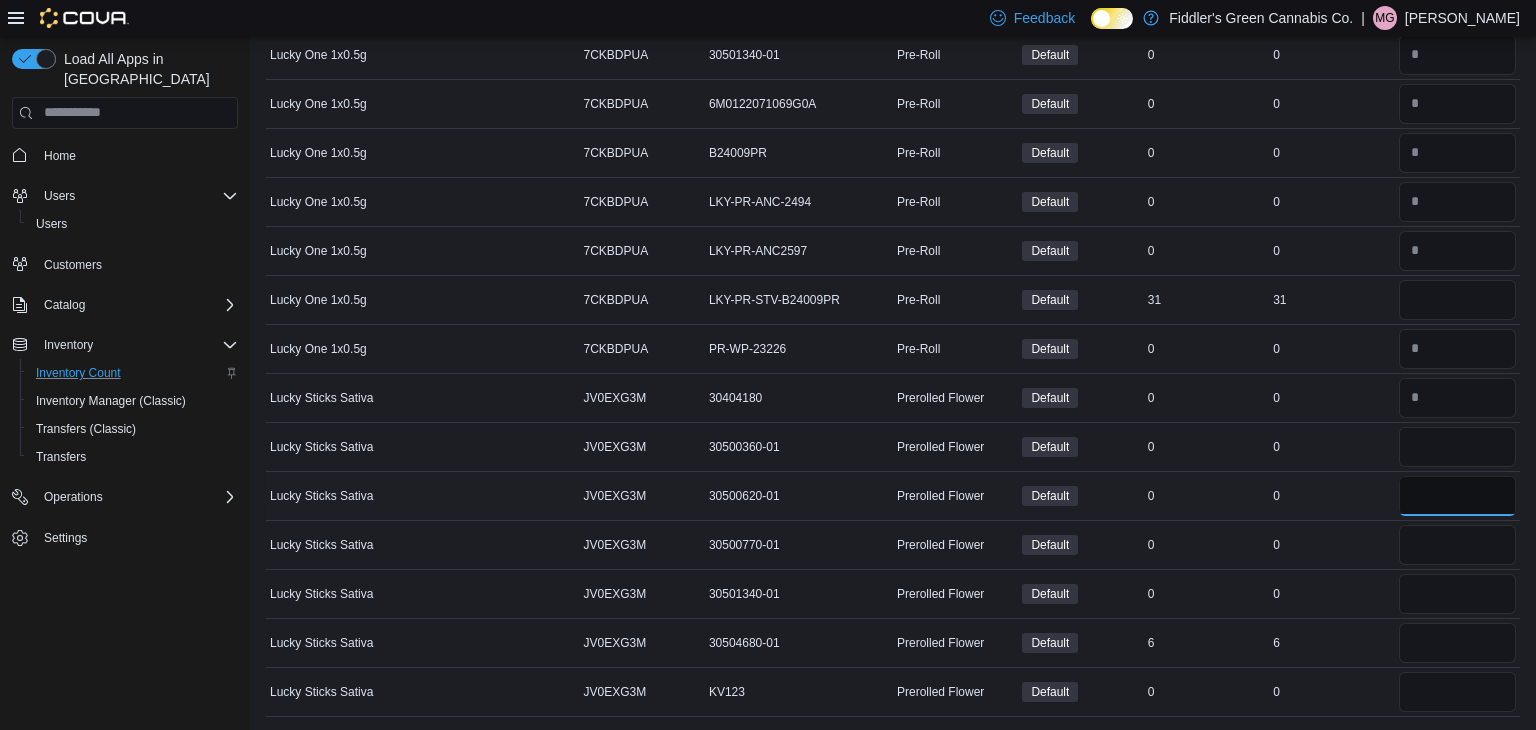 click at bounding box center (1457, 496) 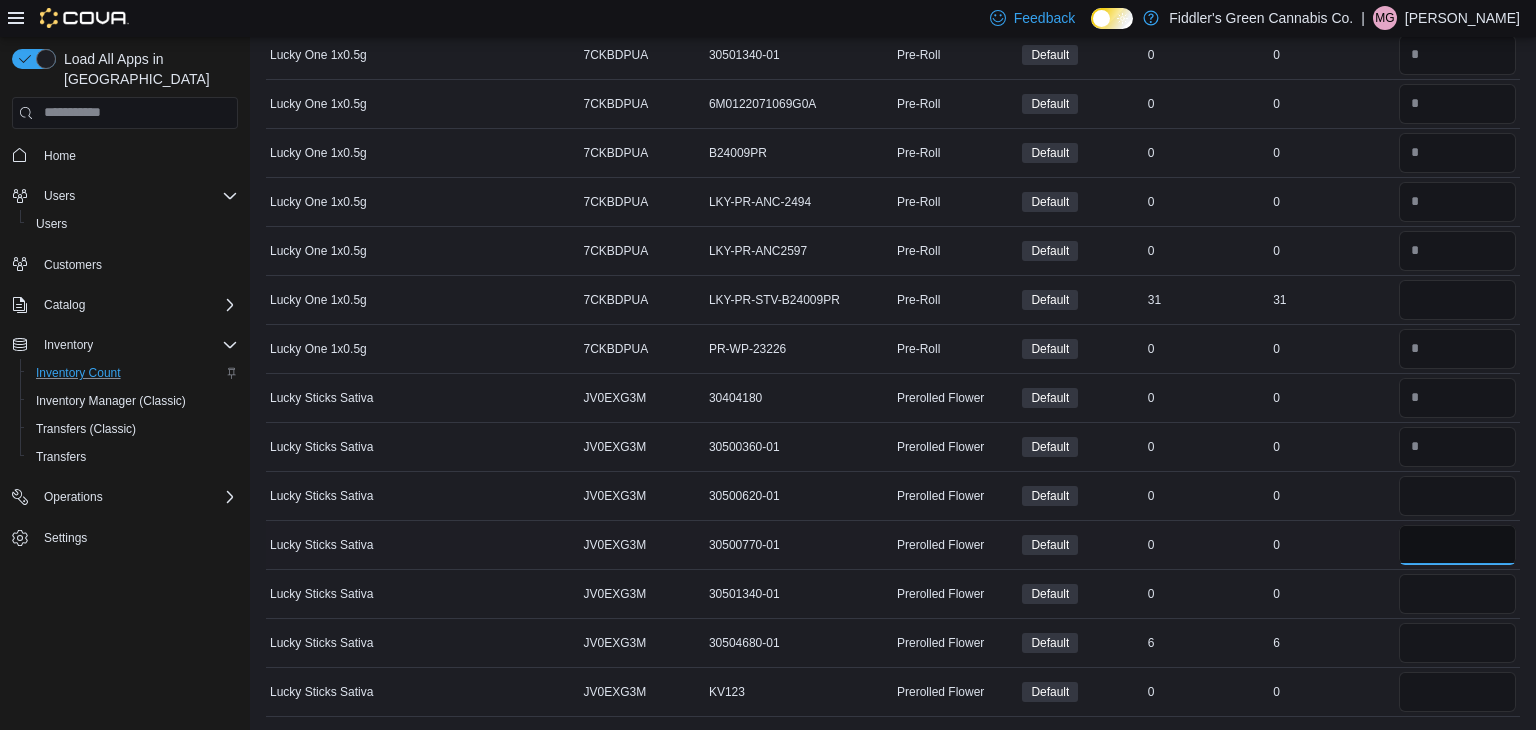 click at bounding box center (1457, 545) 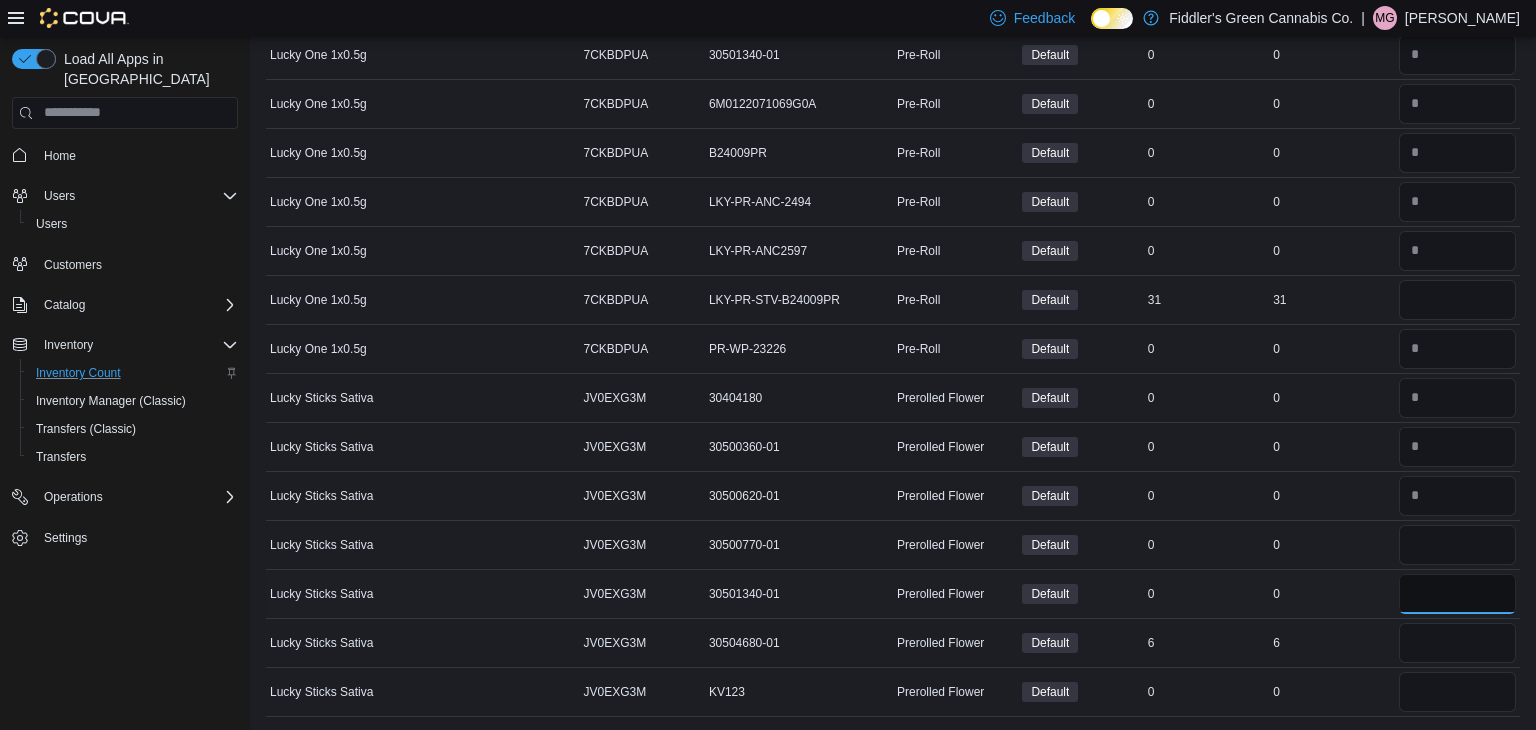 click at bounding box center (1457, 594) 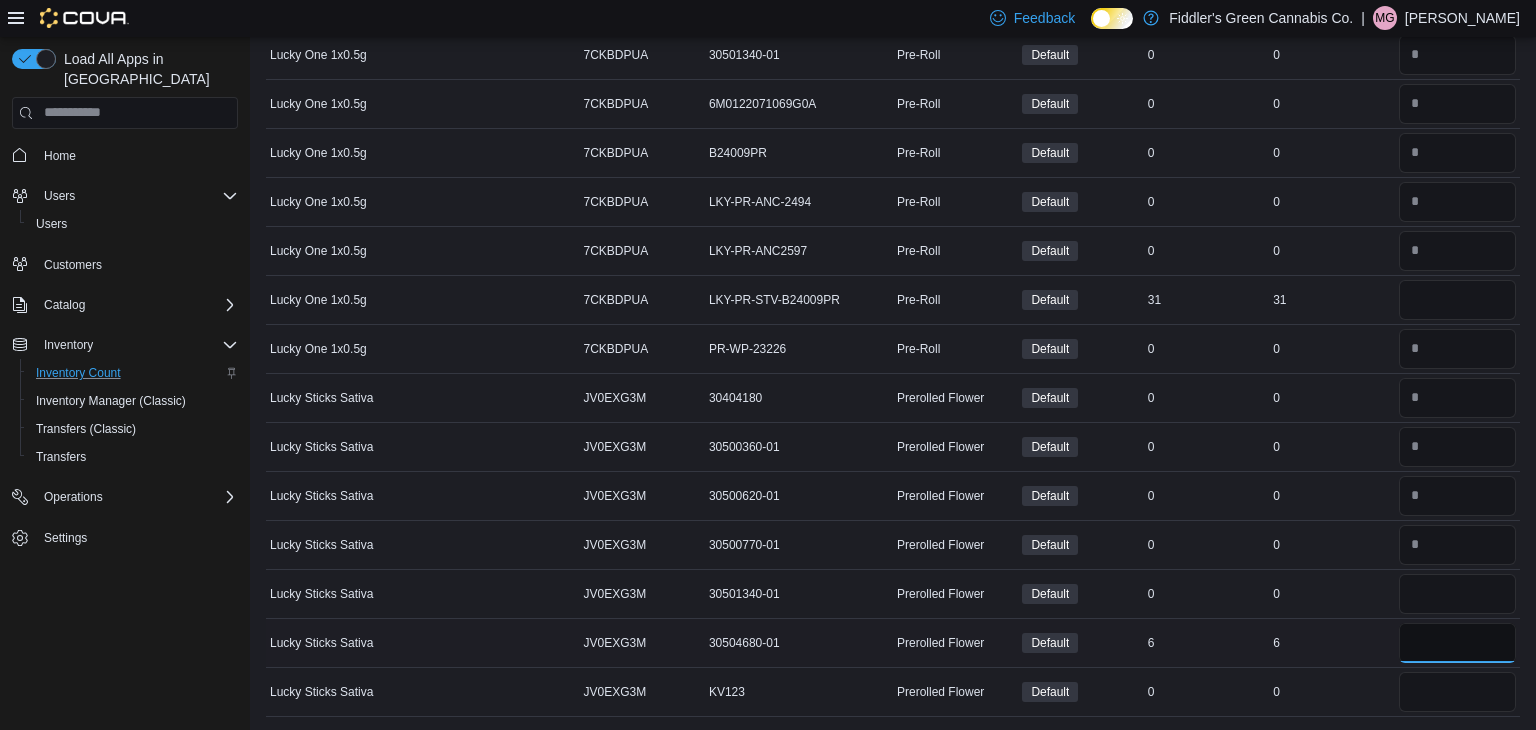 click at bounding box center (1457, 643) 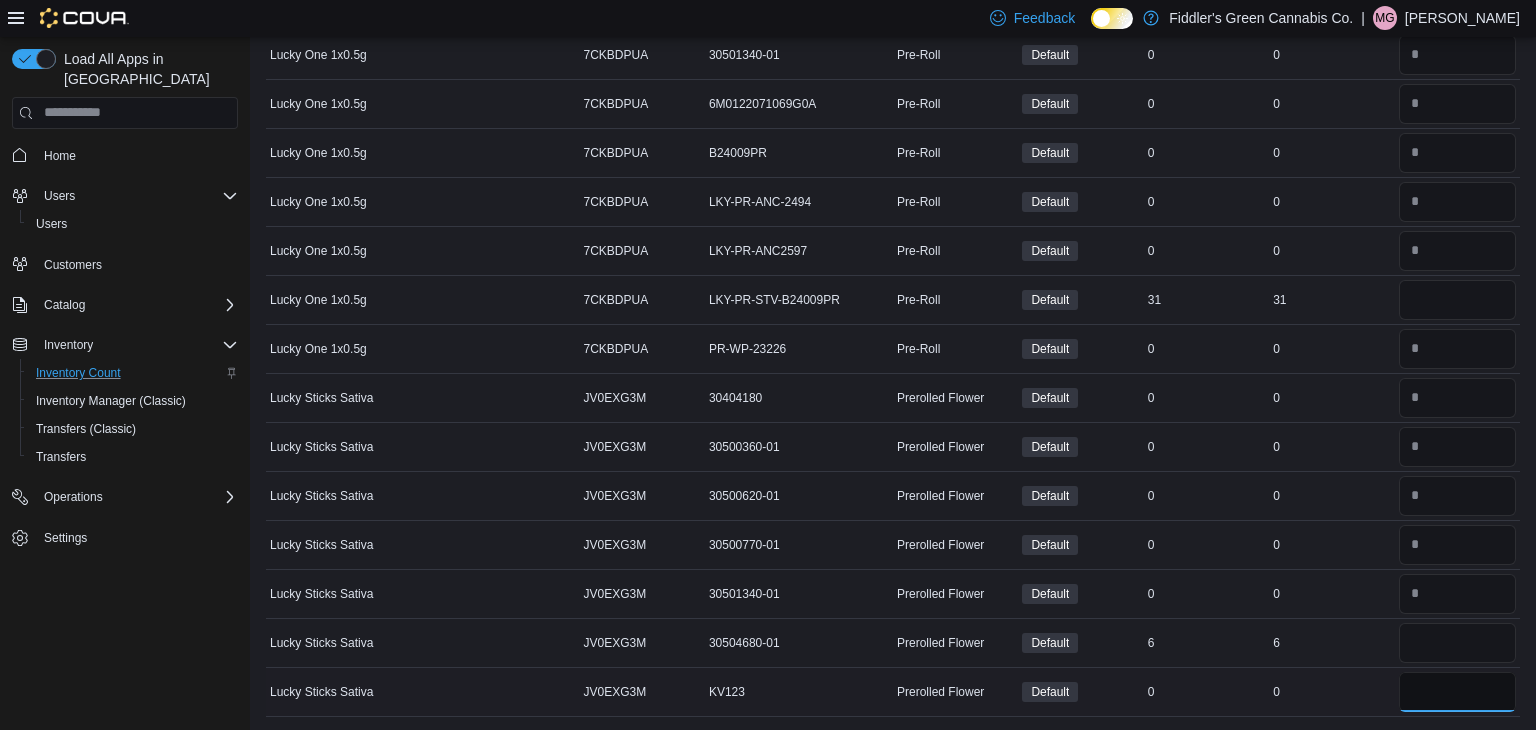 click at bounding box center [1457, 692] 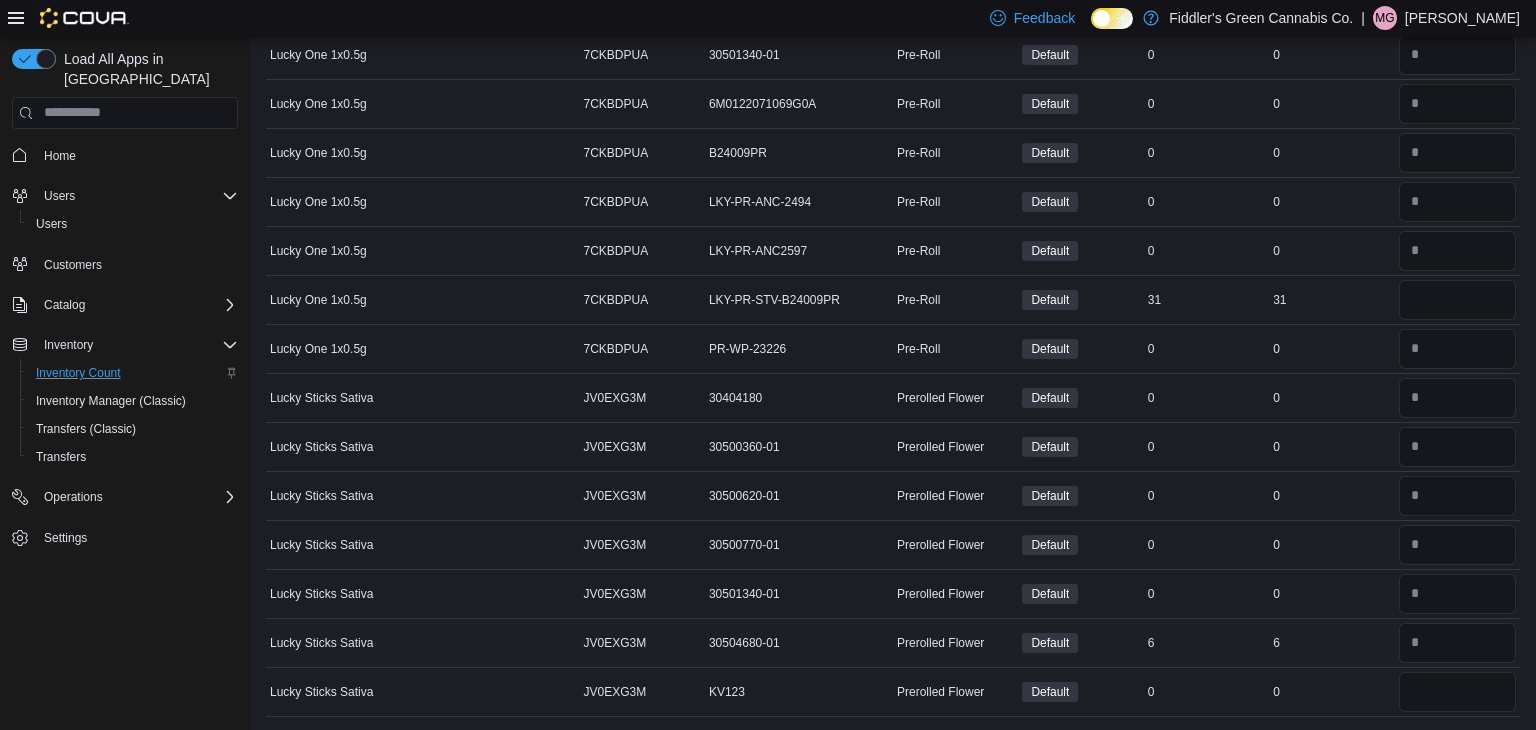 click on "6" at bounding box center [1331, 643] 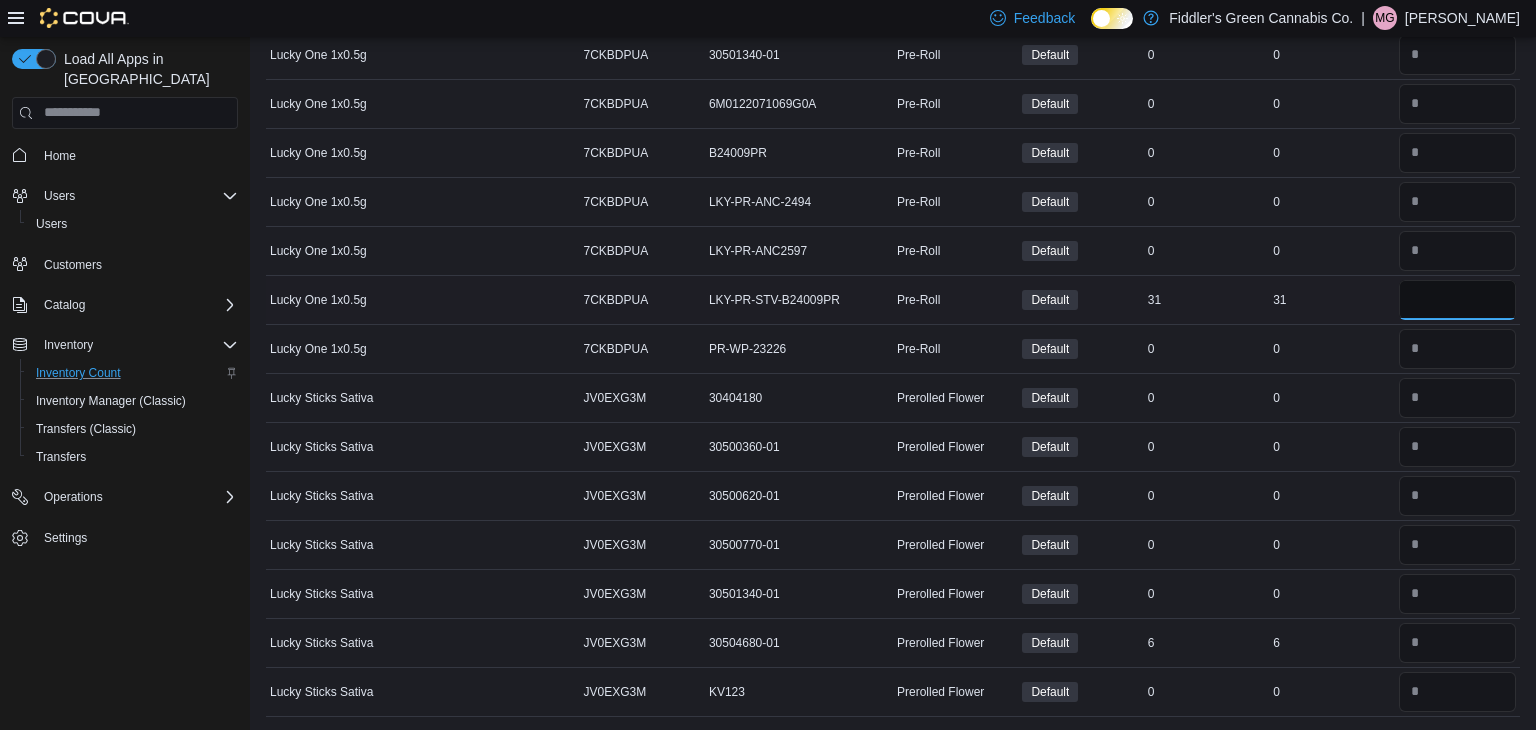 click at bounding box center [1457, 300] 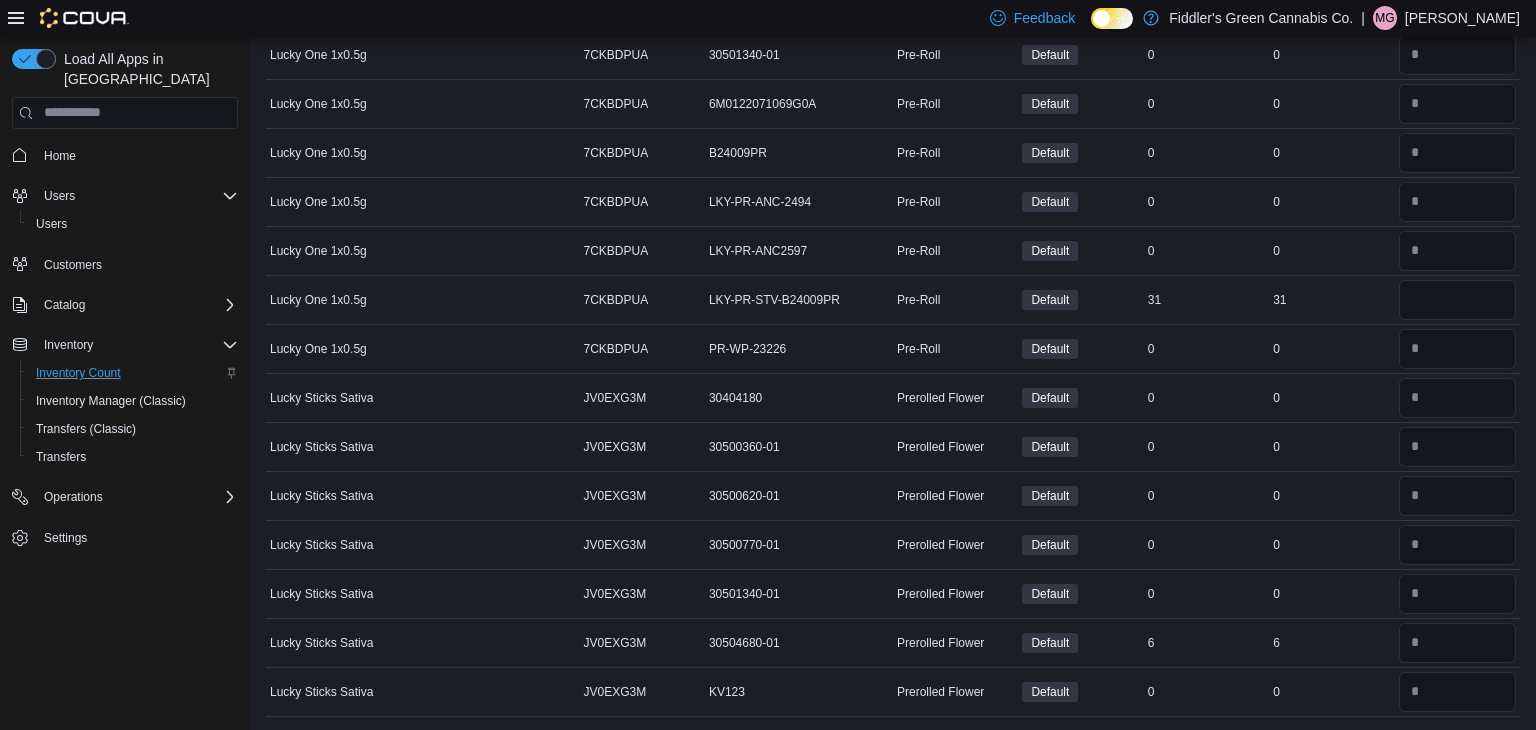 click on "31" at bounding box center (1331, 300) 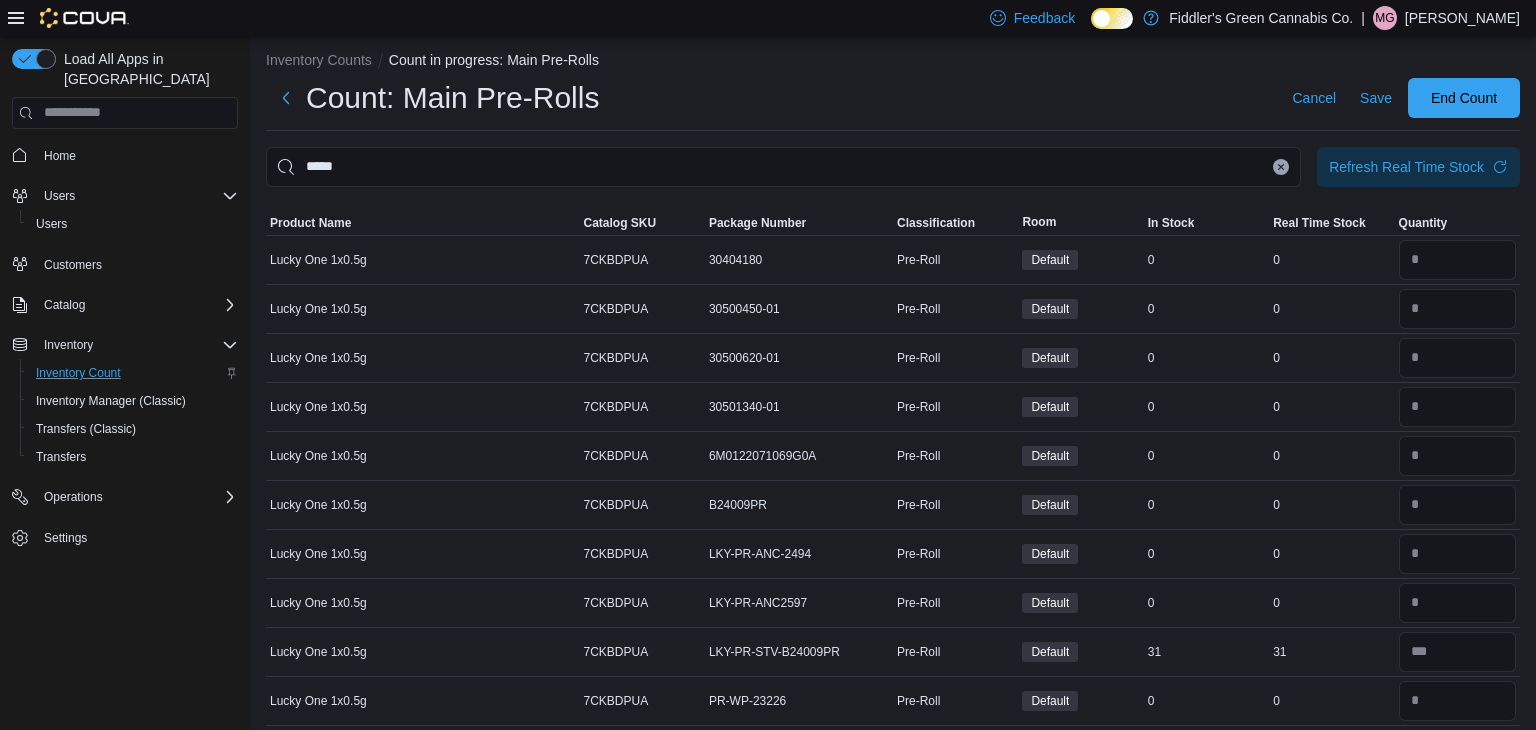 scroll, scrollTop: 0, scrollLeft: 0, axis: both 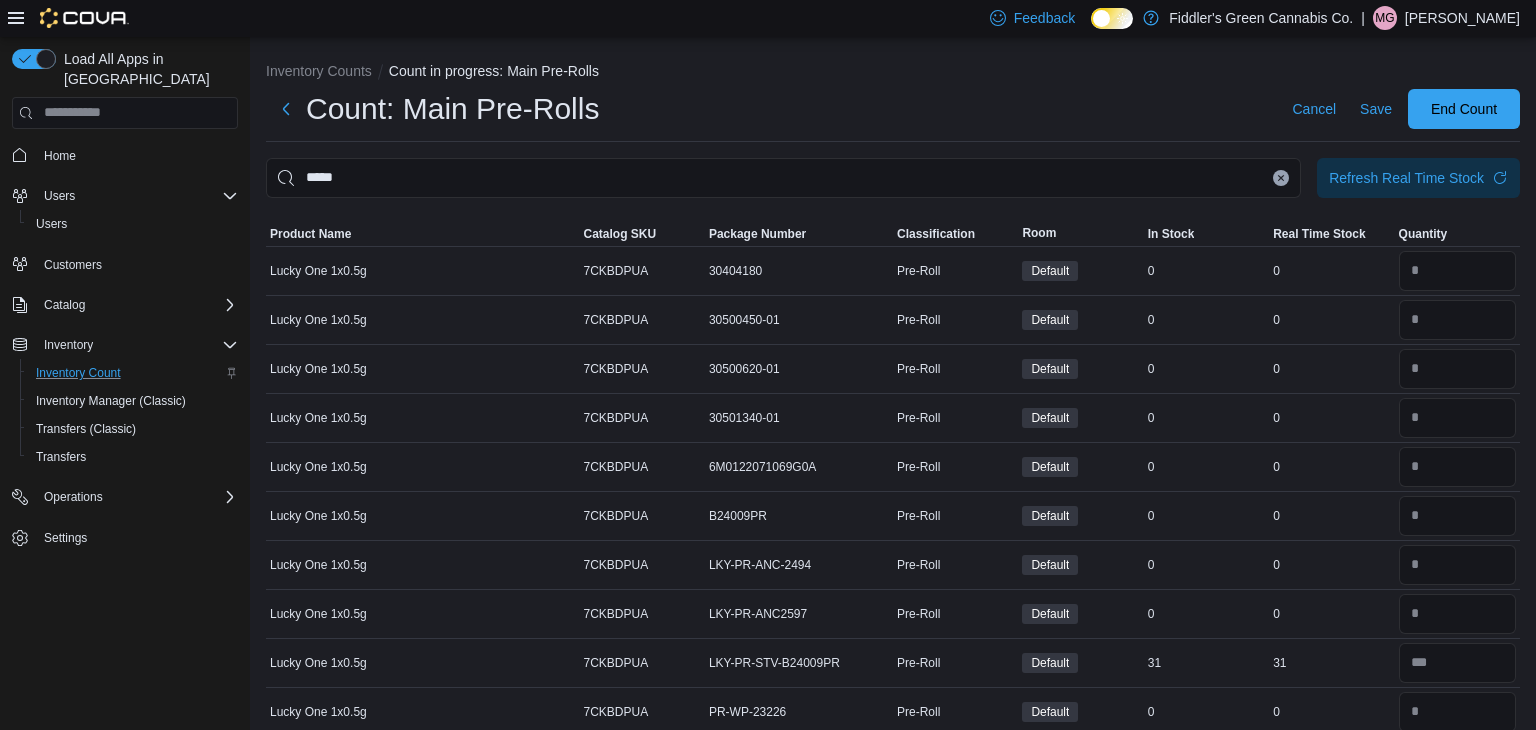 click 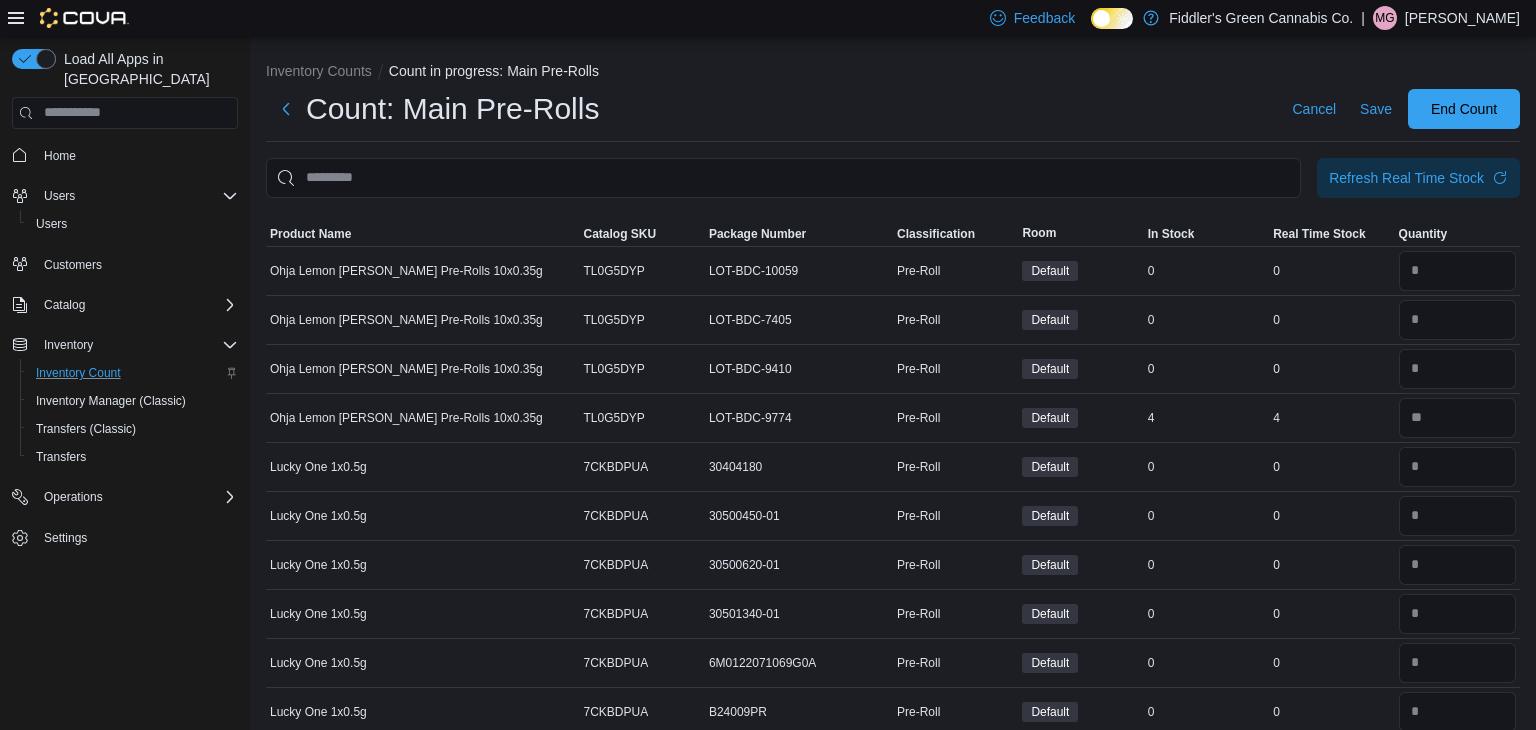 click on "Count: Main Pre-Rolls  Cancel Save End Count" at bounding box center (893, 109) 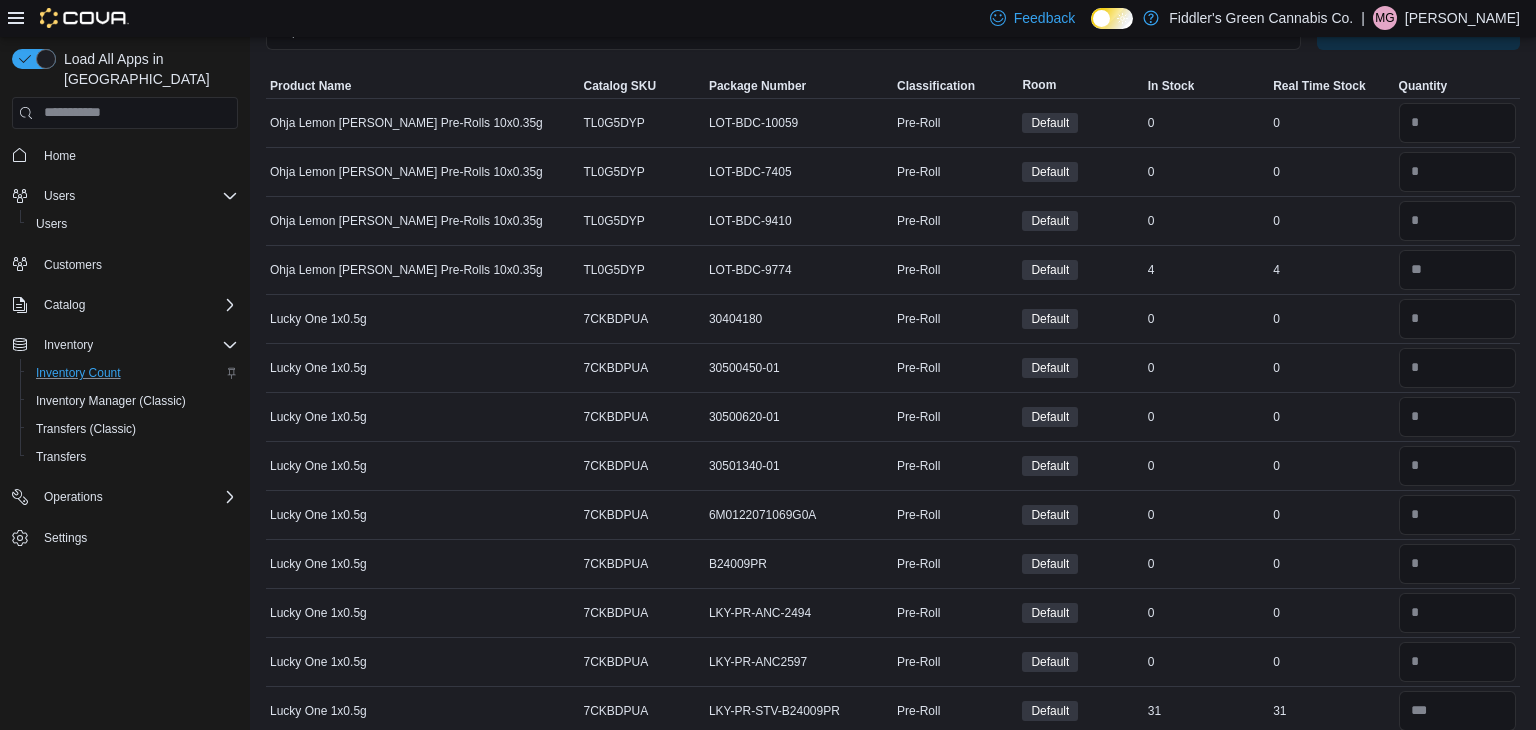 scroll, scrollTop: 120, scrollLeft: 0, axis: vertical 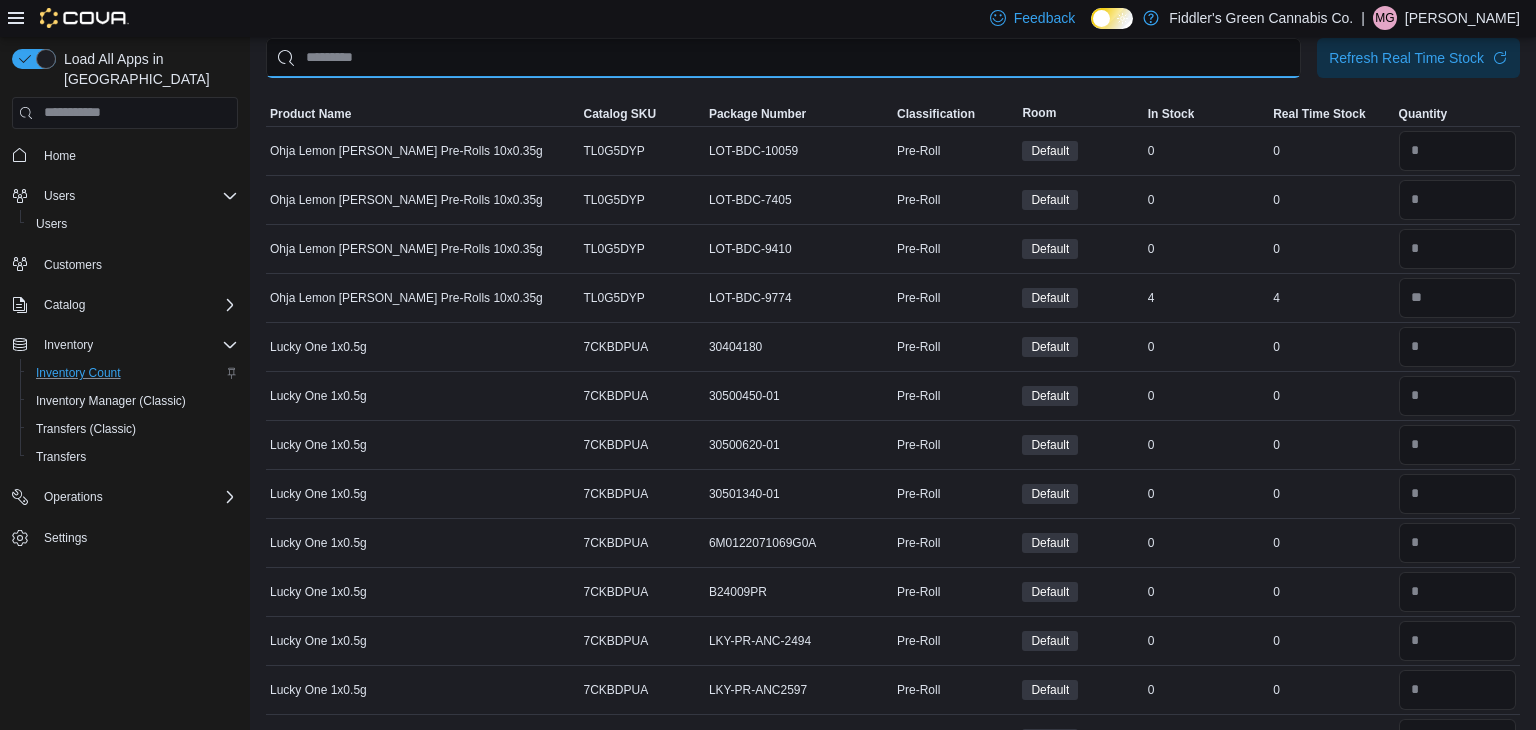 click at bounding box center (783, 58) 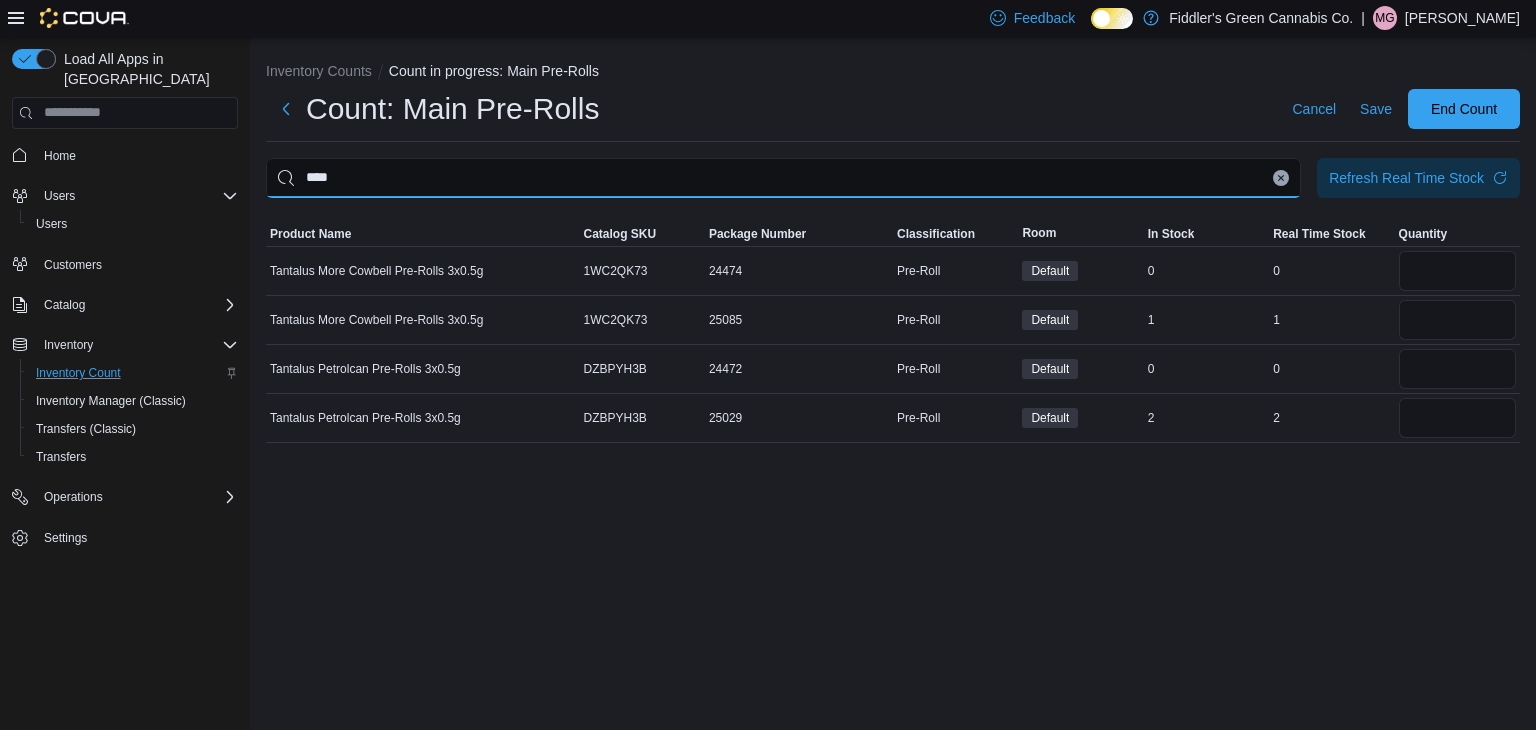 scroll, scrollTop: 0, scrollLeft: 0, axis: both 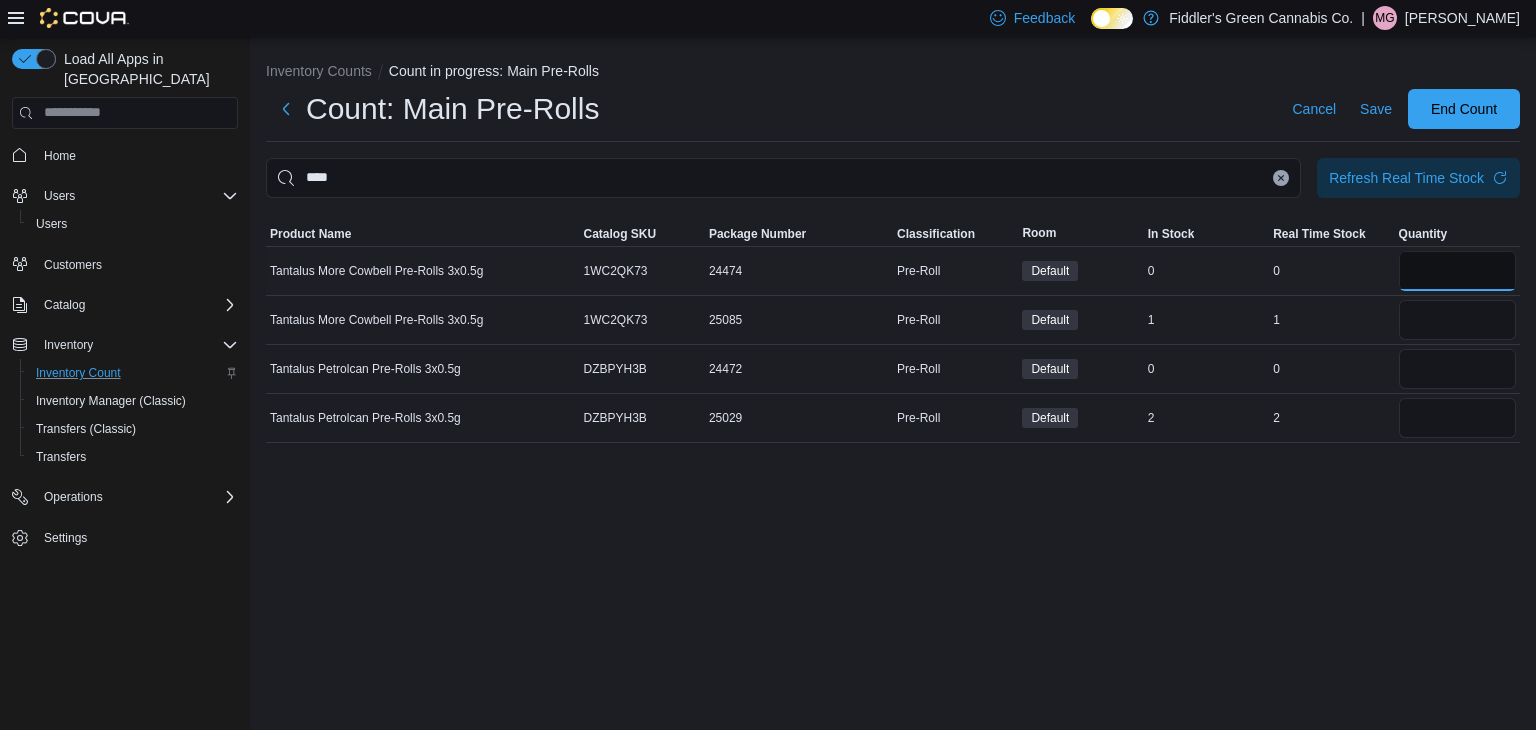 click at bounding box center [1457, 271] 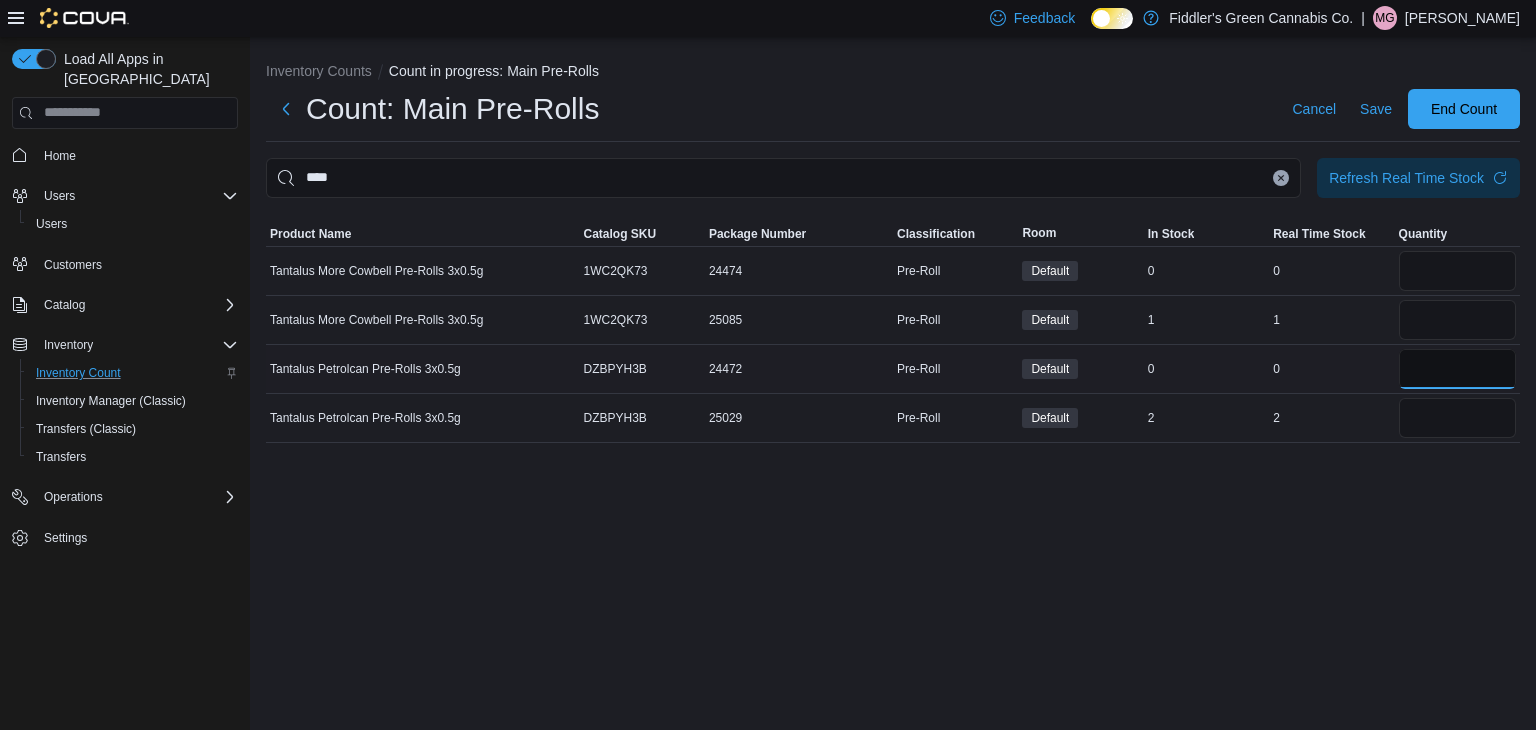 click at bounding box center [1457, 369] 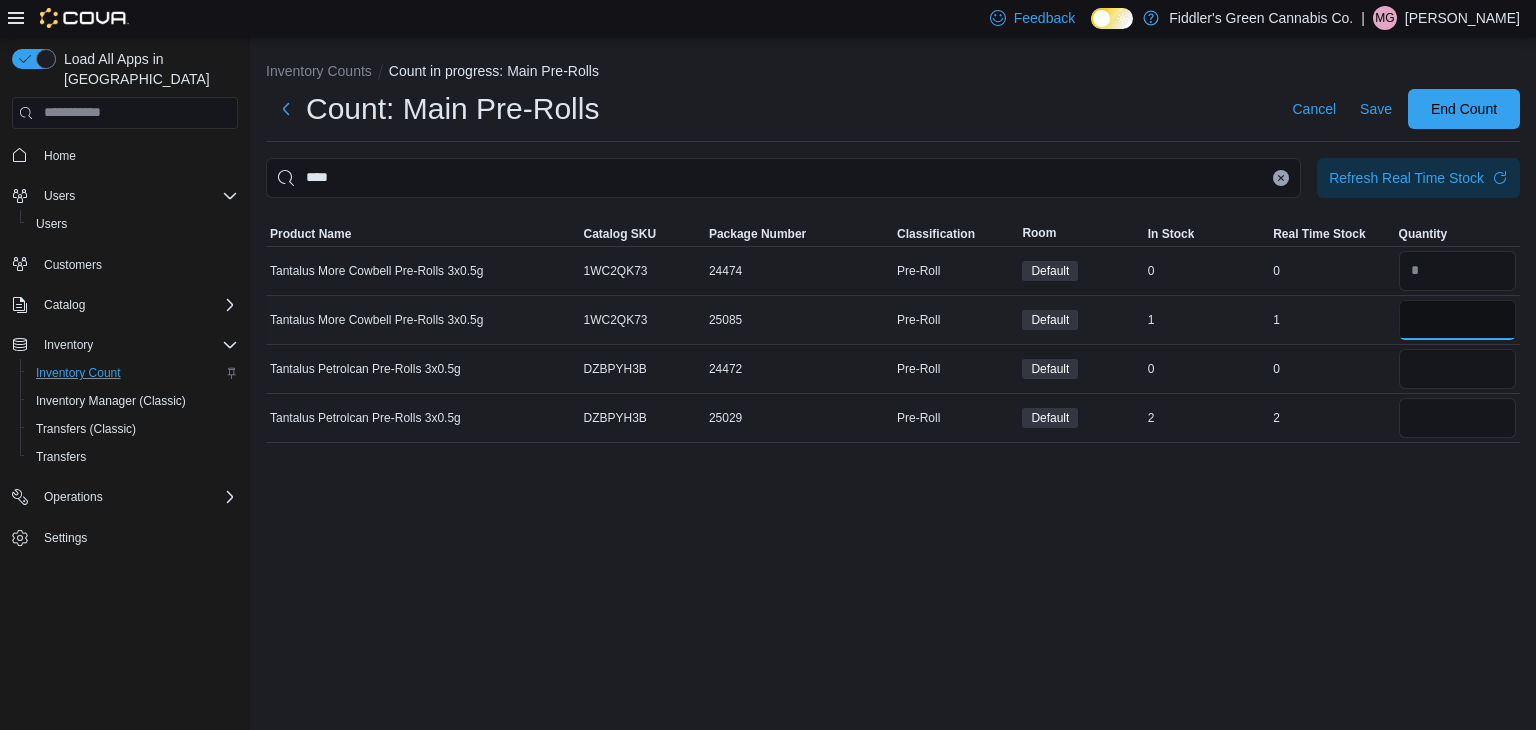 click at bounding box center (1457, 320) 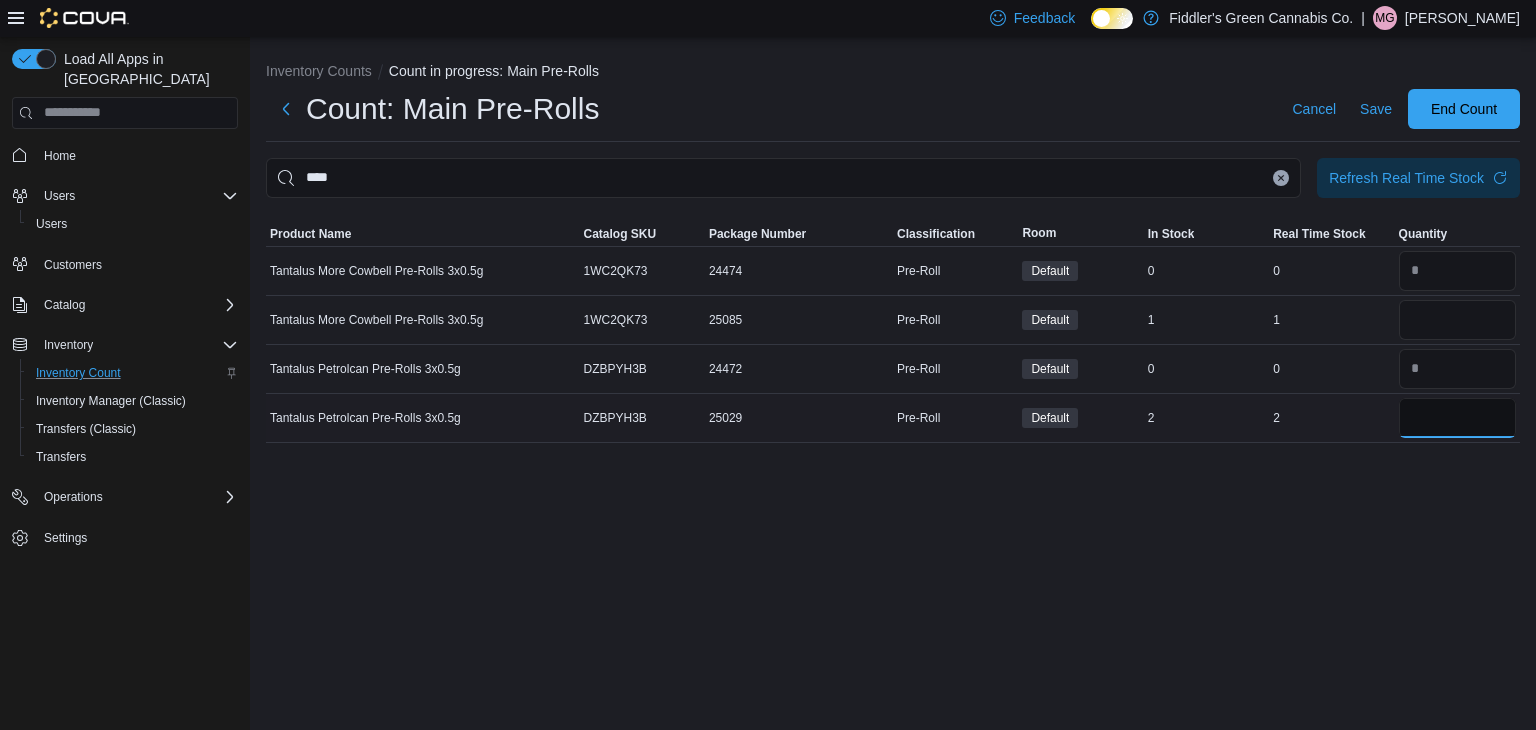 click at bounding box center [1457, 418] 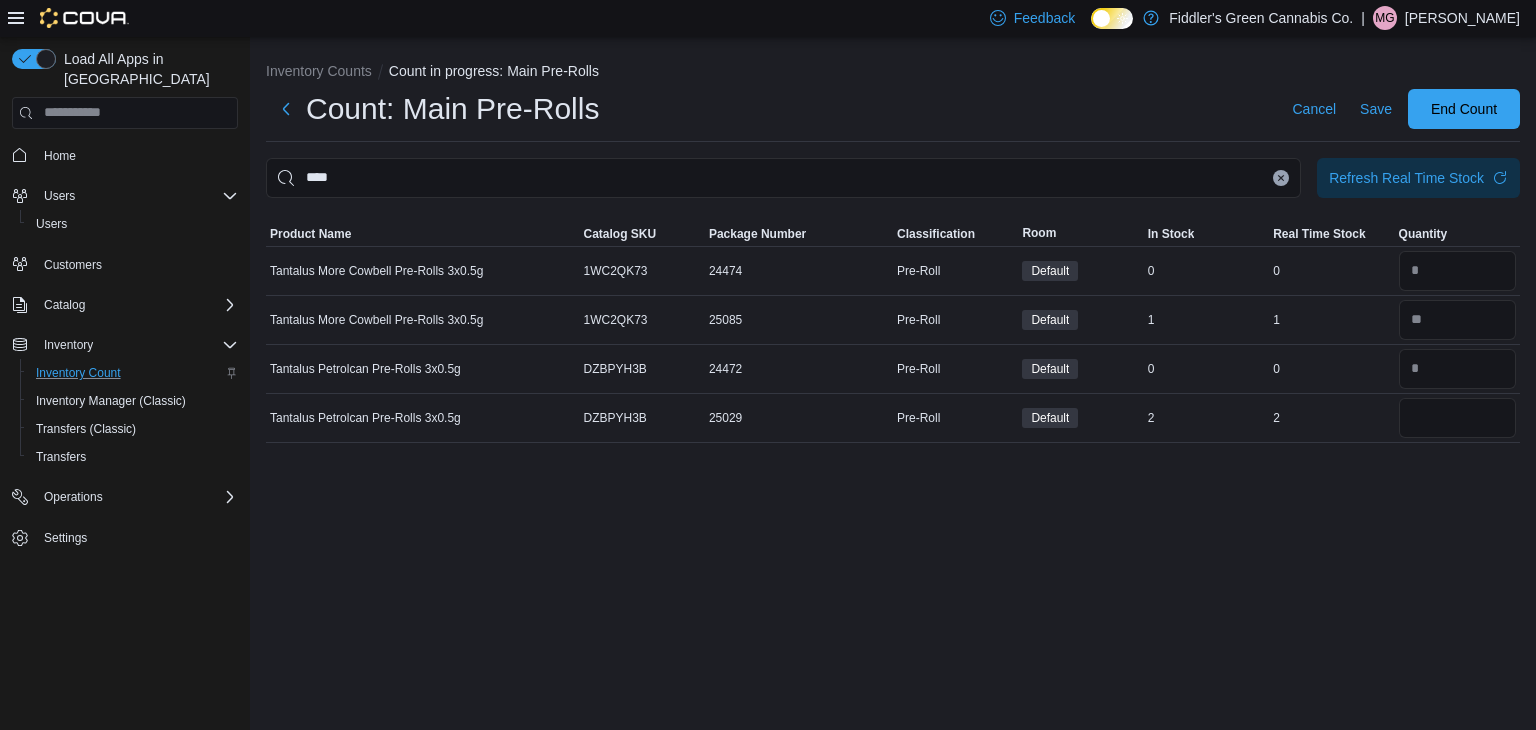 click on "Inventory Counts Count in progress: Main Pre-Rolls Count: Main Pre-Rolls  Cancel Save End Count **** Refresh Real Time Stock Sorting This table contains 4 rows. Product Name Catalog SKU Package Number Classification Room In Stock Real Time Stock Quantity Tantalus More Cowbell Pre-Rolls 3x0.5g Catalog SKU 1WC2QK73 Package Number 24474 Pre-Roll Default In Stock 0  Real Time Stock 0  Tantalus More Cowbell Pre-Rolls 3x0.5g Catalog SKU 1WC2QK73 Package Number 25085 Pre-Roll Default In Stock 1  Real Time Stock 1  Tantalus Petrolcan Pre-Rolls 3x0.5g Catalog SKU DZBPYH3B Package Number 24472 Pre-Roll Default In Stock 0  Real Time Stock 0  Tantalus Petrolcan Pre-Rolls 3x0.5g Catalog SKU DZBPYH3B Package Number 25029 Pre-Roll Default In Stock 2  Real Time Stock 2  *" at bounding box center [893, 384] 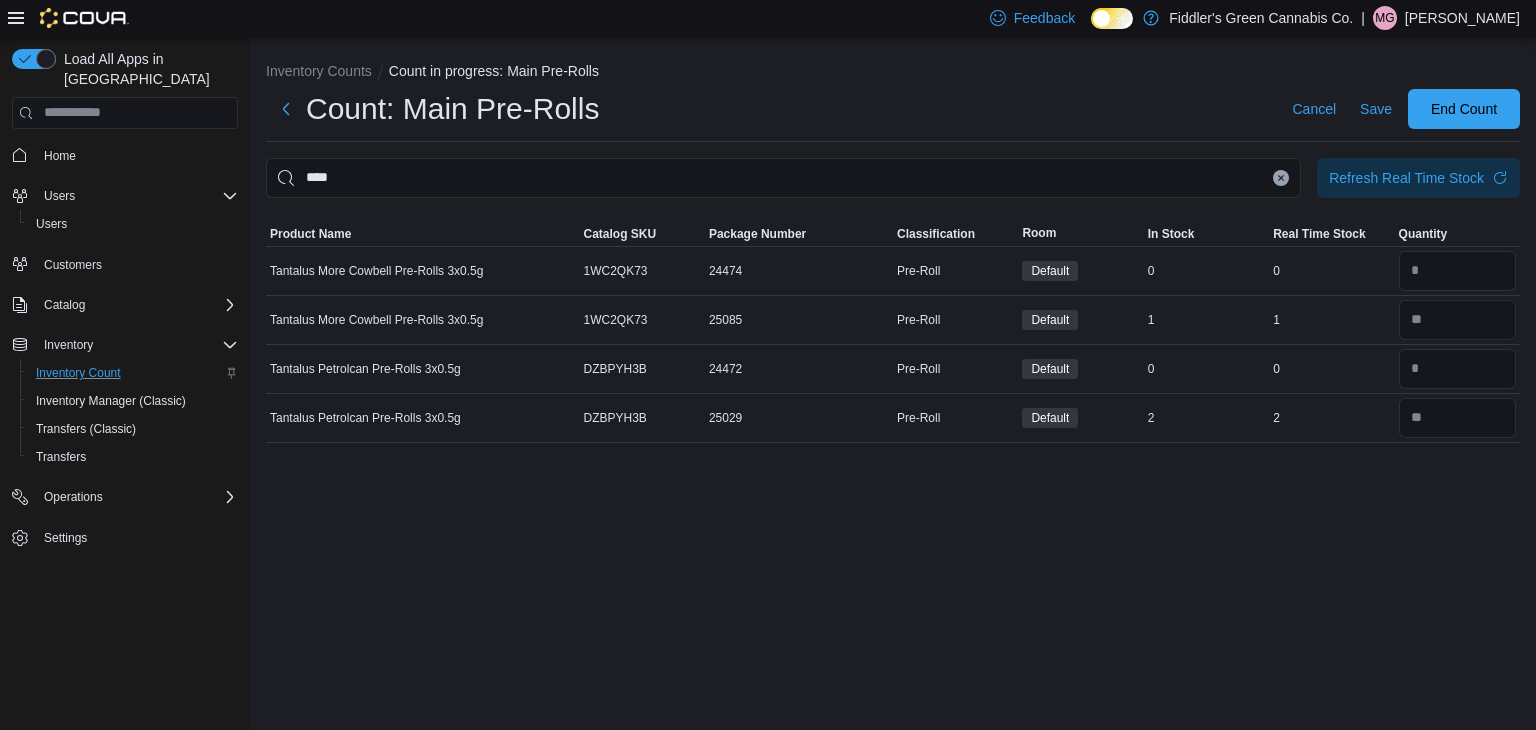 click on "Inventory Counts Count in progress: Main Pre-Rolls Count: Main Pre-Rolls  Cancel Save End Count **** Refresh Real Time Stock Sorting This table contains 4 rows. Product Name Catalog SKU Package Number Classification Room In Stock Real Time Stock Quantity Tantalus More Cowbell Pre-Rolls 3x0.5g Catalog SKU 1WC2QK73 Package Number 24474 Pre-Roll Default In Stock 0  Real Time Stock 0  Tantalus More Cowbell Pre-Rolls 3x0.5g Catalog SKU 1WC2QK73 Package Number 25085 Pre-Roll Default In Stock 1  Real Time Stock 1  Tantalus Petrolcan Pre-Rolls 3x0.5g Catalog SKU DZBPYH3B Package Number 24472 Pre-Roll Default In Stock 0  Real Time Stock 0  Tantalus Petrolcan Pre-Rolls 3x0.5g Catalog SKU DZBPYH3B Package Number 25029 Pre-Roll Default In Stock 2  Real Time Stock 2" at bounding box center [893, 384] 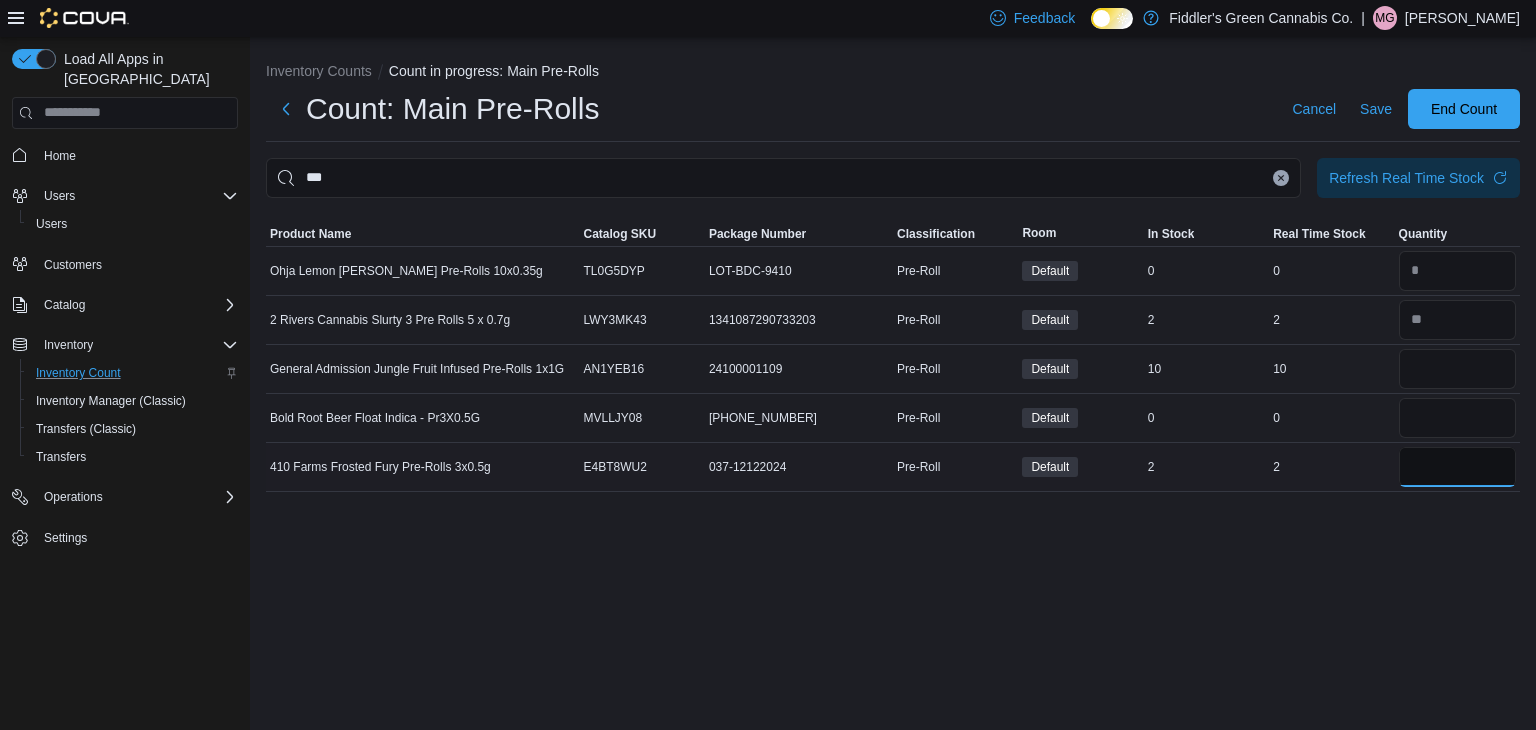 click at bounding box center (1457, 467) 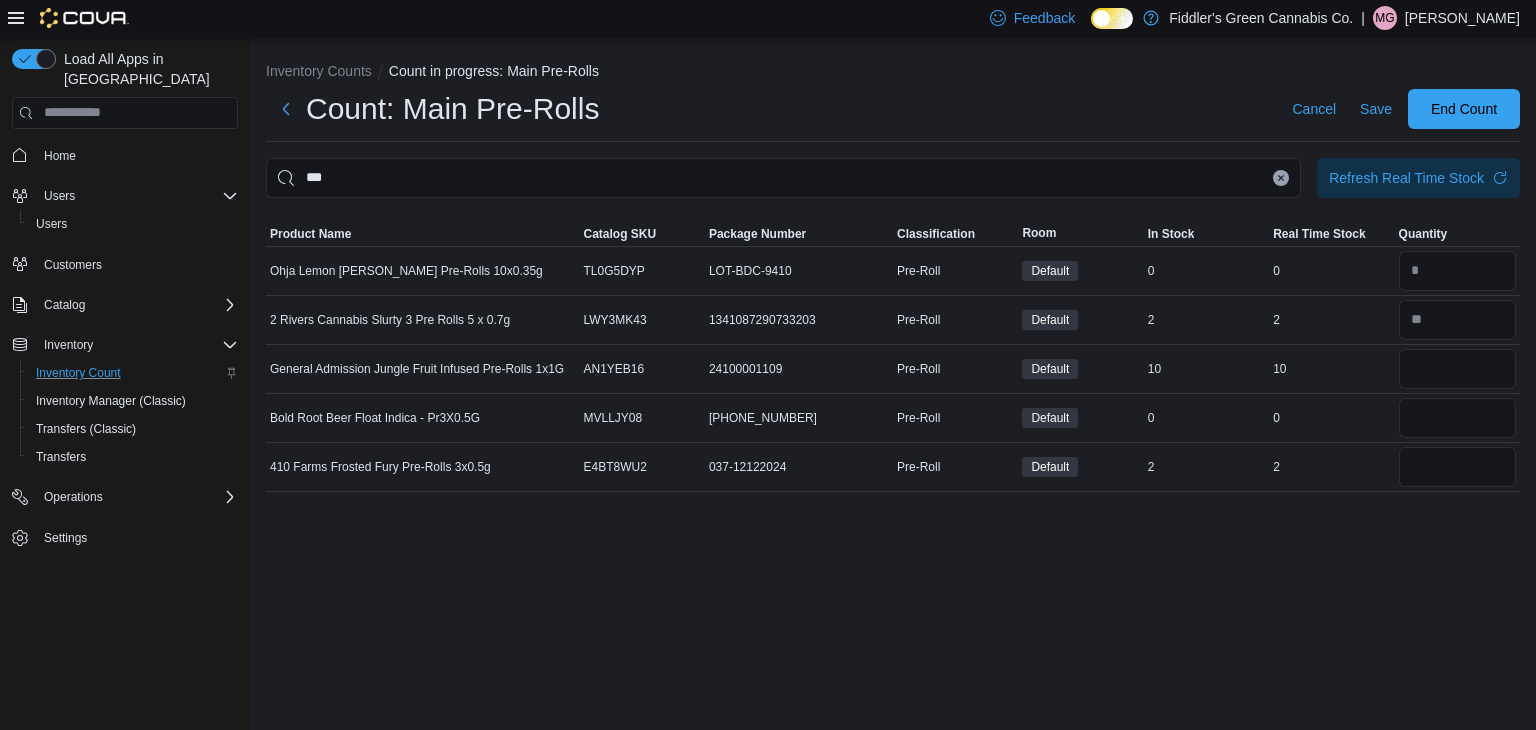 click on "Inventory Counts Count in progress: Main Pre-Rolls Count: Main Pre-Rolls  Cancel Save End Count *** Refresh Real Time Stock Sorting This table contains 5 rows. Product Name Catalog SKU Package Number Classification Room In Stock Real Time Stock Quantity Ohja Lemon [PERSON_NAME] Pre-Rolls 10x0.35g Catalog SKU TL0G5DYP Package Number LOT-BDC-9410 Pre-Roll Default In Stock 0  Real Time Stock 0  2 Rivers Cannabis Slurty 3 Pre Rolls 5 x 0.7g Catalog SKU LWY3MK43 Package Number 1341087290733203 Pre-Roll Default In Stock 2  Real Time Stock 2  General Admission Jungle Fruit Infused Pre-Rolls 1x1G Catalog SKU AN1YEB16 Package Number 24100001109 Pre-Roll Default In Stock 10  Real Time Stock 10  Bold Root Beer Float  Indica - Pr3X0.5G Catalog SKU MVLLJY08 Package Number [PHONE_NUMBER] Pre-Roll Default In Stock 0  Real Time Stock 0  410 Farms Frosted Fury Pre-Rolls 3x0.5g Catalog SKU E4BT8WU2 Package Number 037-12122024 Pre-Roll Default In Stock 2  Real Time Stock 2  *" at bounding box center [893, 384] 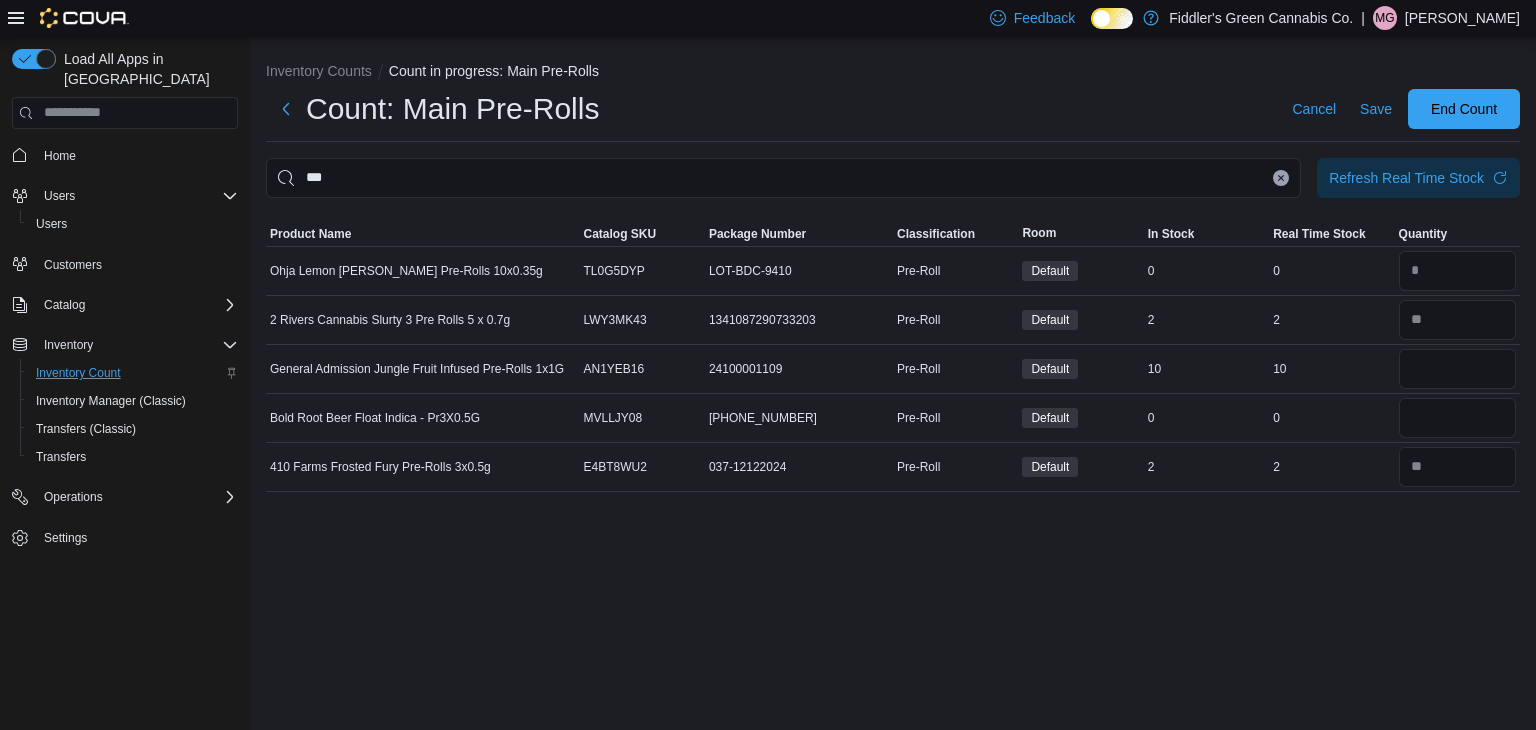 click at bounding box center (1281, 178) 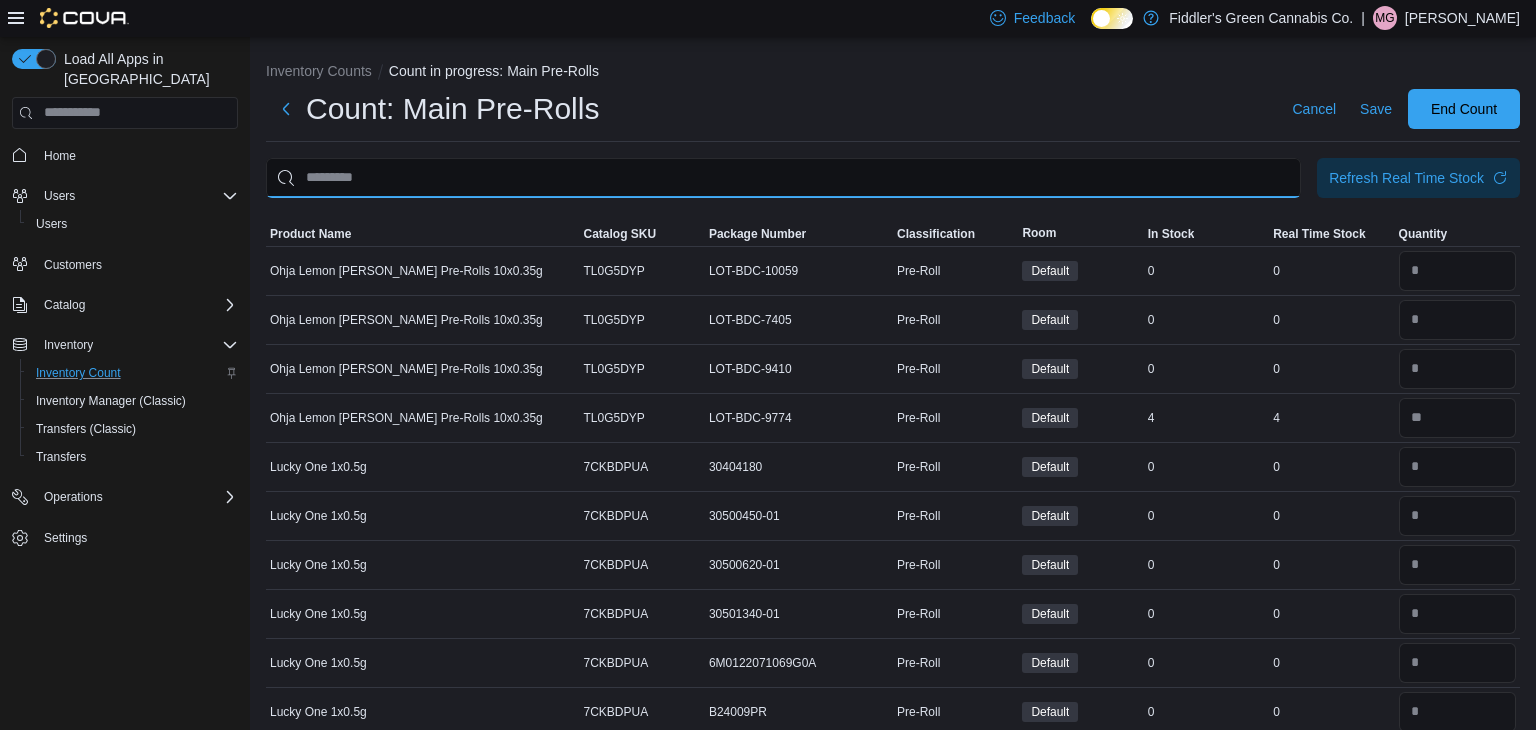 click at bounding box center (783, 178) 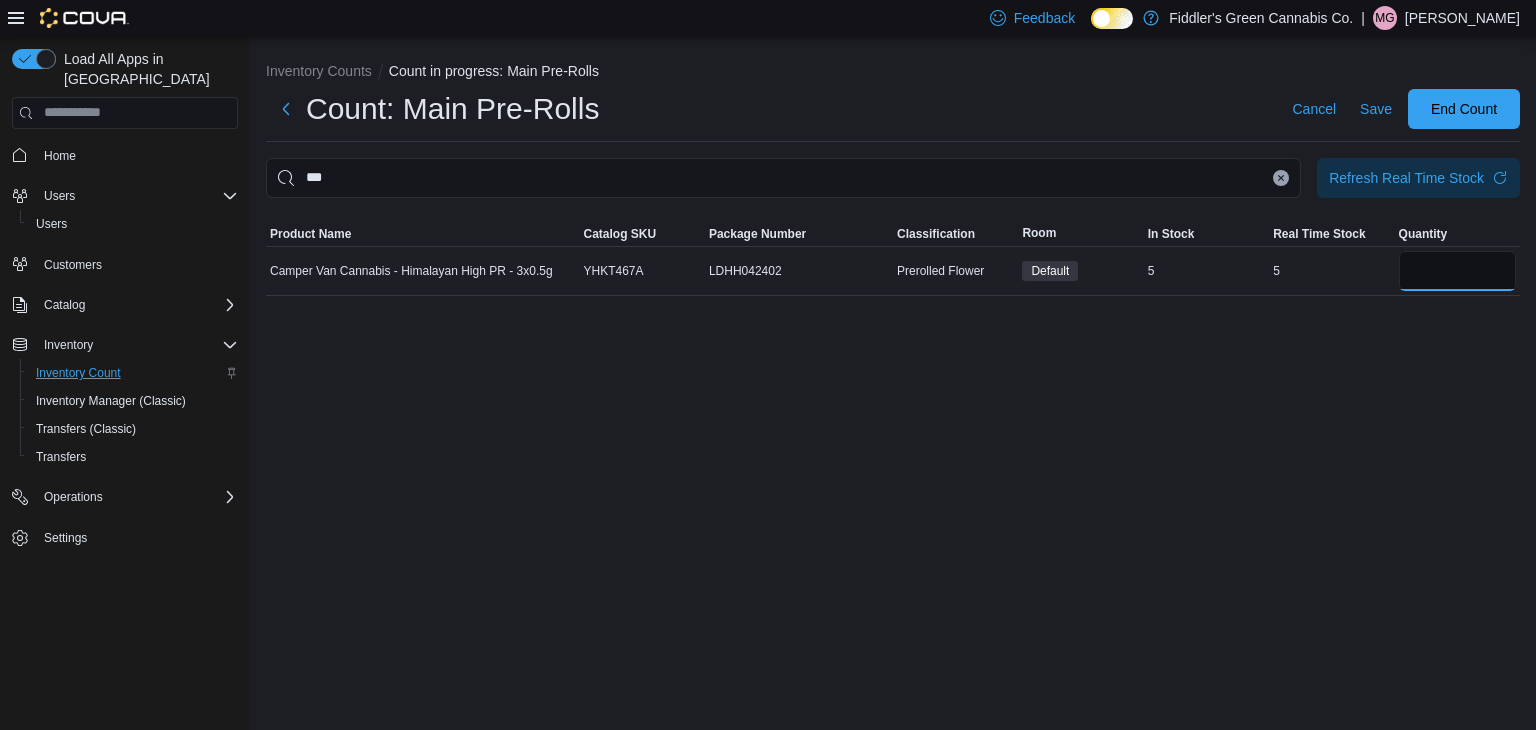 click at bounding box center (1457, 271) 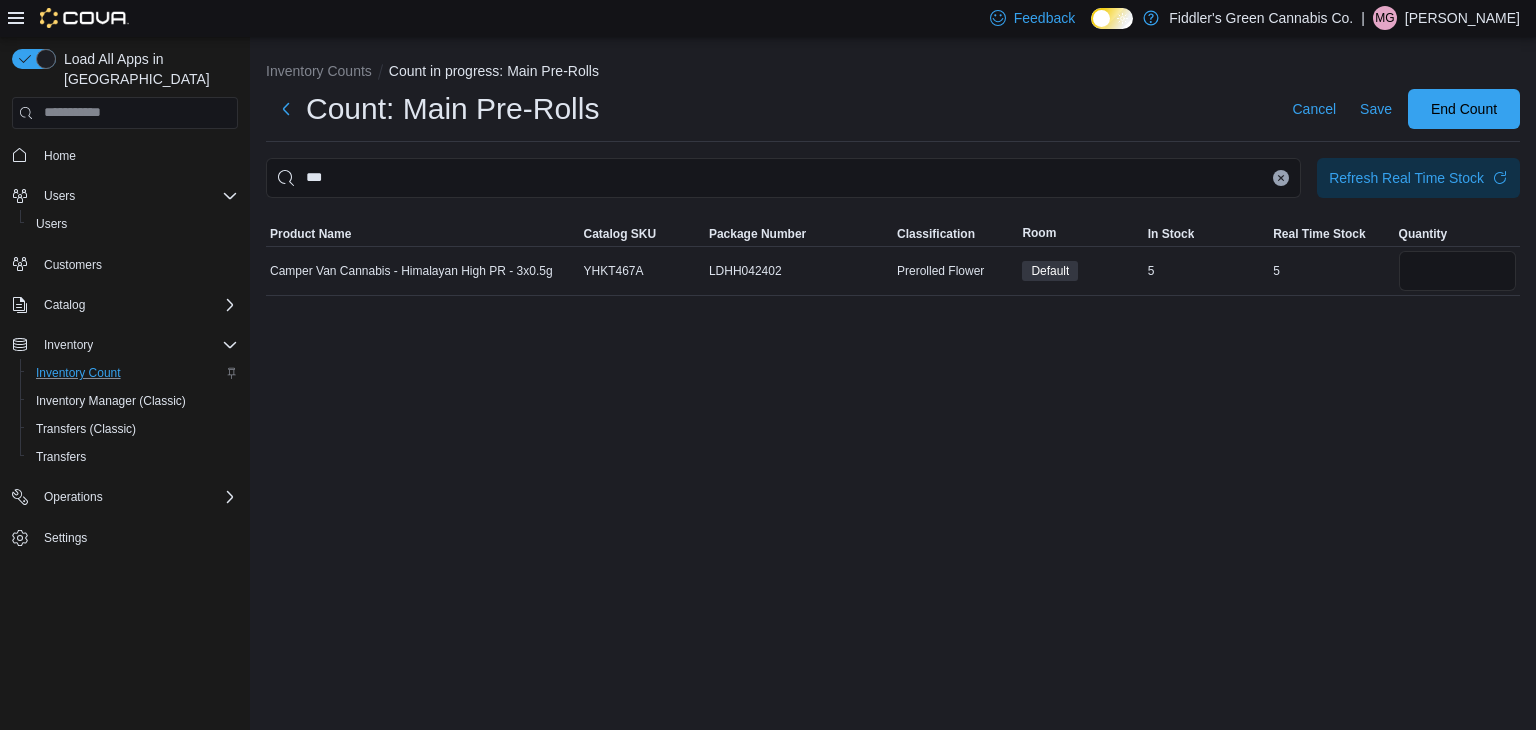 click on "Inventory Counts Count in progress: Main Pre-Rolls Count: Main Pre-Rolls  Cancel Save End Count *** Refresh Real Time Stock Sorting This table contains 1 rows. Product Name Catalog SKU Package Number Classification Room In Stock Real Time Stock Quantity Camper Van Cannabis - Himalayan High PR - 3x0.5g Catalog SKU YHKT467A Package Number LDHH042402 Prerolled Flower Default In Stock 5  Real Time Stock 5  *" at bounding box center [893, 384] 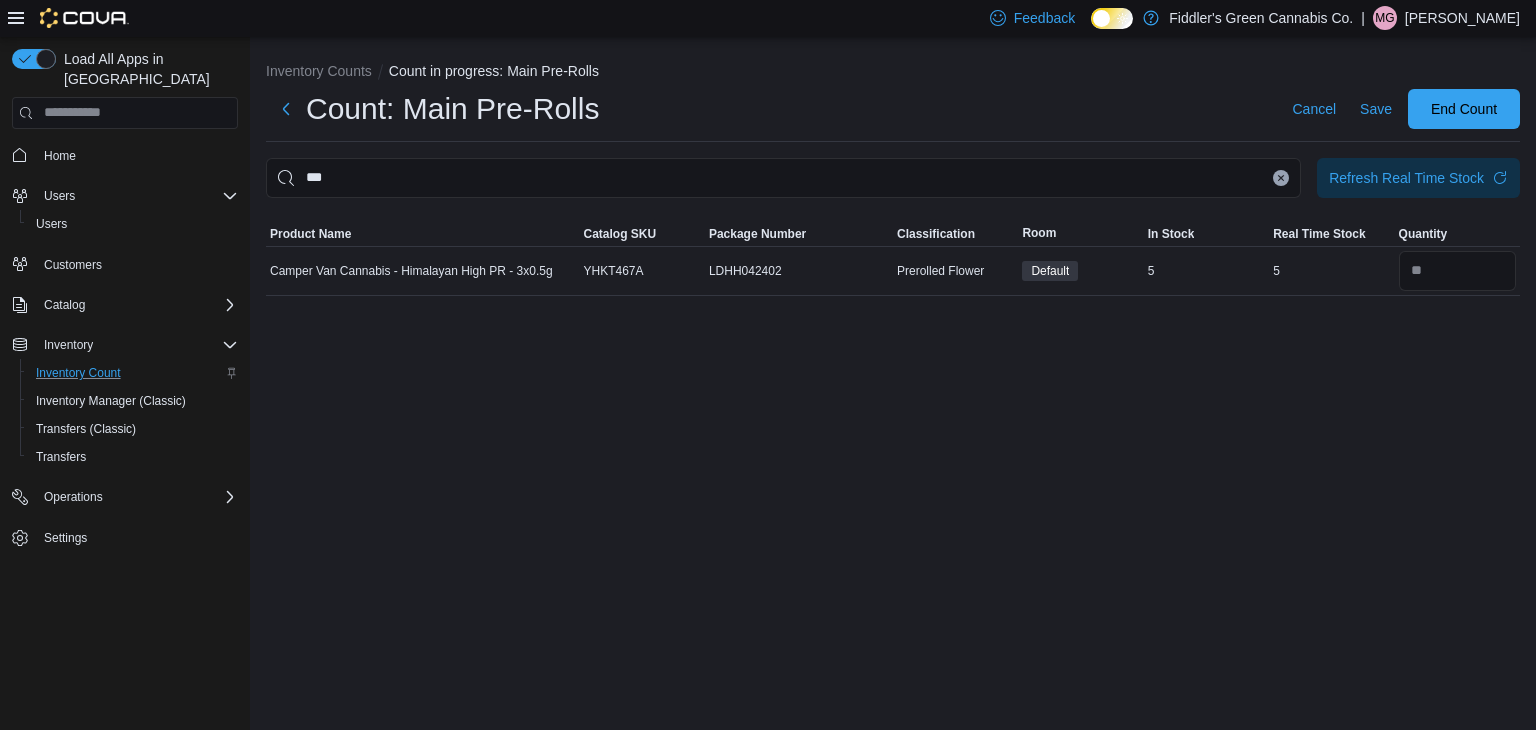 click at bounding box center (1281, 178) 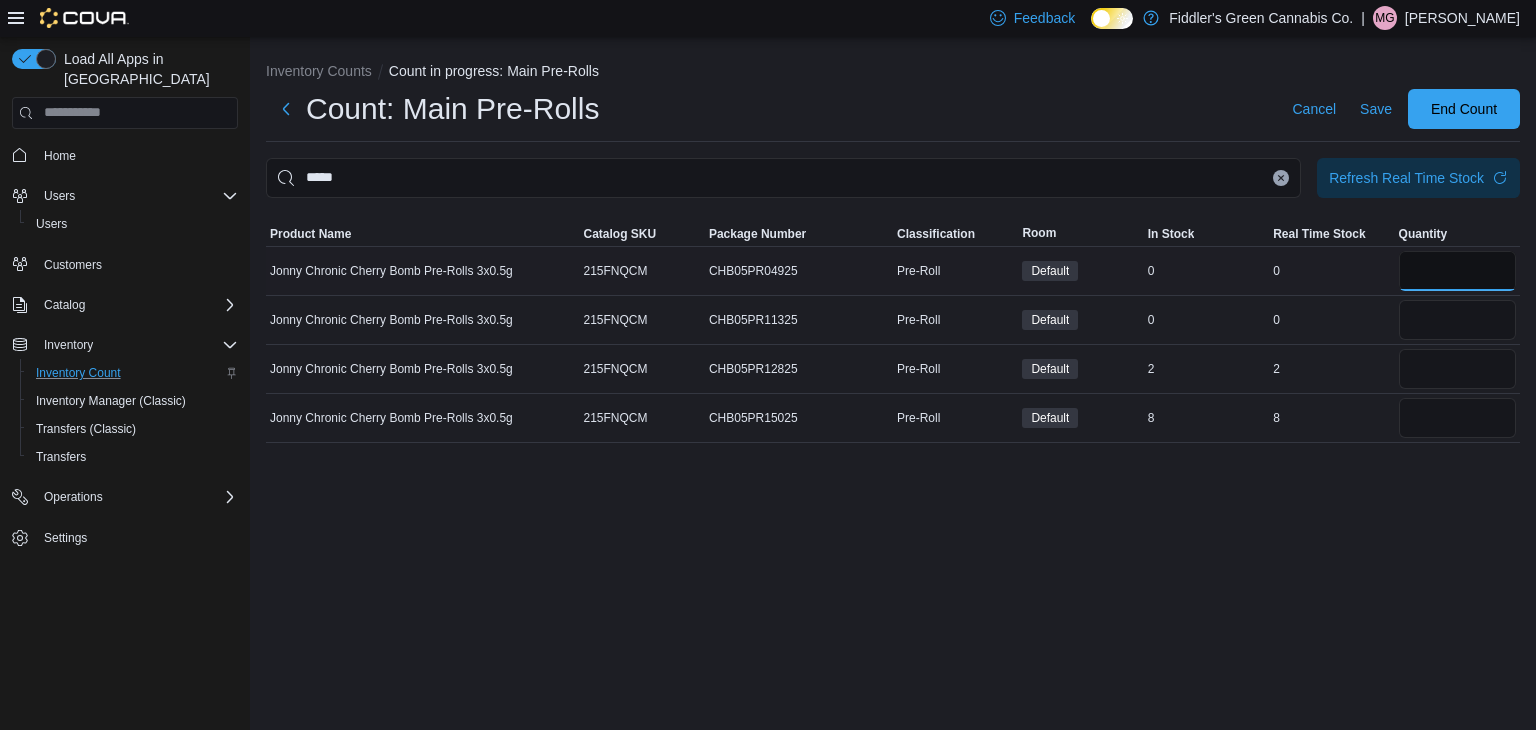 click at bounding box center (1457, 271) 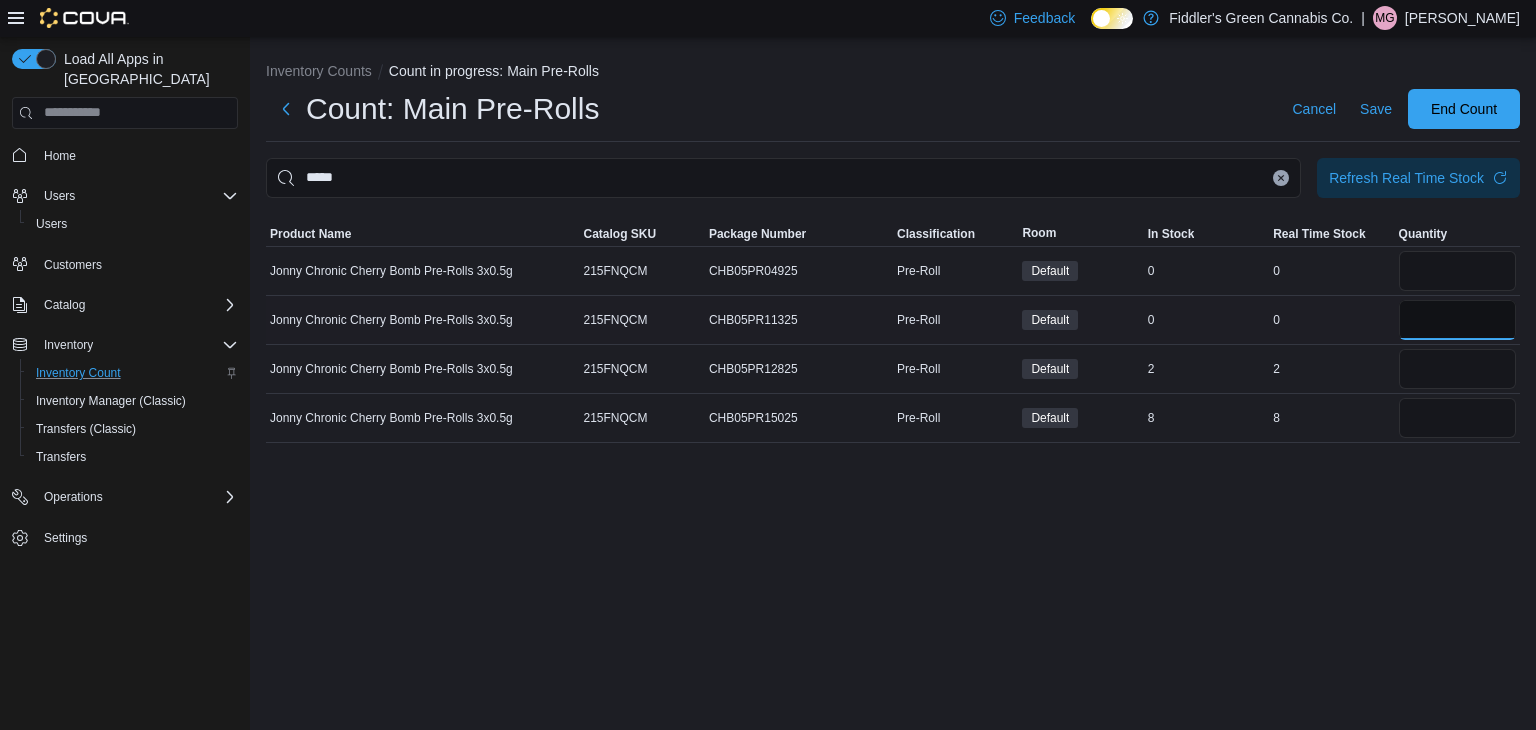 click at bounding box center [1457, 320] 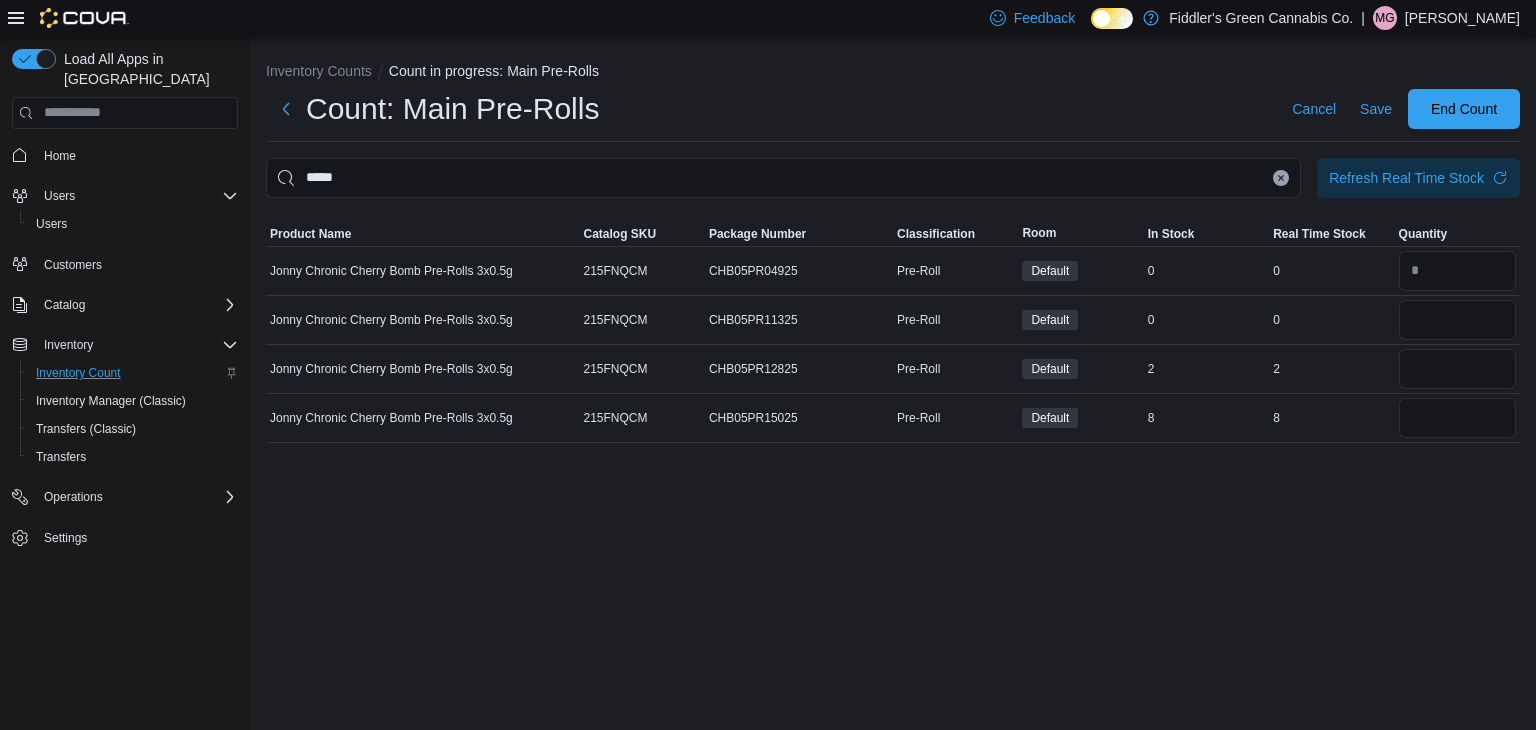 click on "Inventory Counts Count in progress: Main Pre-Rolls Count: Main Pre-Rolls  Cancel Save End Count ***** Refresh Real Time Stock Sorting This table contains 4 rows. Product Name Catalog SKU Package Number Classification Room In Stock Real Time Stock Quantity Jonny Chronic Cherry Bomb Pre-Rolls 3x0.5g Catalog SKU 215FNQCM Package Number CHB05PR04925 Pre-Roll Default In Stock 0  Real Time Stock 0  Jonny Chronic Cherry Bomb Pre-Rolls 3x0.5g Catalog SKU 215FNQCM Package Number CHB05PR11325 Pre-Roll Default In Stock 0  Real Time Stock 0  * Jonny Chronic Cherry Bomb Pre-Rolls 3x0.5g Catalog SKU 215FNQCM Package Number CHB05PR12825 Pre-Roll Default In Stock 2  Real Time Stock 2  Jonny Chronic Cherry Bomb Pre-Rolls 3x0.5g Catalog SKU 215FNQCM Package Number CHB05PR15025 Pre-Roll Default In Stock 8  Real Time Stock 8" at bounding box center (893, 384) 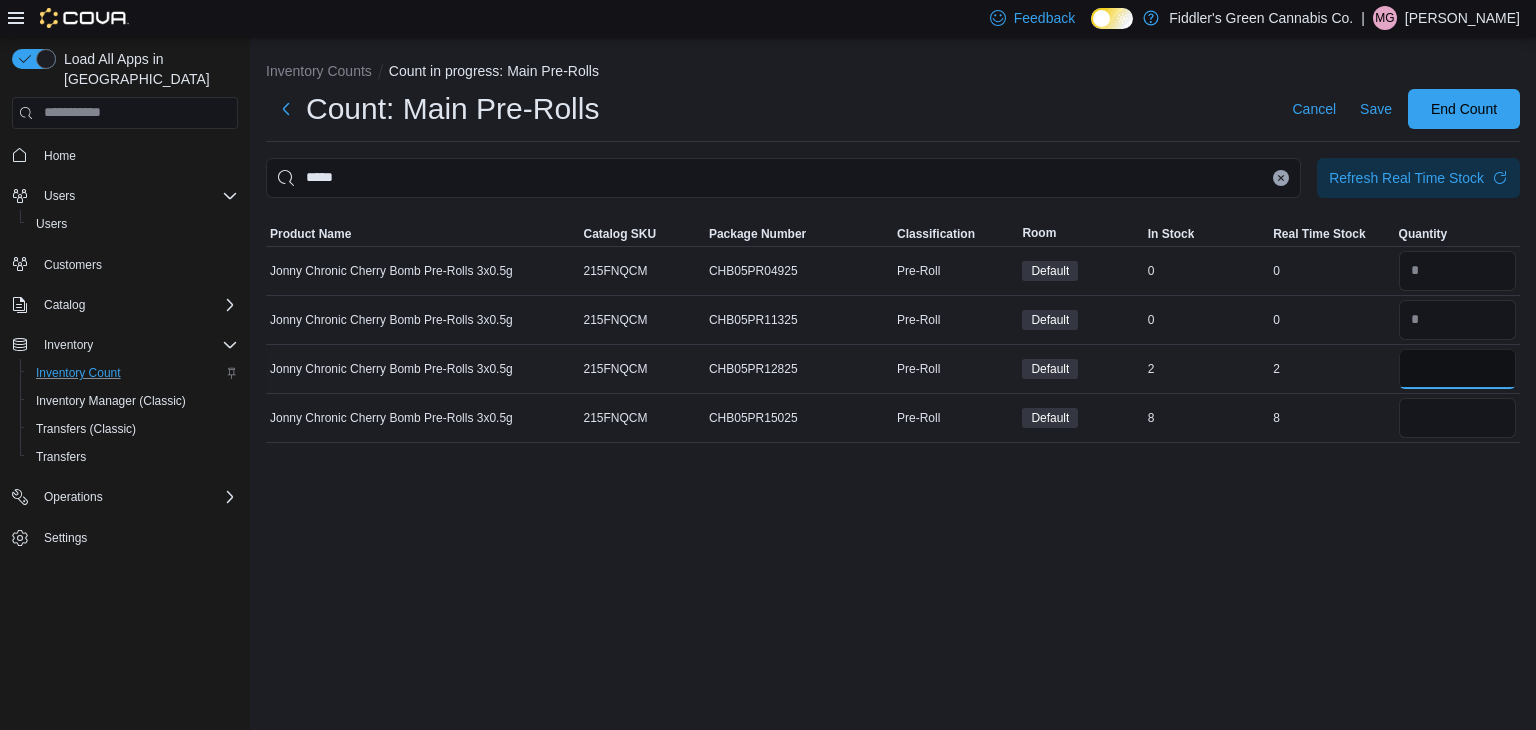click at bounding box center (1457, 369) 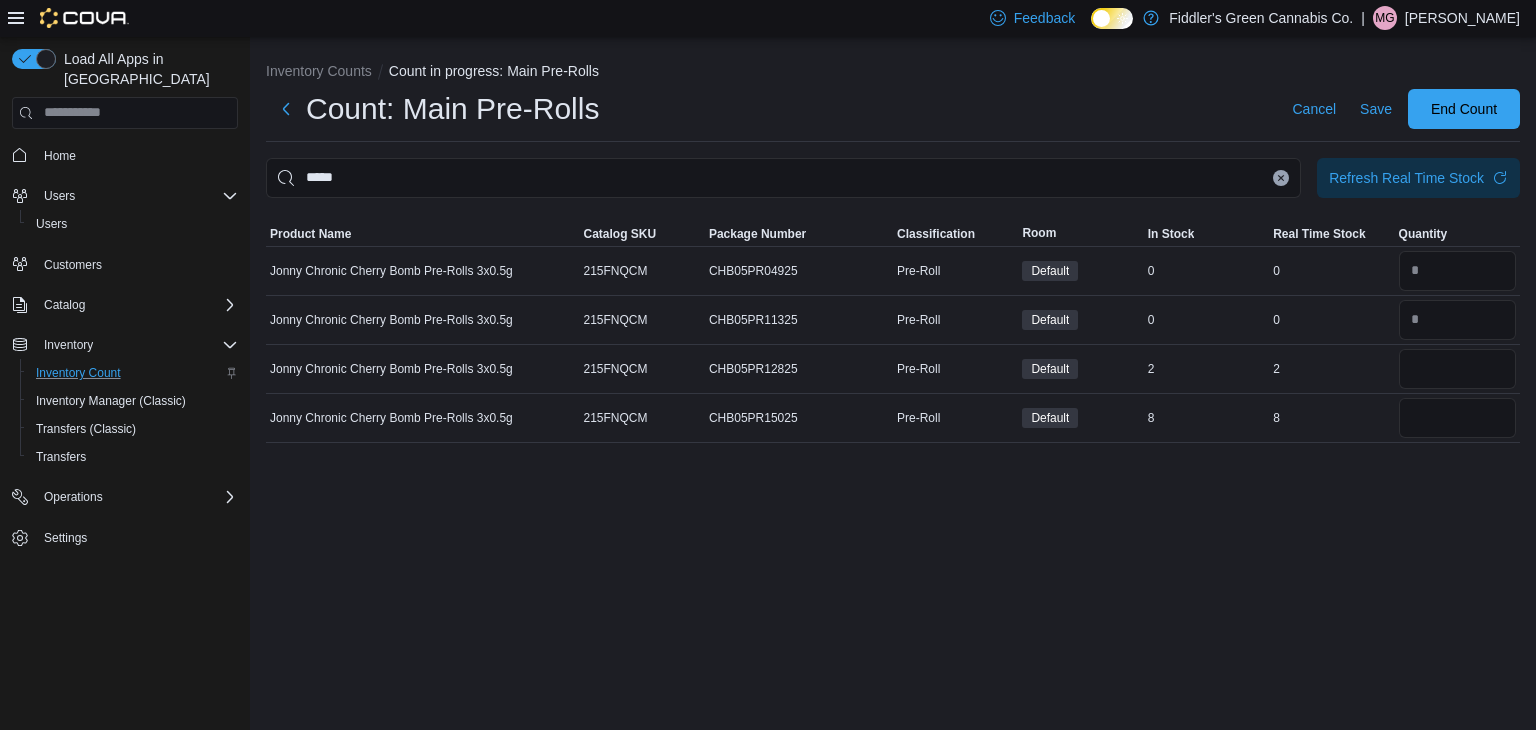 click on "Inventory Counts Count in progress: Main Pre-Rolls Count: Main Pre-Rolls  Cancel Save End Count ***** Refresh Real Time Stock Sorting This table contains 4 rows. Product Name Catalog SKU Package Number Classification Room In Stock Real Time Stock Quantity Jonny Chronic Cherry Bomb Pre-Rolls 3x0.5g Catalog SKU 215FNQCM Package Number CHB05PR04925 Pre-Roll Default In Stock 0  Real Time Stock 0  Jonny Chronic Cherry Bomb Pre-Rolls 3x0.5g Catalog SKU 215FNQCM Package Number CHB05PR11325 Pre-Roll Default In Stock 0  Real Time Stock 0  Jonny Chronic Cherry Bomb Pre-Rolls 3x0.5g Catalog SKU 215FNQCM Package Number CHB05PR12825 Pre-Roll Default In Stock 2  Real Time Stock 2  * Jonny Chronic Cherry Bomb Pre-Rolls 3x0.5g Catalog SKU 215FNQCM Package Number CHB05PR15025 Pre-Roll Default In Stock 8  Real Time Stock 8" at bounding box center [893, 384] 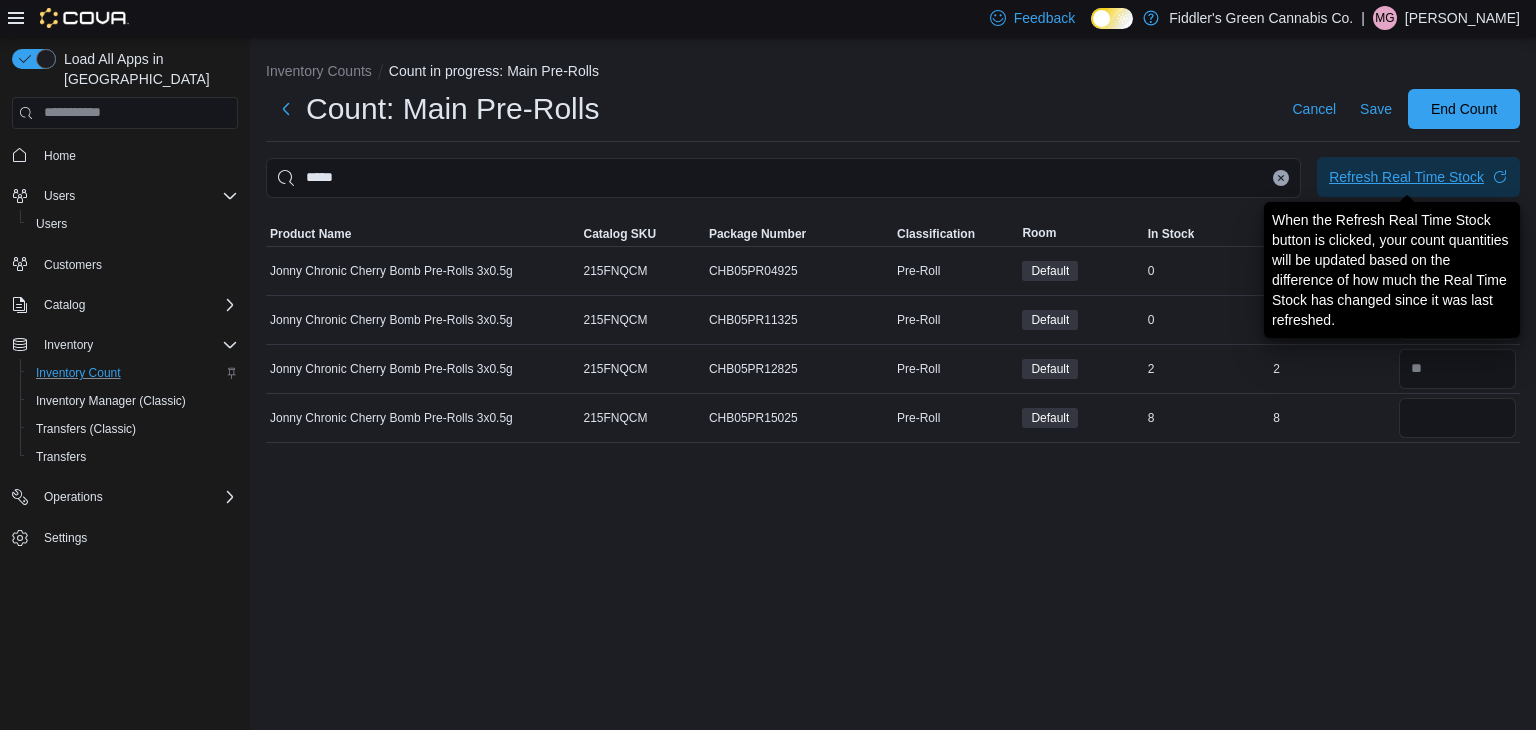 click on "Refresh Real Time Stock" at bounding box center [1406, 177] 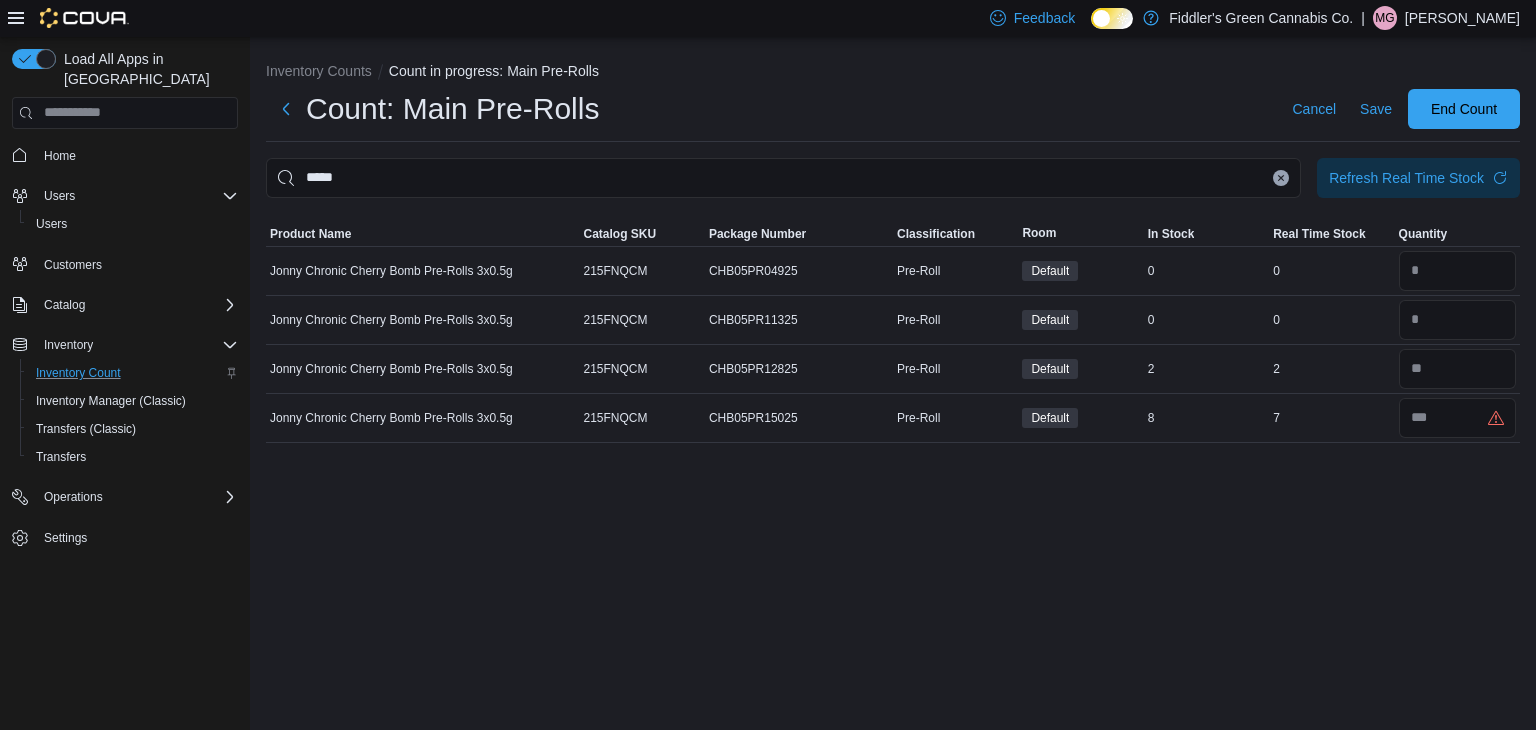 click on "Inventory Counts Count in progress: Main Pre-Rolls Count: Main Pre-Rolls  Cancel Save End Count ***** Refresh Real Time Stock Sorting This table contains 4 rows. Product Name Catalog SKU Package Number Classification Room In Stock Real Time Stock Quantity Jonny Chronic Cherry Bomb Pre-Rolls 3x0.5g Catalog SKU 215FNQCM Package Number CHB05PR04925 Pre-Roll Default In Stock 0  Real Time Stock 0  Jonny Chronic Cherry Bomb Pre-Rolls 3x0.5g Catalog SKU 215FNQCM Package Number CHB05PR11325 Pre-Roll Default In Stock 0  Real Time Stock 0  Jonny Chronic Cherry Bomb Pre-Rolls 3x0.5g Catalog SKU 215FNQCM Package Number CHB05PR12825 Pre-Roll Default In Stock 2  Real Time Stock 2  Jonny Chronic Cherry Bomb Pre-Rolls 3x0.5g Catalog SKU 215FNQCM Package Number CHB05PR15025 Pre-Roll Default In Stock 8  Real Time Stock 7" at bounding box center (893, 384) 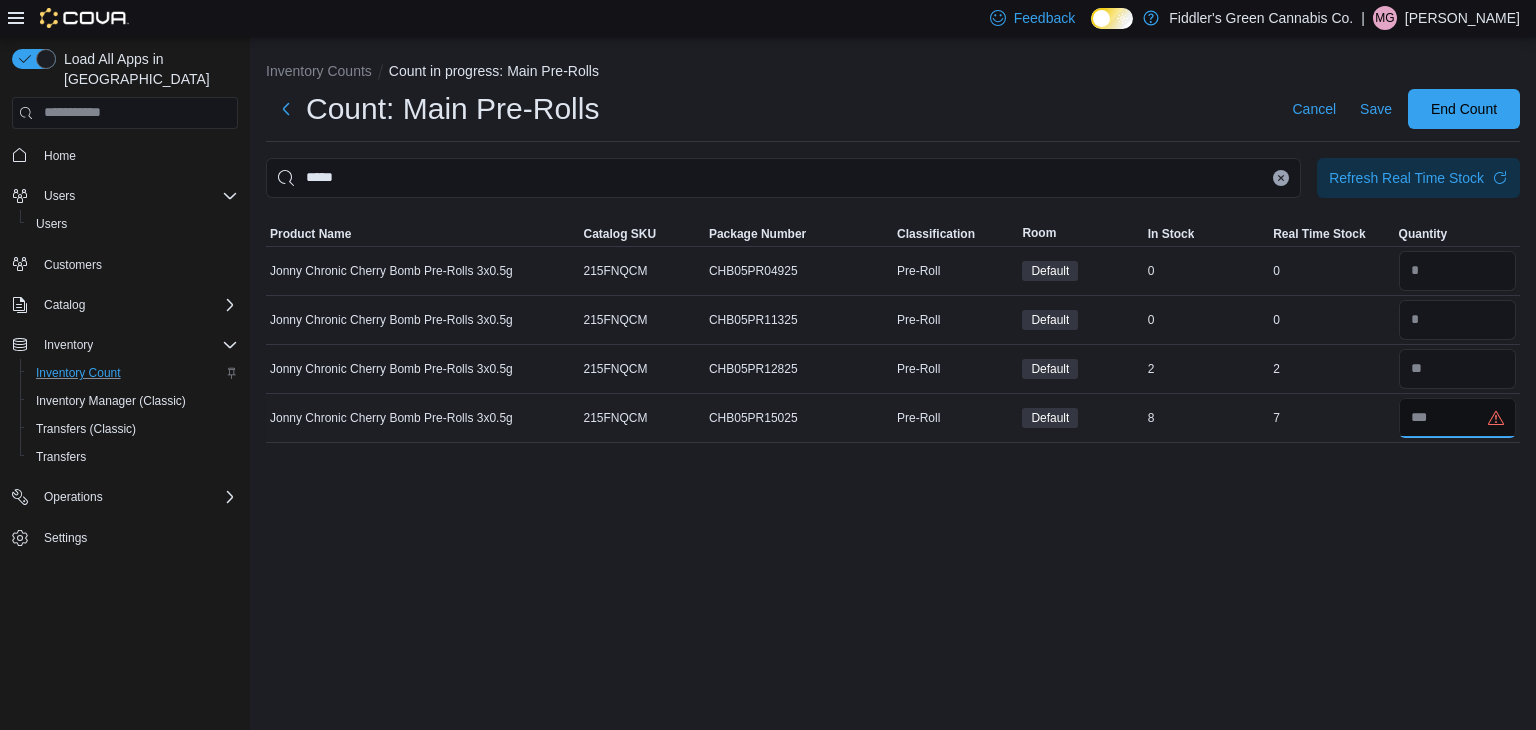 click at bounding box center (1457, 418) 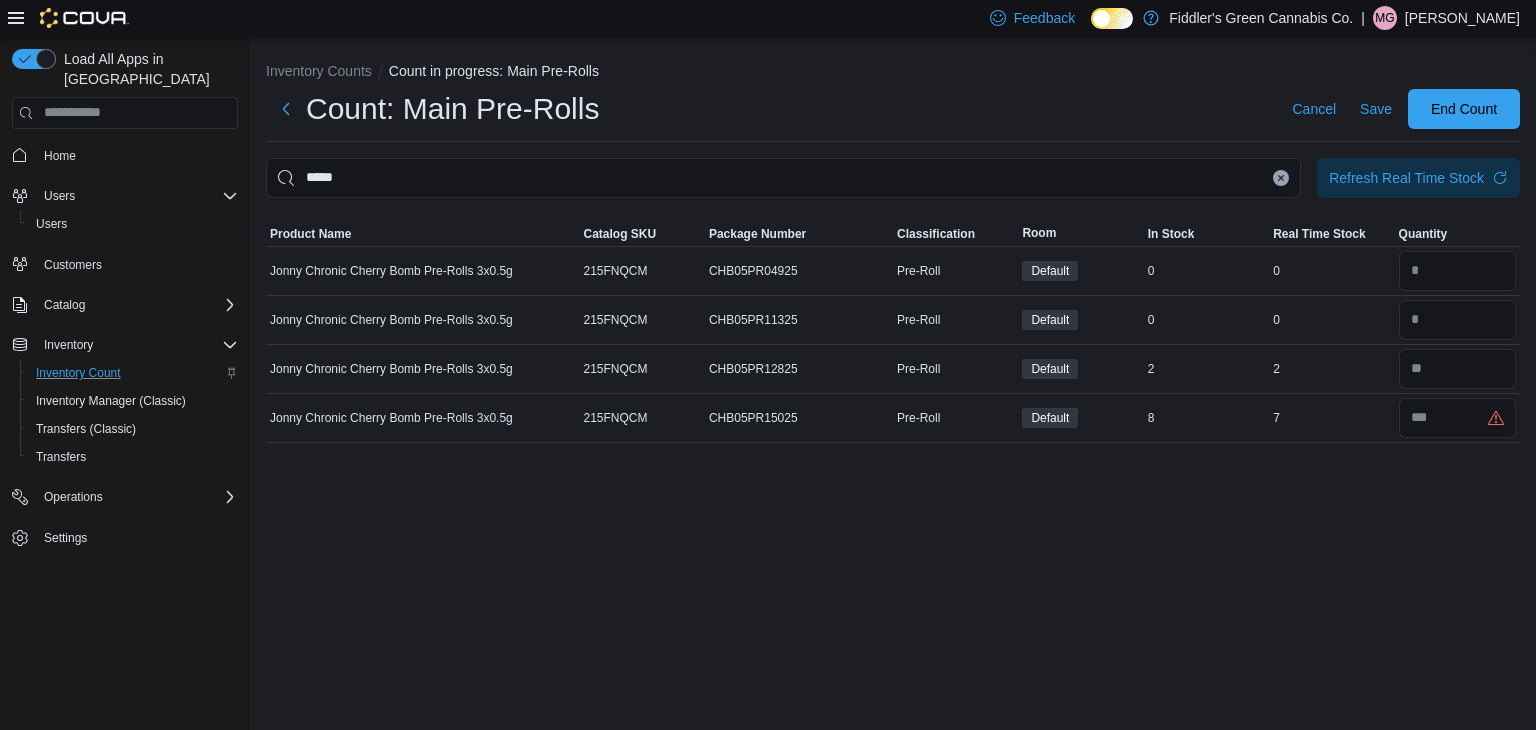 click on "Inventory Counts Count in progress: Main Pre-Rolls Count: Main Pre-Rolls  Cancel Save End Count ***** Refresh Real Time Stock Sorting This table contains 4 rows. Product Name Catalog SKU Package Number Classification Room In Stock Real Time Stock Quantity Jonny Chronic Cherry Bomb Pre-Rolls 3x0.5g Catalog SKU 215FNQCM Package Number CHB05PR04925 Pre-Roll Default In Stock 0  Real Time Stock 0  Jonny Chronic Cherry Bomb Pre-Rolls 3x0.5g Catalog SKU 215FNQCM Package Number CHB05PR11325 Pre-Roll Default In Stock 0  Real Time Stock 0  Jonny Chronic Cherry Bomb Pre-Rolls 3x0.5g Catalog SKU 215FNQCM Package Number CHB05PR12825 Pre-Roll Default In Stock 2  Real Time Stock 2  Jonny Chronic Cherry Bomb Pre-Rolls 3x0.5g Catalog SKU 215FNQCM Package Number CHB05PR15025 Pre-Roll Default In Stock 8  Real Time Stock 7  *" at bounding box center (893, 384) 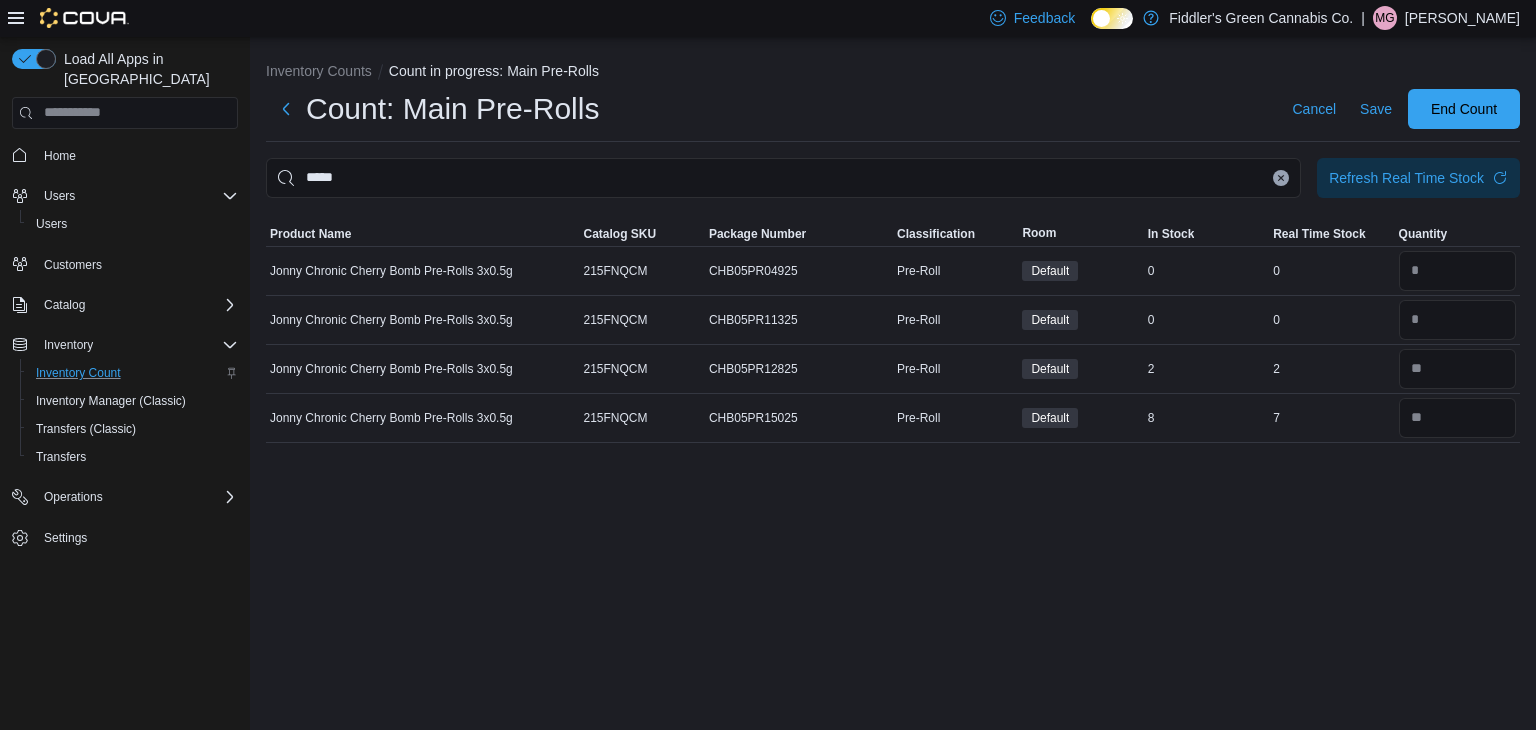 click 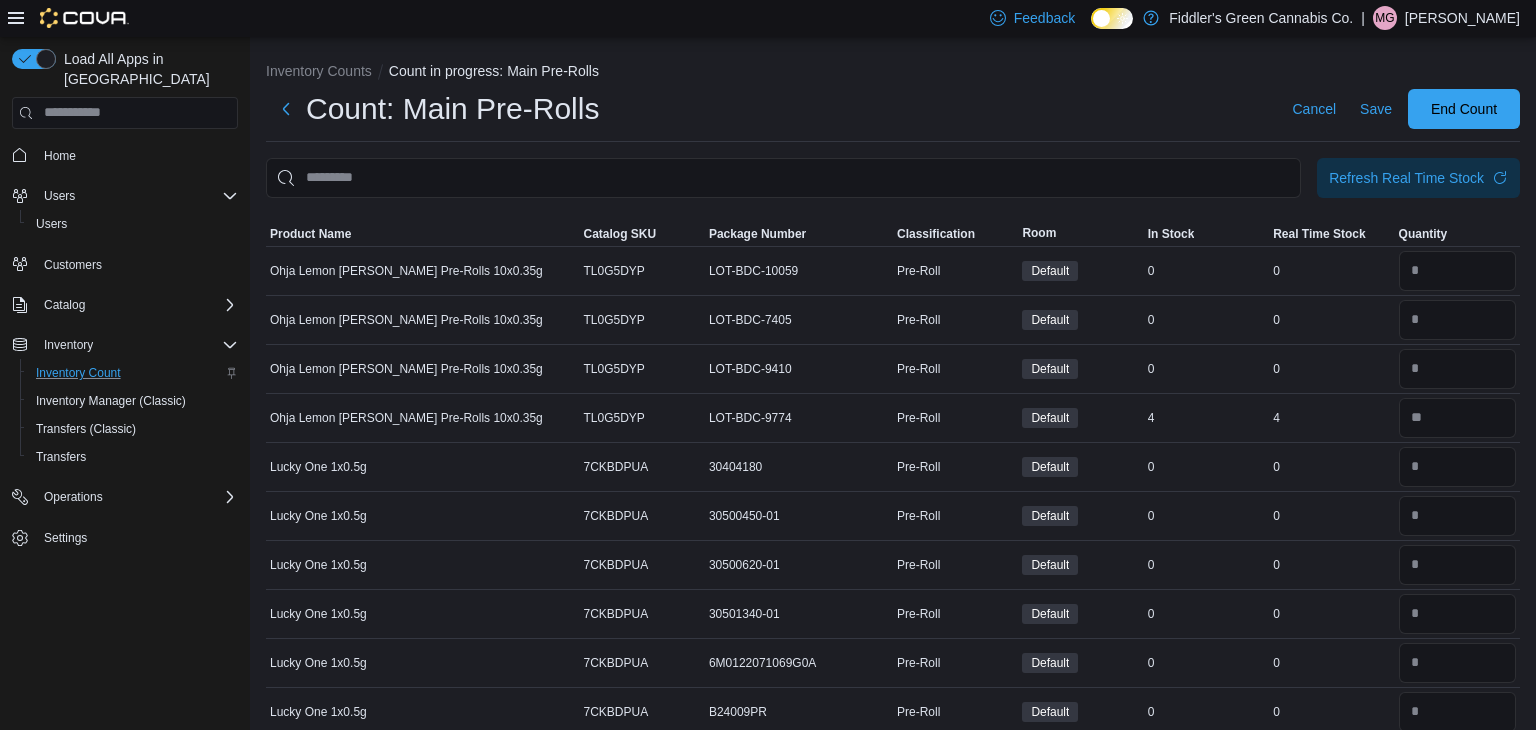 click on "Count: Main Pre-Rolls  Cancel Save End Count" at bounding box center (893, 109) 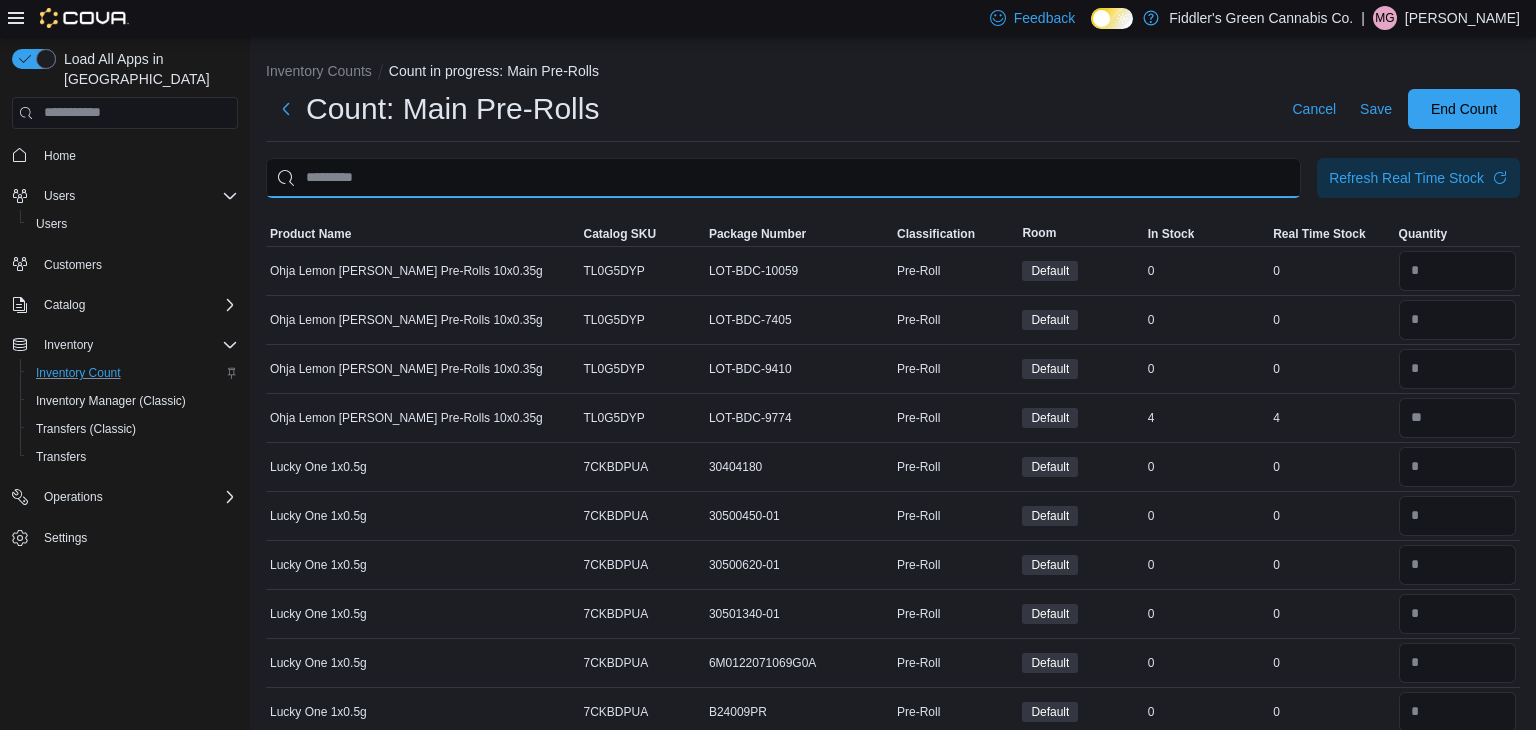 click at bounding box center (783, 178) 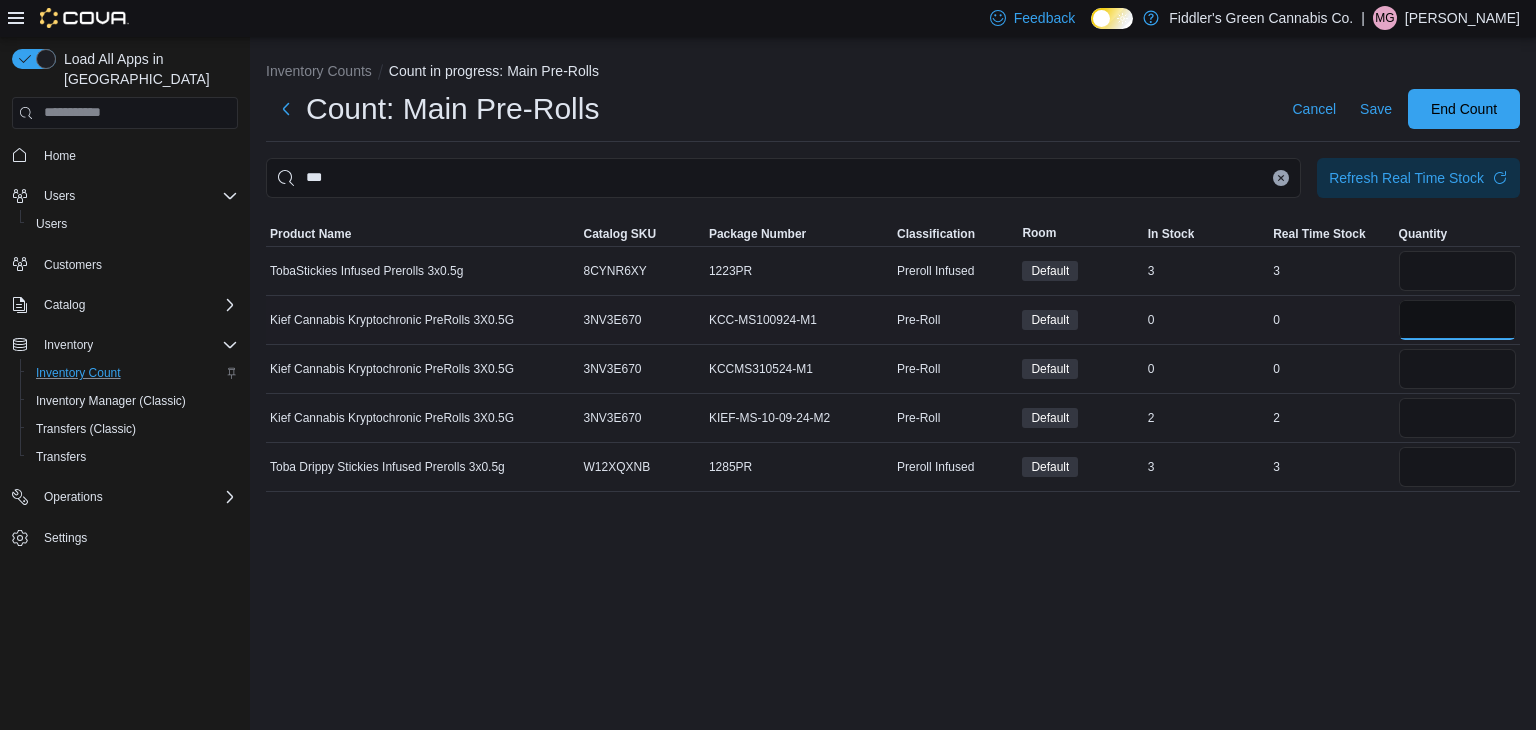 click at bounding box center [1457, 320] 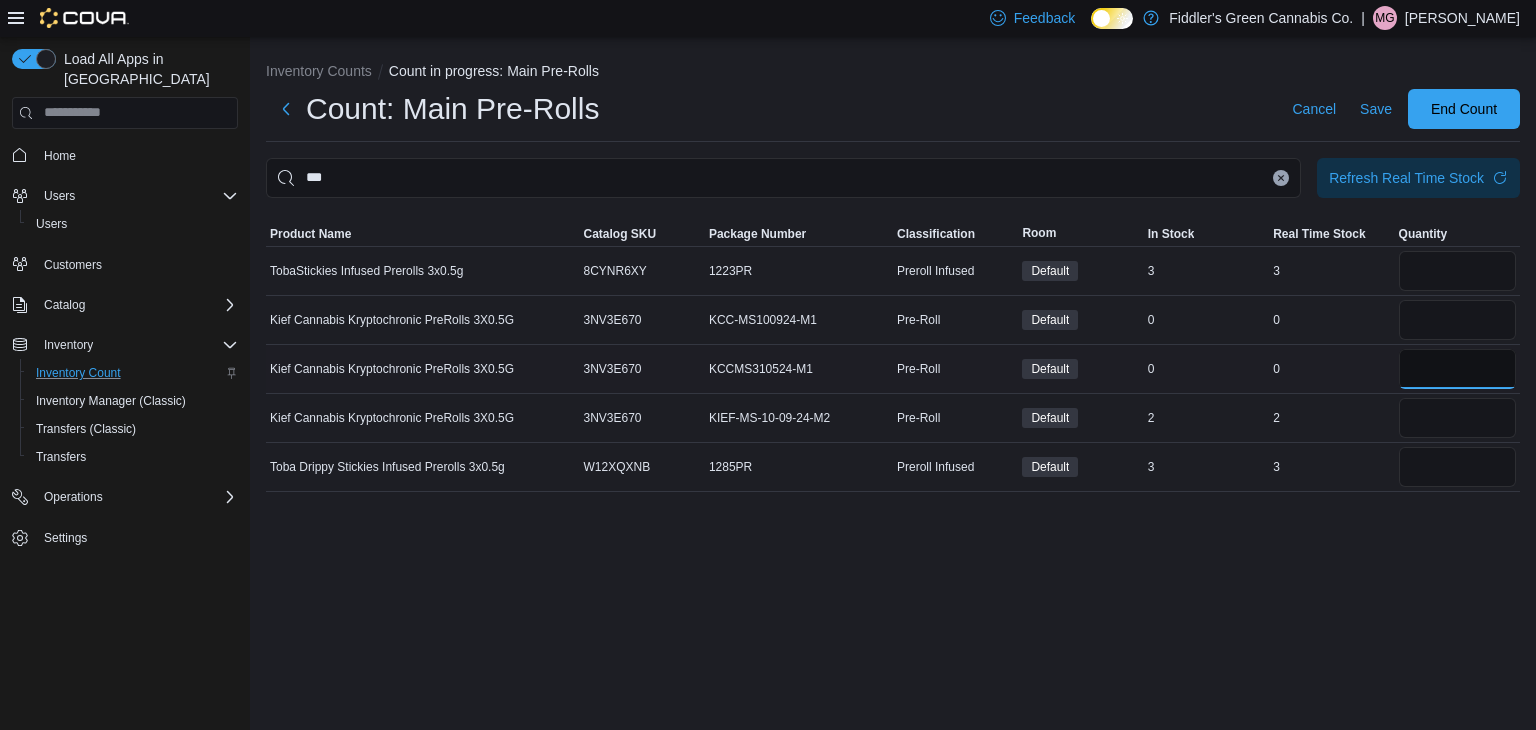click at bounding box center [1457, 369] 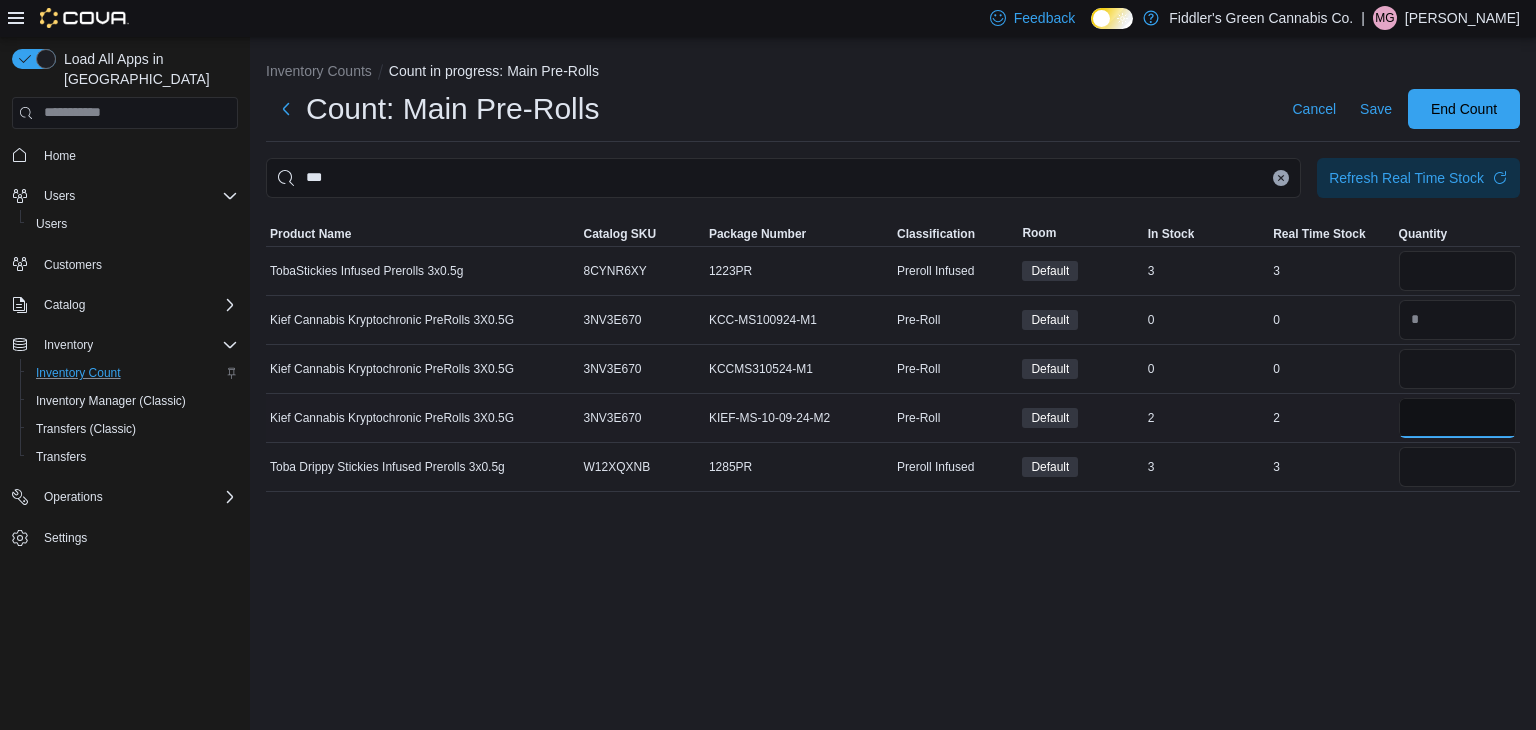 click at bounding box center (1457, 418) 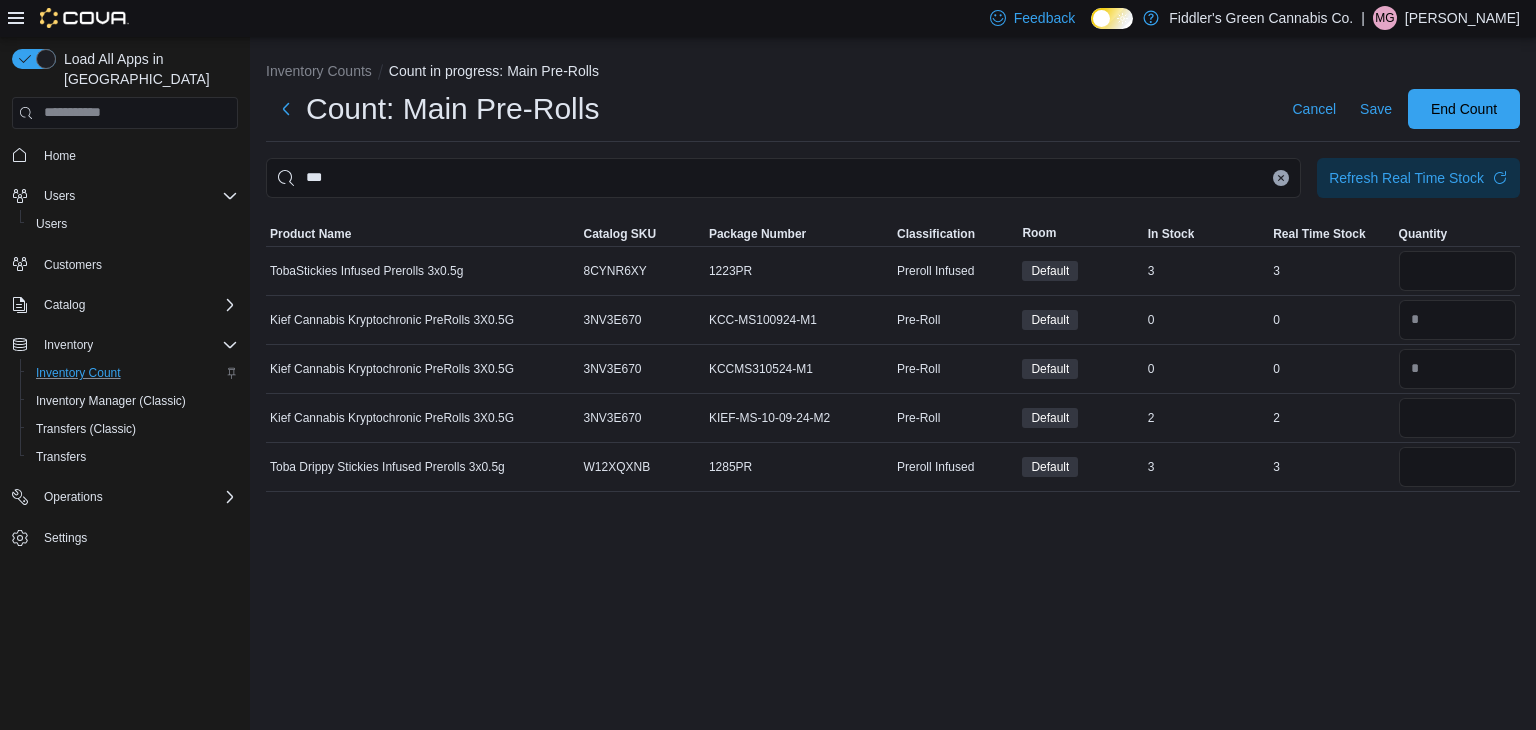 click on "Inventory Counts Count in progress: Main Pre-Rolls Count: Main Pre-Rolls  Cancel Save End Count *** Refresh Real Time Stock Sorting This table contains 5 rows. Product Name Catalog SKU Package Number Classification Room In Stock Real Time Stock Quantity TobaStickies Infused Prerolls 3x0.5g Catalog SKU 8CYNR6XY Package Number 1223PR Preroll Infused Default In Stock 3  Real Time Stock 3  Kief Cannabis Kryptochronic PreRolls 3X0.5G Catalog SKU 3NV3E670 Package Number KCC-MS100924-M1 Pre-Roll Default In Stock 0  Real Time Stock 0  Kief Cannabis Kryptochronic PreRolls 3X0.5G Catalog SKU 3NV3E670 Package Number KCCMS310524-M1 Pre-Roll Default In Stock 0  Real Time Stock 0  Kief Cannabis Kryptochronic PreRolls 3X0.5G Catalog SKU 3NV3E670 Package Number KIEF-MS-10-09-24-M2 Pre-Roll Default In Stock 2  Real Time Stock 2  * Toba Drippy Stickies Infused Prerolls 3x0.5g Catalog SKU W12XQXNB Package Number 1285PR Preroll Infused Default In Stock 3  Real Time Stock 3" at bounding box center (893, 384) 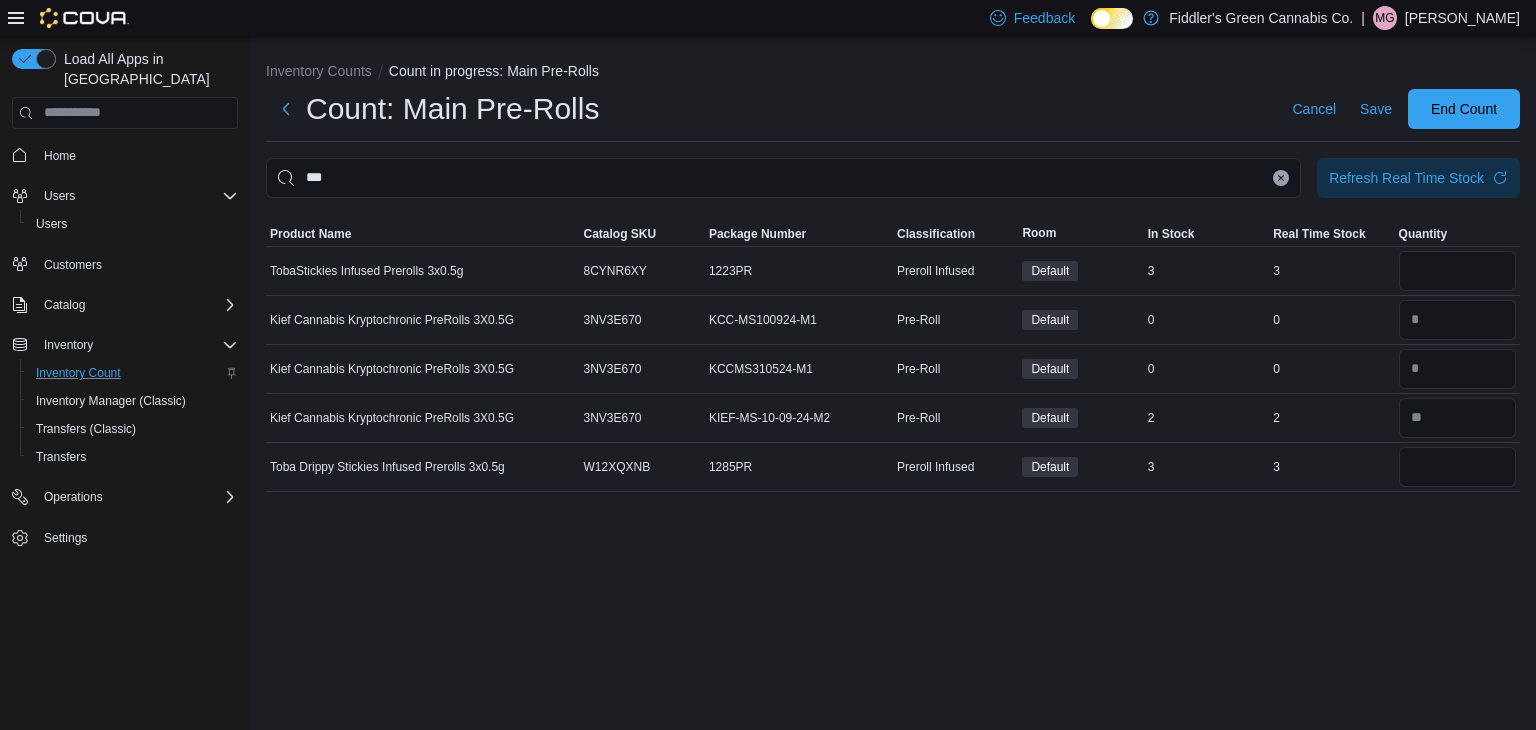 click 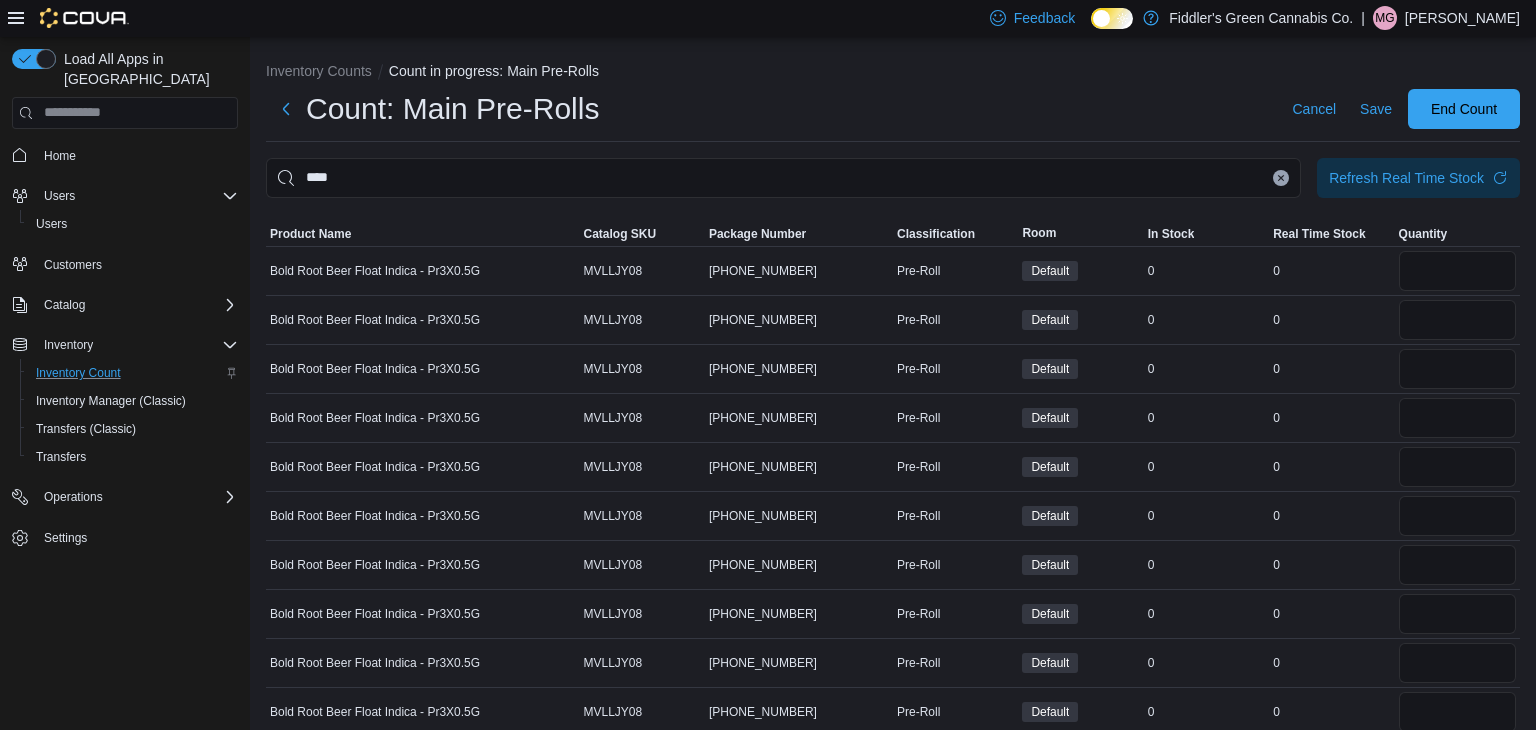 click on "Count: Main Pre-Rolls  Cancel Save End Count" at bounding box center [893, 109] 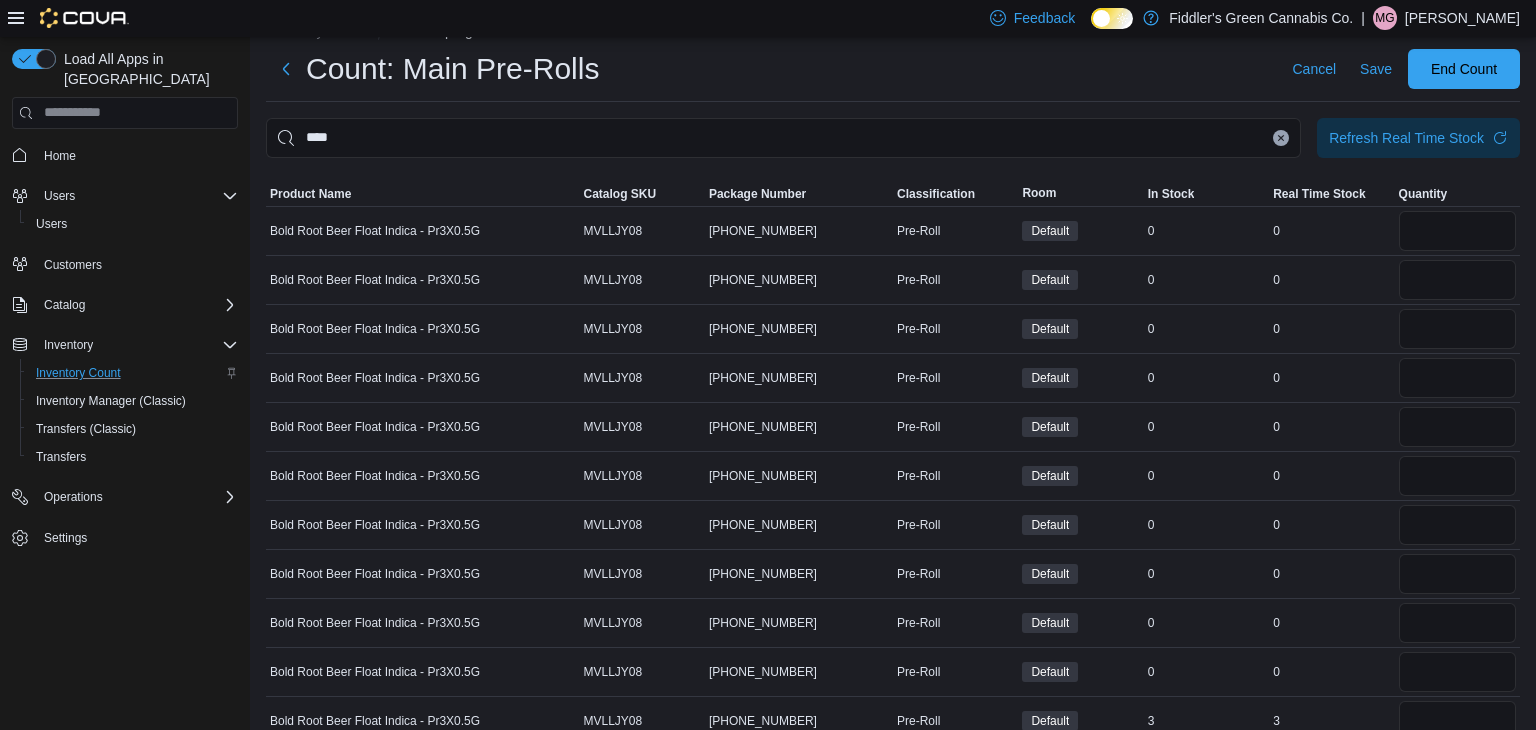 scroll, scrollTop: 70, scrollLeft: 0, axis: vertical 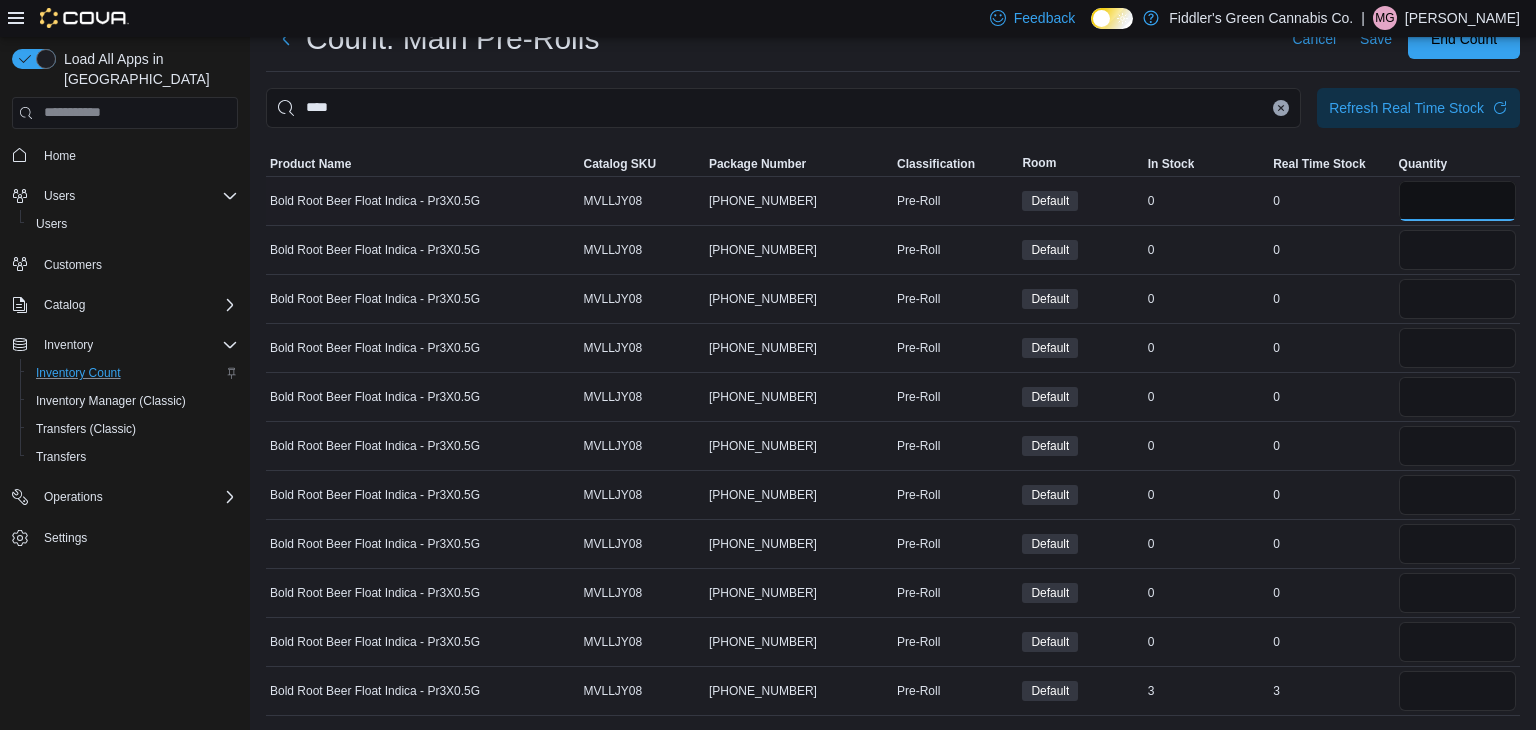 click at bounding box center [1457, 201] 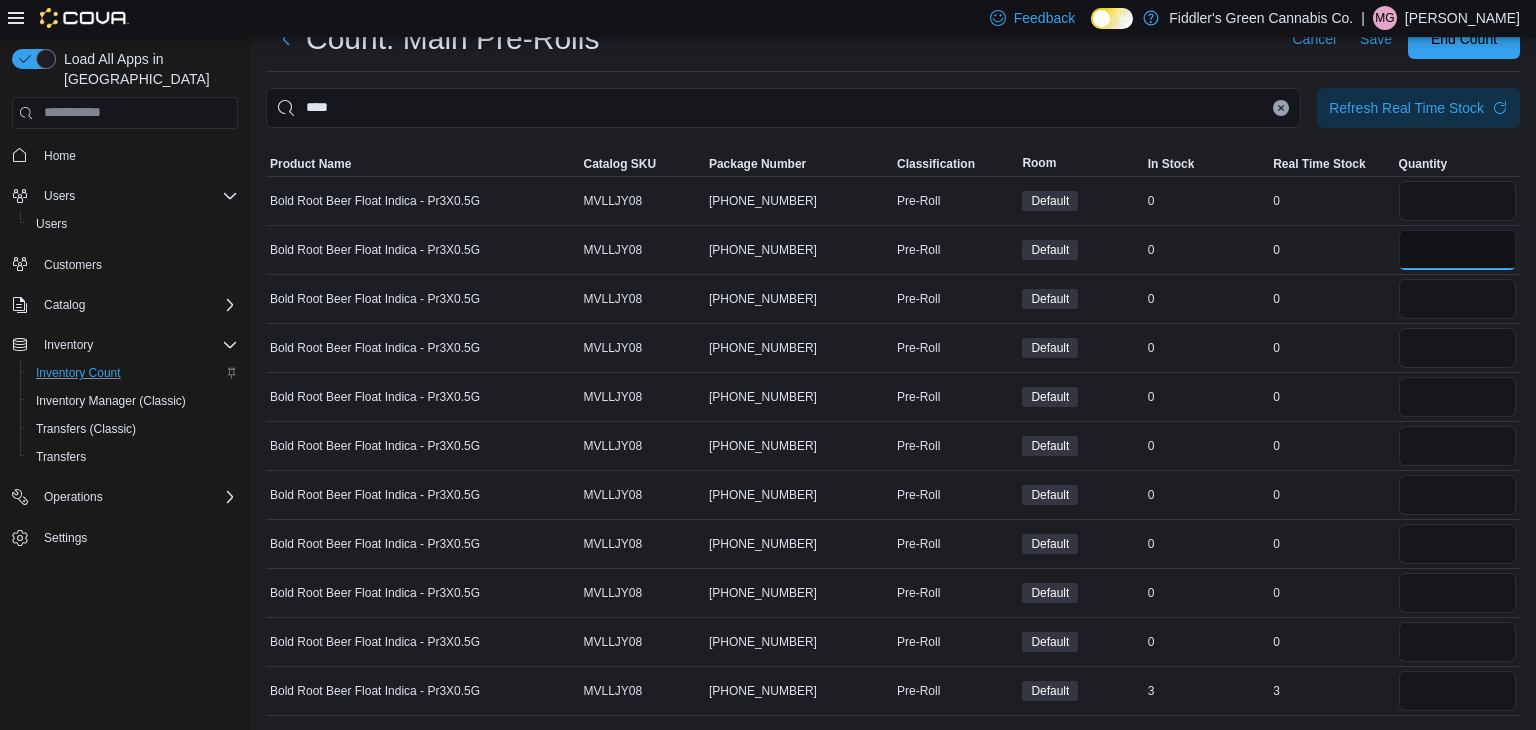 click at bounding box center (1457, 250) 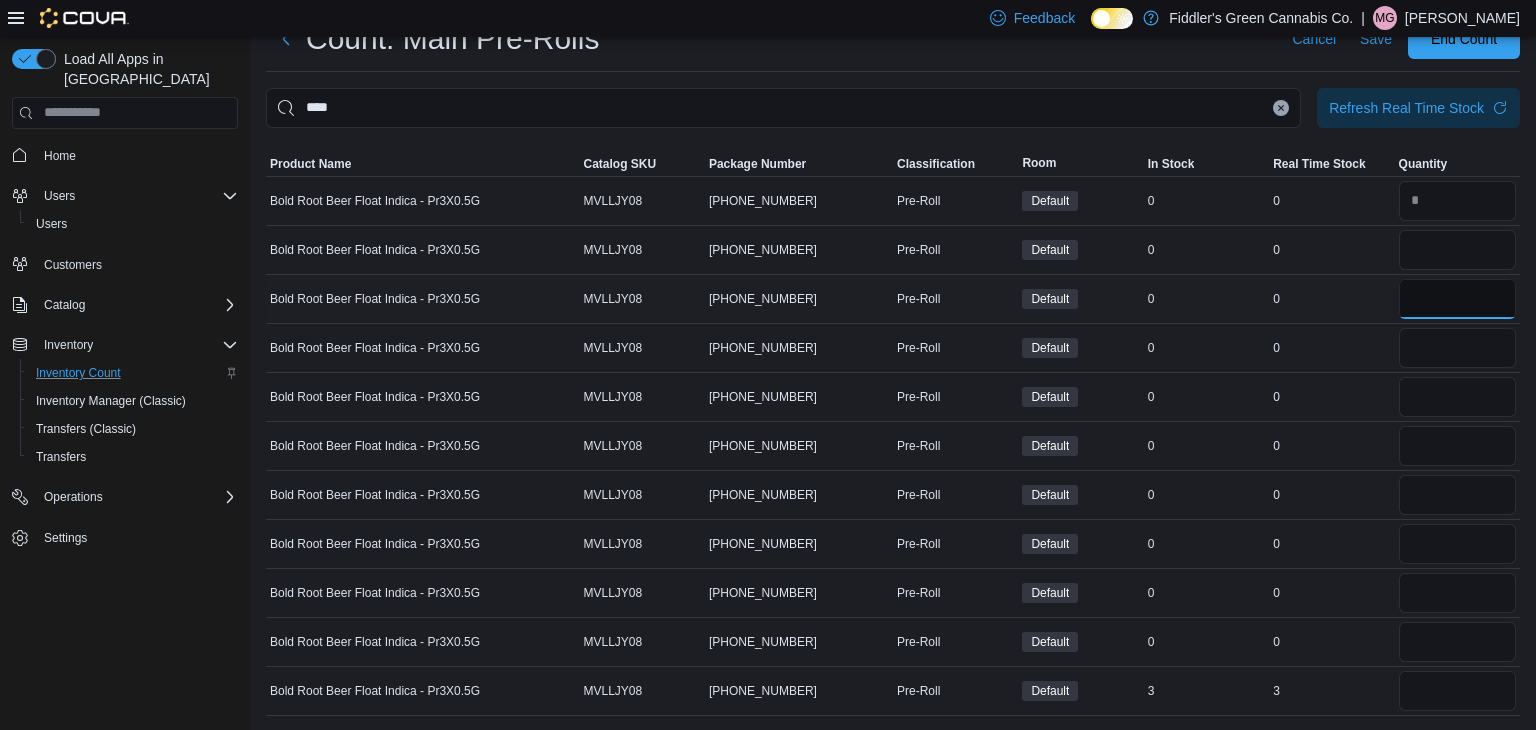 click at bounding box center [1457, 299] 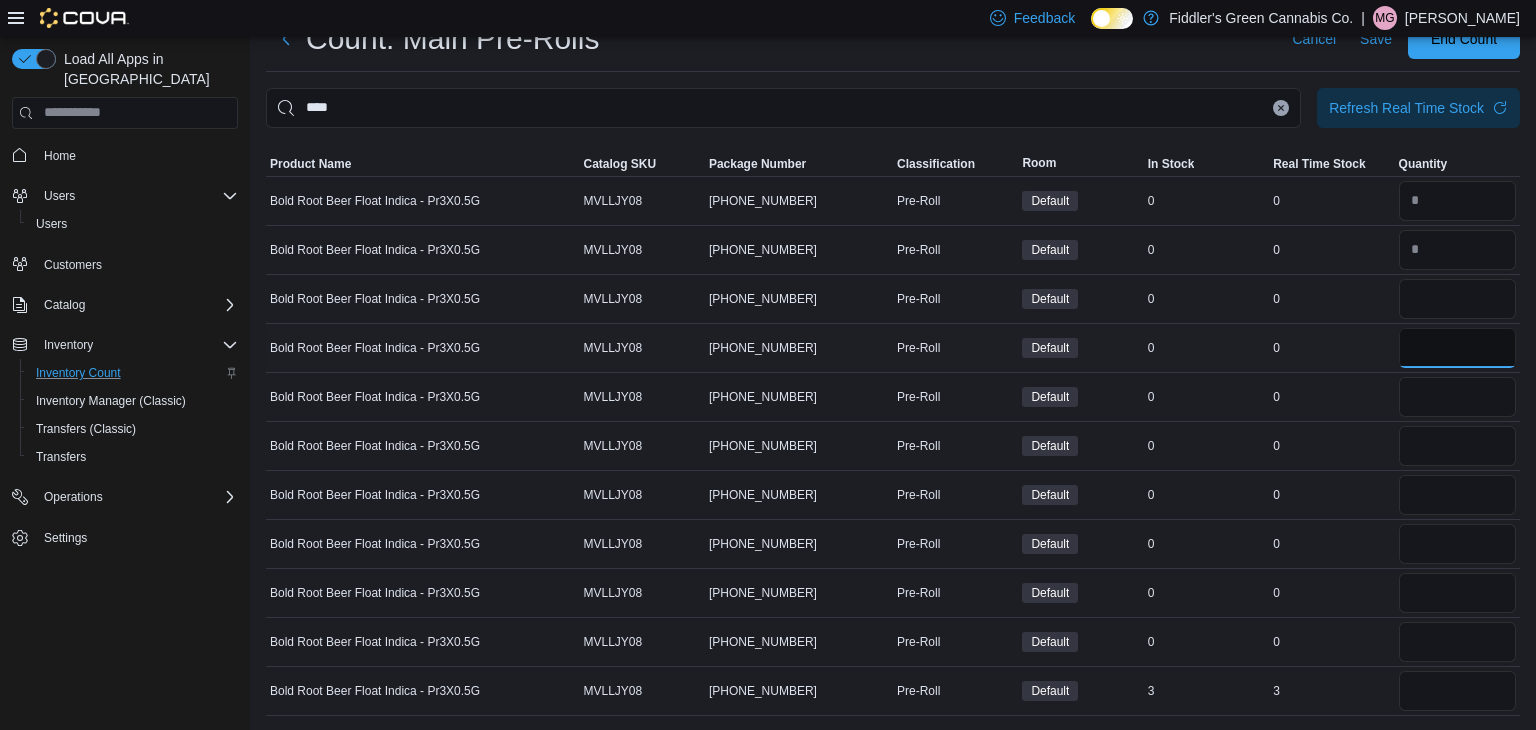 click at bounding box center [1457, 348] 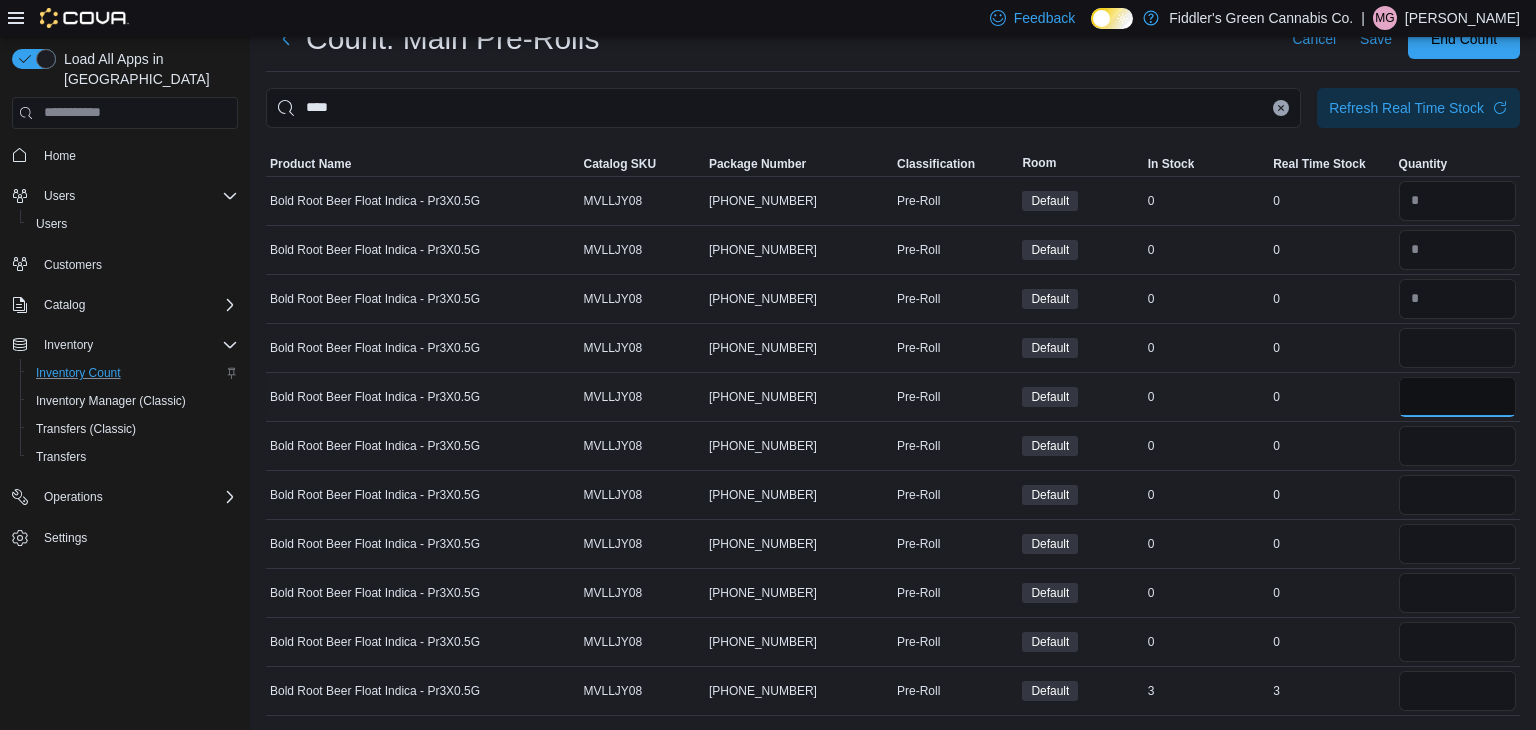 click at bounding box center (1457, 397) 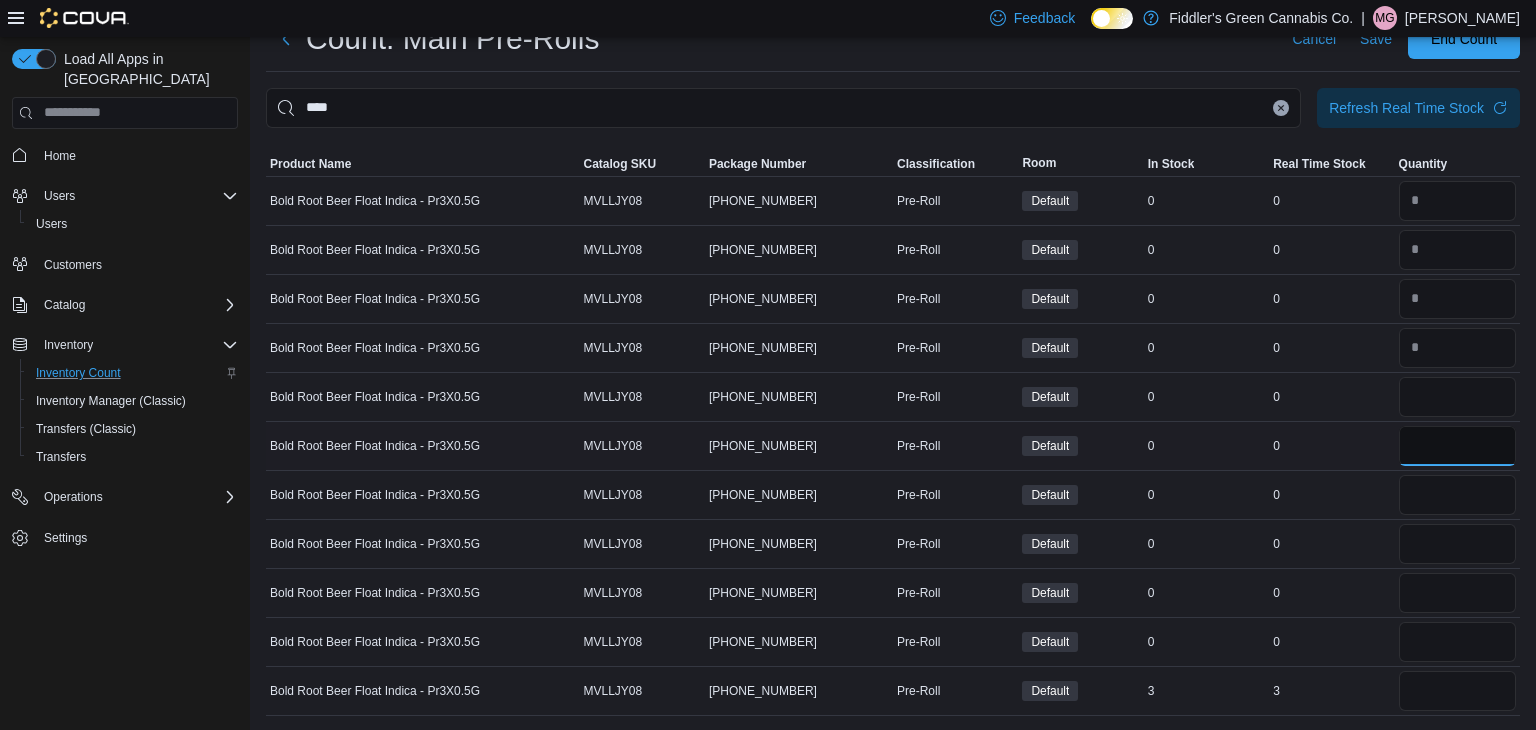 click at bounding box center (1457, 446) 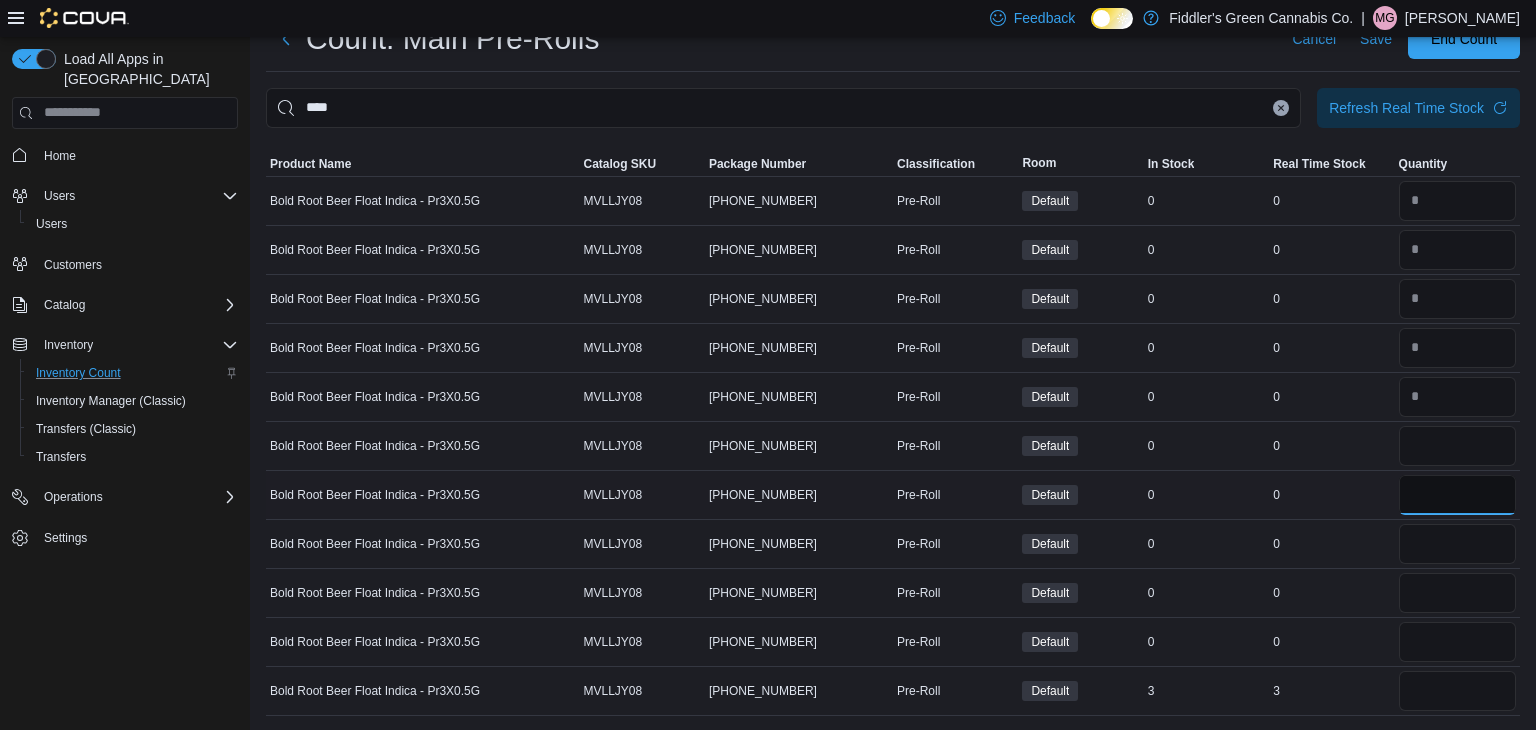 click at bounding box center (1457, 495) 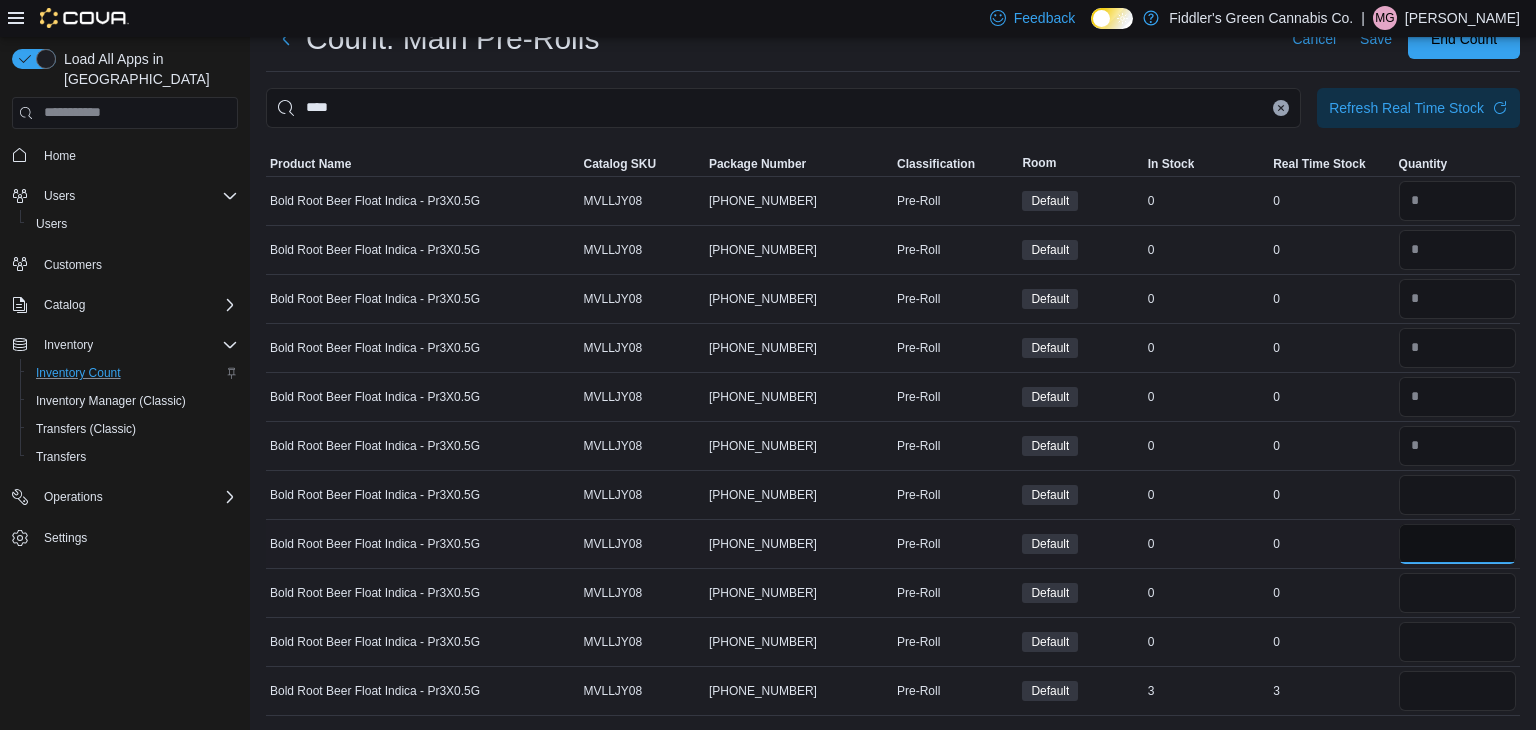 click at bounding box center [1457, 544] 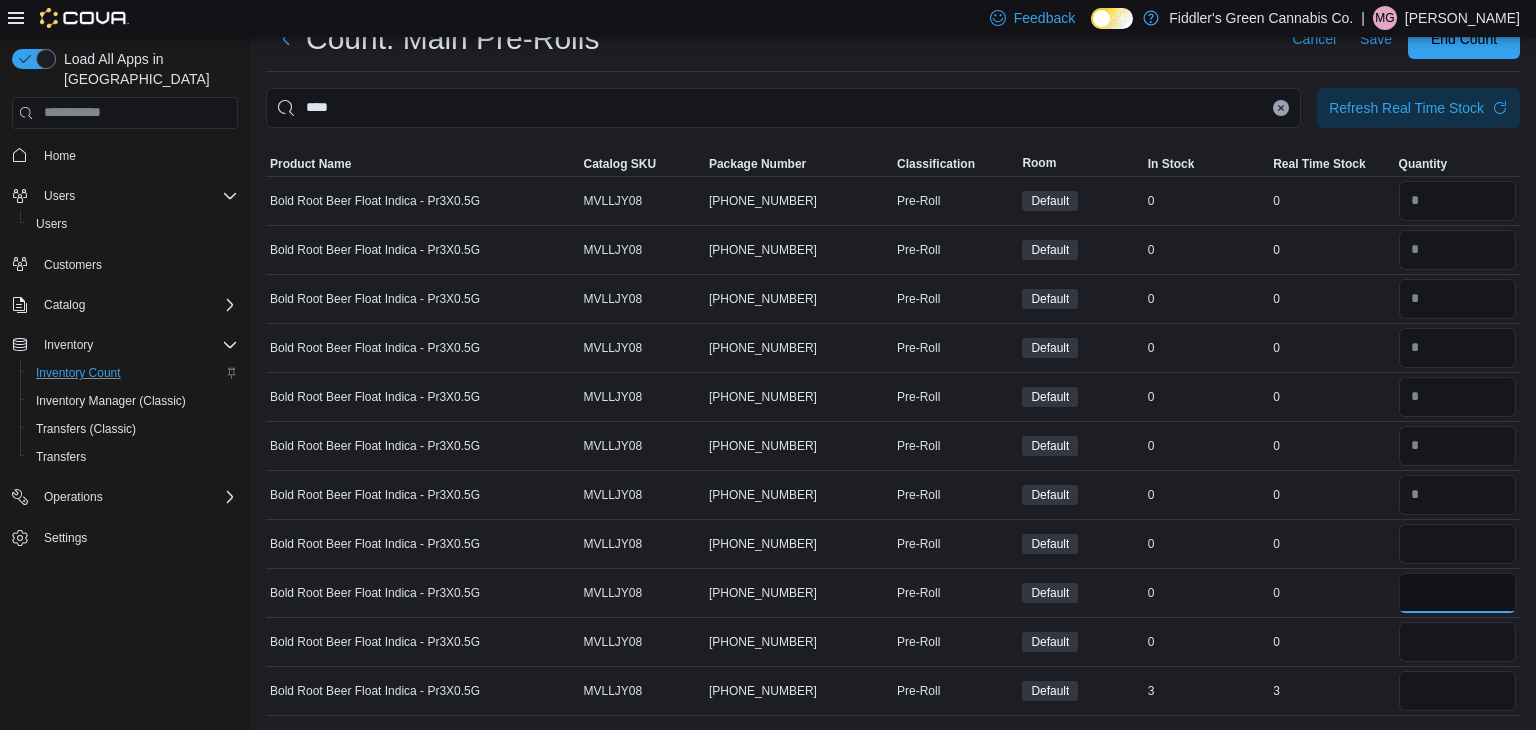 click at bounding box center (1457, 593) 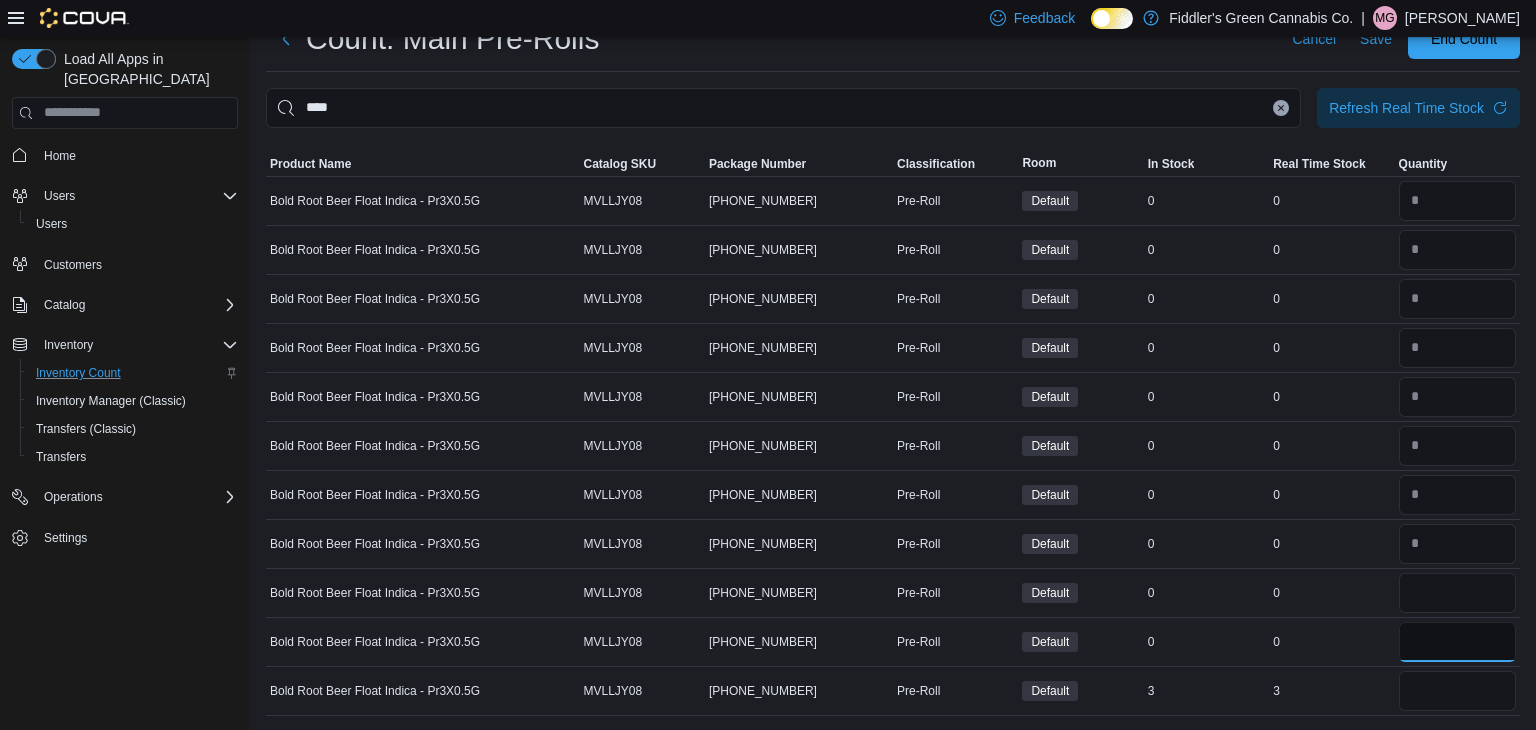 click at bounding box center [1457, 642] 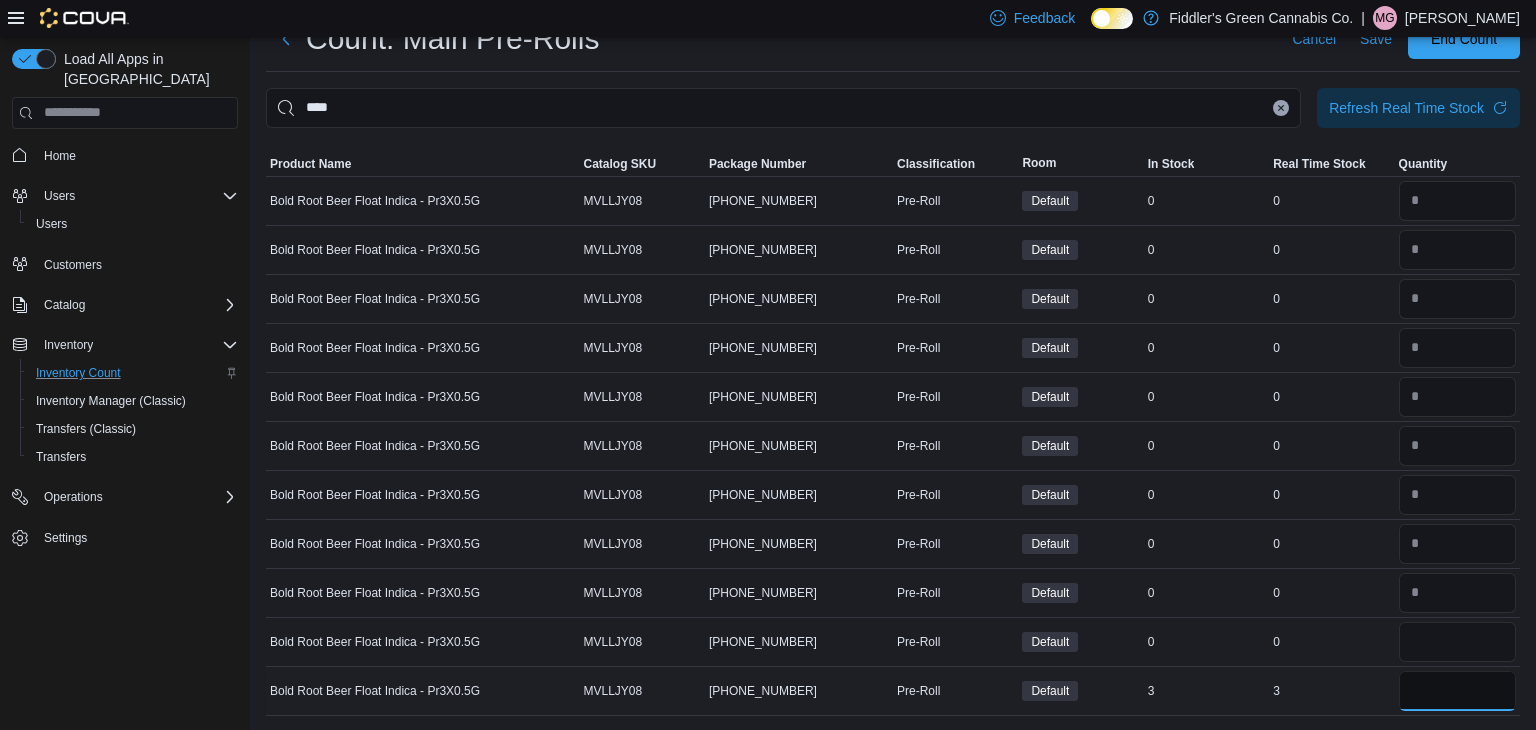 click at bounding box center [1457, 691] 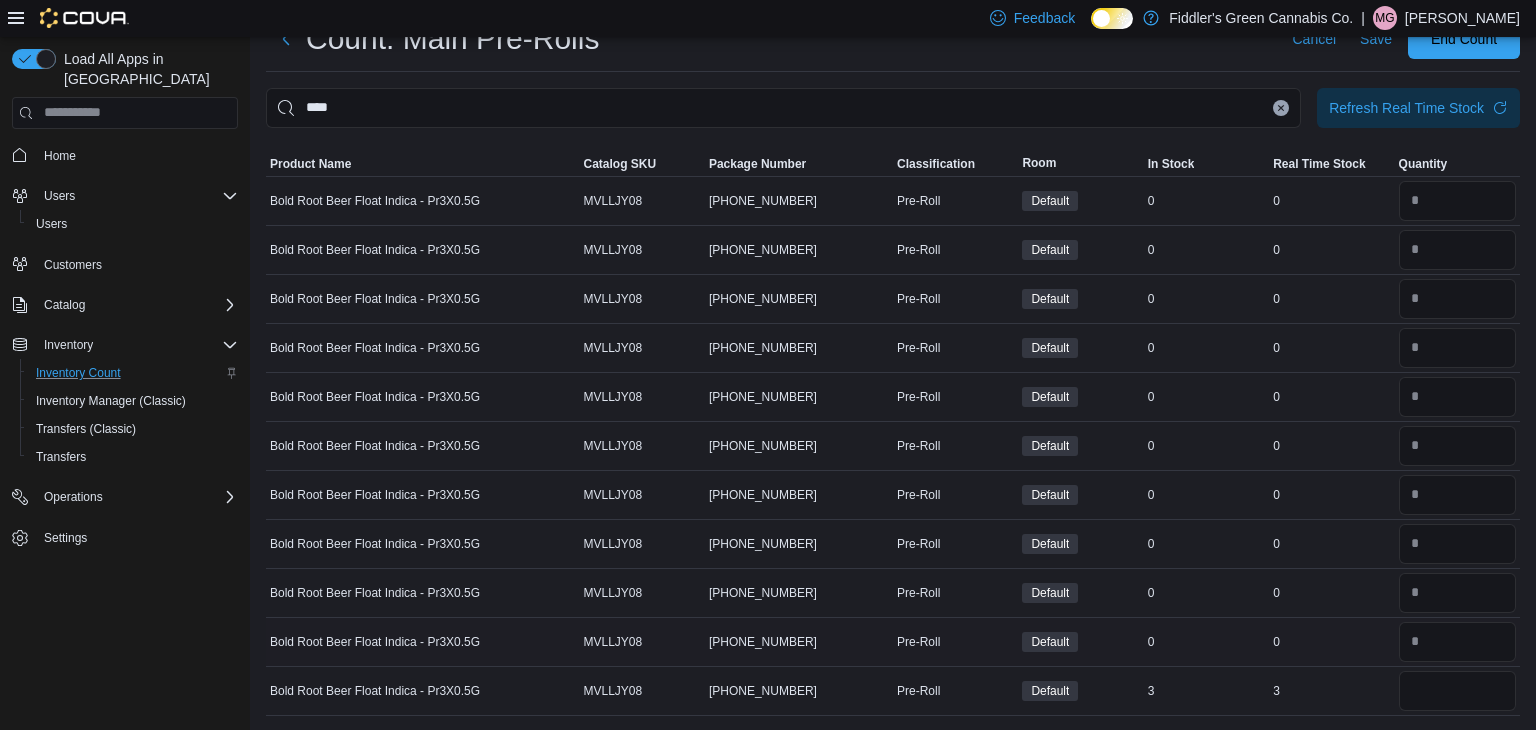 click on "0" at bounding box center (1331, 642) 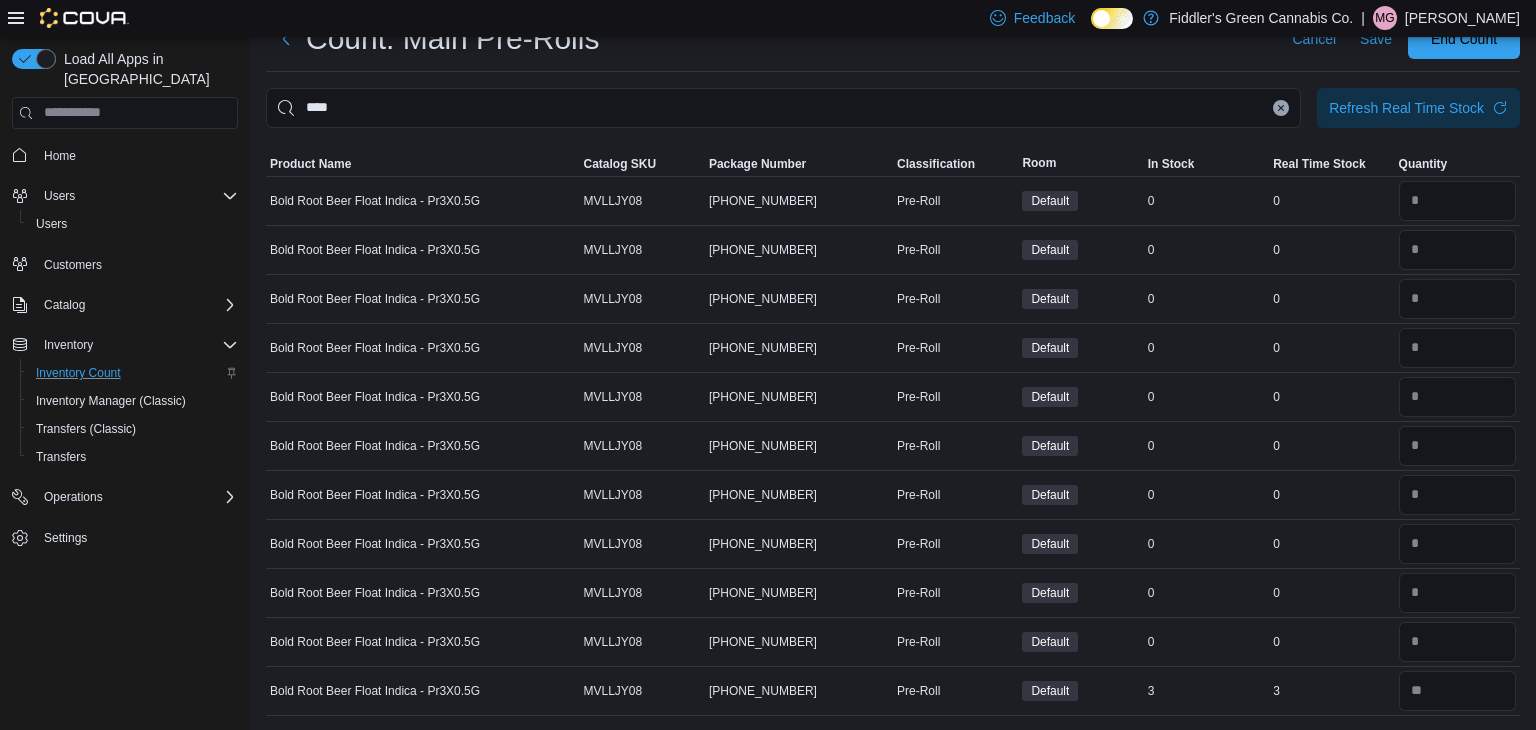 click 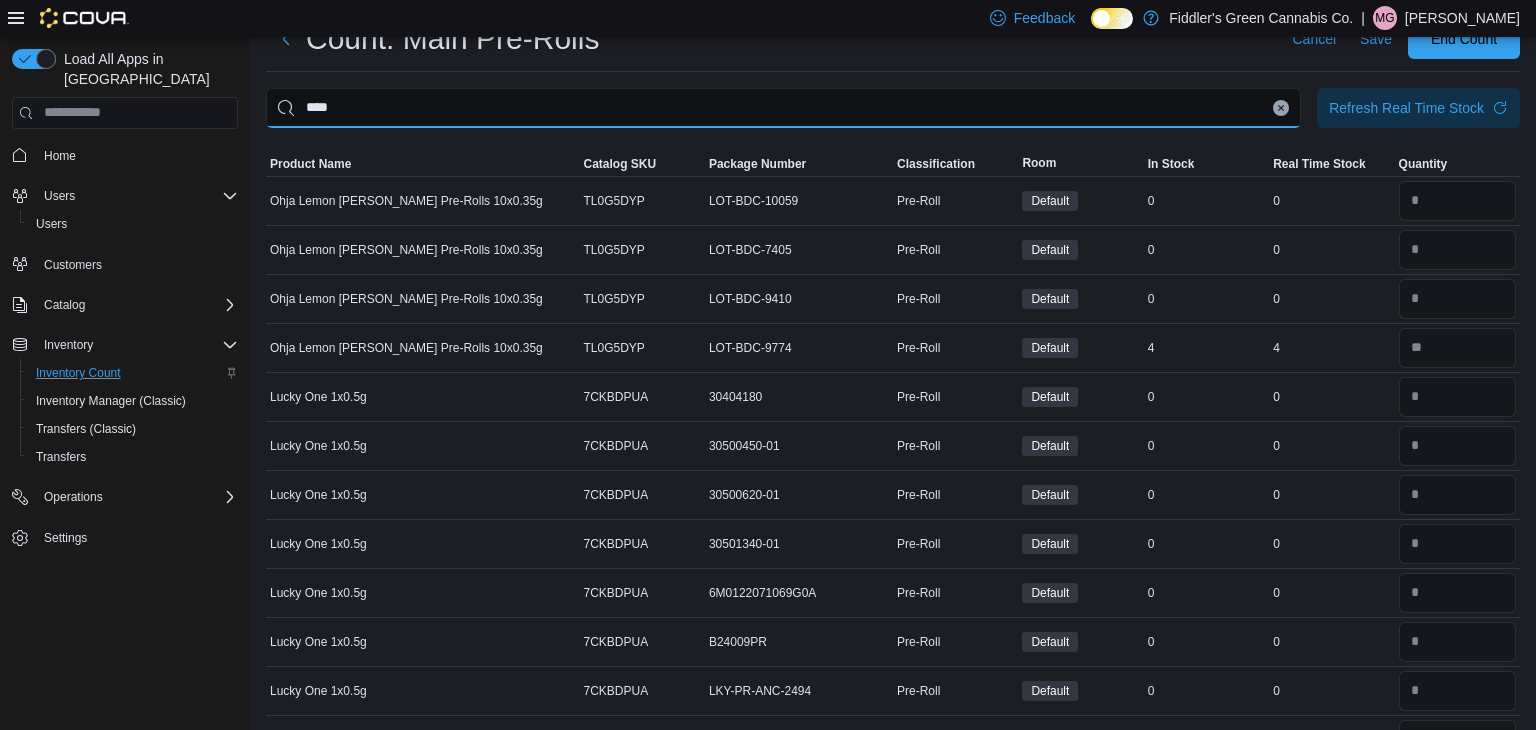 scroll, scrollTop: 0, scrollLeft: 0, axis: both 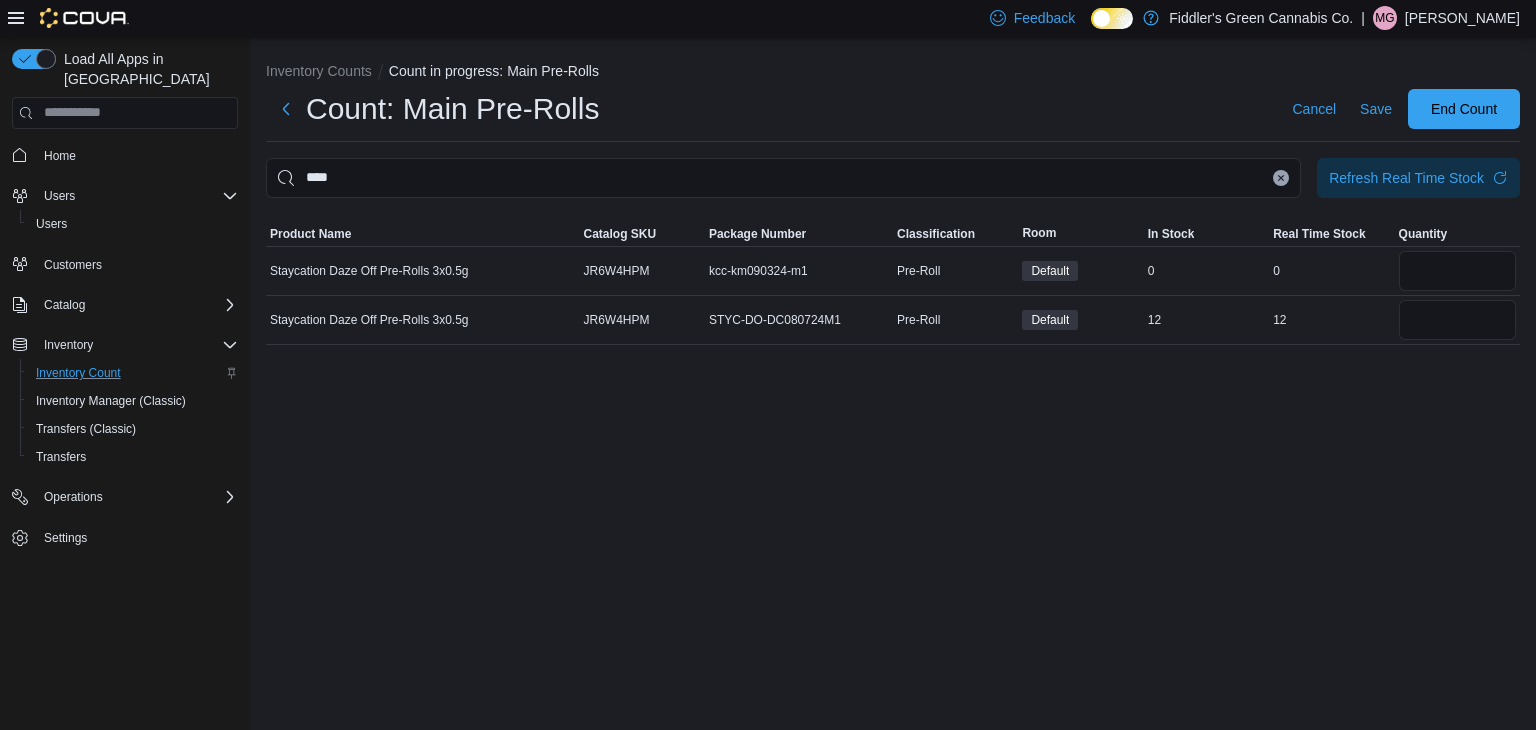 click on "Inventory Counts Count in progress: Main Pre-Rolls Count: Main Pre-Rolls  Cancel Save End Count **** Refresh Real Time Stock Sorting This table contains 2 rows. Product Name Catalog SKU Package Number Classification Room In Stock Real Time Stock Quantity Staycation Daze Off Pre-Rolls 3x0.5g Catalog SKU JR6W4HPM Package Number kcc-km090324-m1 Pre-Roll Default In Stock 0  Real Time Stock 0  Staycation Daze Off Pre-Rolls 3x0.5g Catalog SKU JR6W4HPM Package Number STYC-DO-DC080724M1 Pre-Roll Default In Stock 12  Real Time Stock 12" at bounding box center [893, 384] 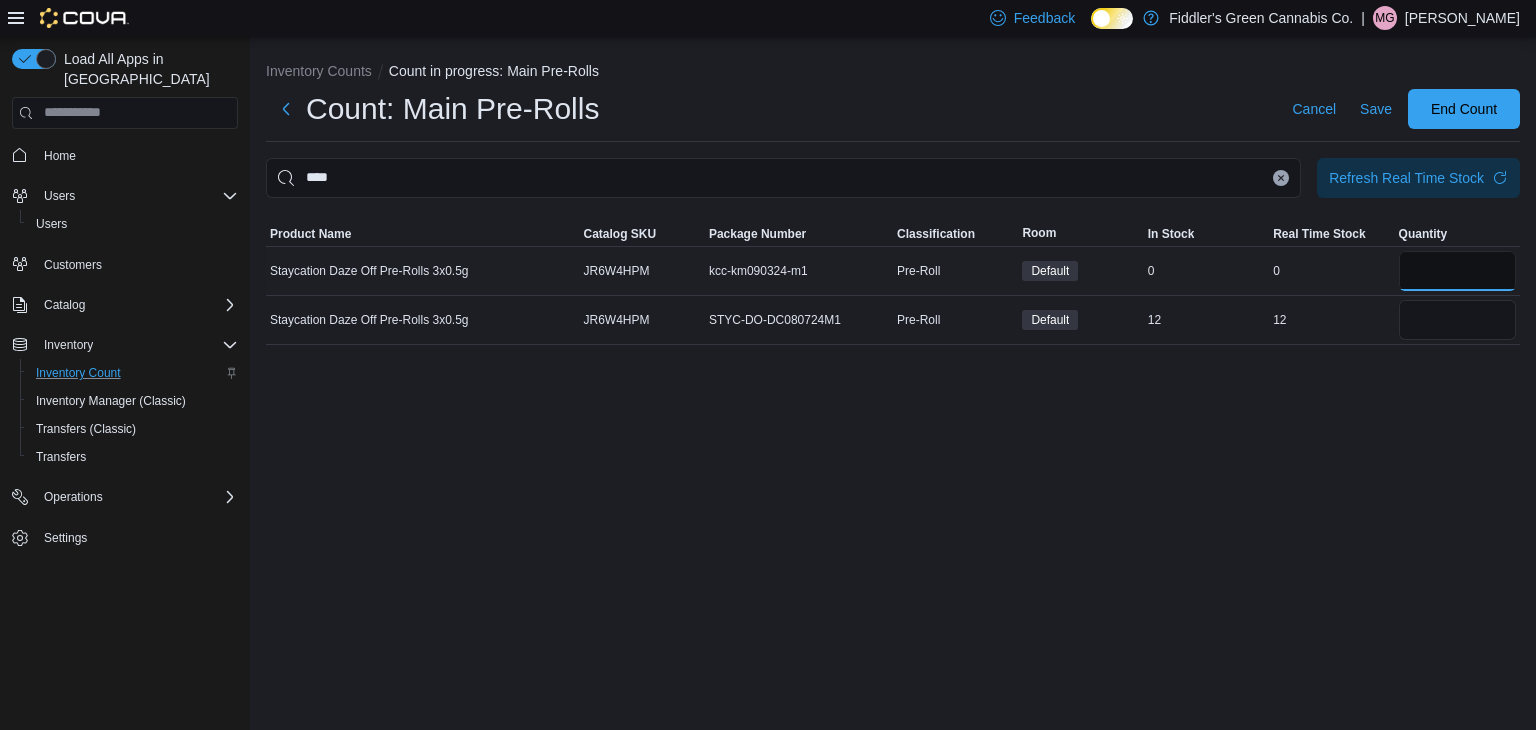 click at bounding box center (1457, 271) 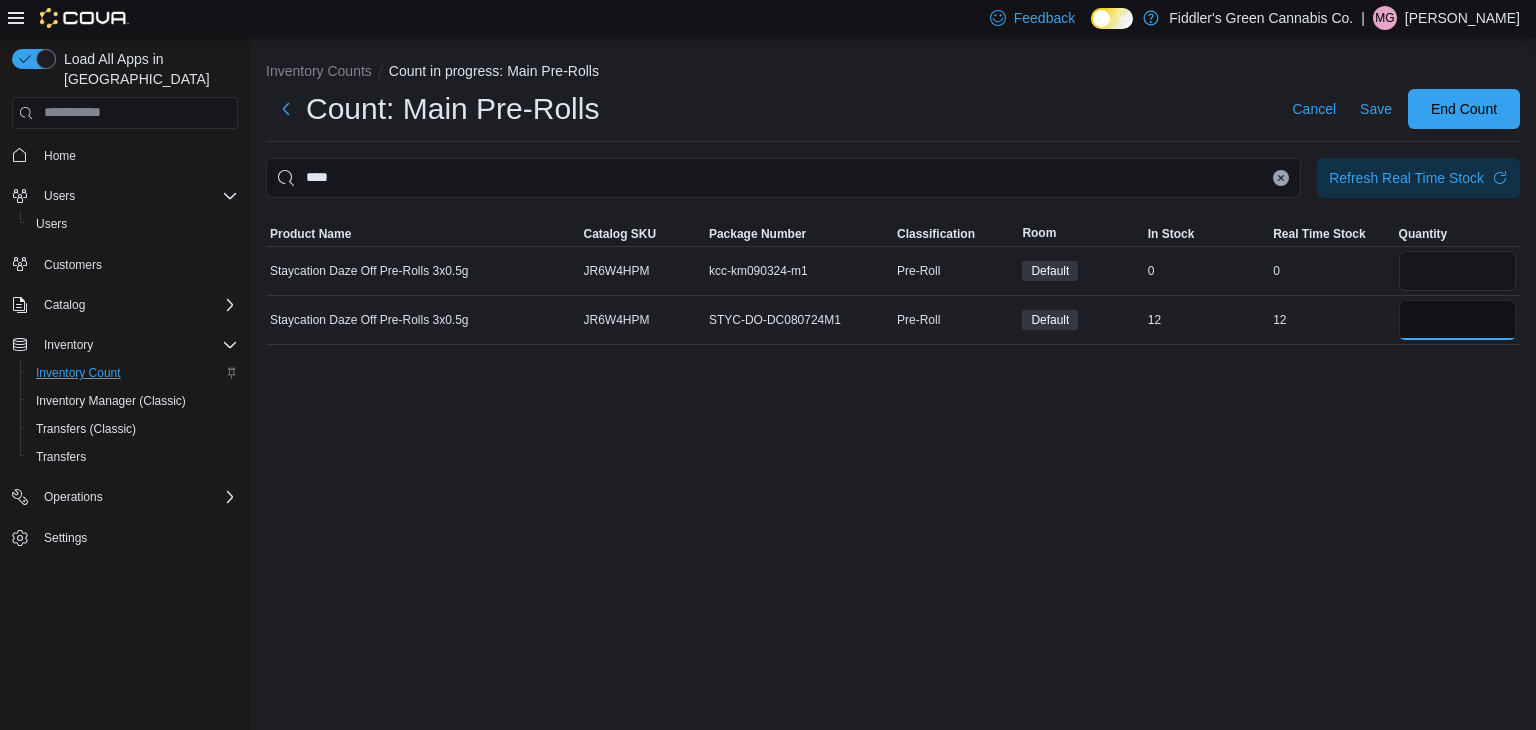 click at bounding box center [1457, 320] 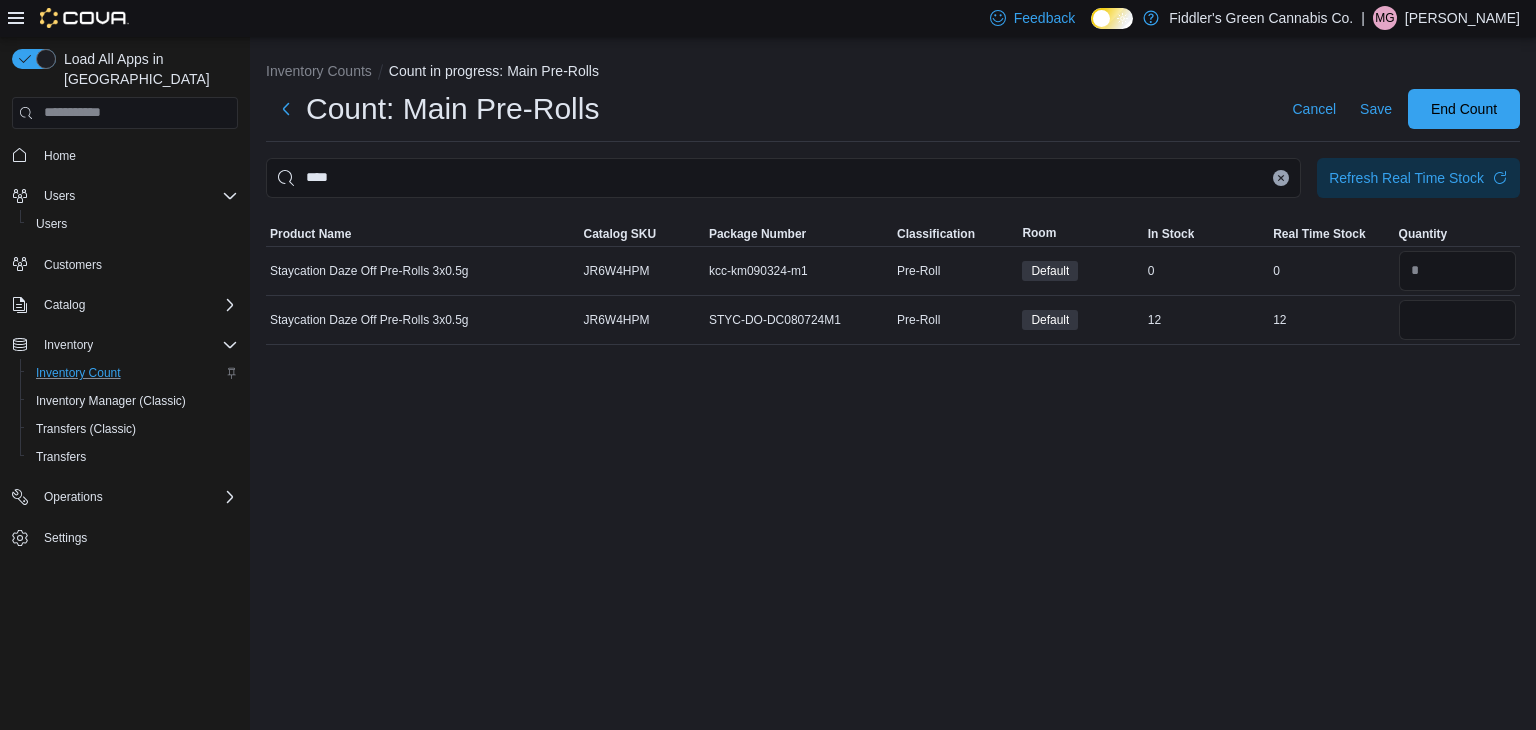 click on "Inventory Counts Count in progress: Main Pre-Rolls Count: Main Pre-Rolls  Cancel Save End Count **** Refresh Real Time Stock Sorting This table contains 2 rows. Product Name Catalog SKU Package Number Classification Room In Stock Real Time Stock Quantity Staycation Daze Off Pre-Rolls 3x0.5g Catalog SKU JR6W4HPM Package Number kcc-km090324-m1 Pre-Roll Default In Stock 0  Real Time Stock 0  Staycation Daze Off Pre-Rolls 3x0.5g Catalog SKU JR6W4HPM Package Number STYC-DO-DC080724M1 Pre-Roll Default In Stock 12  Real Time Stock 12  **" at bounding box center [893, 384] 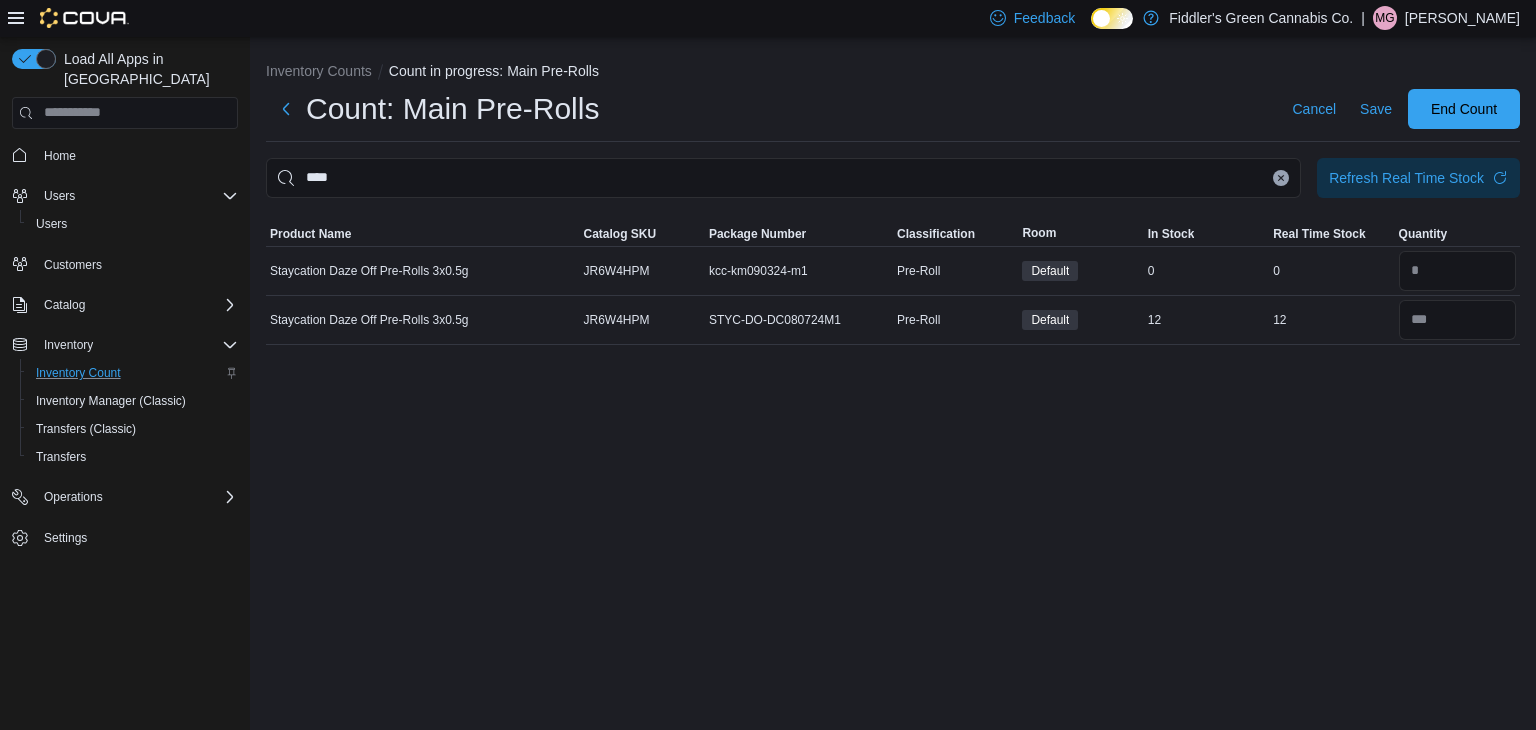 click 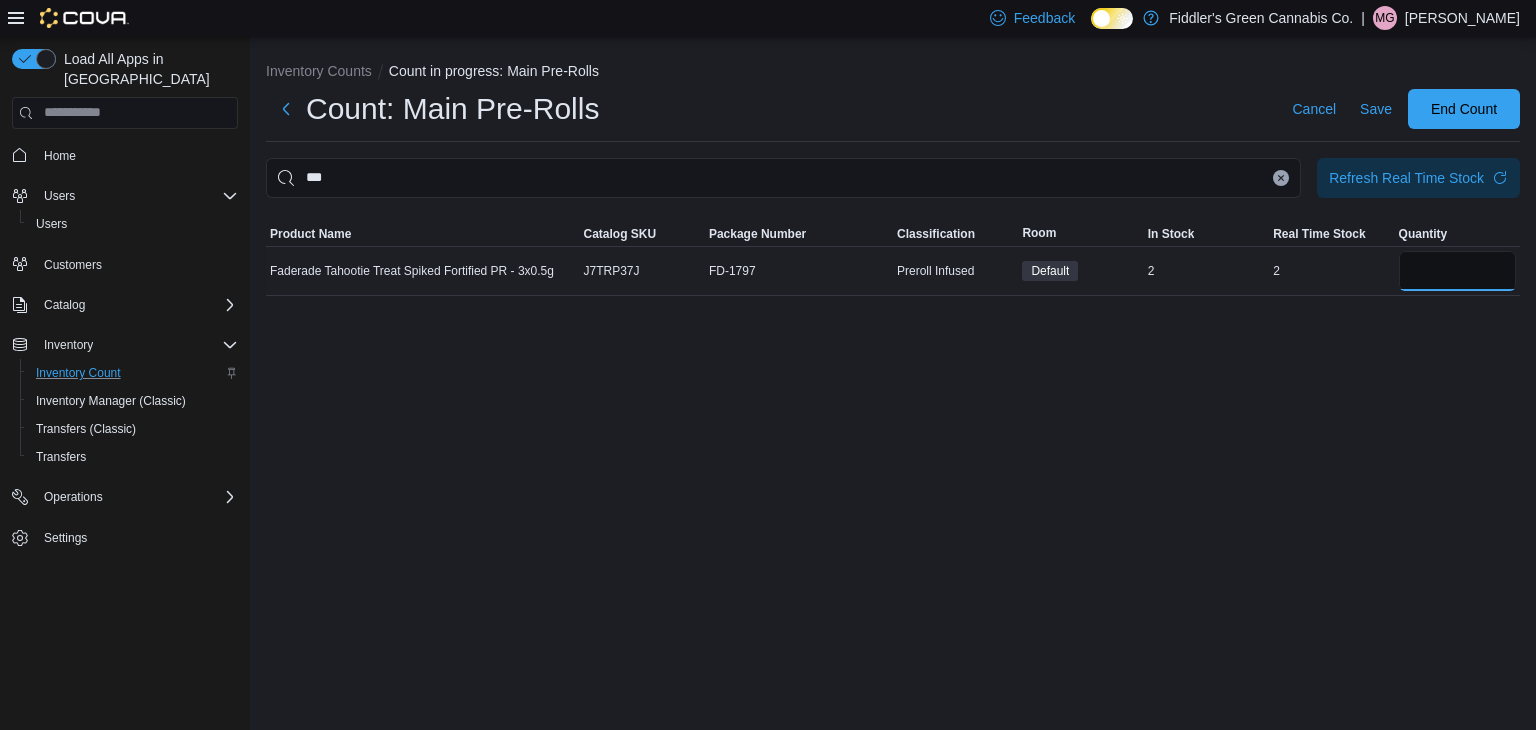 click at bounding box center (1457, 271) 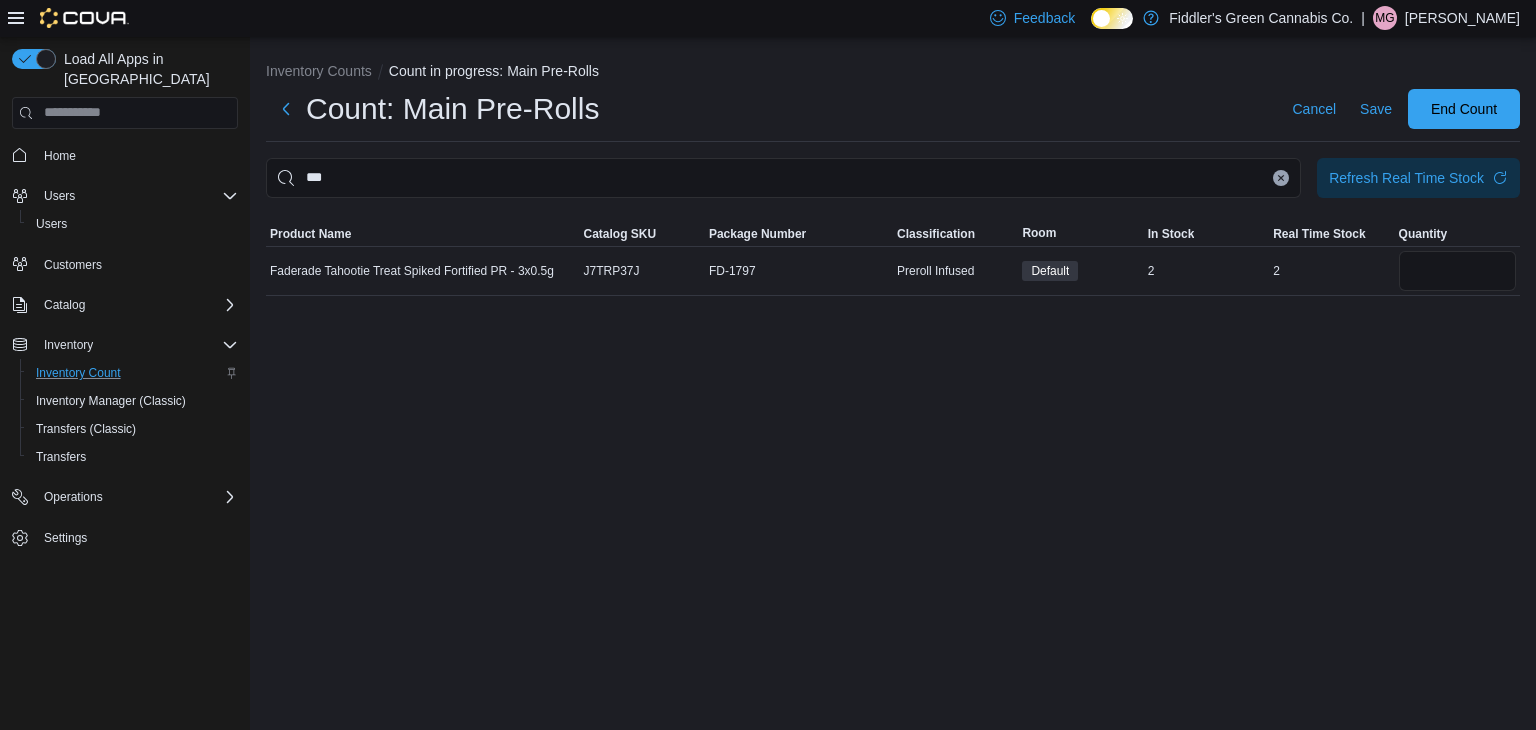 click on "Inventory Counts Count in progress: Main Pre-Rolls Count: Main Pre-Rolls  Cancel Save End Count *** Refresh Real Time Stock Sorting This table contains 1 rows. Product Name Catalog SKU Package Number Classification Room In Stock Real Time Stock Quantity Faderade Tahootie Treat Spiked Fortified PR - 3x0.5g Catalog SKU J7TRP37J Package Number FD-1797 Preroll Infused Default In Stock 2  Real Time Stock 2  *" at bounding box center (893, 384) 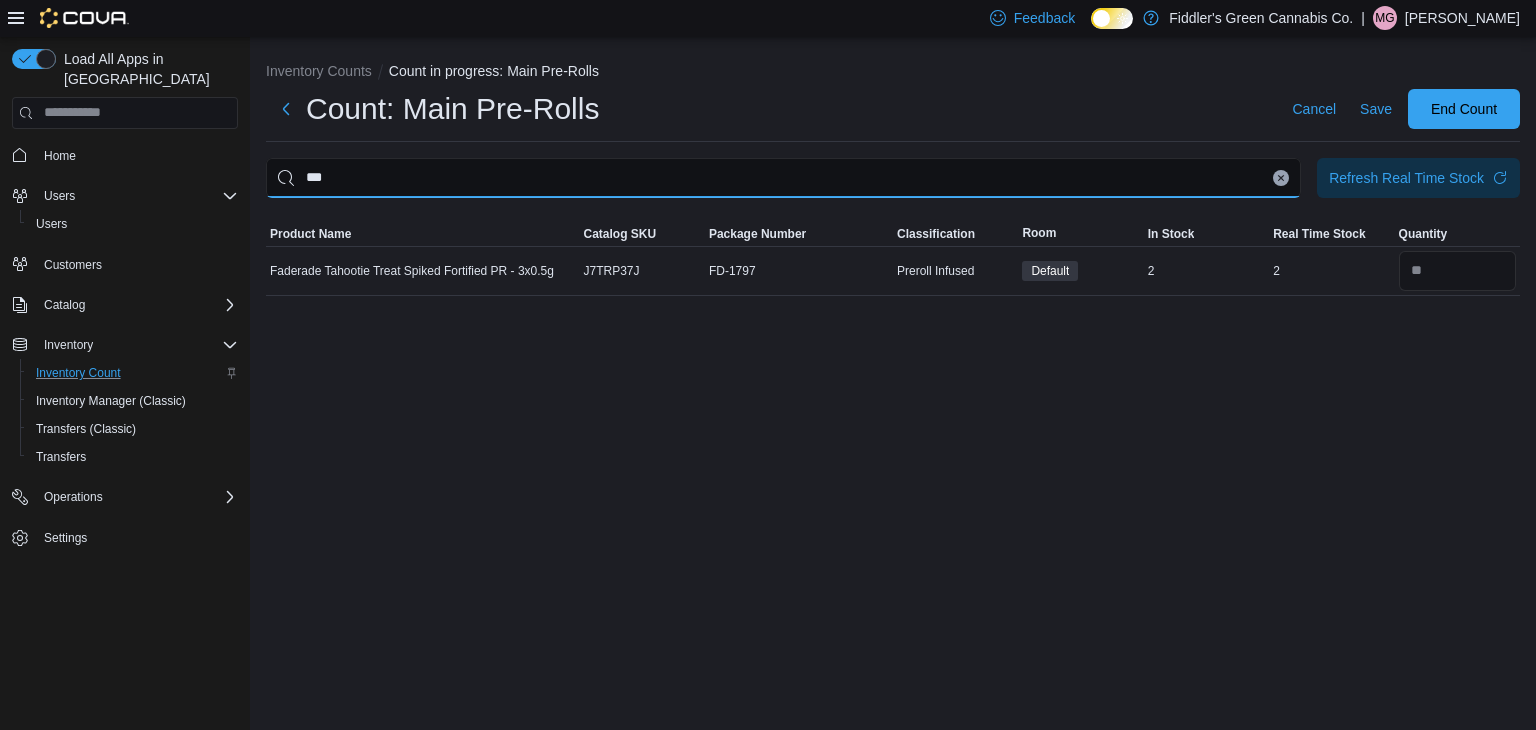 click on "***" at bounding box center (783, 178) 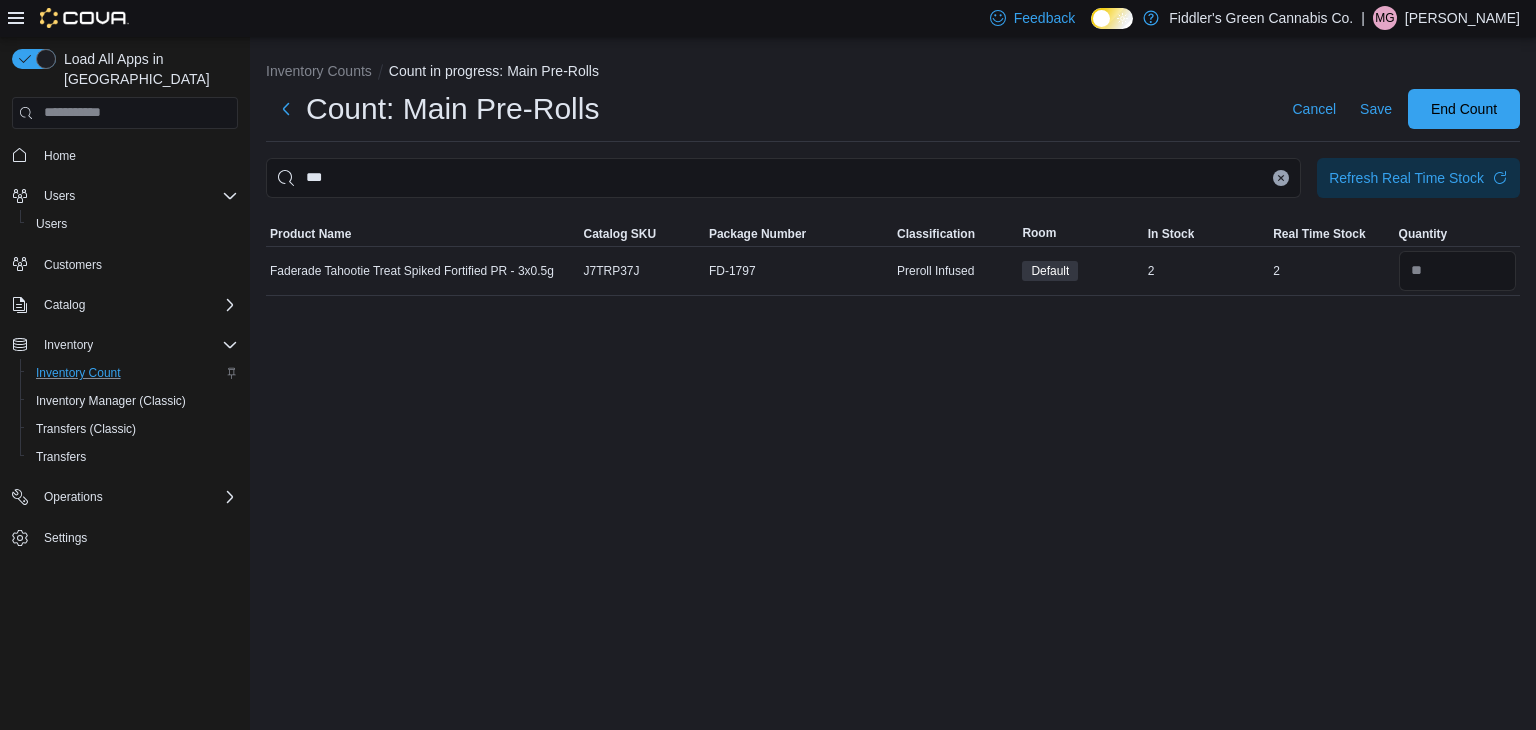 click 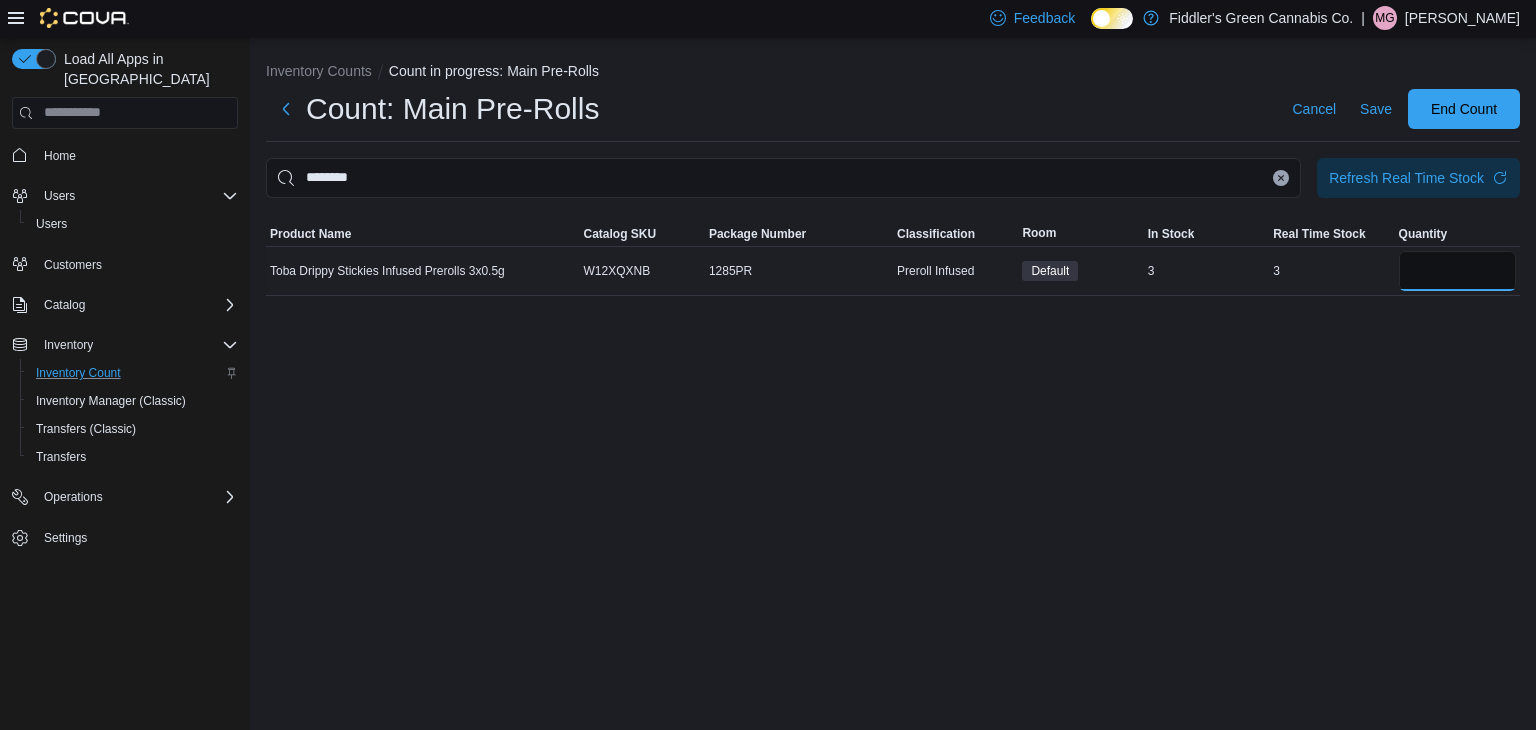 click at bounding box center [1457, 271] 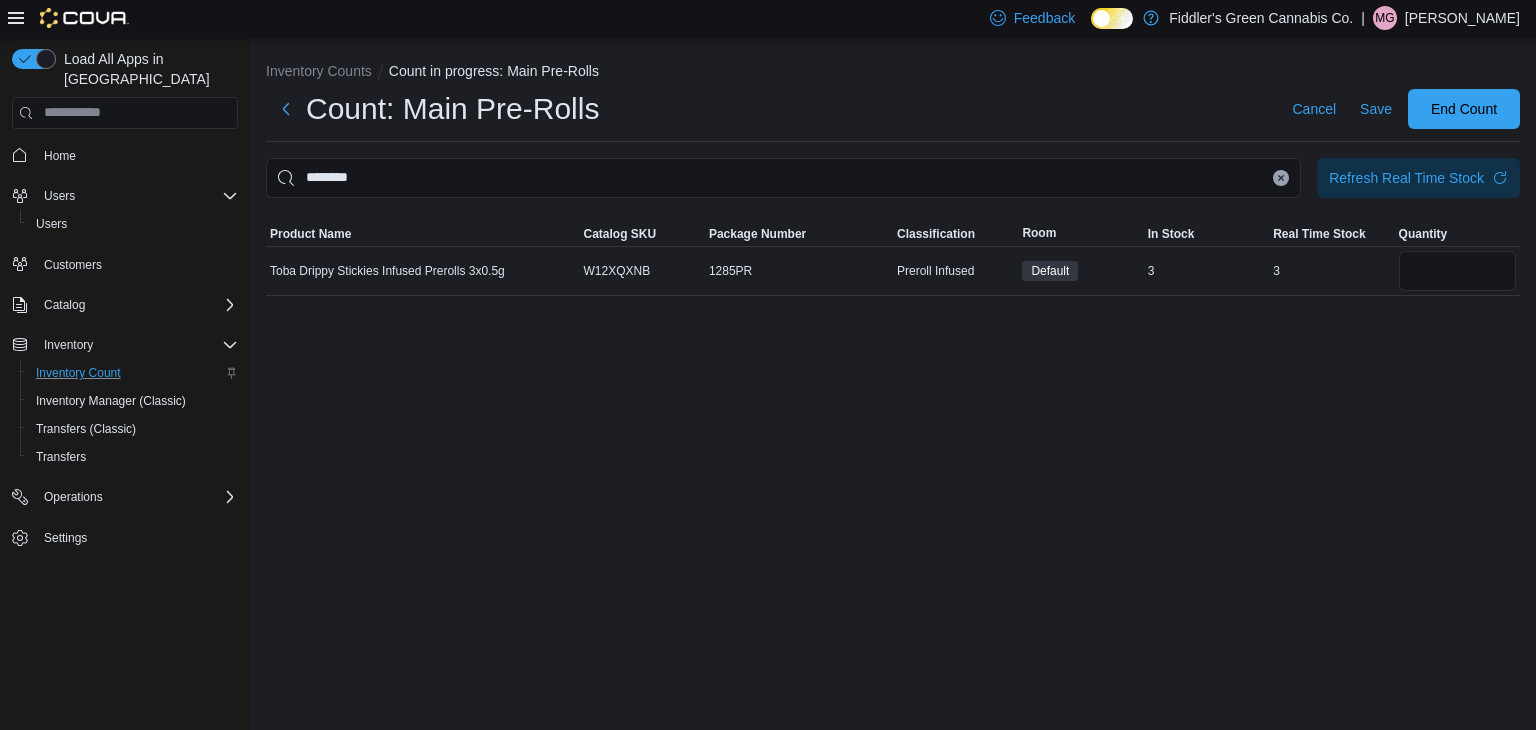 click on "Inventory Counts Count in progress: Main Pre-Rolls Count: Main Pre-Rolls  Cancel Save End Count ******** Refresh Real Time Stock Sorting This table contains 1 rows. Product Name Catalog SKU Package Number Classification Room In Stock Real Time Stock Quantity Toba Drippy Stickies Infused Prerolls 3x0.5g Catalog SKU W12XQXNB Package Number 1285PR Preroll Infused Default In Stock 3  Real Time Stock 3  *" at bounding box center [893, 384] 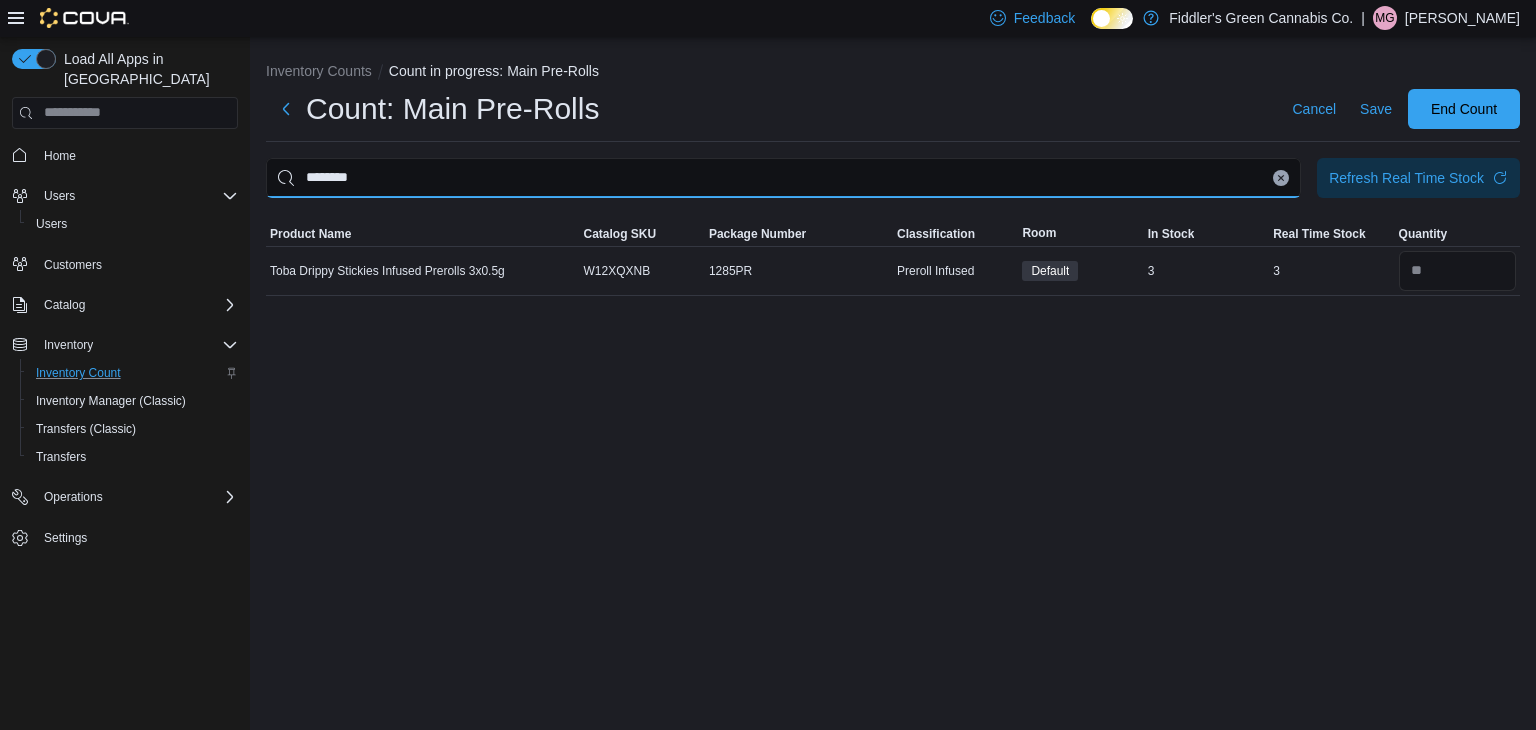 click on "********" at bounding box center [783, 178] 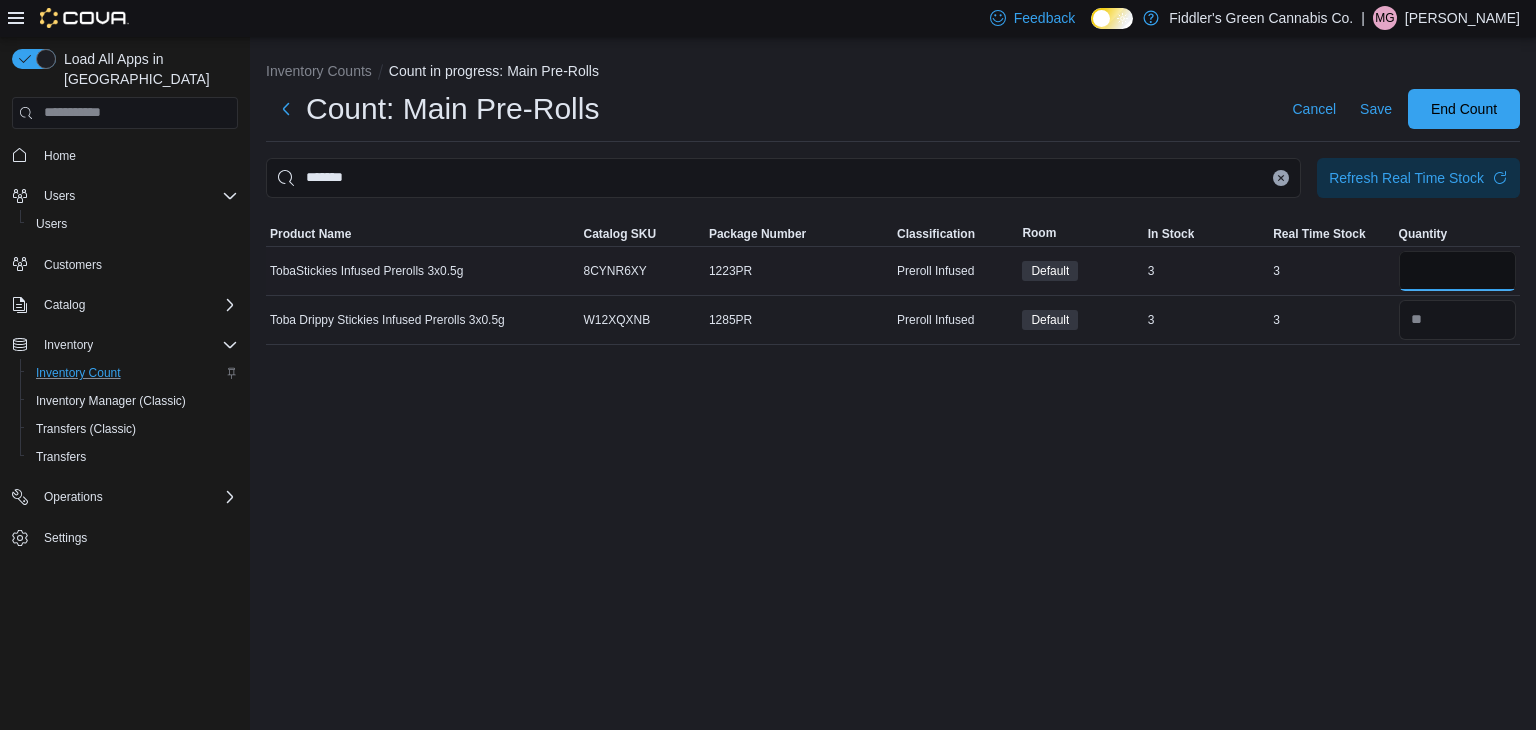 click at bounding box center [1457, 271] 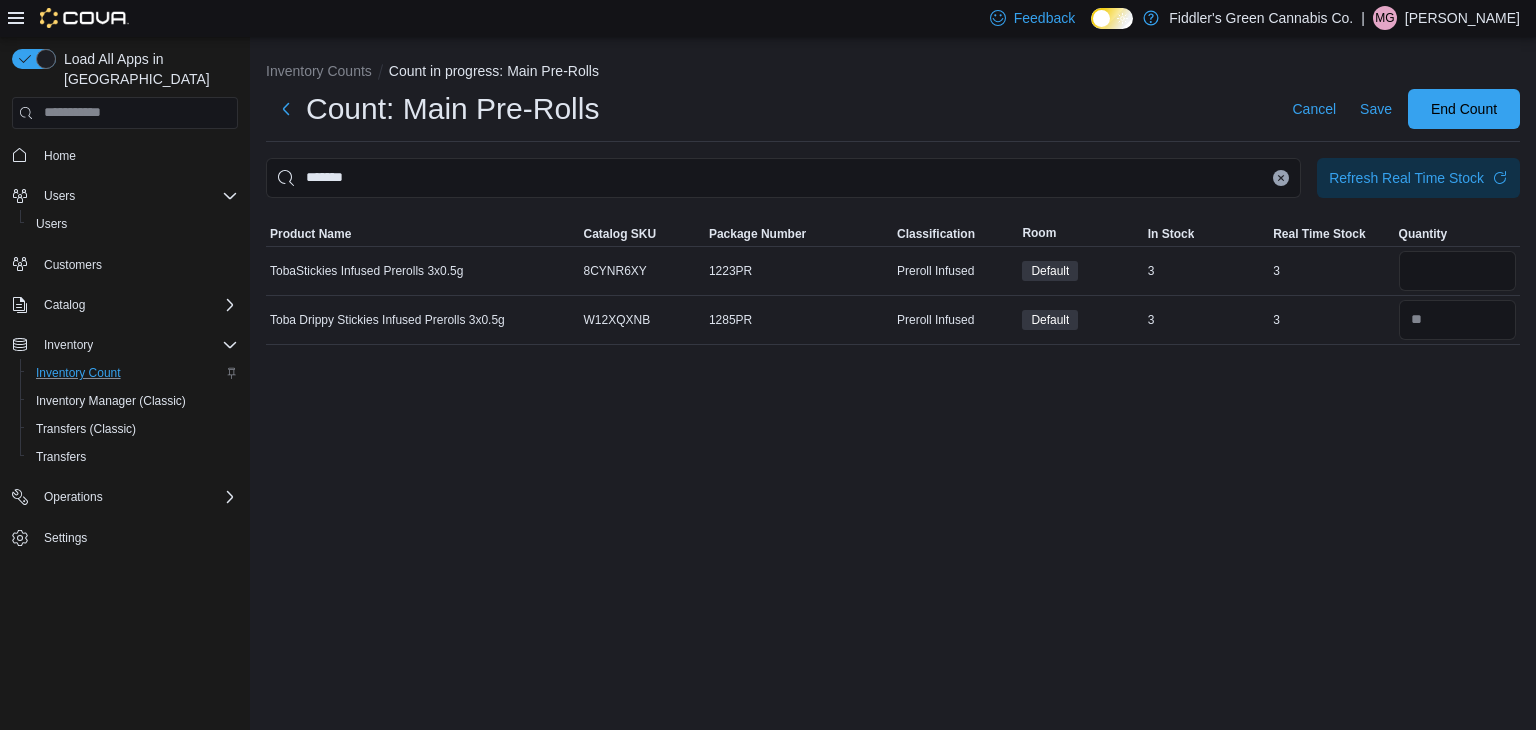 click on "Inventory Counts Count in progress: Main Pre-Rolls Count: Main Pre-Rolls  Cancel Save End Count ******* Refresh Real Time Stock Sorting This table contains 2 rows. Product Name Catalog SKU Package Number Classification Room In Stock Real Time Stock Quantity TobaStickies Infused Prerolls 3x0.5g Catalog SKU 8CYNR6XY Package Number 1223PR Preroll Infused Default In Stock 3  Real Time Stock 3  * Toba Drippy Stickies Infused Prerolls 3x0.5g Catalog SKU W12XQXNB Package Number 1285PR Preroll Infused Default In Stock 3  Real Time Stock 3" at bounding box center (893, 384) 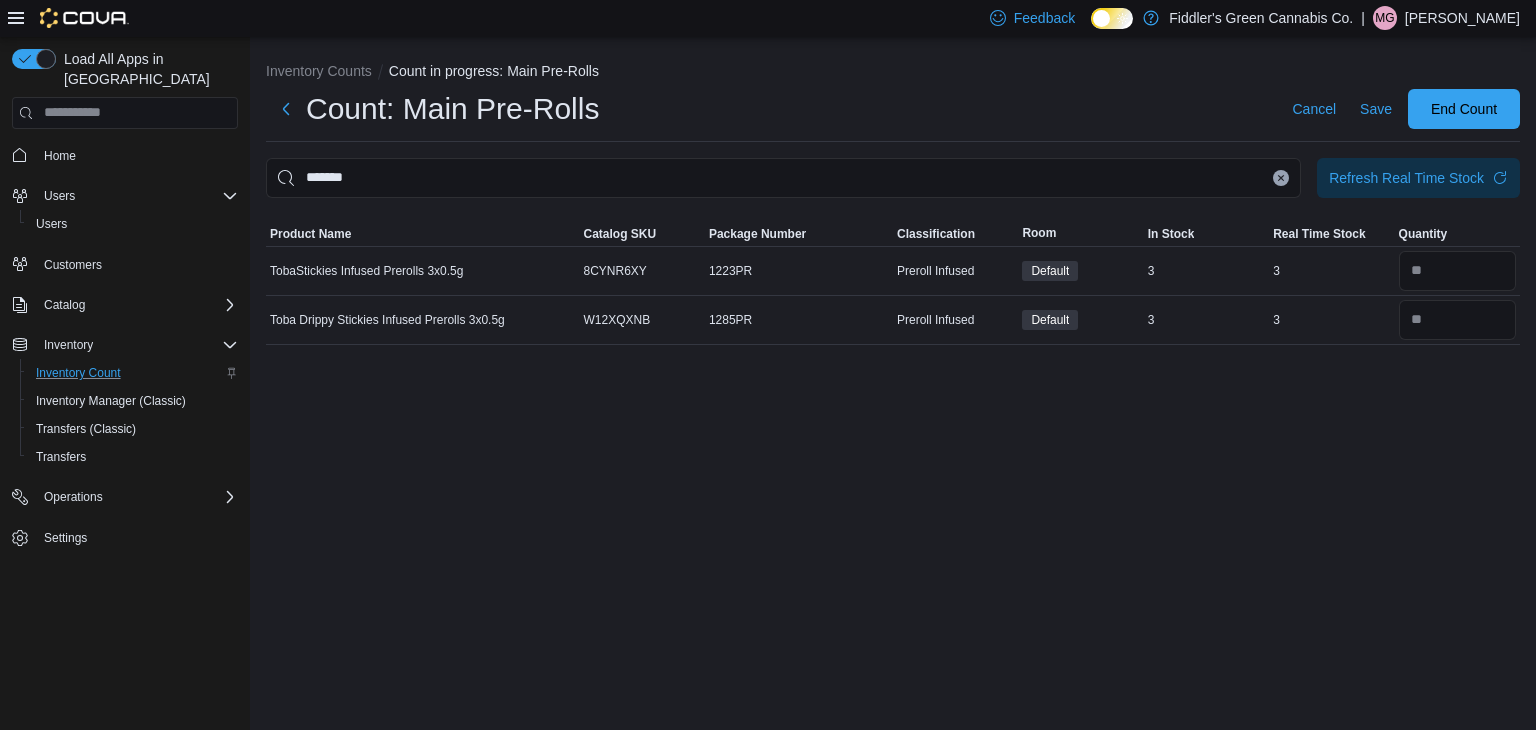 click at bounding box center (1281, 178) 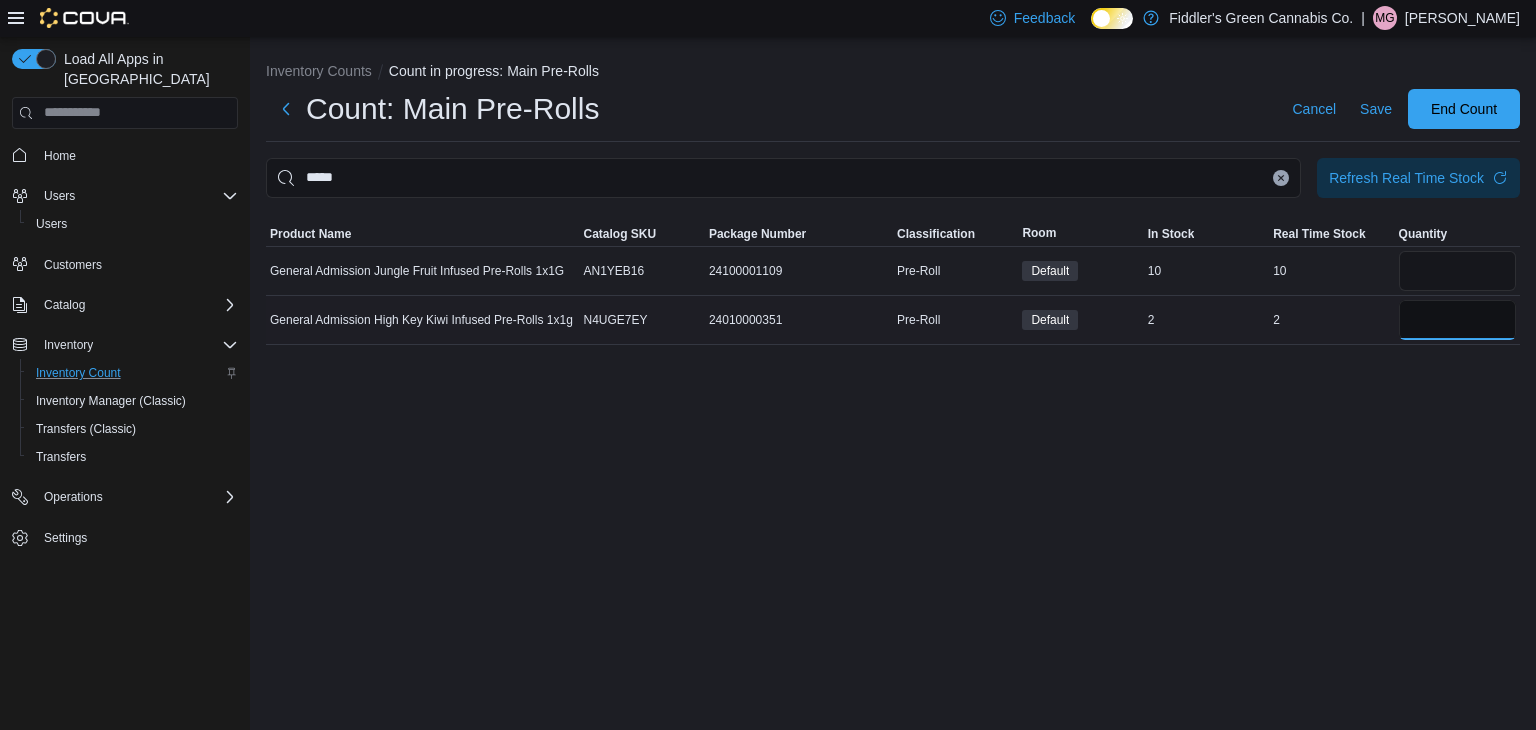 click at bounding box center (1457, 320) 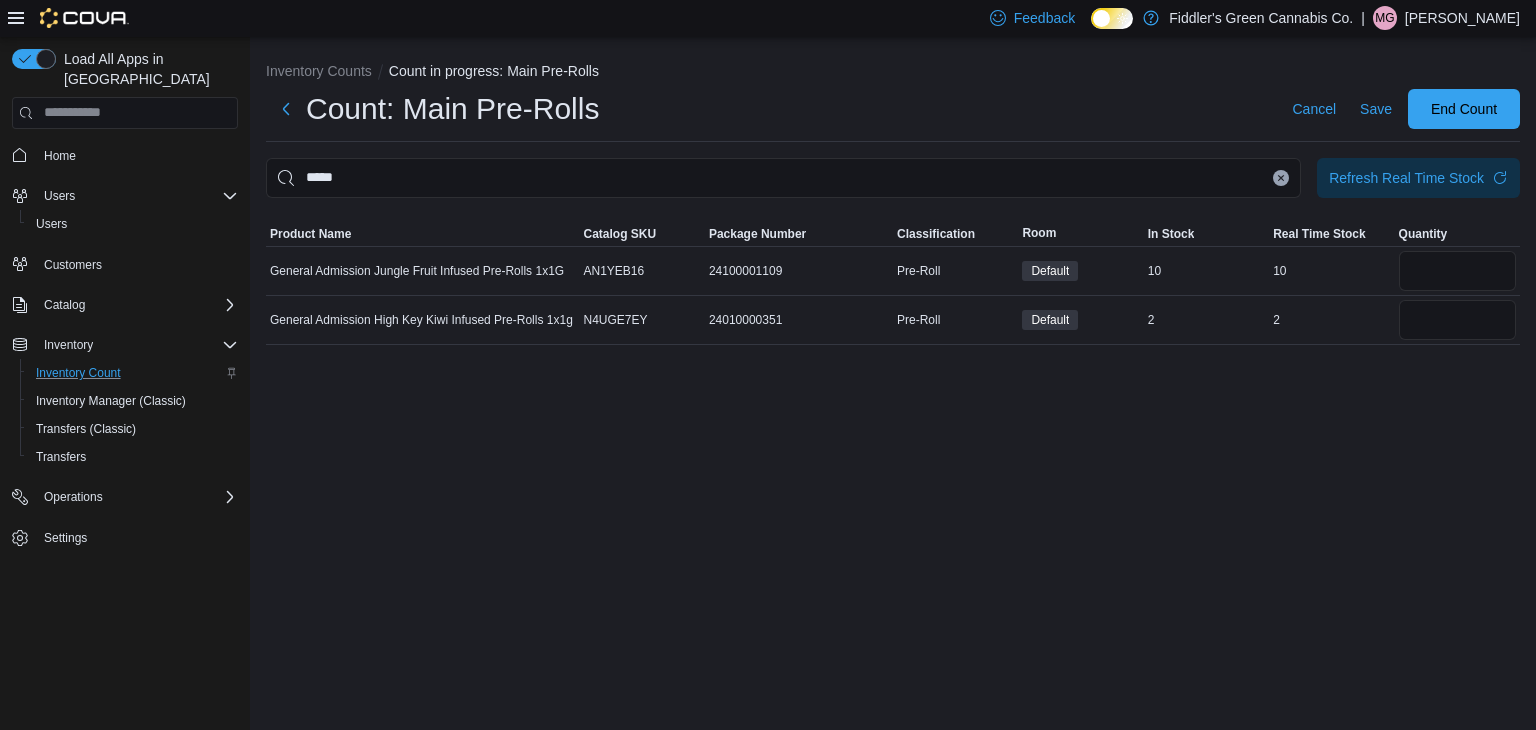 click on "Inventory Counts Count in progress: Main Pre-Rolls Count: Main Pre-Rolls  Cancel Save End Count ***** Refresh Real Time Stock Sorting This table contains 2 rows. Product Name Catalog SKU Package Number Classification Room In Stock Real Time Stock Quantity General Admission Jungle Fruit Infused Pre-Rolls 1x1G Catalog SKU AN1YEB16 Package Number 24100001109 Pre-Roll Default In Stock 10  Real Time Stock 10  General Admission High Key Kiwi Infused Pre-Rolls 1x1g Catalog SKU N4UGE7EY Package Number 24010000351 Pre-Roll Default In Stock 2  Real Time Stock 2  *" at bounding box center [893, 384] 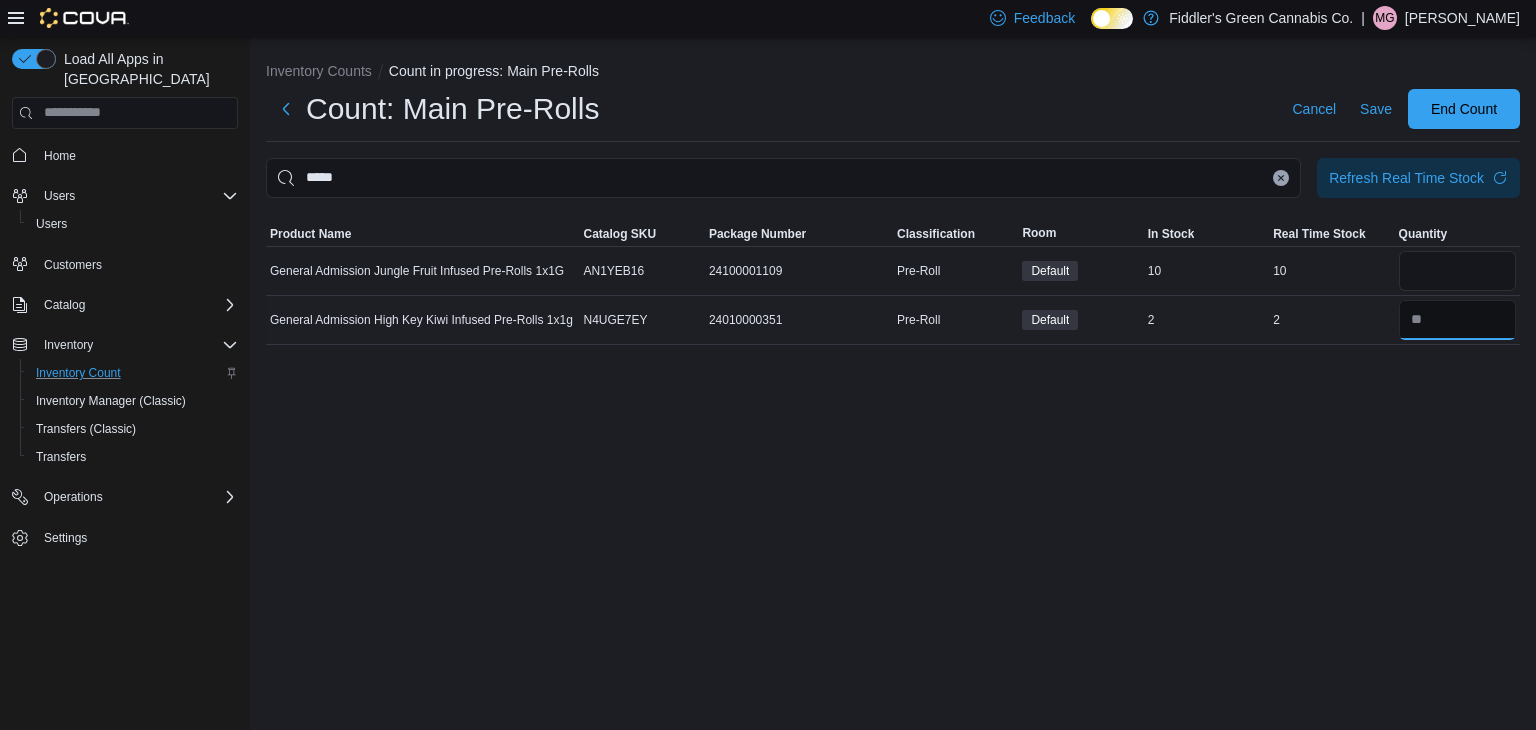 click at bounding box center (1457, 320) 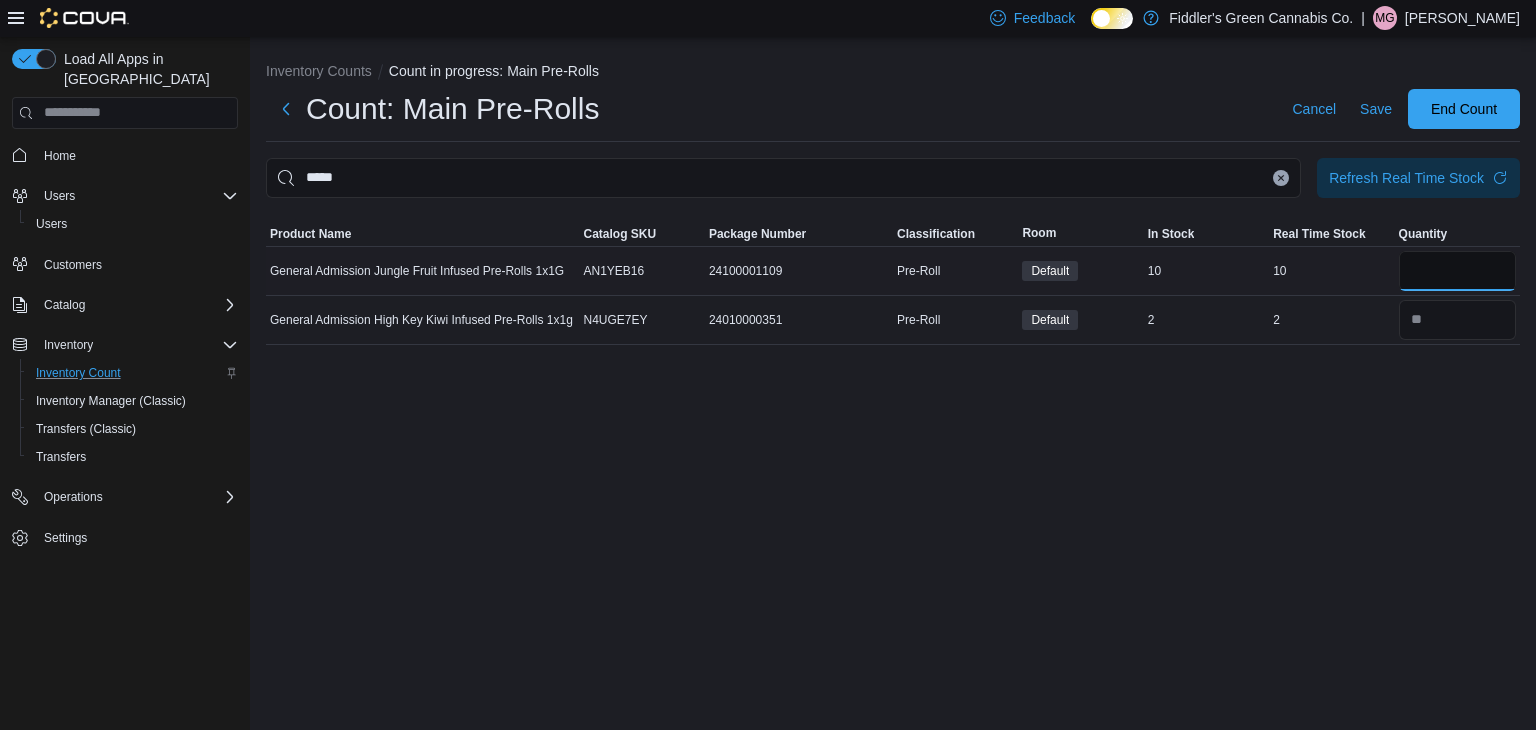 click at bounding box center [1457, 271] 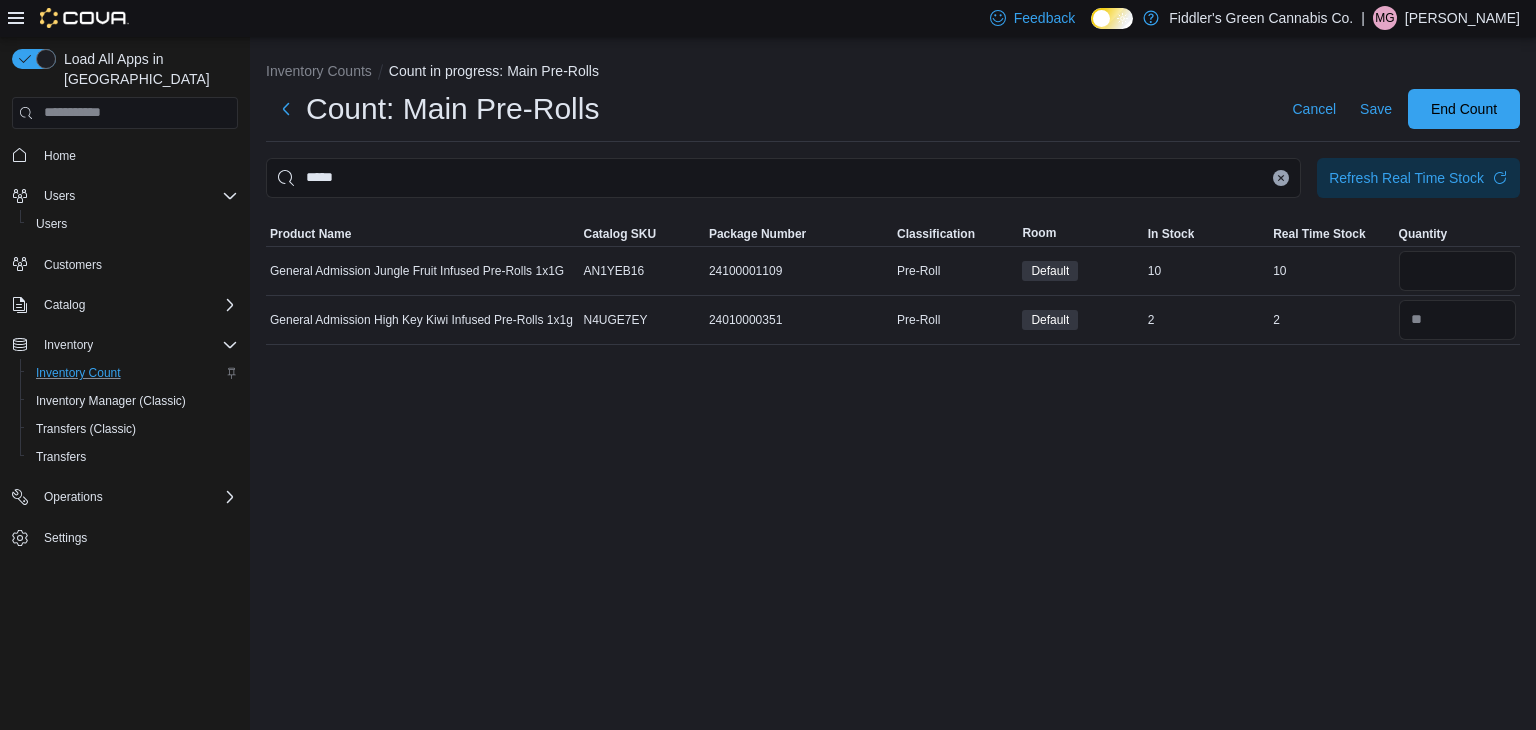 click on "Inventory Counts Count in progress: Main Pre-Rolls Count: Main Pre-Rolls  Cancel Save End Count ***** Refresh Real Time Stock Sorting This table contains 2 rows. Product Name Catalog SKU Package Number Classification Room In Stock Real Time Stock Quantity General Admission Jungle Fruit Infused Pre-Rolls 1x1G Catalog SKU AN1YEB16 Package Number 24100001109 Pre-Roll Default In Stock 10  Real Time Stock 10  ** General Admission High Key Kiwi Infused Pre-Rolls 1x1g Catalog SKU N4UGE7EY Package Number 24010000351 Pre-Roll Default In Stock 2  Real Time Stock 2" at bounding box center [893, 384] 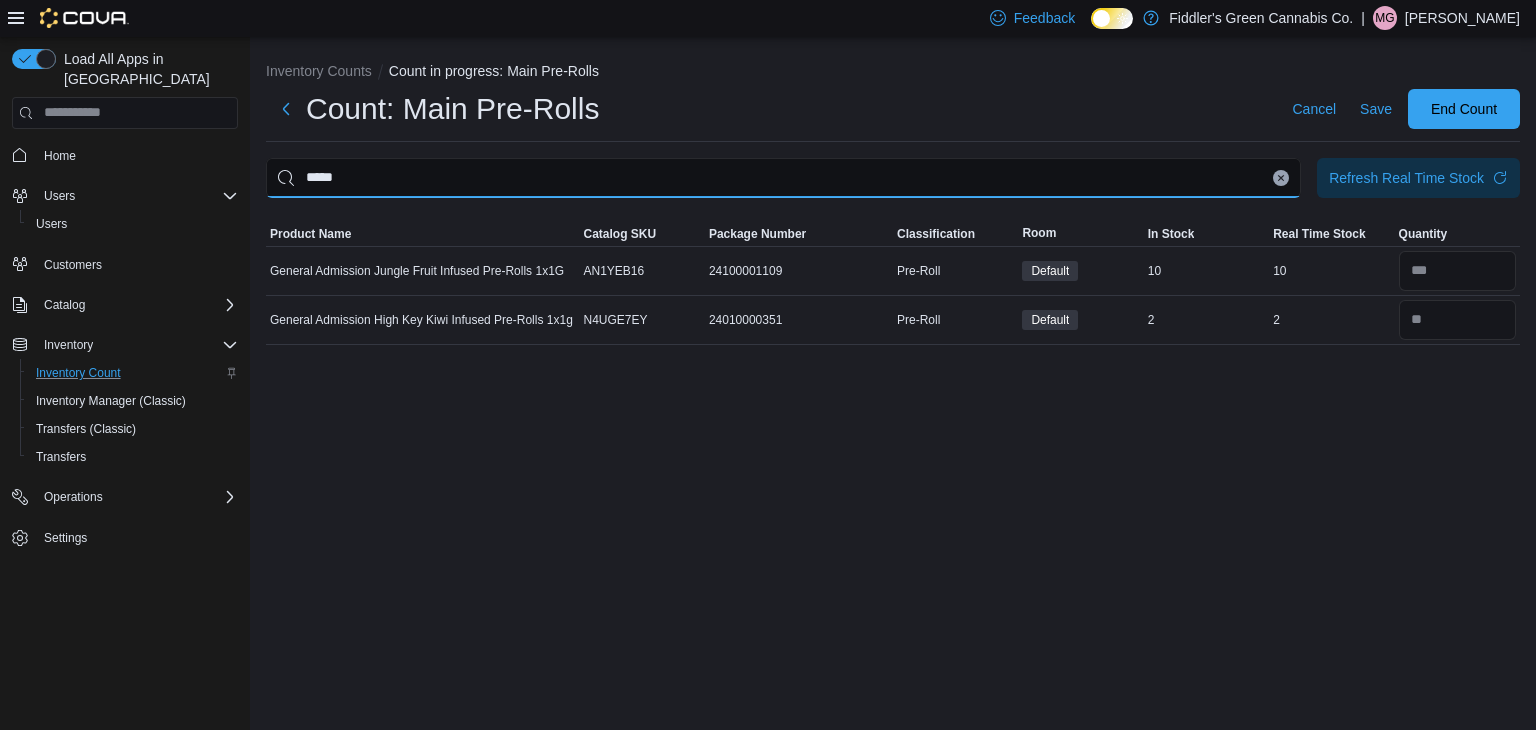 click on "*****" at bounding box center (783, 178) 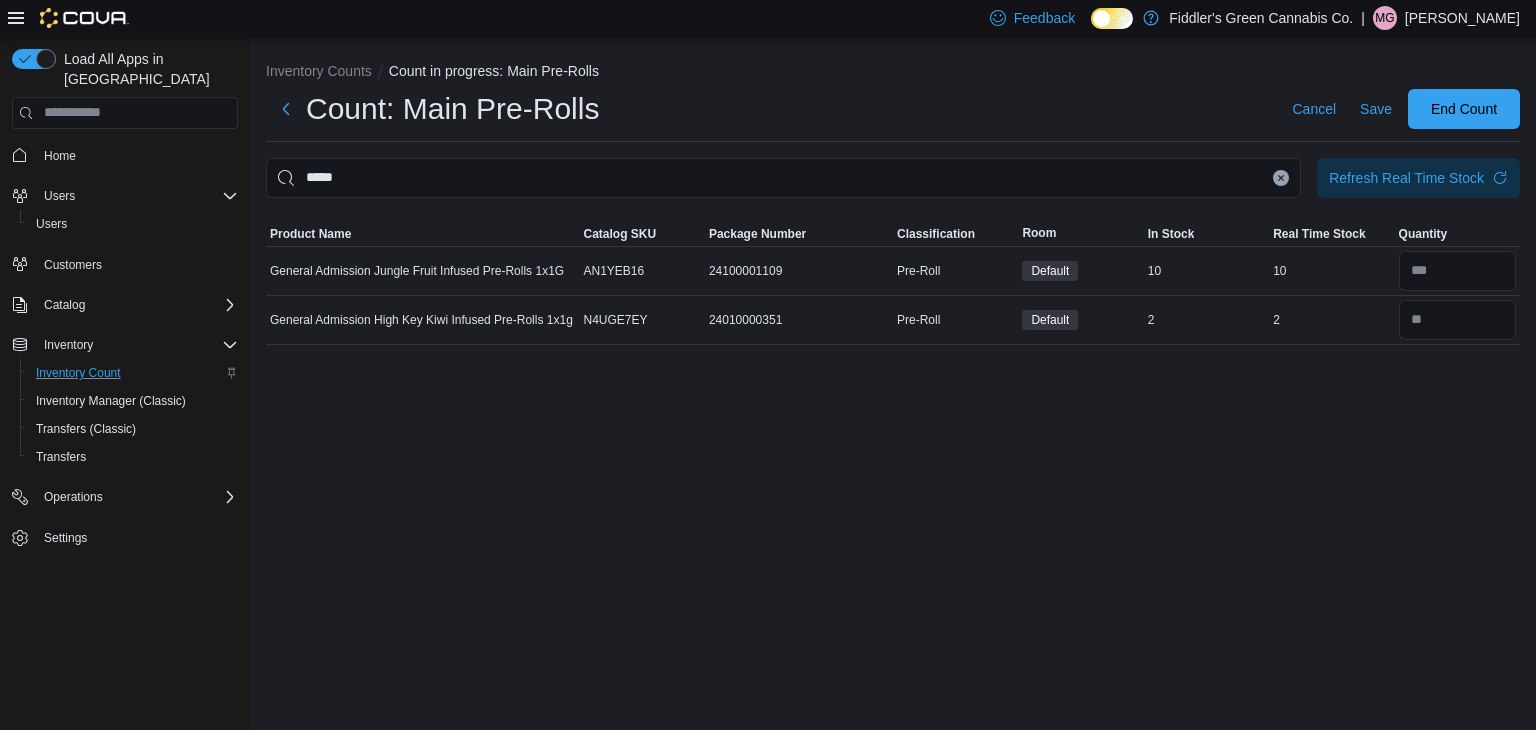 click 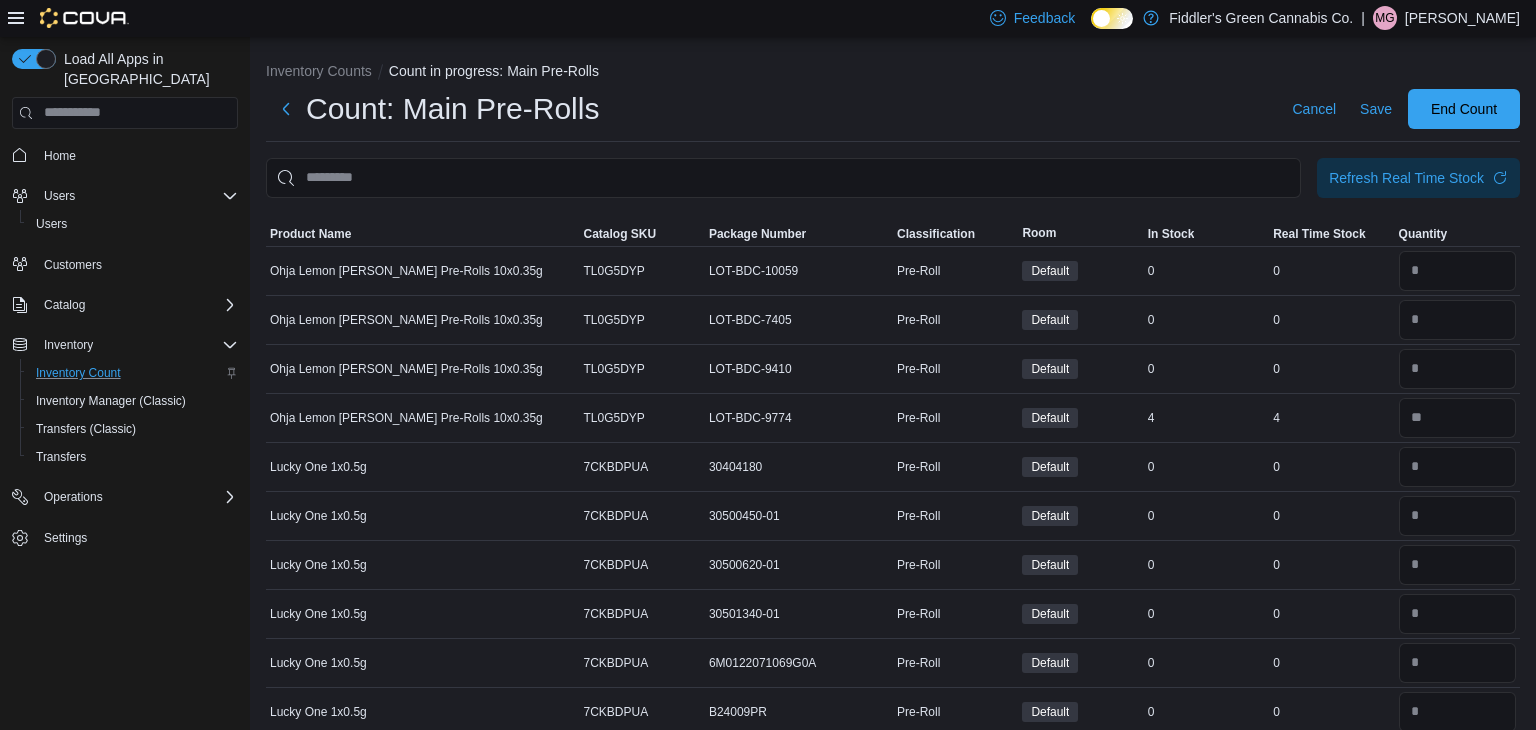 click on "Inventory Counts Count in progress: Main Pre-Rolls" at bounding box center [893, 73] 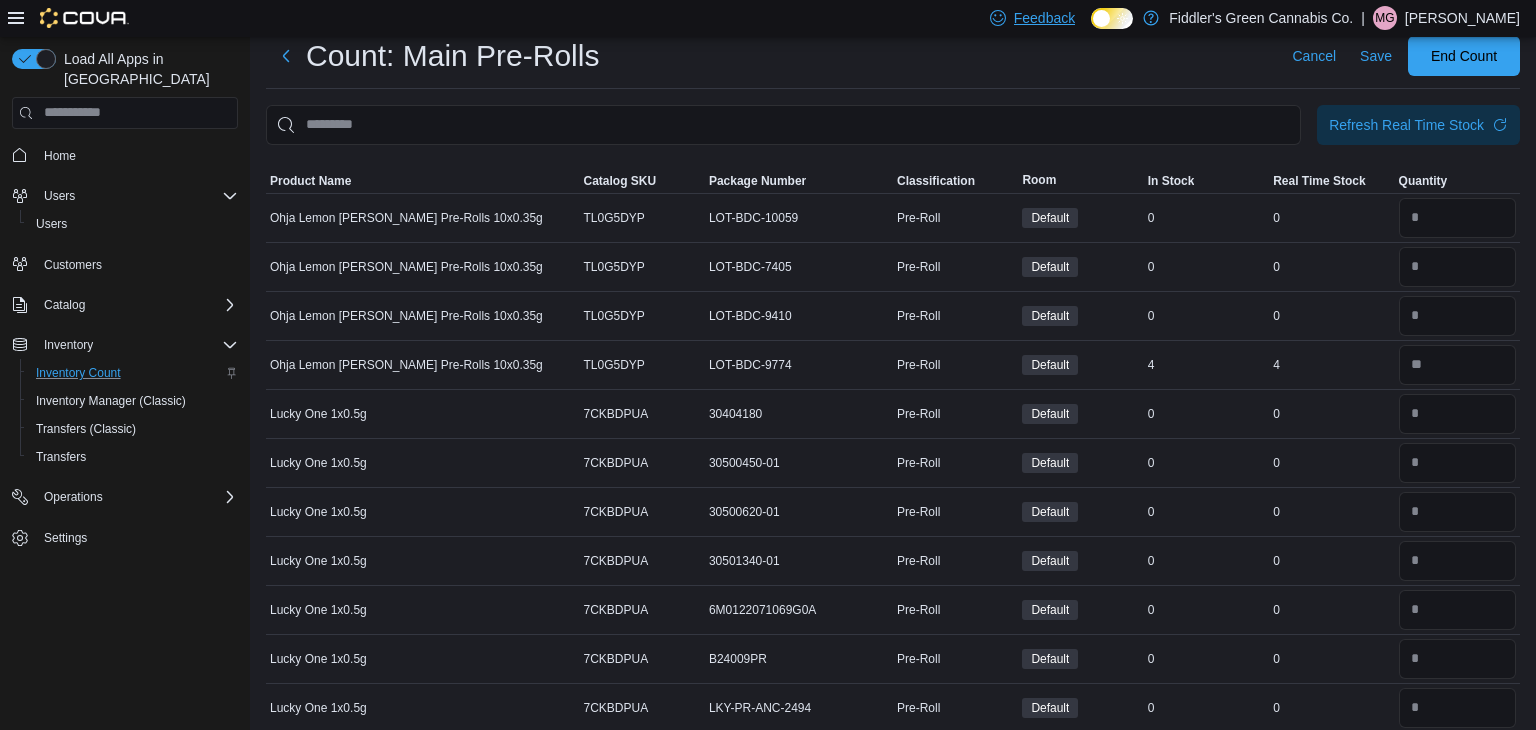 scroll, scrollTop: 0, scrollLeft: 0, axis: both 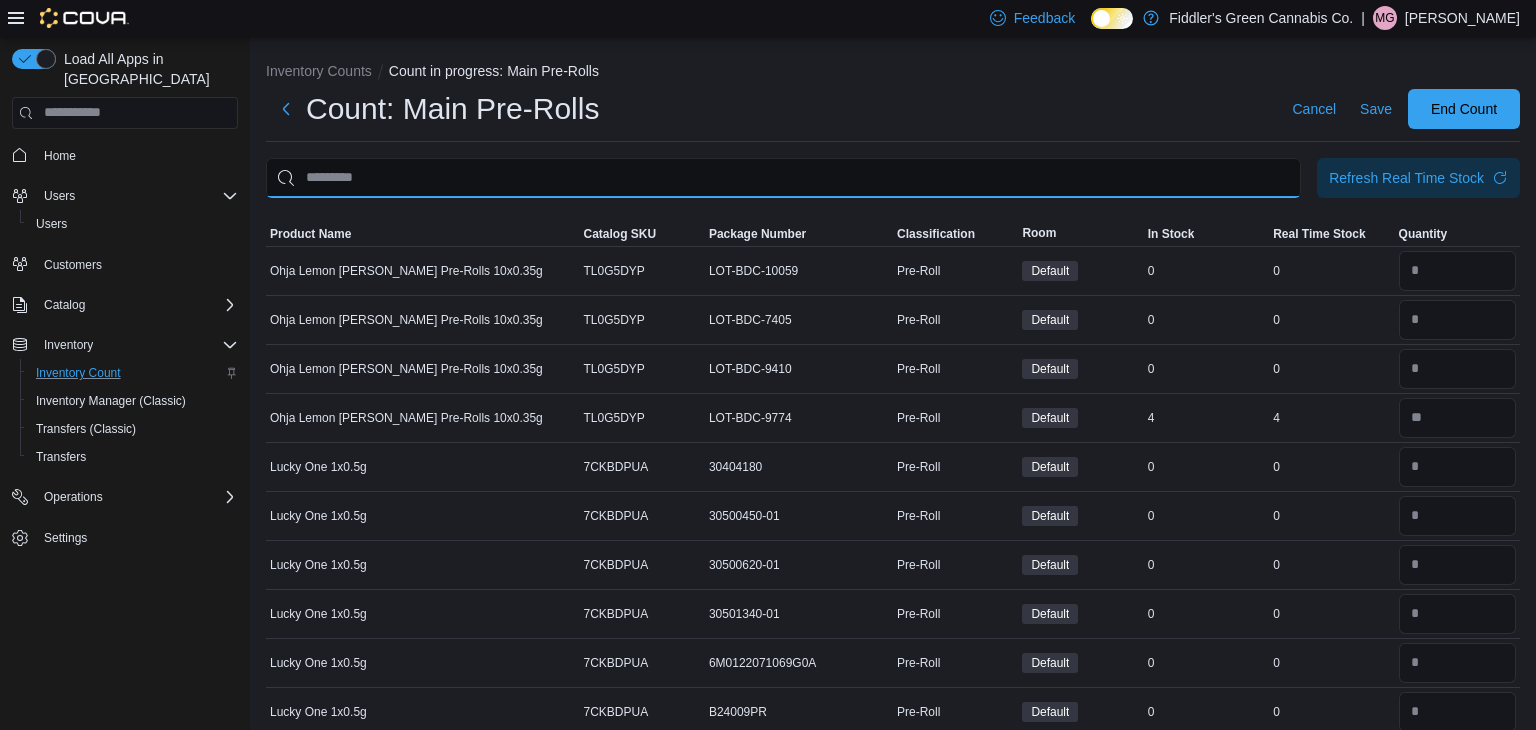 click at bounding box center (783, 178) 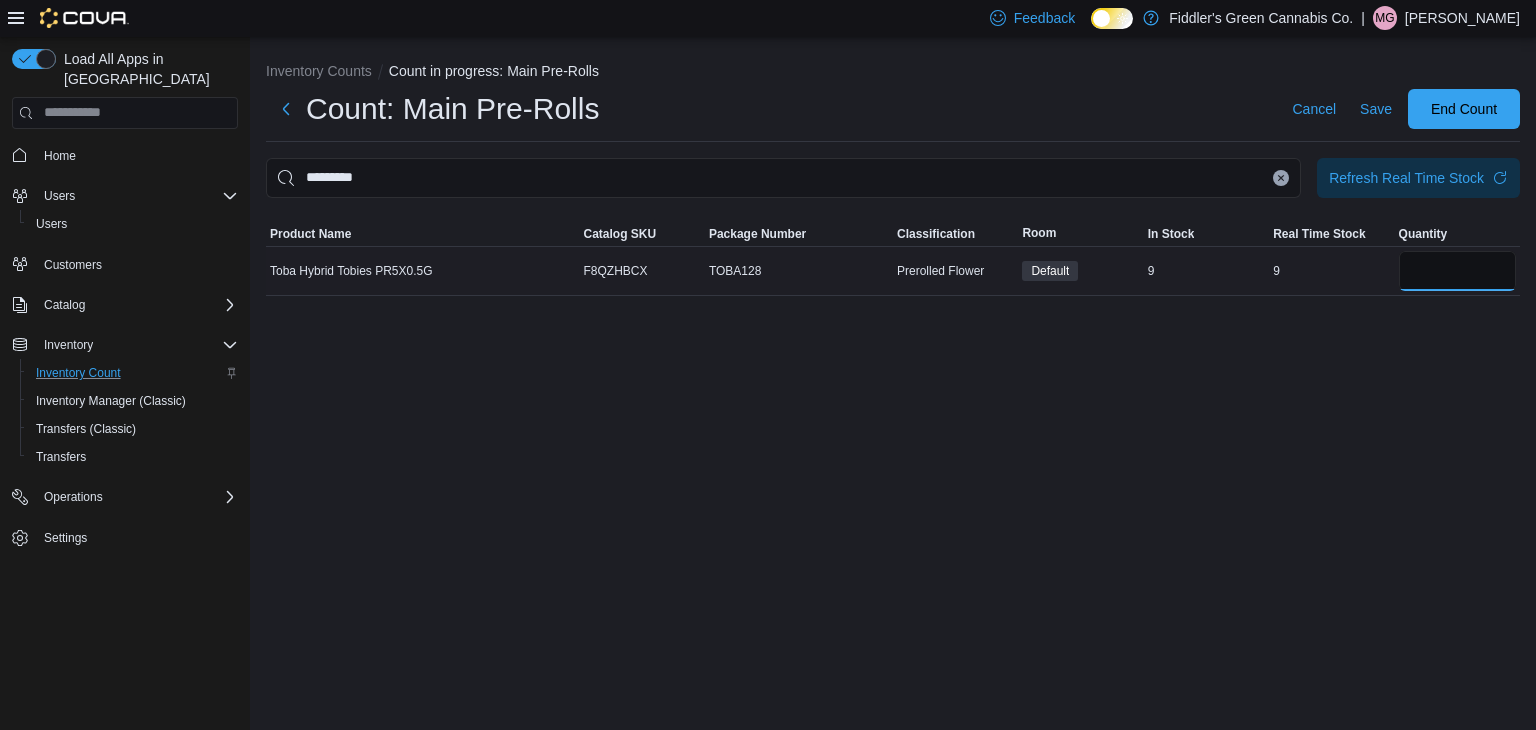 click at bounding box center (1457, 271) 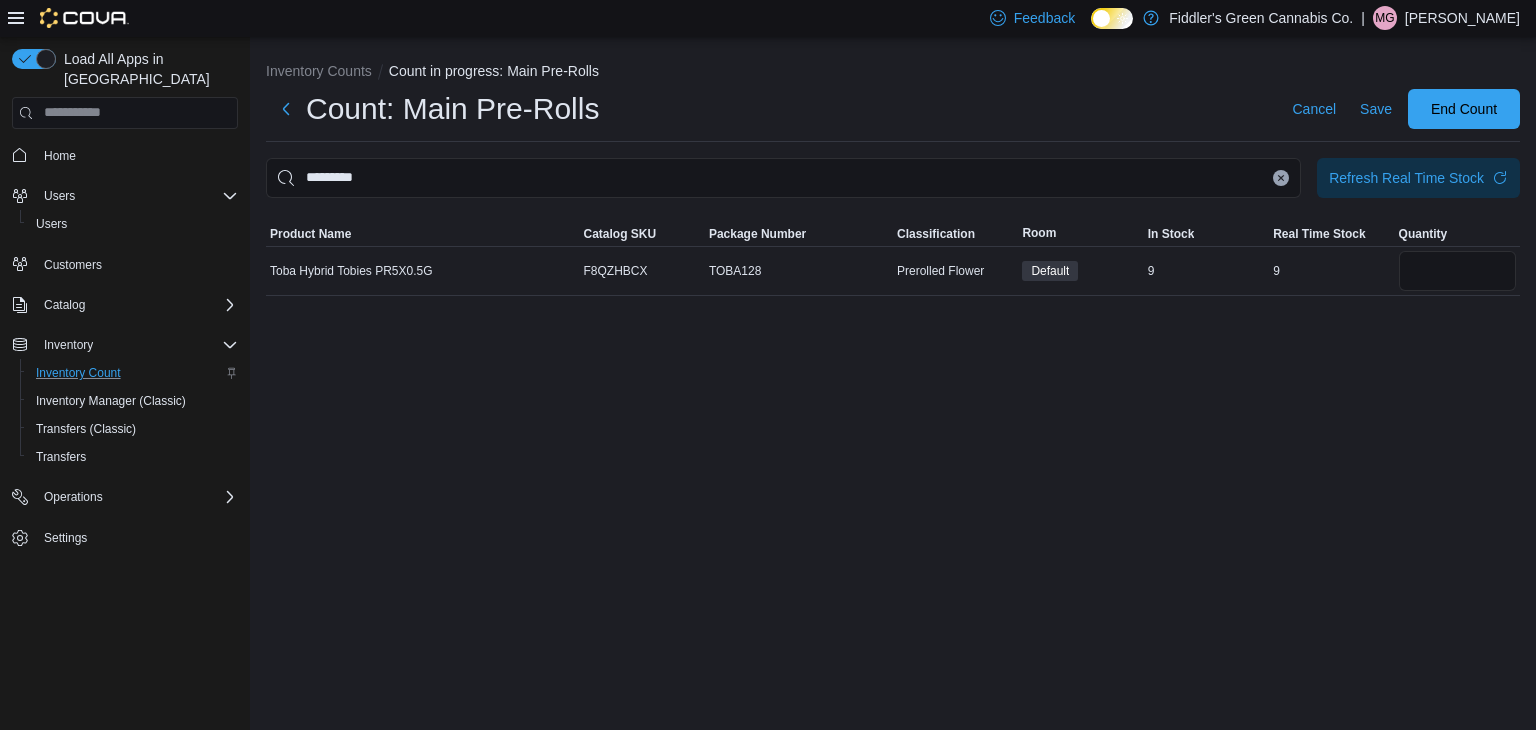 click on "Inventory Counts Count in progress: Main Pre-Rolls Count: Main Pre-Rolls  Cancel Save End Count ********* Refresh Real Time Stock Sorting This table contains 1 rows. Product Name Catalog SKU Package Number Classification Room In Stock Real Time Stock Quantity Toba Hybrid Tobies PR5X0.5G Catalog SKU F8QZHBCX Package Number TOBA128 Prerolled Flower Default In Stock 9  Real Time Stock 9  *" at bounding box center (893, 384) 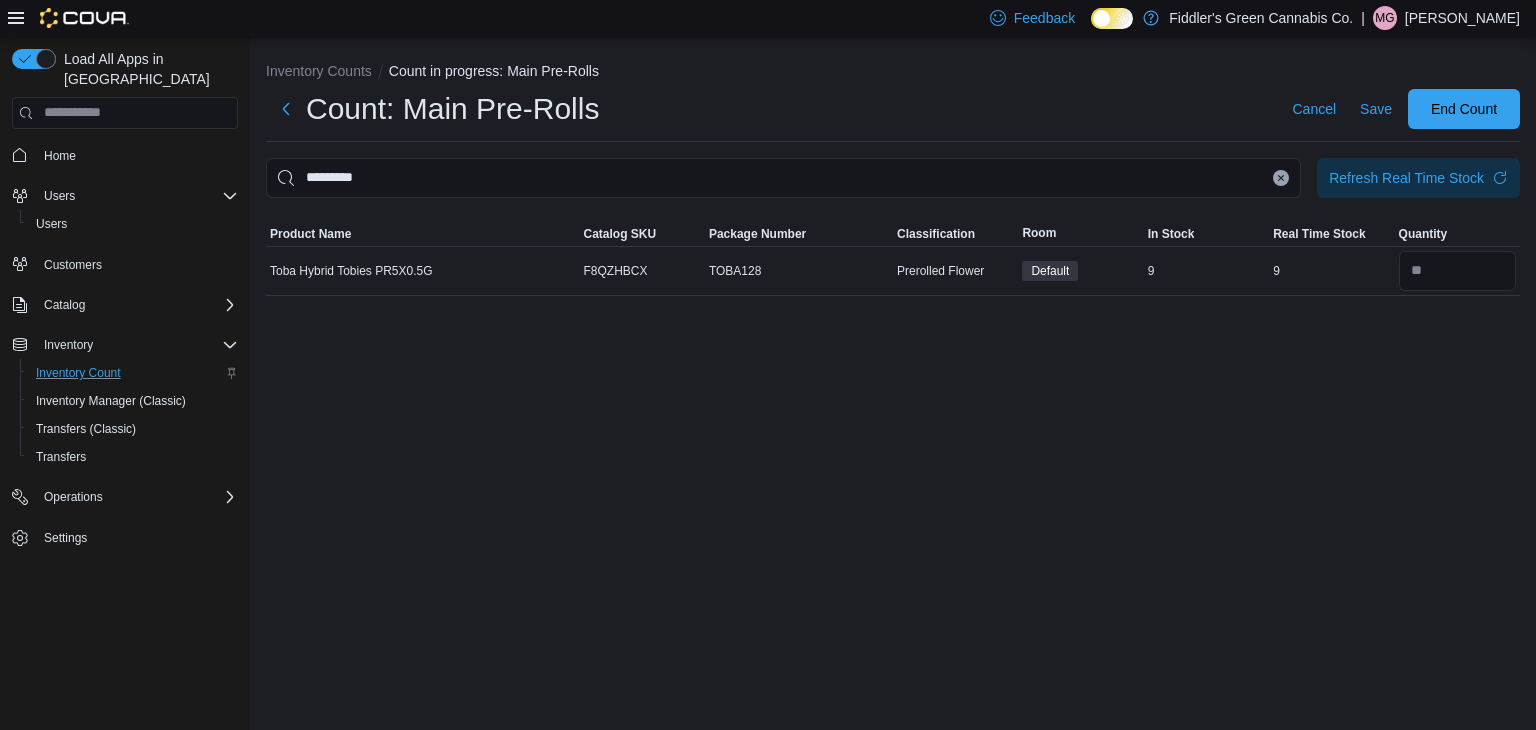 click 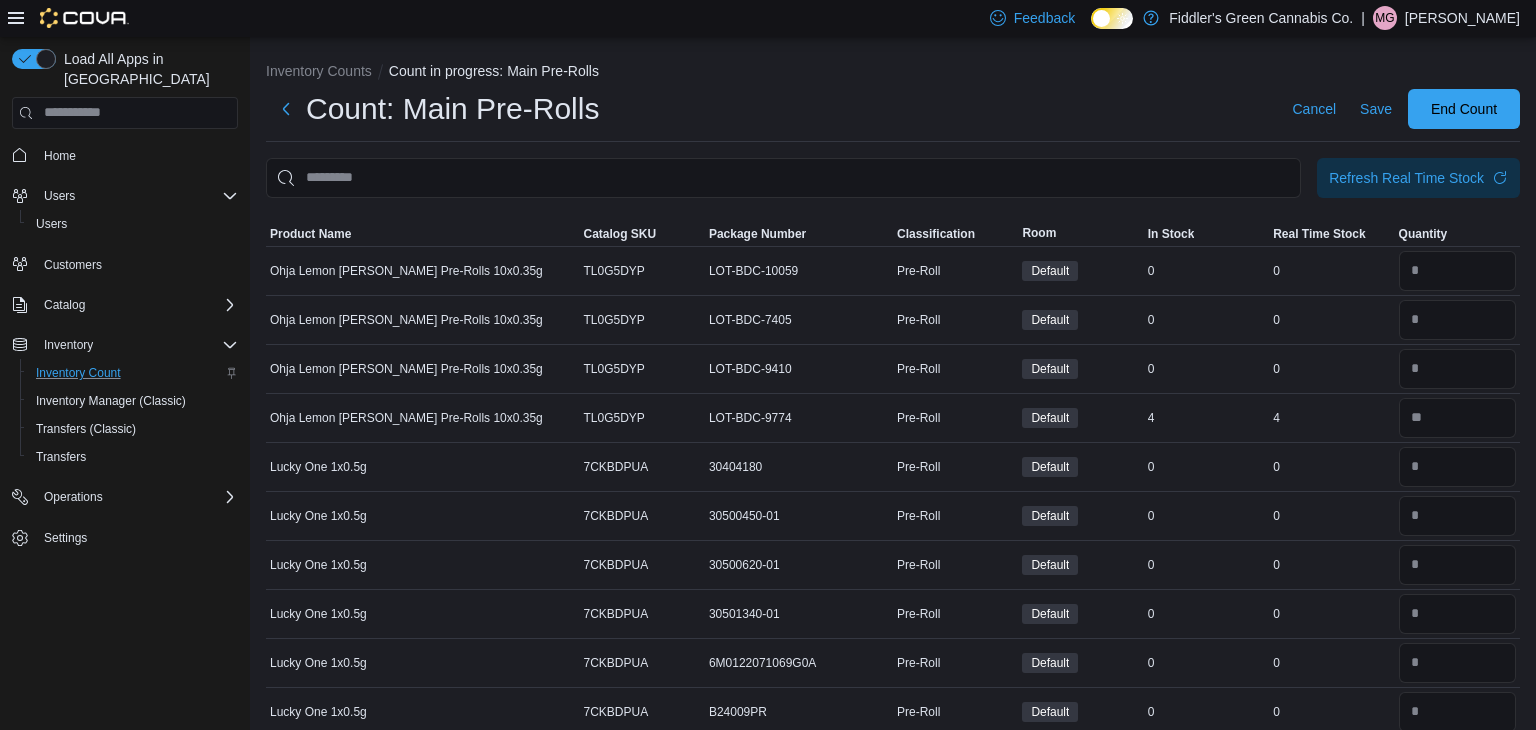 click on "Count: Main Pre-Rolls  Cancel Save End Count" at bounding box center (893, 115) 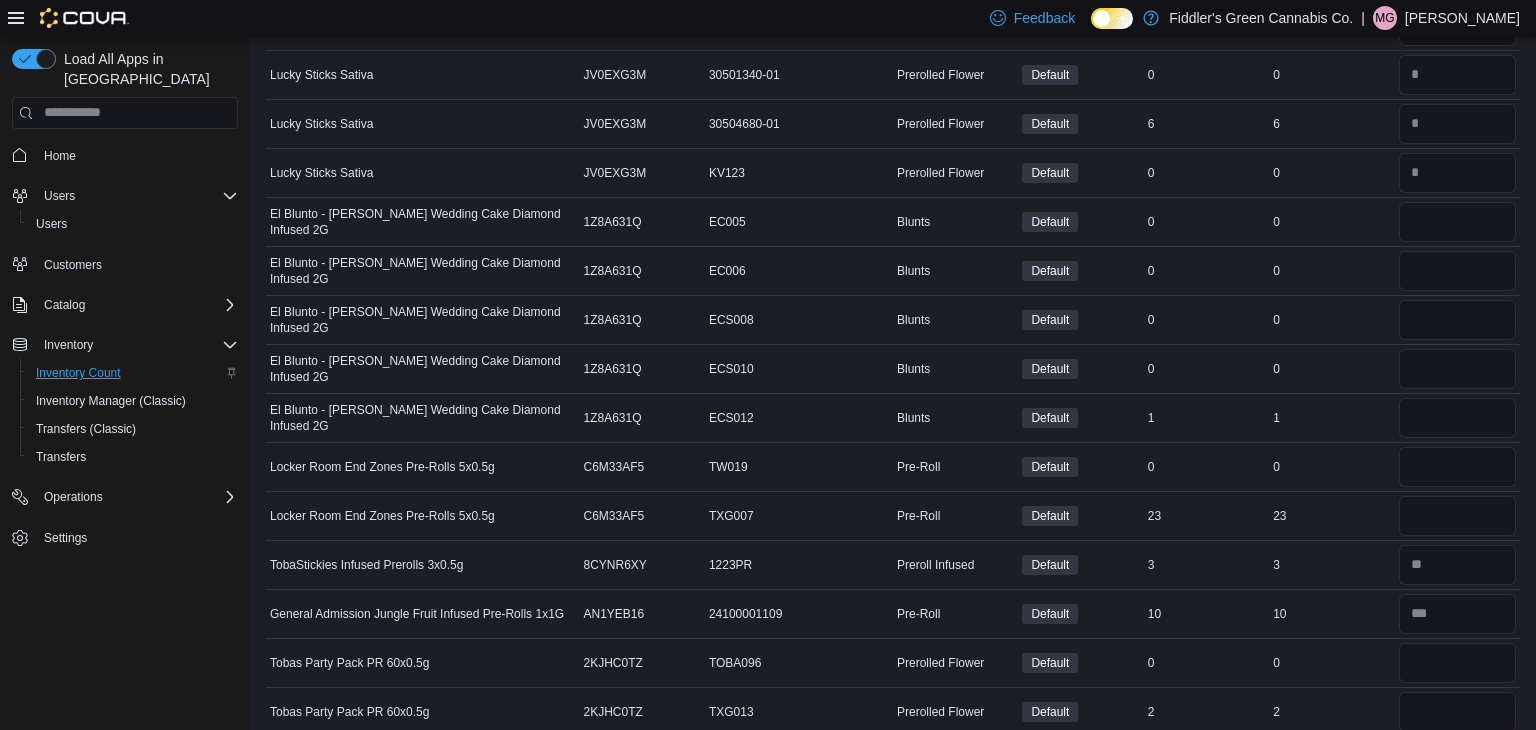 scroll, scrollTop: 1520, scrollLeft: 0, axis: vertical 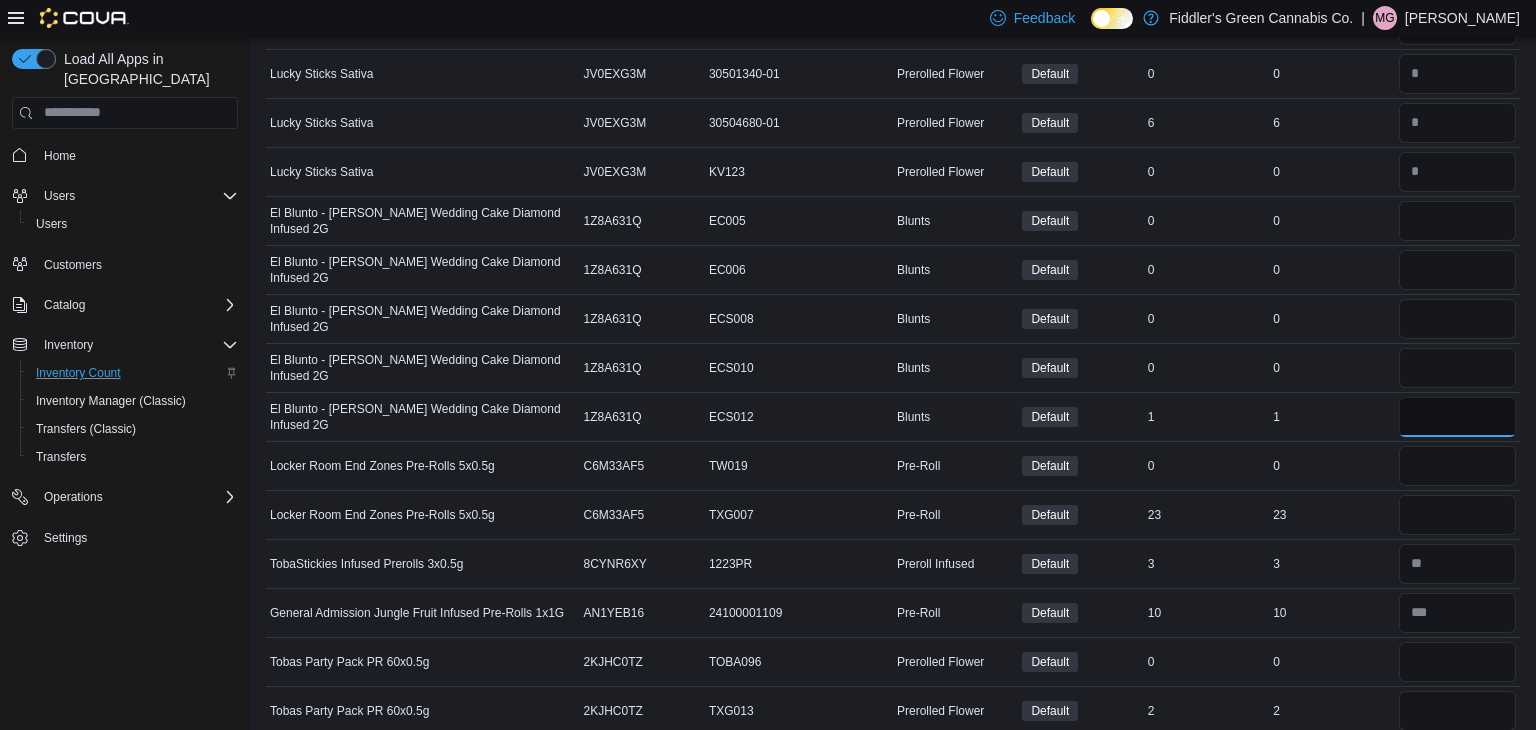 click at bounding box center (1457, 417) 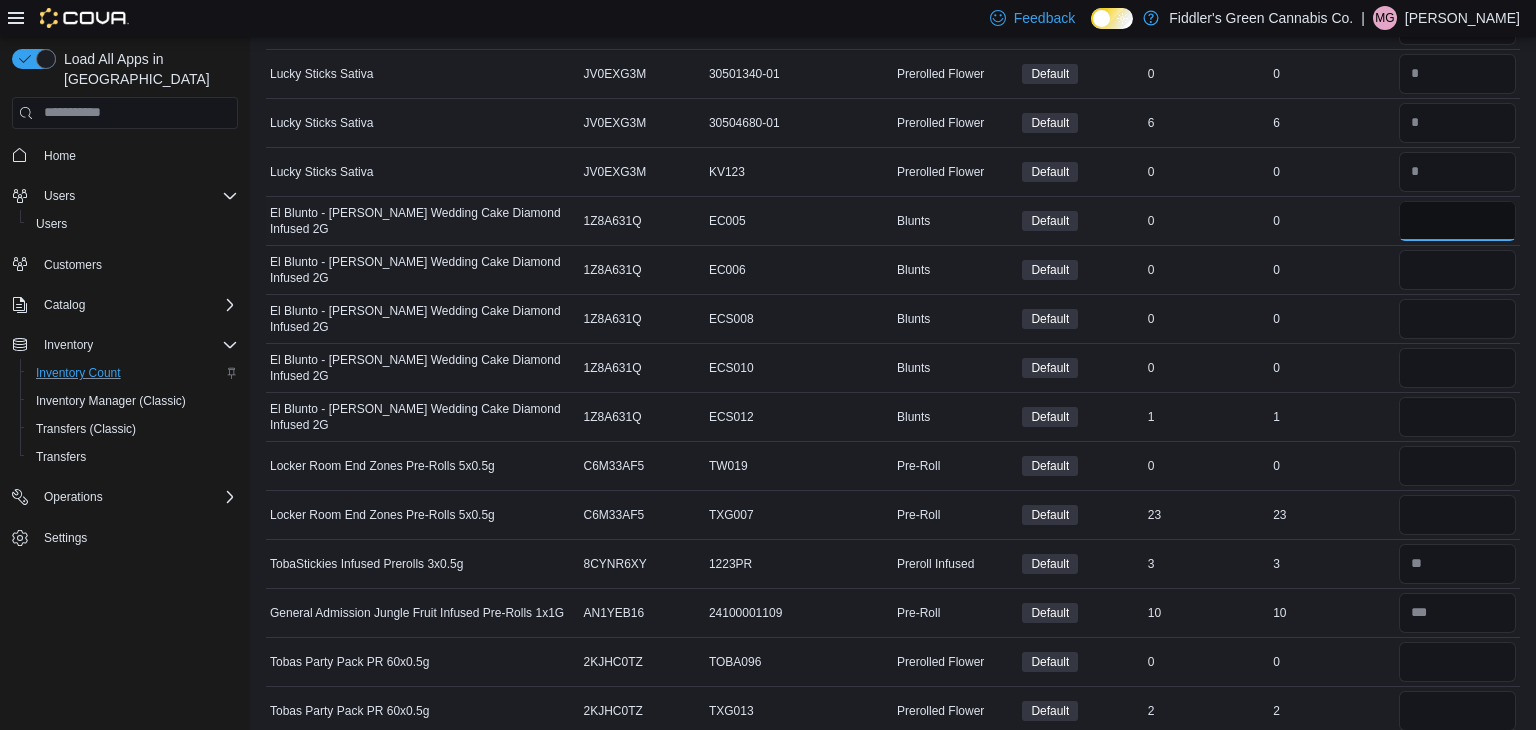 click at bounding box center [1457, 221] 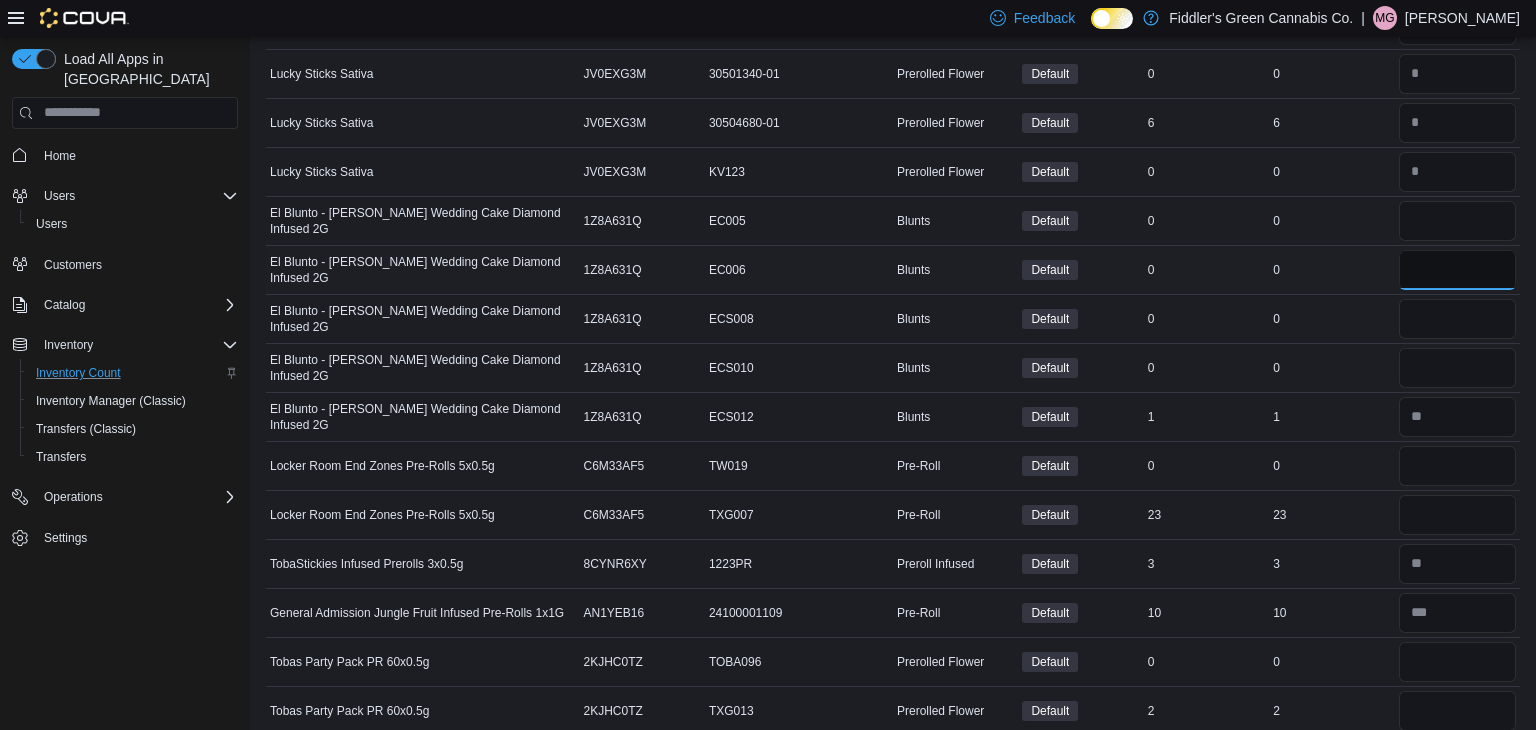click at bounding box center [1457, 270] 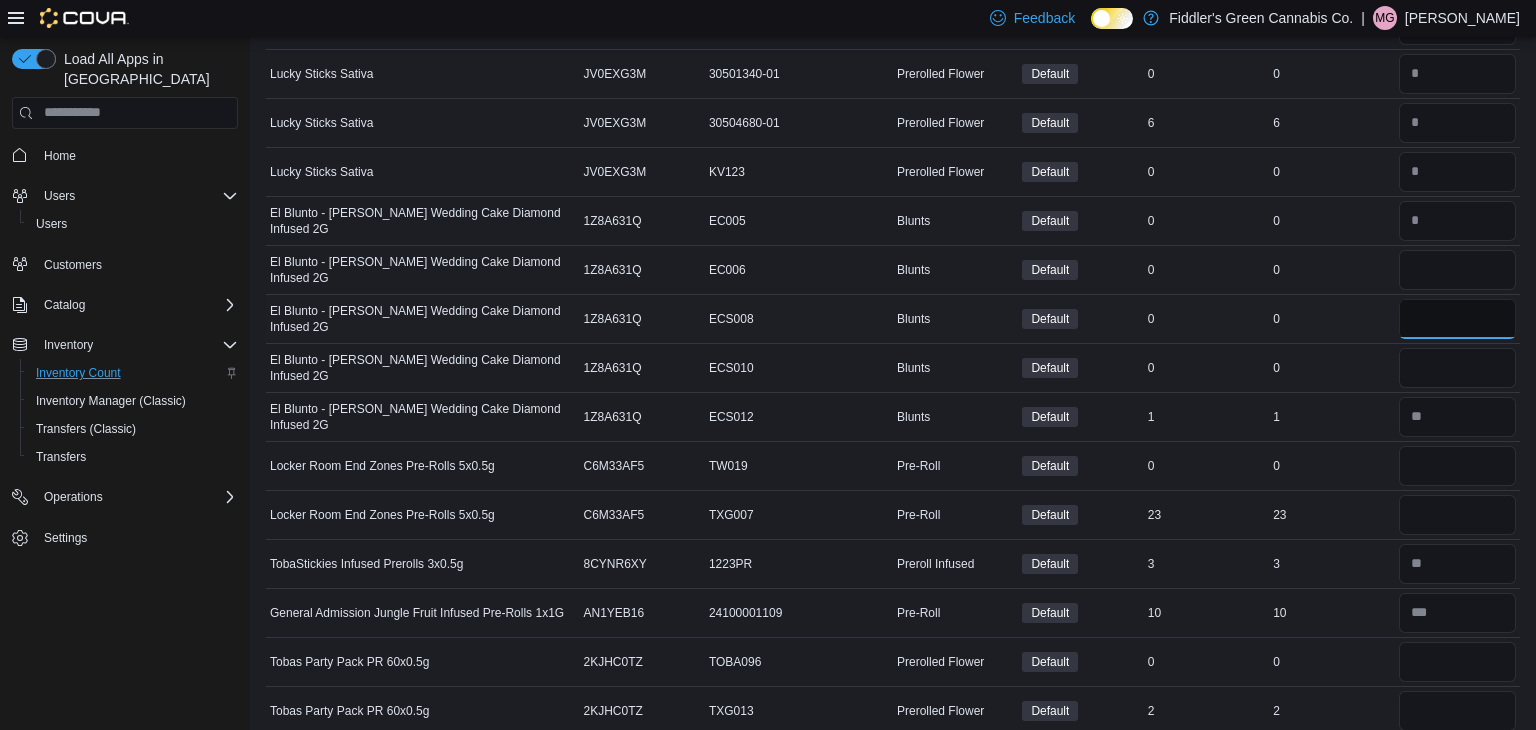 click at bounding box center [1457, 319] 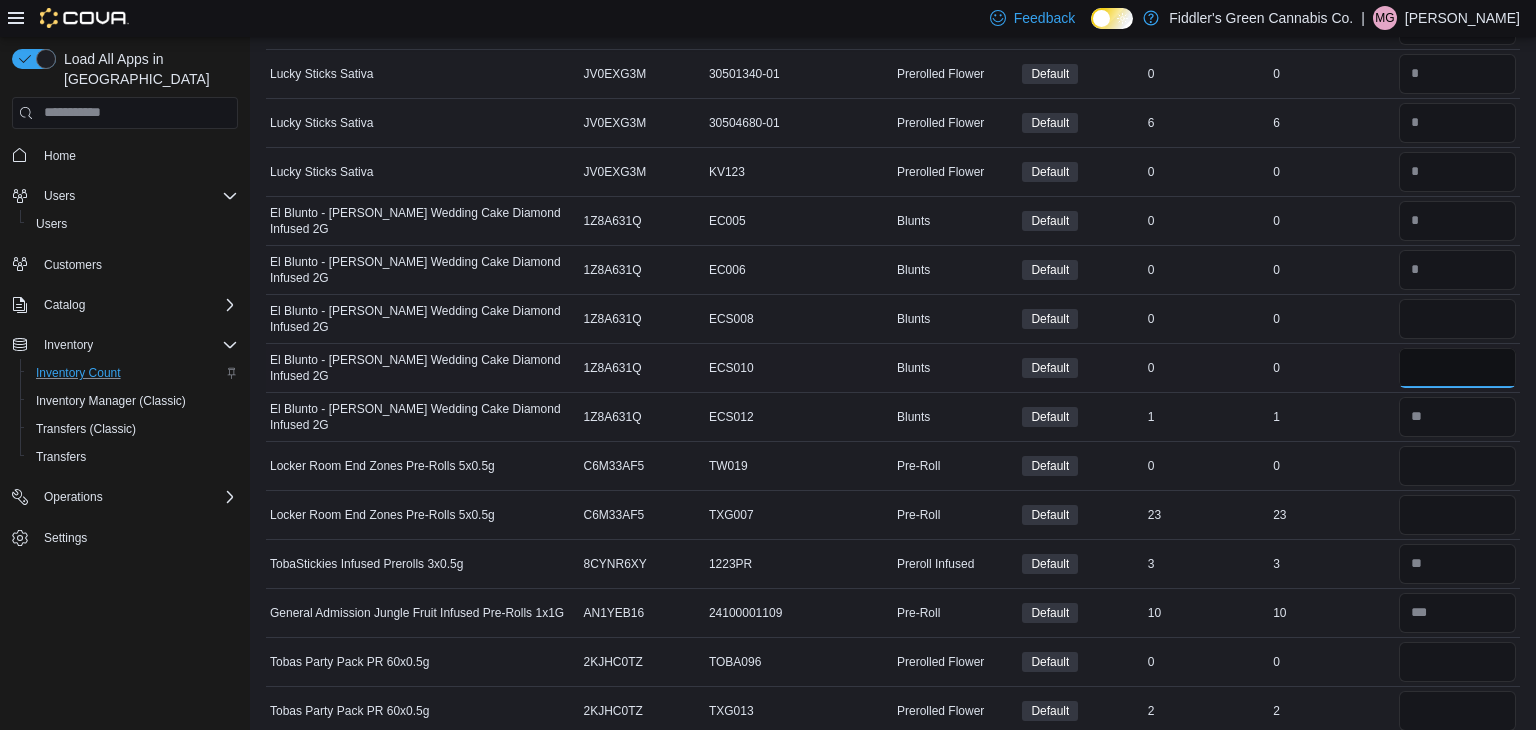 click at bounding box center [1457, 368] 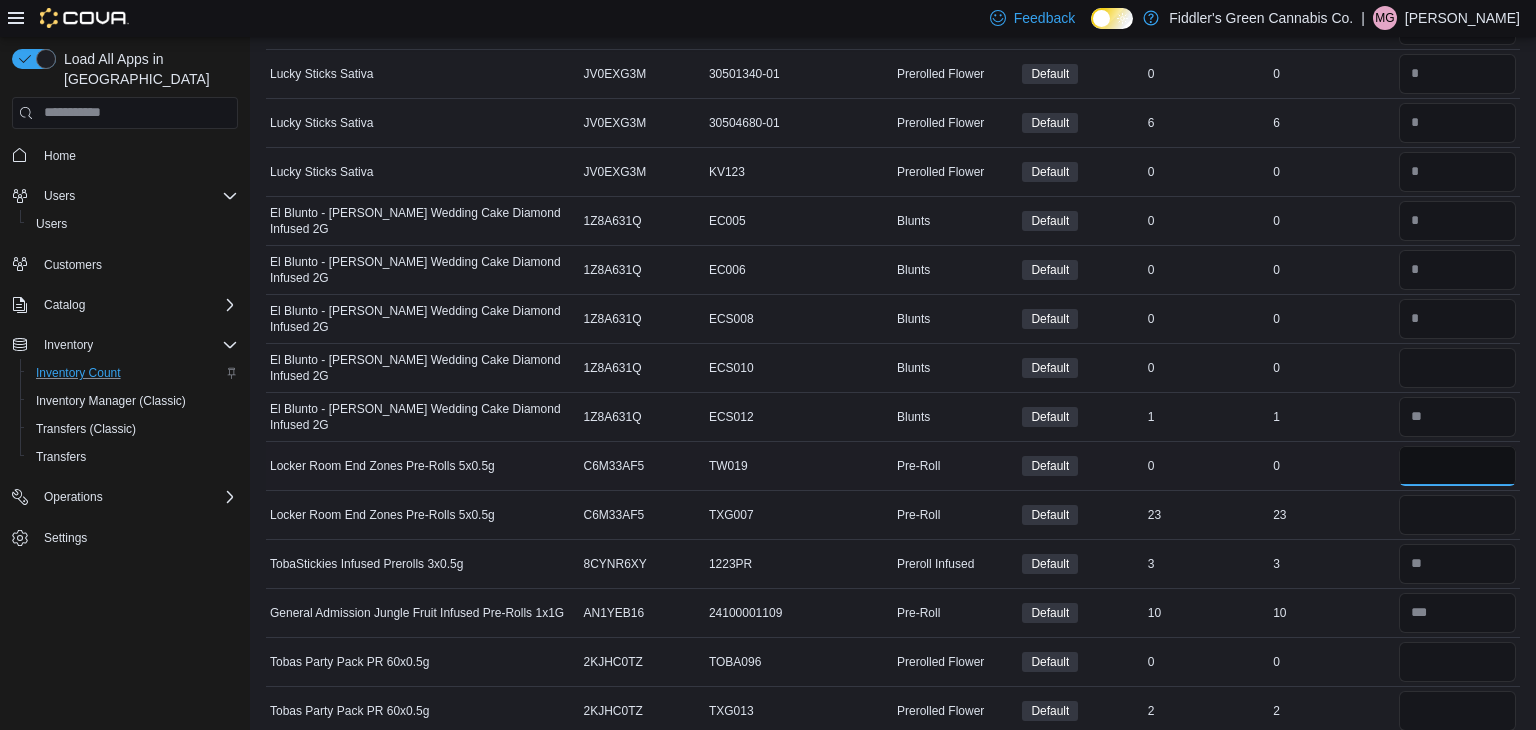 click at bounding box center (1457, 466) 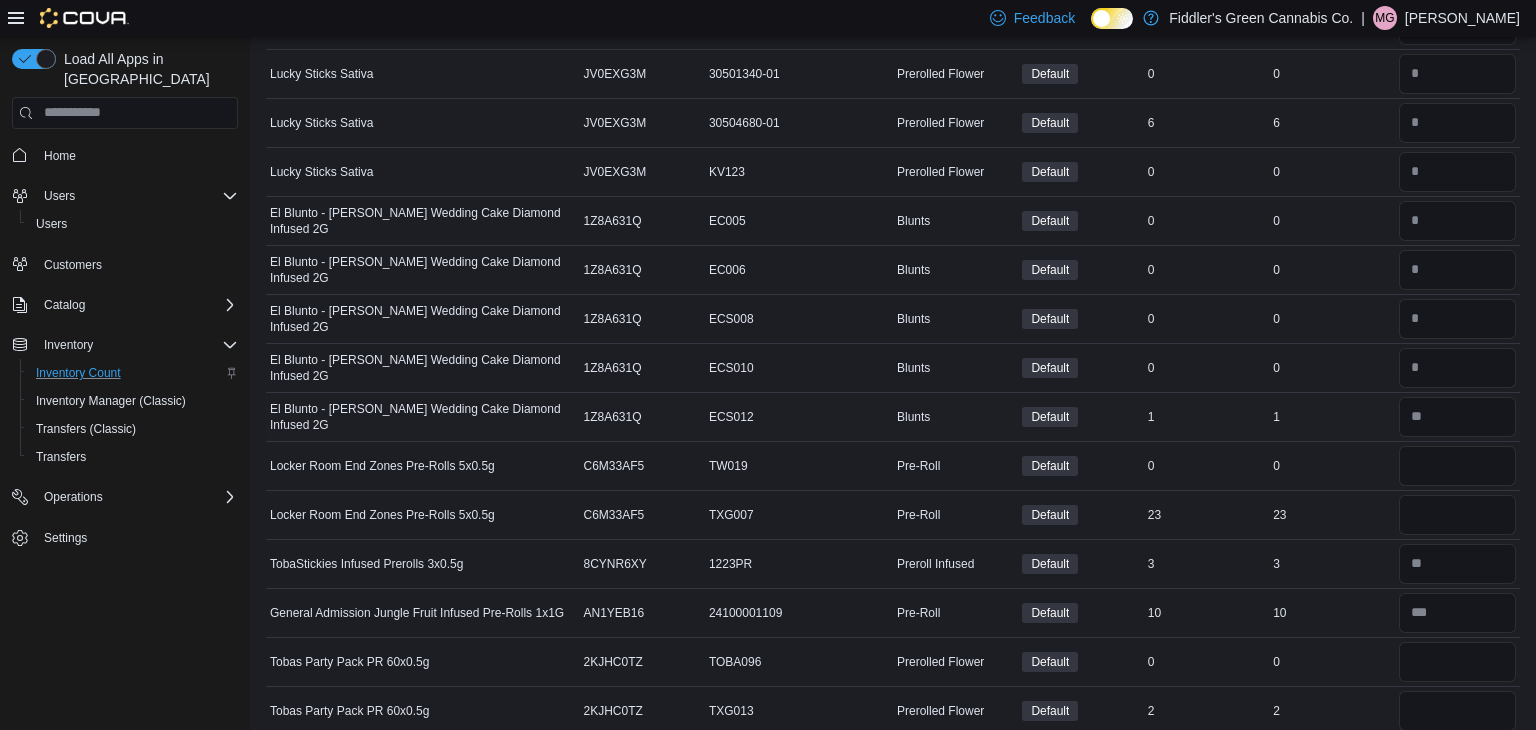 click on "1" at bounding box center [1331, 417] 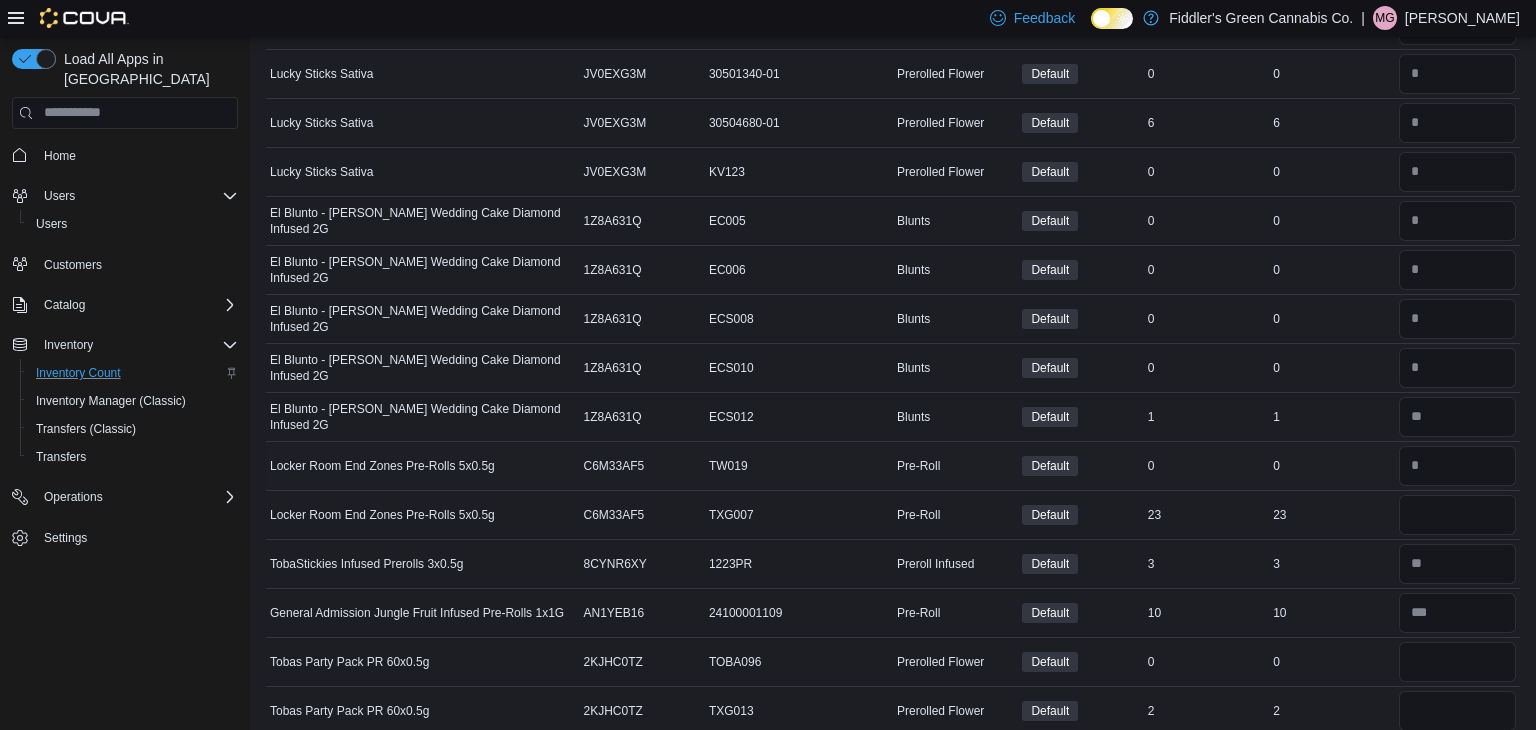 click on "Real Time Stock 0" at bounding box center (1331, 465) 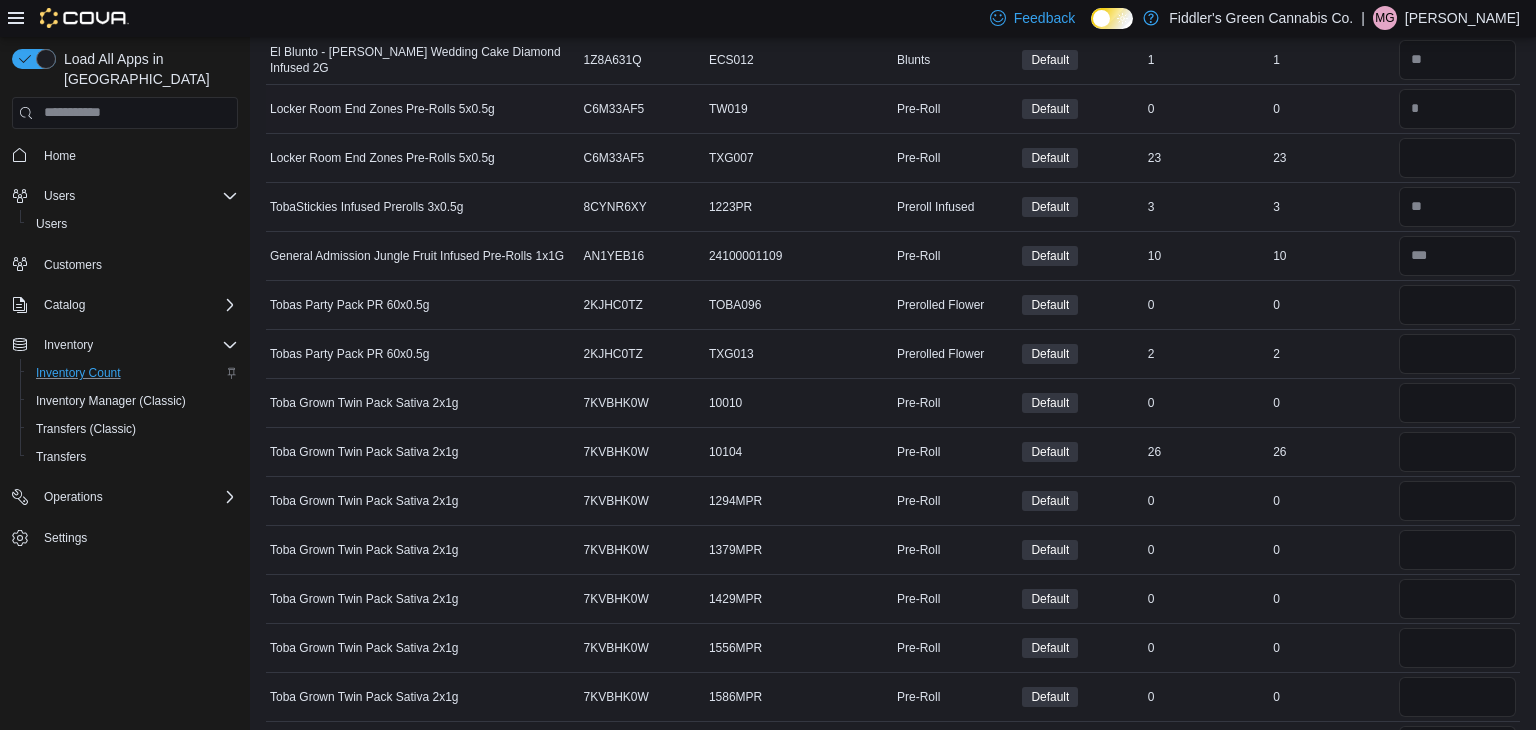 scroll, scrollTop: 1880, scrollLeft: 0, axis: vertical 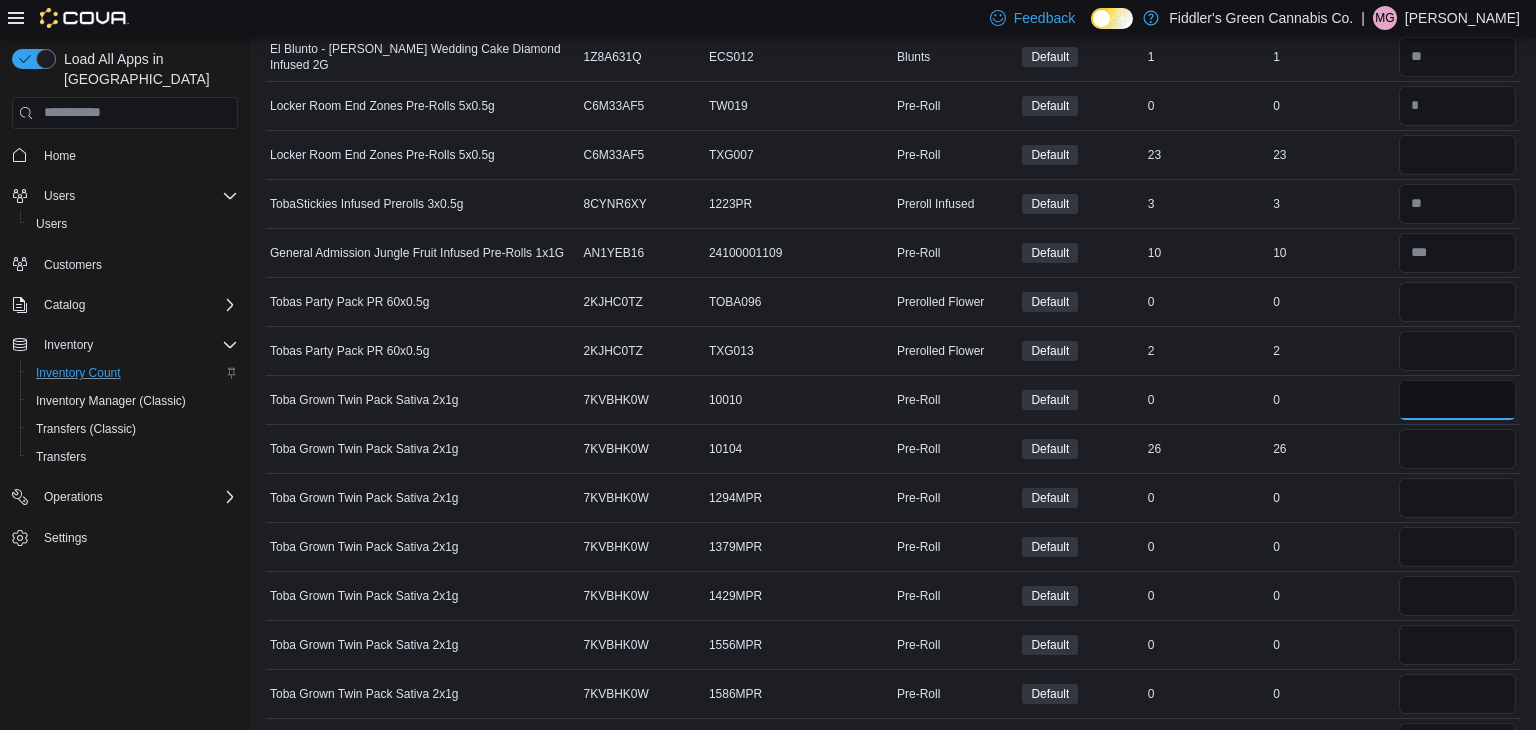 click at bounding box center [1457, 400] 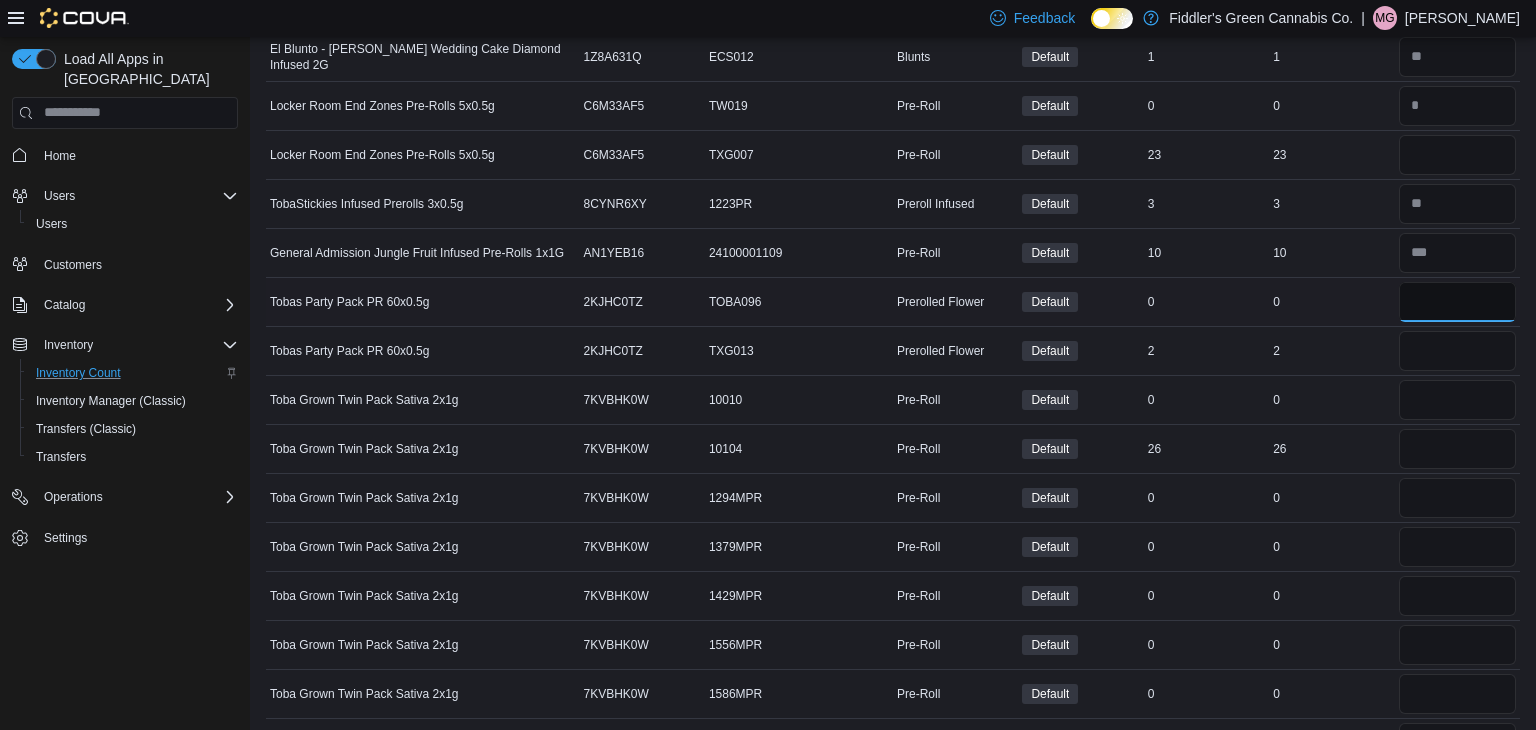 click at bounding box center [1457, 302] 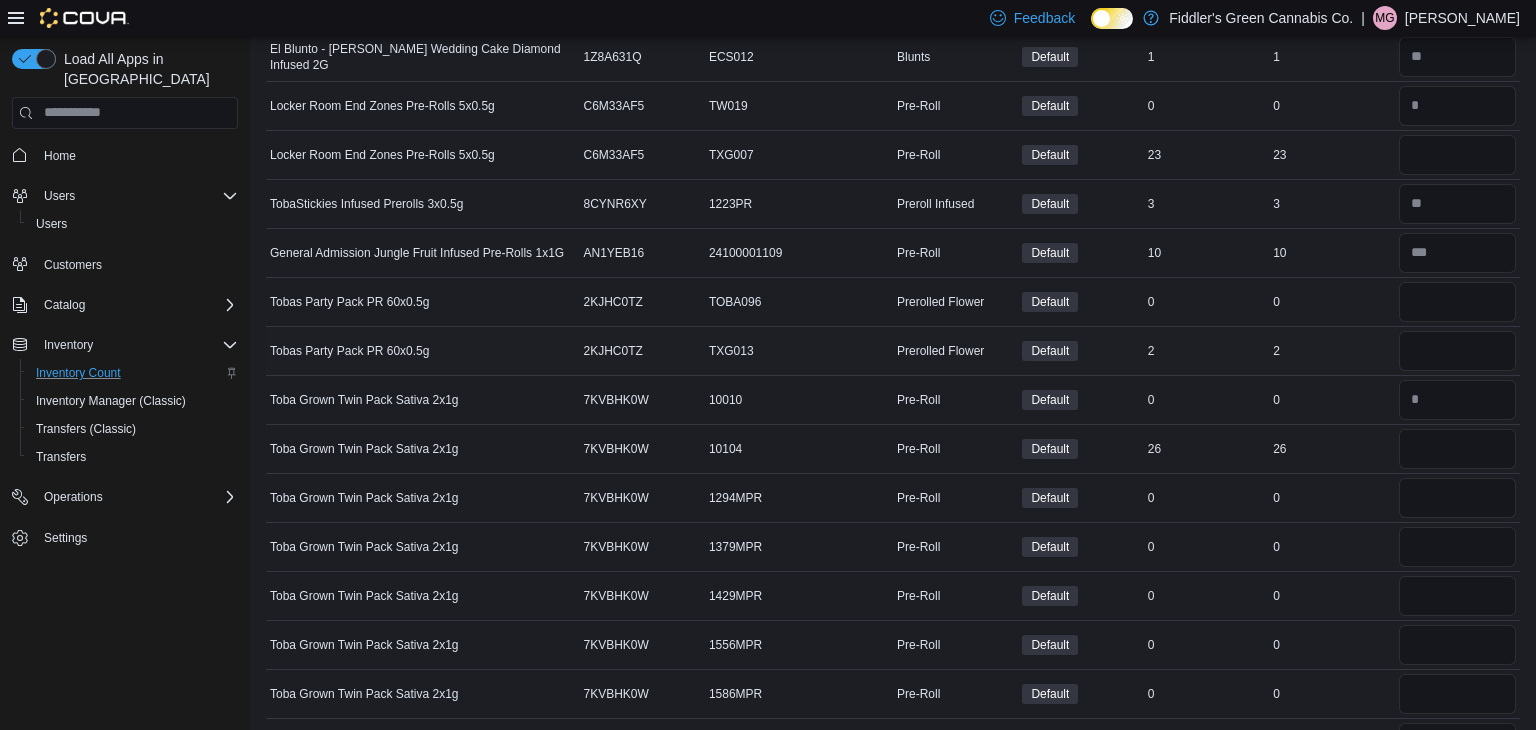 click on "2" at bounding box center [1331, 351] 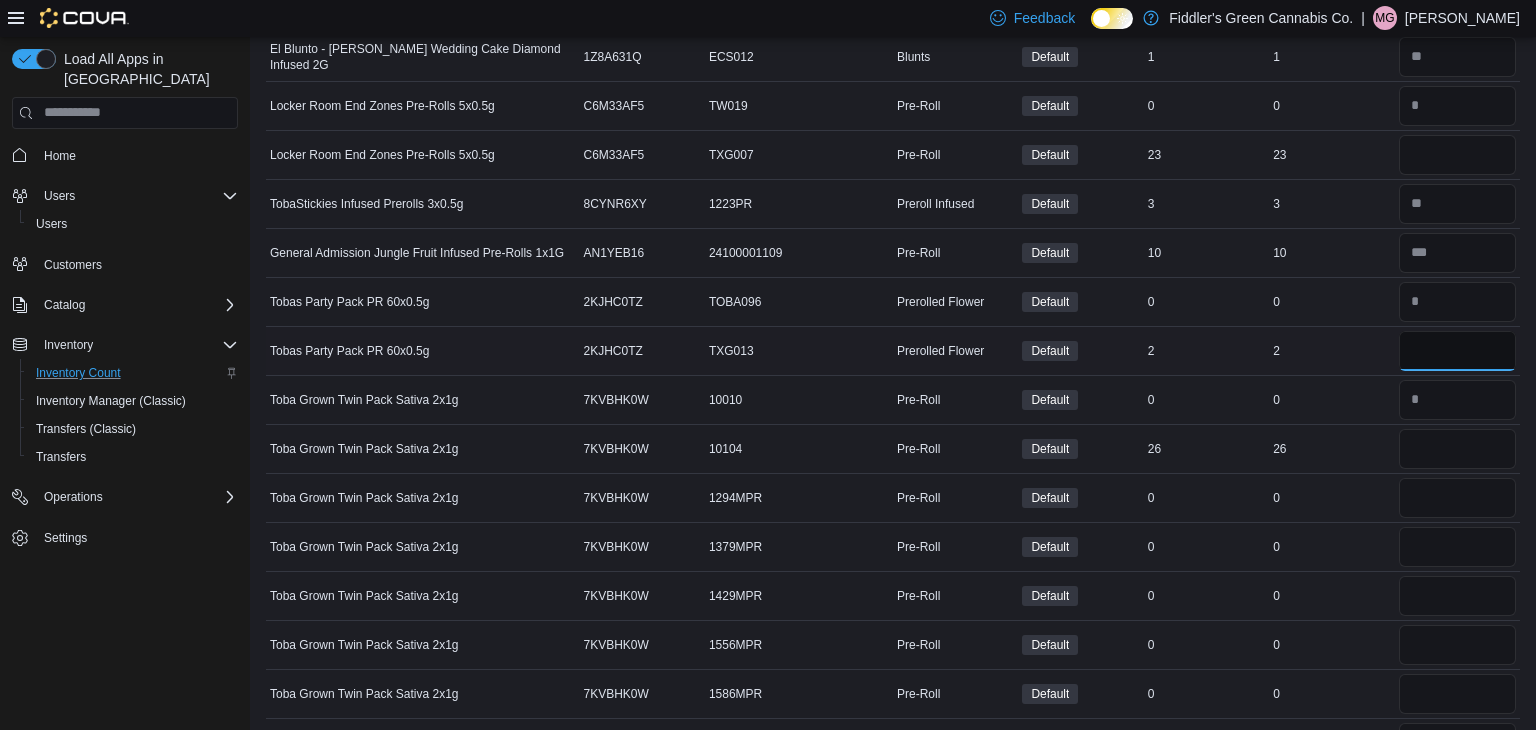 click at bounding box center (1457, 351) 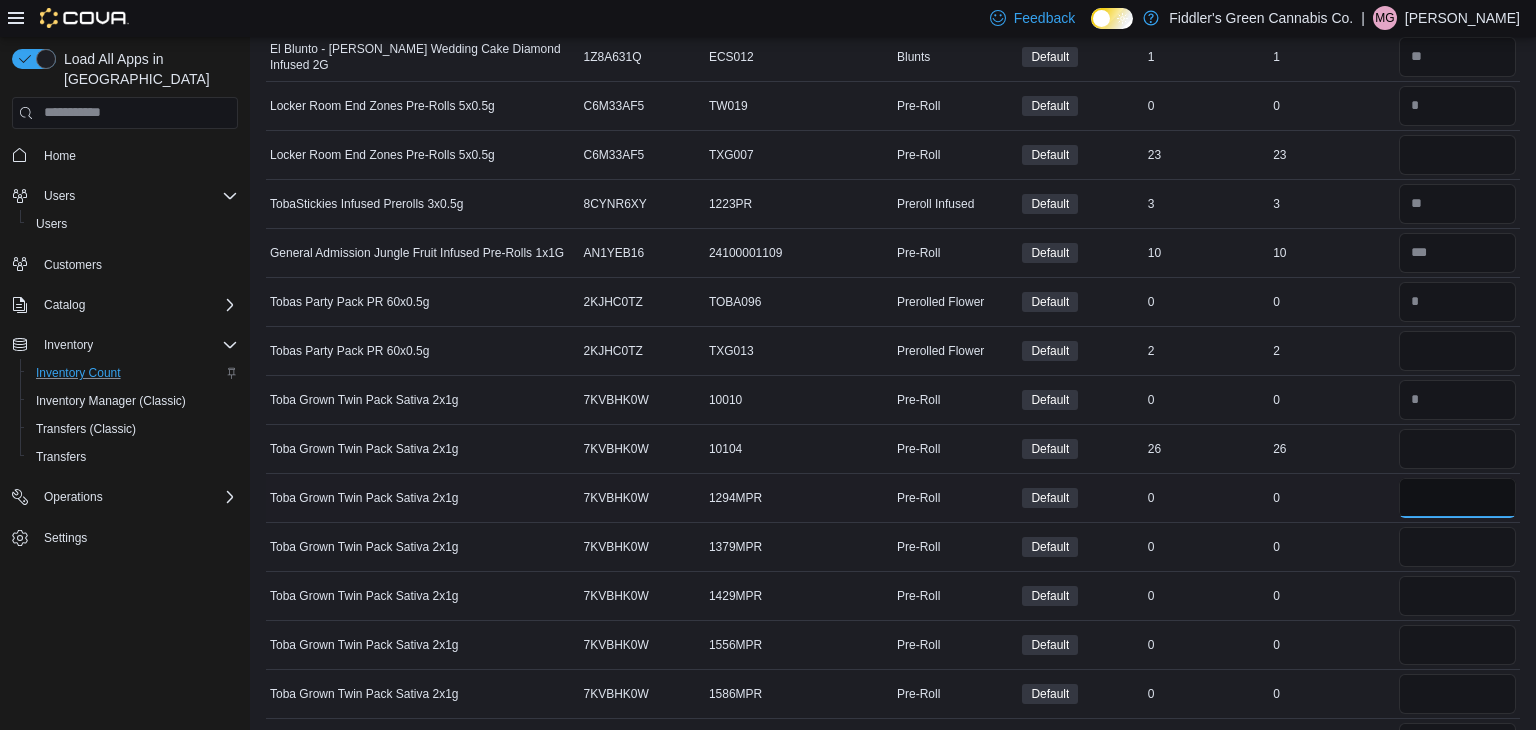 click at bounding box center [1457, 498] 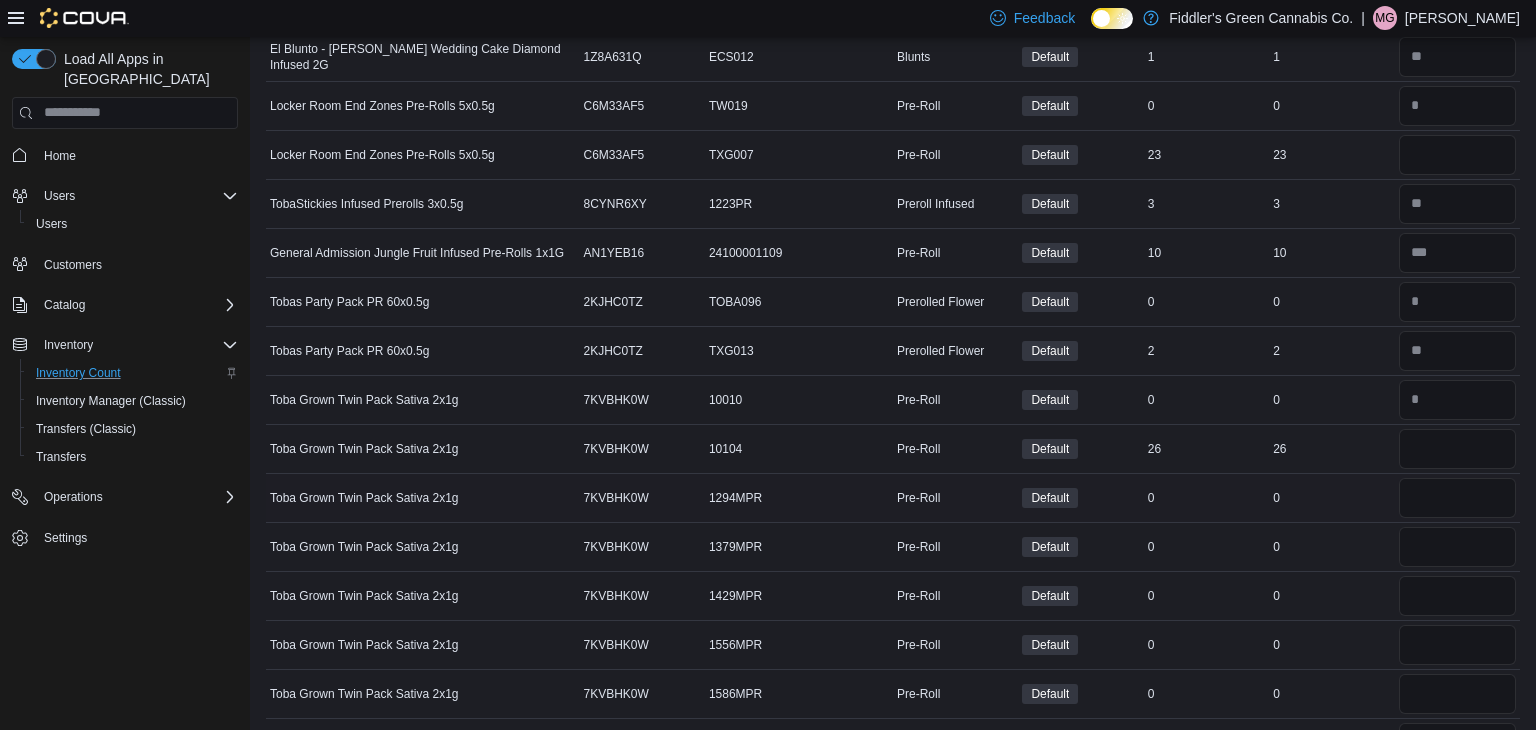 click on "Real Time Stock 0" at bounding box center (1331, 497) 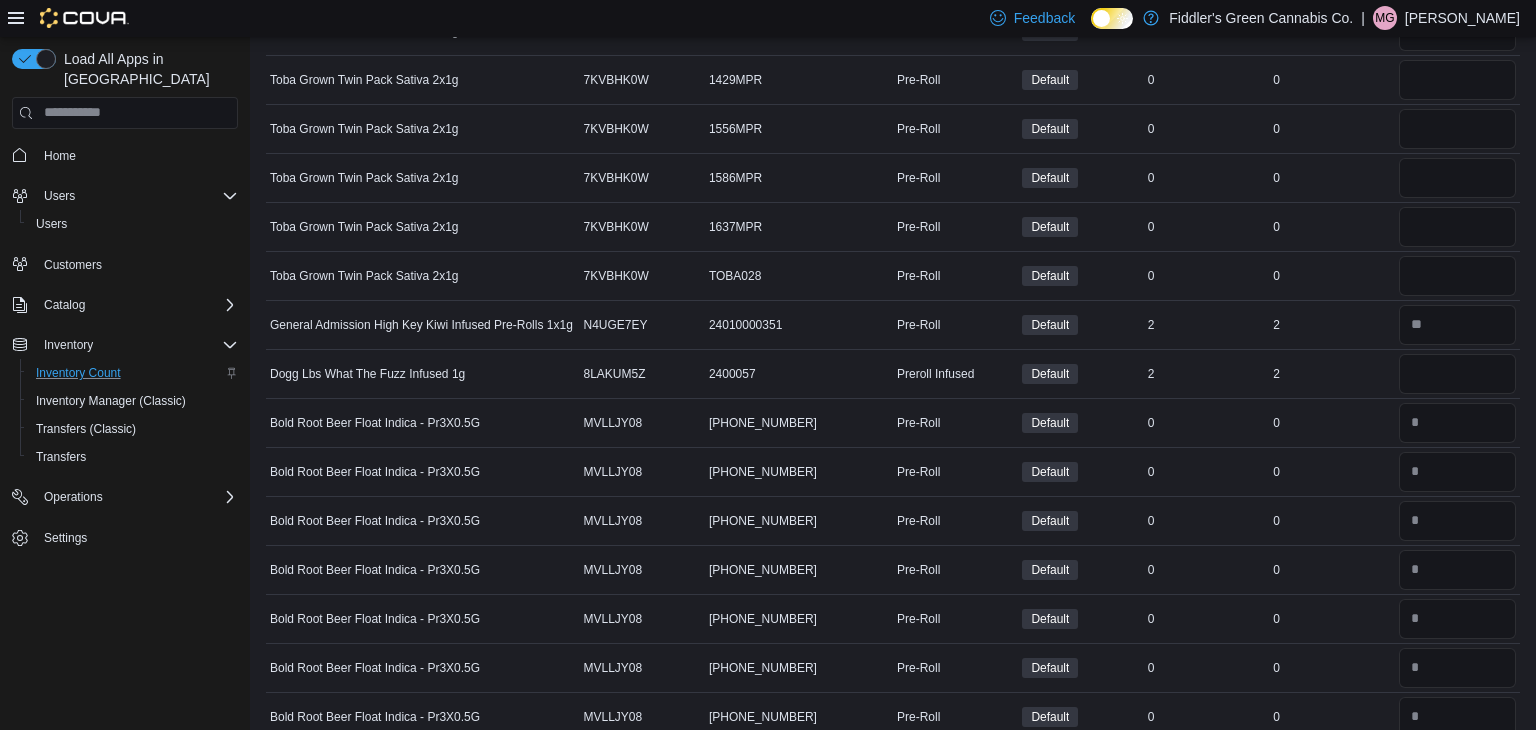 scroll, scrollTop: 2400, scrollLeft: 0, axis: vertical 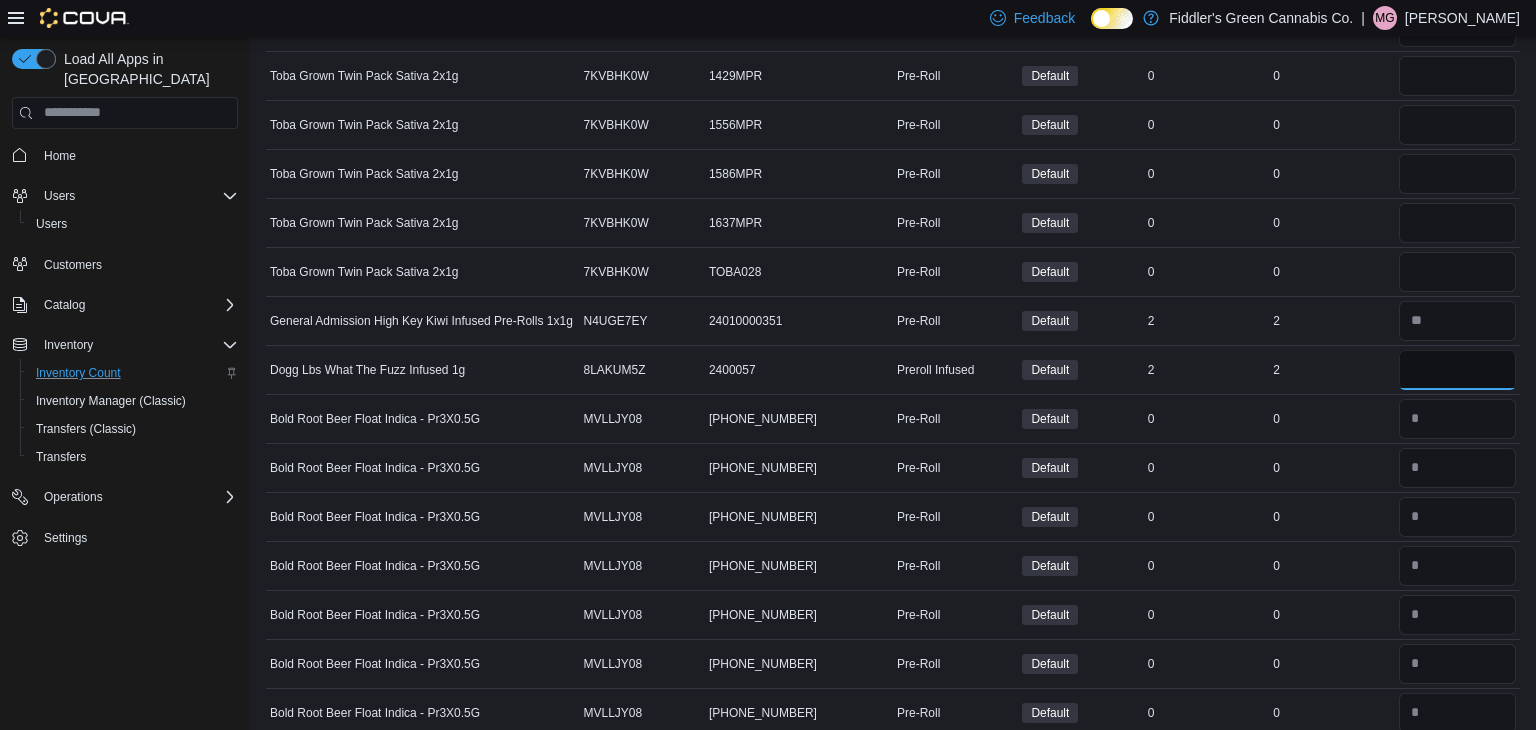 click at bounding box center [1457, 370] 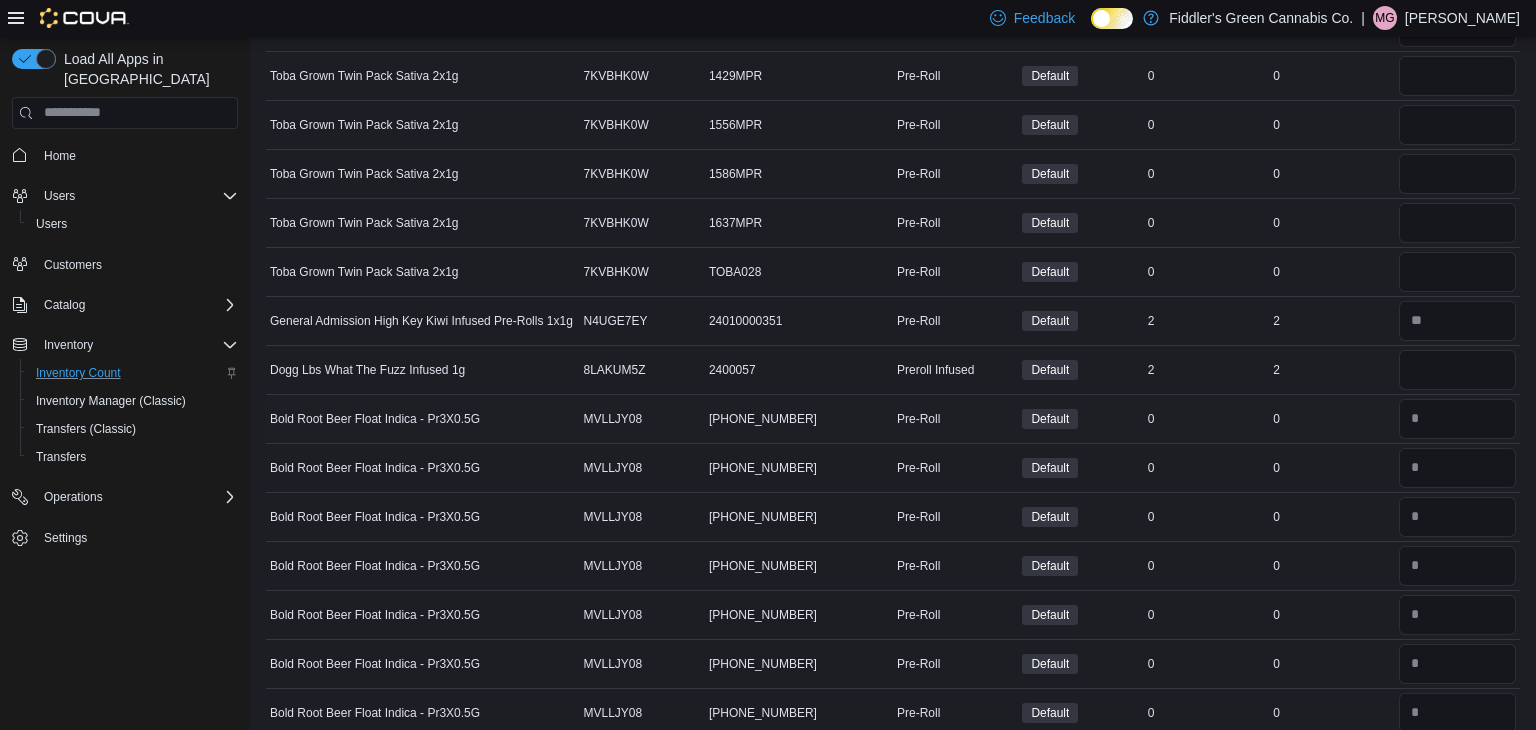 click on "Real Time Stock 0" at bounding box center (1331, 418) 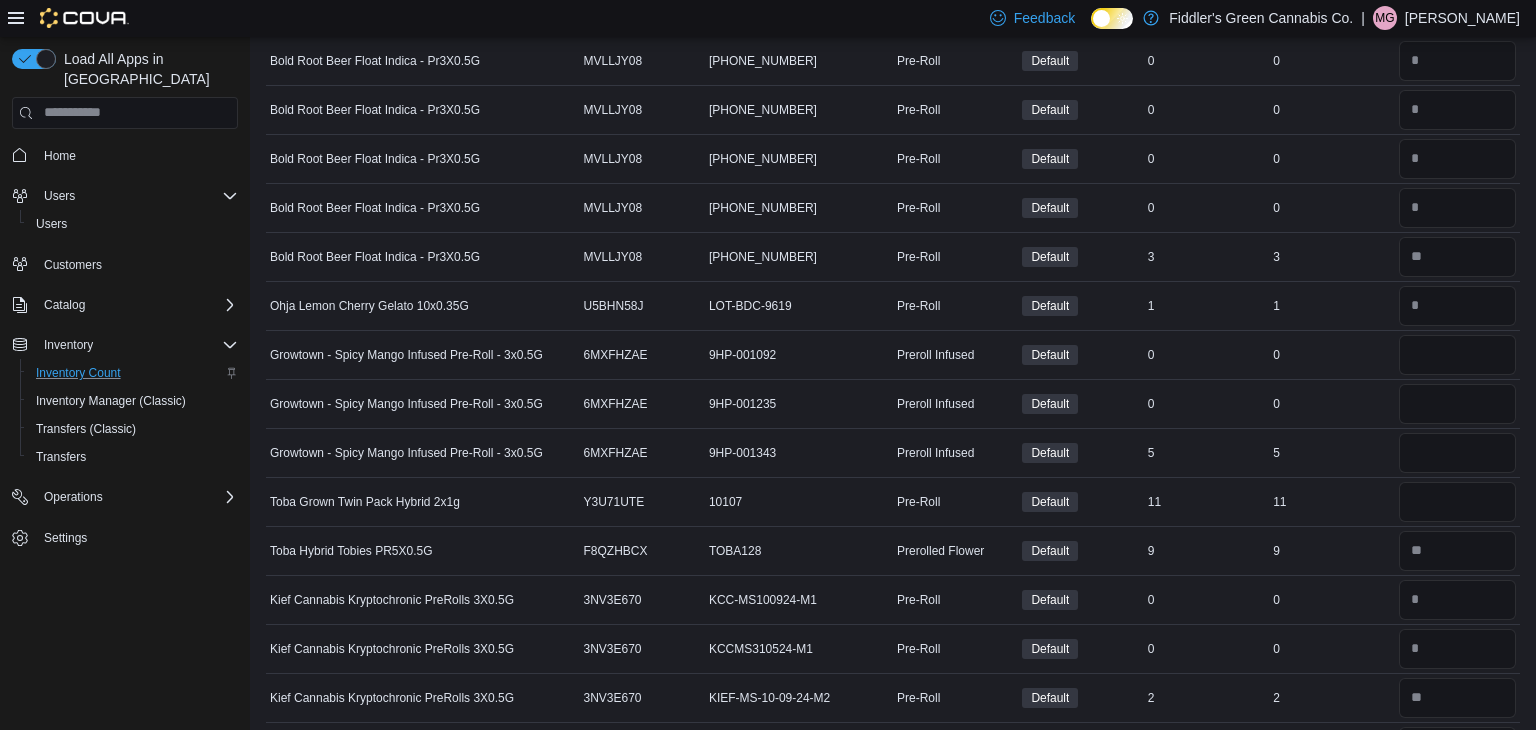 scroll, scrollTop: 3080, scrollLeft: 0, axis: vertical 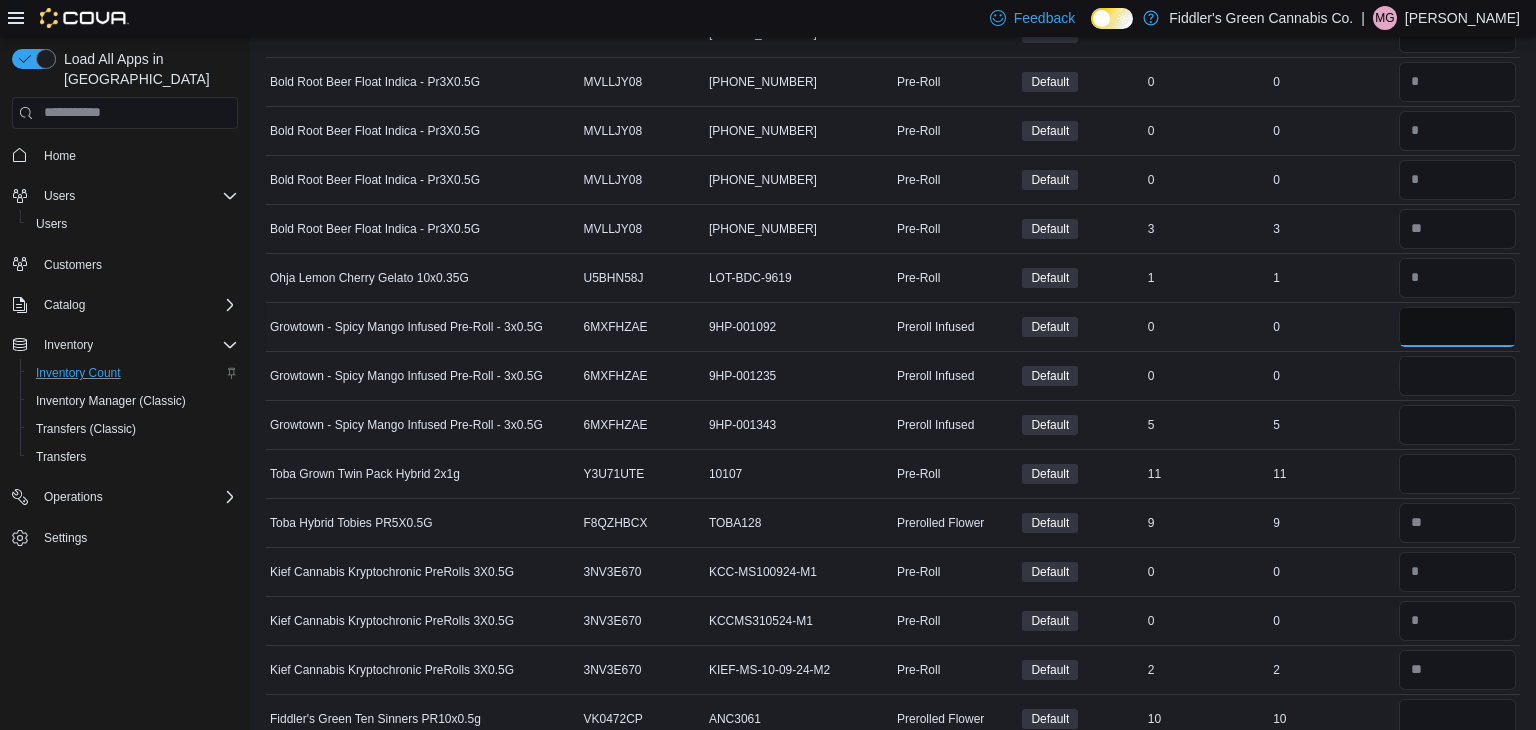 click at bounding box center (1457, 327) 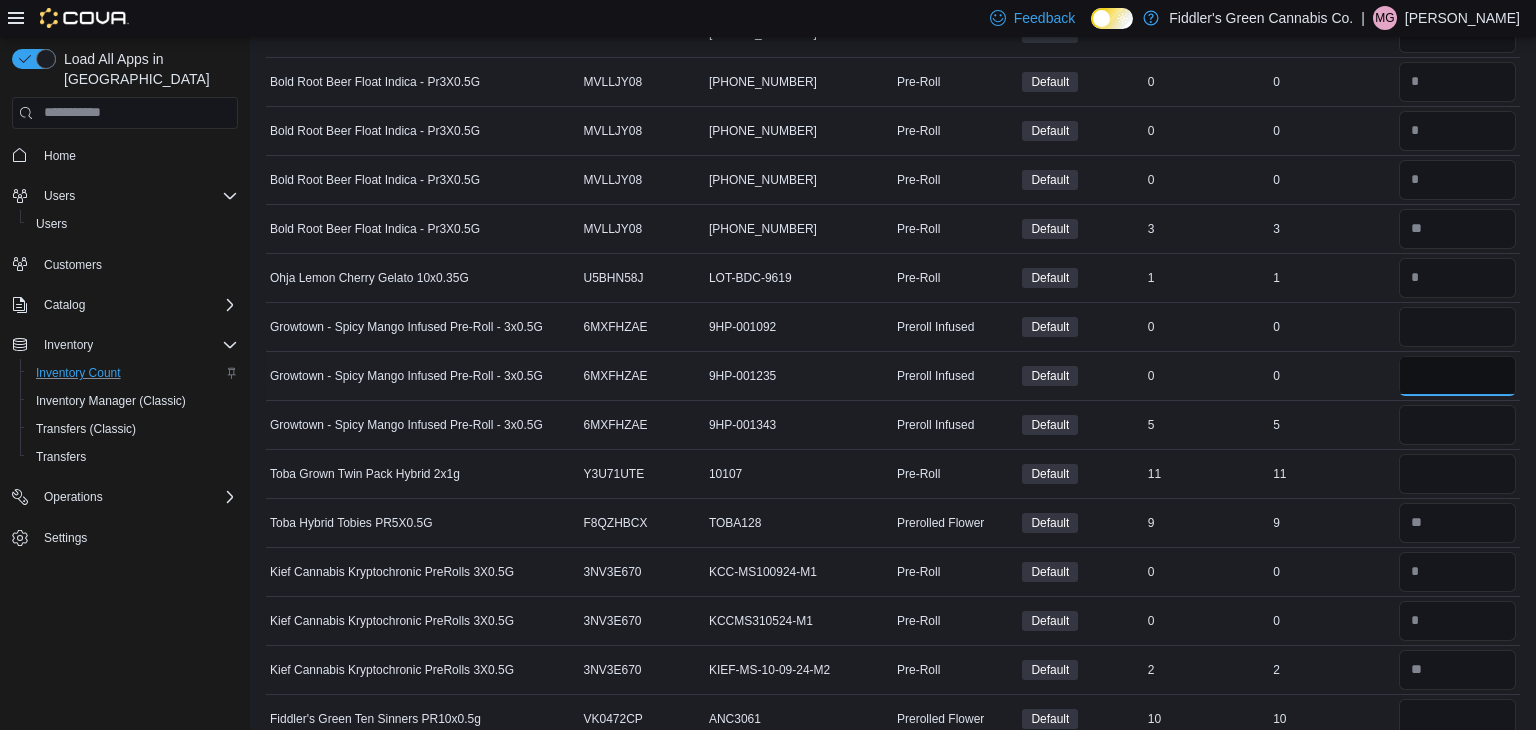 click at bounding box center [1457, 376] 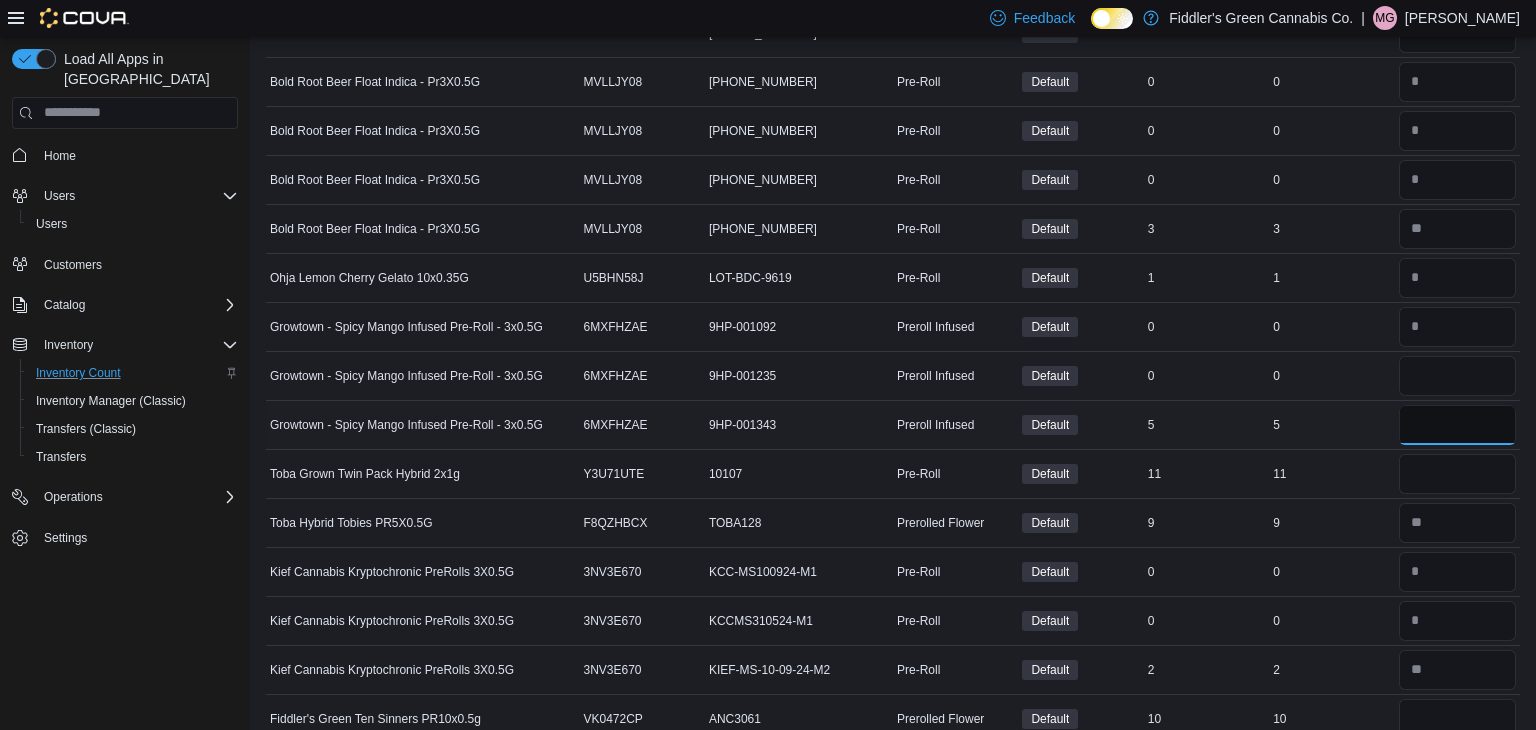 click at bounding box center (1457, 425) 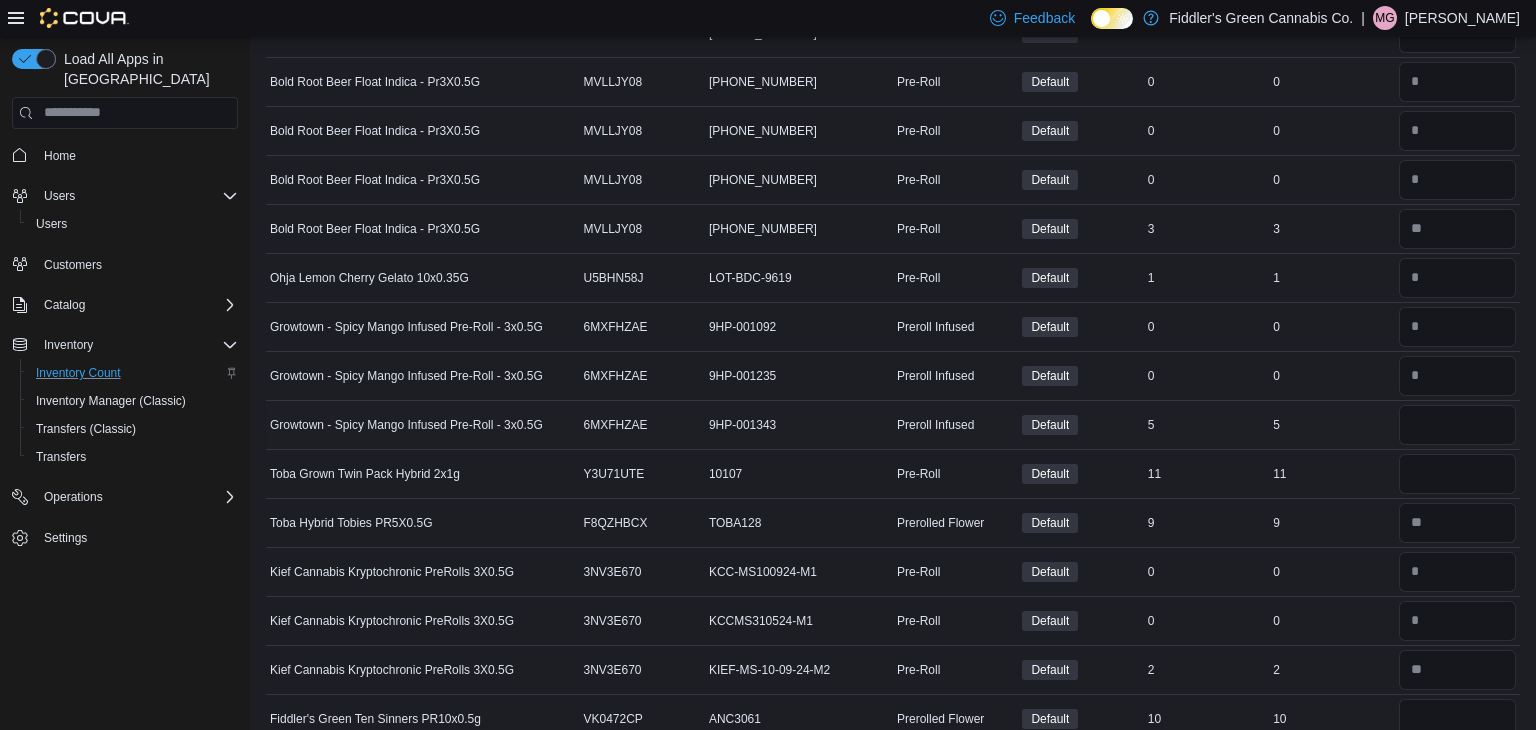 click on "5" at bounding box center (1331, 425) 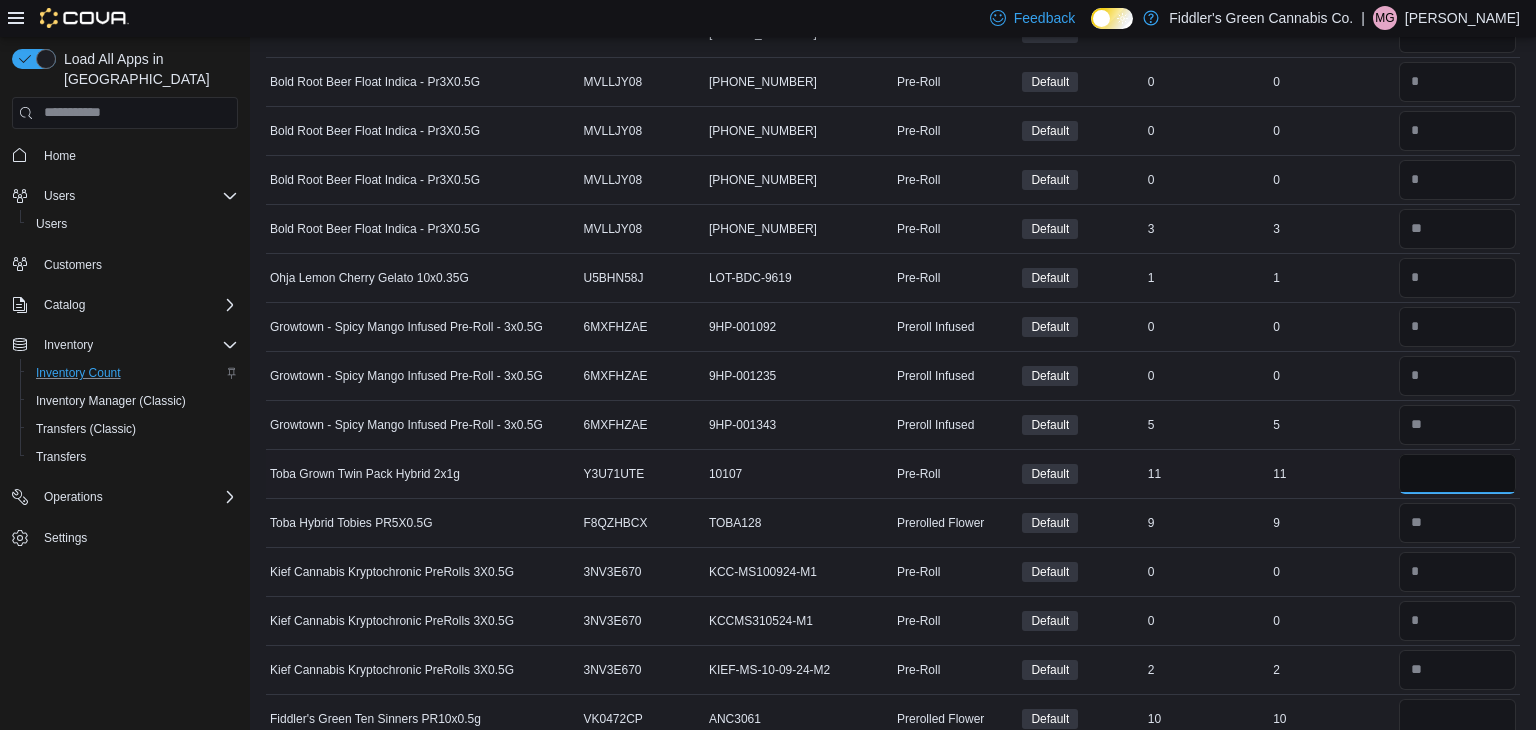 click at bounding box center (1457, 474) 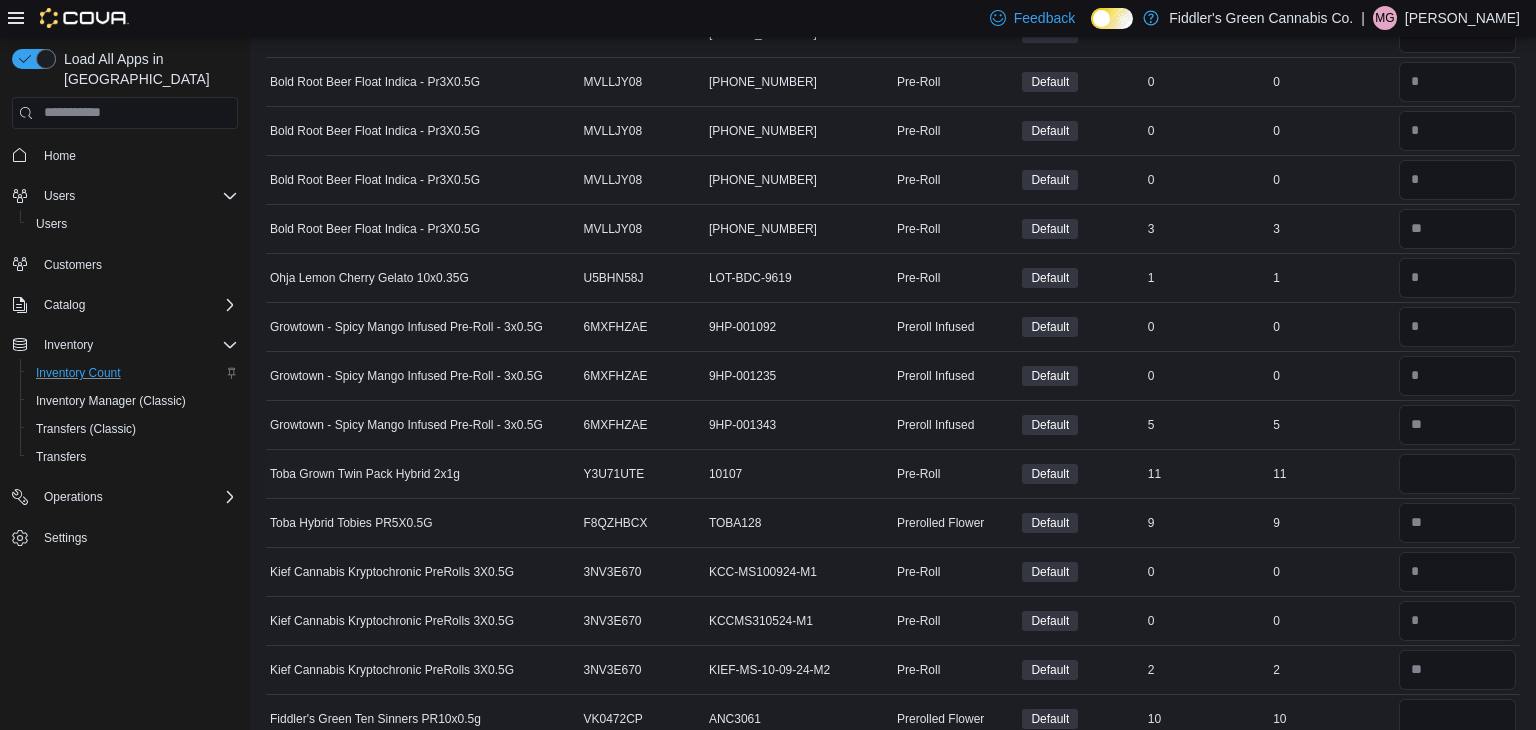 click on "Real Time Stock 11" at bounding box center (1331, 473) 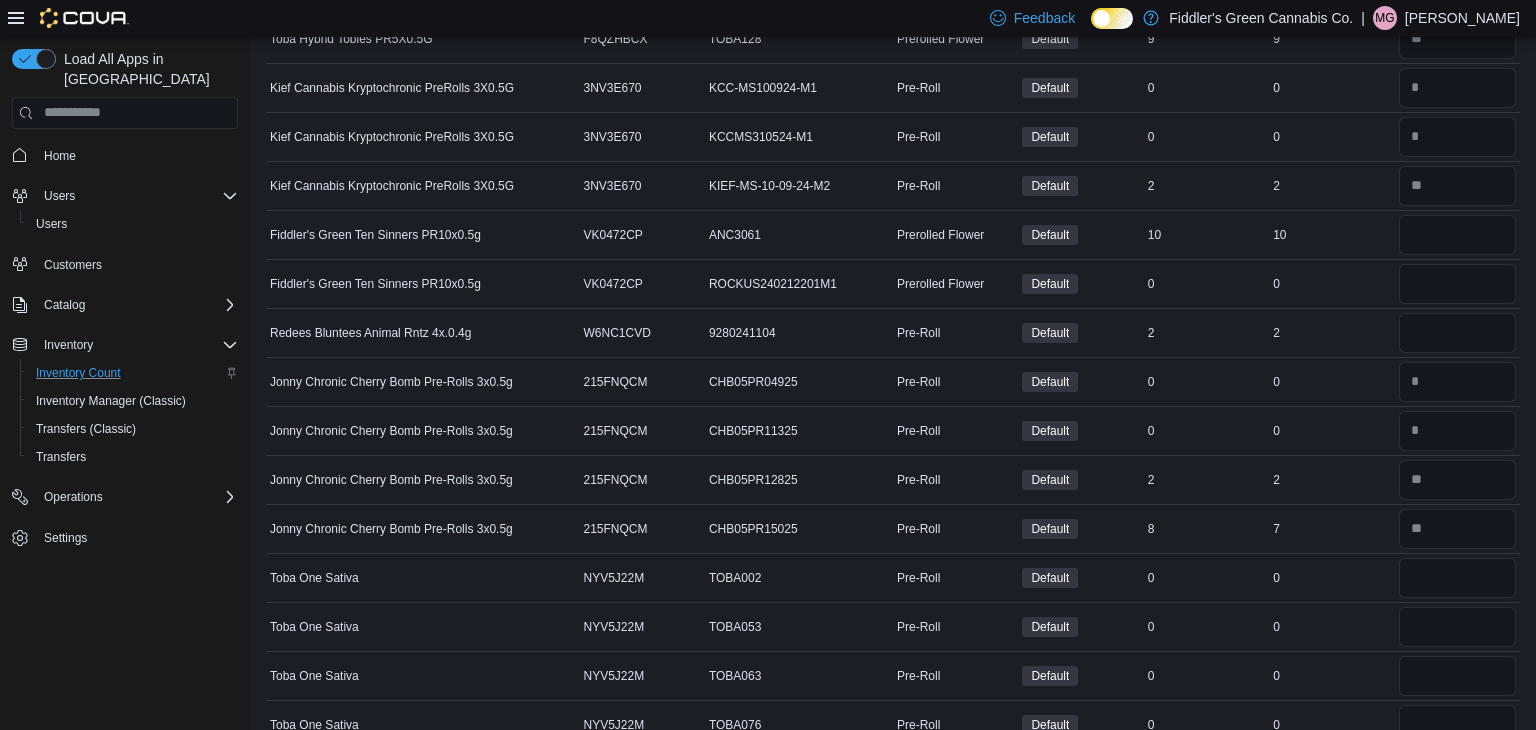 scroll, scrollTop: 3560, scrollLeft: 0, axis: vertical 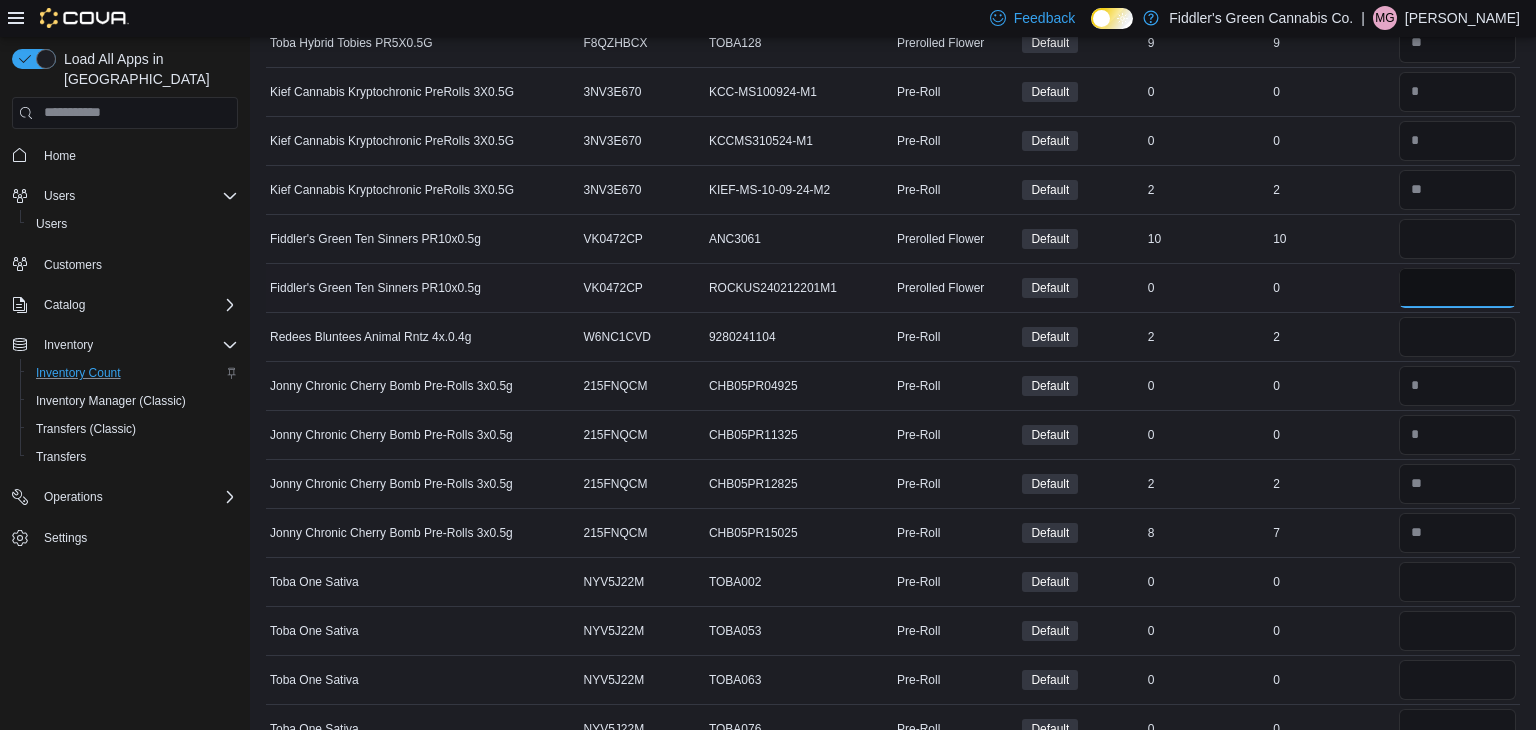 click at bounding box center (1457, 288) 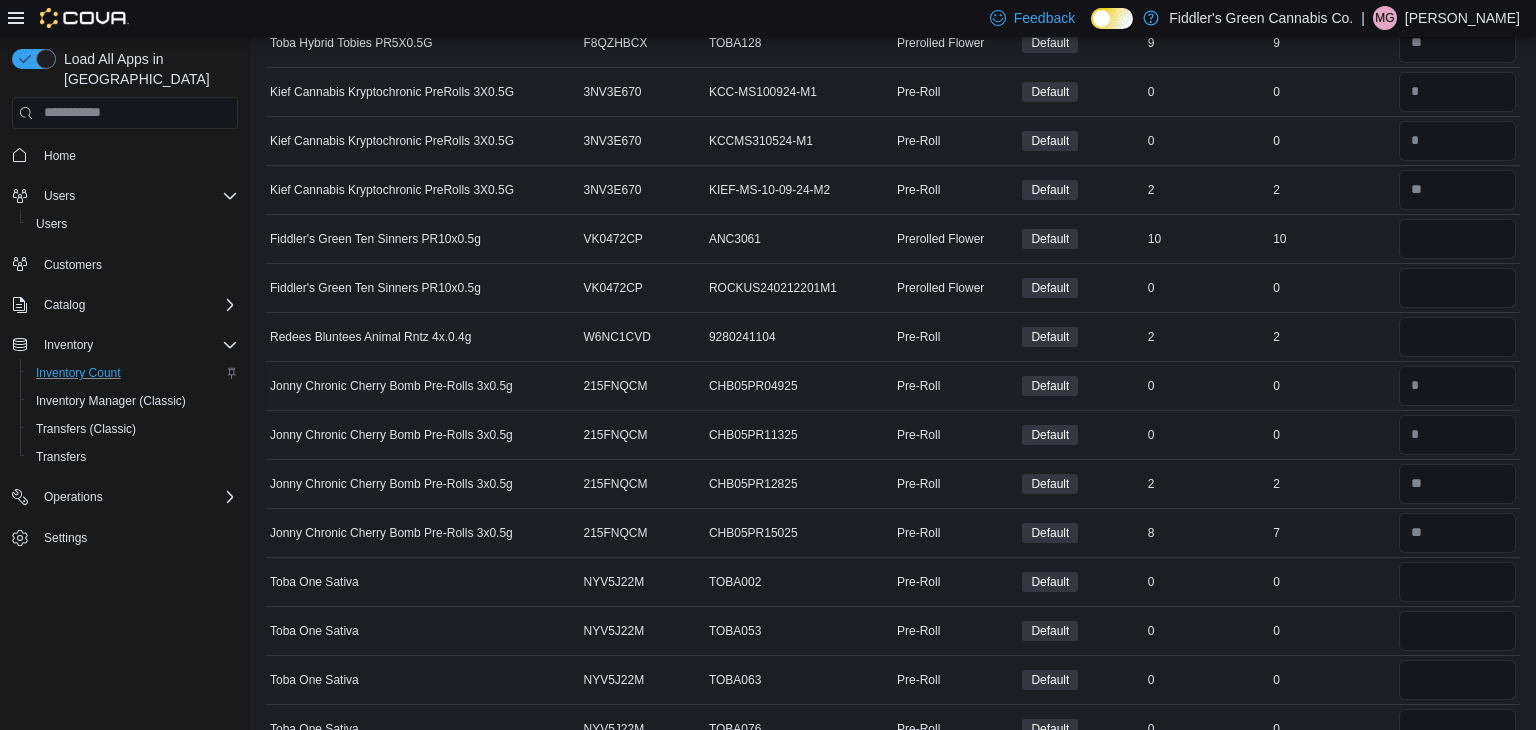 click on "Real Time Stock 0" at bounding box center [1331, 385] 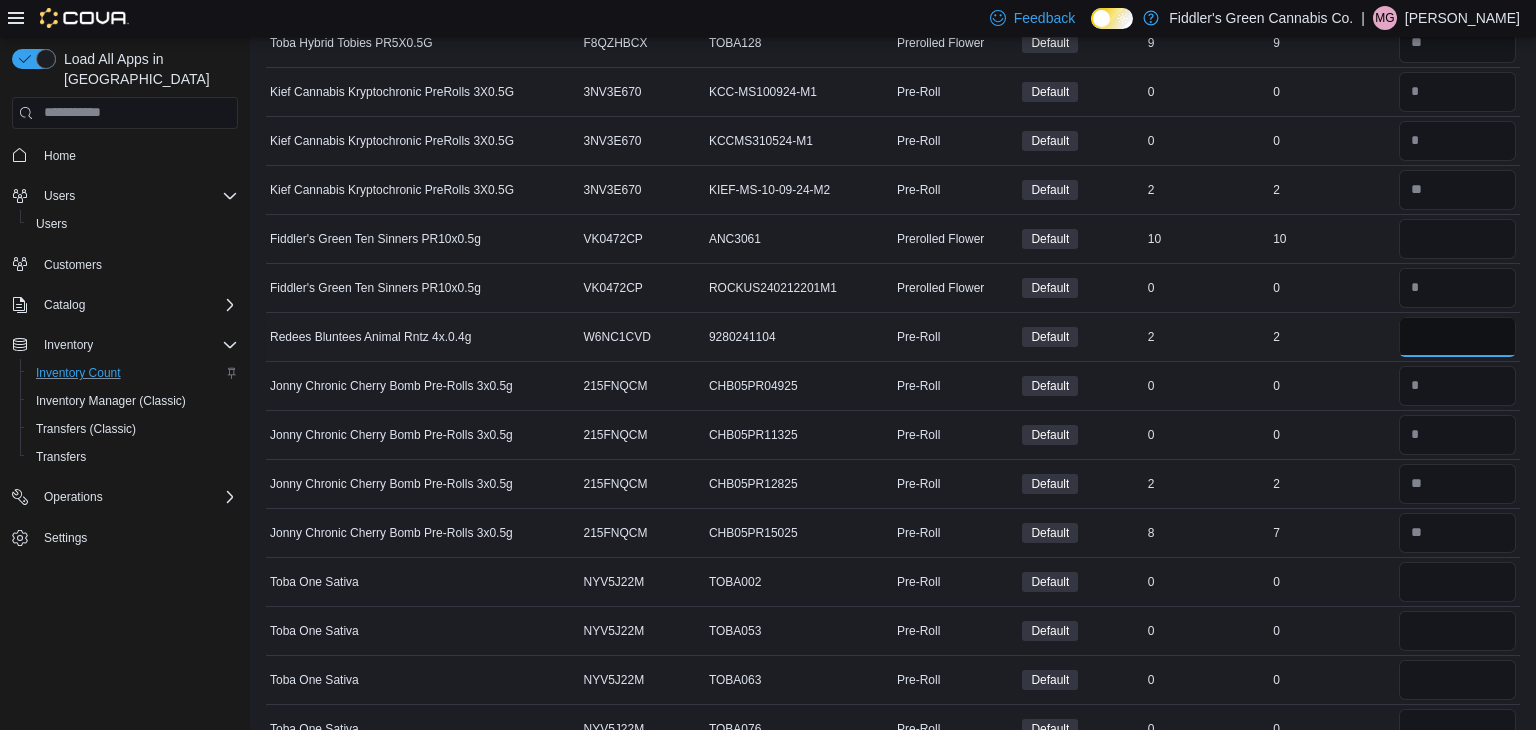 click at bounding box center (1457, 337) 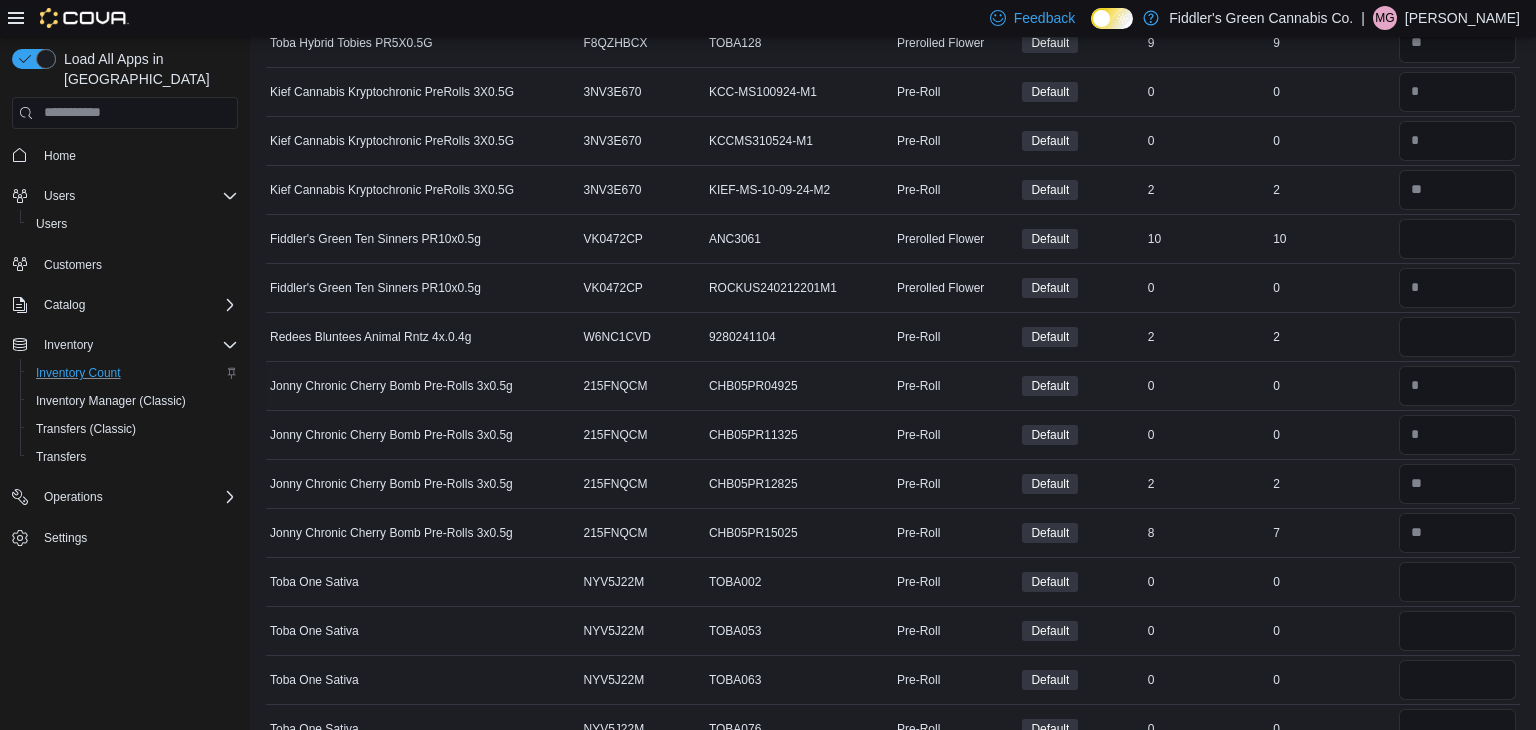 click on "Real Time Stock 0" at bounding box center (1331, 385) 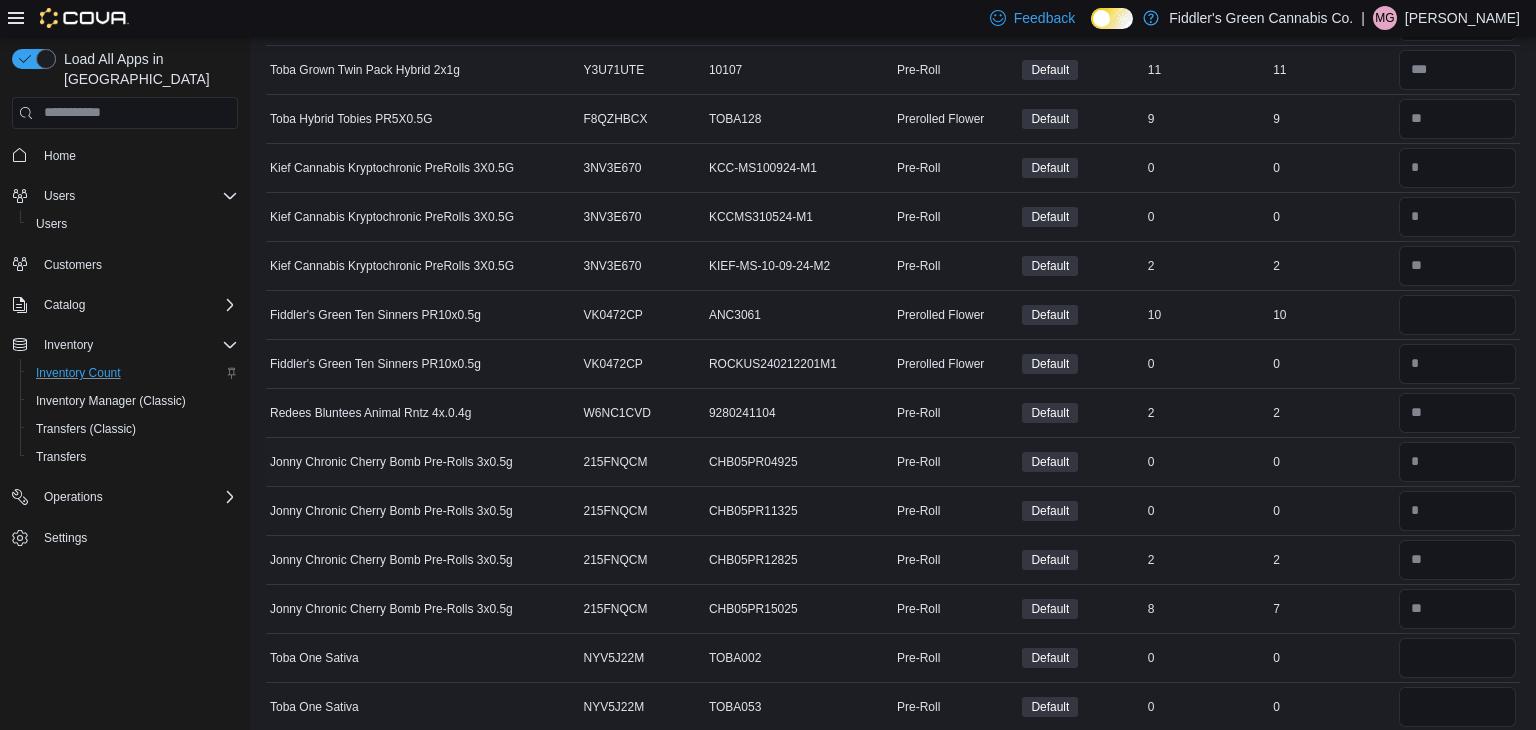 scroll, scrollTop: 3480, scrollLeft: 0, axis: vertical 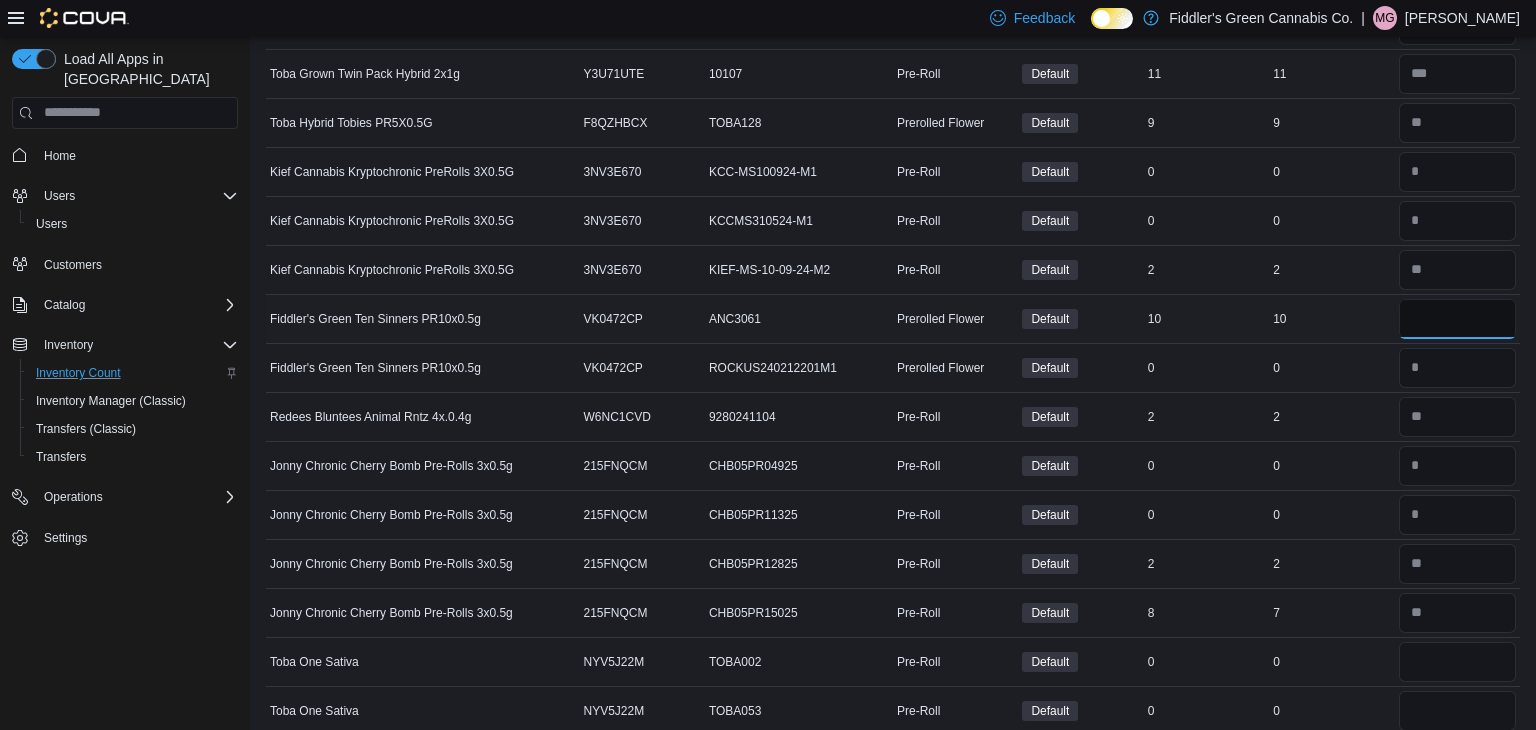 click at bounding box center [1457, 319] 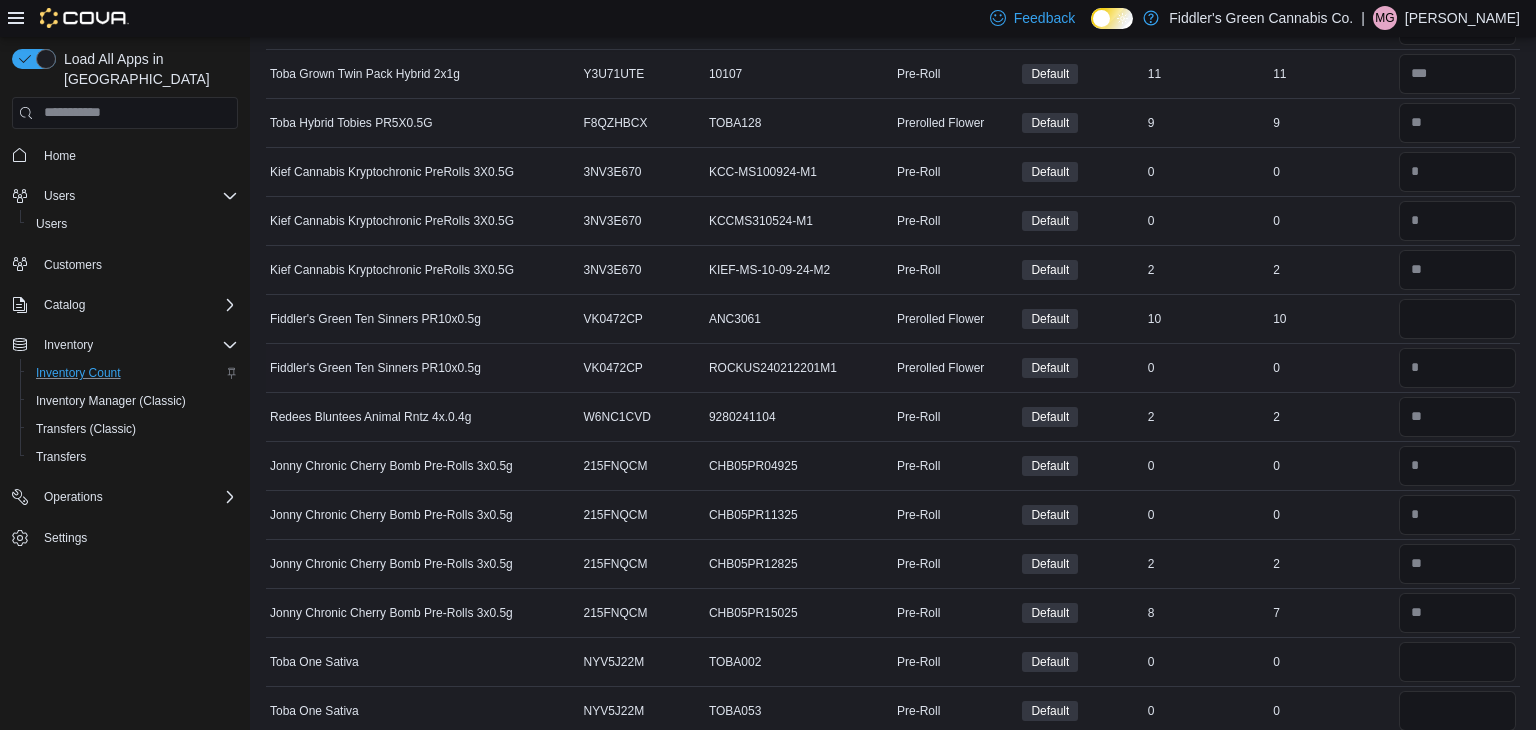 click on "0" at bounding box center [1331, 368] 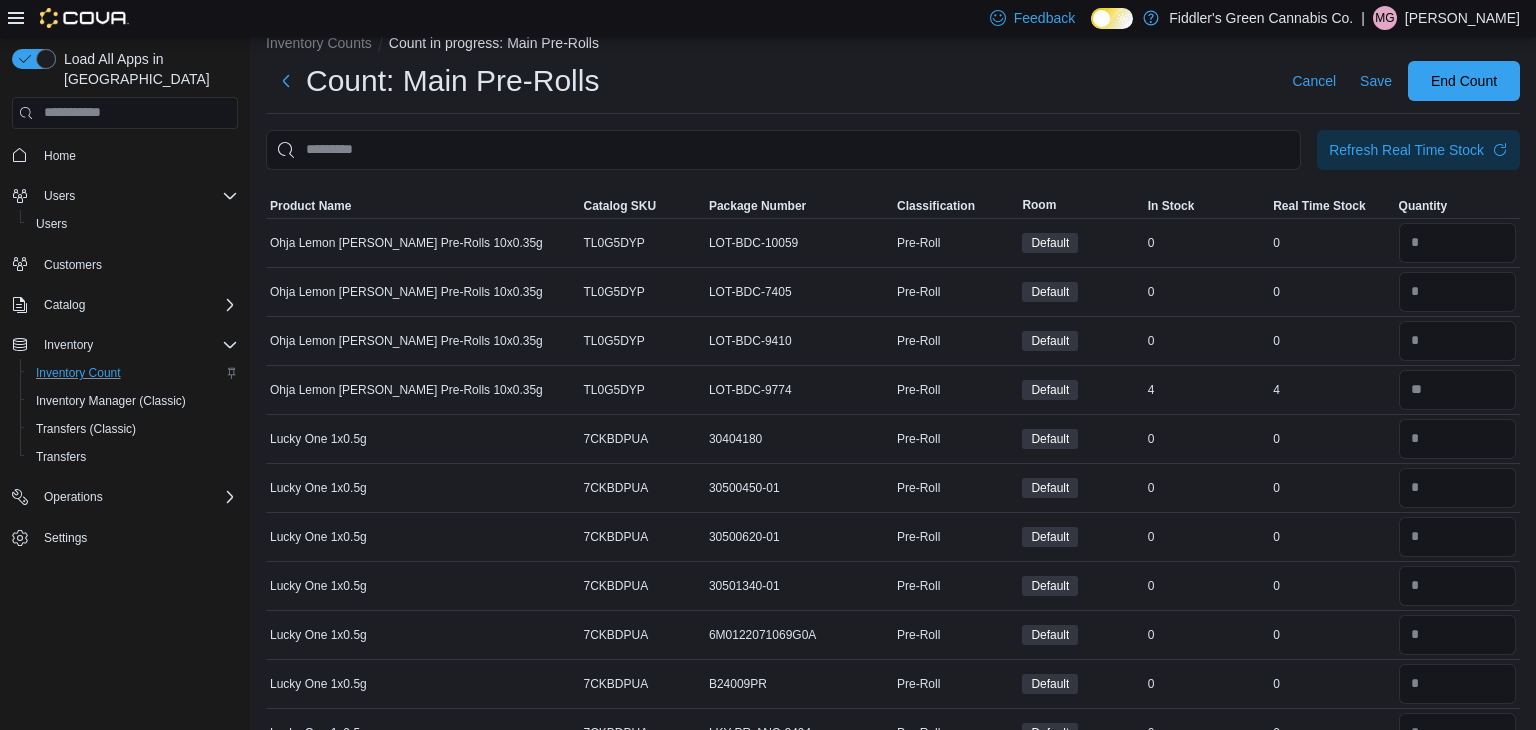 scroll, scrollTop: 0, scrollLeft: 0, axis: both 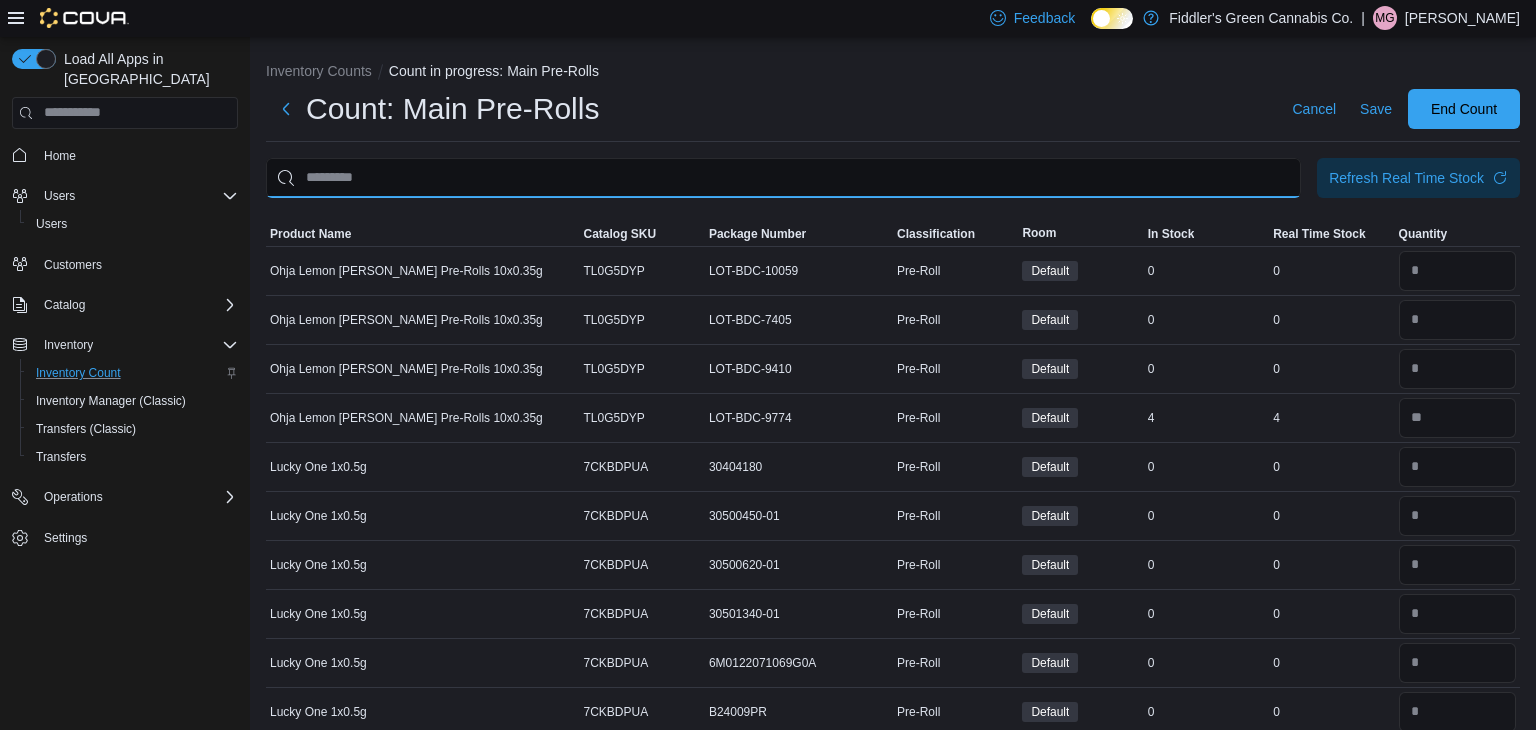 click at bounding box center [783, 178] 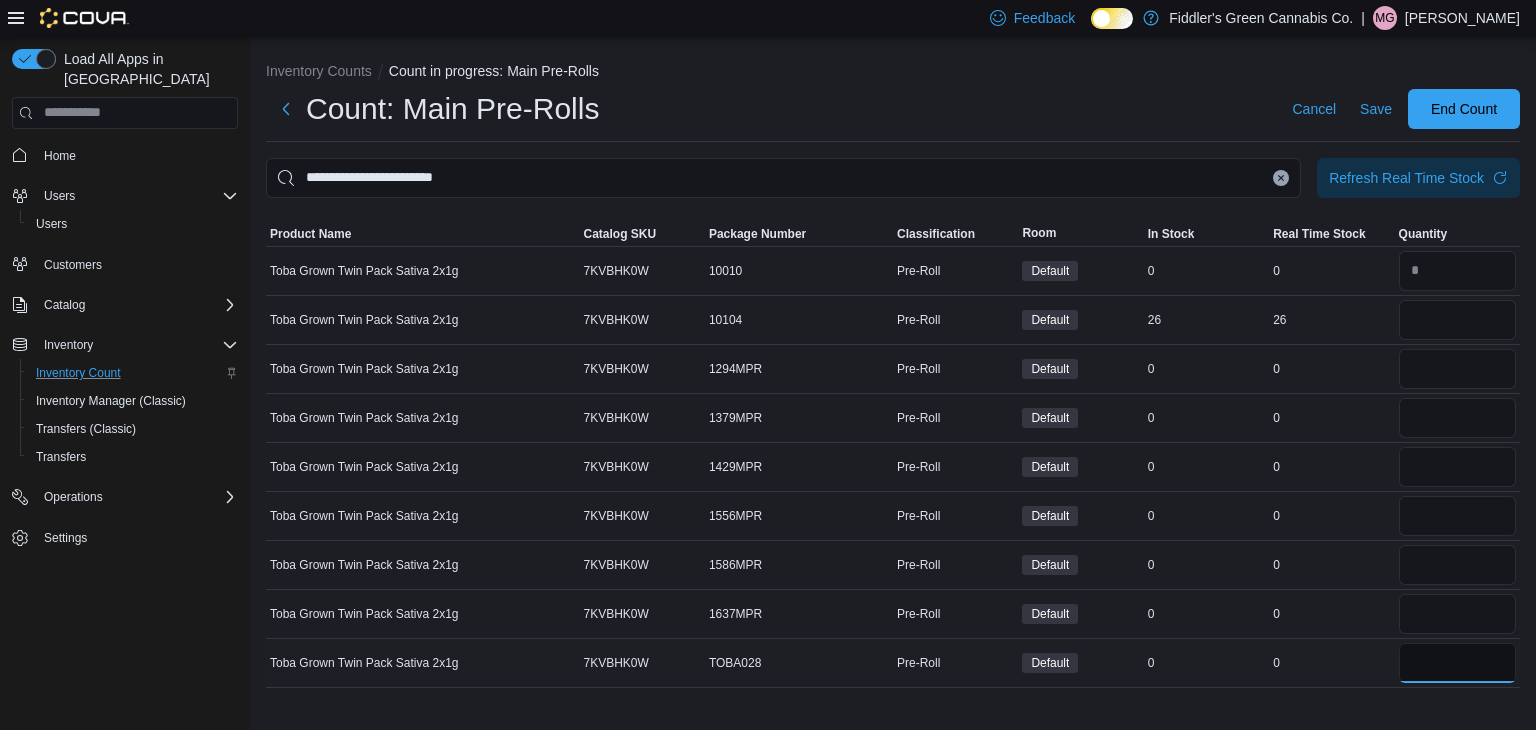 click at bounding box center (1457, 663) 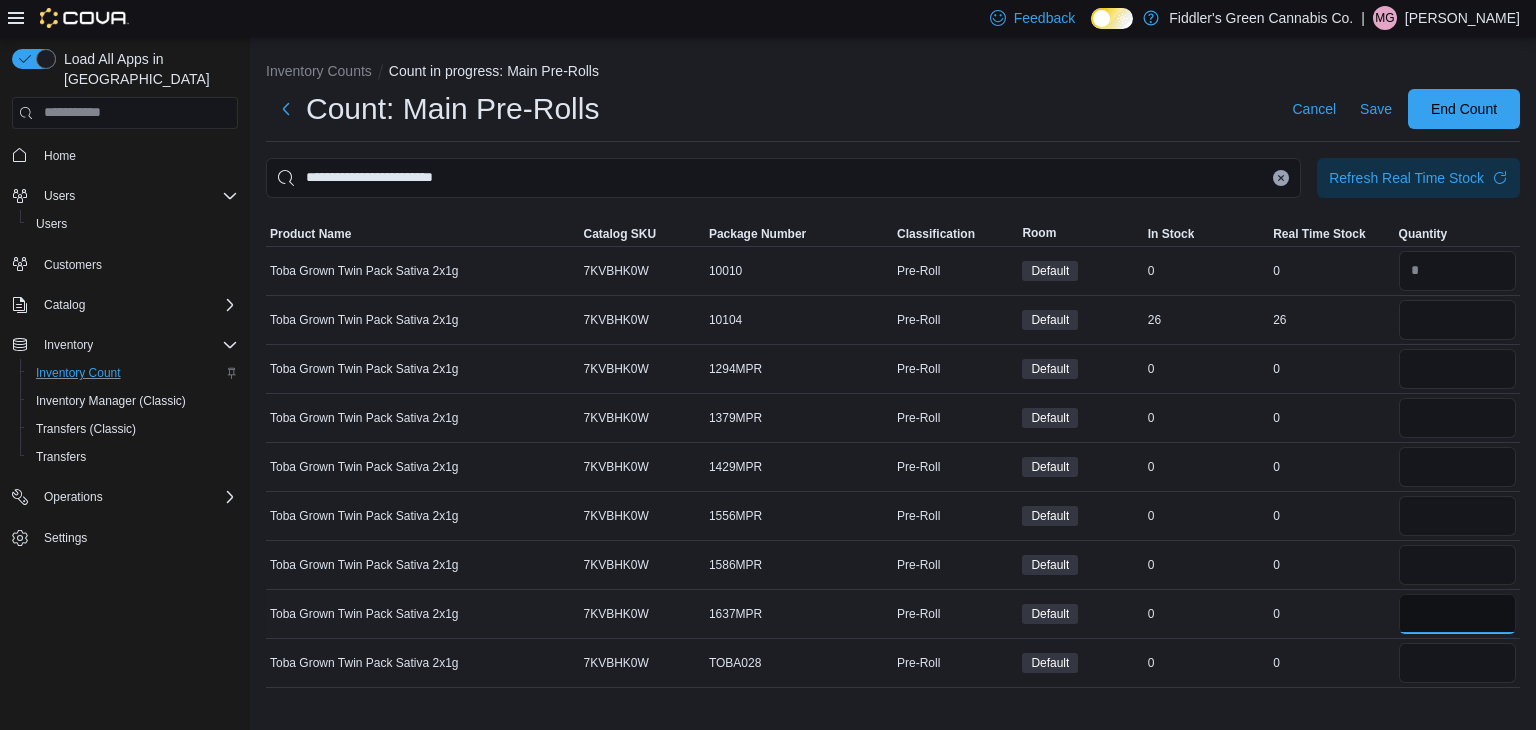 click at bounding box center (1457, 614) 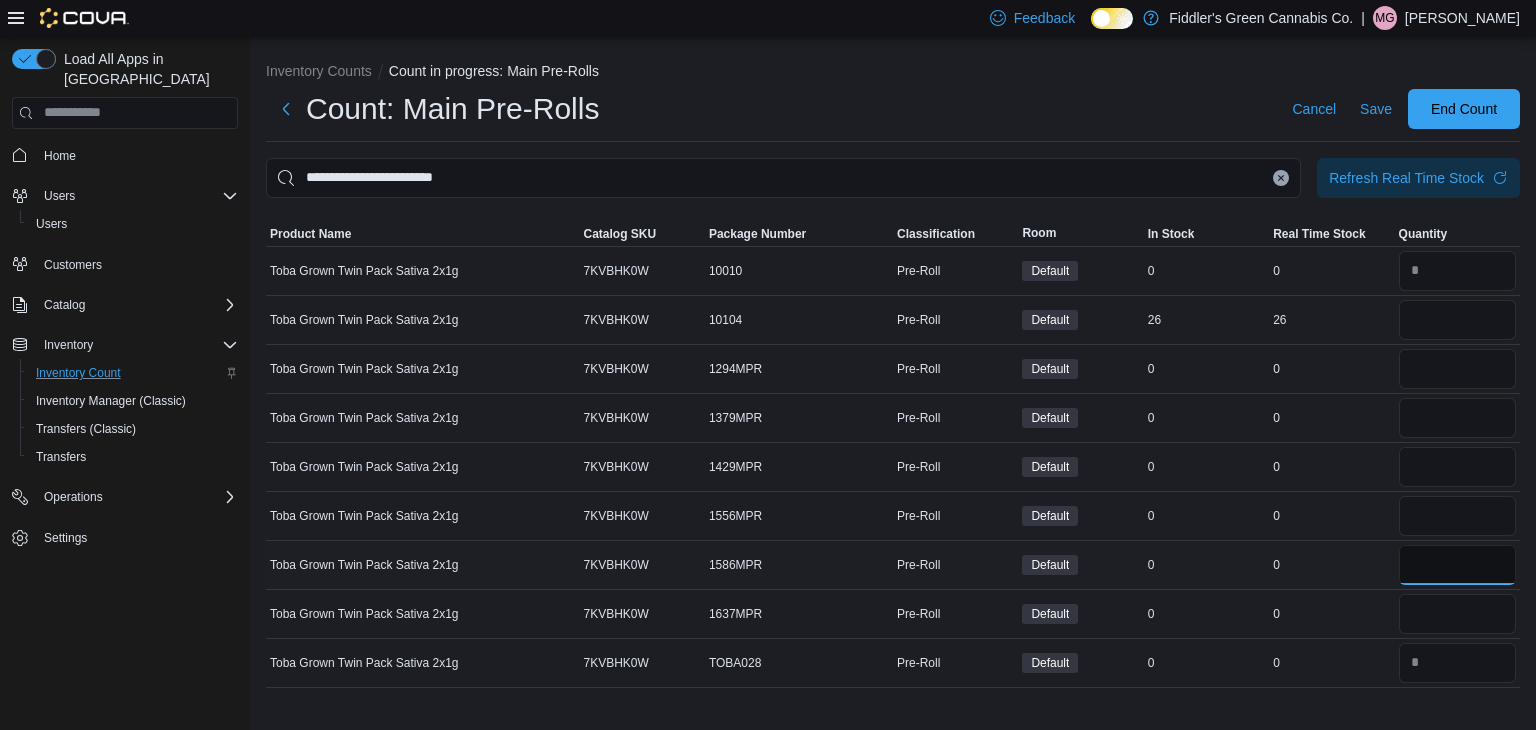 click at bounding box center [1457, 565] 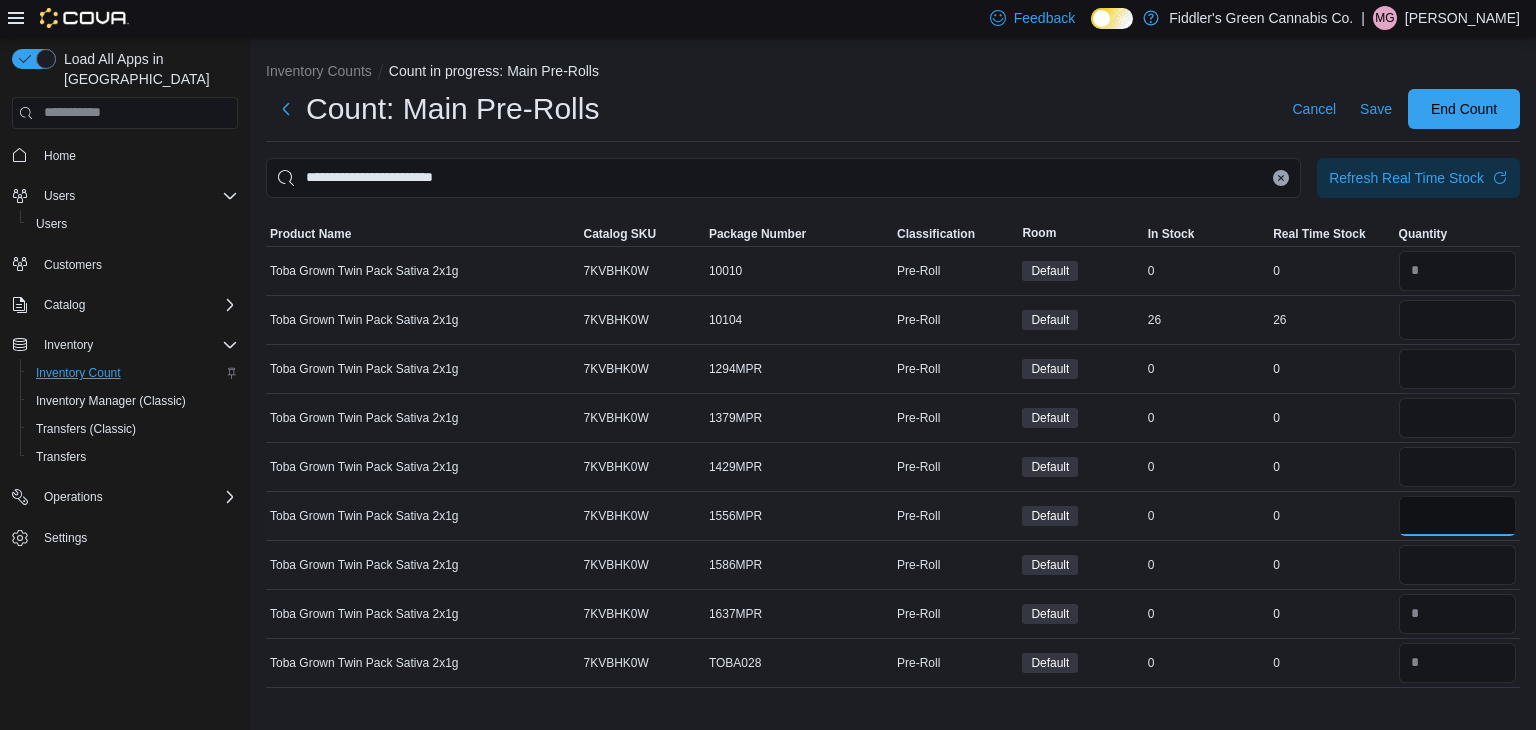 click at bounding box center [1457, 516] 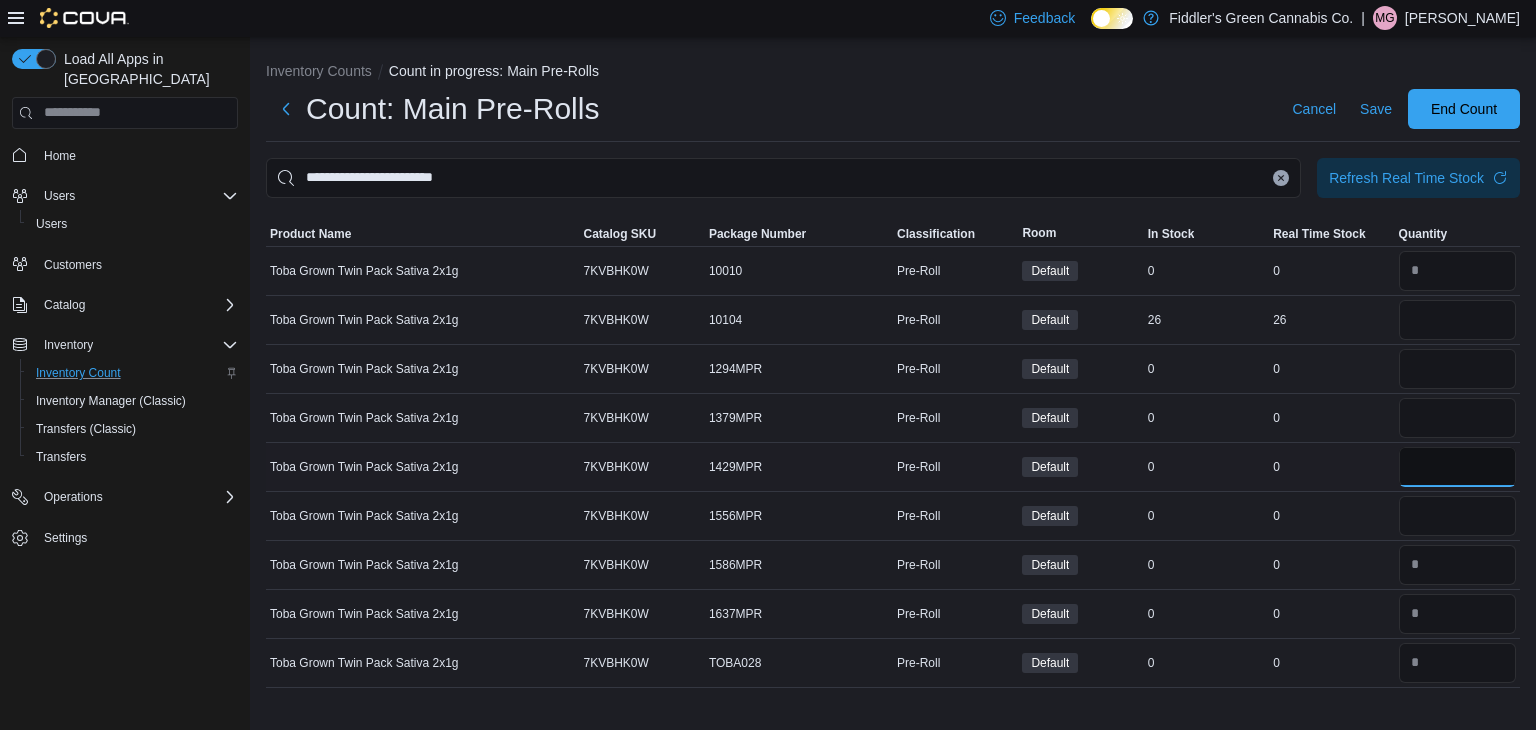 click at bounding box center (1457, 467) 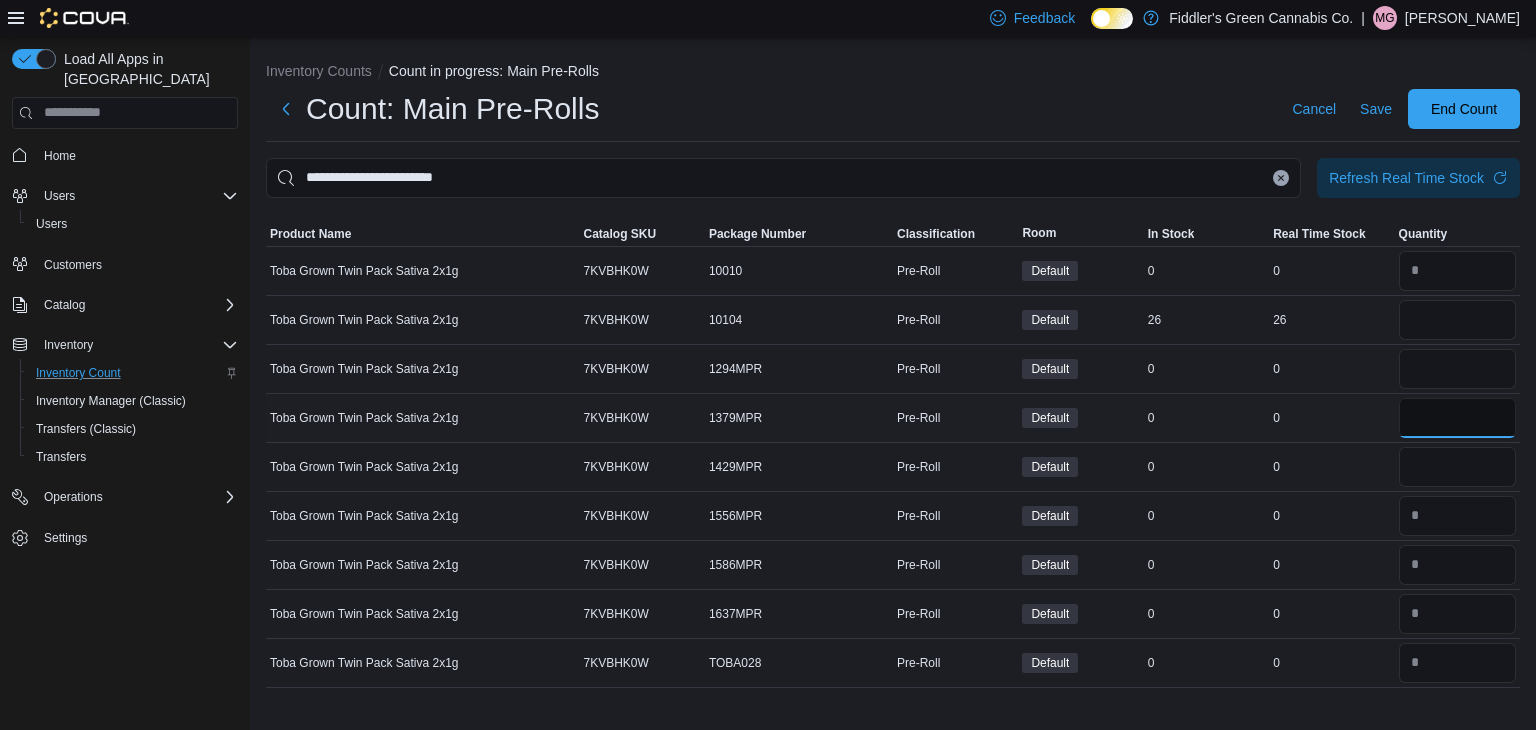 click at bounding box center [1457, 418] 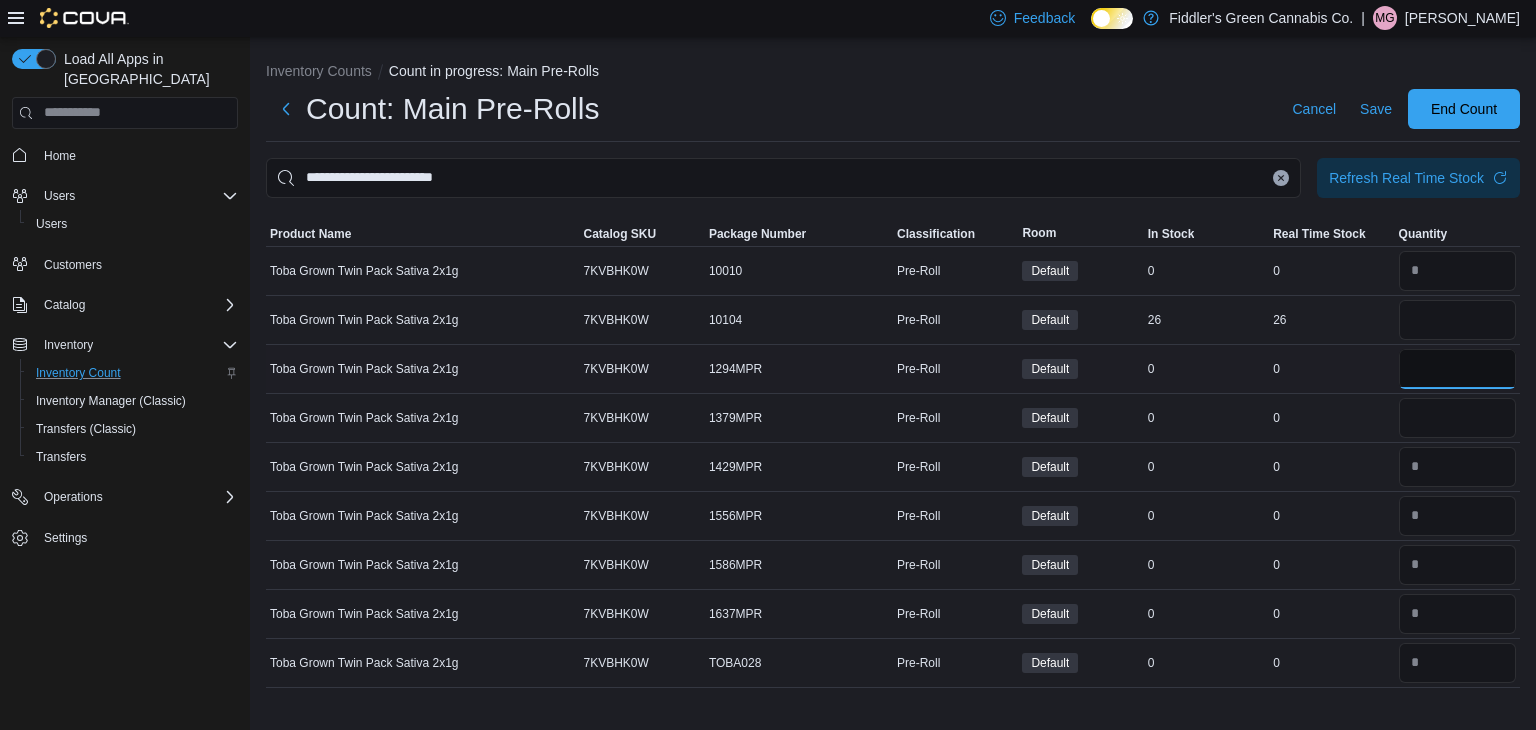 click at bounding box center [1457, 369] 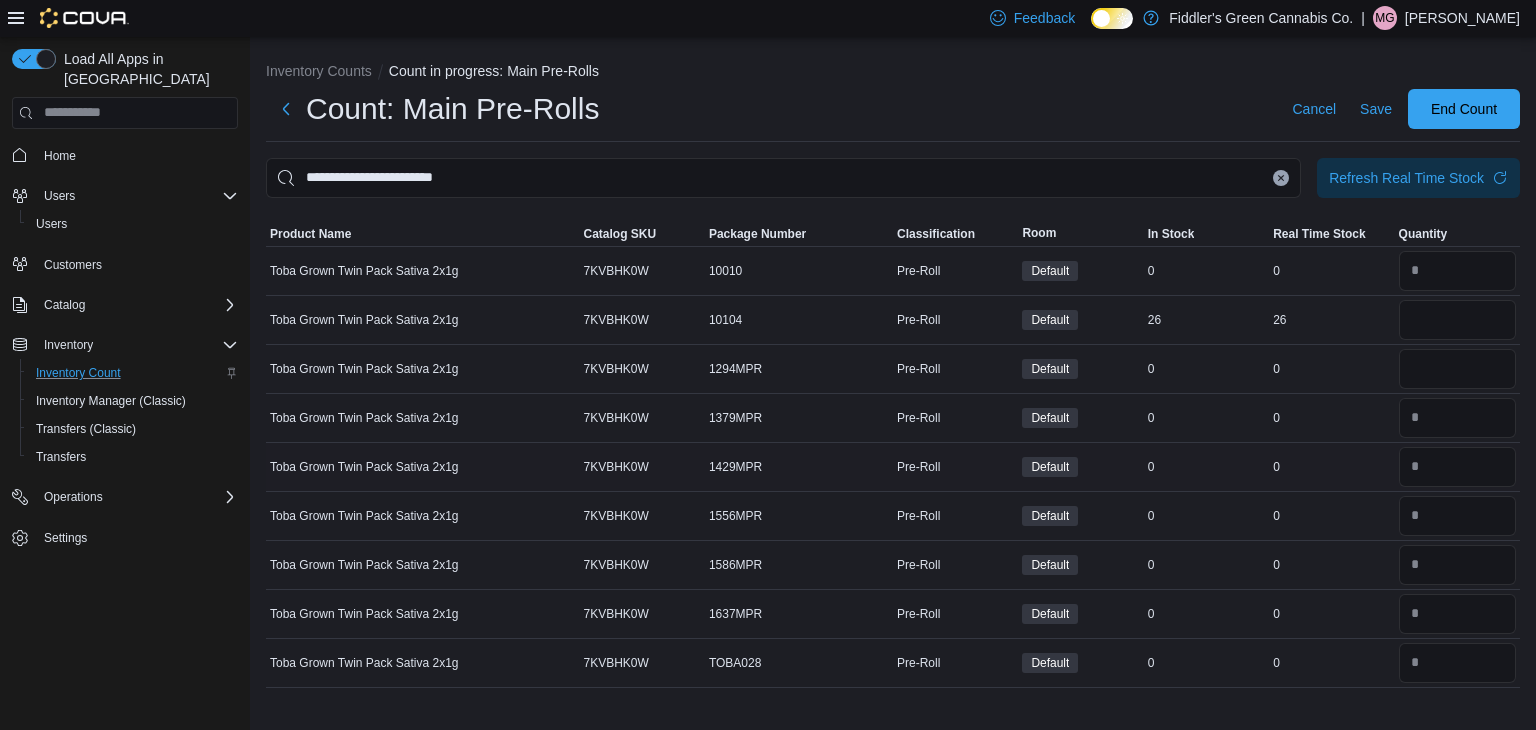 click on "Real Time Stock 0" at bounding box center [1331, 466] 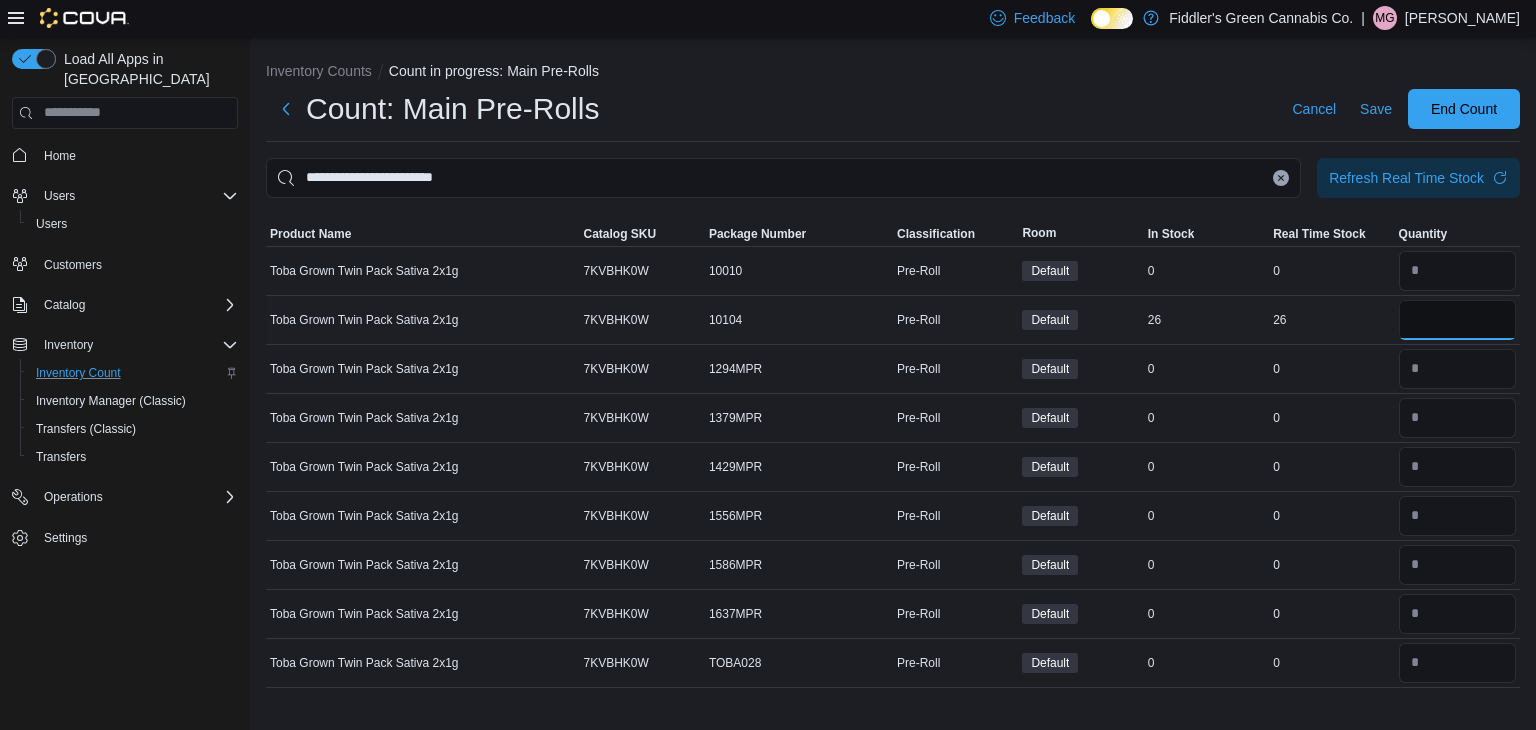 click at bounding box center [1457, 320] 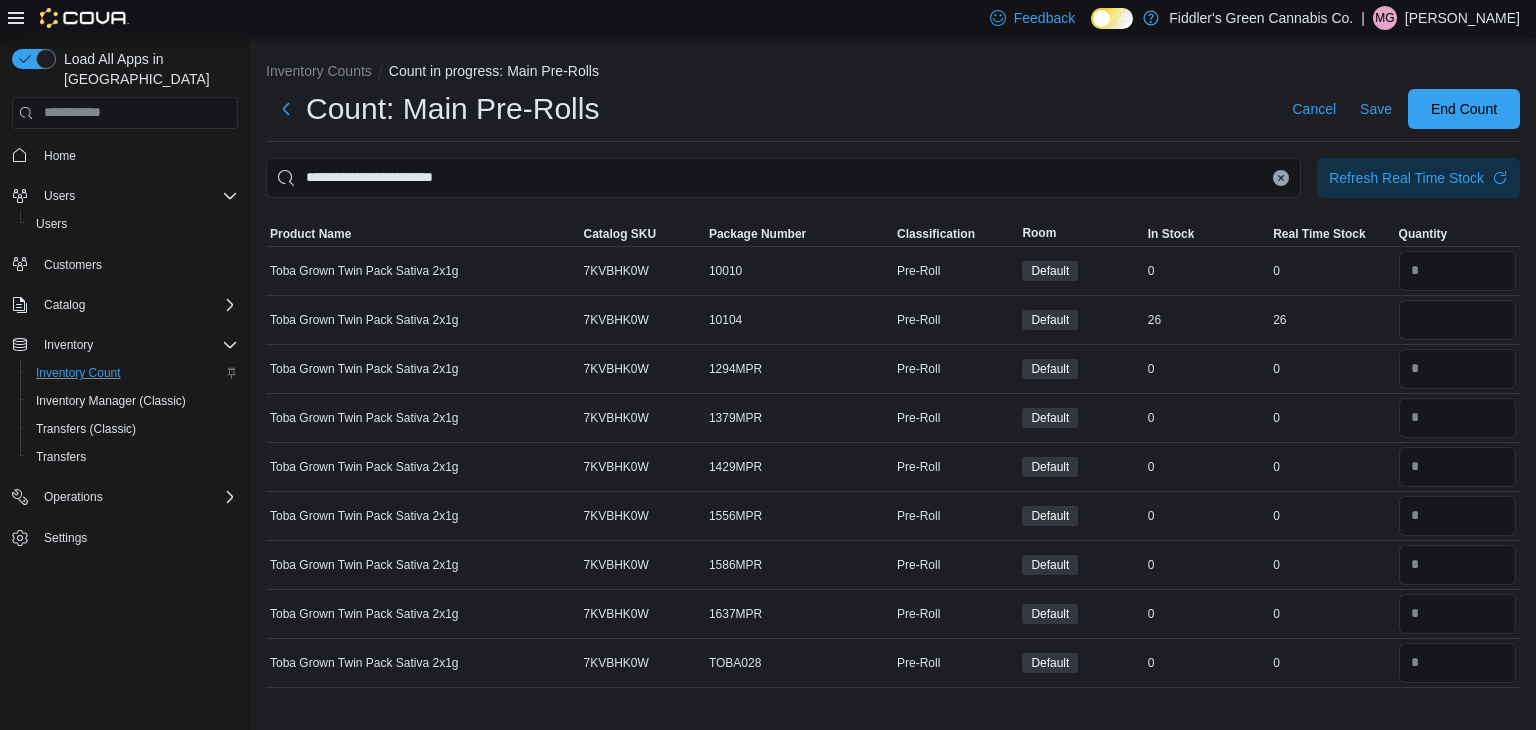 click on "0" at bounding box center (1331, 418) 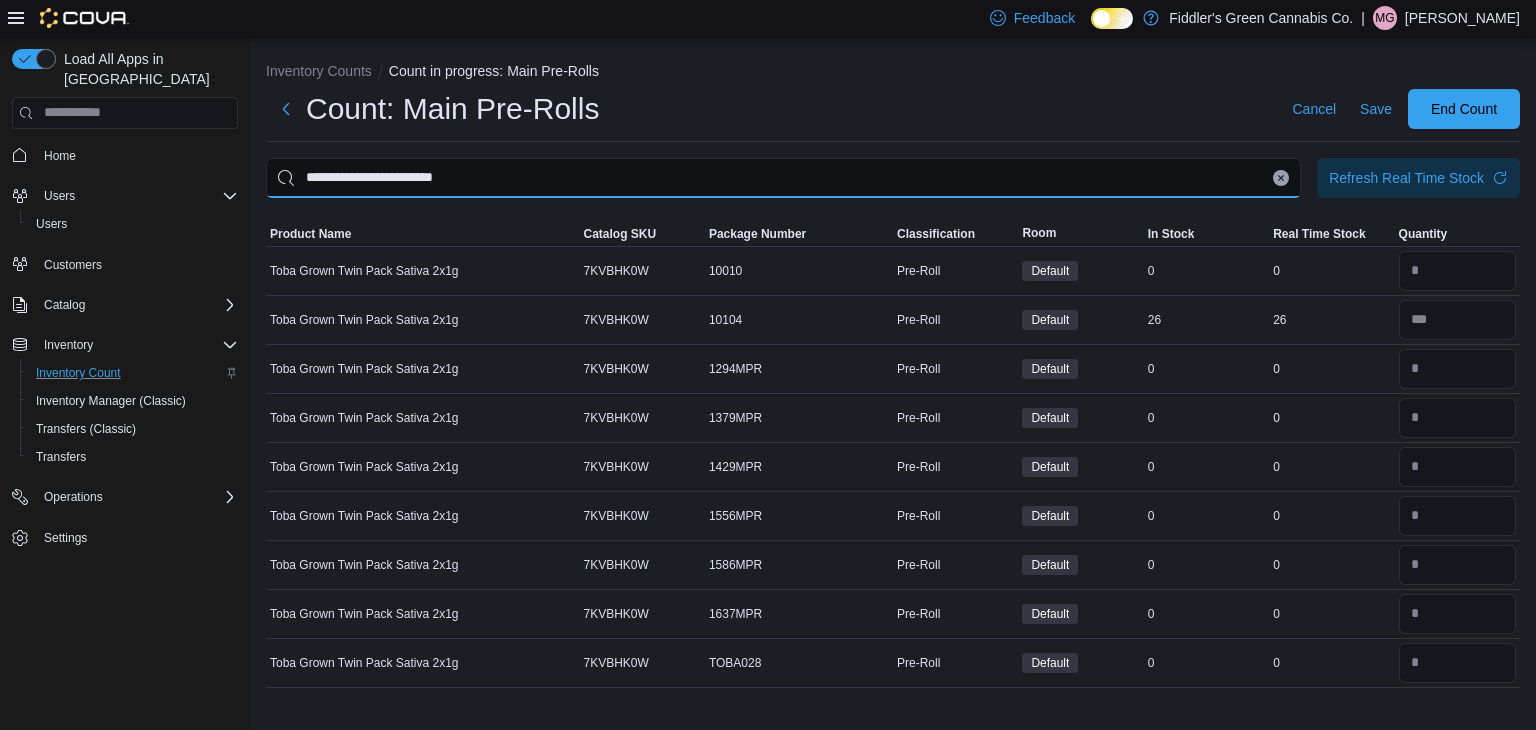 click on "**********" at bounding box center [783, 178] 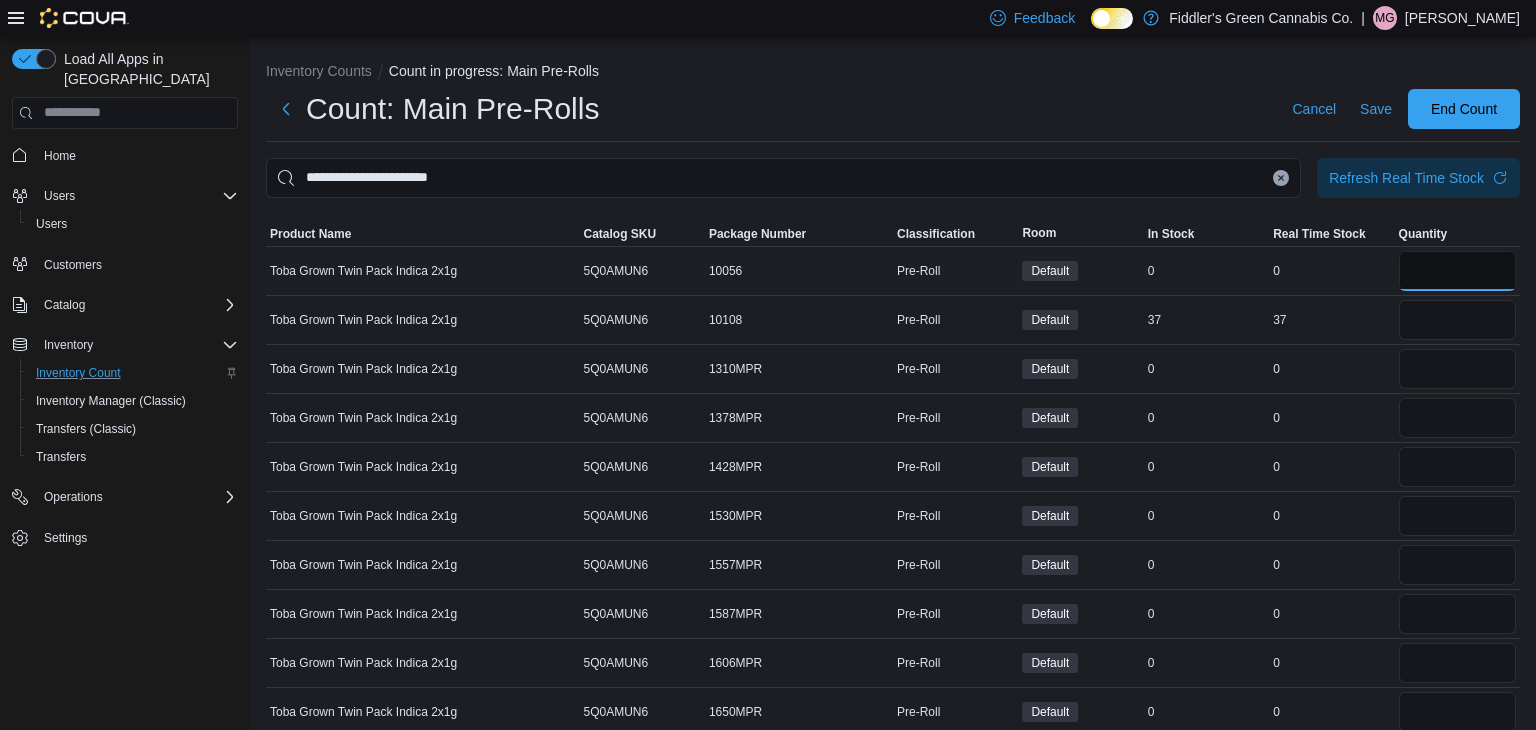 click at bounding box center [1457, 271] 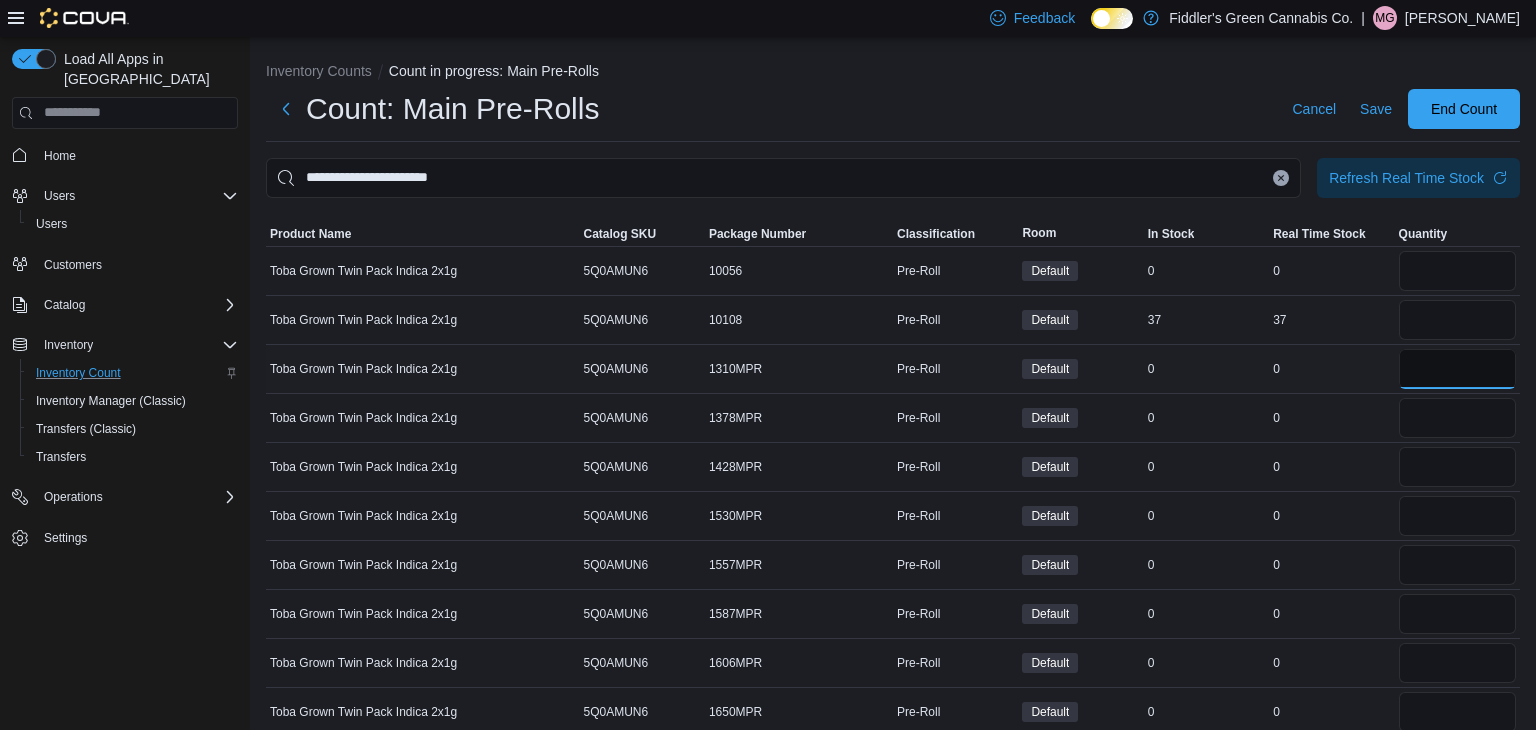click at bounding box center [1457, 369] 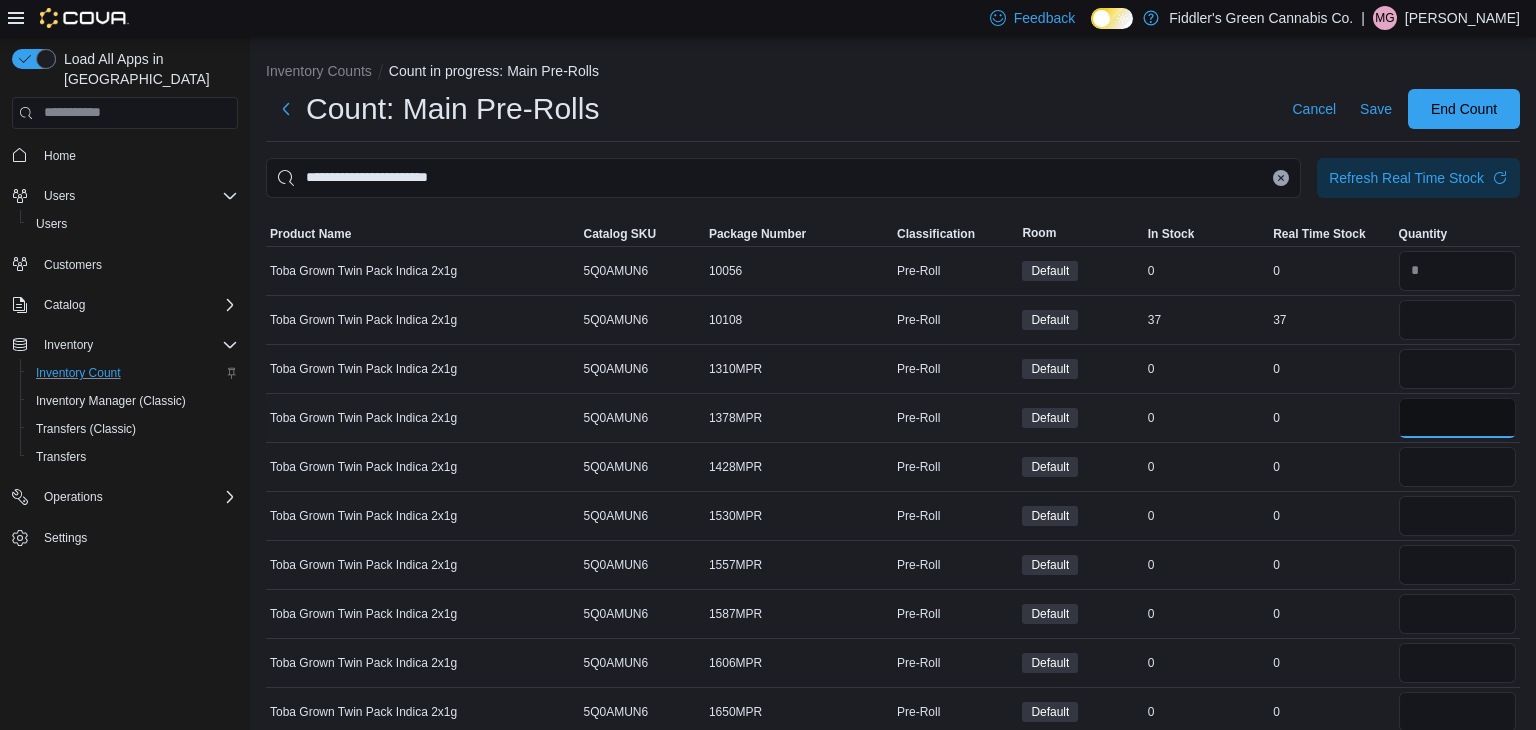 click at bounding box center [1457, 418] 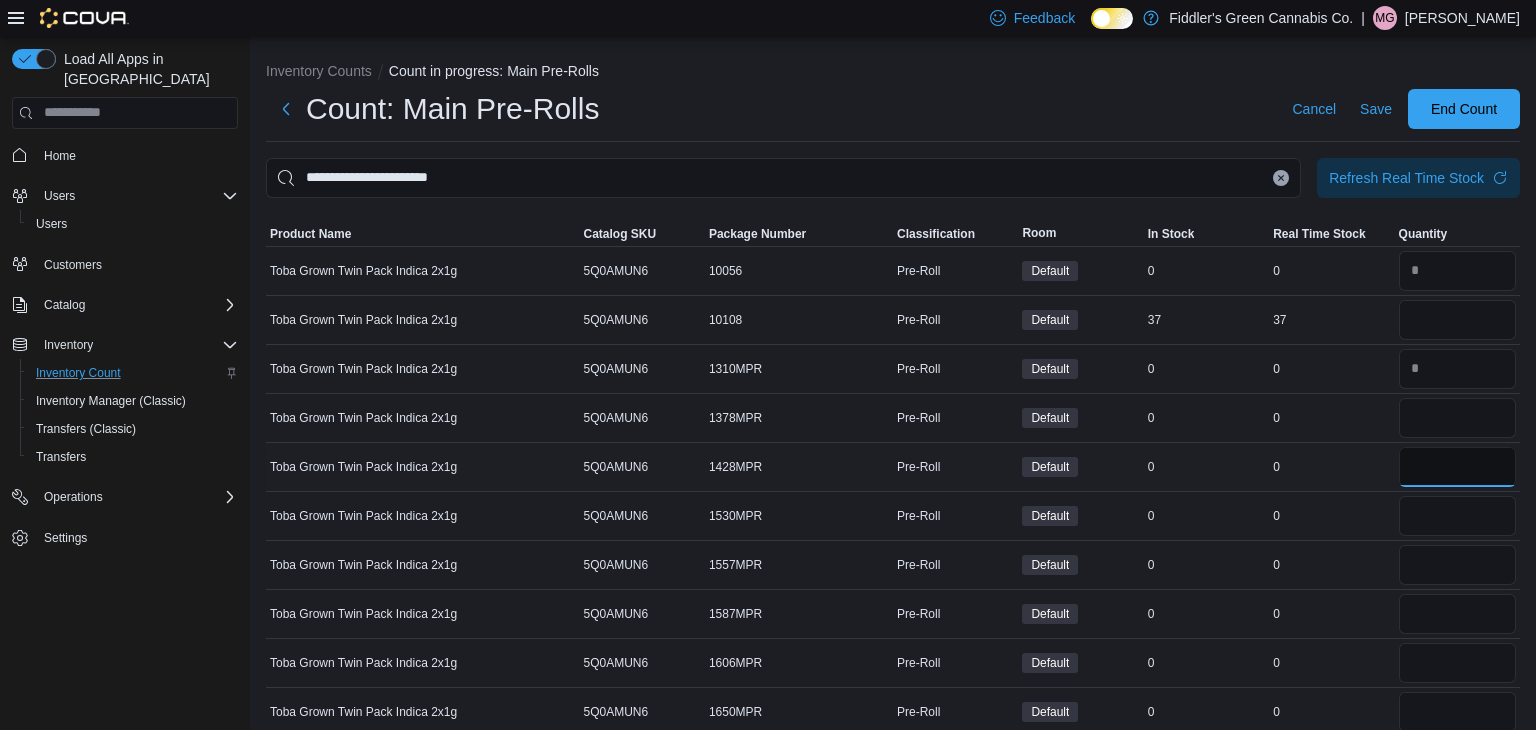 click at bounding box center (1457, 467) 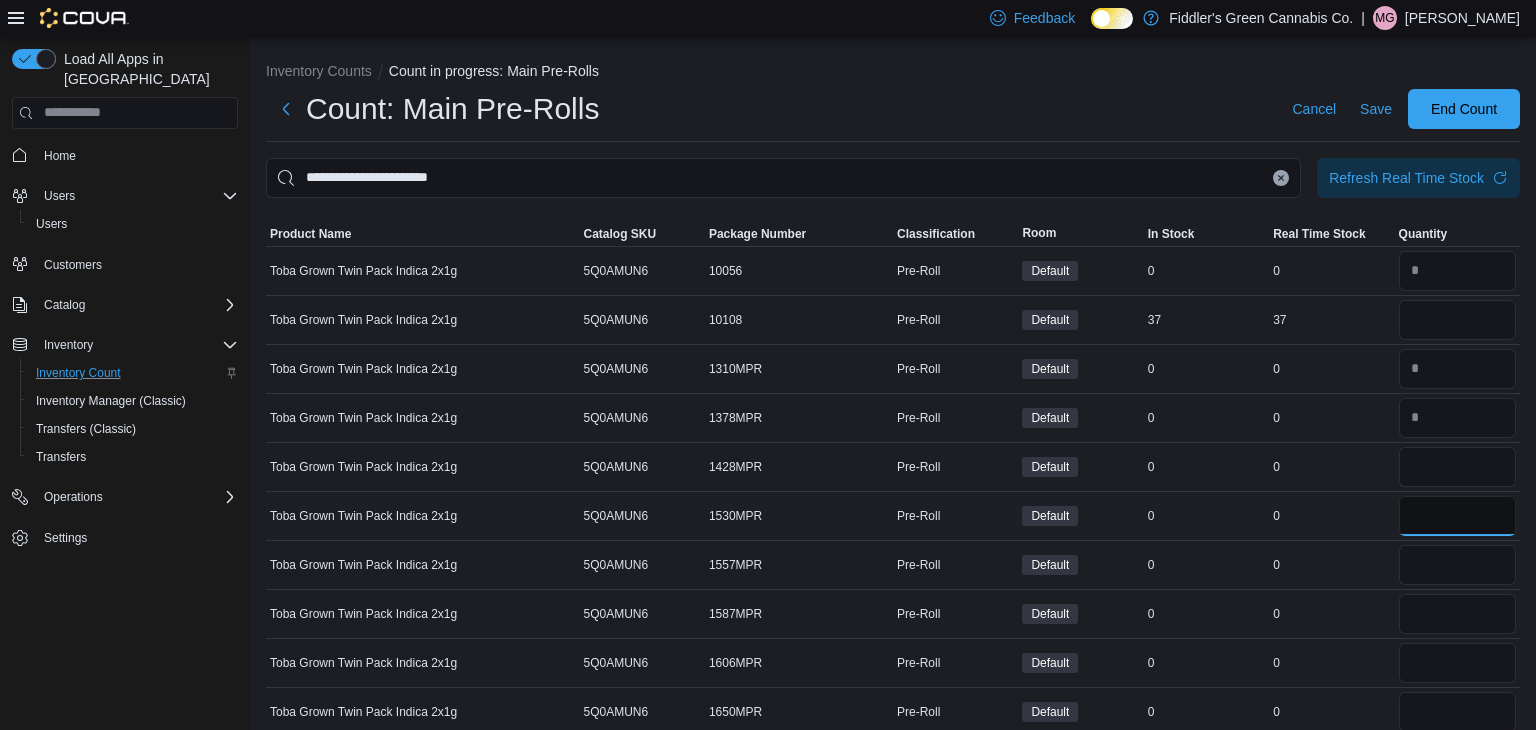 click at bounding box center [1457, 516] 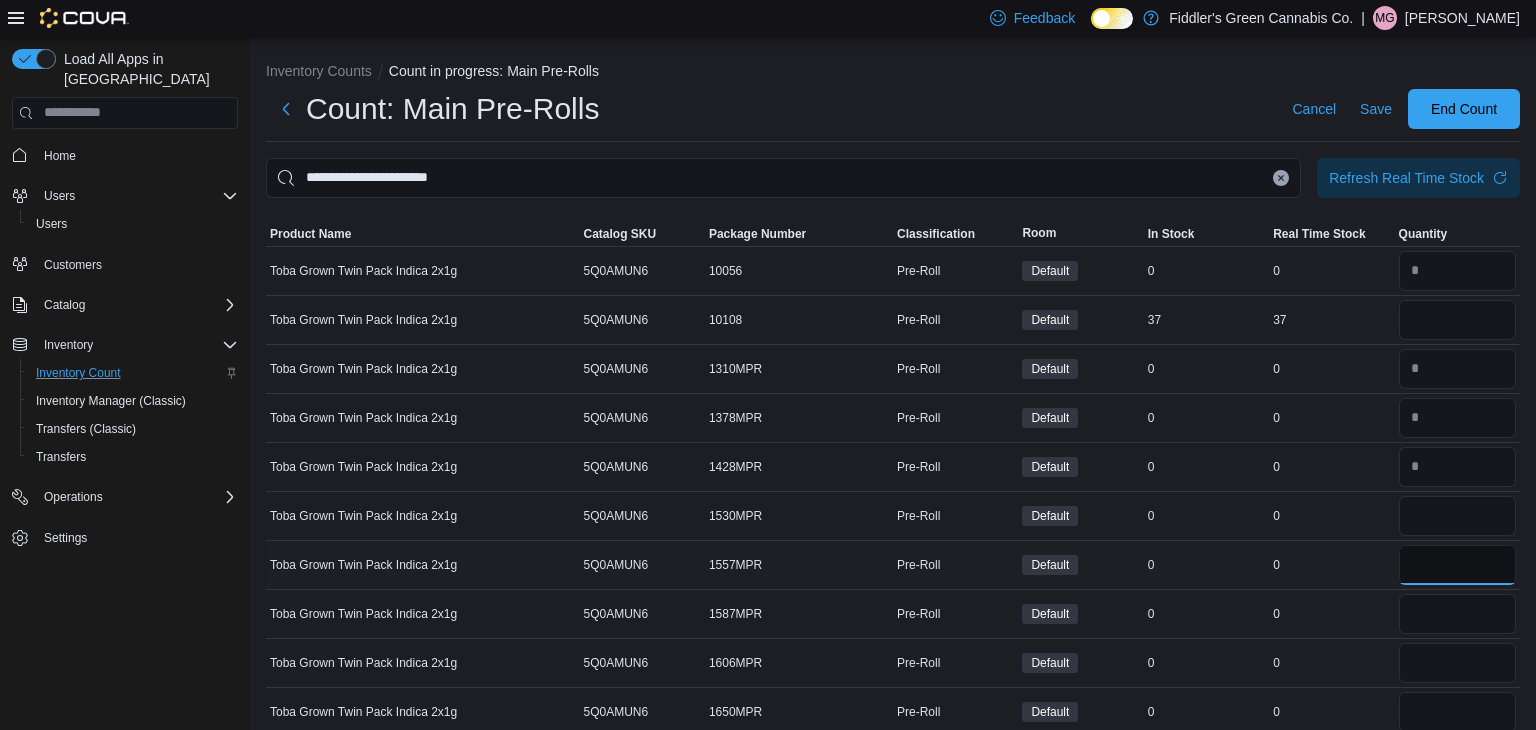 click at bounding box center [1457, 565] 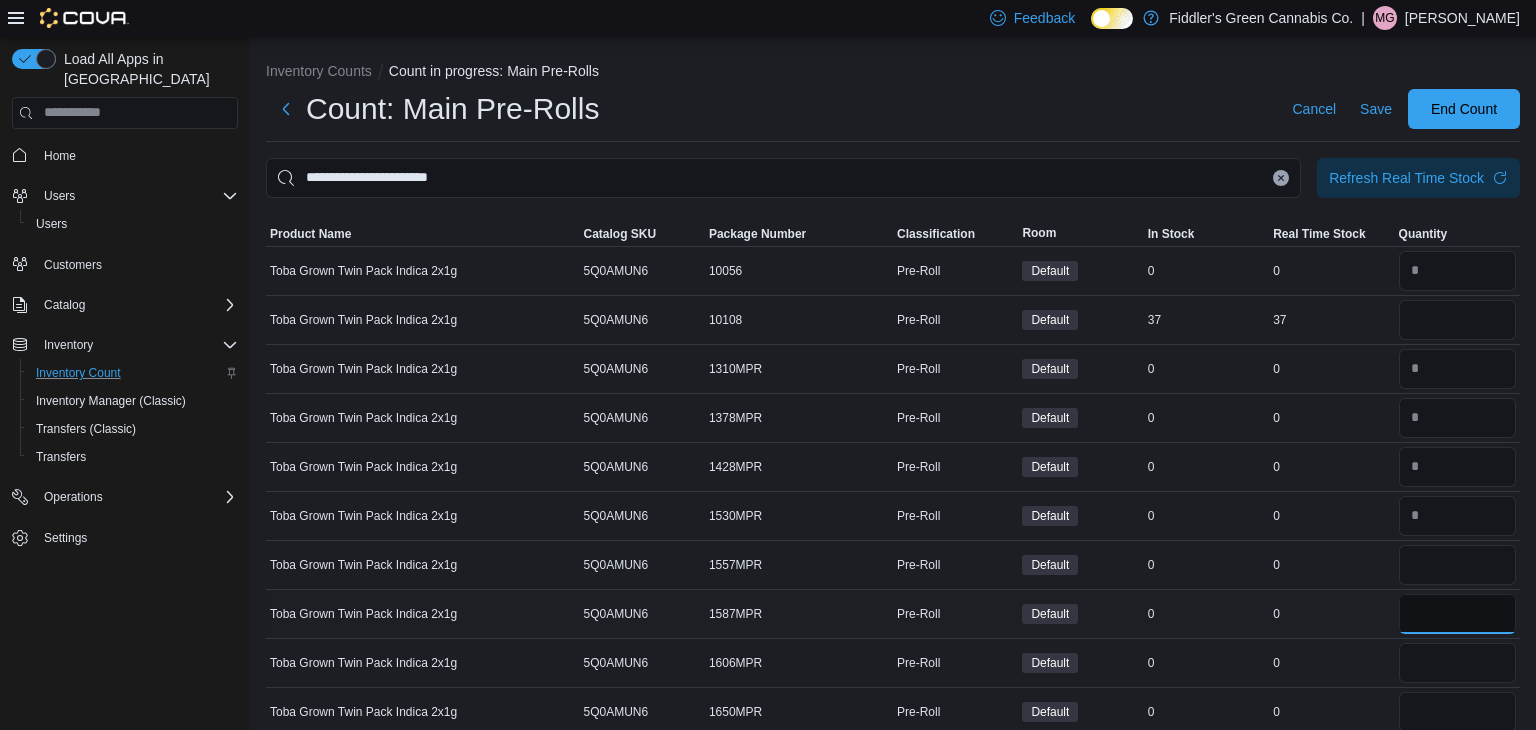 click at bounding box center [1457, 614] 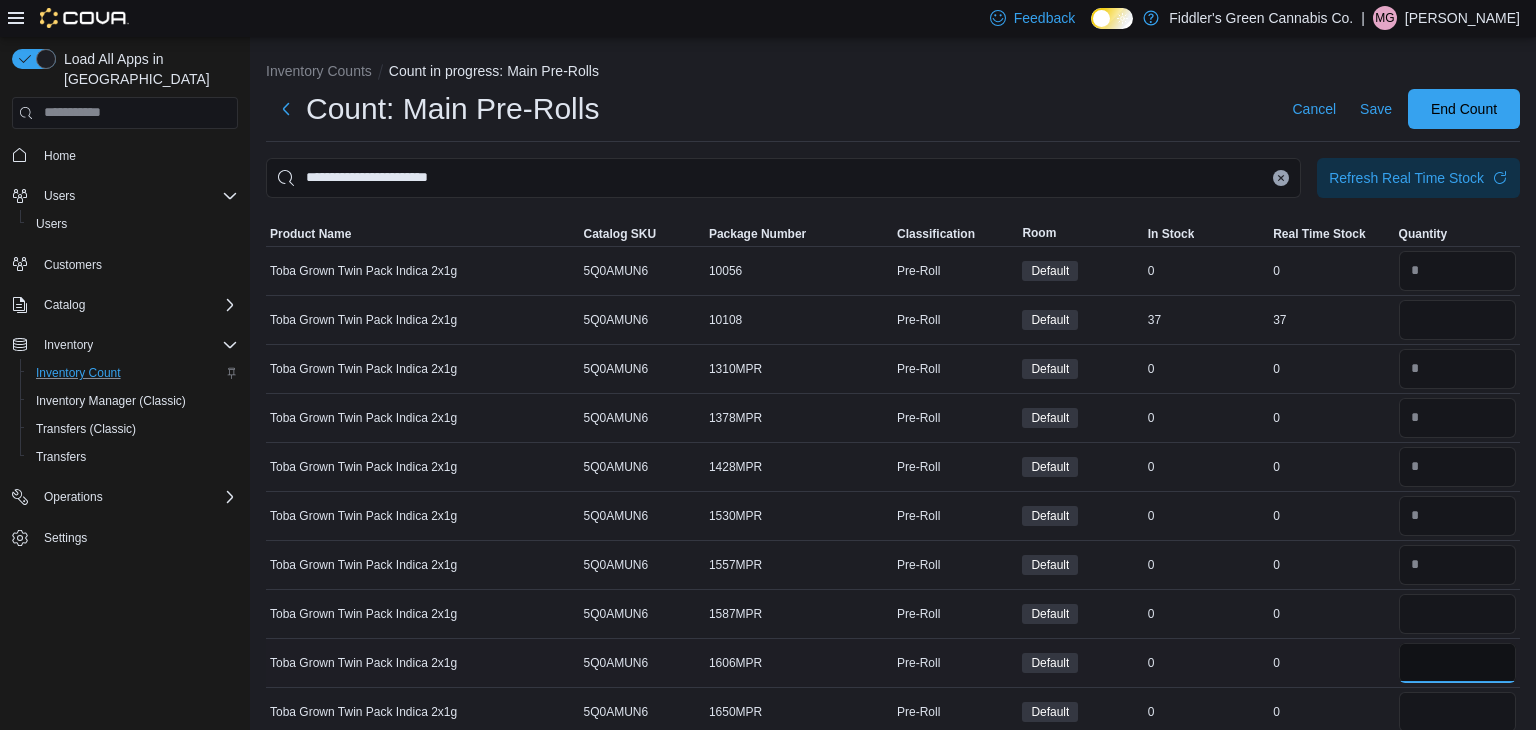click at bounding box center (1457, 663) 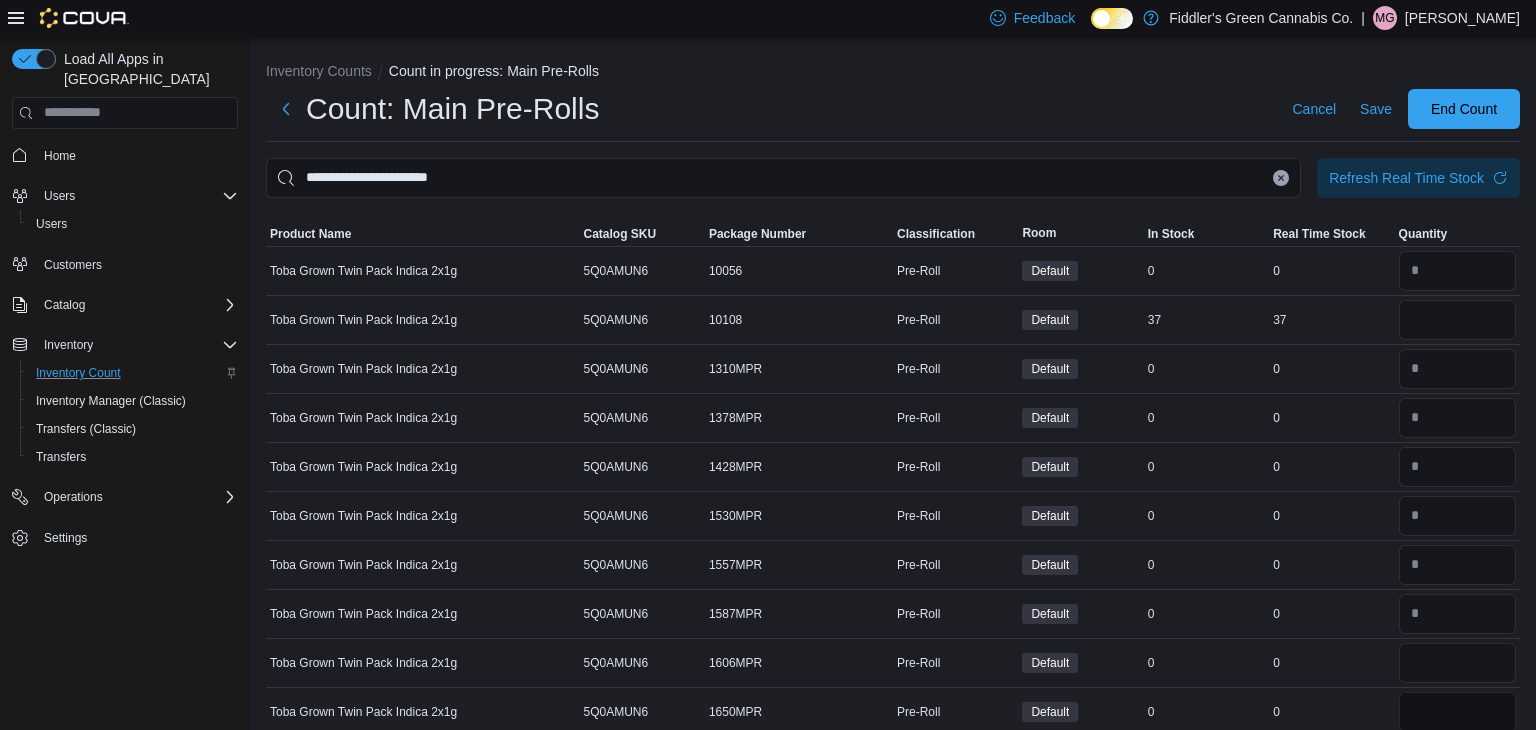 click at bounding box center (1457, 712) 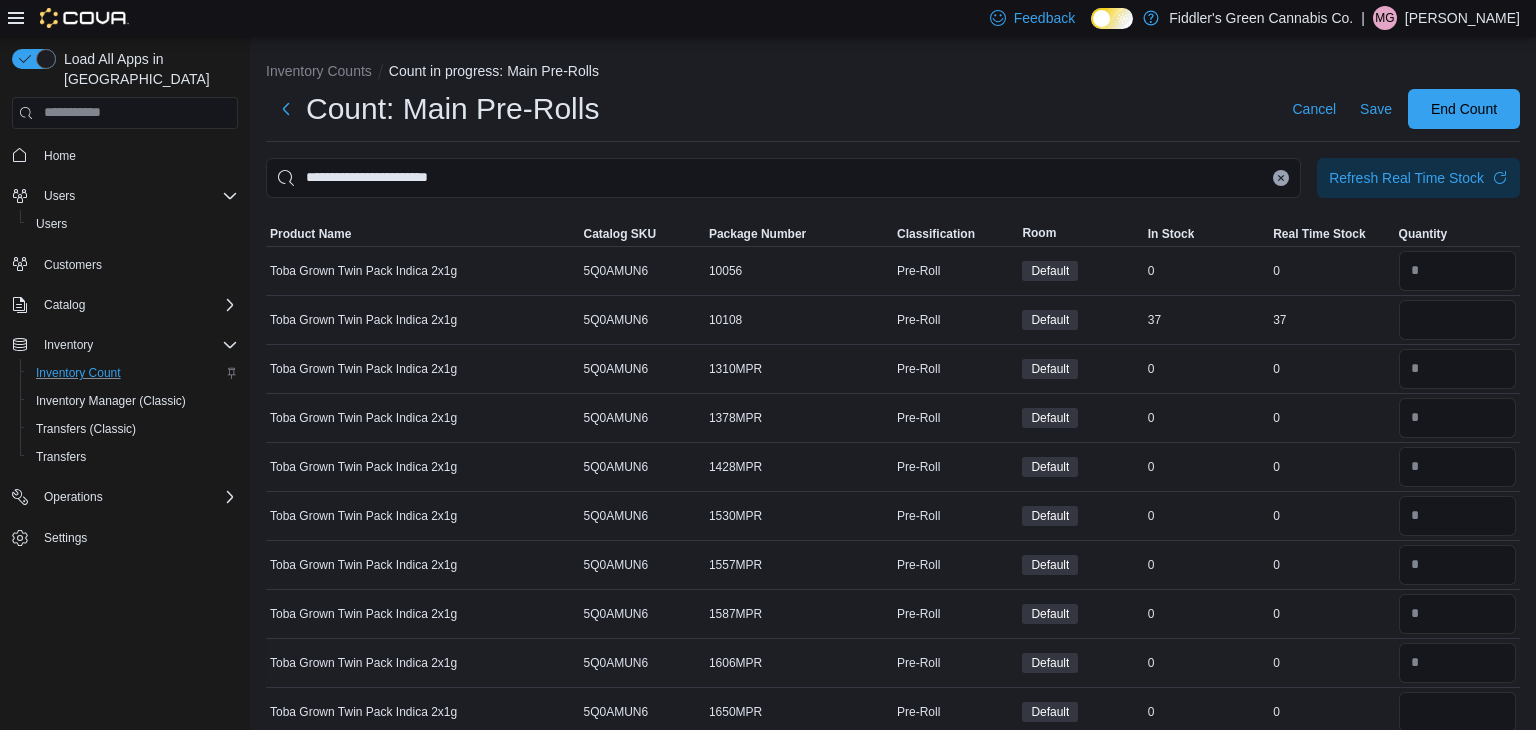 click on "0" at bounding box center (1331, 663) 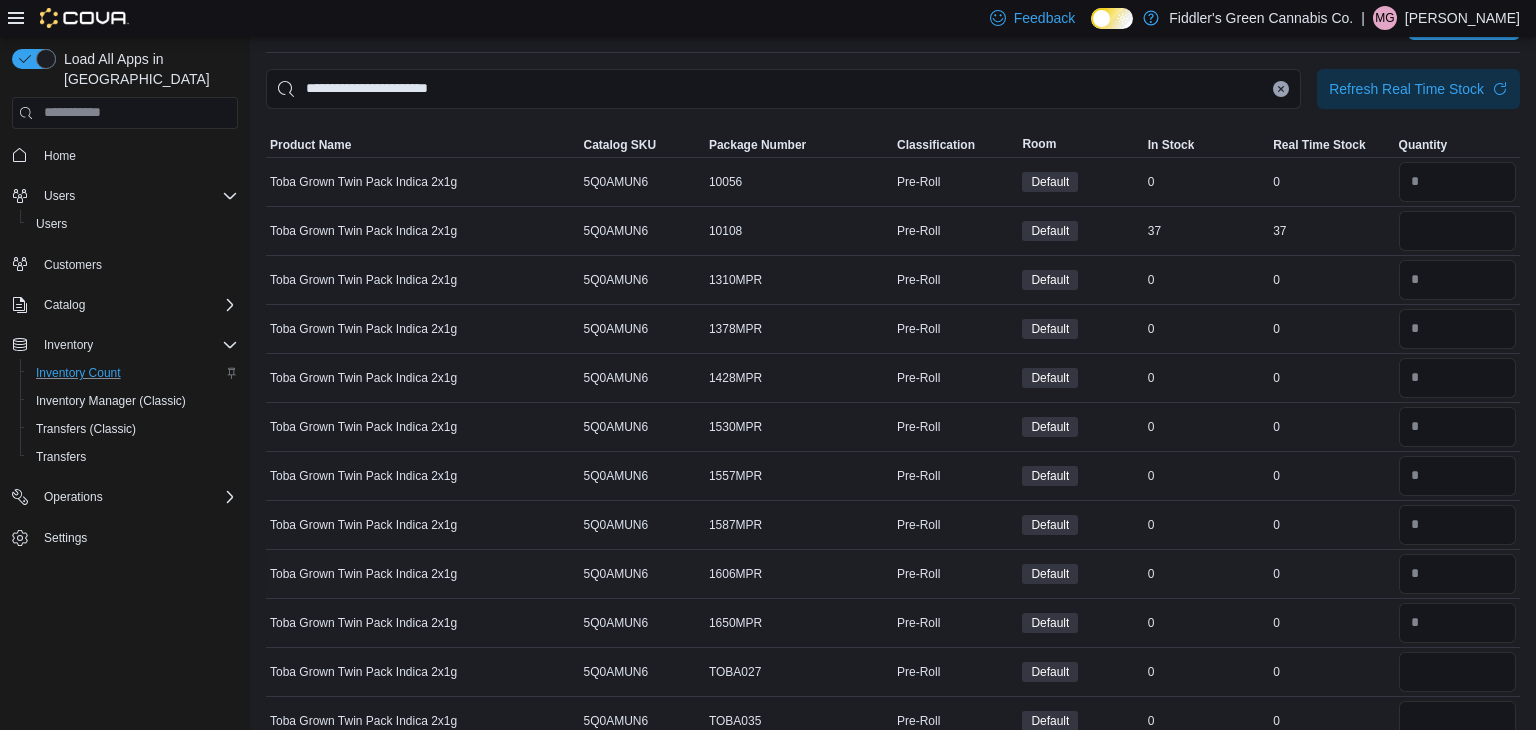 scroll, scrollTop: 119, scrollLeft: 0, axis: vertical 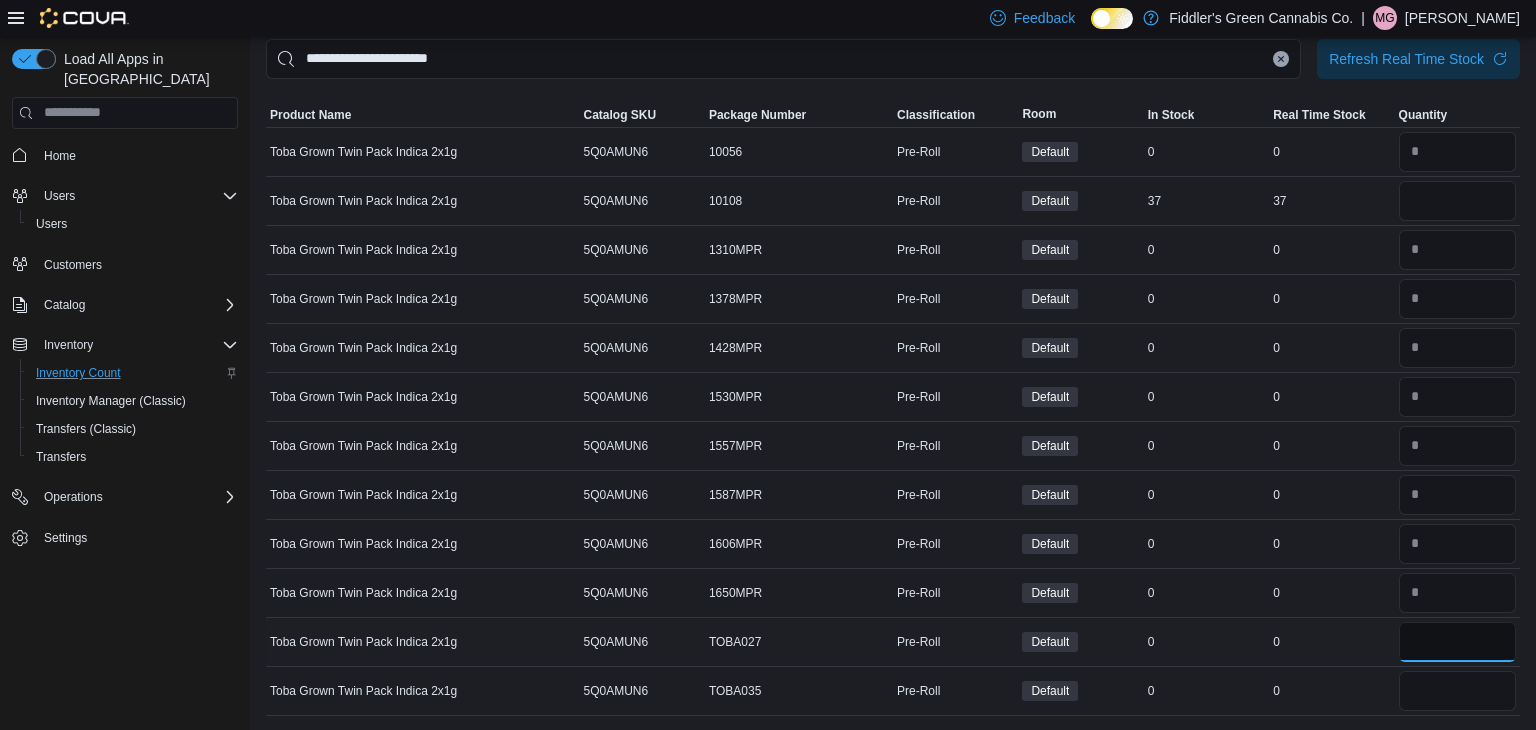 click at bounding box center [1457, 642] 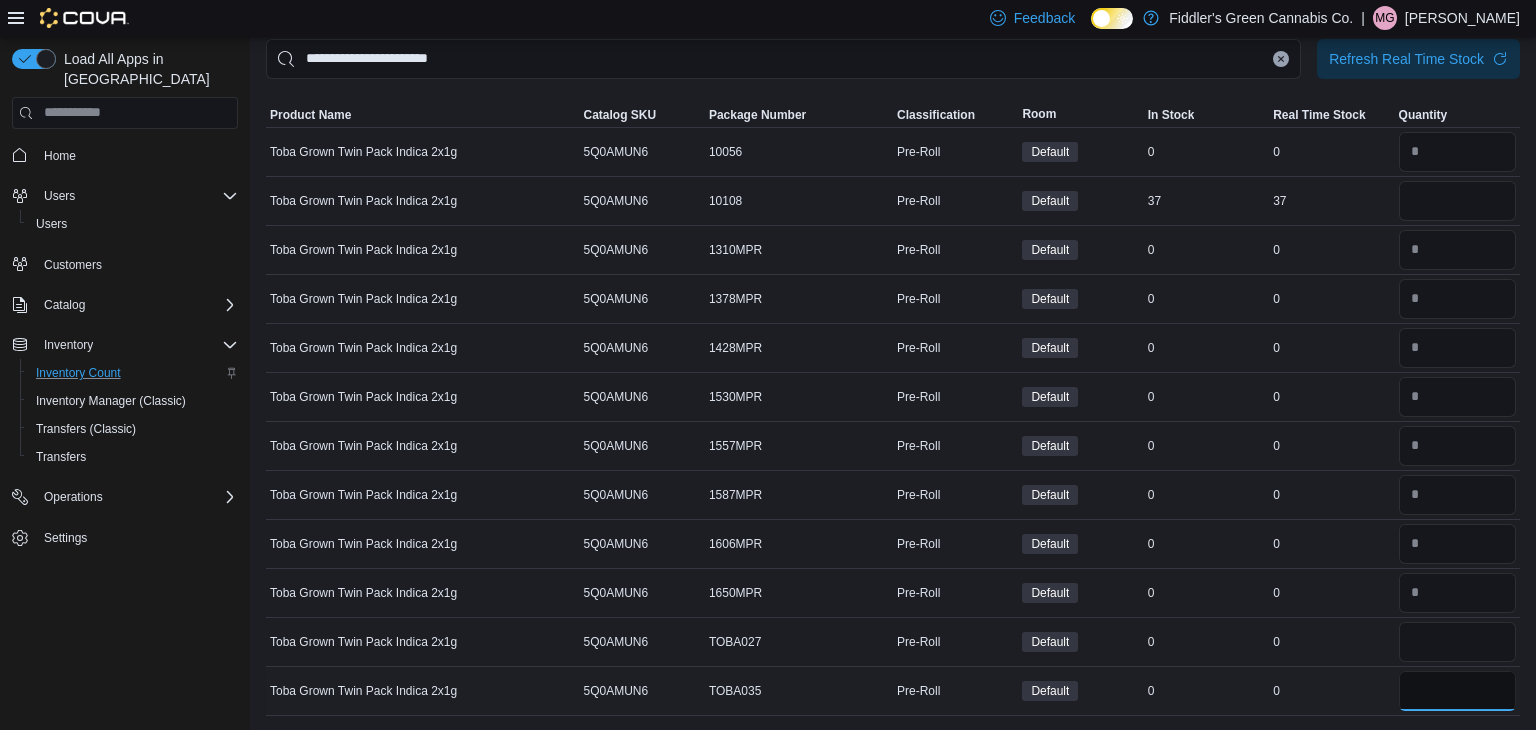 click at bounding box center (1457, 691) 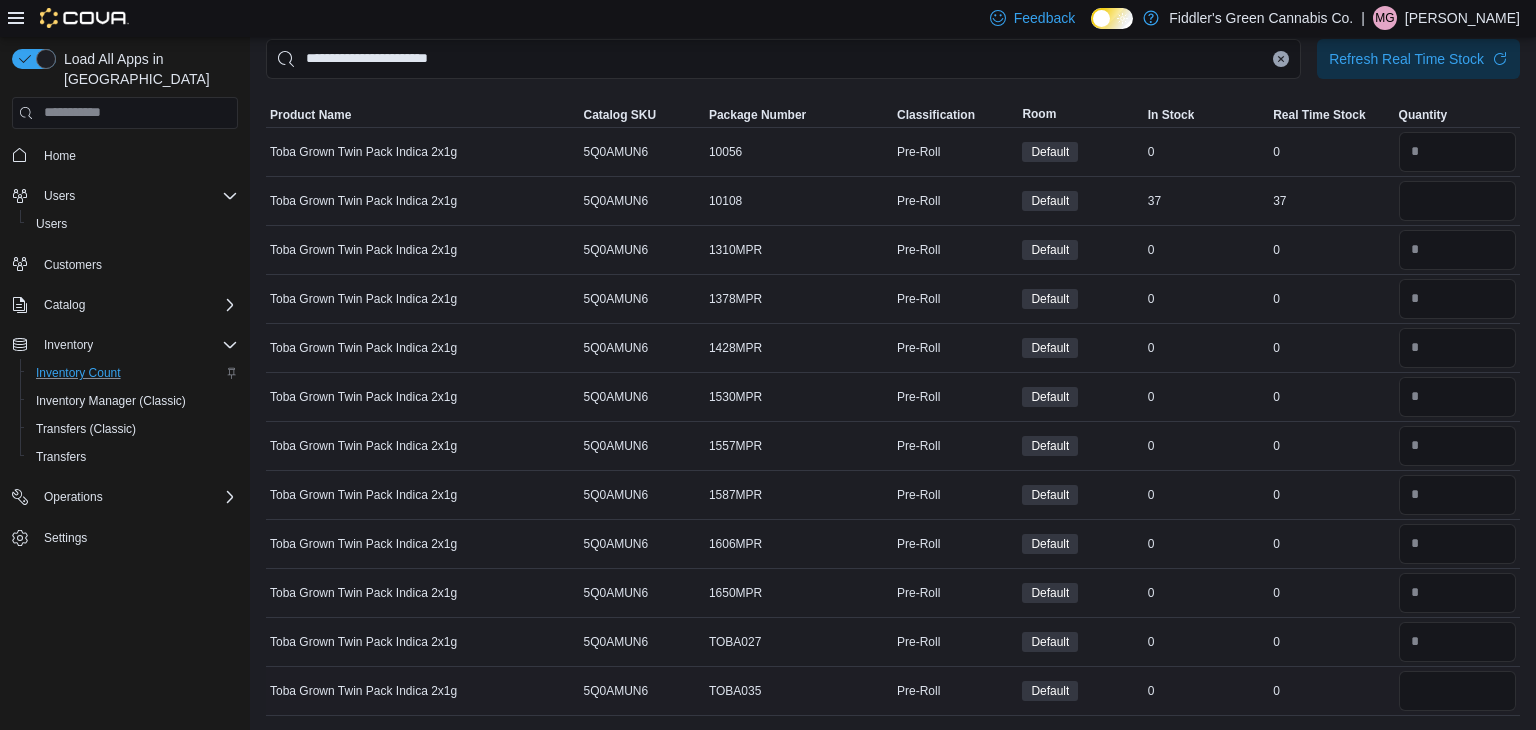 click on "Real Time Stock 0" at bounding box center (1331, 690) 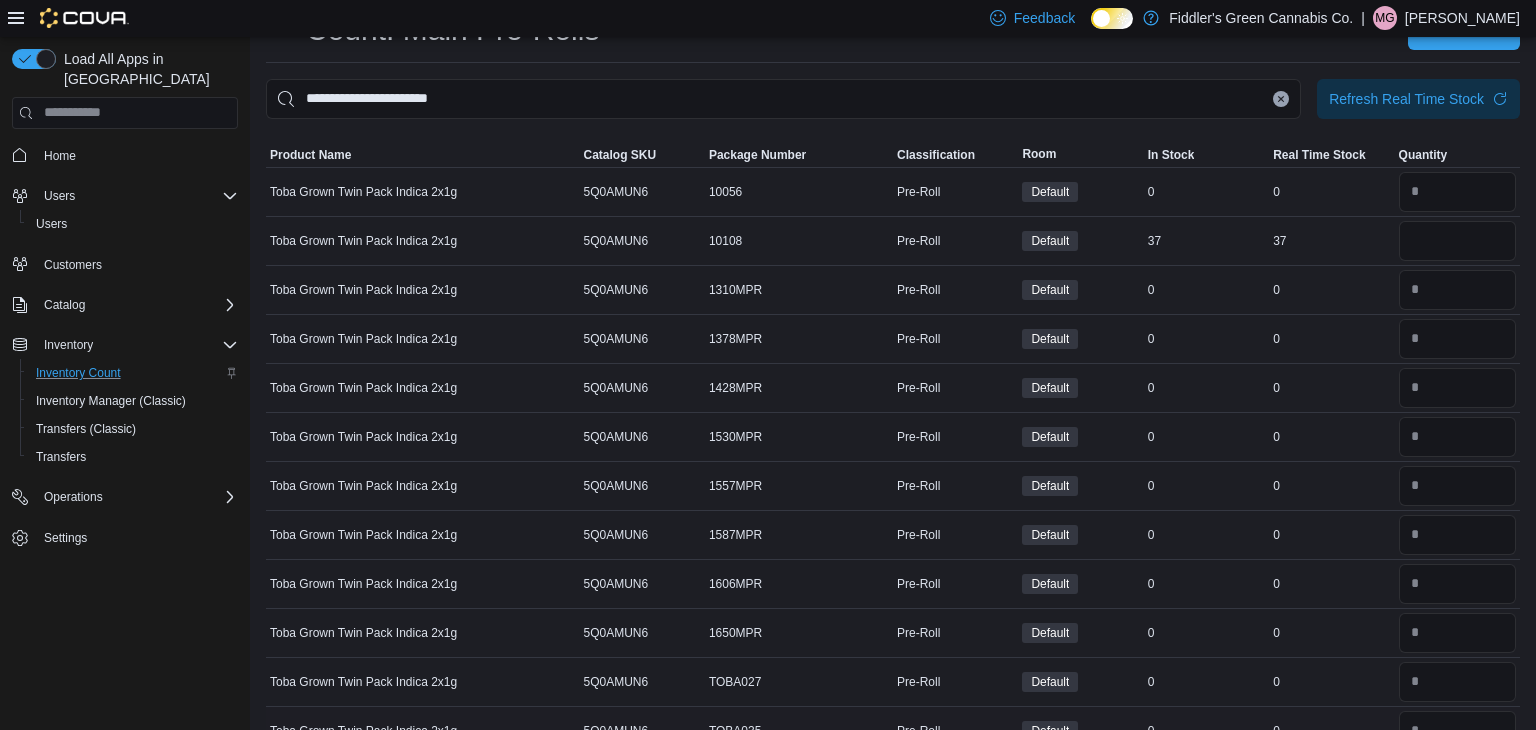 scroll, scrollTop: 0, scrollLeft: 0, axis: both 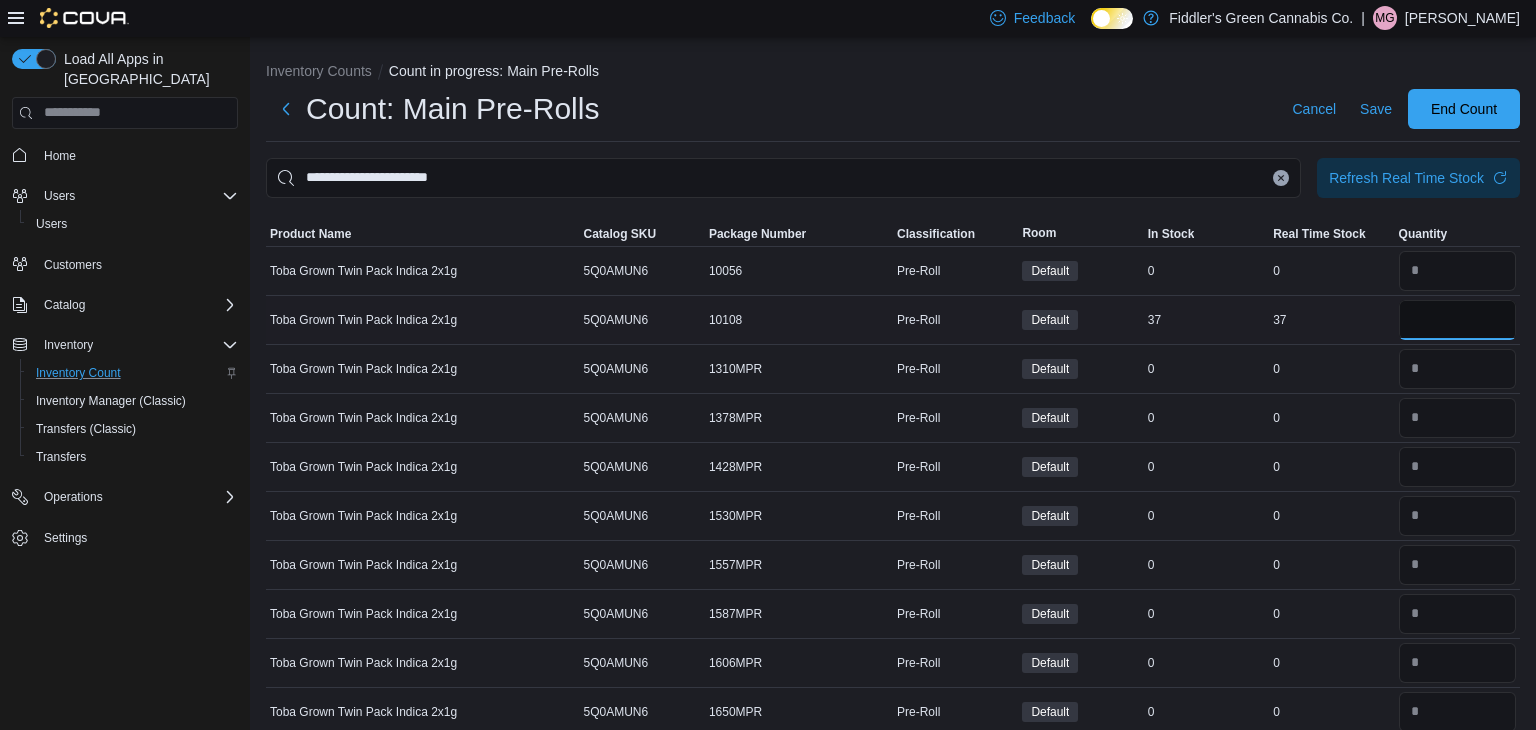 click at bounding box center [1457, 320] 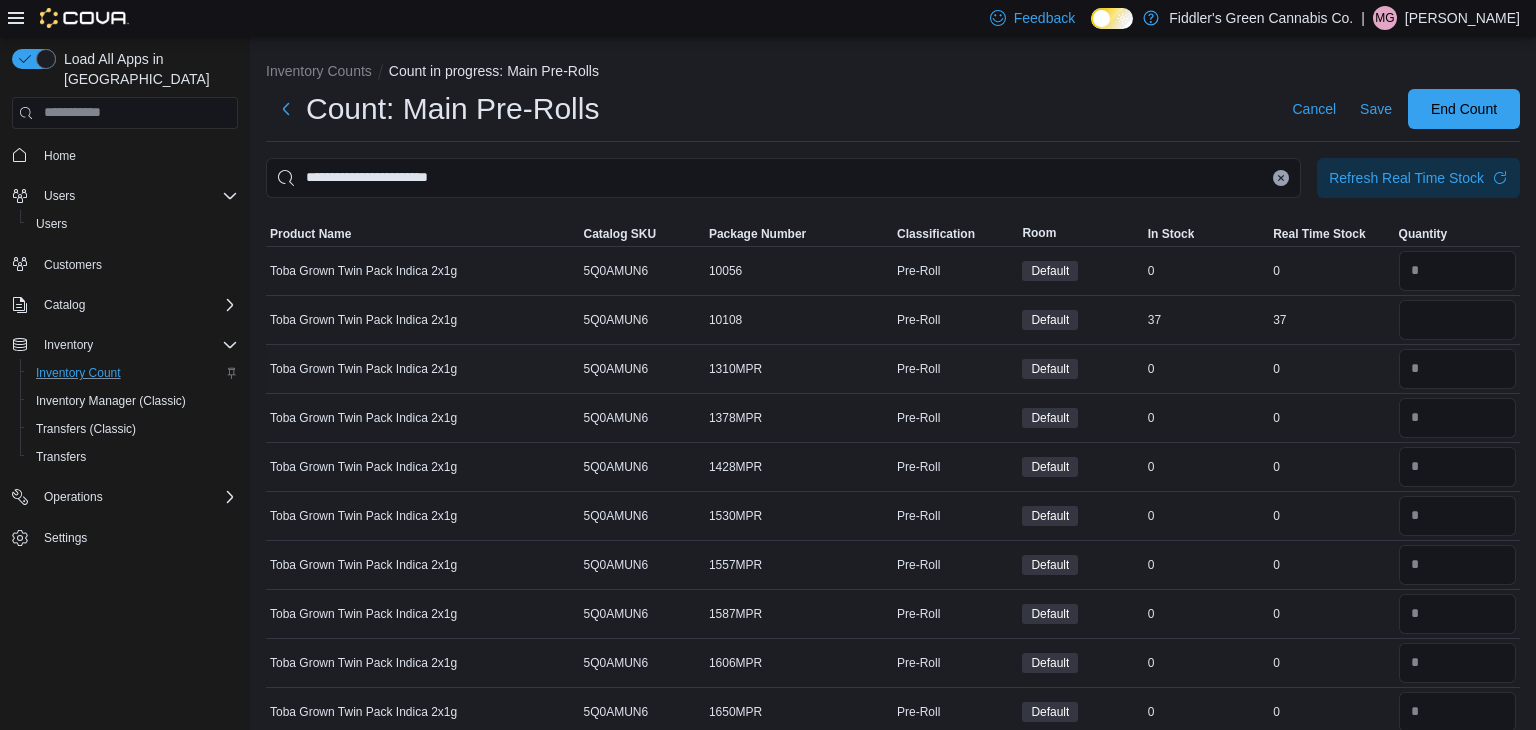 click on "0" at bounding box center (1331, 369) 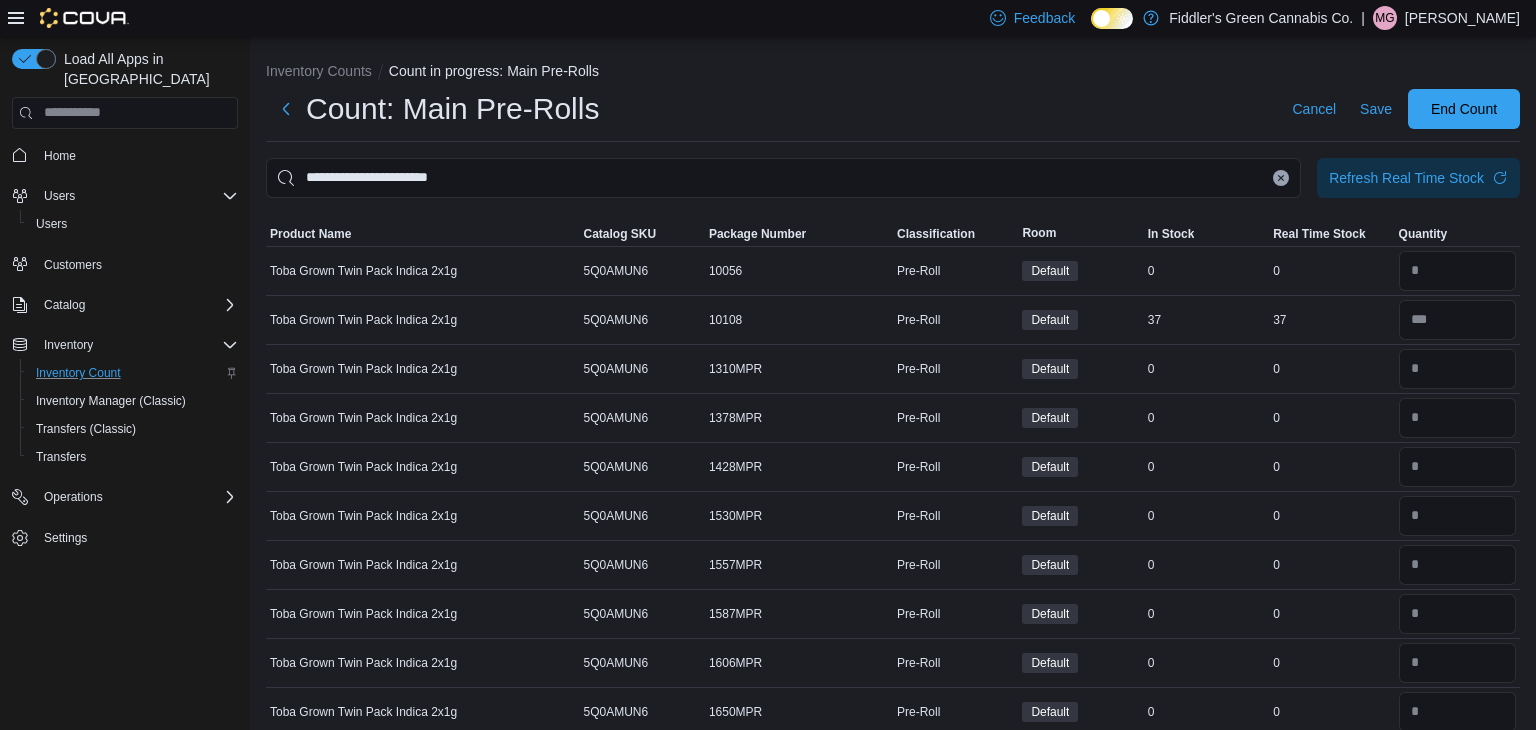 click 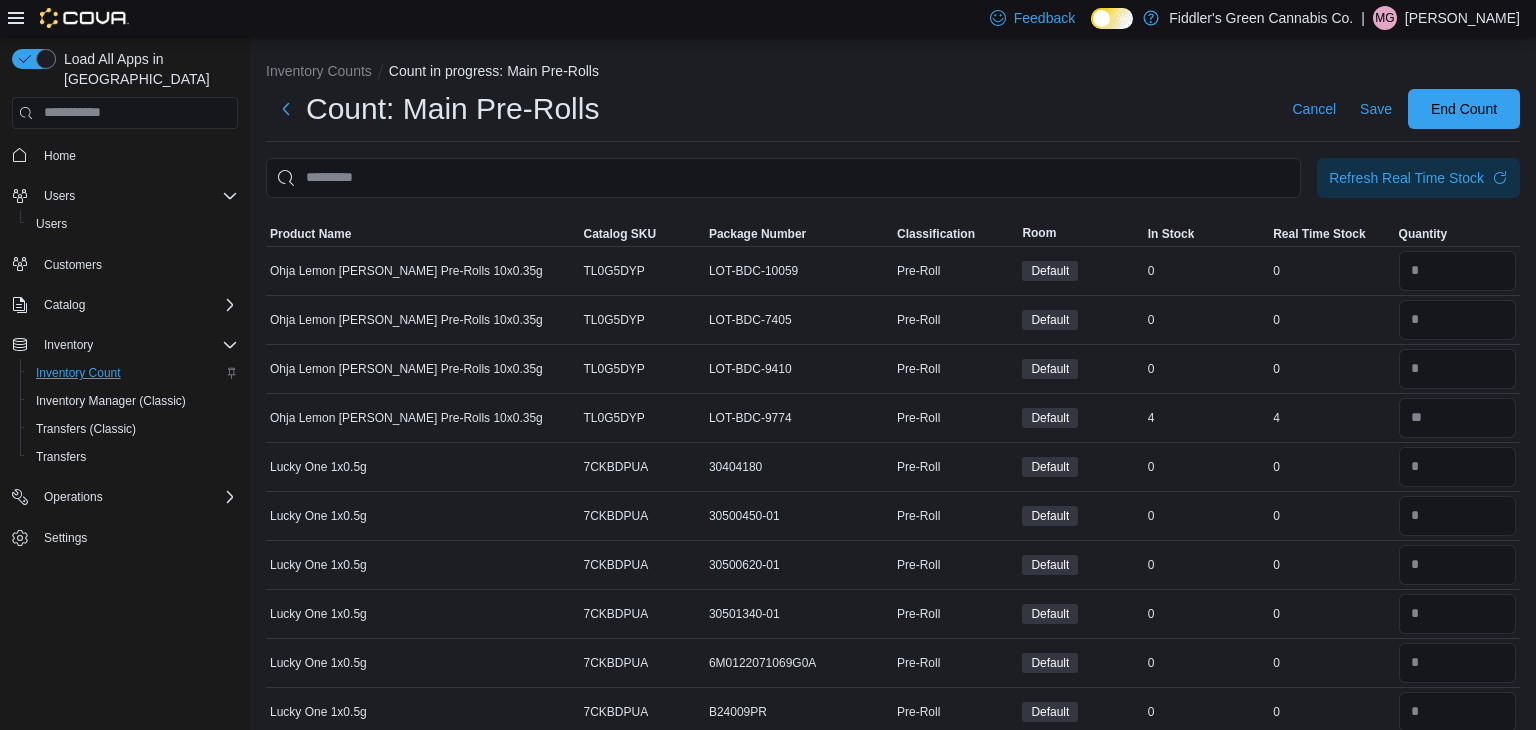 click on "Inventory Counts Count in progress: Main Pre-Rolls Count: Main Pre-Rolls  Cancel Save End Count Refresh Real Time Stock Sorting This table contains 136 rows. Product Name Catalog SKU Package Number Classification Room In Stock Real Time Stock Quantity Ohja Lemon [PERSON_NAME] Pre-Rolls 10x0.35g Catalog SKU TL0G5DYP Package Number LOT-BDC-10059 Pre-Roll Default In Stock 0  Real Time Stock 0  Ohja Lemon [PERSON_NAME] Pre-Rolls 10x0.35g Catalog SKU TL0G5DYP Package Number LOT-BDC-7405 Pre-Roll Default In Stock 0  Real Time Stock 0  Ohja Lemon [PERSON_NAME] Pre-Rolls 10x0.35g Catalog SKU TL0G5DYP Package Number LOT-BDC-9410 Pre-Roll Default In Stock 0  Real Time Stock 0  Ohja Lemon [PERSON_NAME] Pre-Rolls 10x0.35g Catalog SKU TL0G5DYP Package Number LOT-BDC-9774 Pre-Roll Default In Stock 4  Real Time Stock 4  Lucky One 1x0.5g Catalog SKU 7CKBDPUA Package Number 30404180 Pre-Roll Default In Stock 0  Real Time Stock 0  Lucky One 1x0.5g Catalog SKU 7CKBDPUA Package Number 30500450-01 Pre-Roll Default In Stock 0  Real Time Stock 0  Lucky One 1x0.5g" at bounding box center [893, 3482] 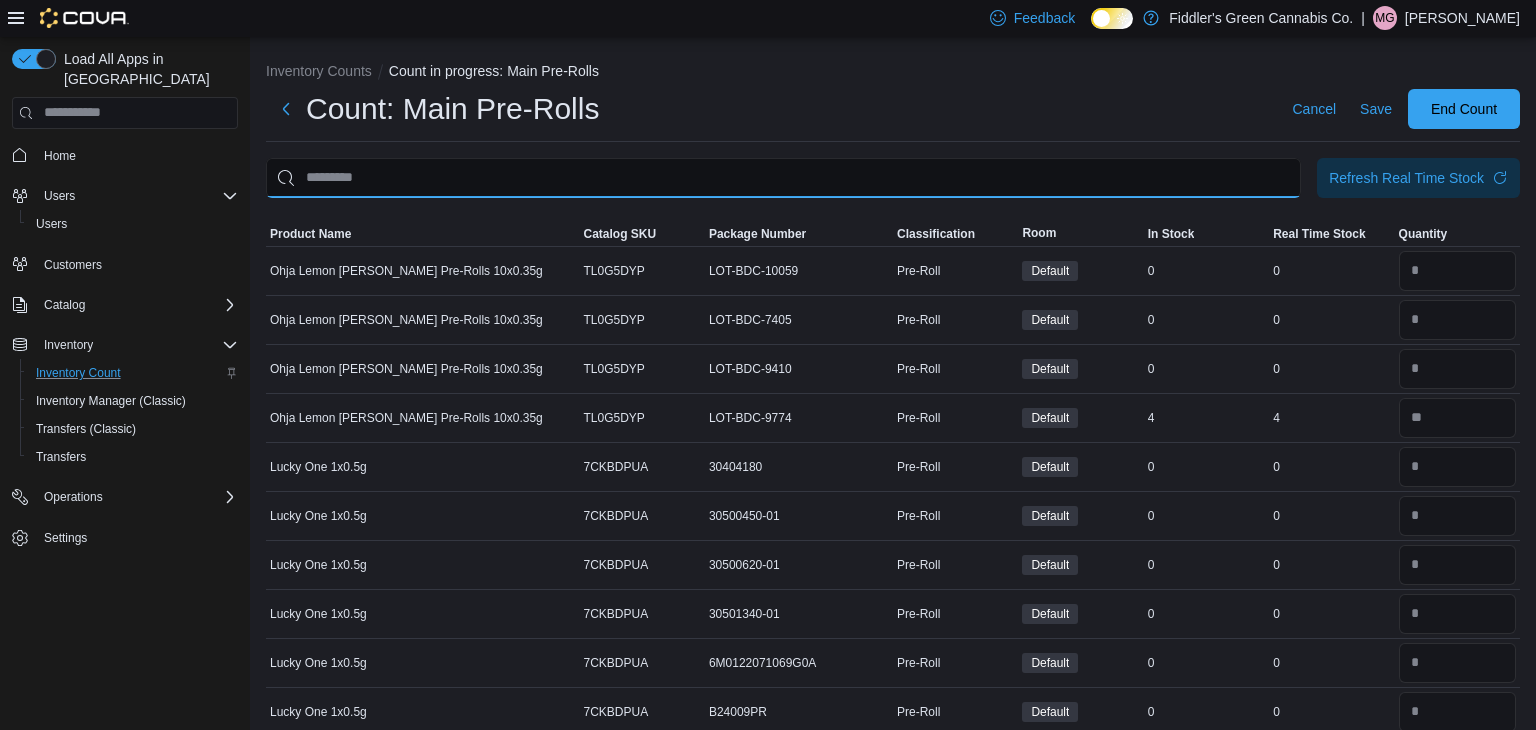 click at bounding box center (783, 178) 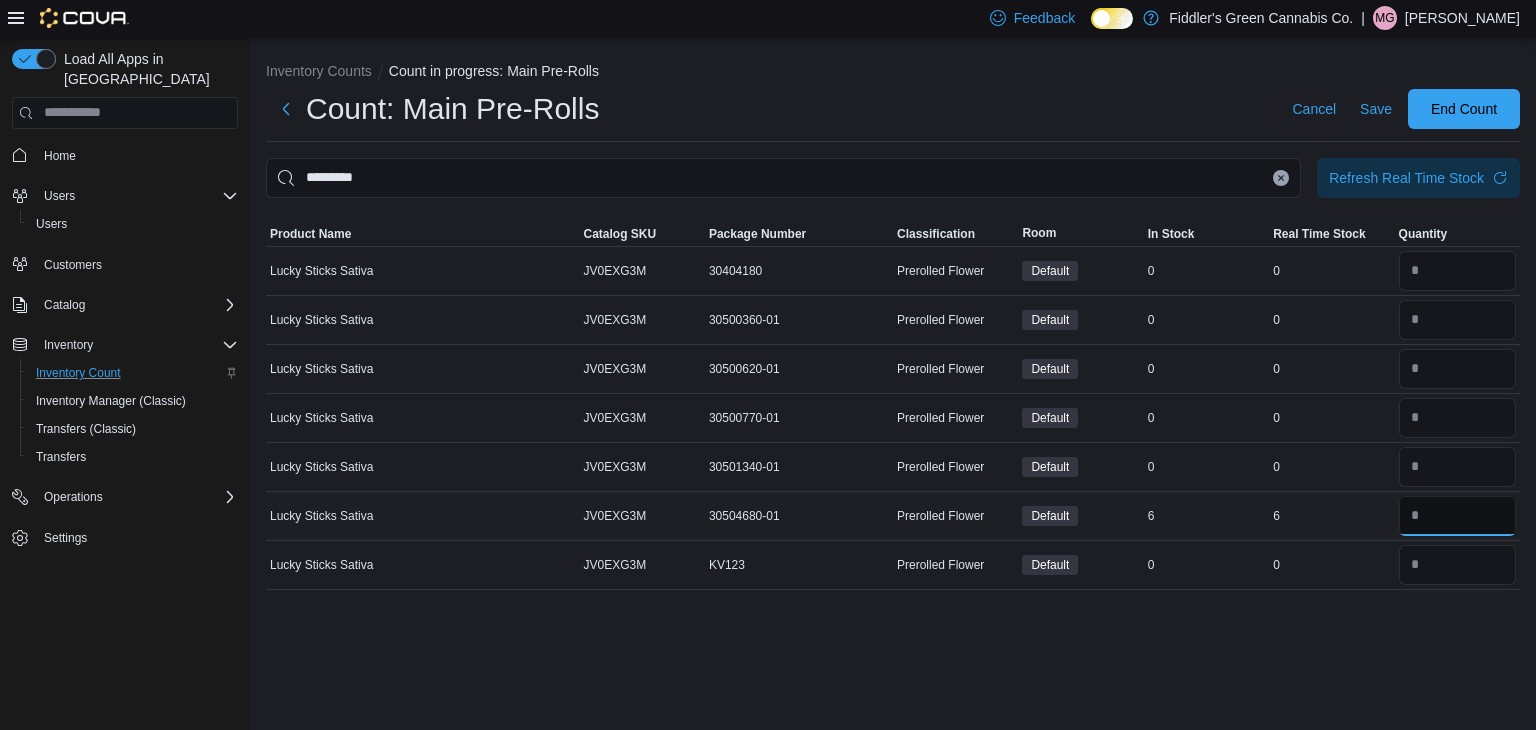 click at bounding box center [1457, 516] 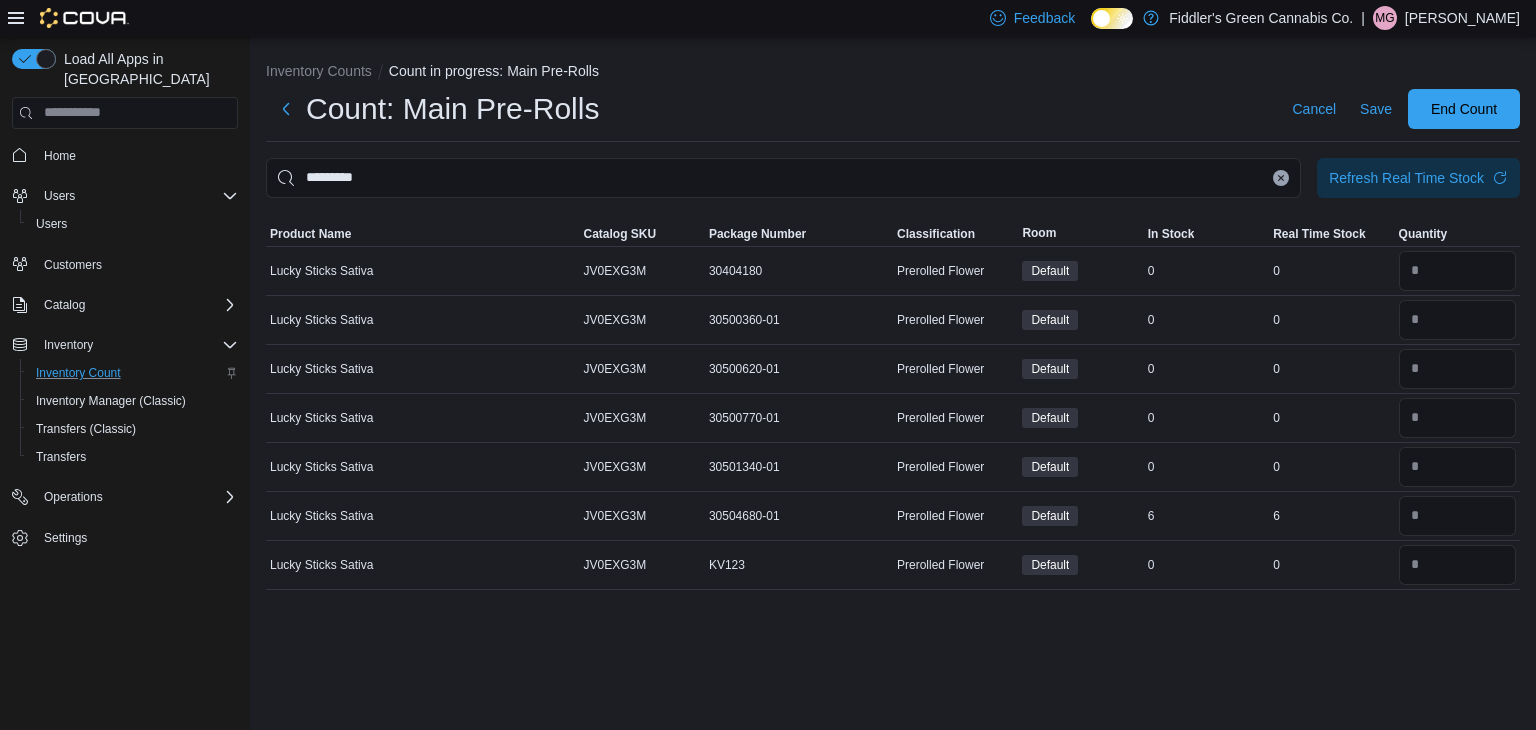 click on "Inventory Counts Count in progress: Main Pre-Rolls Count: Main Pre-Rolls  Cancel Save End Count ********* Refresh Real Time Stock Sorting This table contains 7 rows. Product Name Catalog SKU Package Number Classification Room In Stock Real Time Stock Quantity Lucky Sticks Sativa Catalog SKU JV0EXG3M Package Number 30404180 Prerolled Flower Default In Stock 0  Real Time Stock 0  Lucky Sticks Sativa Catalog SKU JV0EXG3M Package Number 30500360-01 Prerolled Flower Default In Stock 0  Real Time Stock 0  Lucky Sticks Sativa Catalog SKU JV0EXG3M Package Number 30500620-01 Prerolled Flower Default In Stock 0  Real Time Stock 0  Lucky Sticks Sativa Catalog SKU JV0EXG3M Package Number 30500770-01 Prerolled Flower Default In Stock 0  Real Time Stock 0  Lucky Sticks Sativa Catalog SKU JV0EXG3M Package Number 30501340-01 Prerolled Flower Default In Stock 0  Real Time Stock 0  Lucky Sticks Sativa Catalog SKU JV0EXG3M Package Number 30504680-01 Prerolled Flower Default In Stock 6  Real Time Stock 6  * Lucky Sticks Sativa" at bounding box center (893, 384) 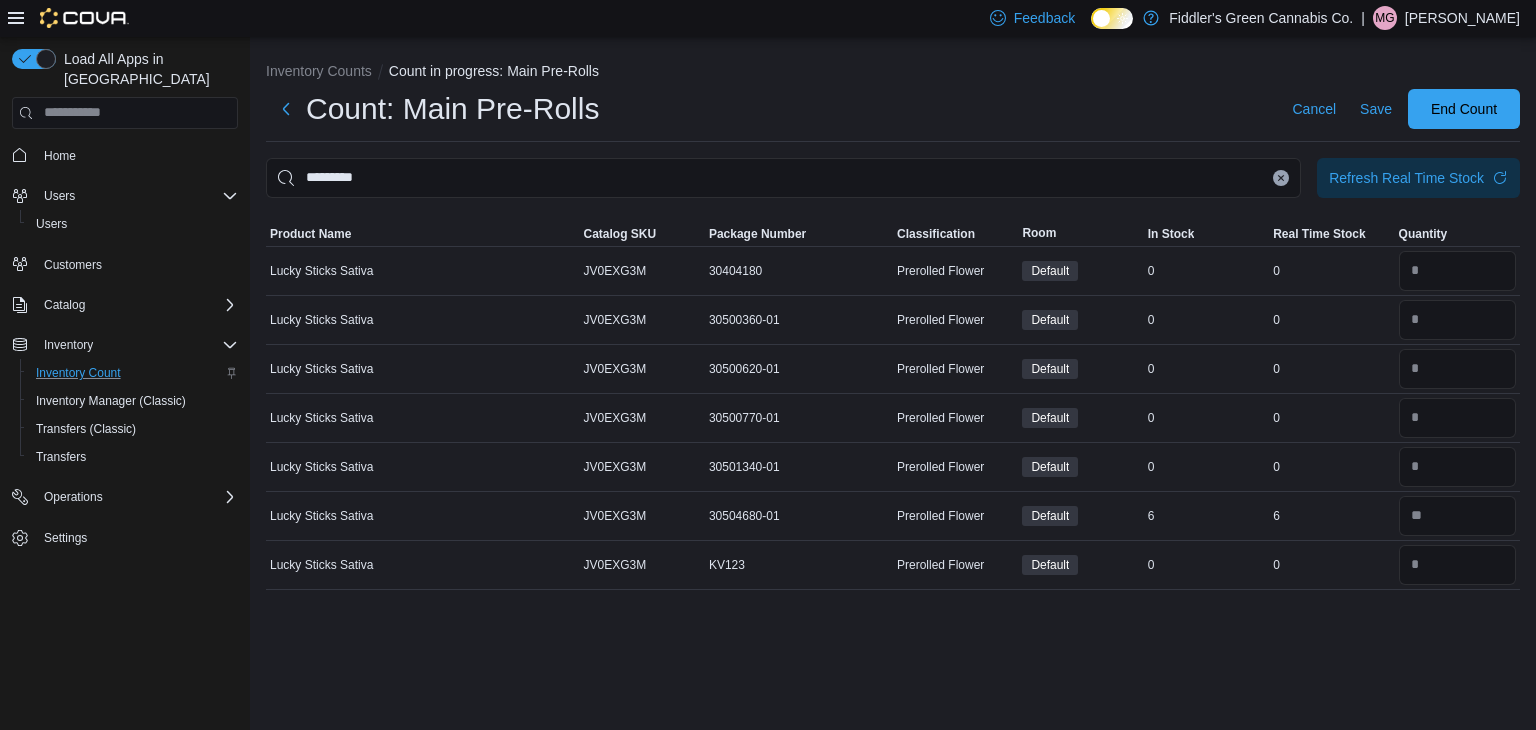 click on "Inventory Counts Count in progress: Main Pre-Rolls Count: Main Pre-Rolls  Cancel Save End Count ********* Refresh Real Time Stock Sorting This table contains 7 rows. Product Name Catalog SKU Package Number Classification Room In Stock Real Time Stock Quantity Lucky Sticks Sativa Catalog SKU JV0EXG3M Package Number 30404180 Prerolled Flower Default In Stock 0  Real Time Stock 0  Lucky Sticks Sativa Catalog SKU JV0EXG3M Package Number 30500360-01 Prerolled Flower Default In Stock 0  Real Time Stock 0  Lucky Sticks Sativa Catalog SKU JV0EXG3M Package Number 30500620-01 Prerolled Flower Default In Stock 0  Real Time Stock 0  Lucky Sticks Sativa Catalog SKU JV0EXG3M Package Number 30500770-01 Prerolled Flower Default In Stock 0  Real Time Stock 0  Lucky Sticks Sativa Catalog SKU JV0EXG3M Package Number 30501340-01 Prerolled Flower Default In Stock 0  Real Time Stock 0  Lucky Sticks Sativa Catalog SKU JV0EXG3M Package Number 30504680-01 Prerolled Flower Default In Stock 6  Real Time Stock 6  Lucky Sticks Sativa 0" at bounding box center [893, 384] 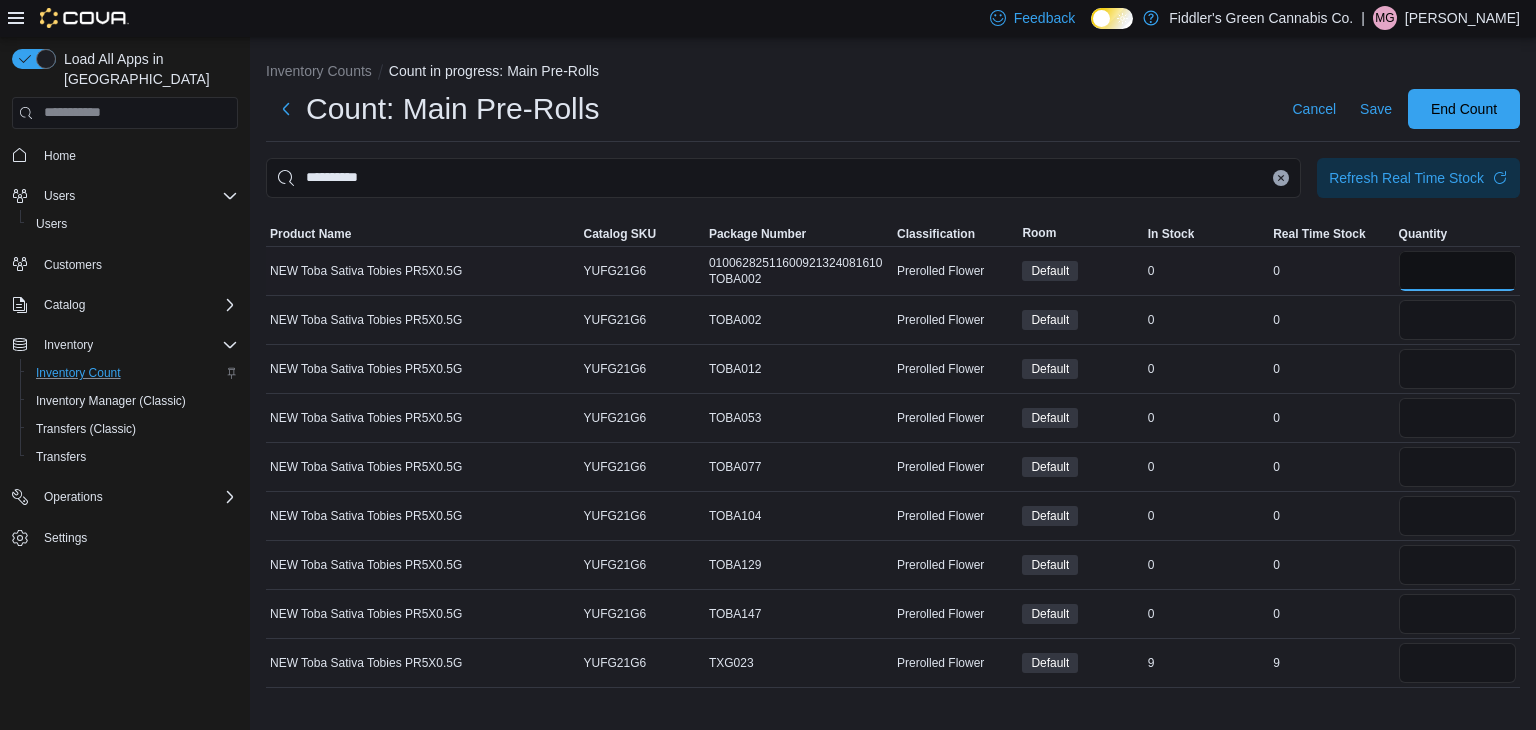 click at bounding box center [1457, 271] 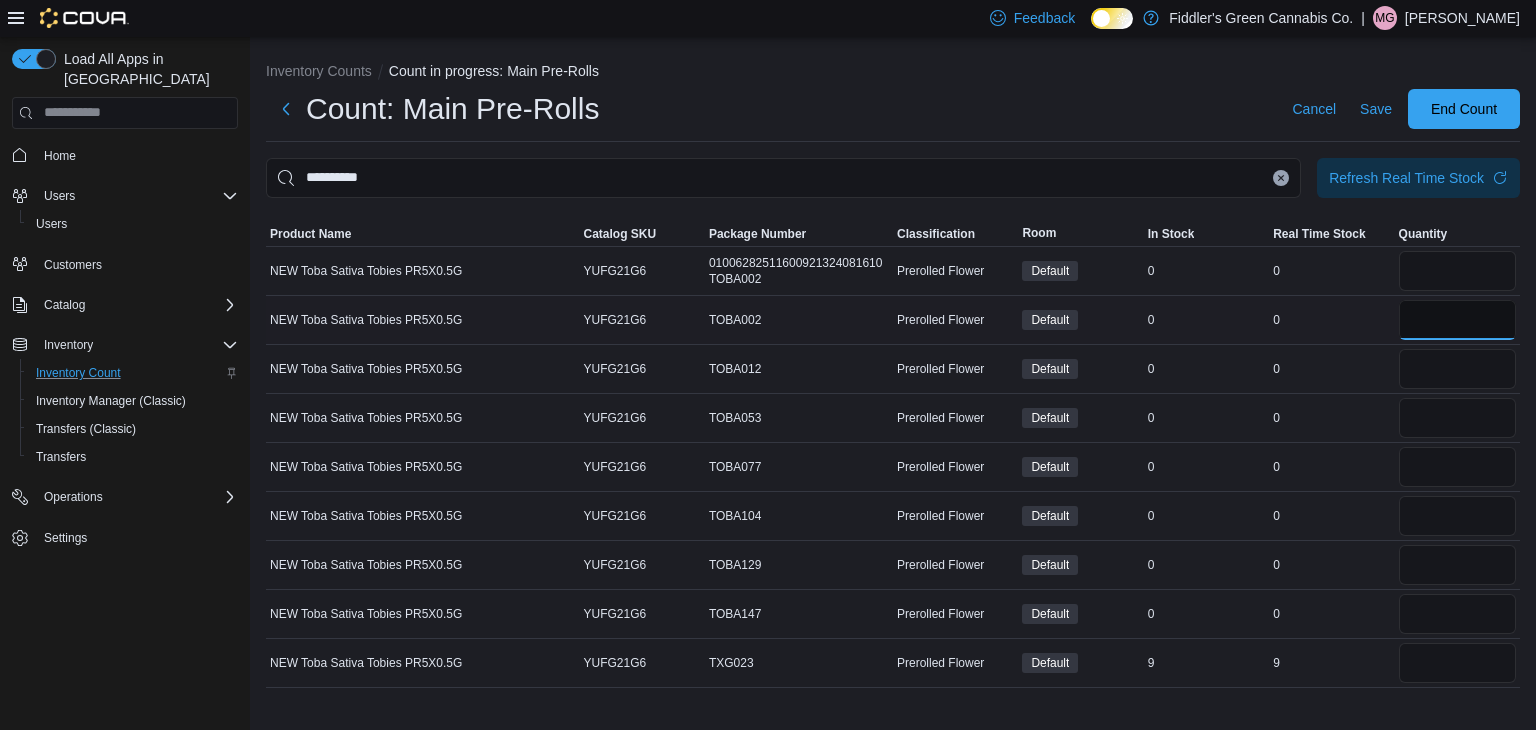 click at bounding box center [1457, 320] 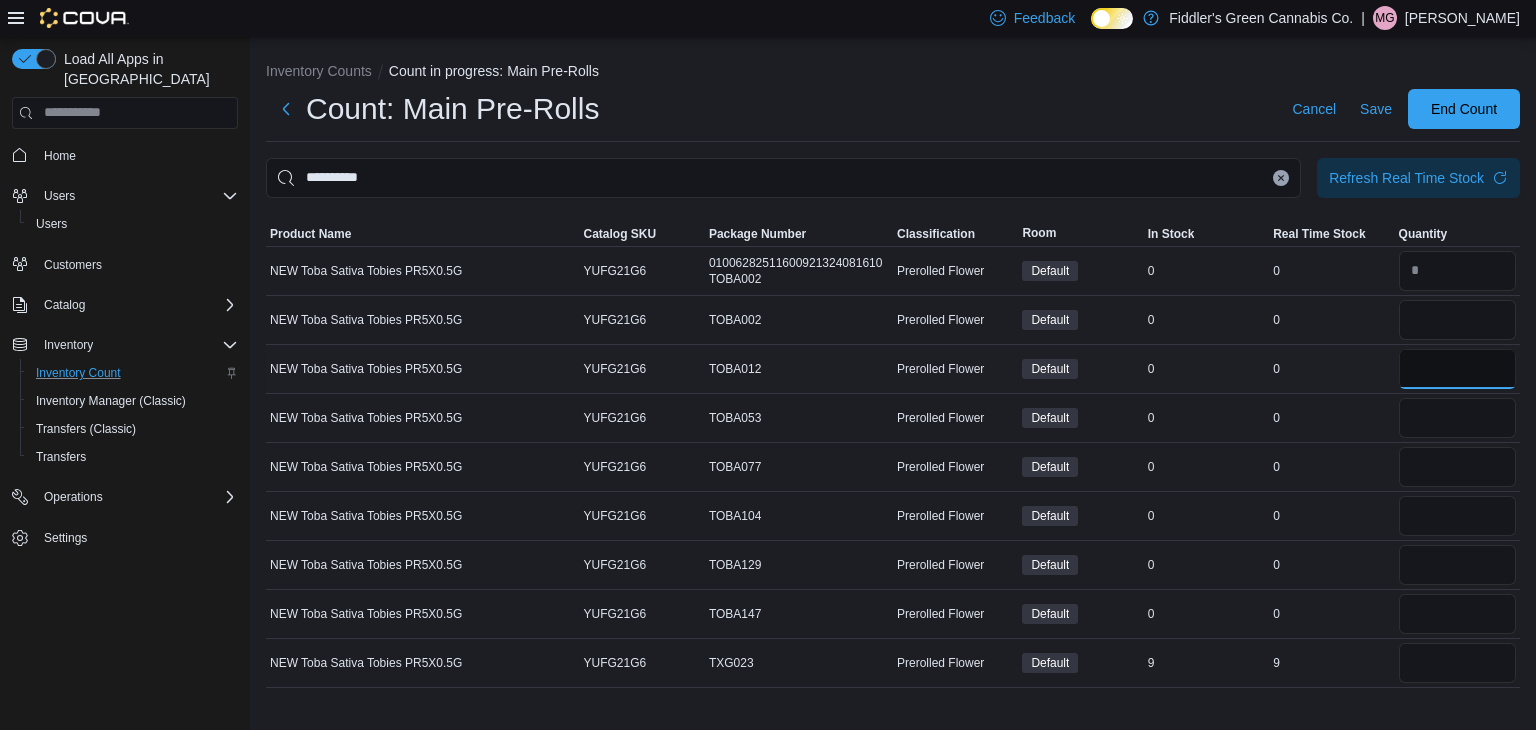 click at bounding box center (1457, 369) 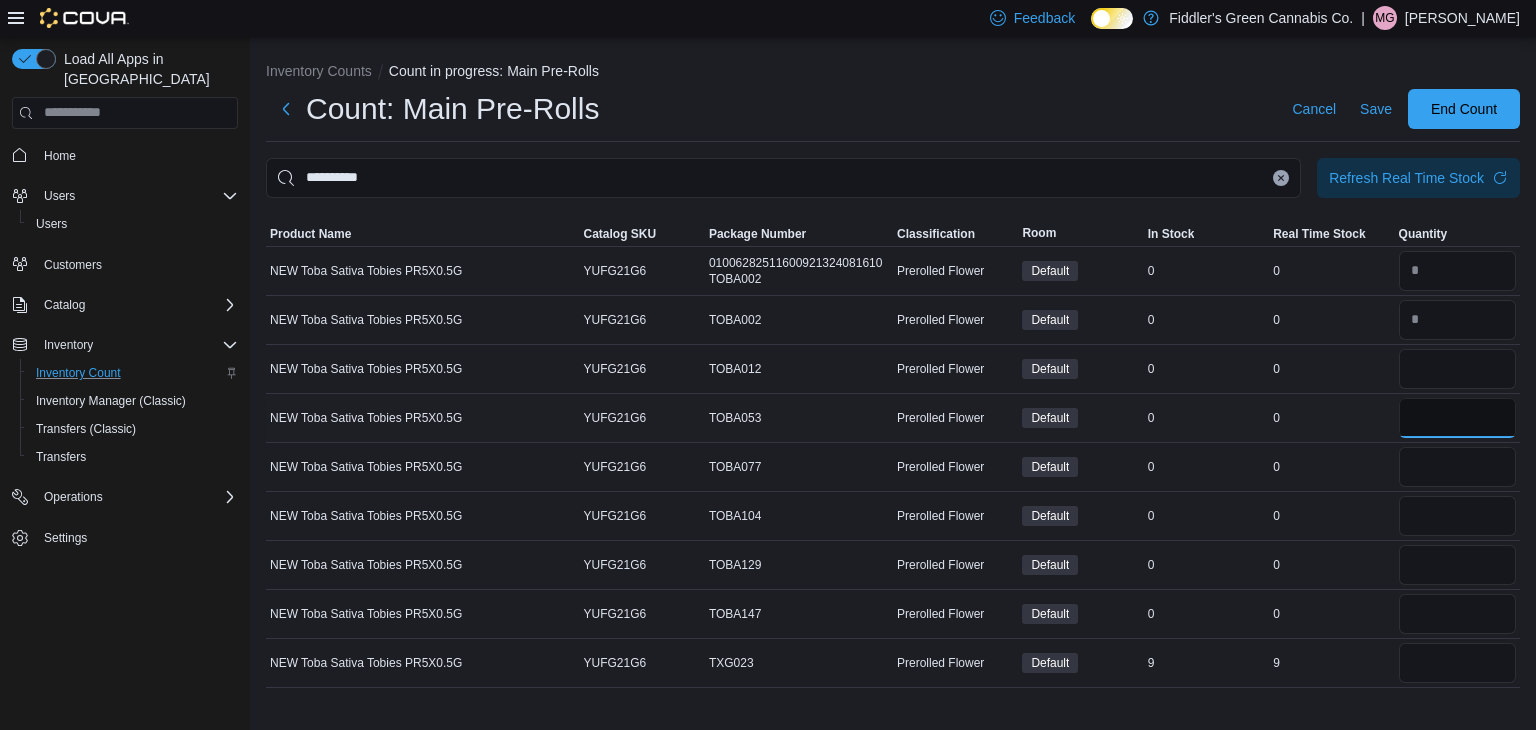 click at bounding box center [1457, 418] 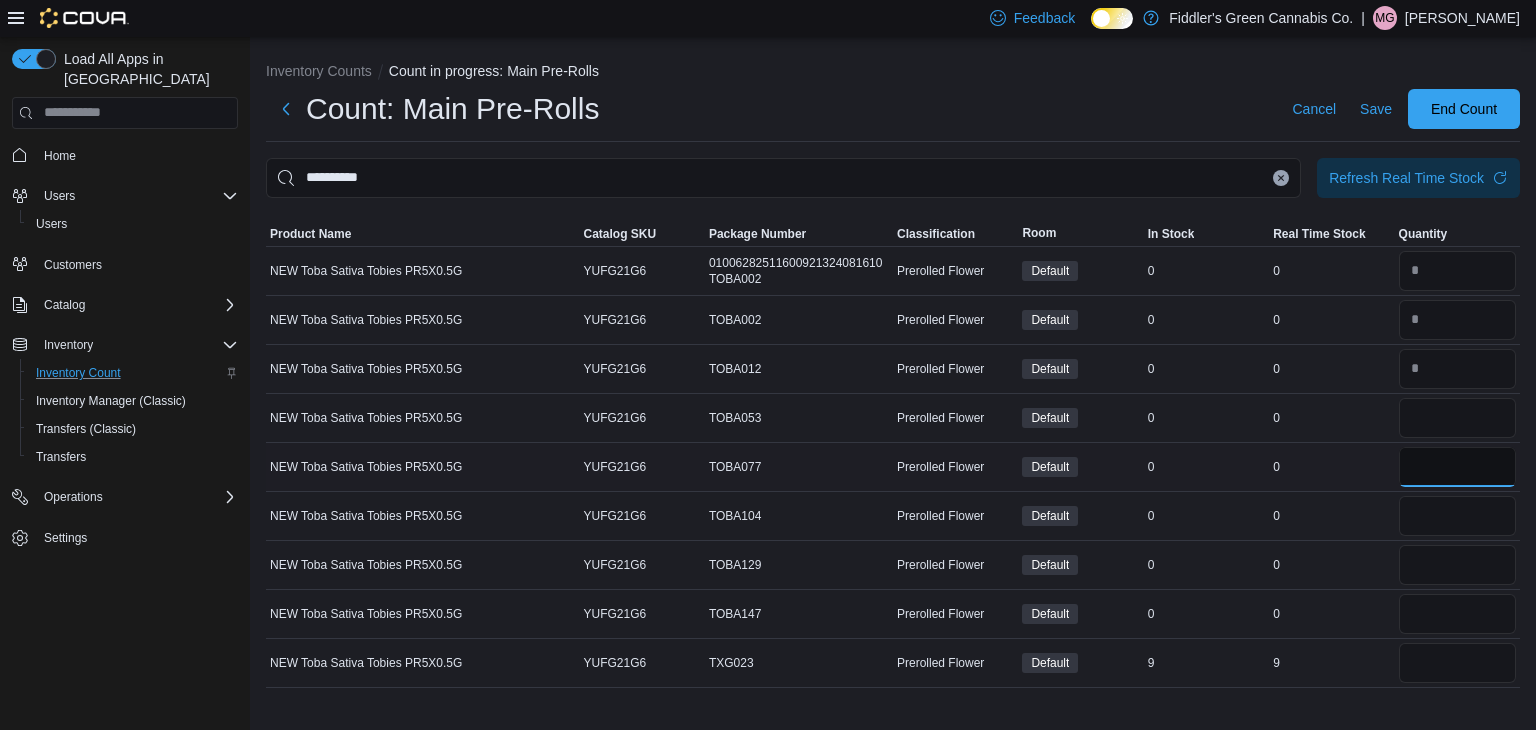 click at bounding box center (1457, 467) 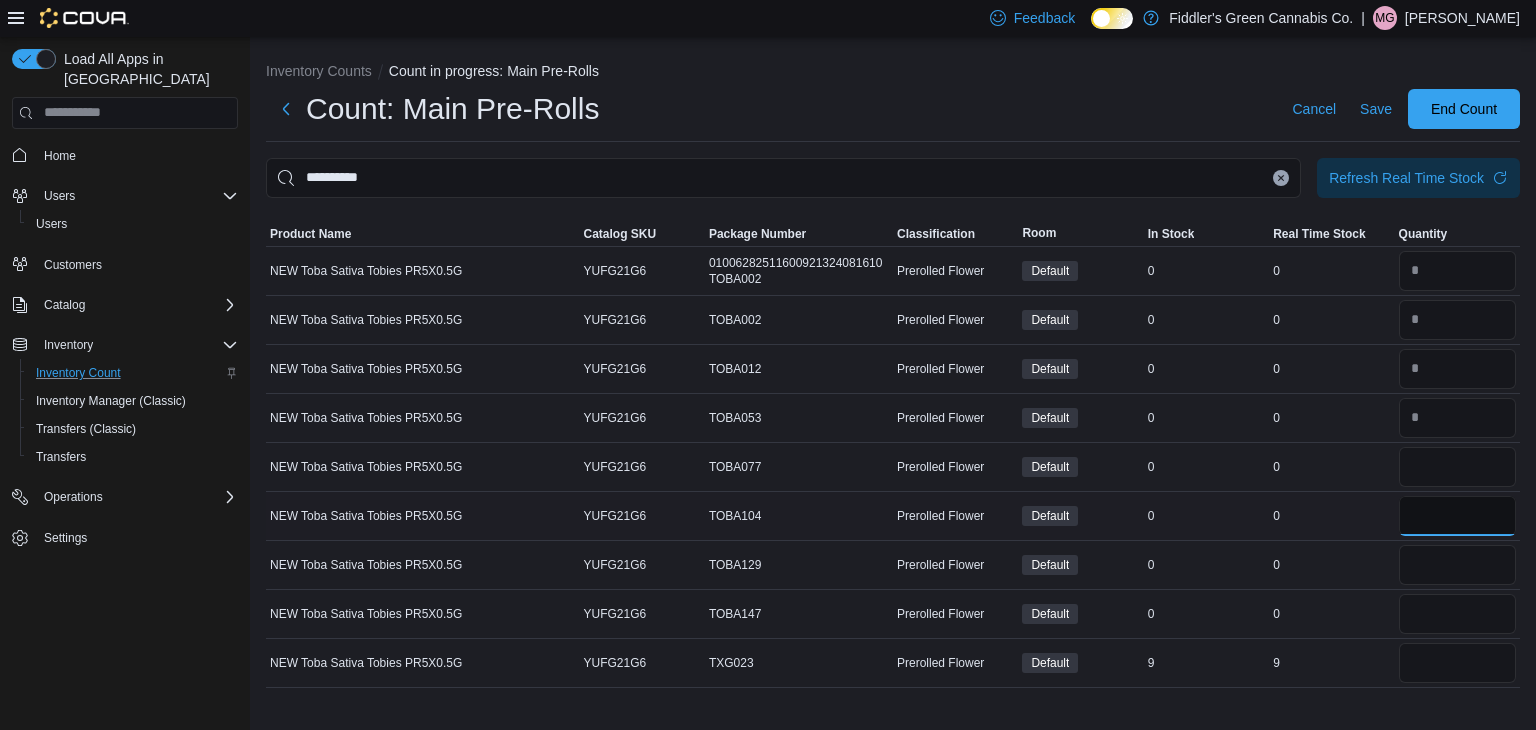 click at bounding box center (1457, 516) 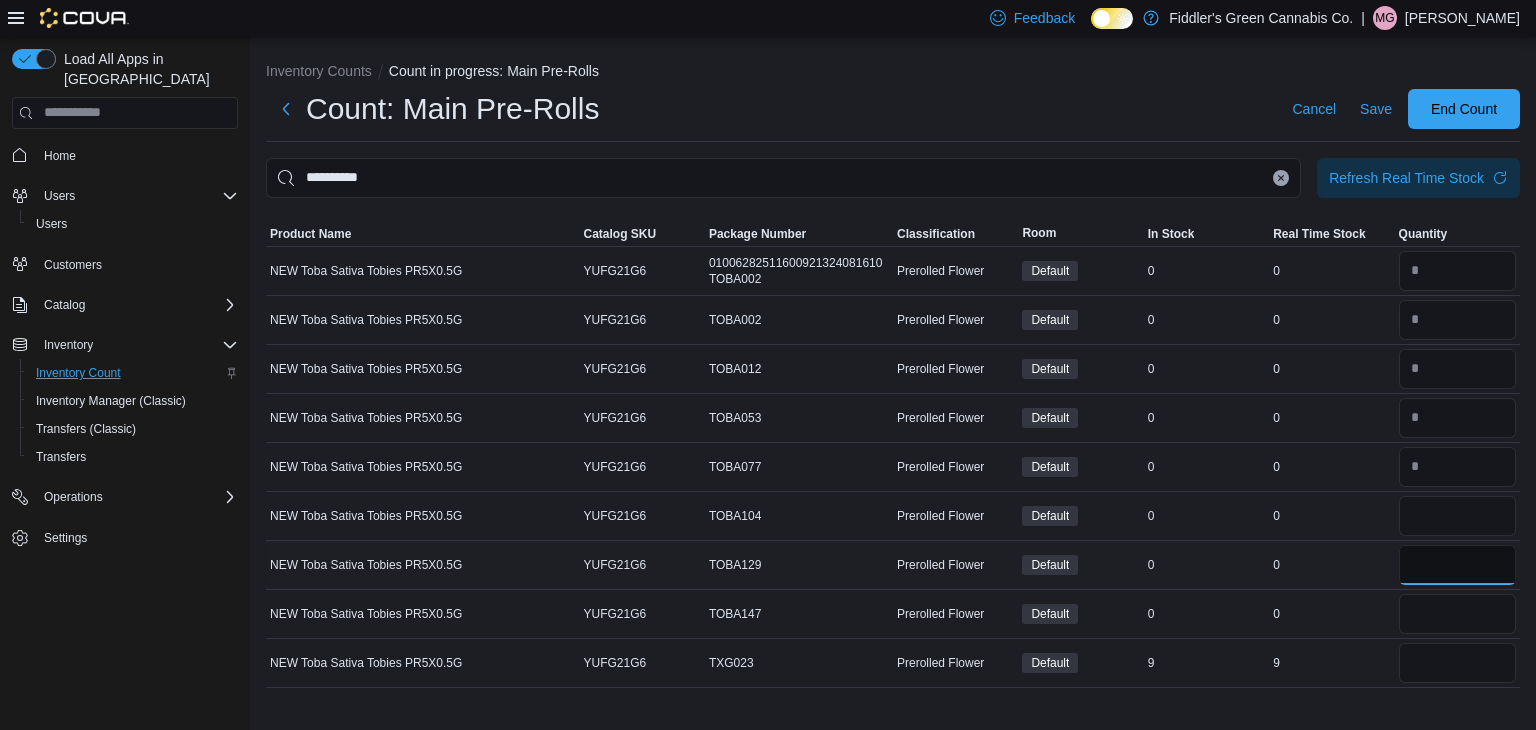 click at bounding box center (1457, 565) 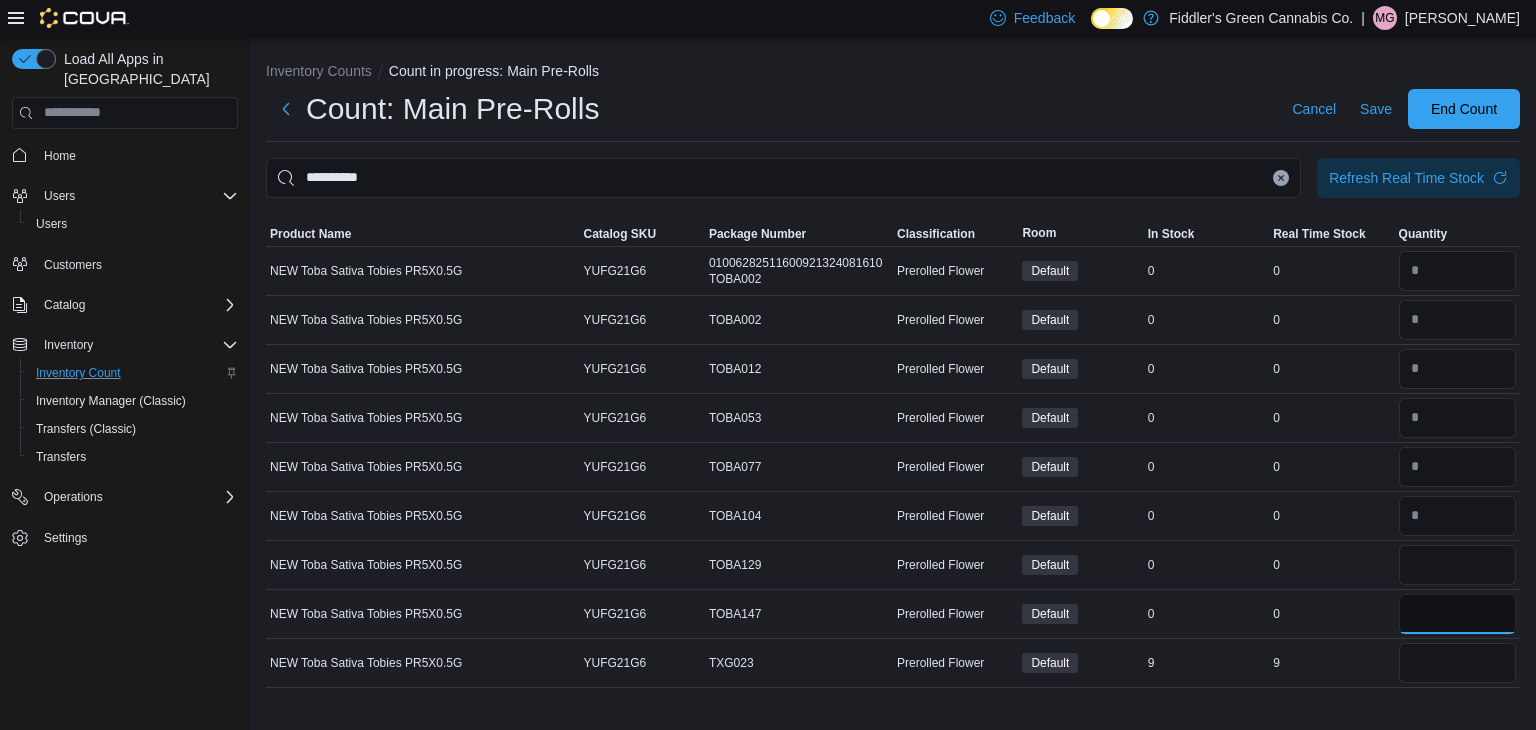 click at bounding box center [1457, 614] 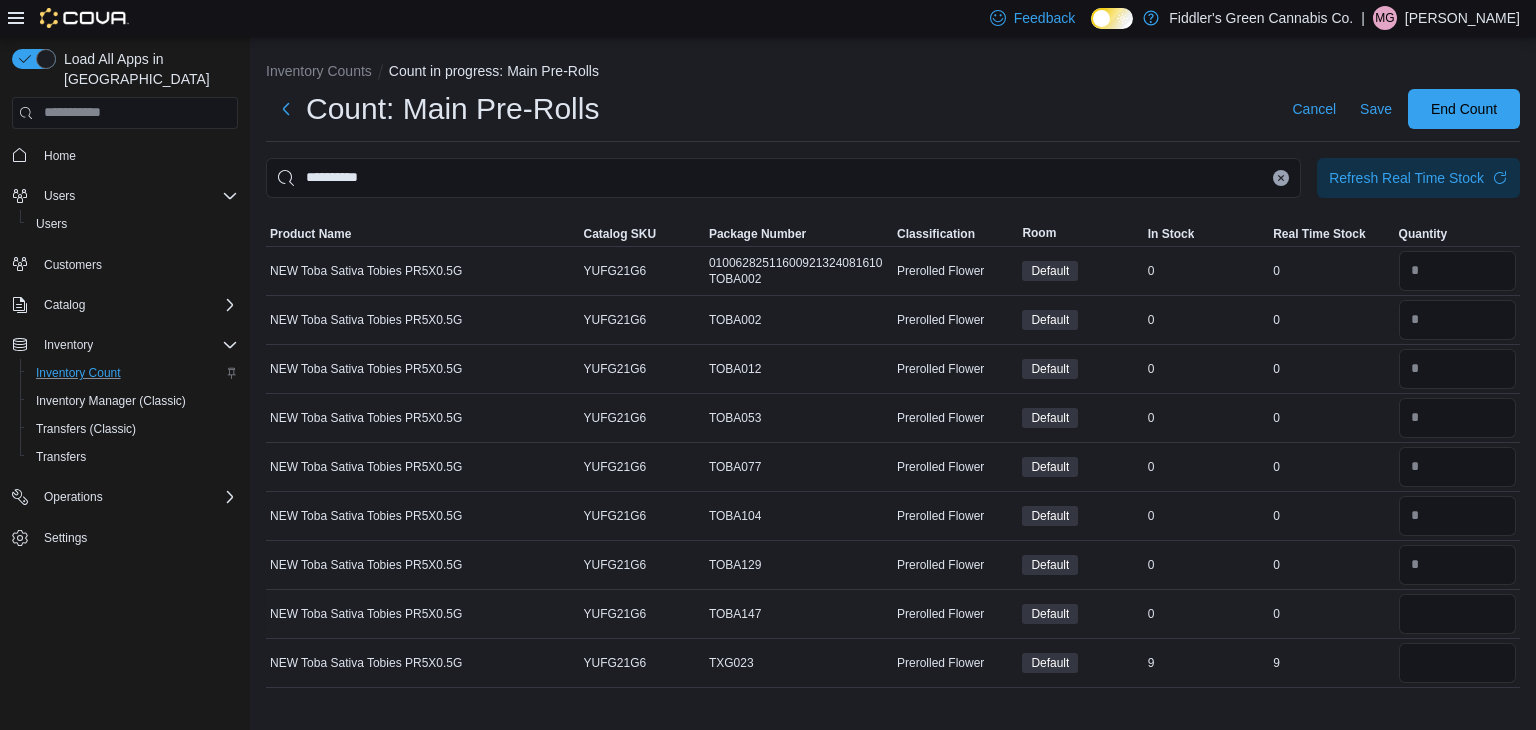 click on "0" at bounding box center [1331, 614] 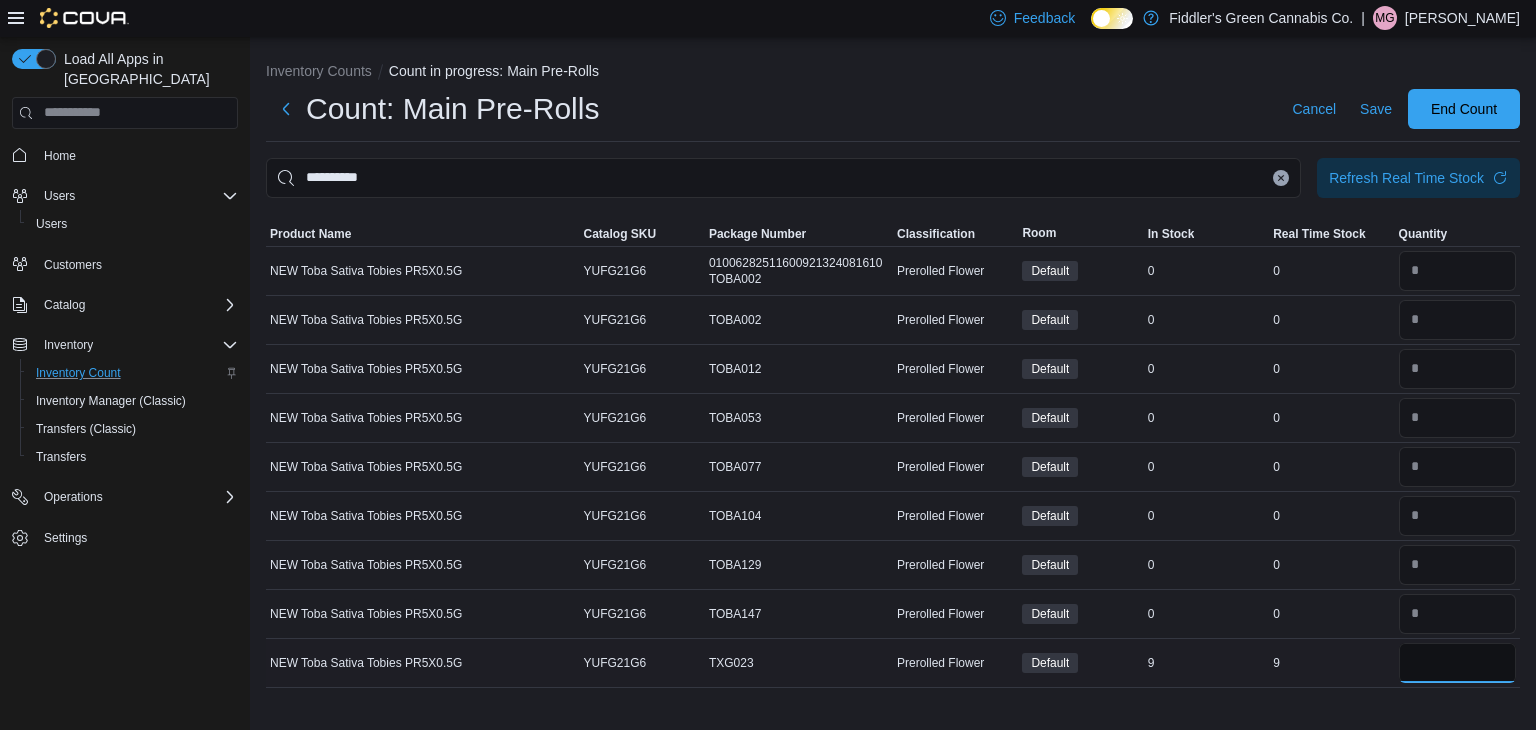 click at bounding box center [1457, 663] 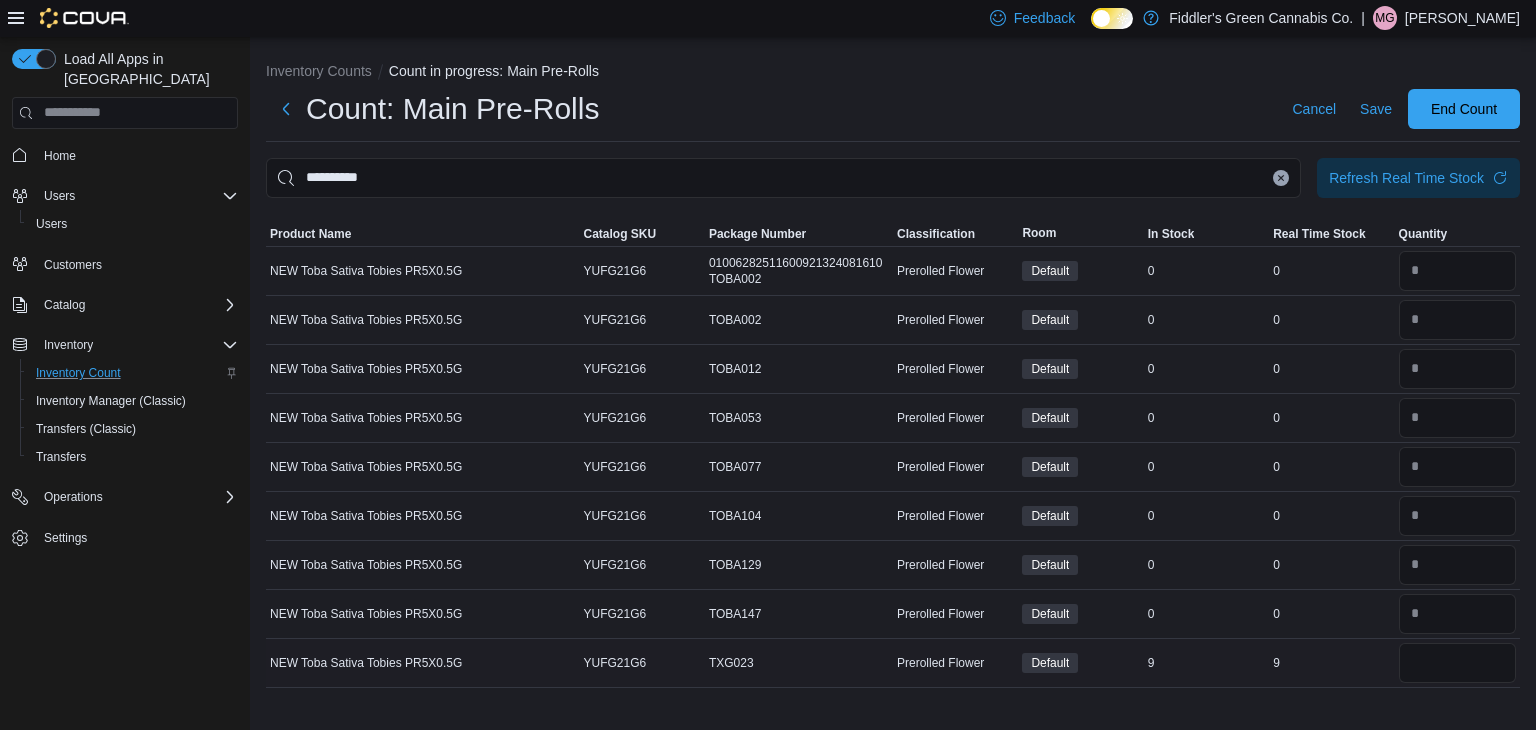 click on "Real Time Stock 9" at bounding box center (1331, 662) 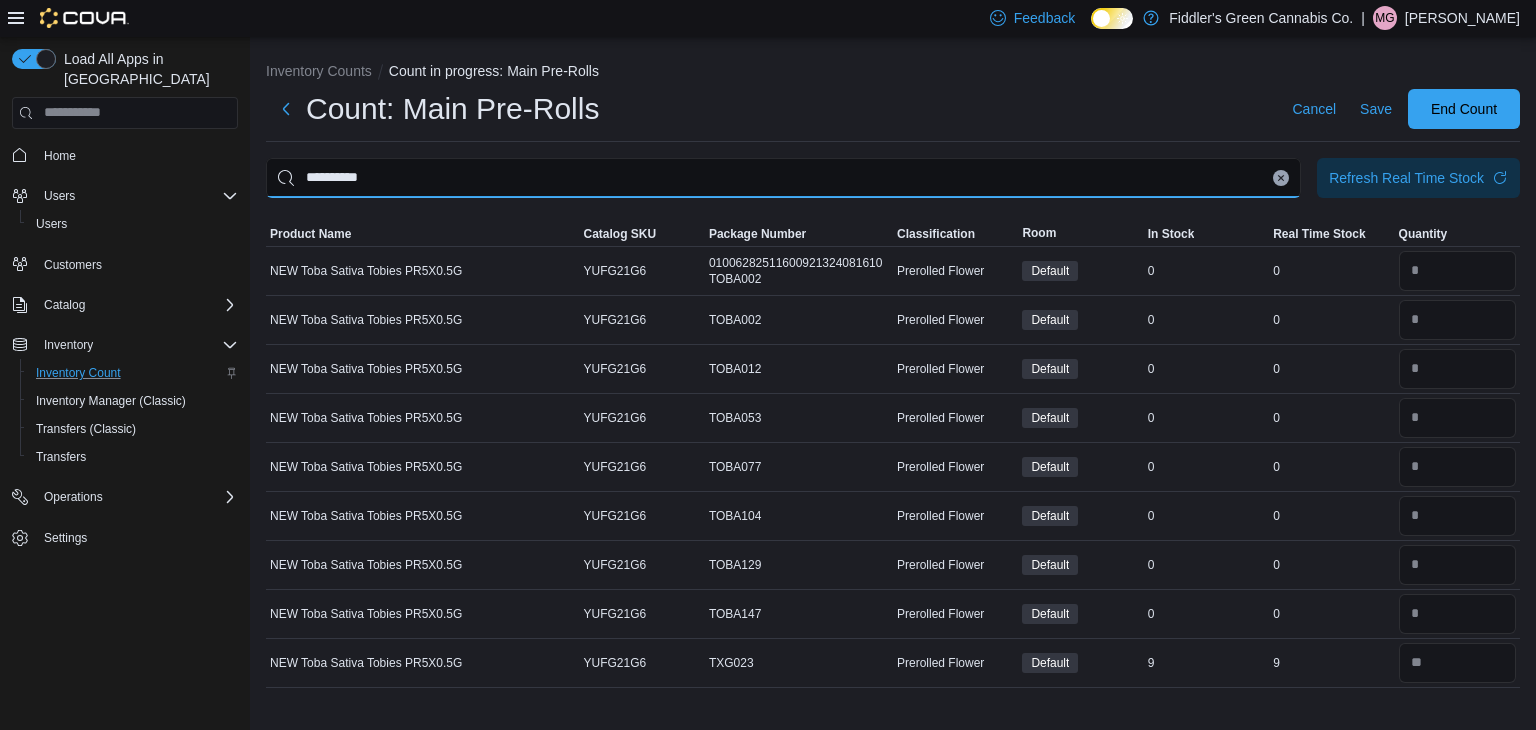 click on "**********" at bounding box center (783, 178) 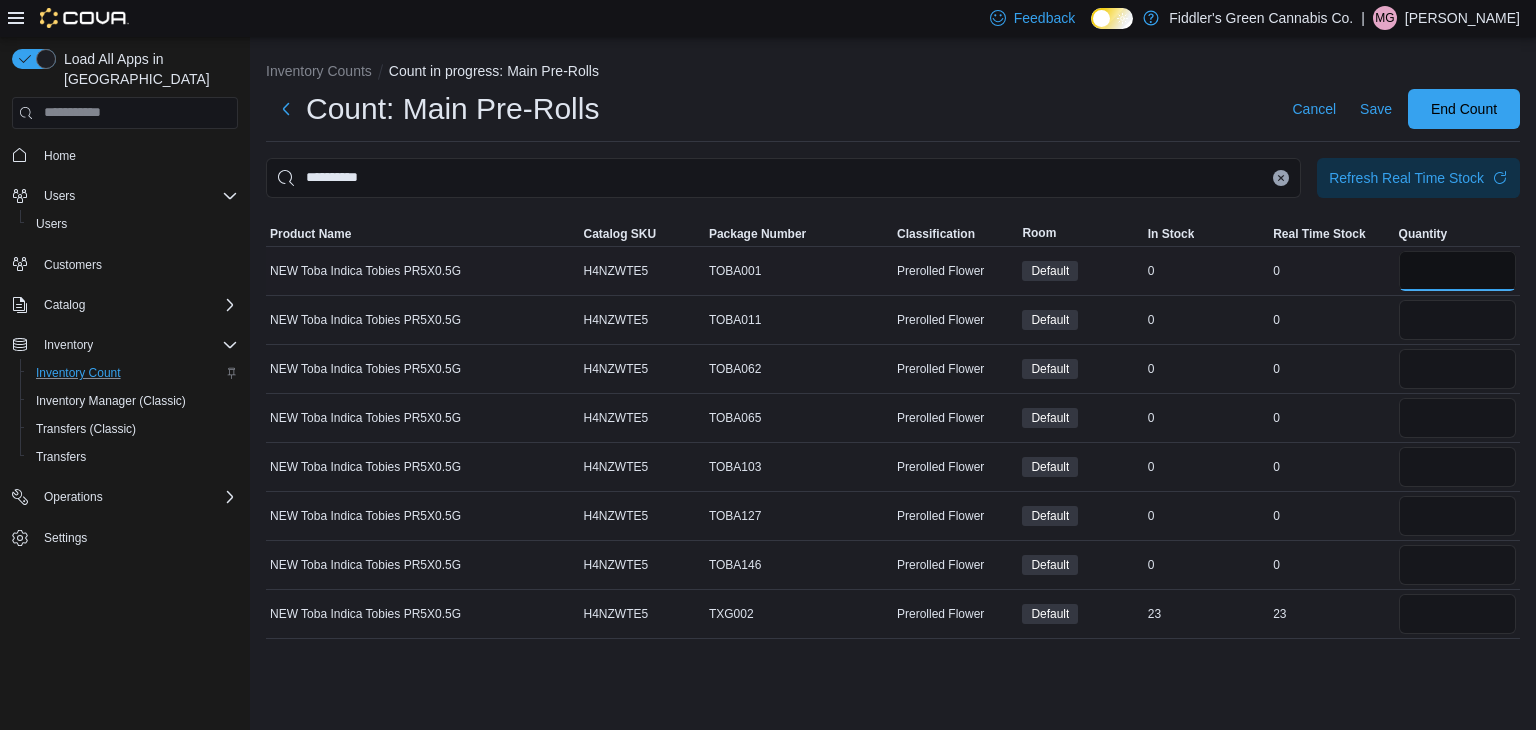 click at bounding box center [1457, 271] 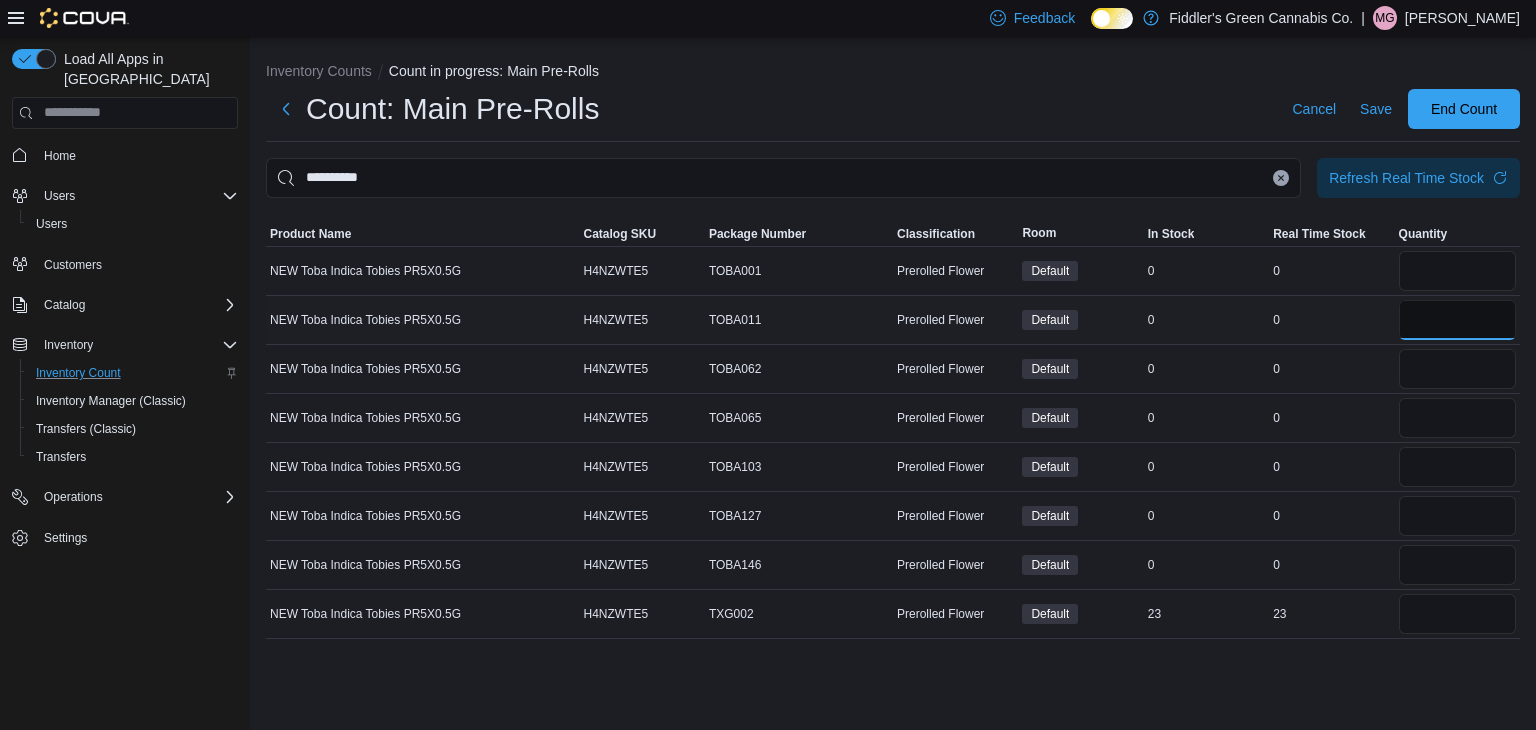 click at bounding box center (1457, 320) 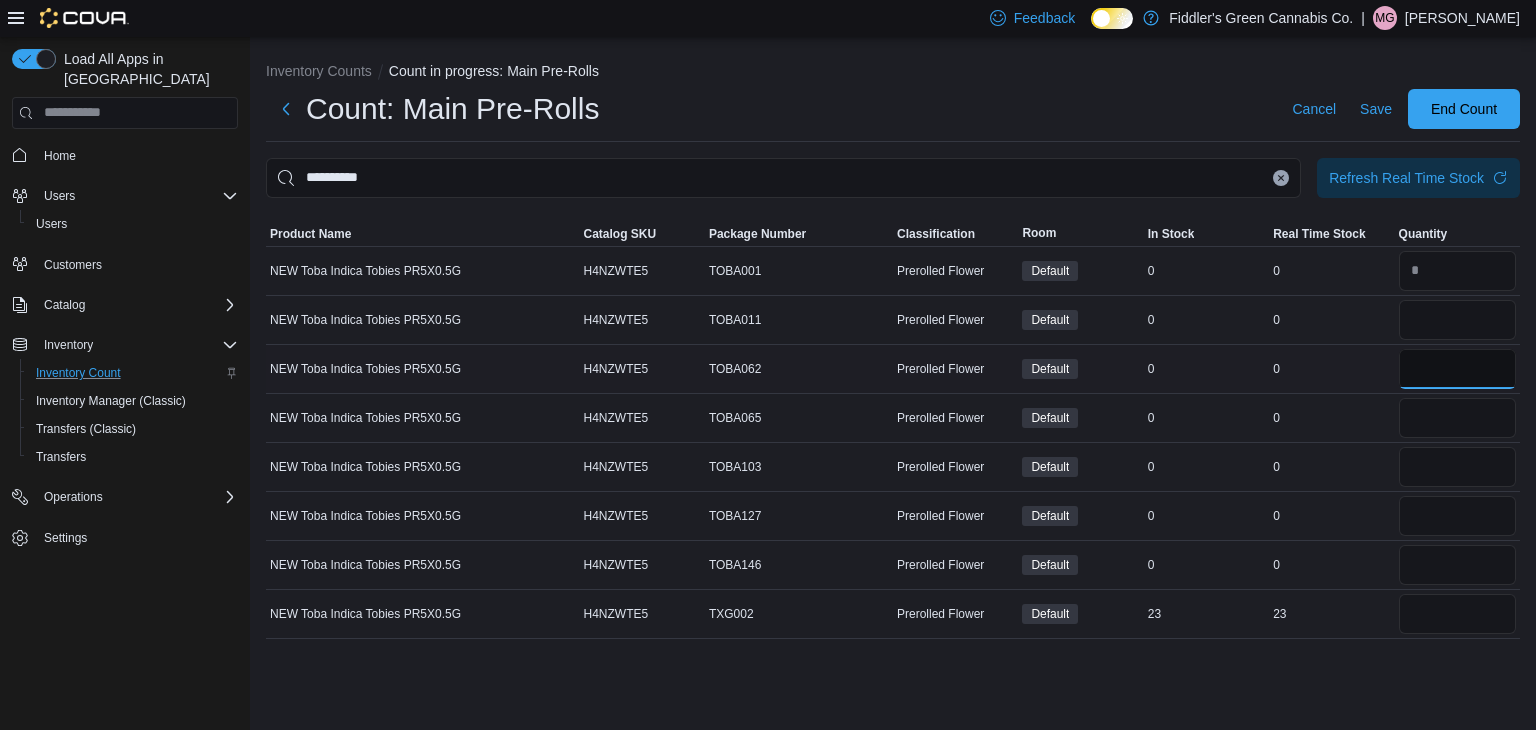 click at bounding box center [1457, 369] 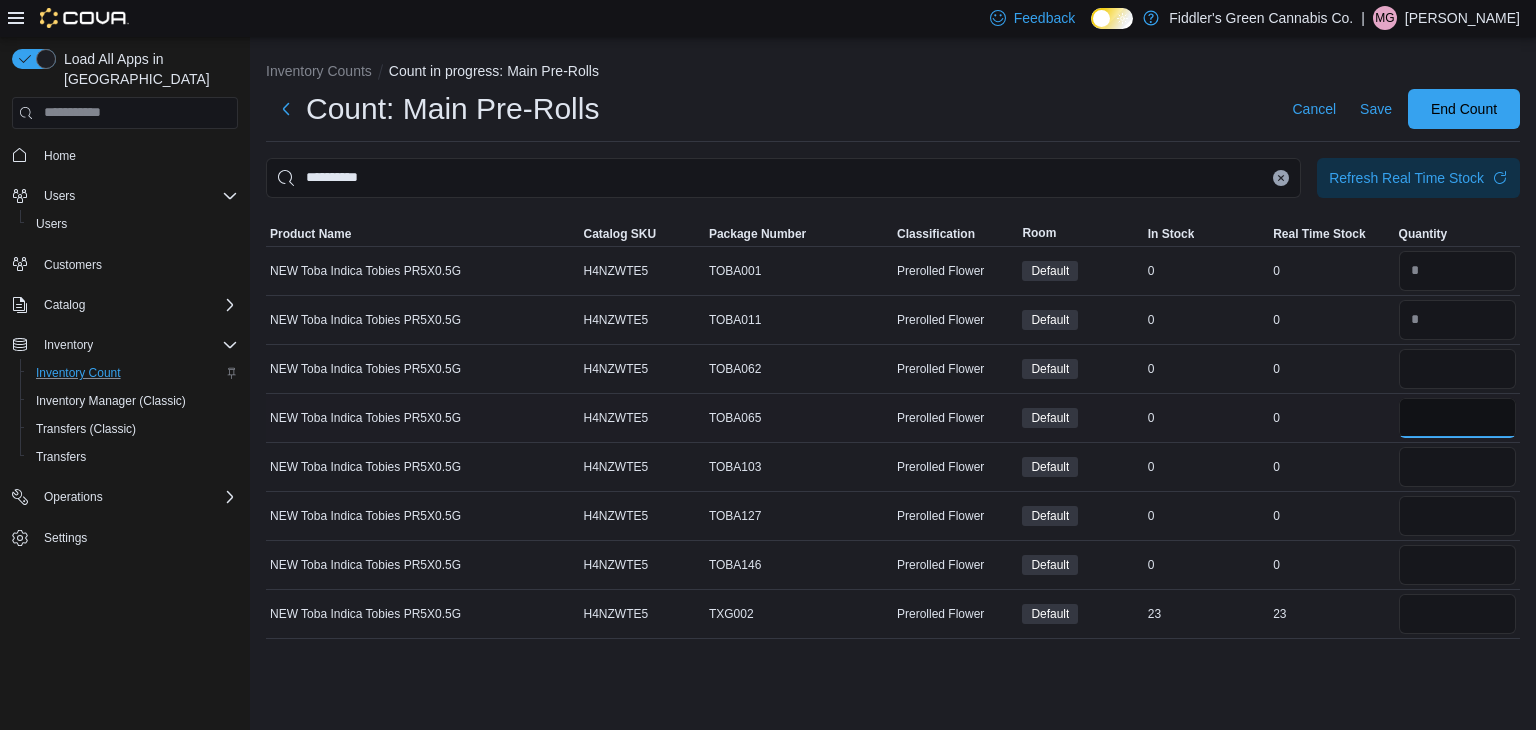 click at bounding box center [1457, 418] 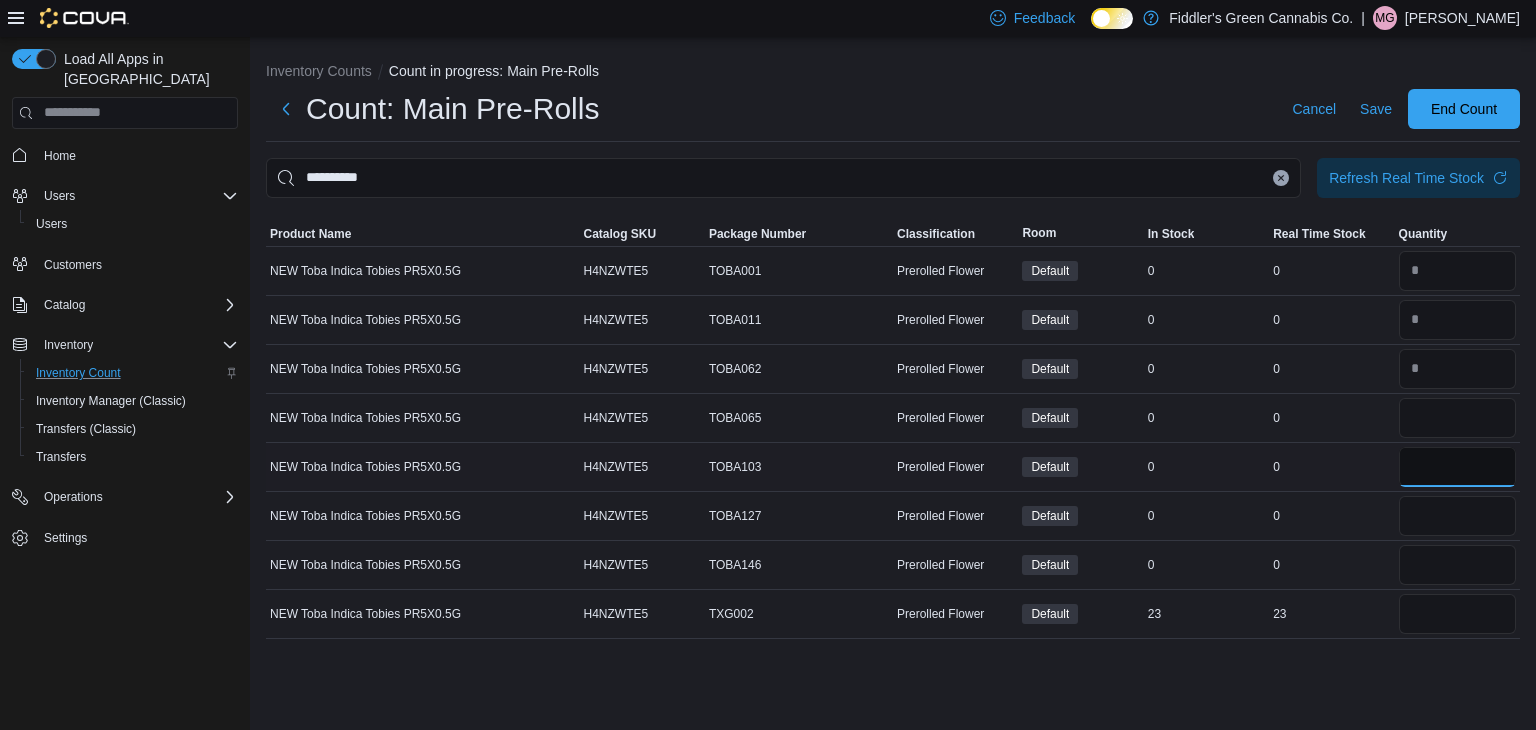 click at bounding box center (1457, 467) 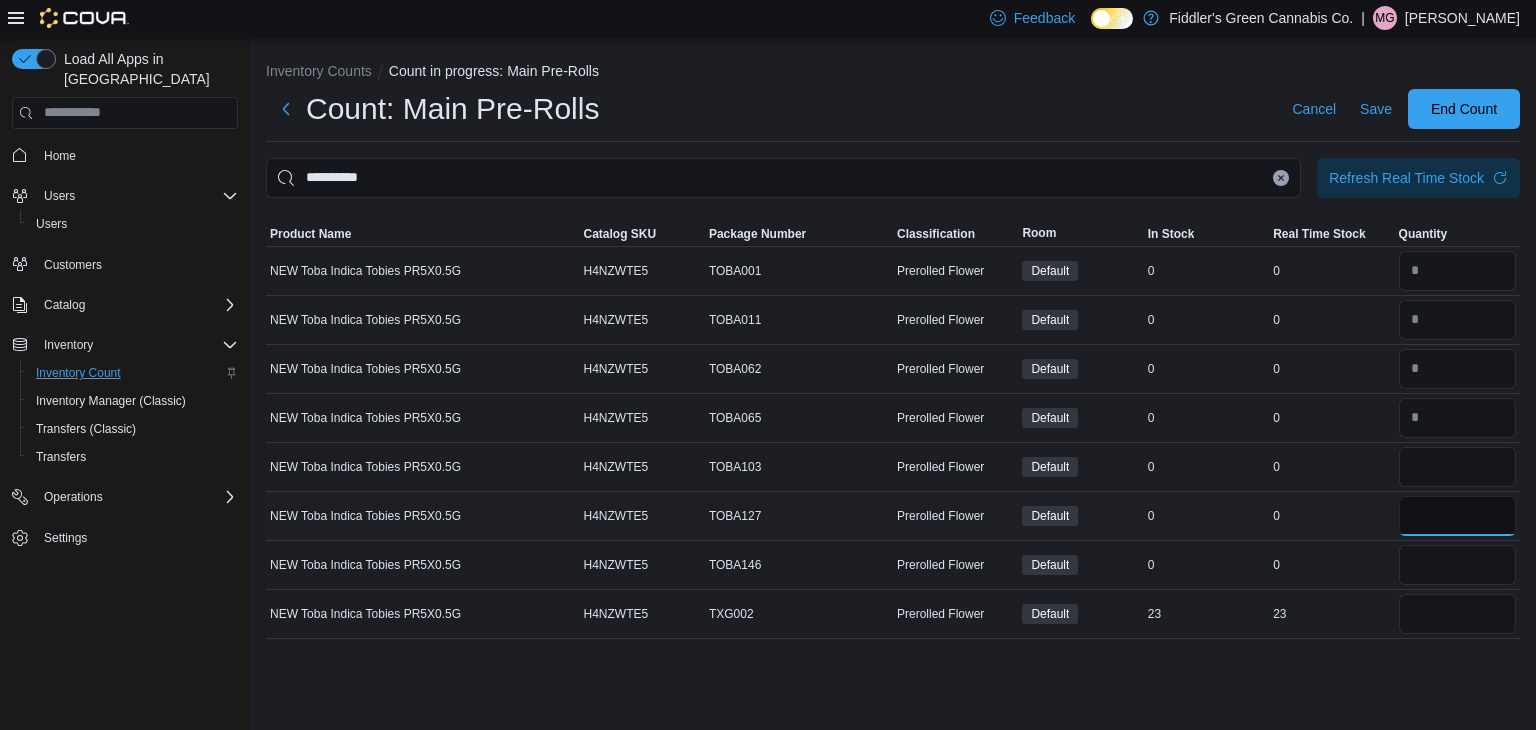 click at bounding box center (1457, 516) 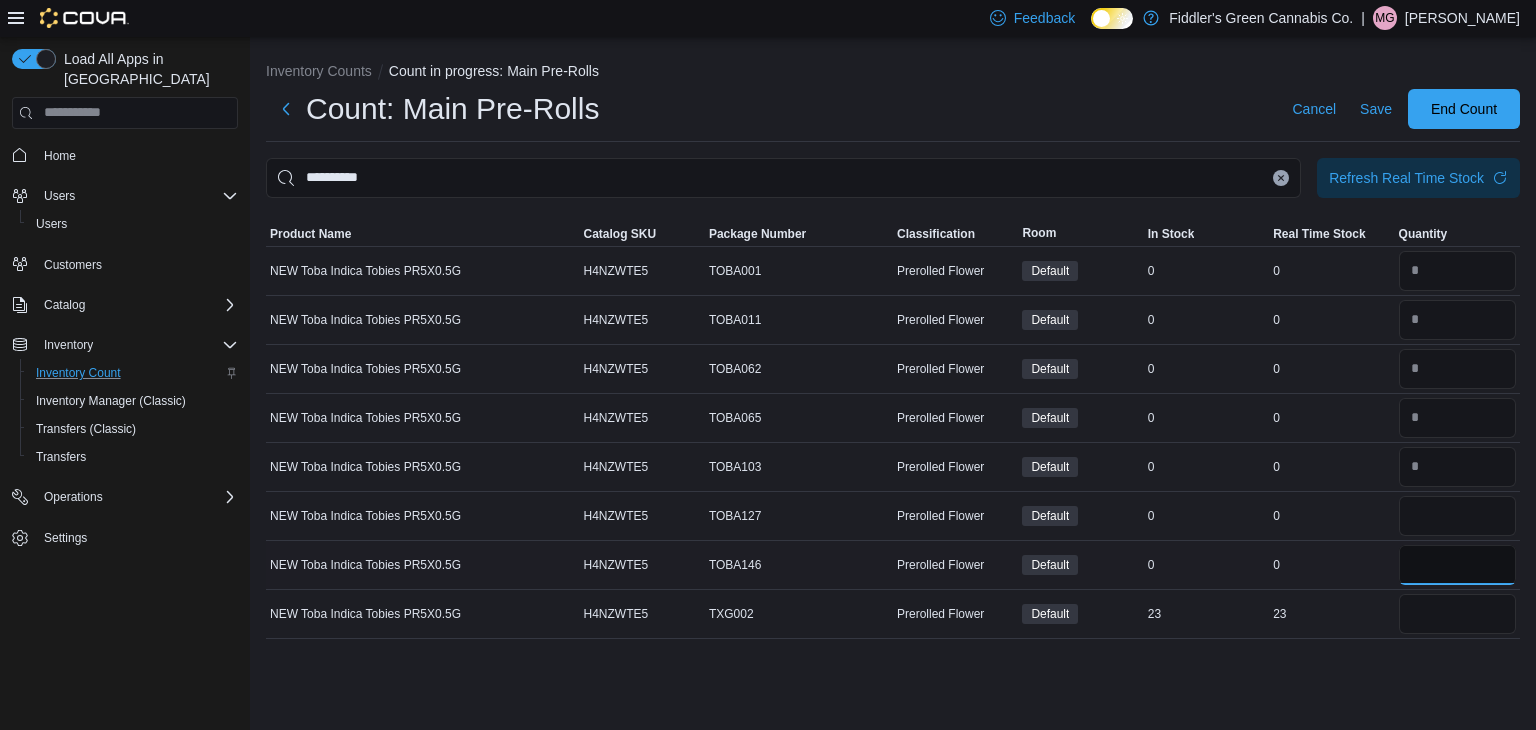 click at bounding box center [1457, 565] 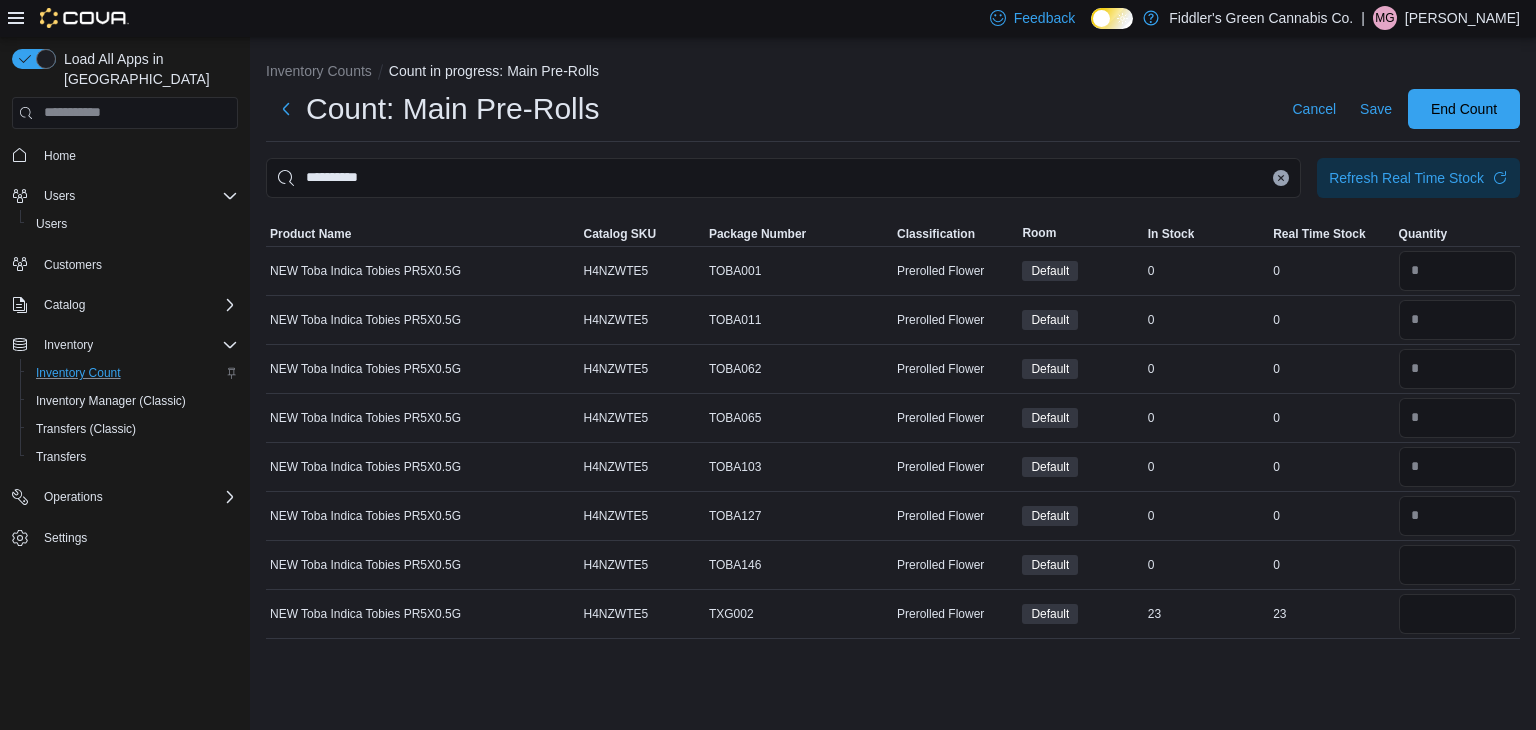 click on "**********" at bounding box center [893, 384] 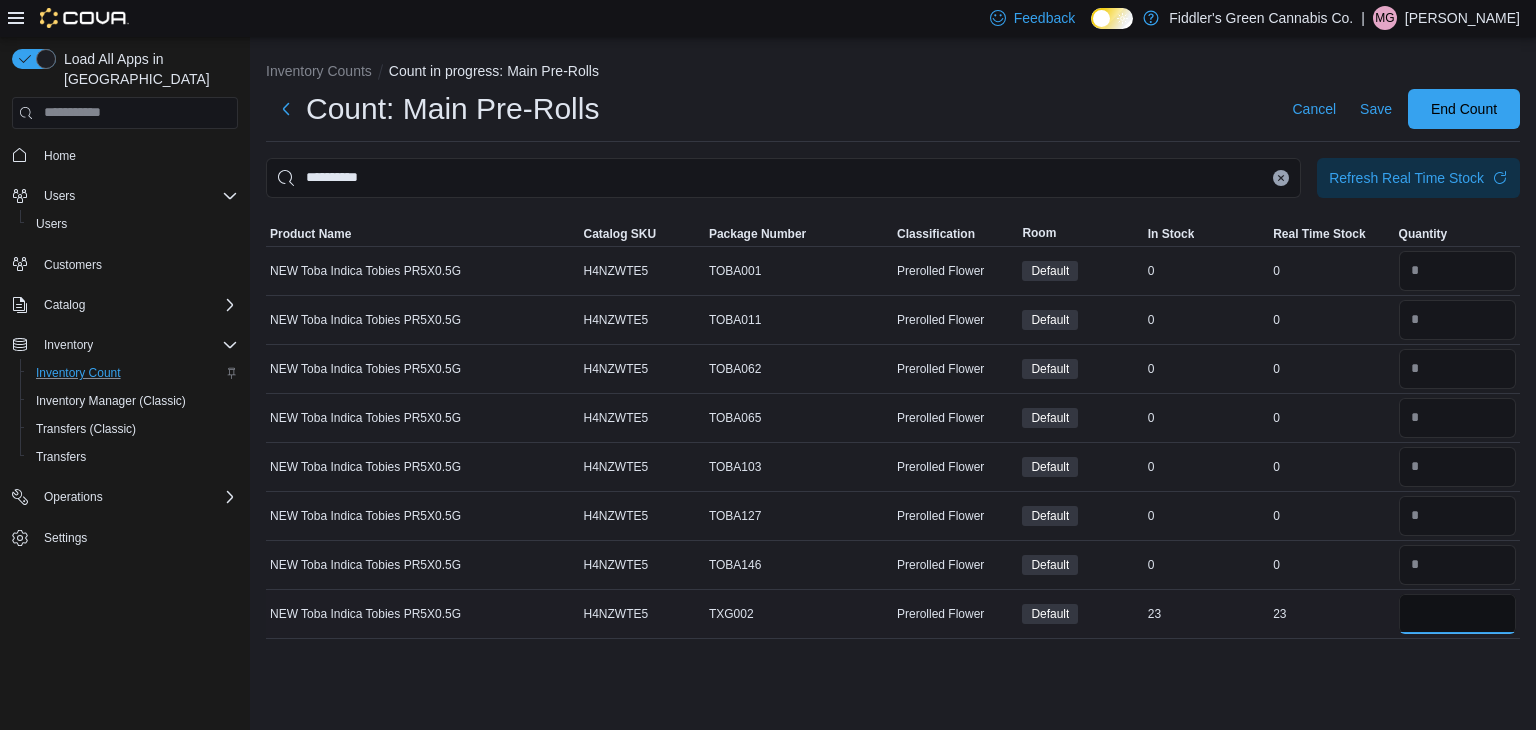 click at bounding box center (1457, 614) 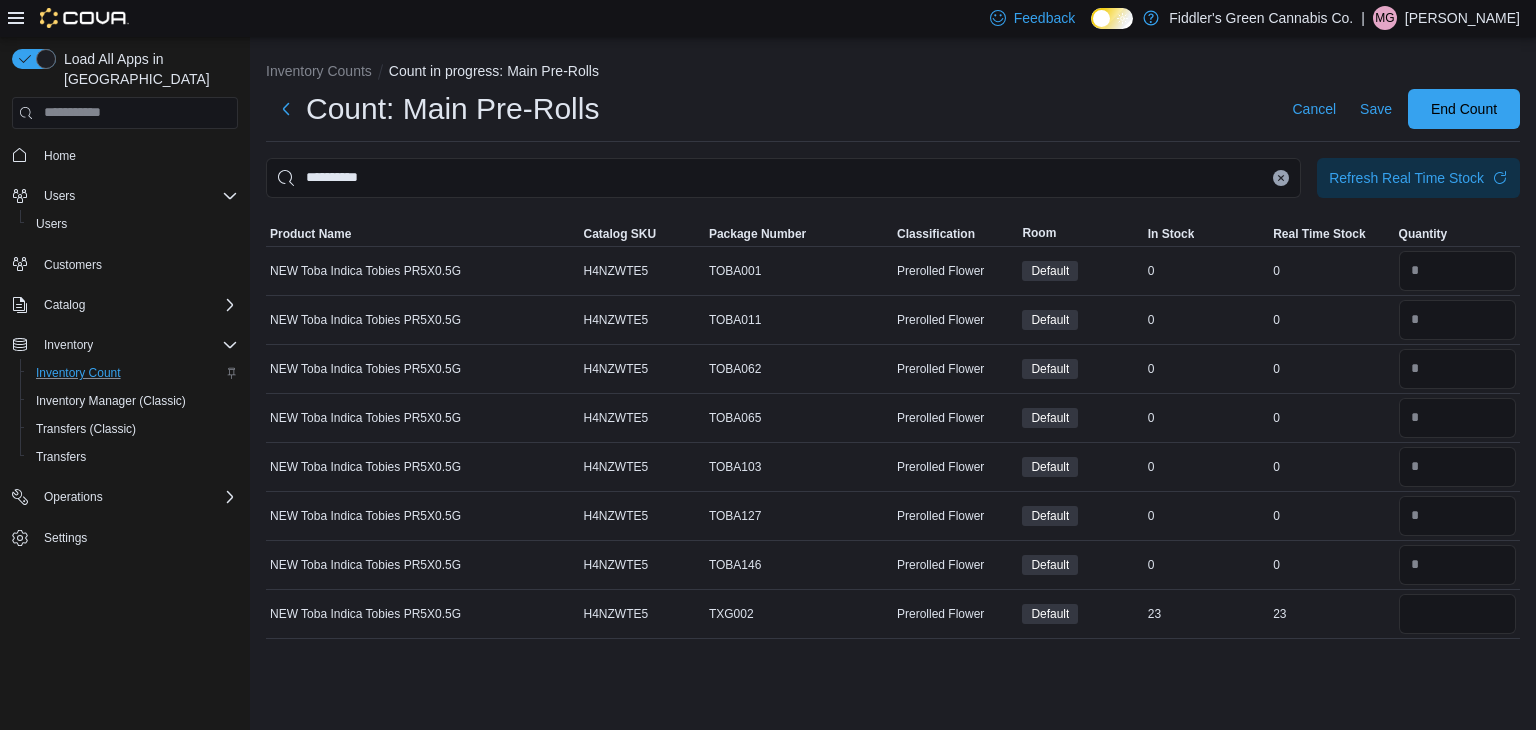 click on "**********" at bounding box center [893, 384] 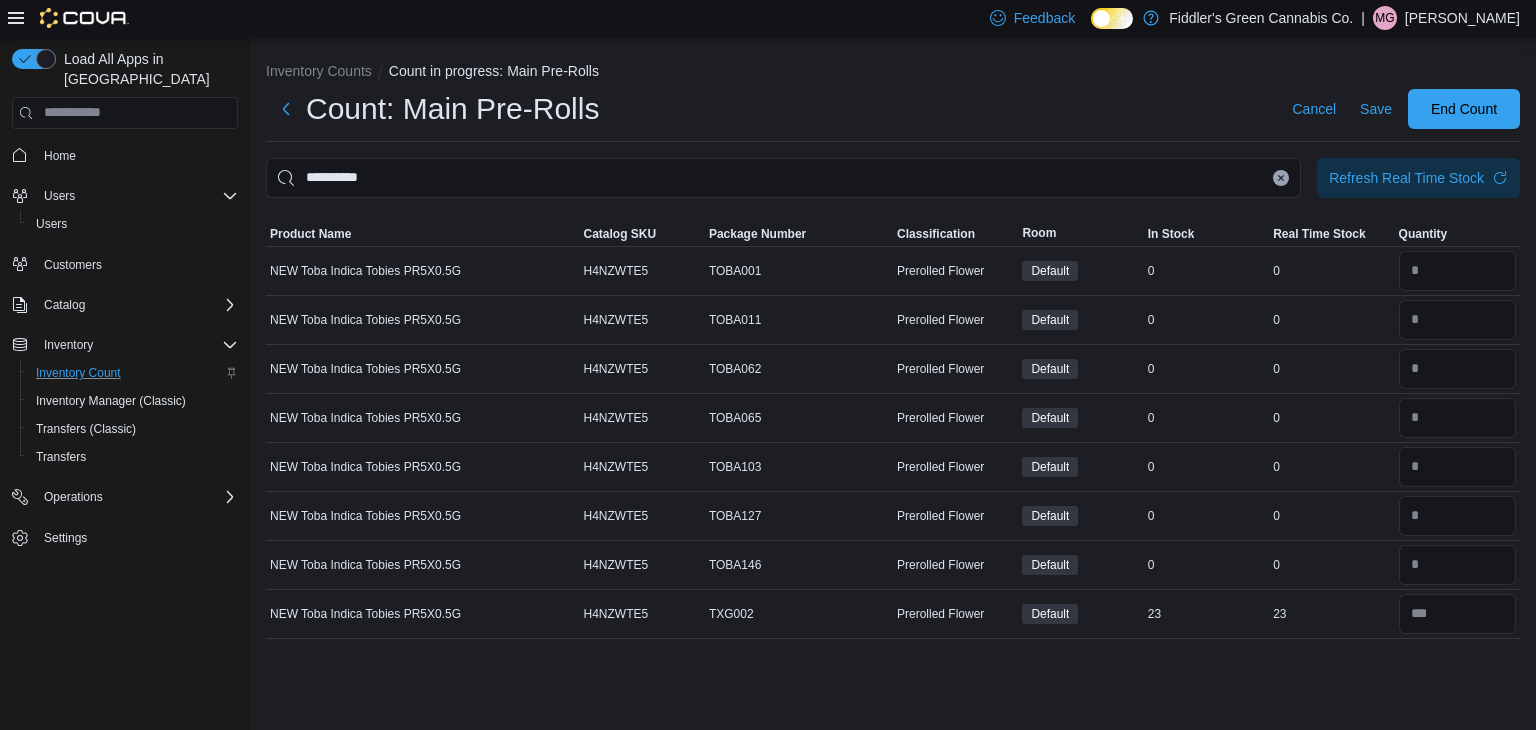 click 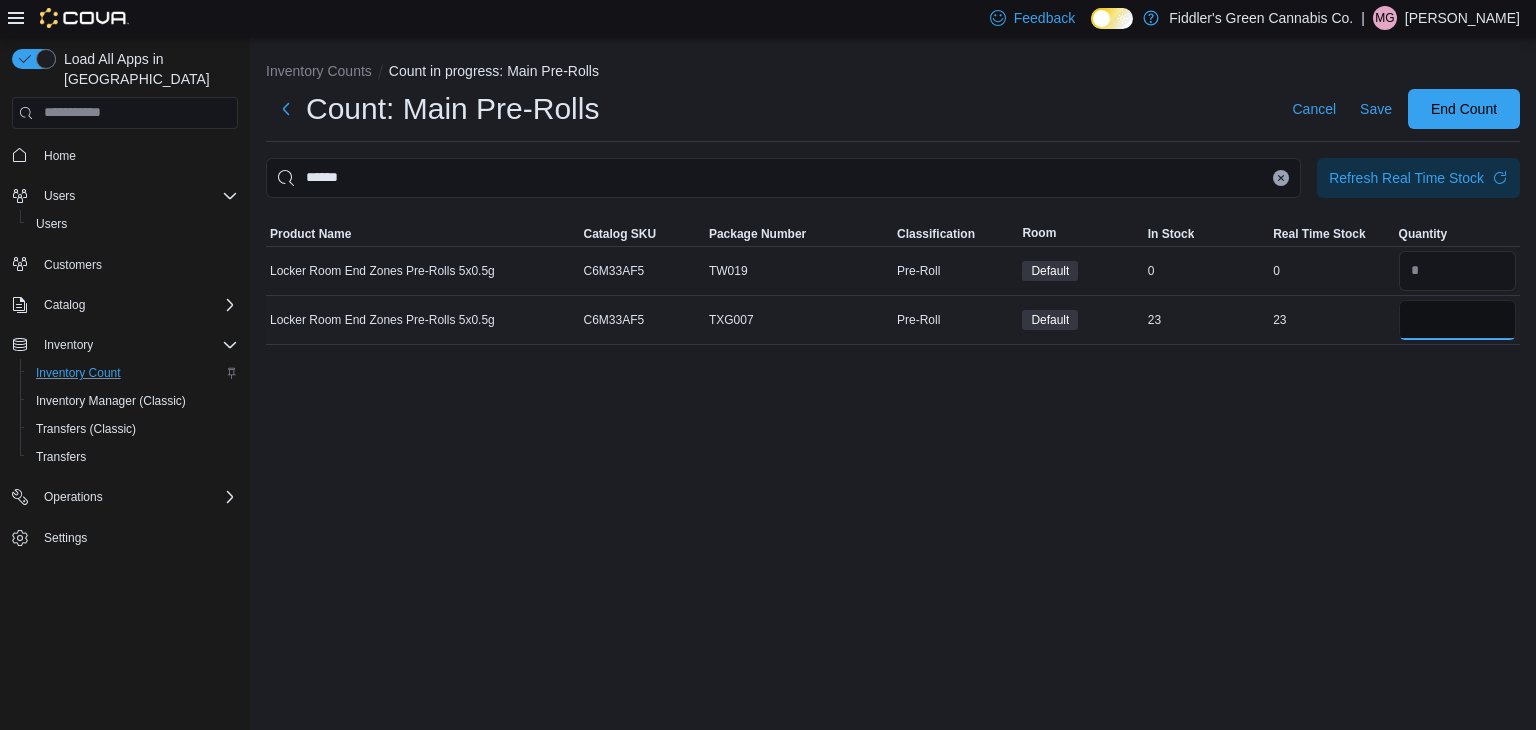 click at bounding box center [1457, 320] 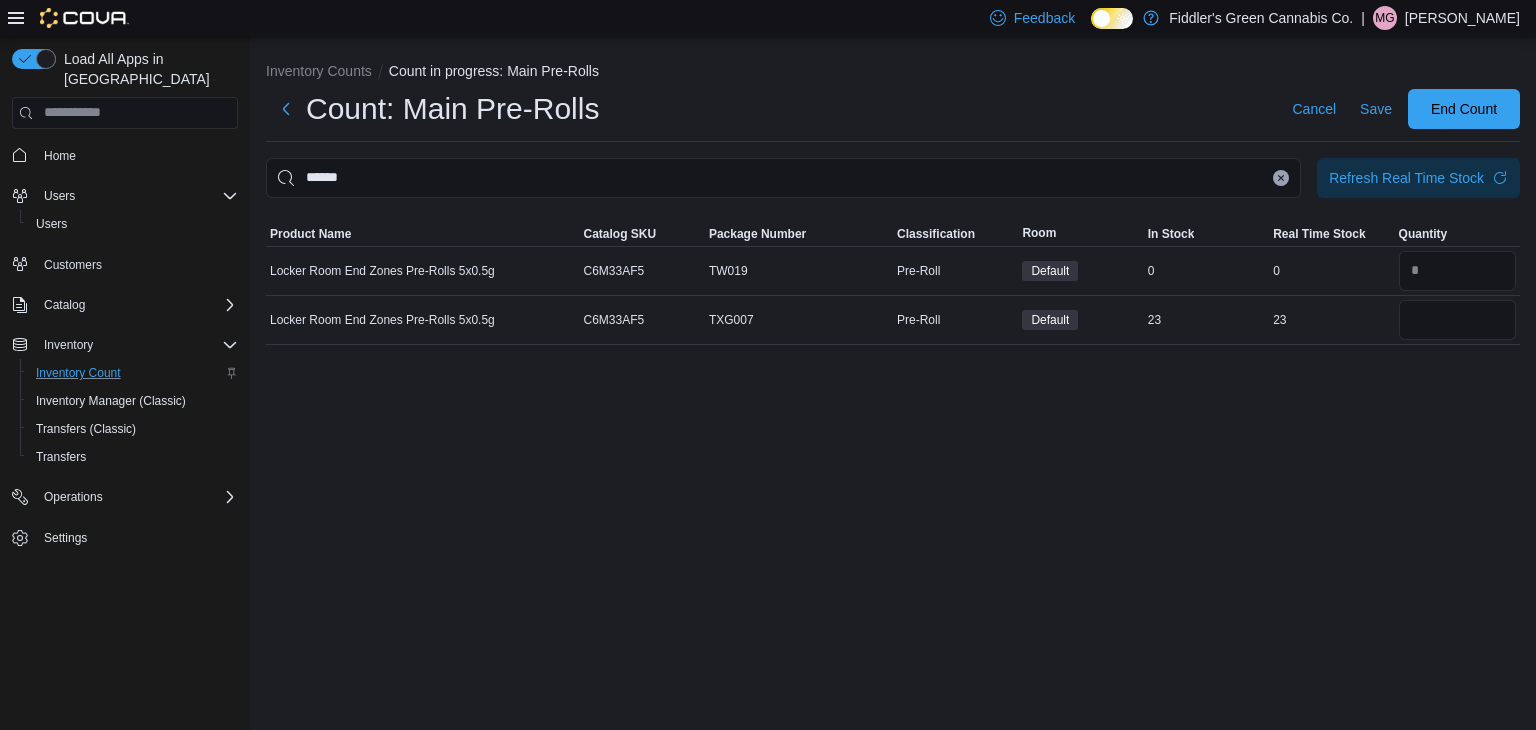 click on "Inventory Counts Count in progress: Main Pre-Rolls Count: Main Pre-Rolls  Cancel Save End Count ****** Refresh Real Time Stock Sorting This table contains 2 rows. Product Name Catalog SKU Package Number Classification Room In Stock Real Time Stock Quantity Locker Room End Zones Pre-Rolls 5x0.5g Catalog SKU C6M33AF5 Package Number TW019 Pre-Roll Default In Stock 0  Real Time Stock 0  Locker Room End Zones Pre-Rolls 5x0.5g Catalog SKU C6M33AF5 Package Number TXG007 Pre-Roll Default In Stock 23  Real Time Stock 23  **" at bounding box center [893, 384] 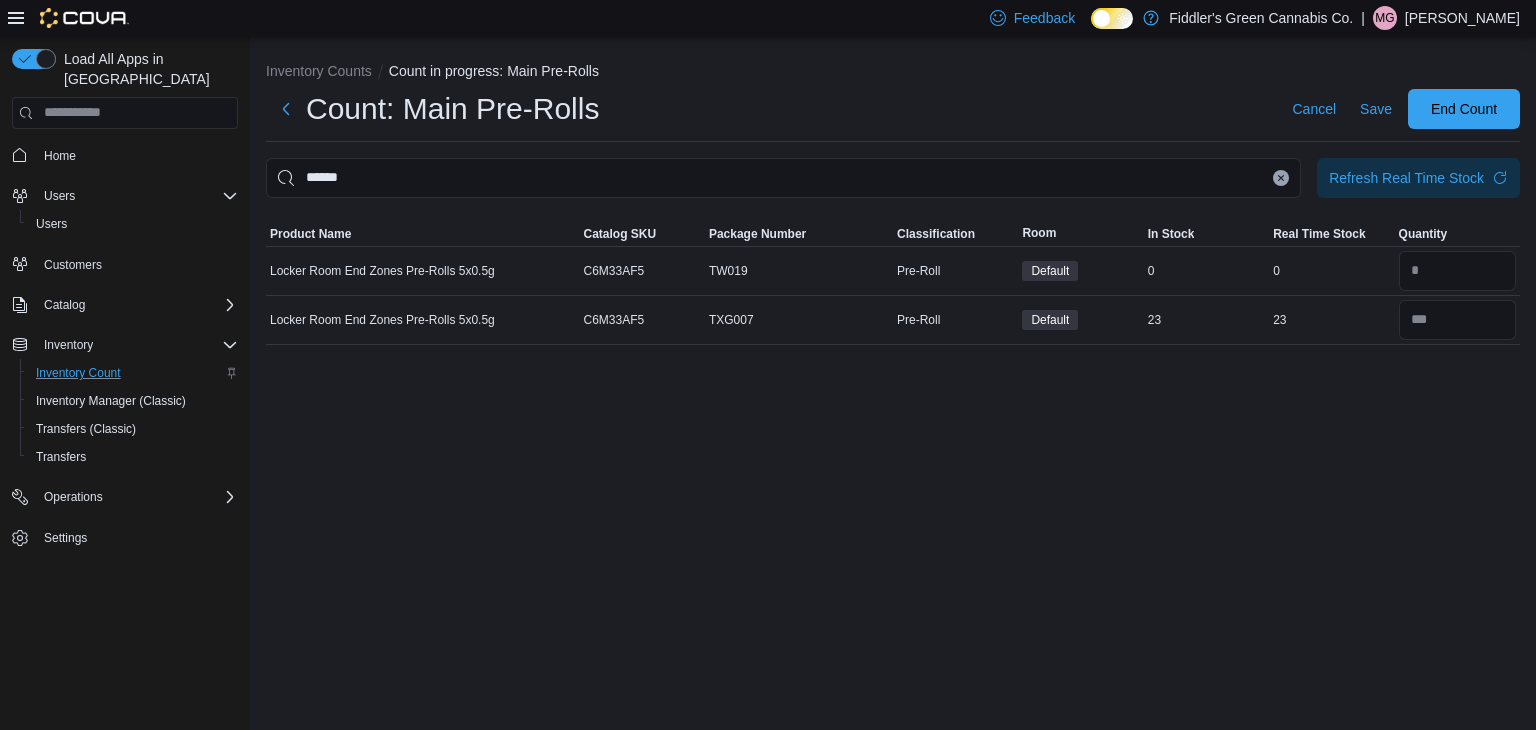 click on "Inventory Counts Count in progress: Main Pre-Rolls Count: Main Pre-Rolls  Cancel Save End Count ****** Refresh Real Time Stock Sorting This table contains 2 rows. Product Name Catalog SKU Package Number Classification Room In Stock Real Time Stock Quantity Locker Room End Zones Pre-Rolls 5x0.5g Catalog SKU C6M33AF5 Package Number TW019 Pre-Roll Default In Stock 0  Real Time Stock 0  Locker Room End Zones Pre-Rolls 5x0.5g Catalog SKU C6M33AF5 Package Number TXG007 Pre-Roll Default In Stock 23  Real Time Stock 23" at bounding box center [893, 384] 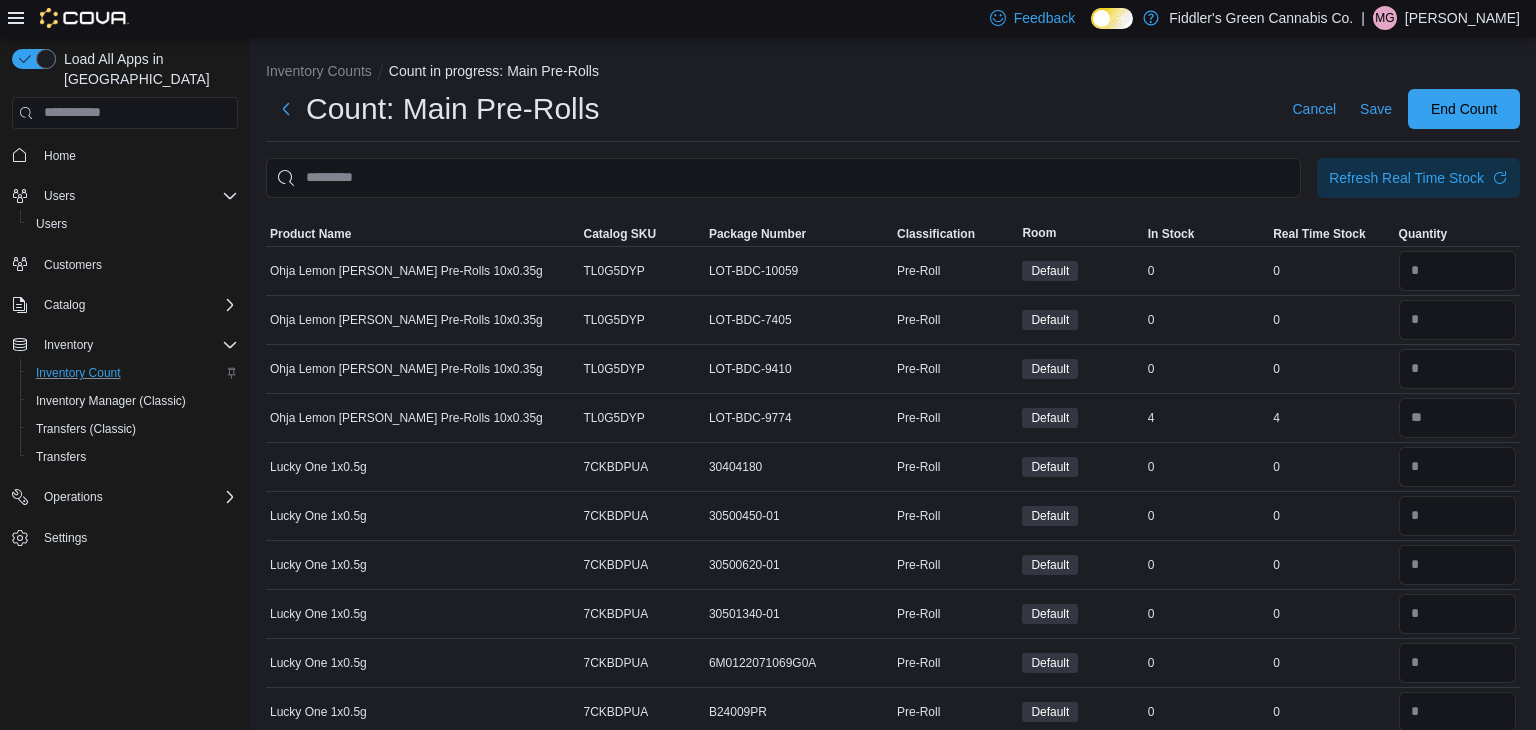 click on "Count: Main Pre-Rolls  Cancel Save End Count" at bounding box center [893, 109] 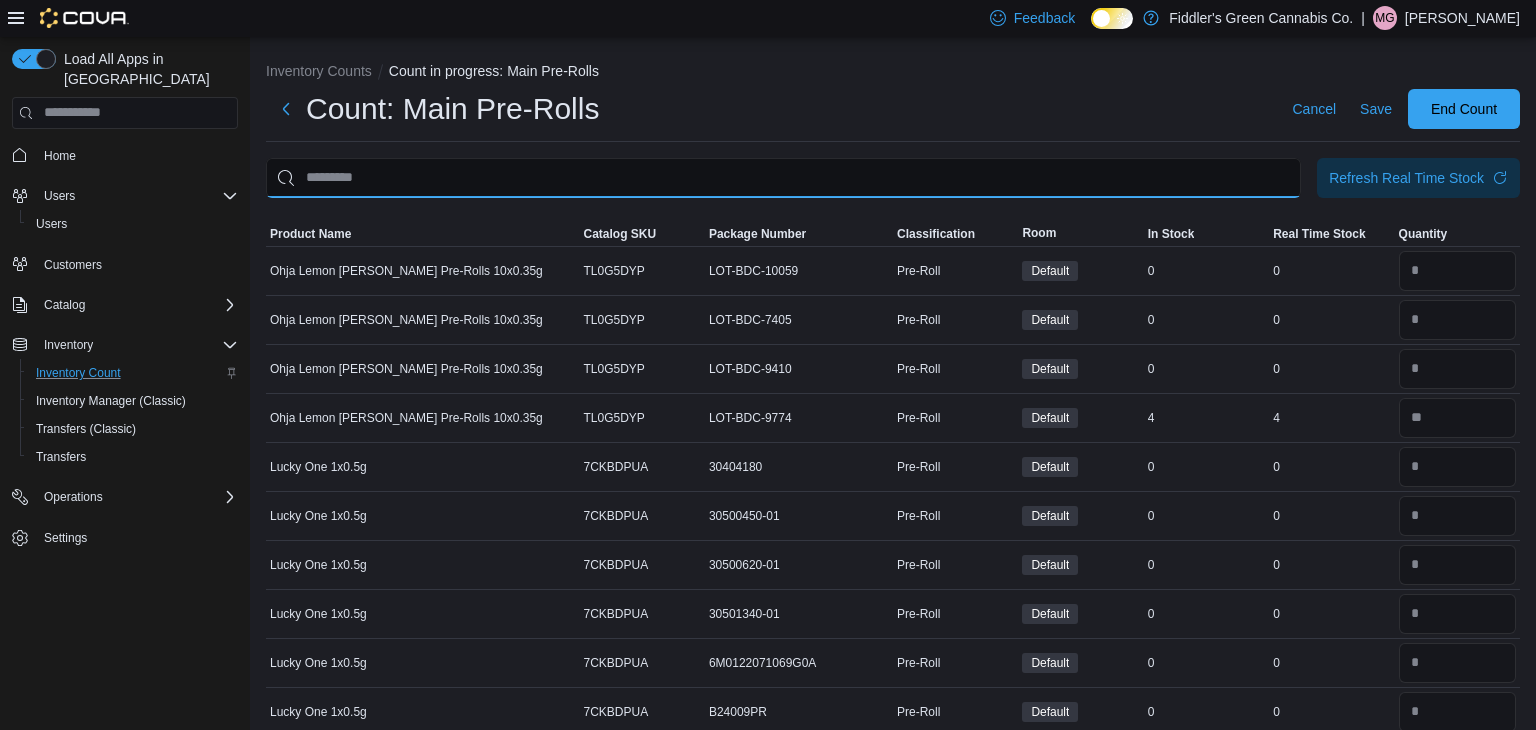 click at bounding box center (783, 178) 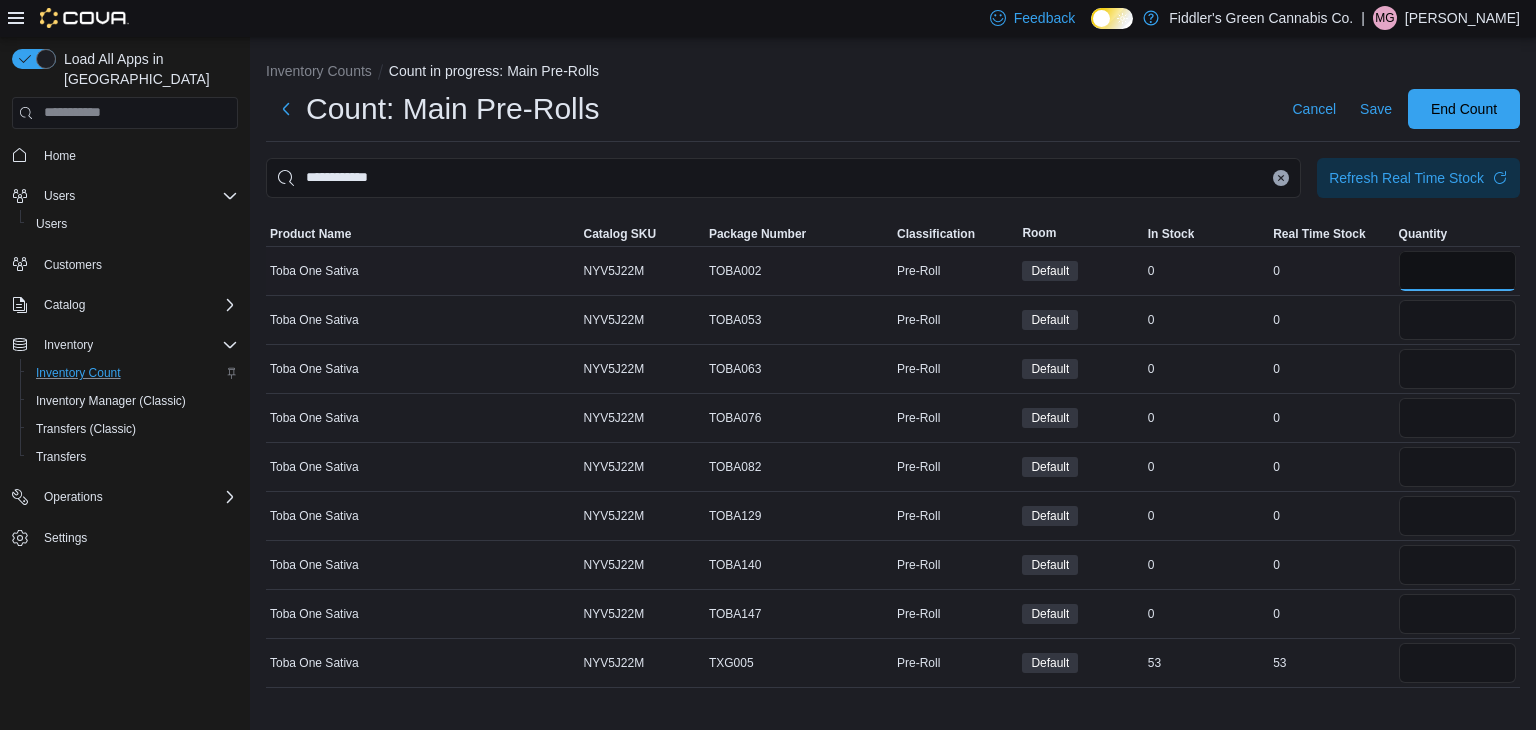 click at bounding box center (1457, 271) 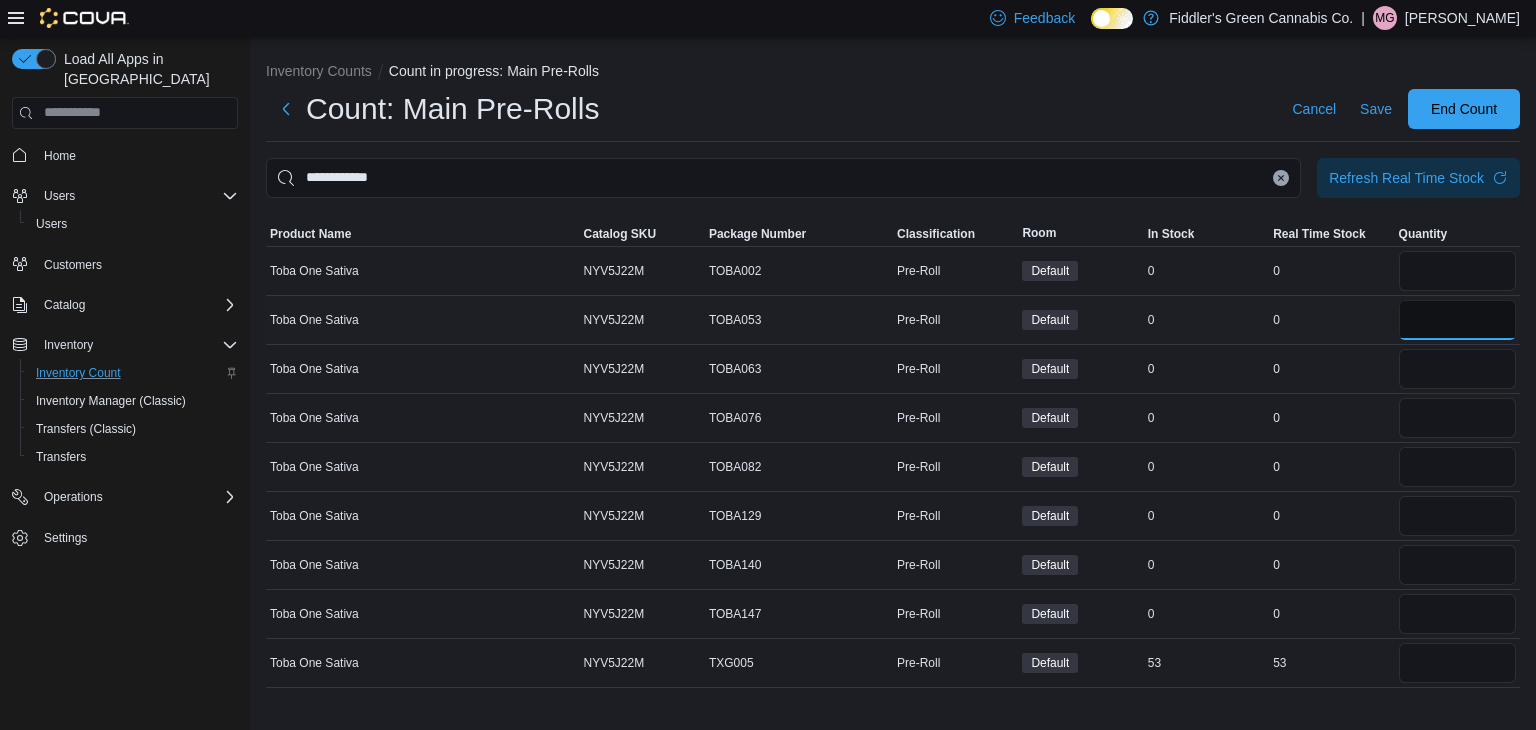 click at bounding box center (1457, 320) 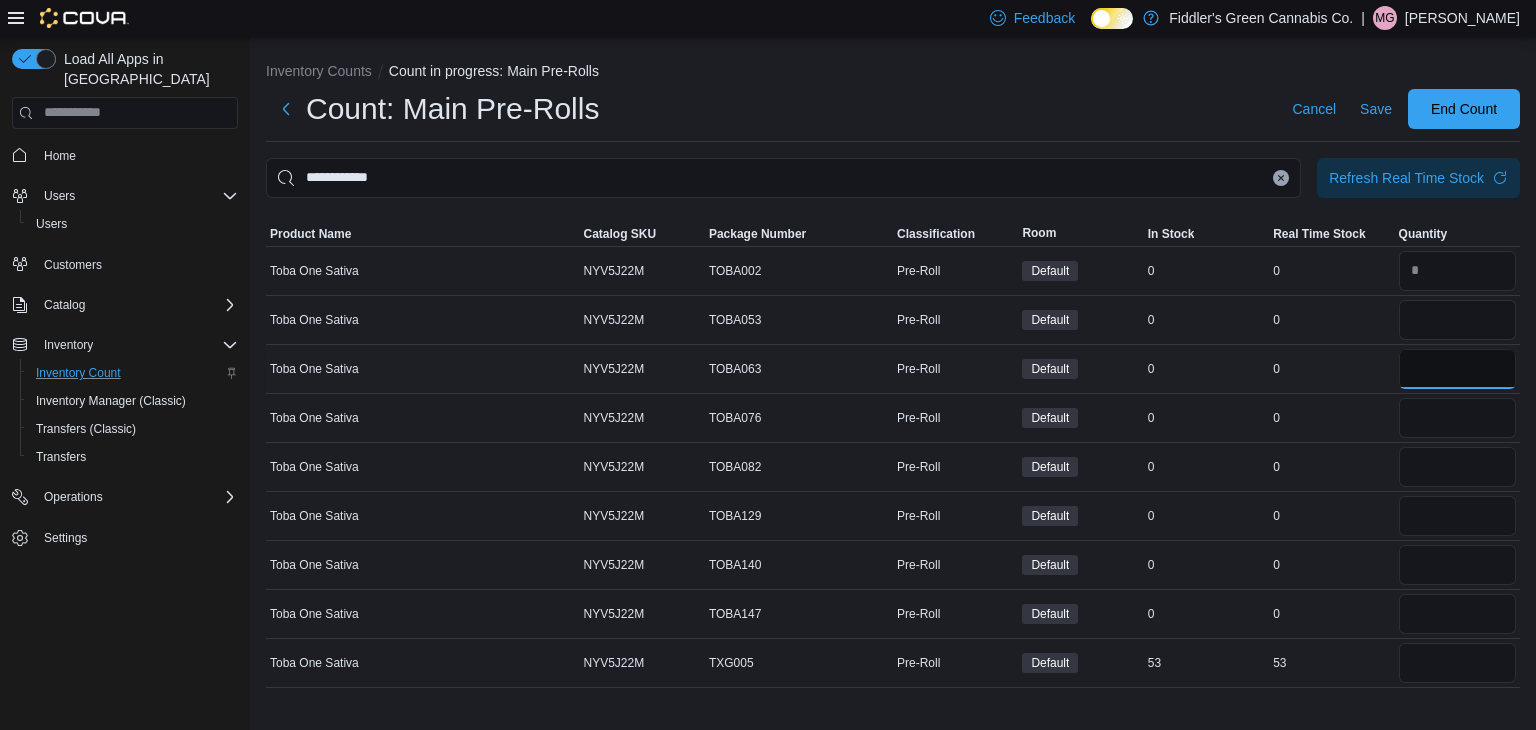 click at bounding box center [1457, 369] 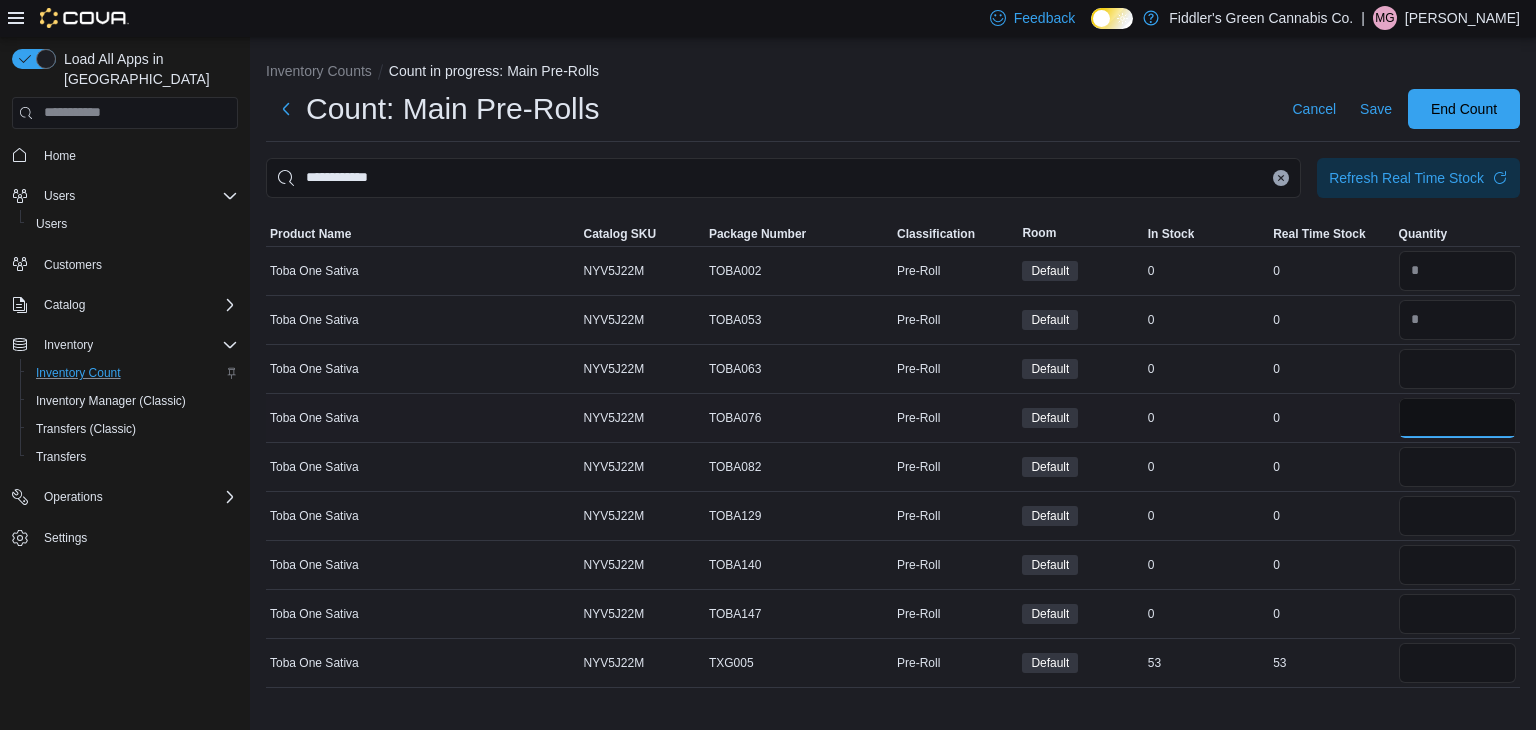 click at bounding box center (1457, 418) 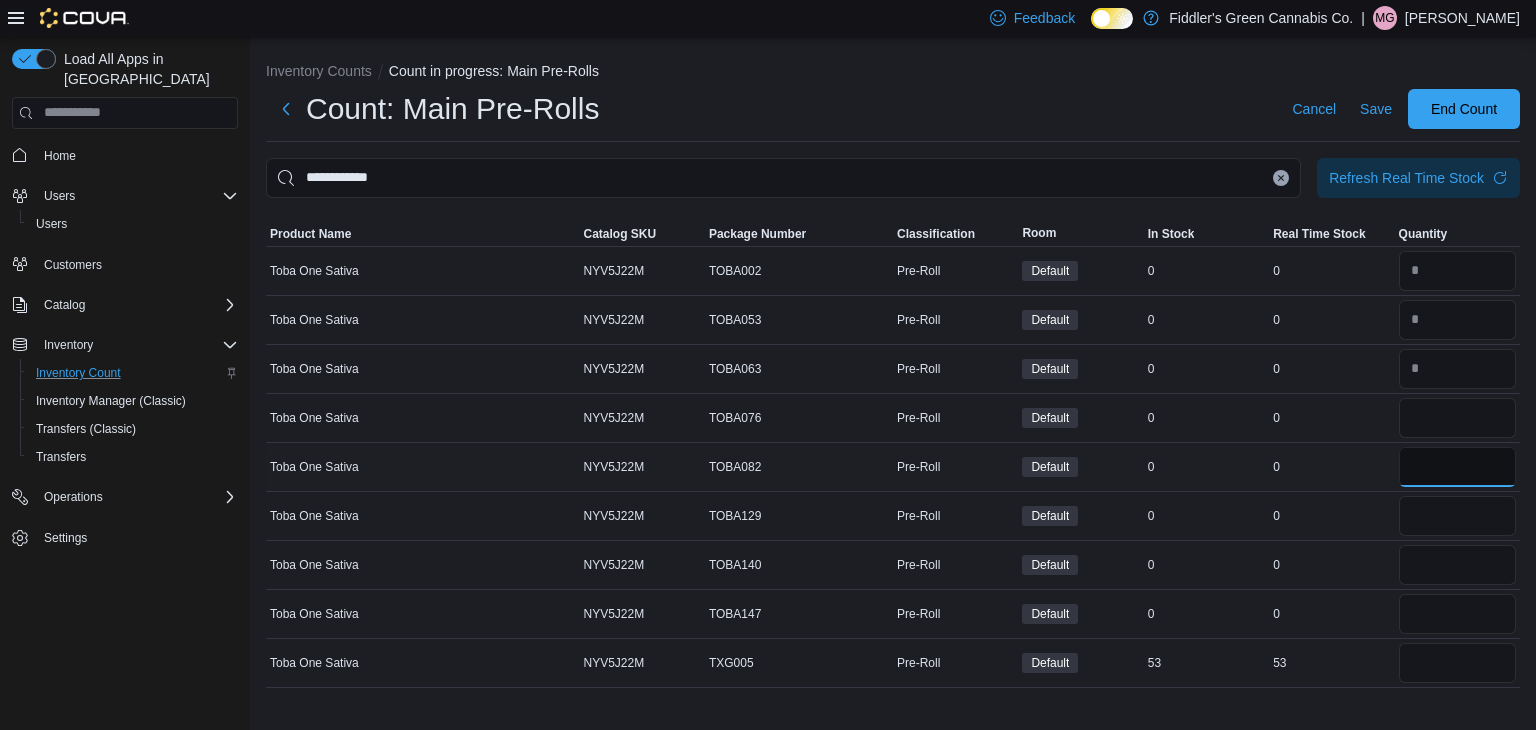click at bounding box center (1457, 467) 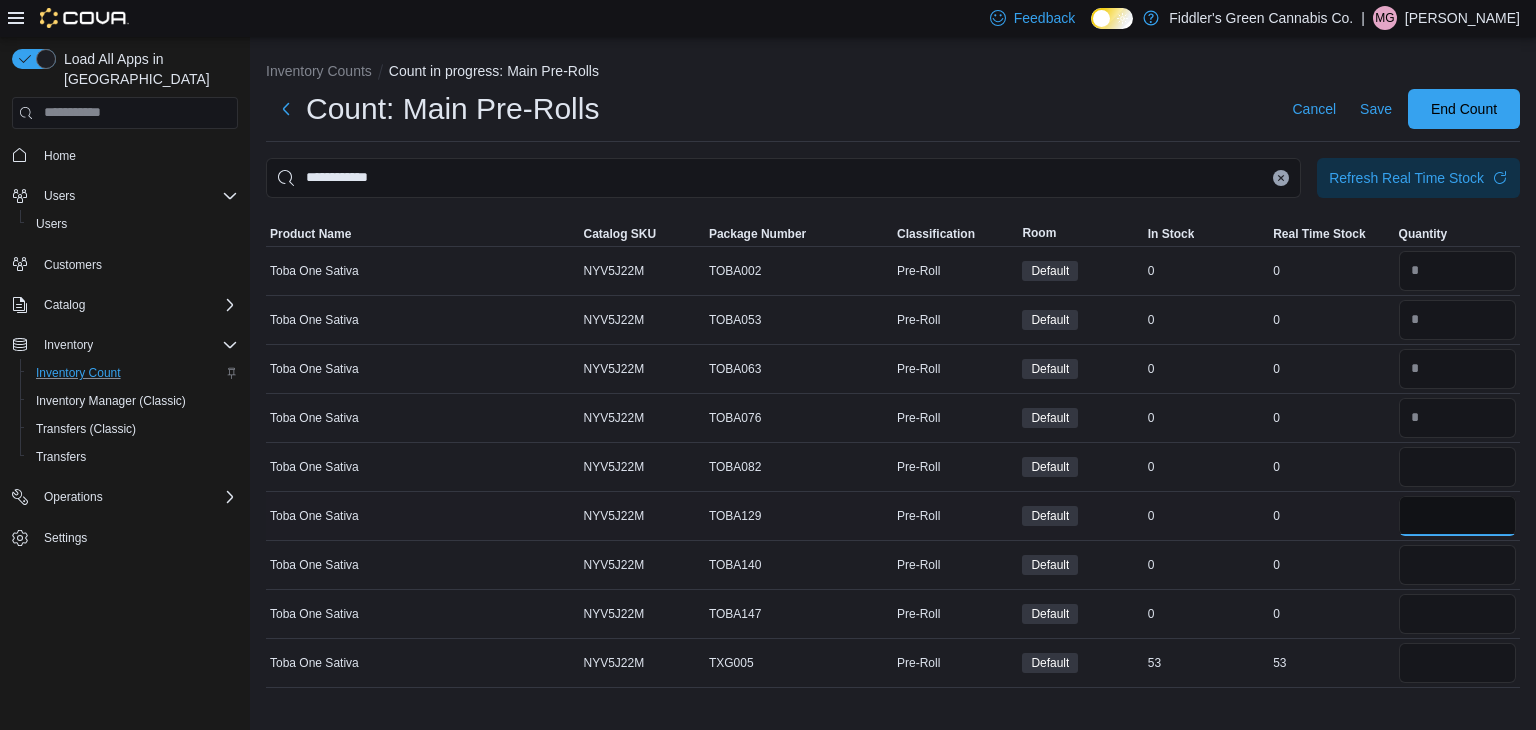 click at bounding box center (1457, 516) 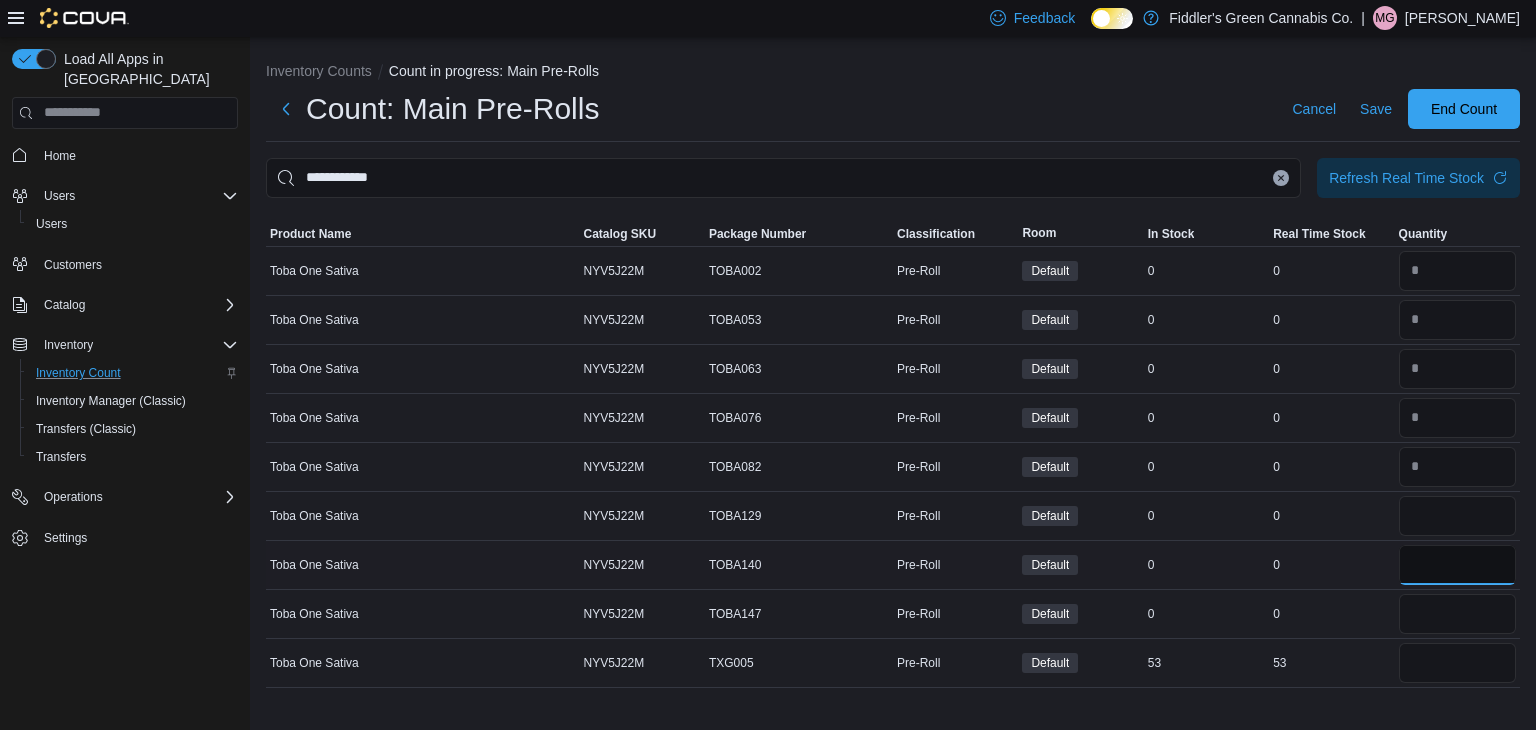 click at bounding box center [1457, 565] 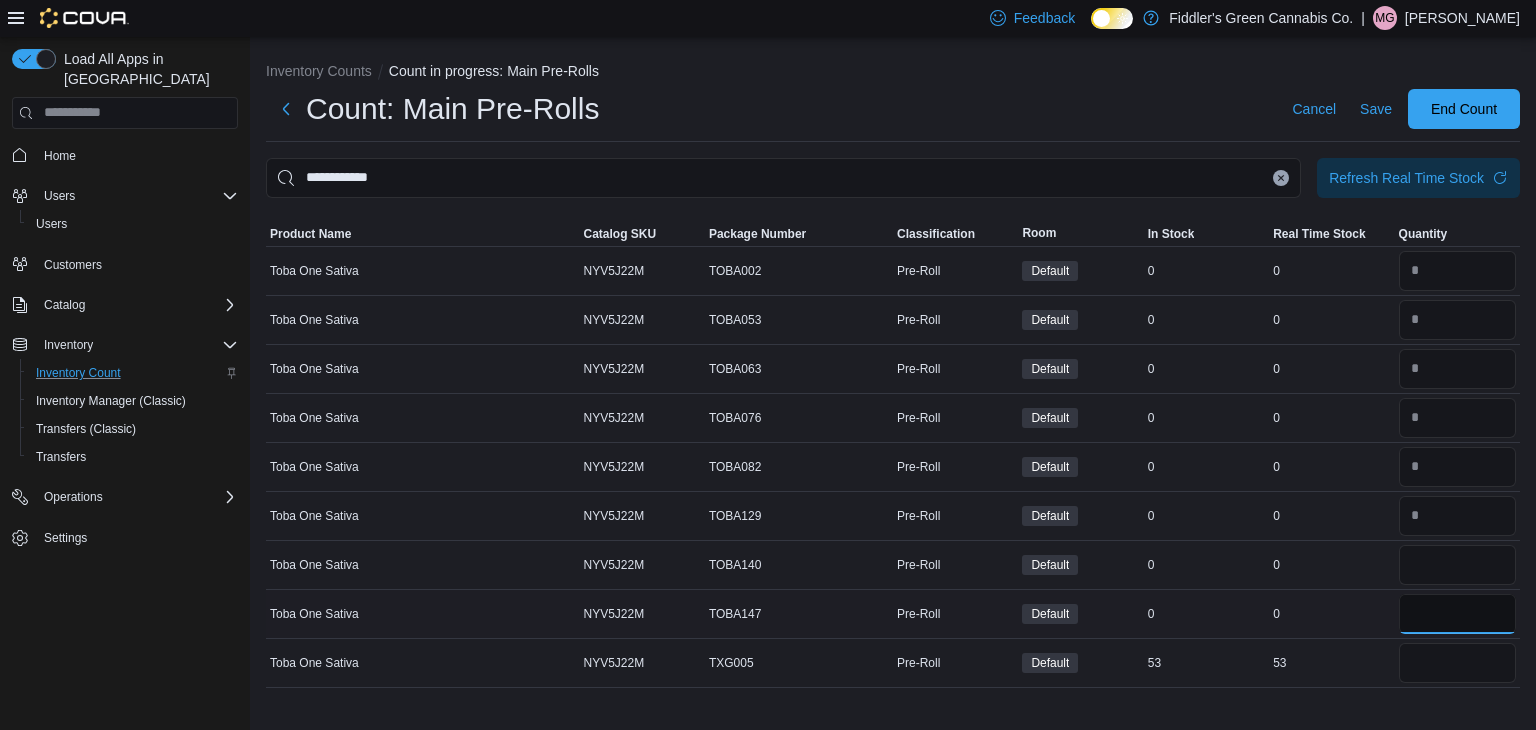 click at bounding box center [1457, 614] 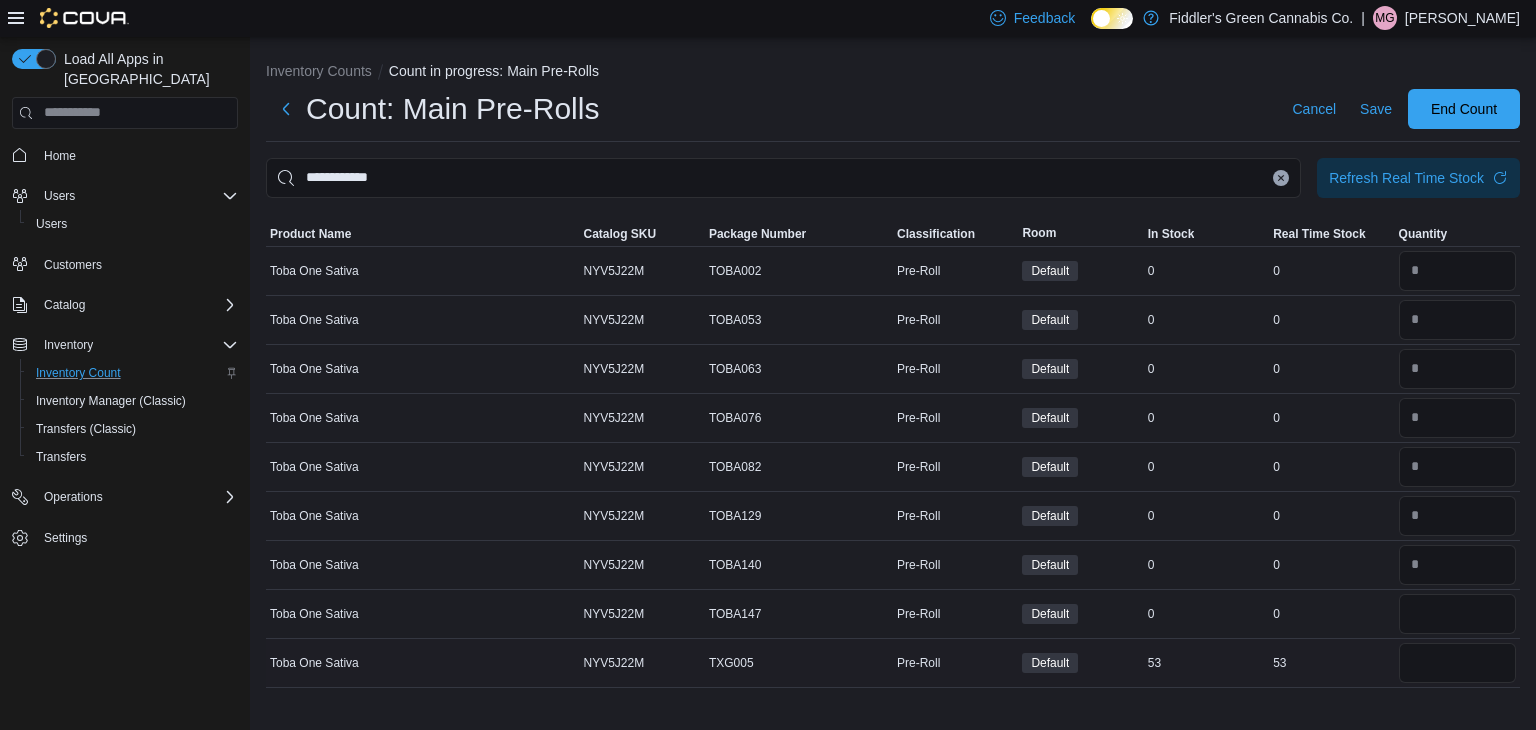 click on "53" at bounding box center (1331, 663) 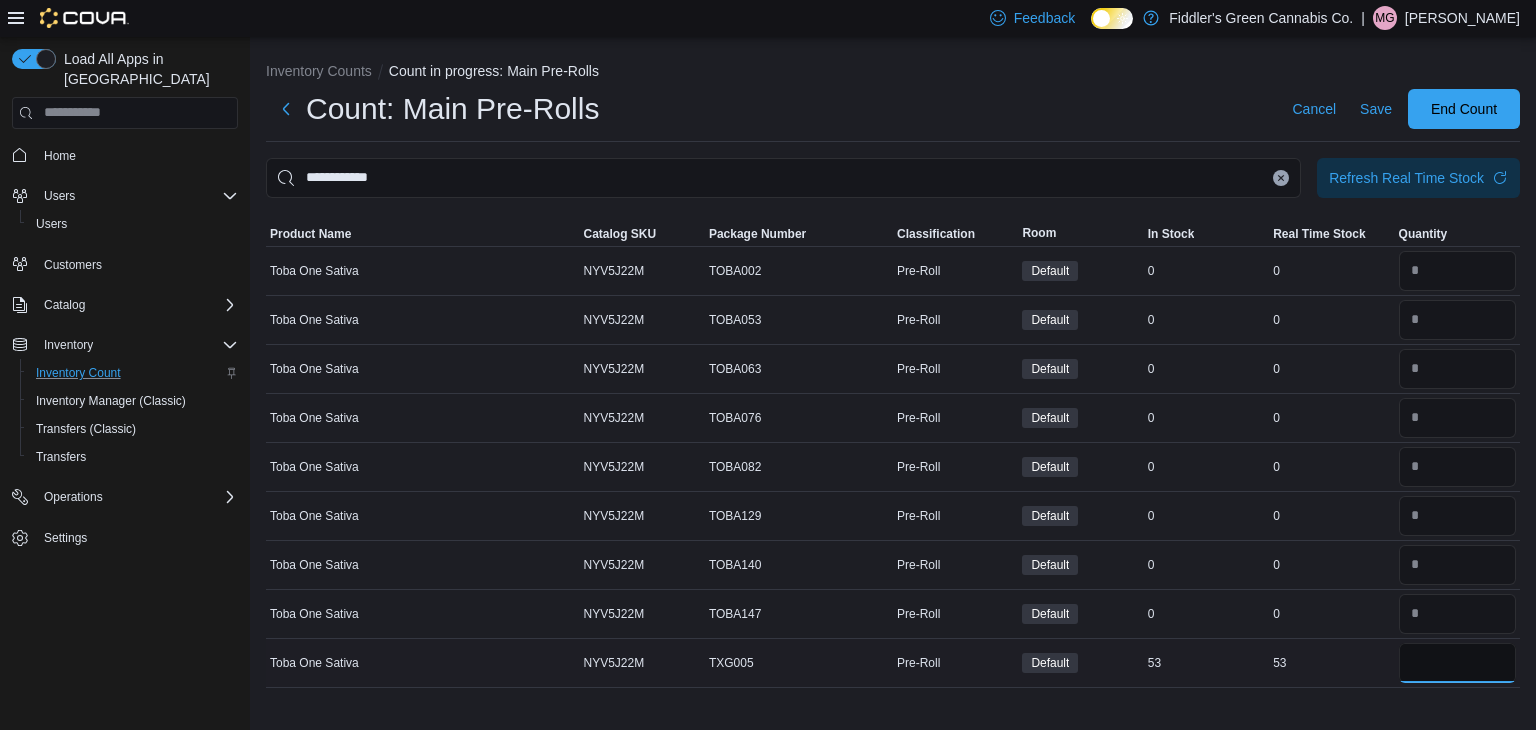 click at bounding box center [1457, 663] 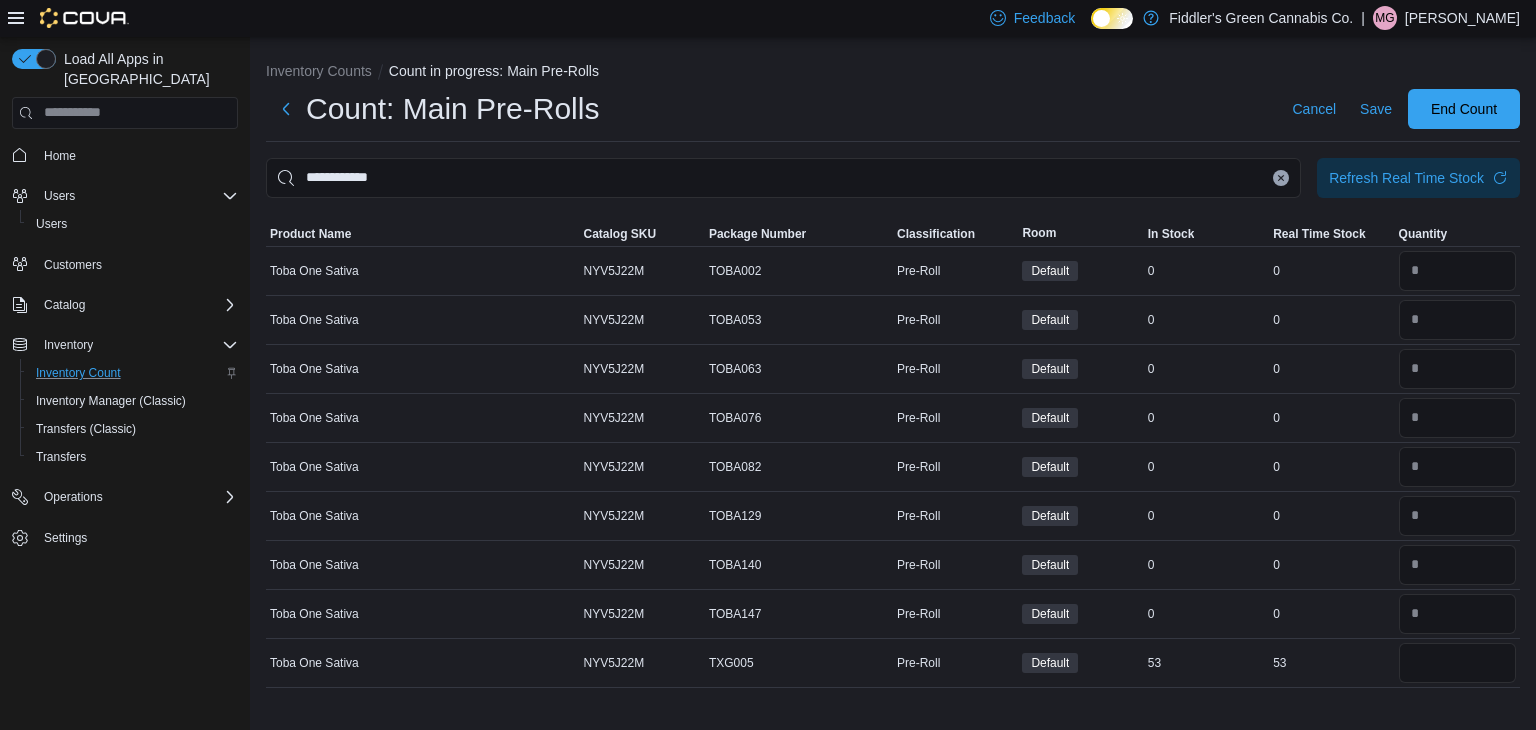 click on "**********" at bounding box center (893, 370) 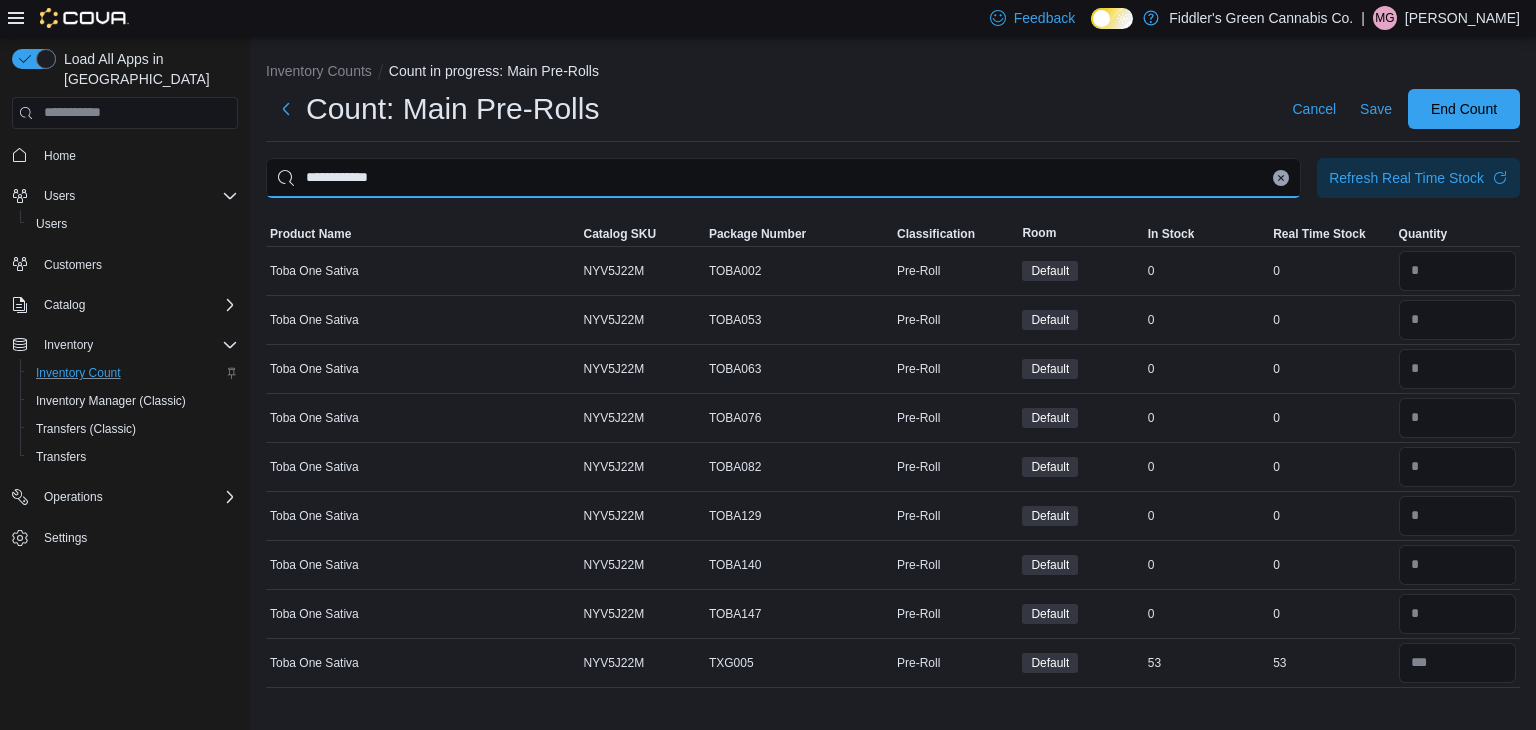 click on "**********" at bounding box center (783, 178) 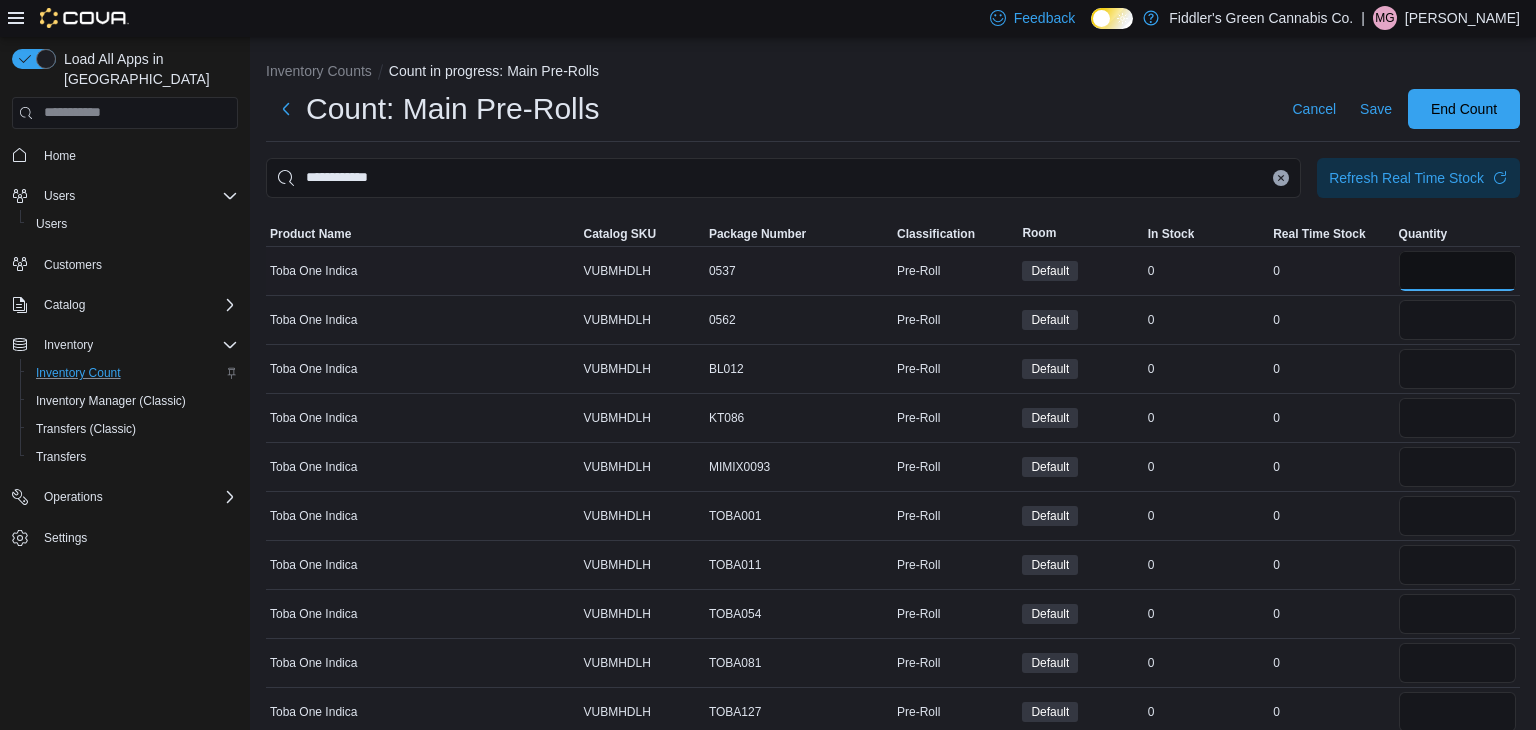 click at bounding box center [1457, 271] 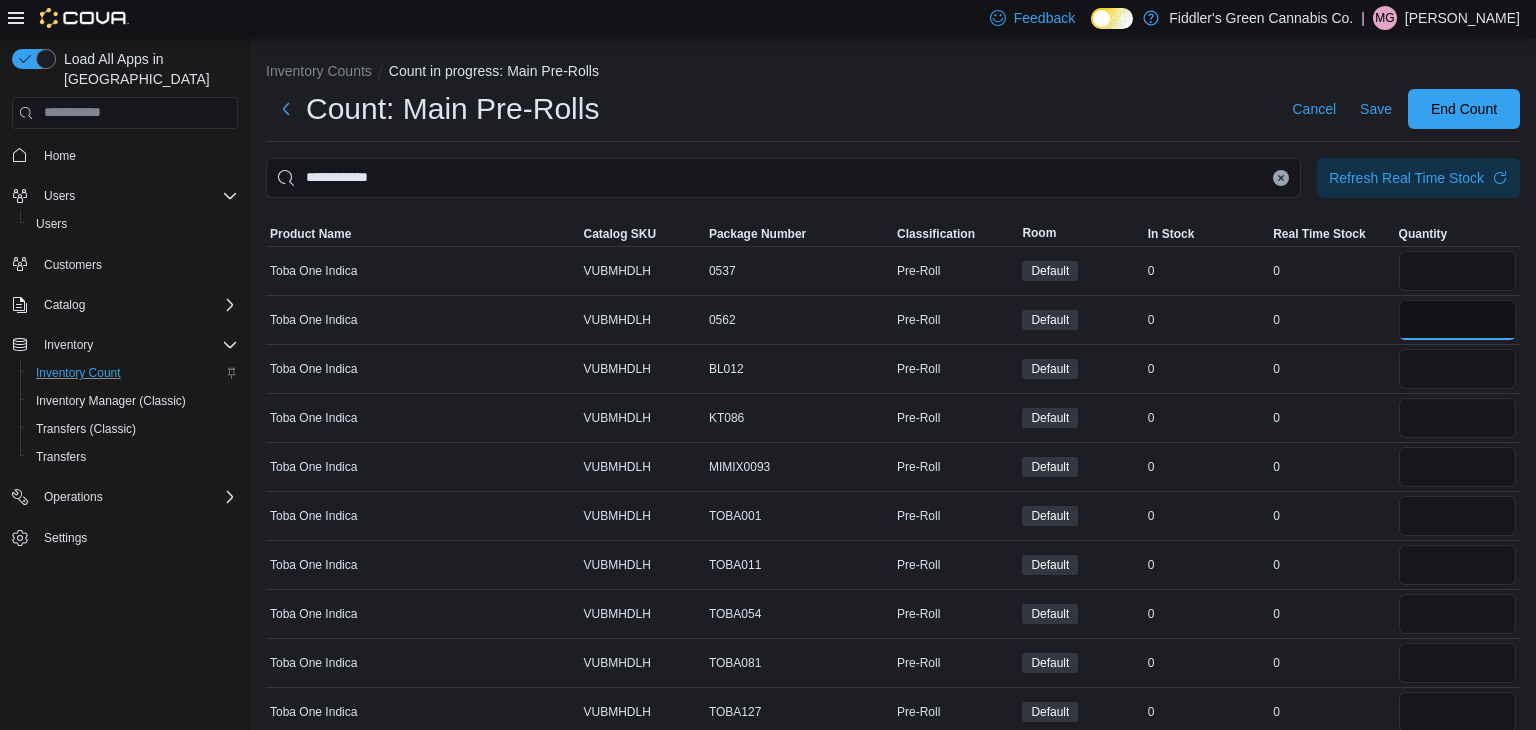 click at bounding box center [1457, 320] 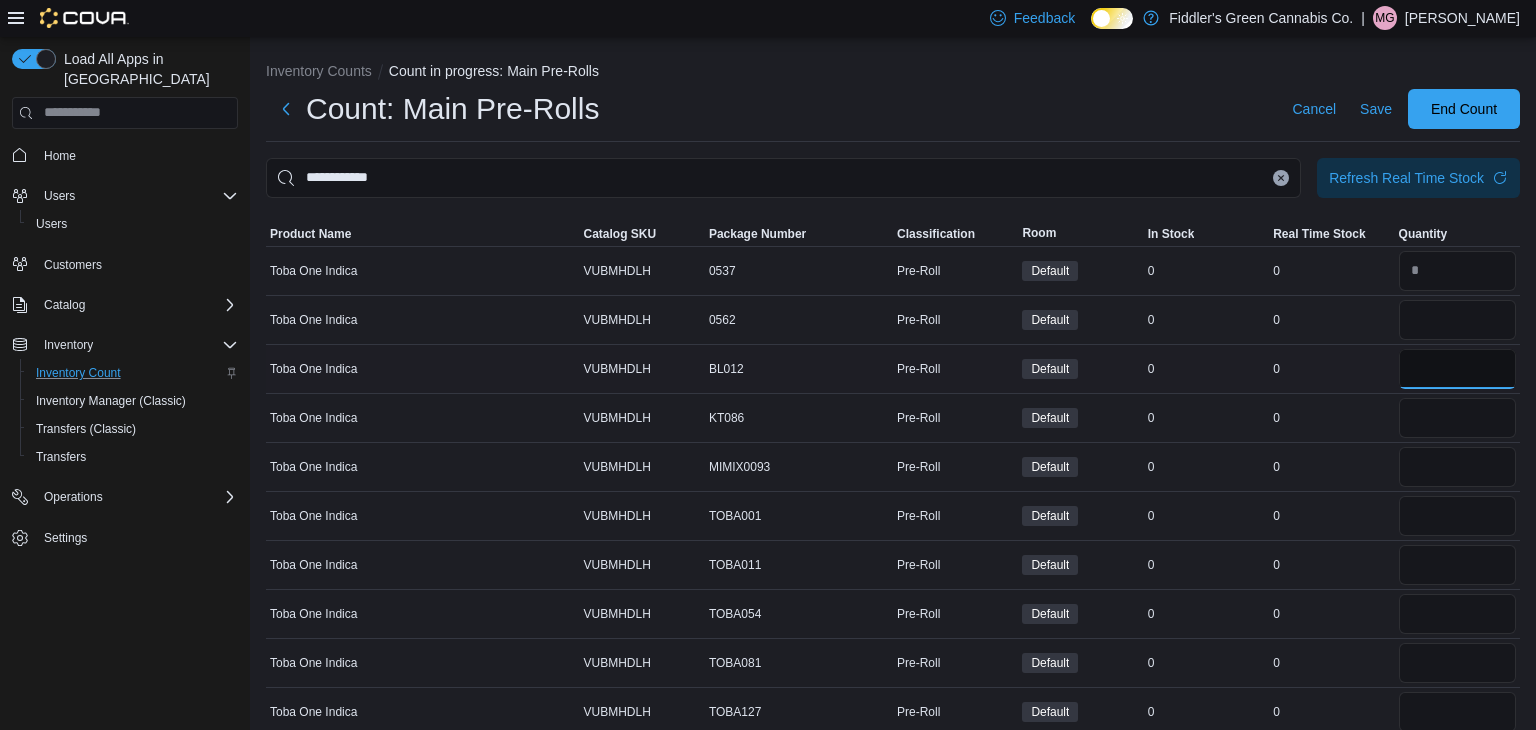 click at bounding box center [1457, 369] 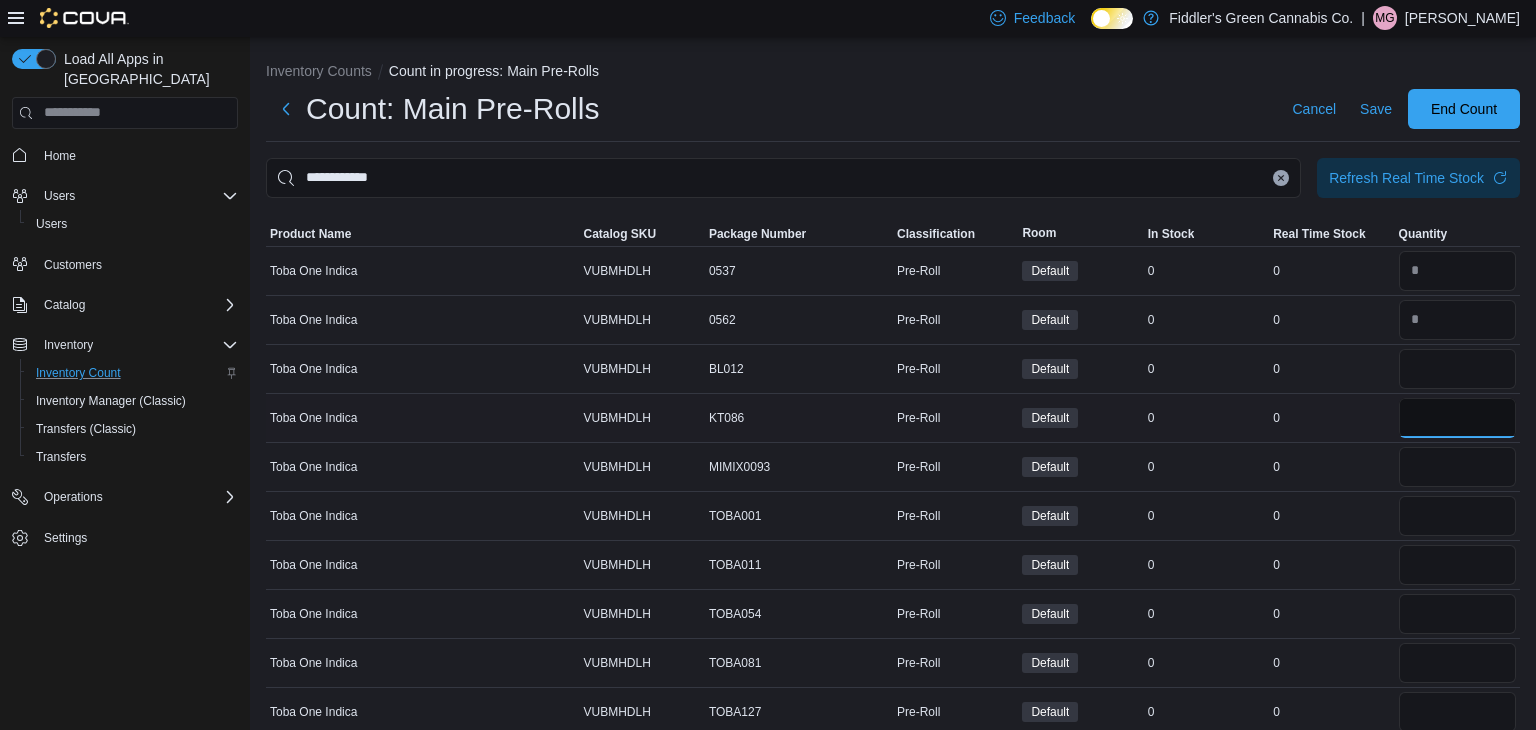 click at bounding box center (1457, 418) 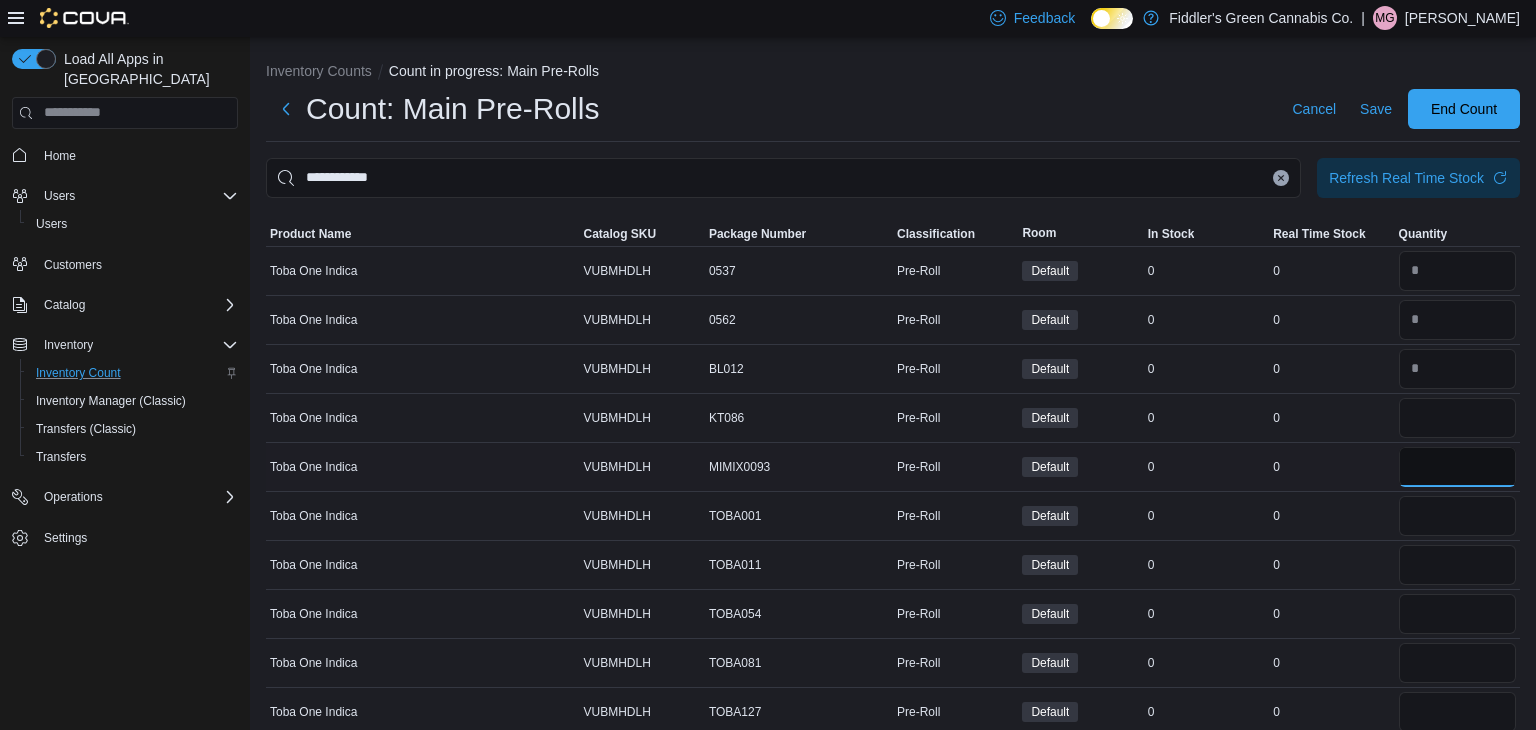 click at bounding box center (1457, 467) 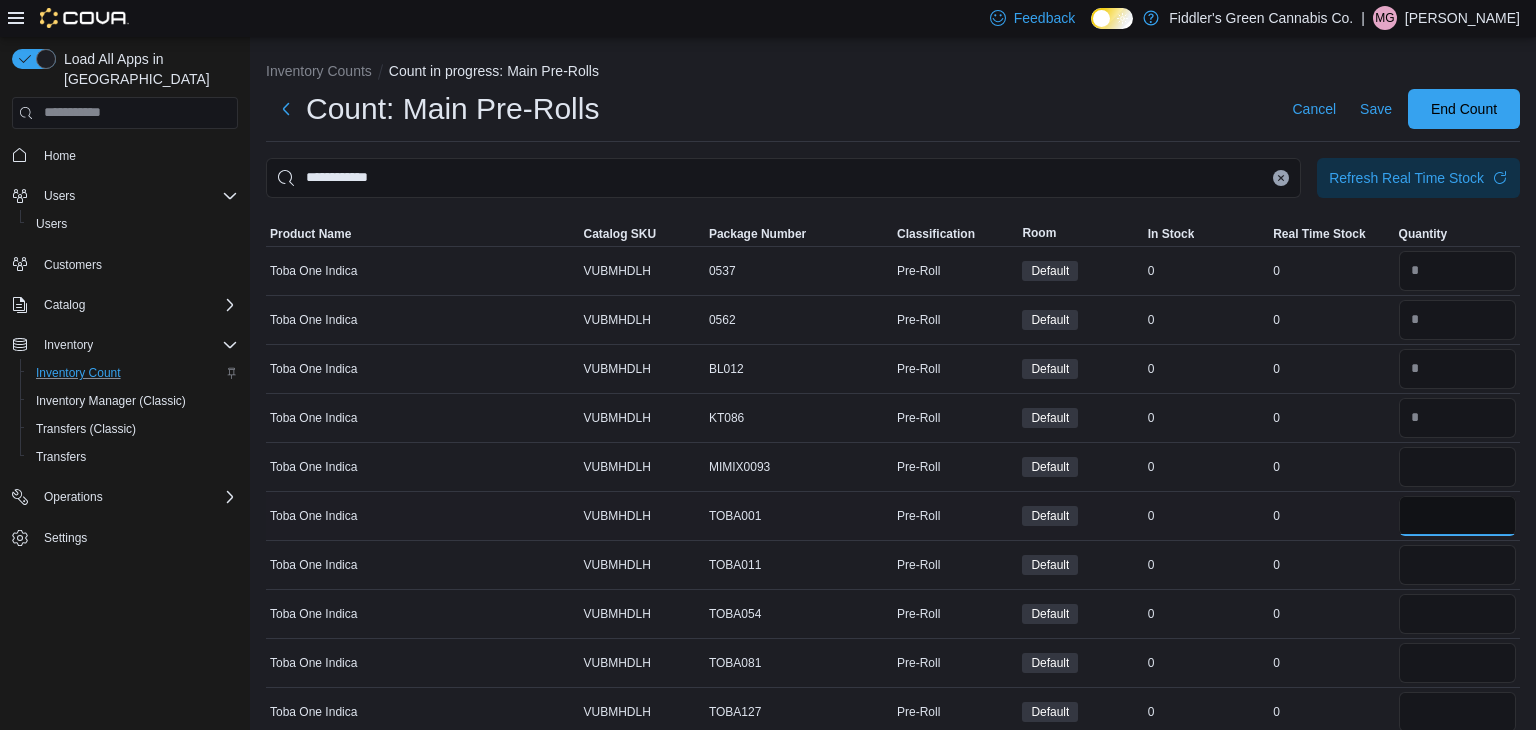 click at bounding box center (1457, 516) 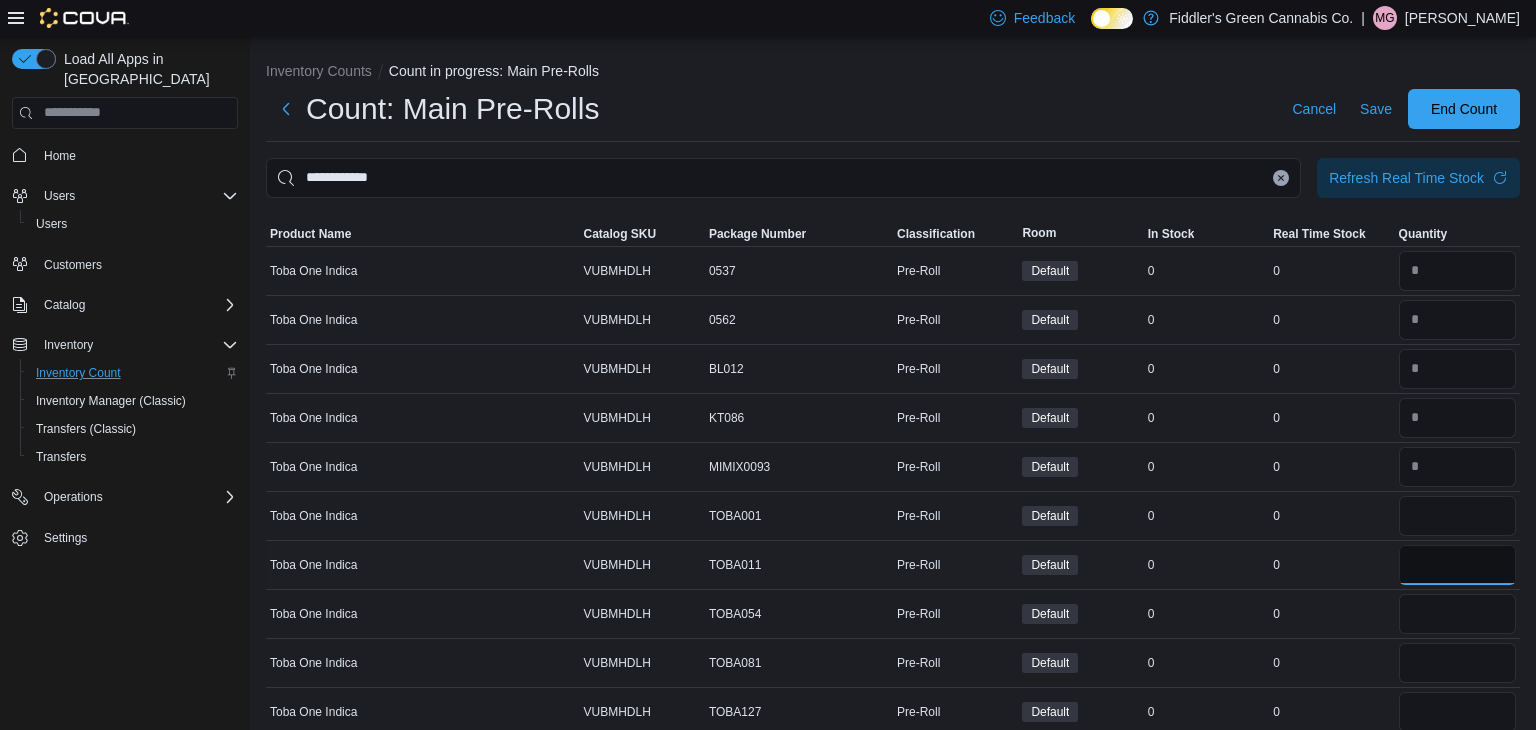 click at bounding box center (1457, 565) 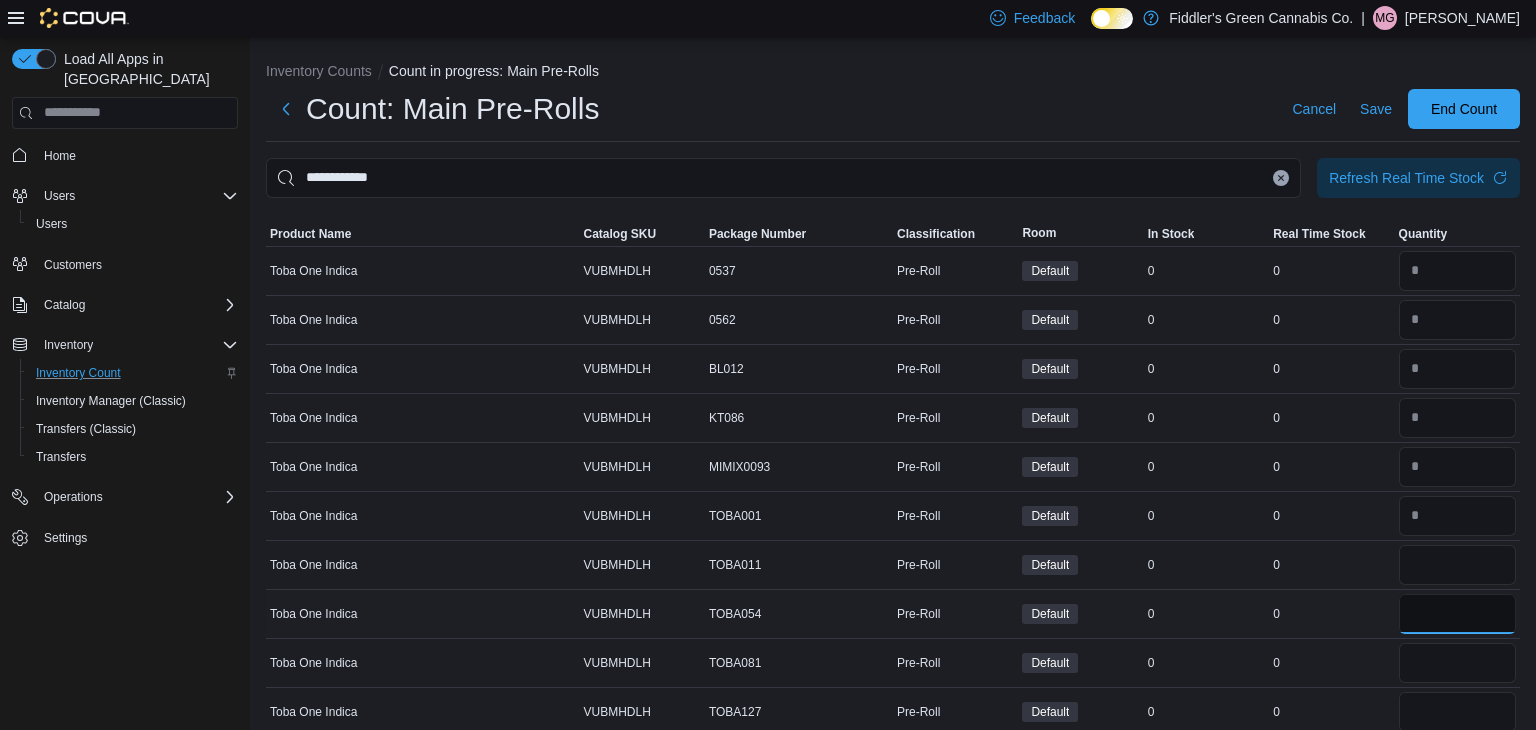 click at bounding box center [1457, 614] 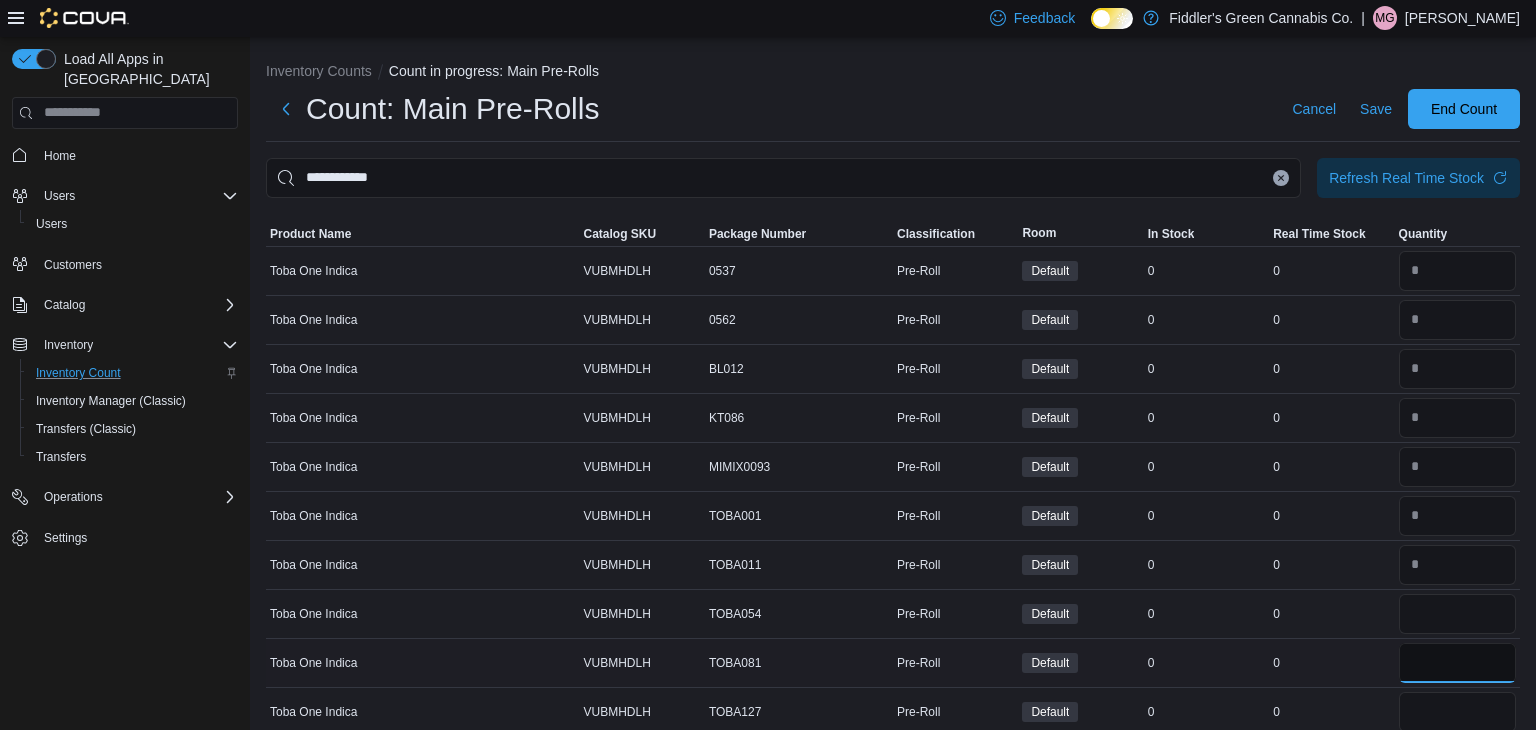 click at bounding box center [1457, 663] 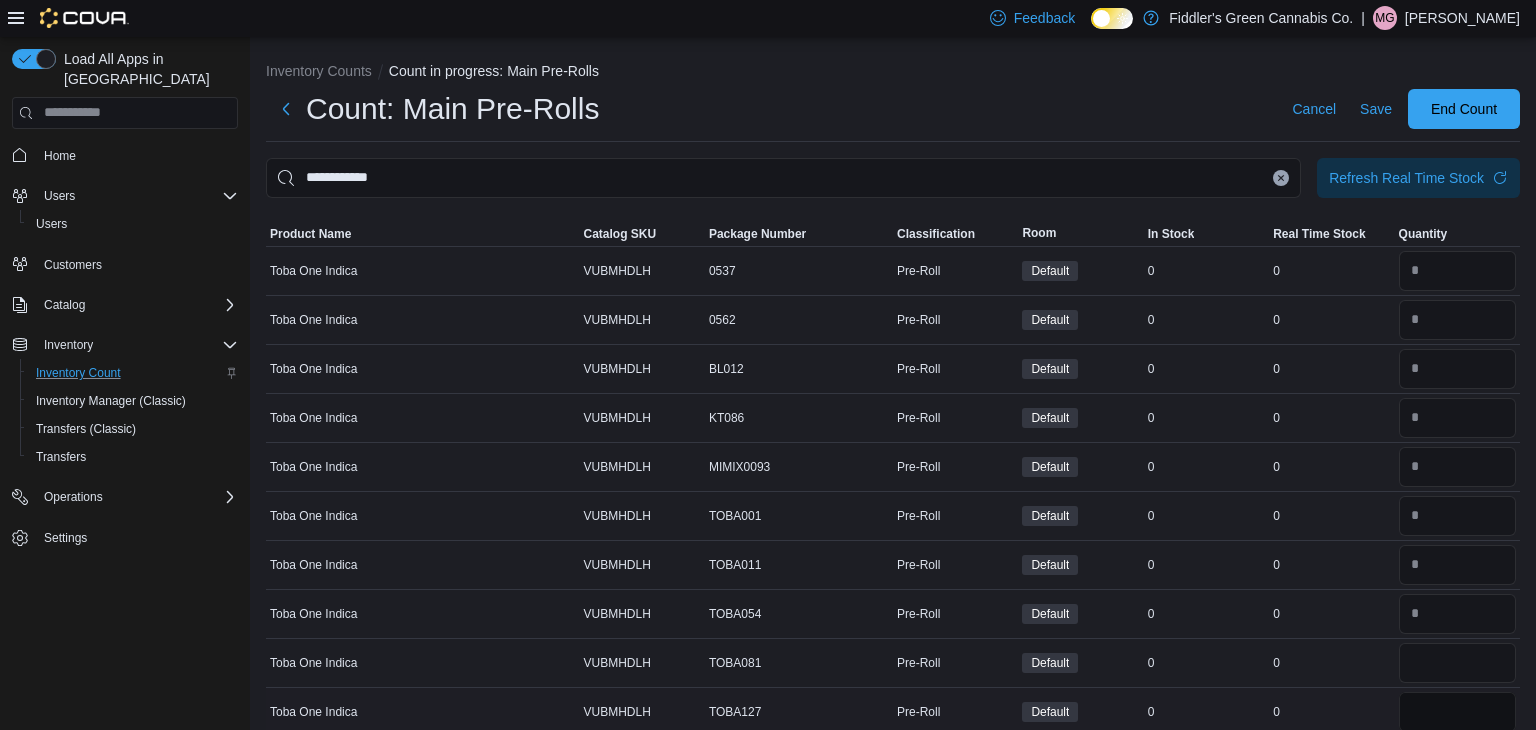 click at bounding box center [1457, 712] 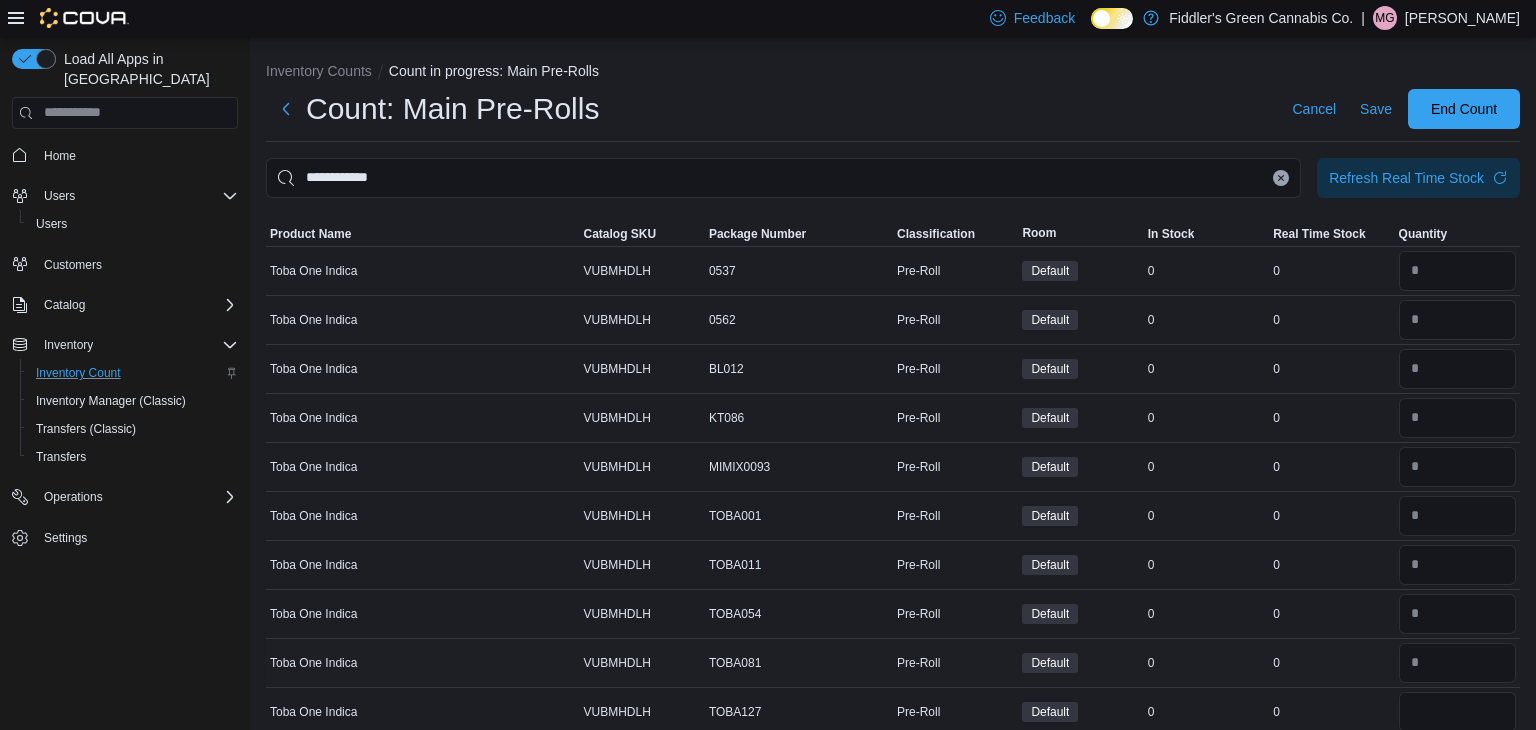 click on "Real Time Stock 0" at bounding box center [1331, 662] 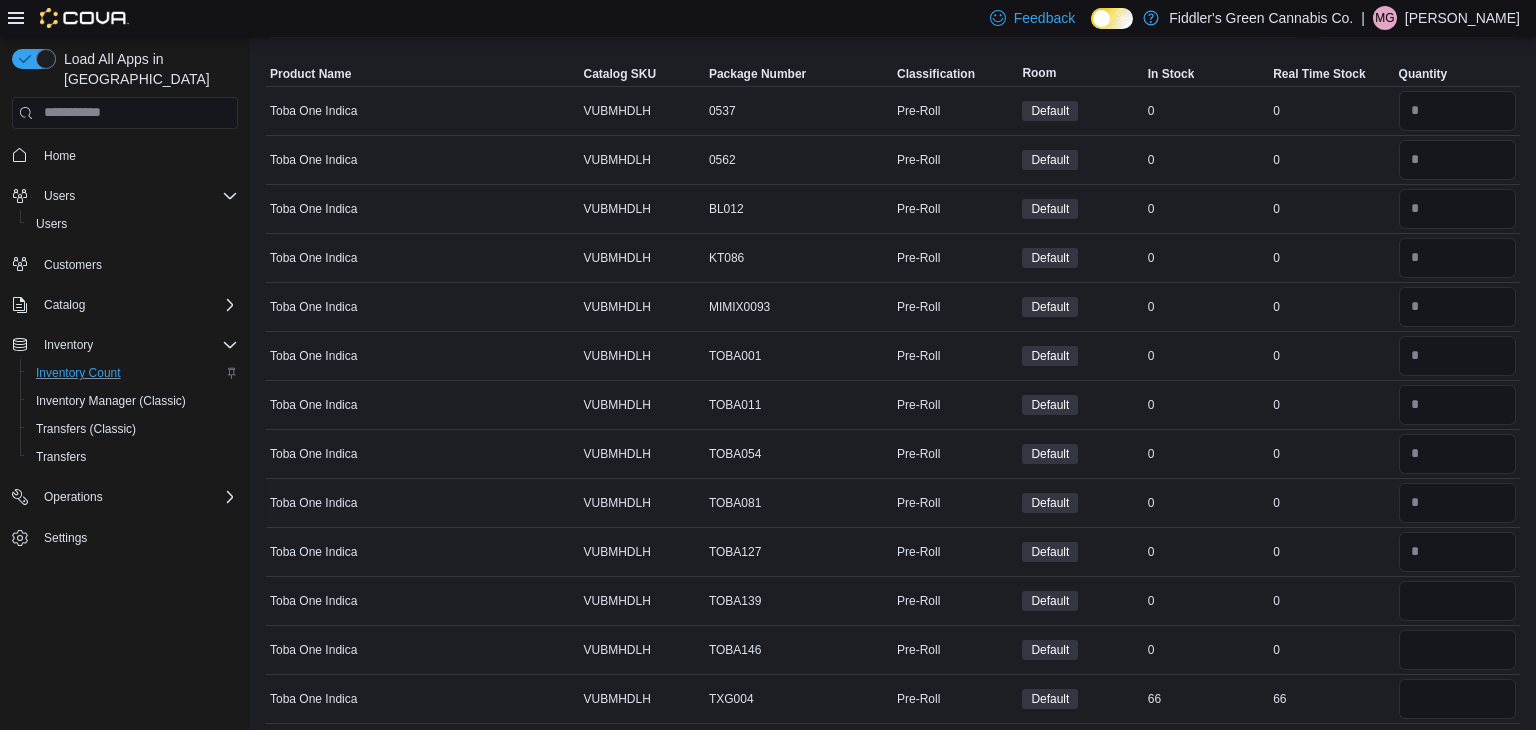 scroll, scrollTop: 168, scrollLeft: 0, axis: vertical 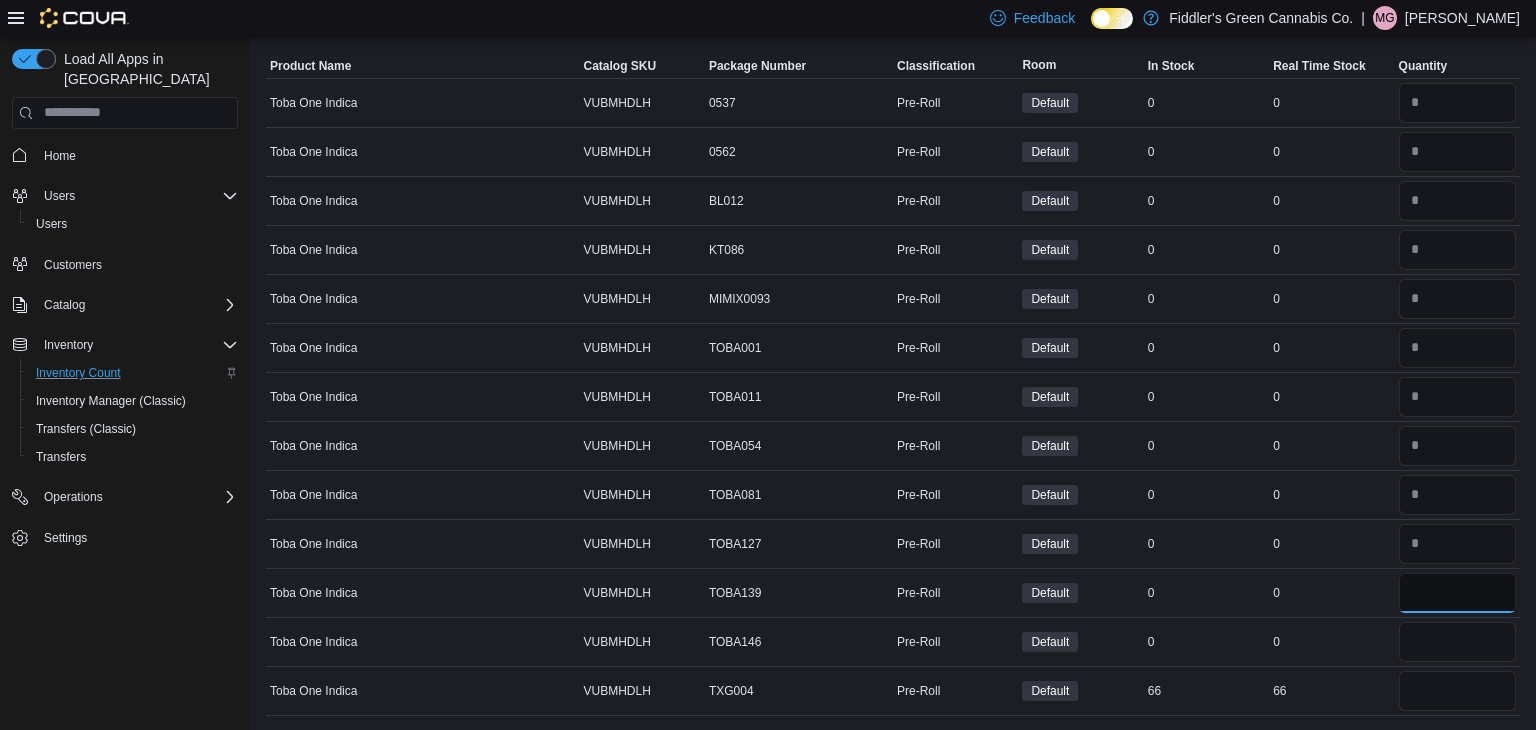 click at bounding box center [1457, 593] 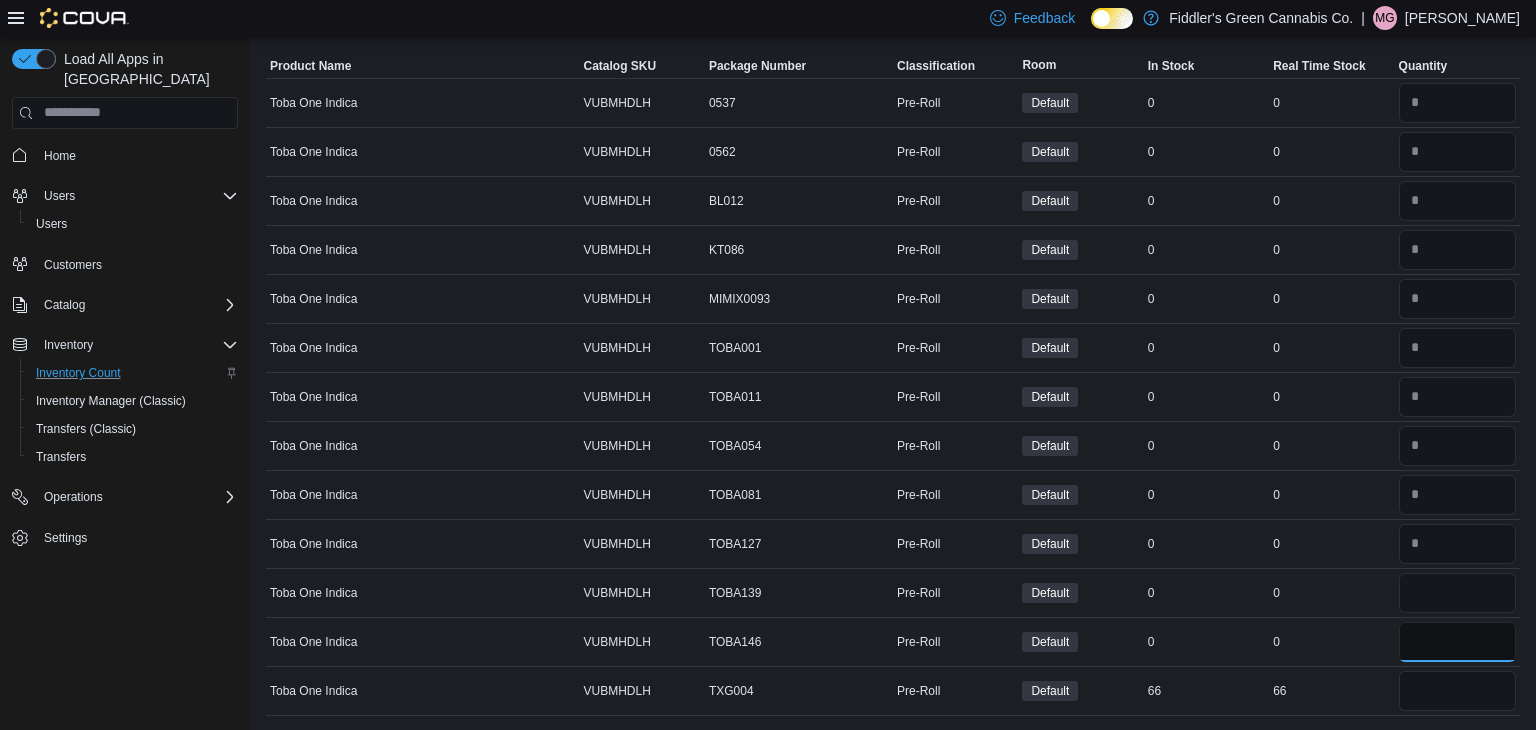 click at bounding box center [1457, 642] 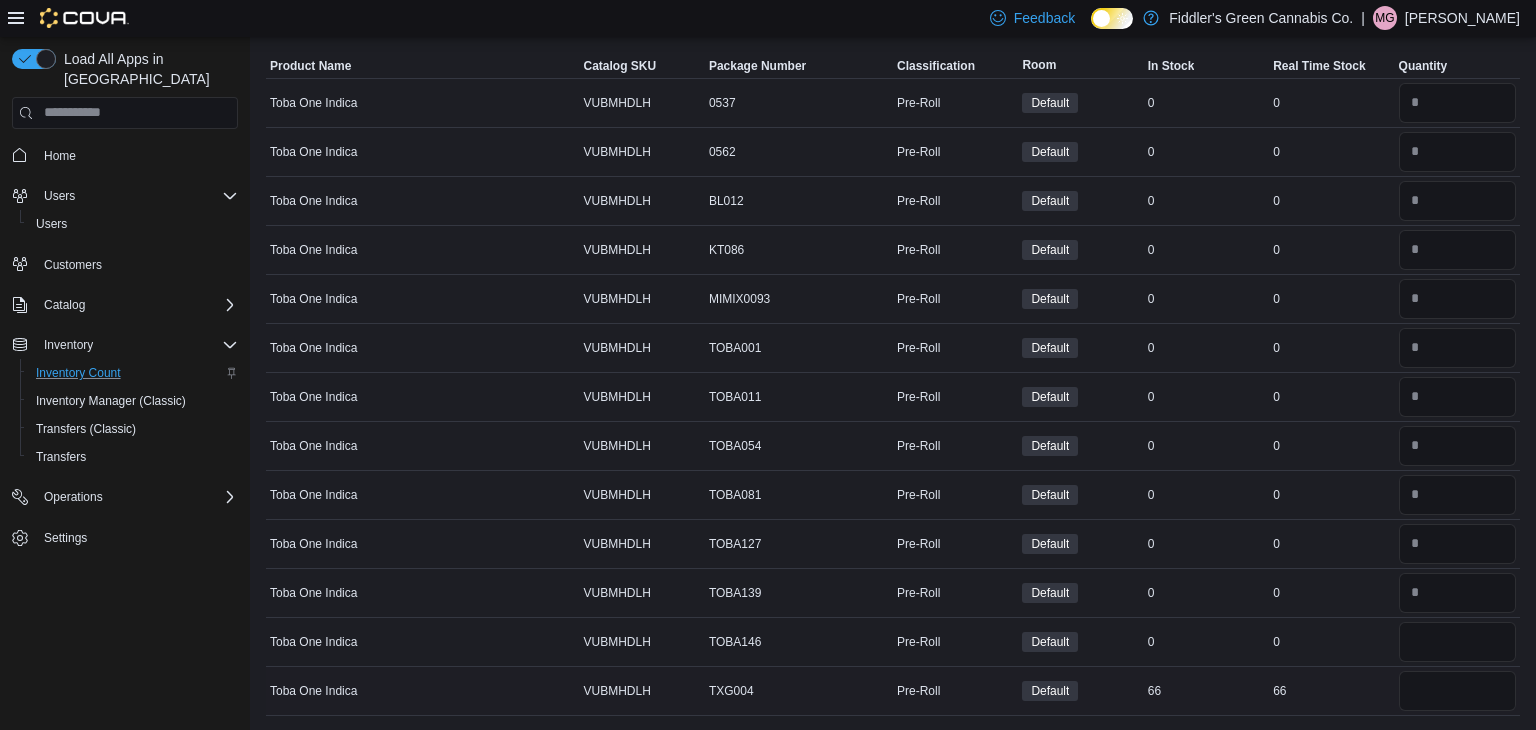click on "Real Time Stock 66" at bounding box center (1331, 690) 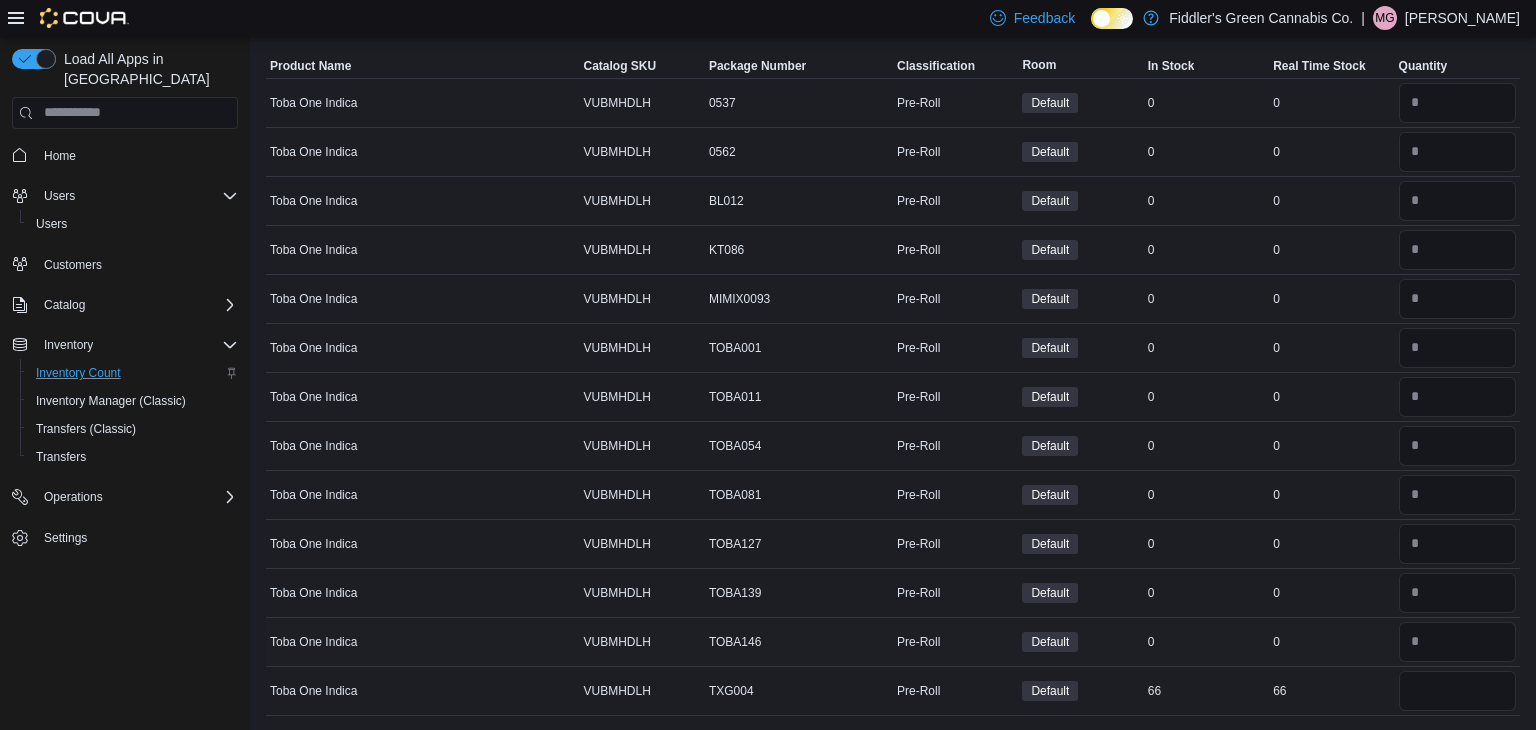 click on "Real Time Stock 0" at bounding box center (1331, 641) 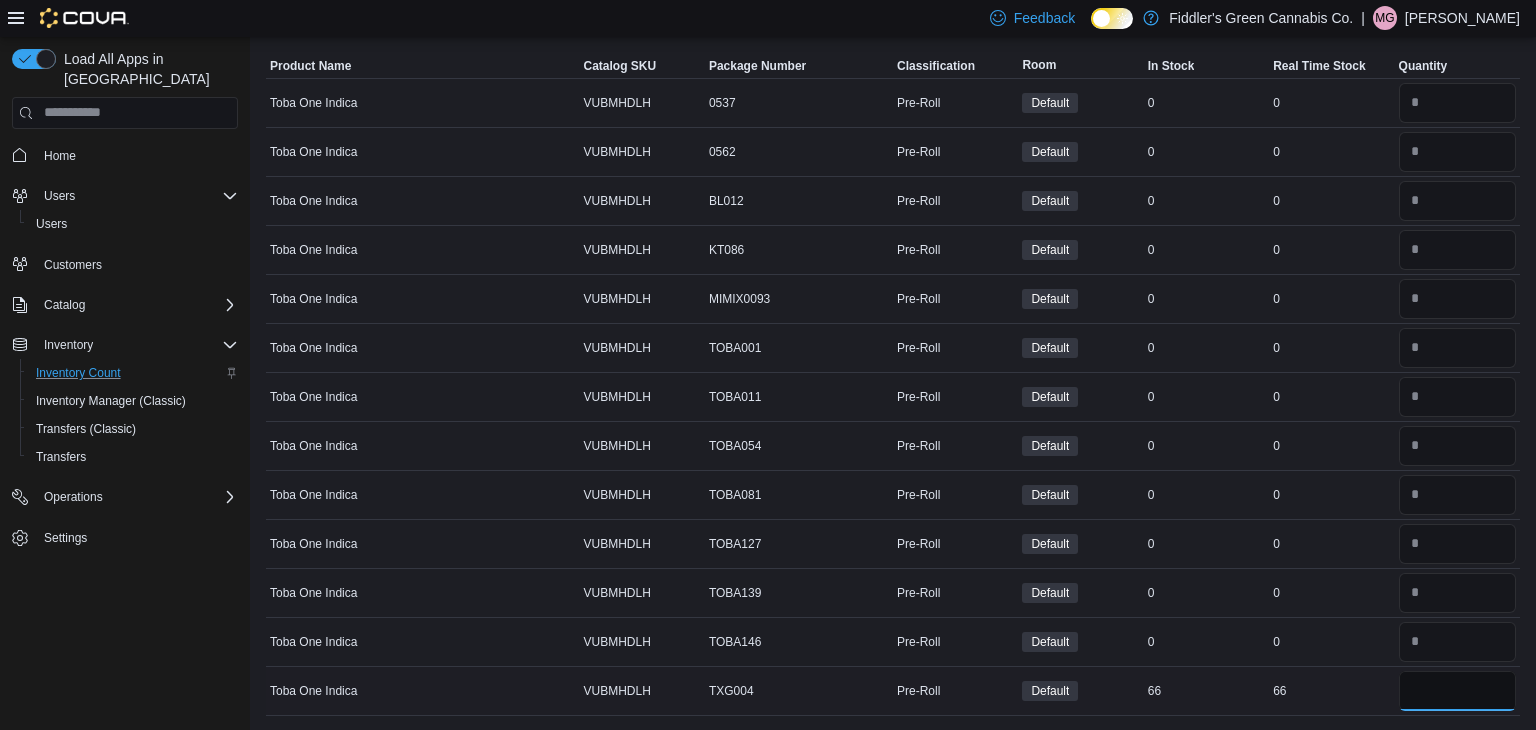click at bounding box center (1457, 691) 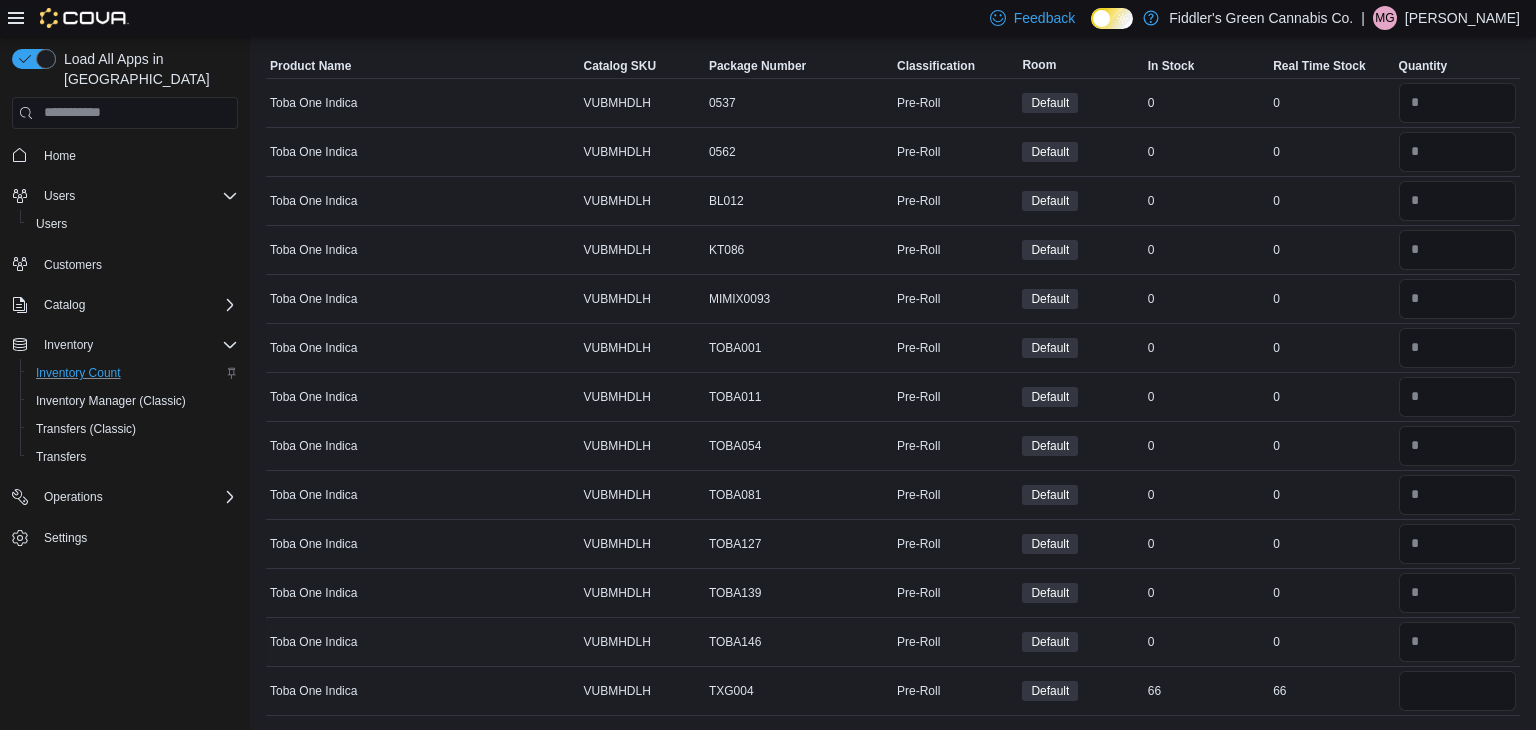 click on "Real Time Stock 0" at bounding box center [1331, 641] 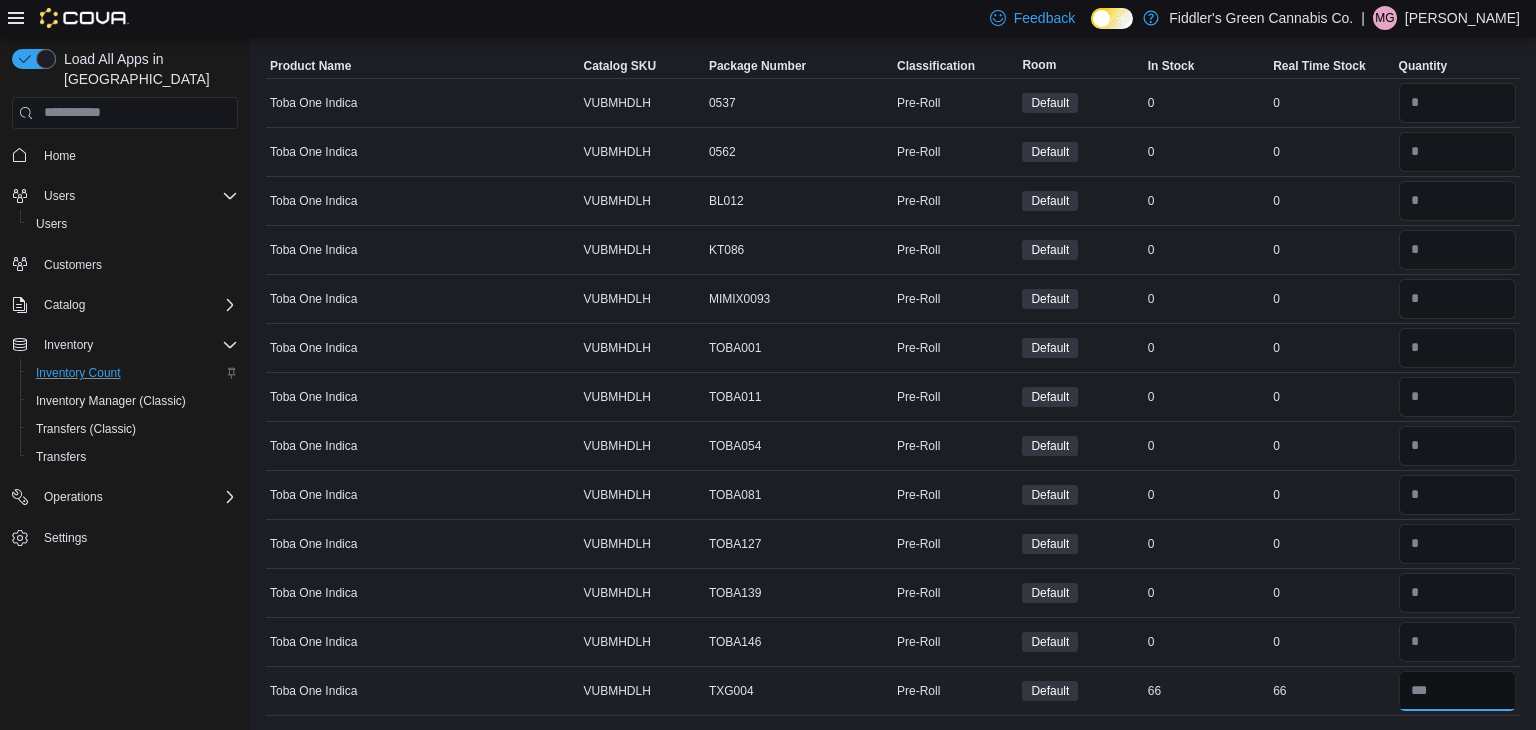 click at bounding box center [1457, 691] 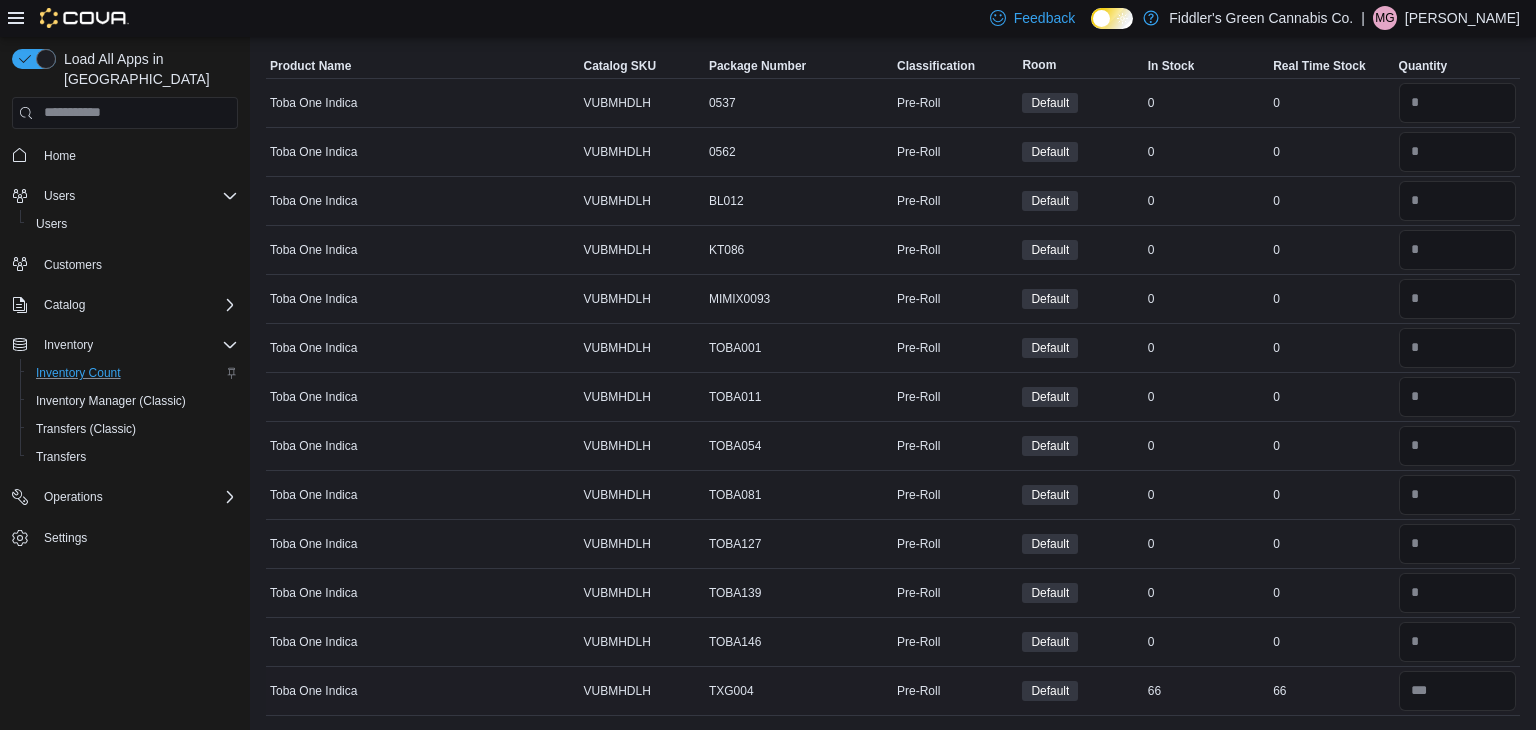 click on "66" at bounding box center [1331, 691] 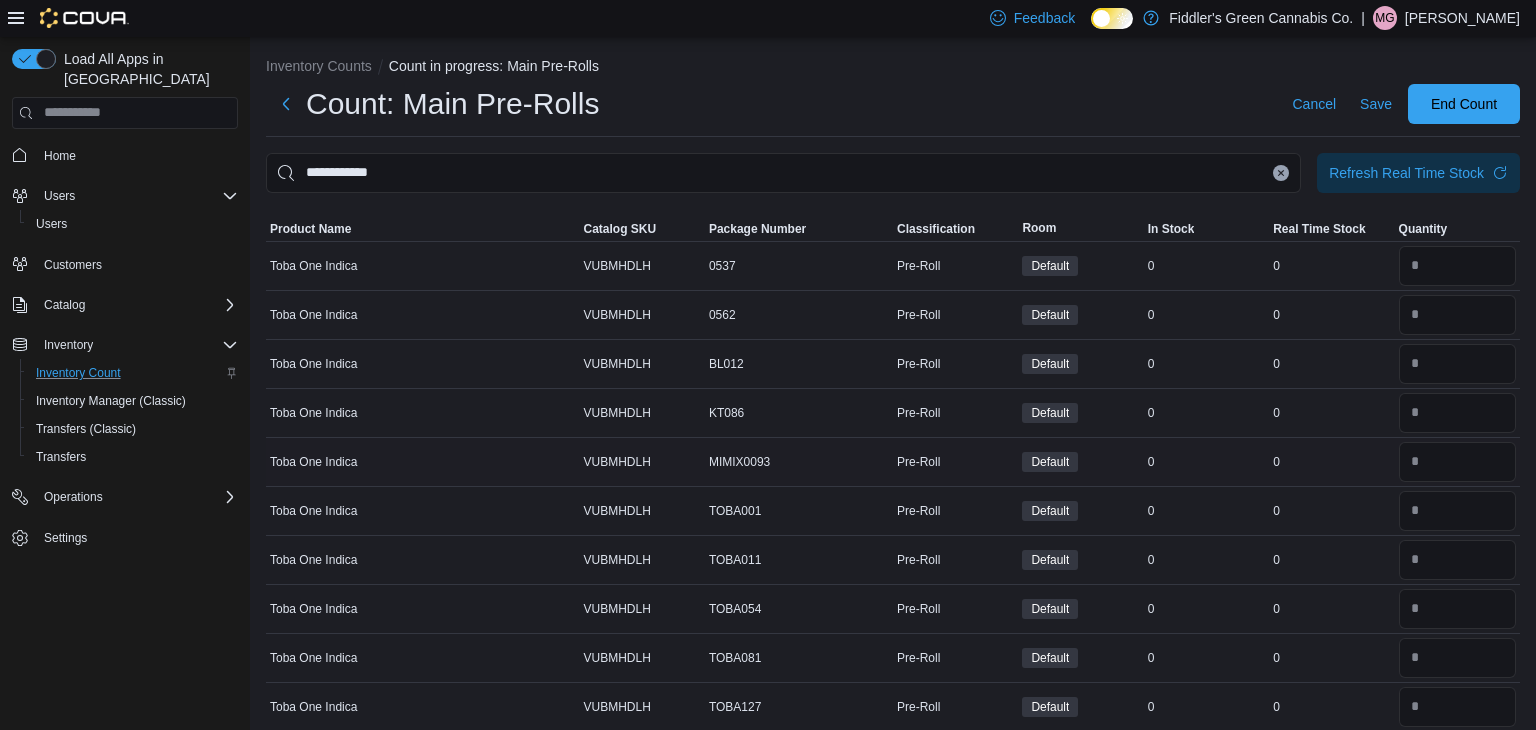 scroll, scrollTop: 0, scrollLeft: 0, axis: both 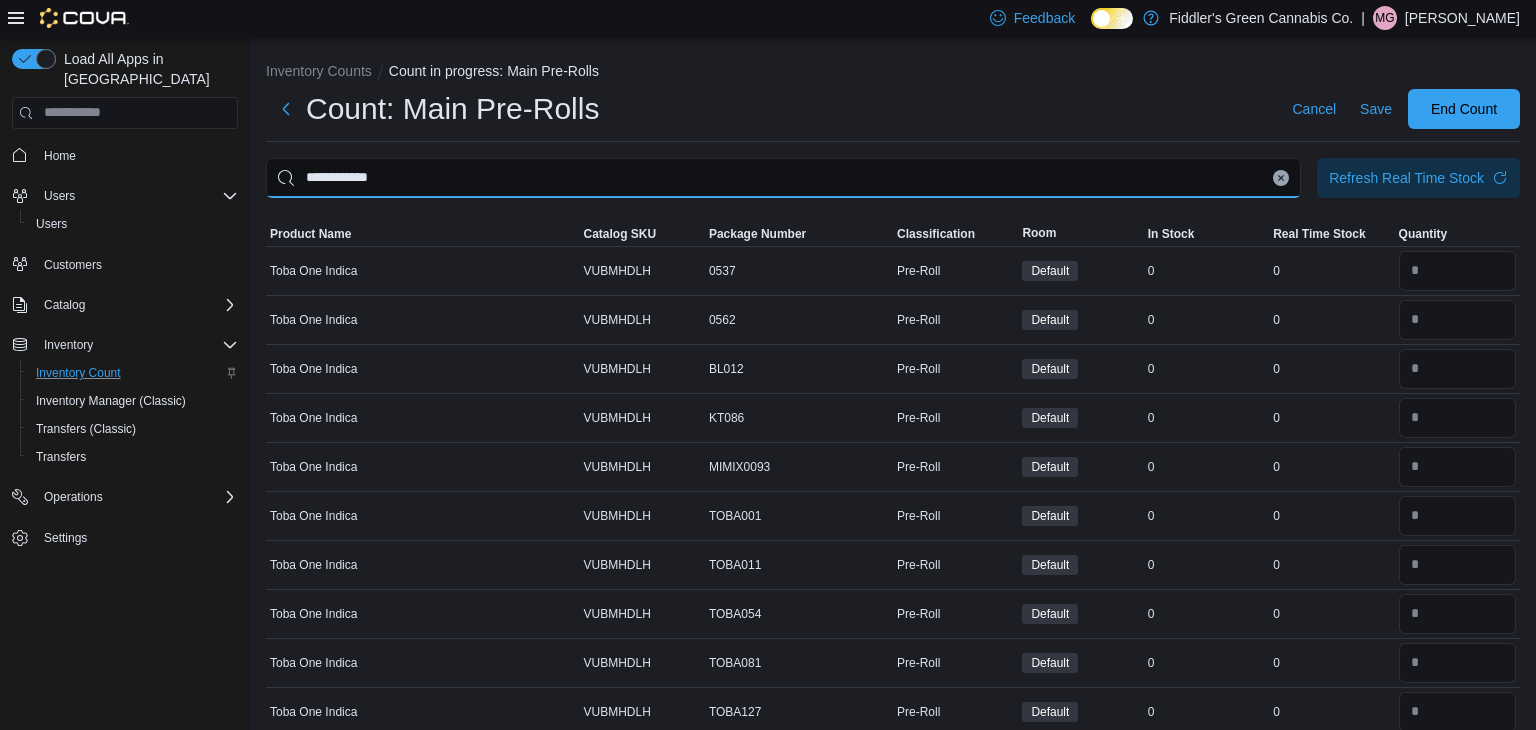click on "**********" at bounding box center (783, 178) 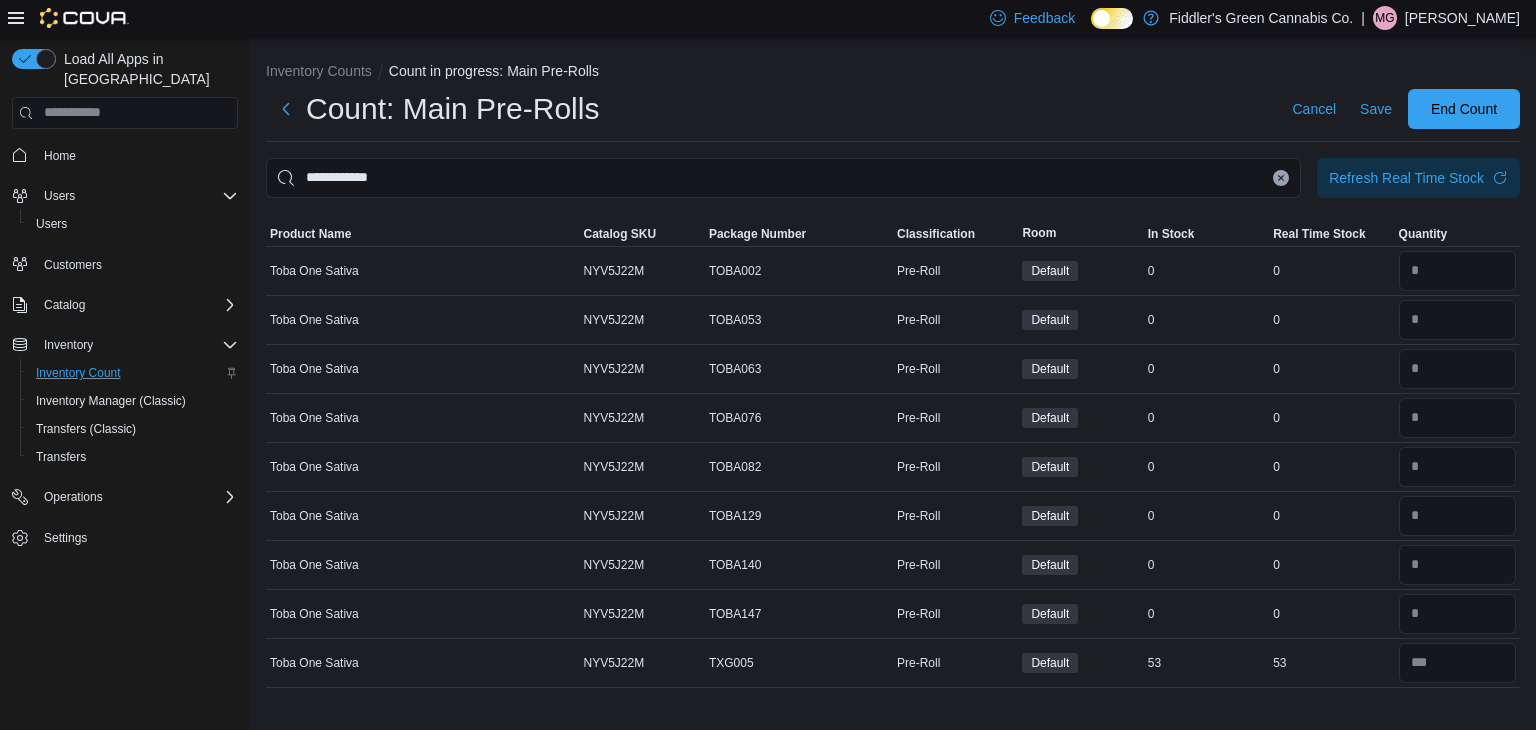 click at bounding box center (1281, 178) 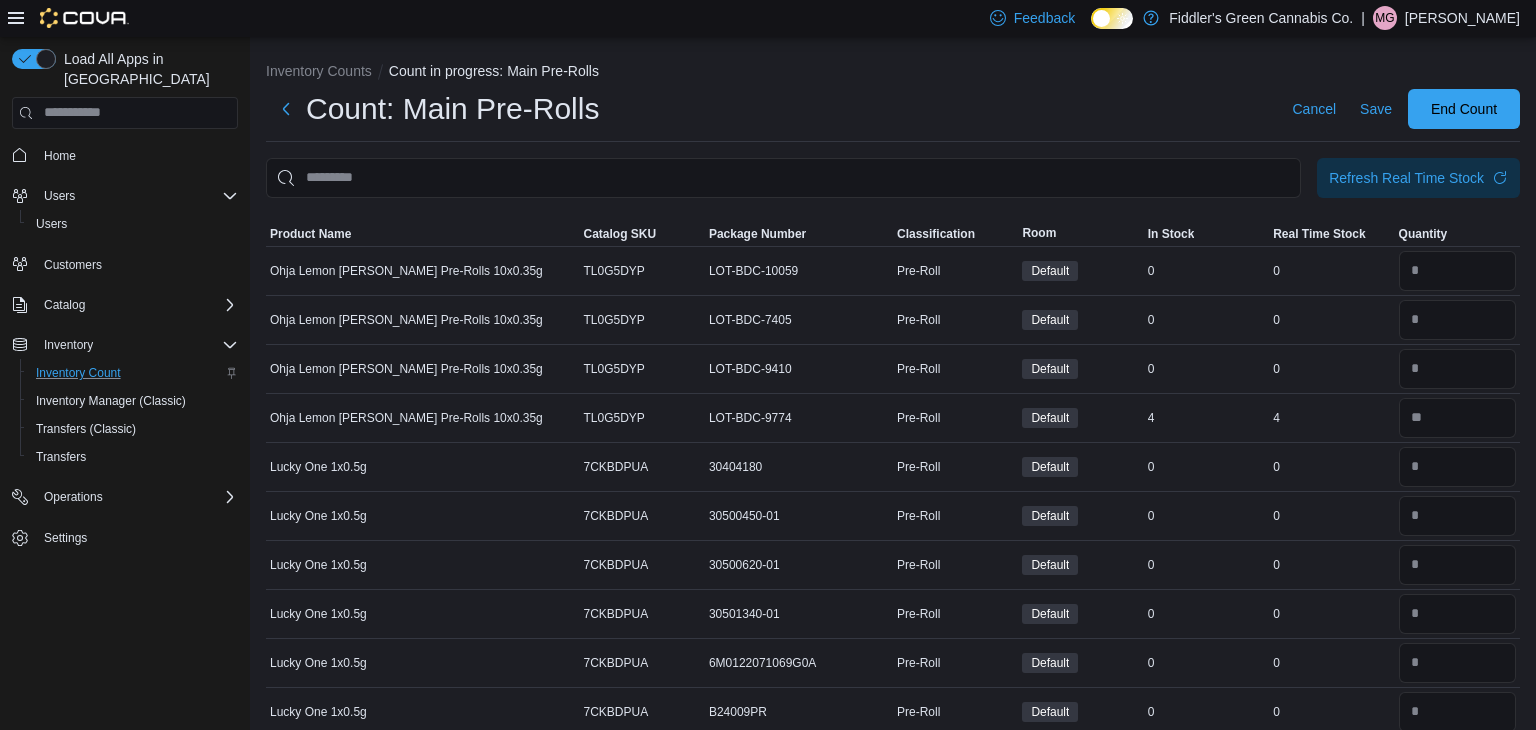 click on "Count: Main Pre-Rolls  Cancel Save End Count" at bounding box center [893, 109] 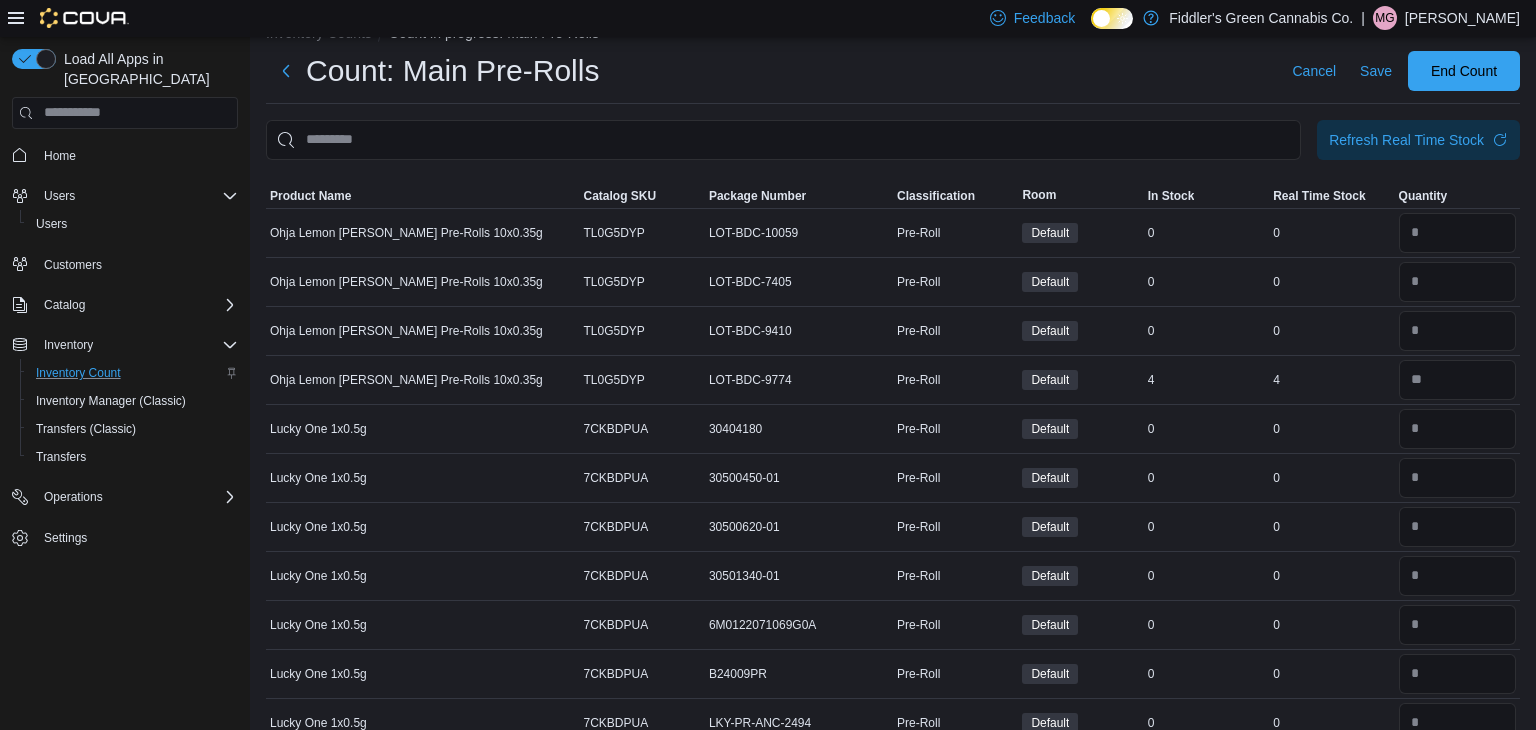 scroll, scrollTop: 0, scrollLeft: 0, axis: both 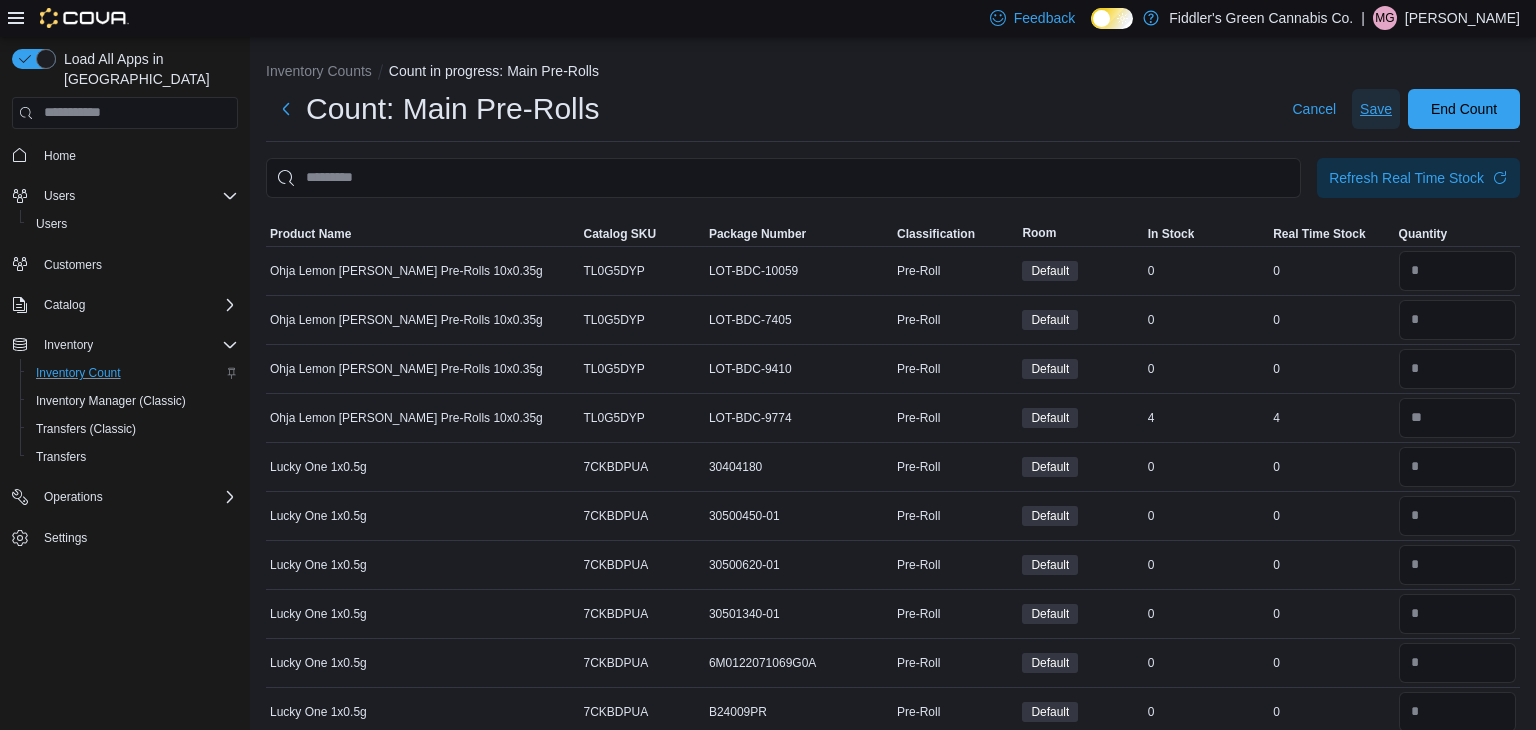 click on "Save" at bounding box center [1376, 109] 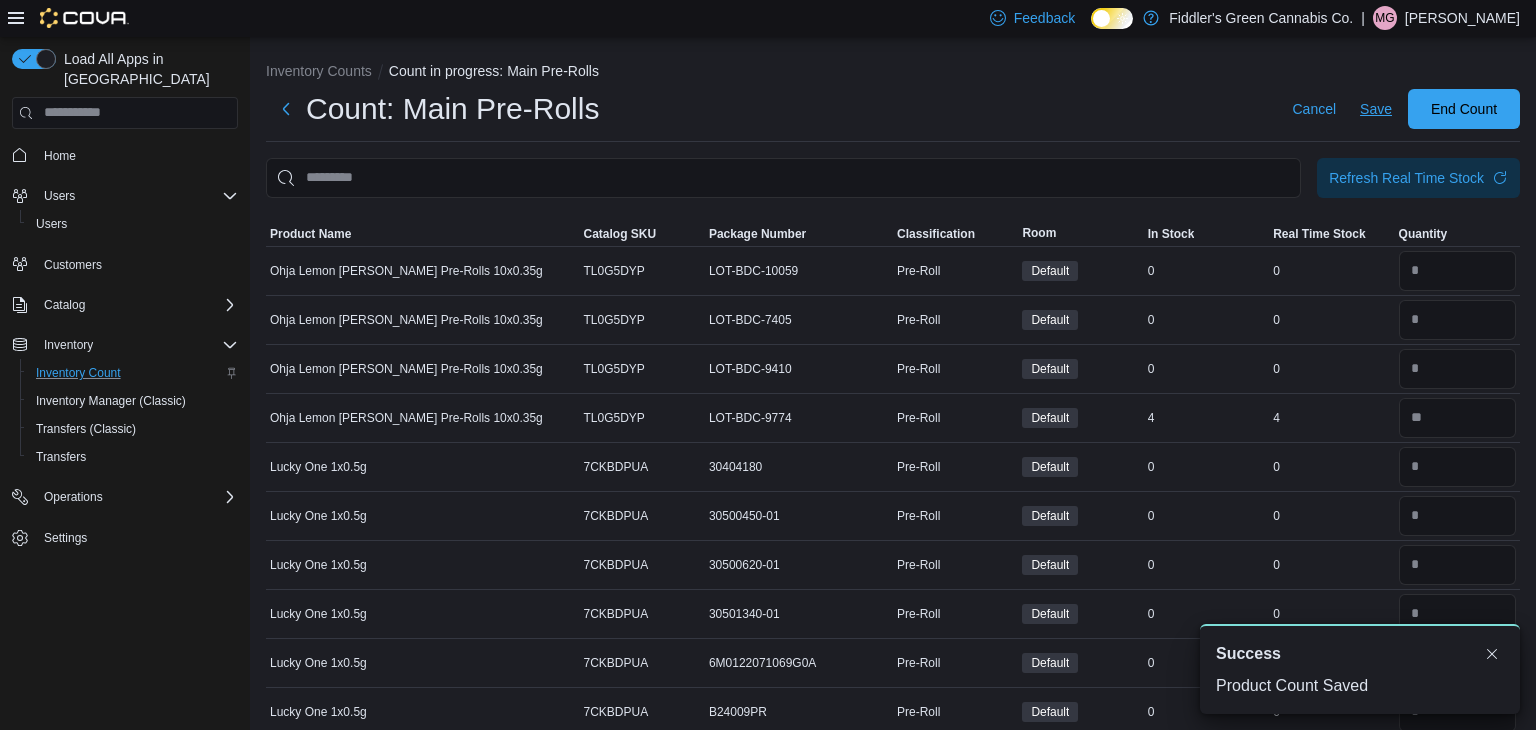 scroll, scrollTop: 0, scrollLeft: 0, axis: both 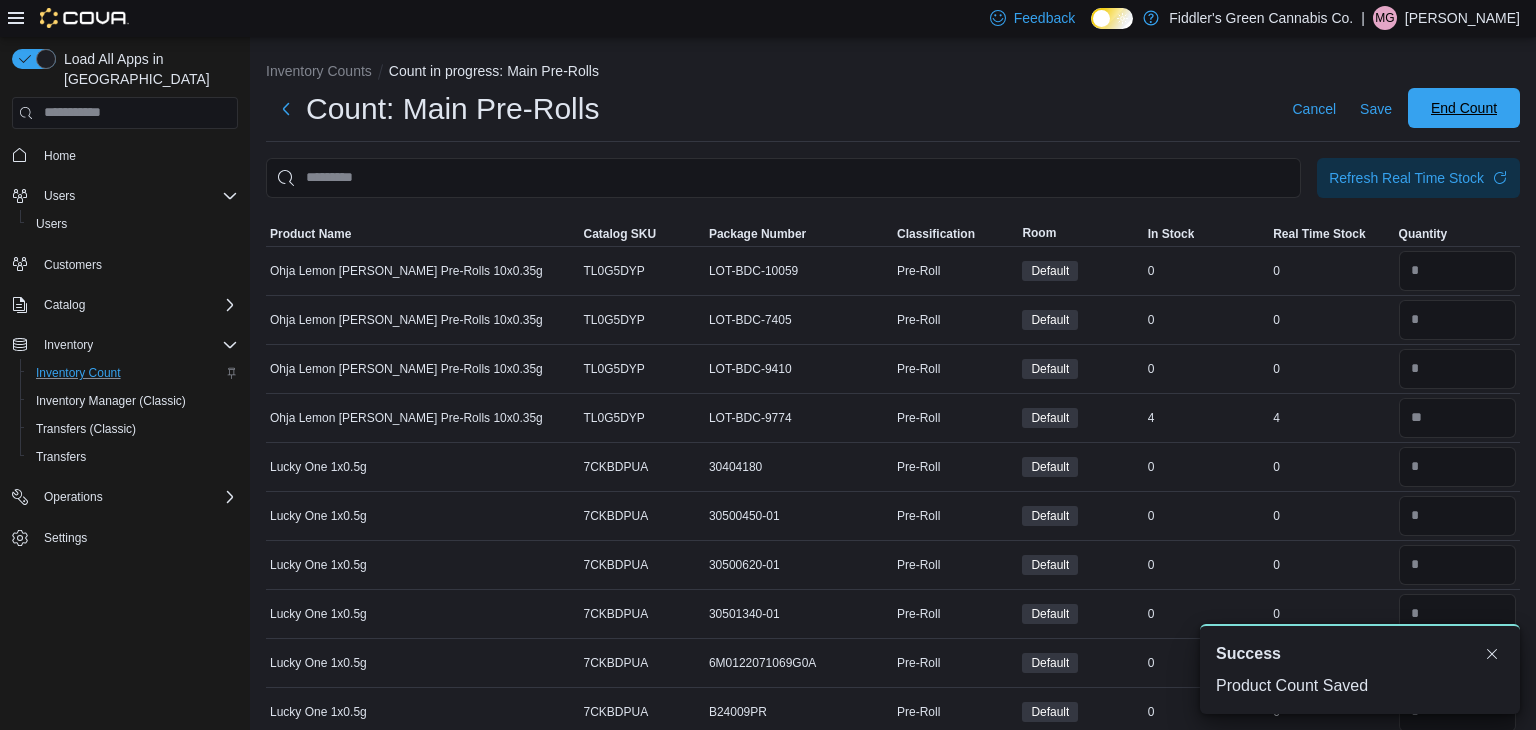 click on "End Count" at bounding box center [1464, 108] 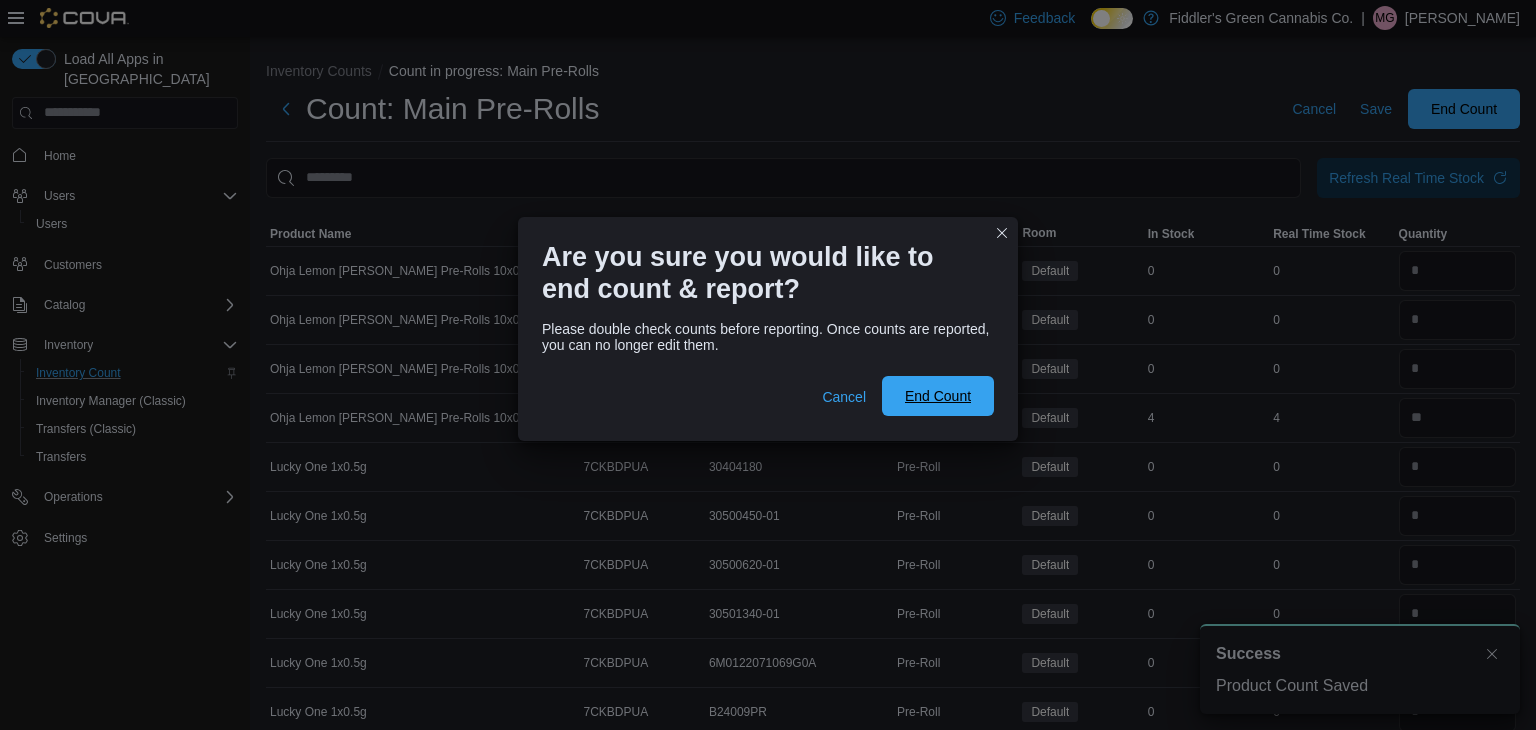 click on "End Count" at bounding box center (938, 396) 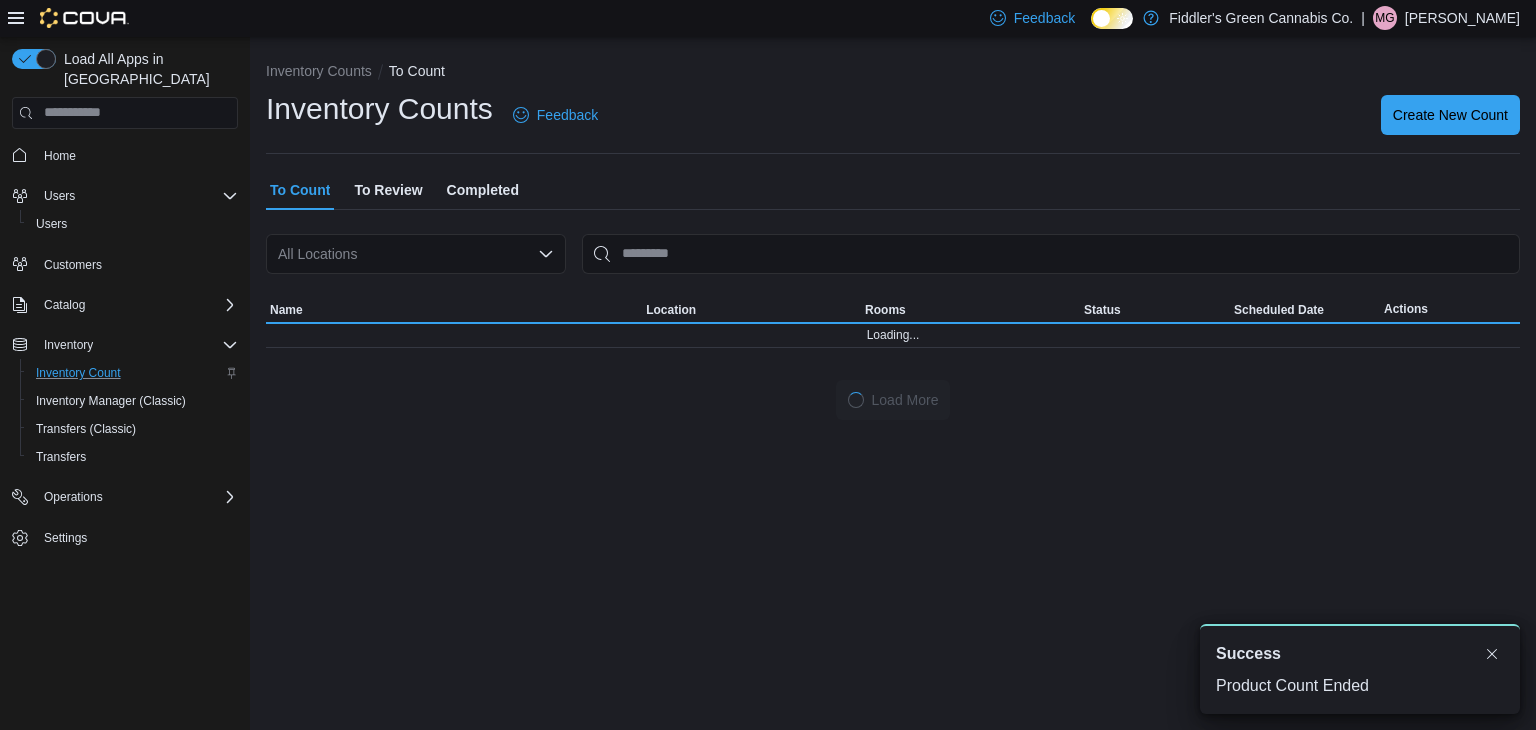 scroll, scrollTop: 0, scrollLeft: 0, axis: both 